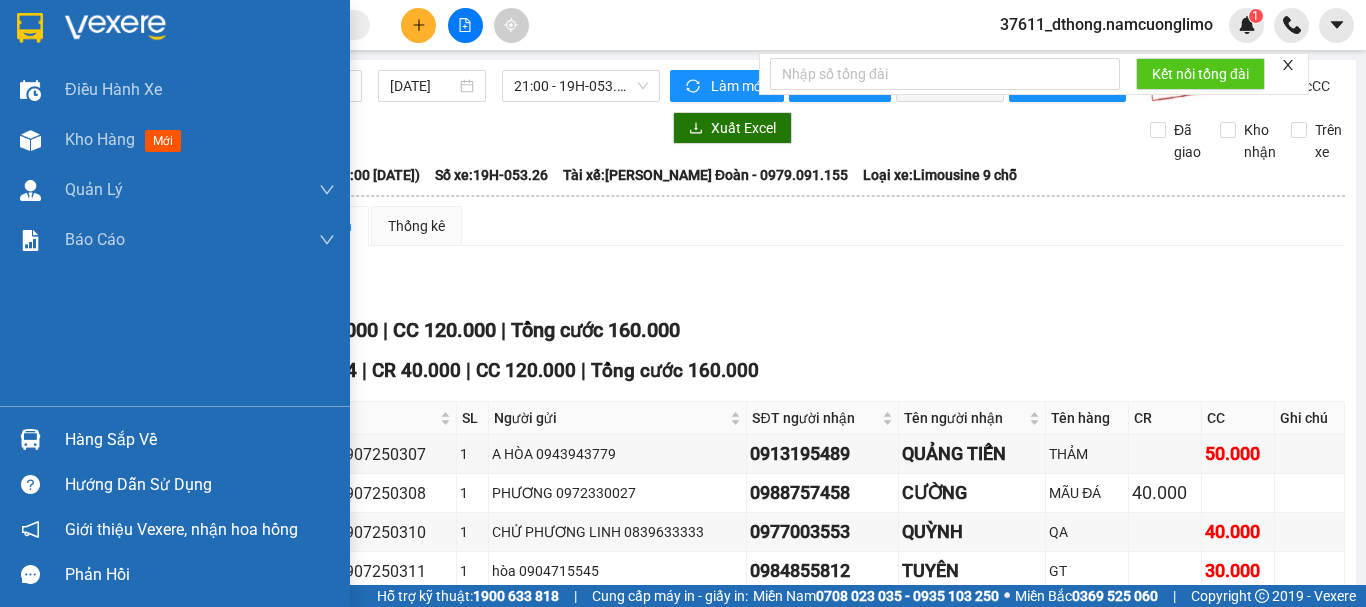 scroll, scrollTop: 0, scrollLeft: 0, axis: both 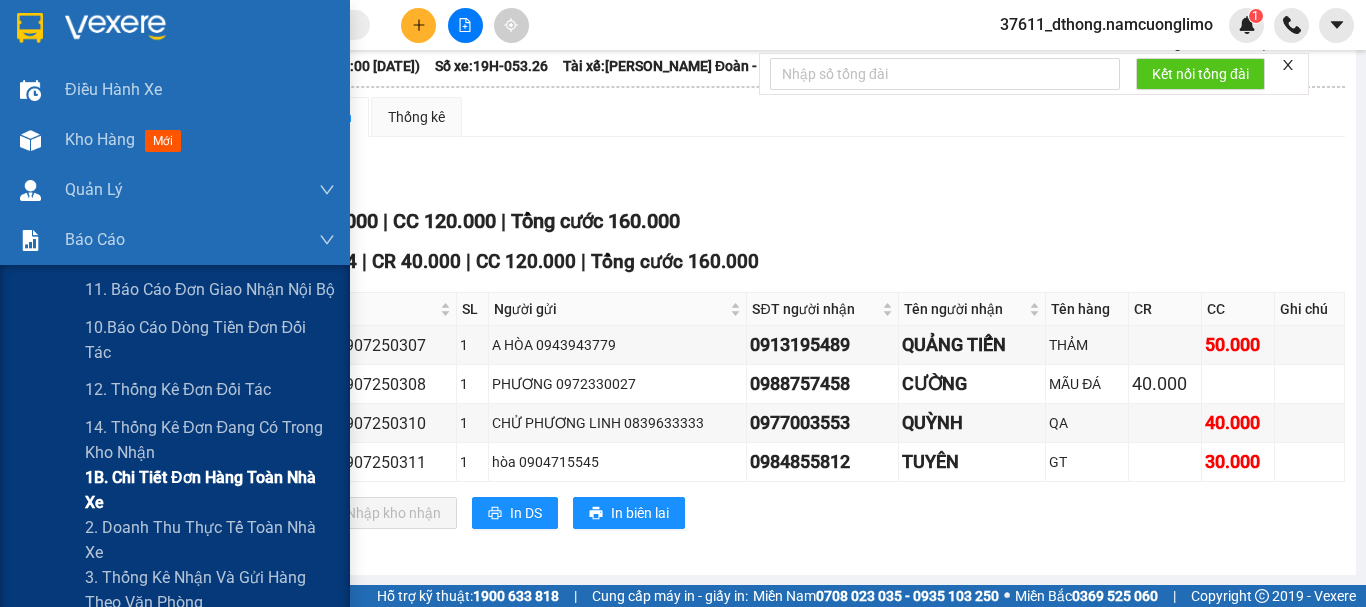 click on "1B. Chi tiết đơn hàng toàn nhà xe" at bounding box center [210, 490] 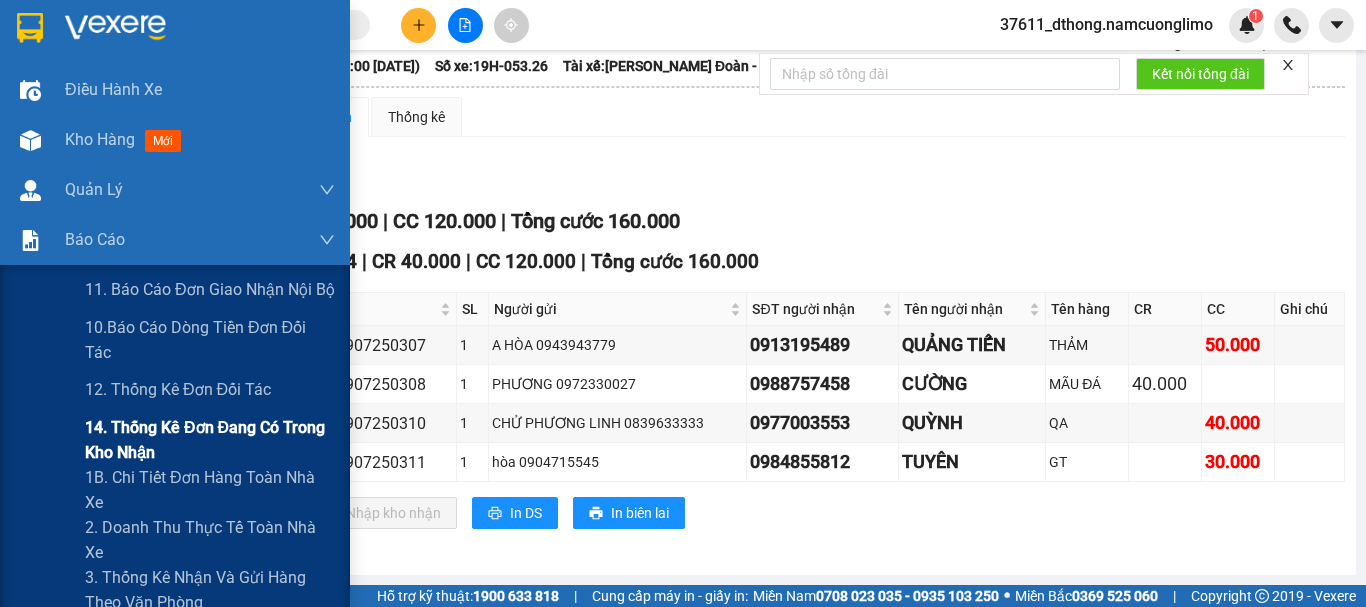 scroll, scrollTop: 0, scrollLeft: 0, axis: both 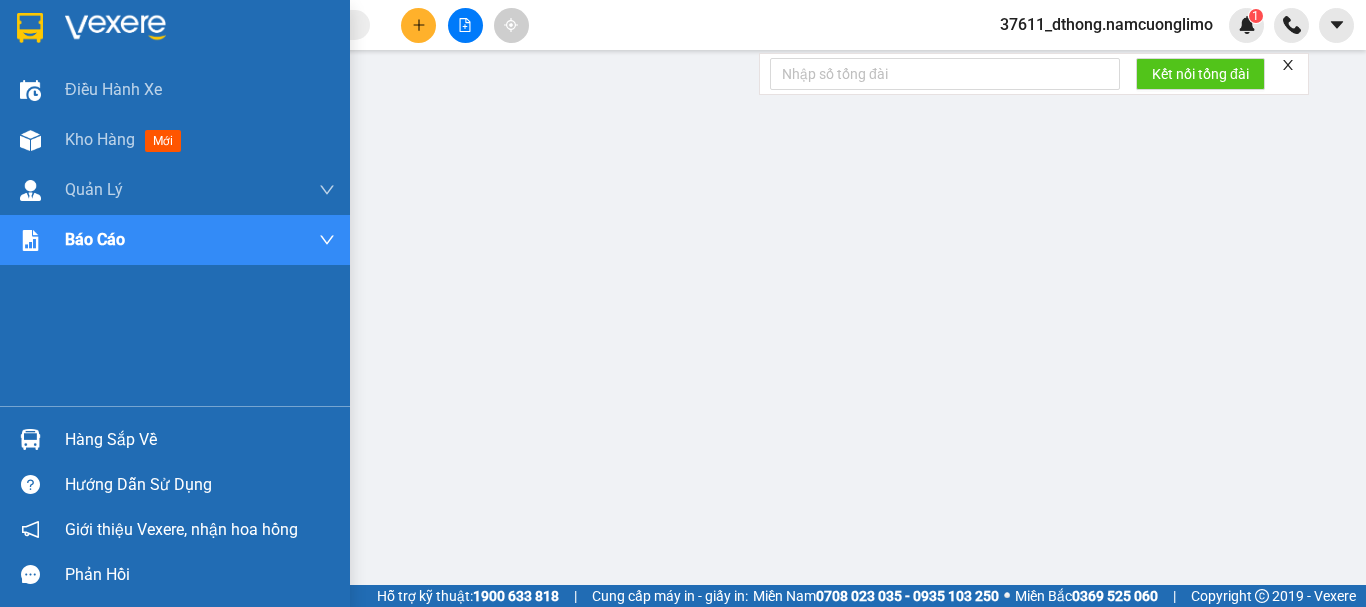 click at bounding box center (30, 28) 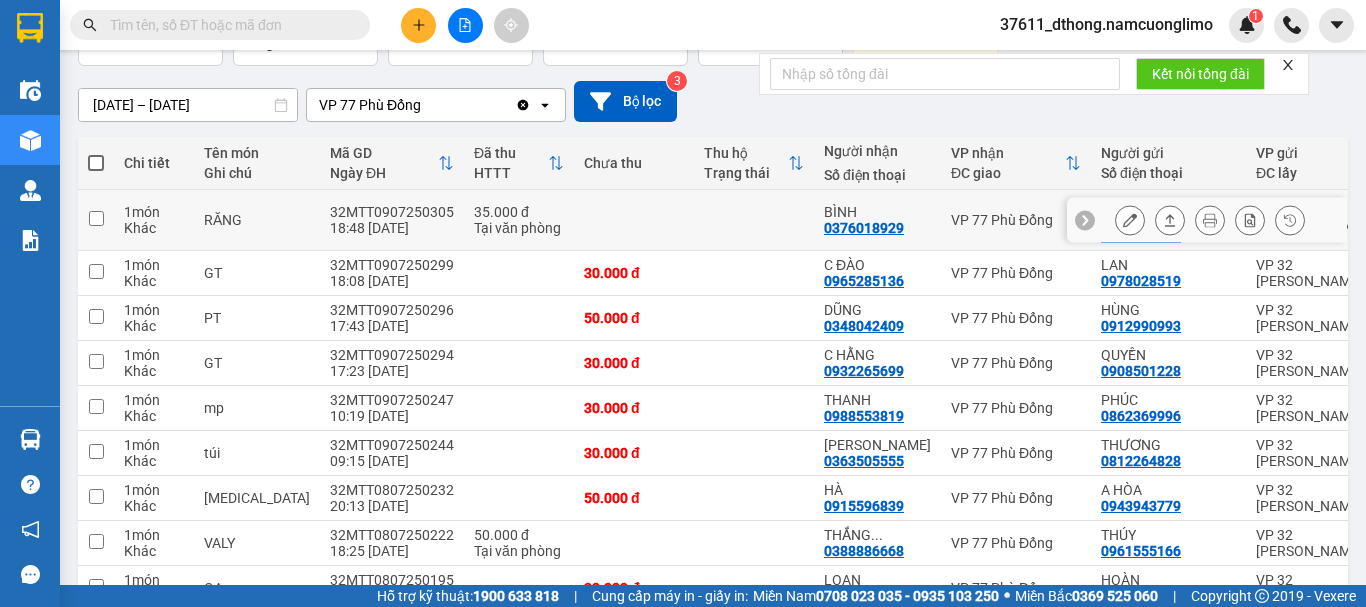 scroll, scrollTop: 0, scrollLeft: 0, axis: both 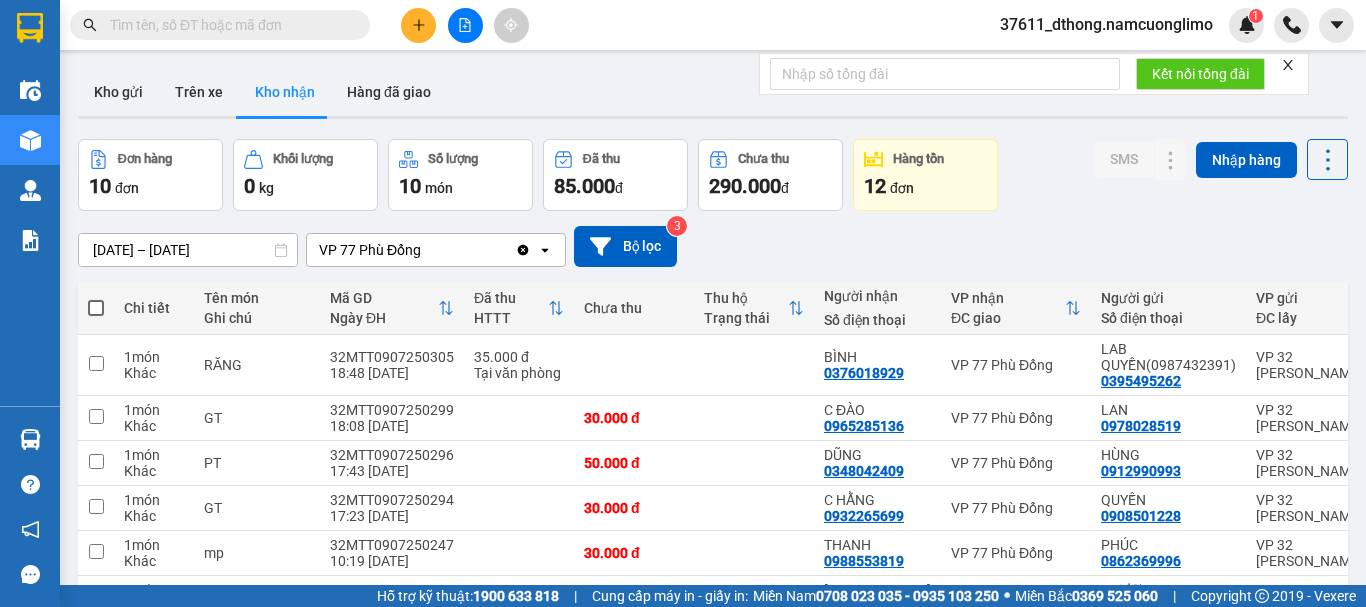 click at bounding box center (228, 25) 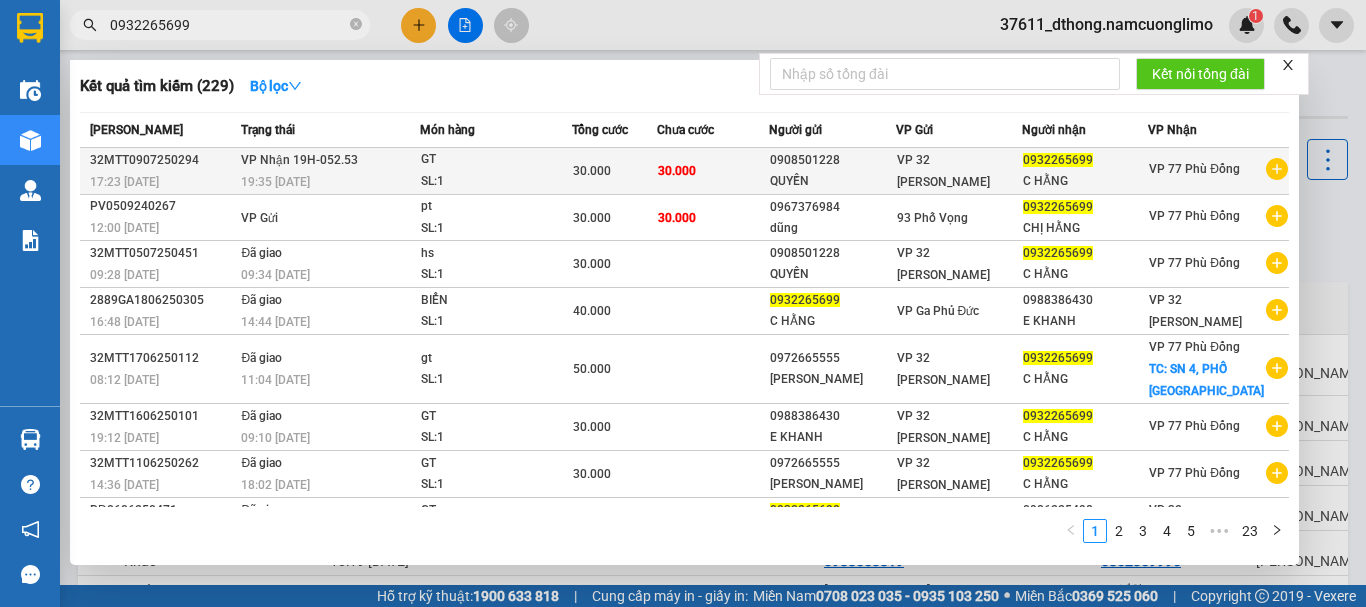 type on "0932265699" 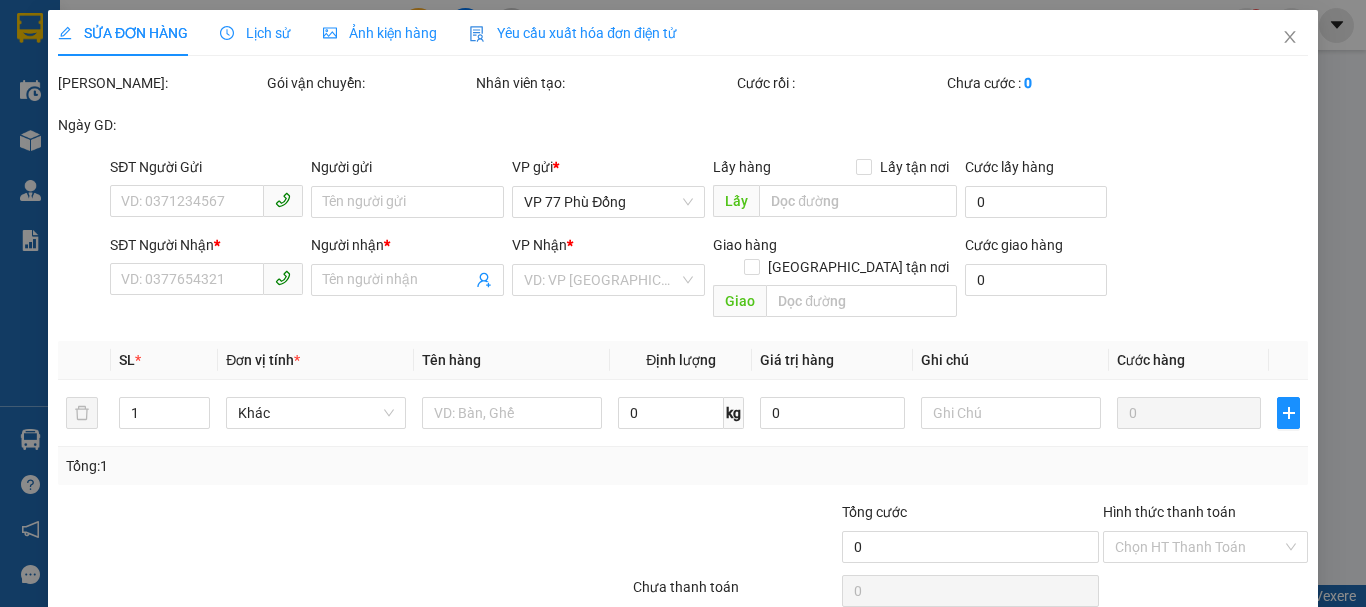 type on "0908501228" 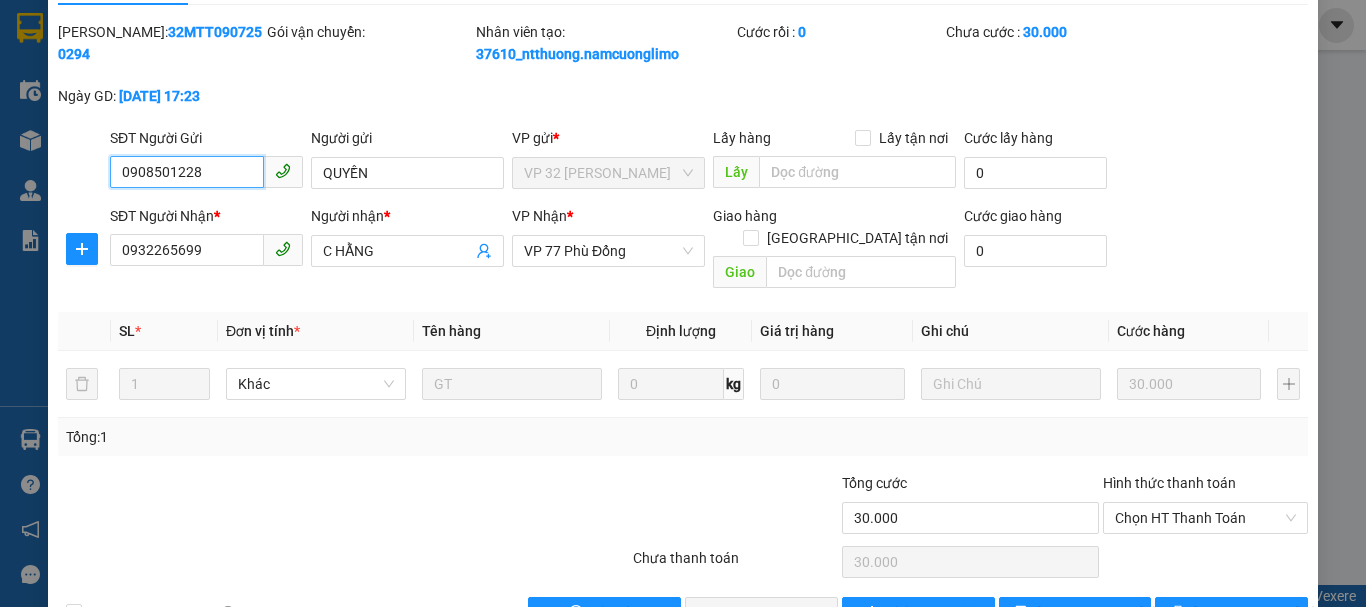scroll, scrollTop: 90, scrollLeft: 0, axis: vertical 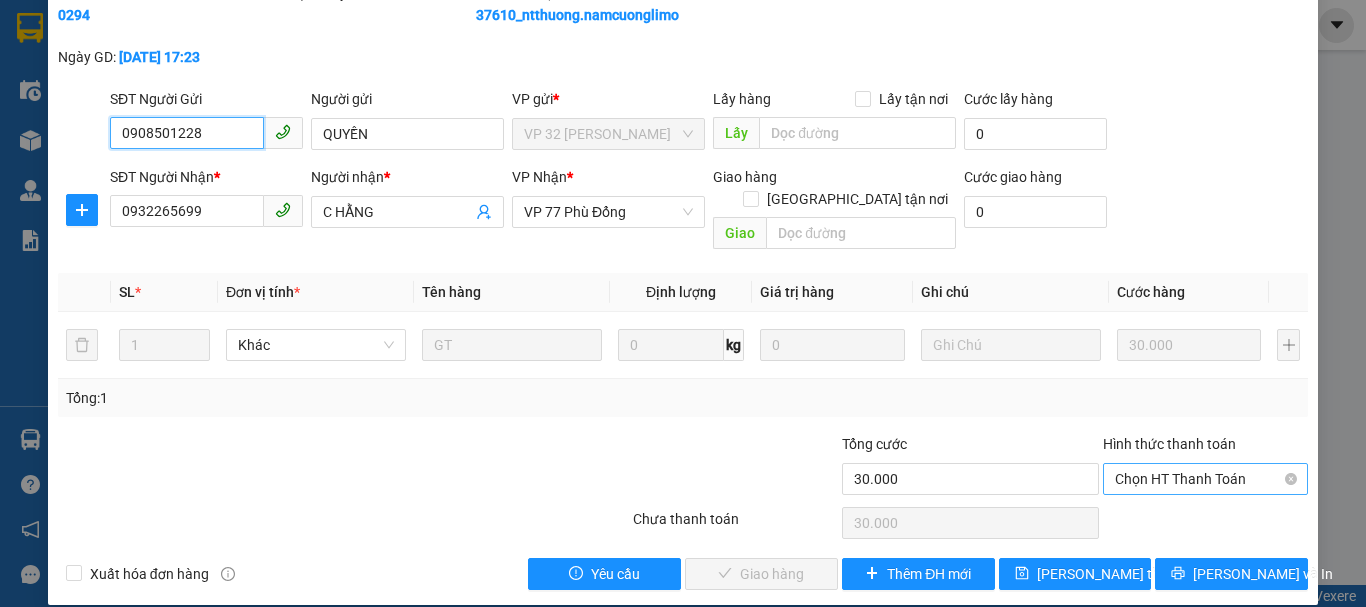 click on "Chọn HT Thanh Toán" at bounding box center (1205, 479) 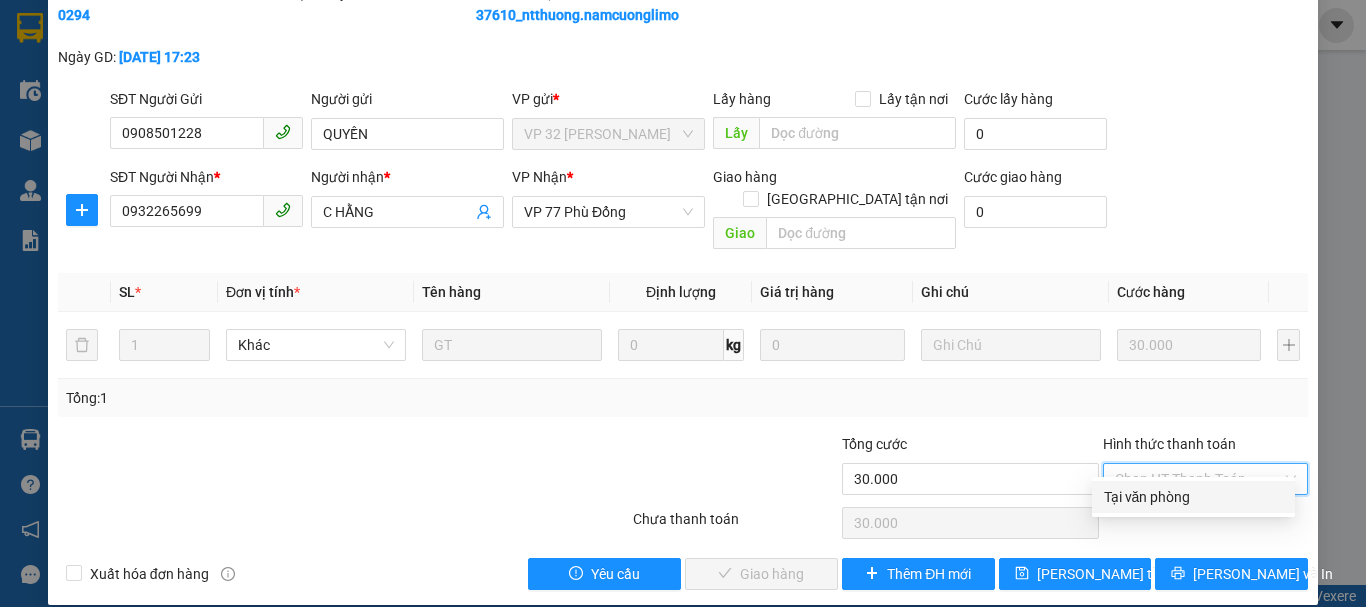 click on "Tại văn phòng" at bounding box center (1193, 497) 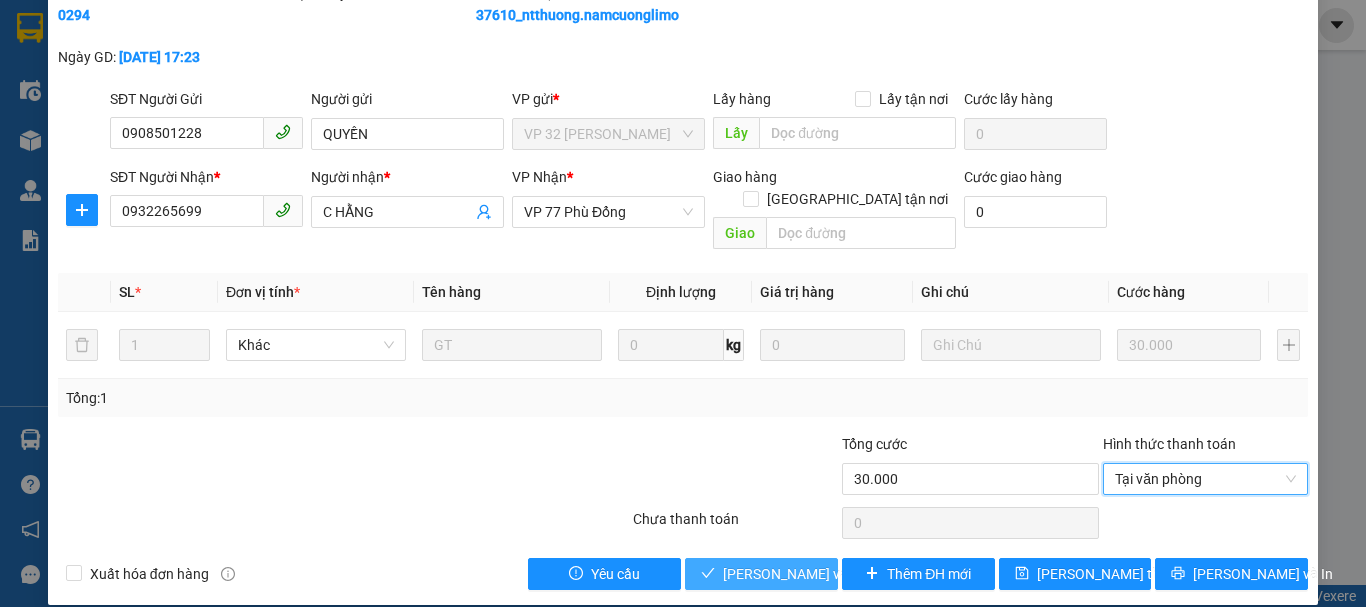 click on "[PERSON_NAME] và [PERSON_NAME] hàng" at bounding box center [819, 574] 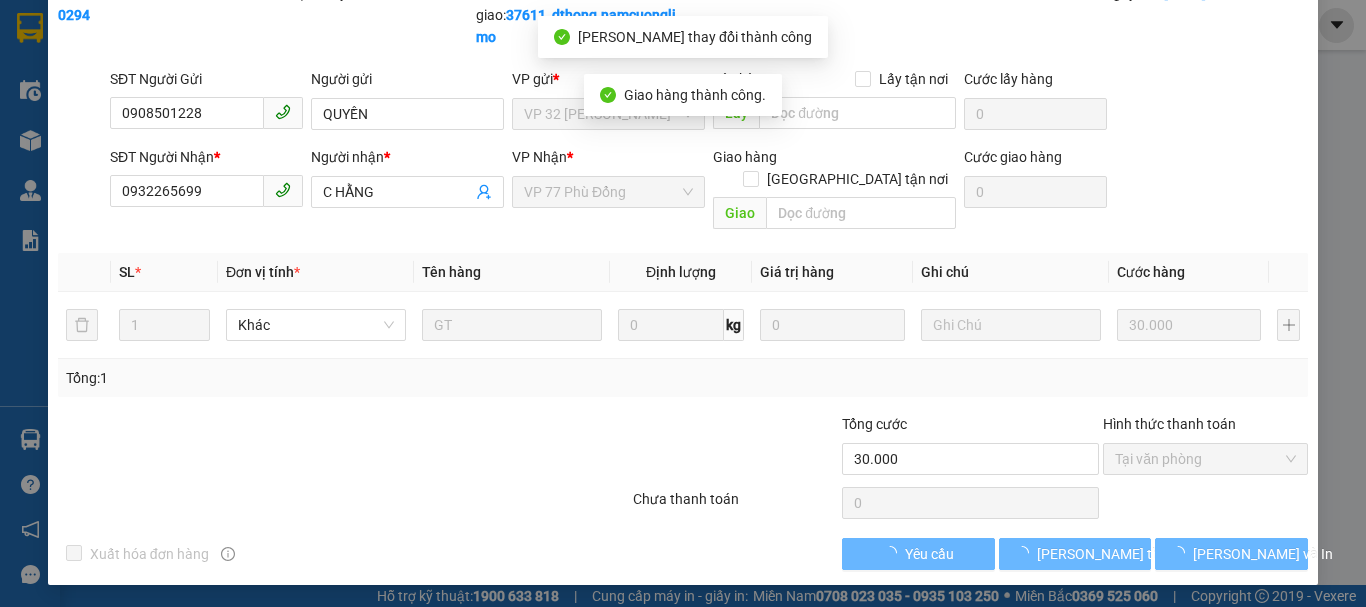 scroll, scrollTop: 70, scrollLeft: 0, axis: vertical 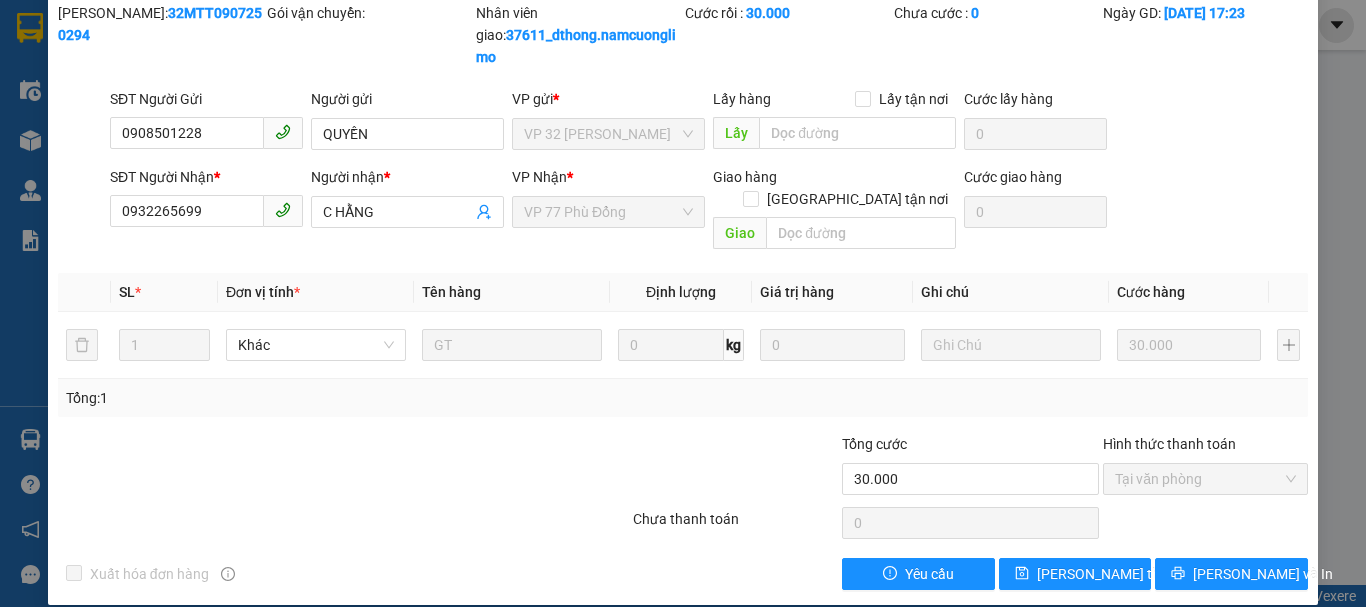 click on "SỬA ĐƠN HÀNG Lịch sử Ảnh kiện hàng Yêu cầu xuất hóa đơn điện tử Total Paid Fee 30.000 Total UnPaid Fee 0 Cash Collection Total Fee Mã ĐH:  32MTT0907250294 Gói vận chuyển:   Nhân viên giao: 37611_dthong.namcuonglimo Cước rồi :   30.000 Chưa cước :   0 Ngày GD:   09-07-2025 lúc 17:23 SĐT Người Gửi 0908501228 Người gửi QUYỀN VP gửi  * VP 32 Mạc Thái Tổ Lấy hàng Lấy tận nơi Lấy Cước lấy hàng 0 SĐT Người Nhận  * 0932265699 Người nhận  * C HẰNG VP Nhận  * VP 77 Phù Đổng Giao hàng Giao tận nơi Giao Cước giao hàng 0 SL  * Đơn vị tính  * Tên hàng  Định lượng Giá trị hàng Ghi chú Cước hàng                   1 Khác GT 0 kg 0 30.000 Tổng:  1 Tổng cước 30.000 Hình thức thanh toán Tại văn phòng Số tiền thu trước 30.000 Chọn HT Thanh Toán Chưa thanh toán 0 Chọn HT Thanh Toán Xuất hóa đơn hàng Yêu cầu Lưu thay đổi Lưu và In Tại văn phòng" at bounding box center [683, 303] 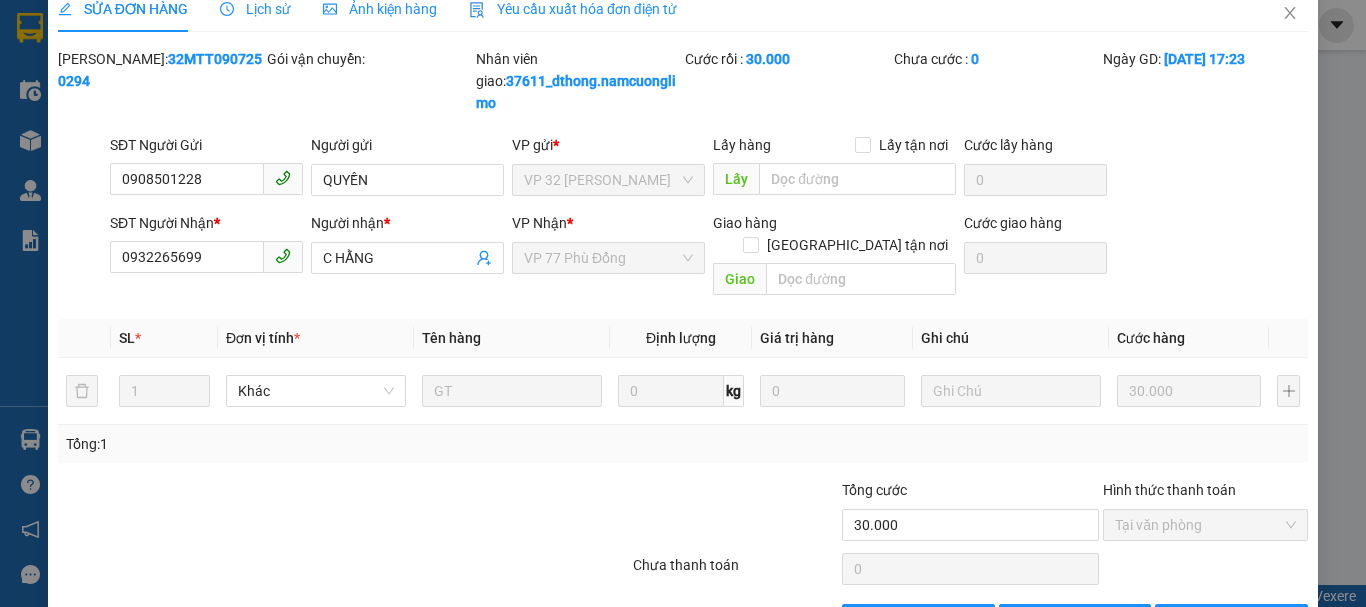 scroll, scrollTop: 0, scrollLeft: 0, axis: both 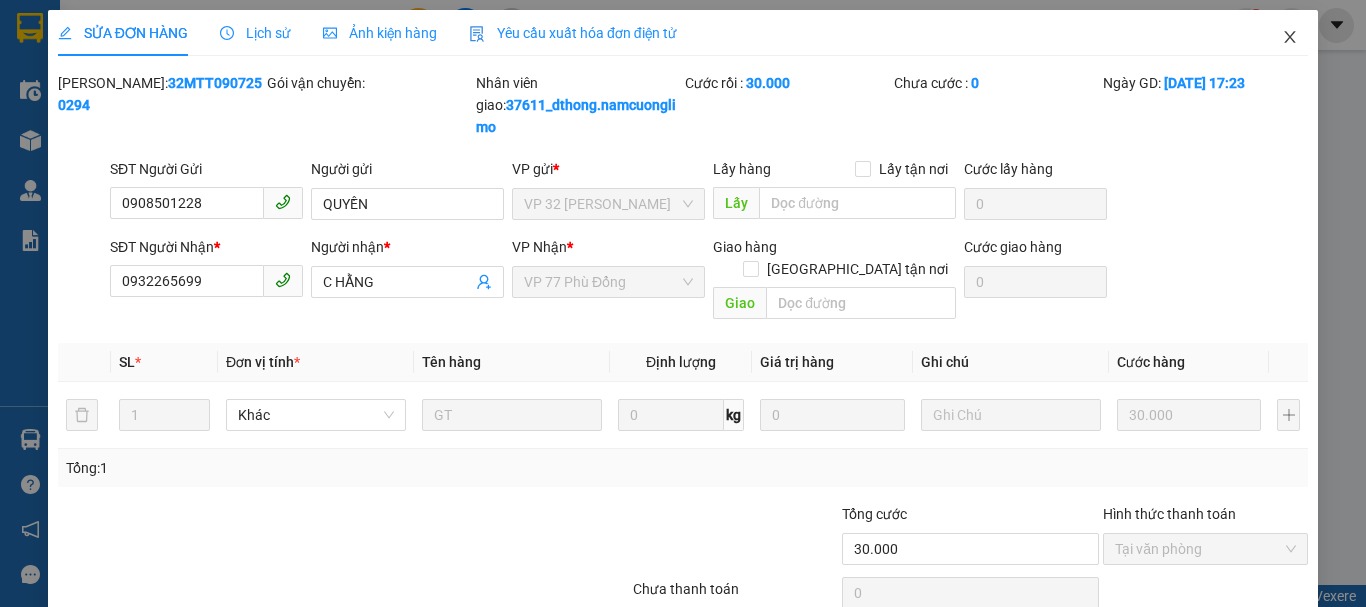 click 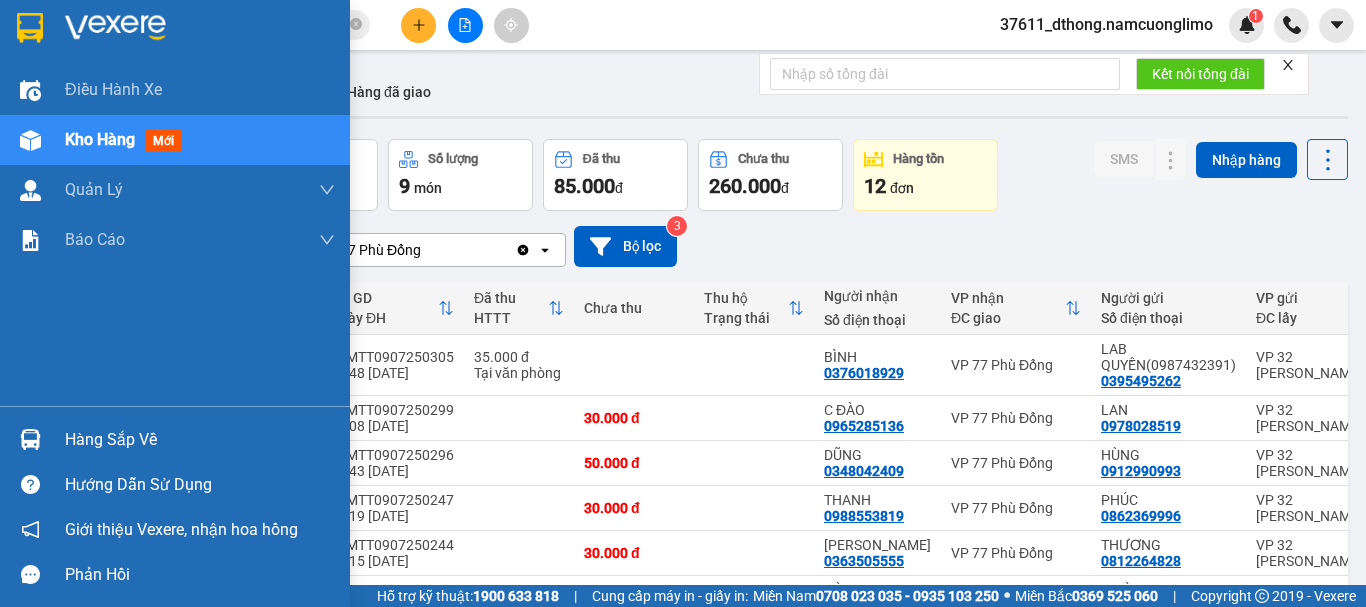click on "Hàng sắp về" at bounding box center (200, 440) 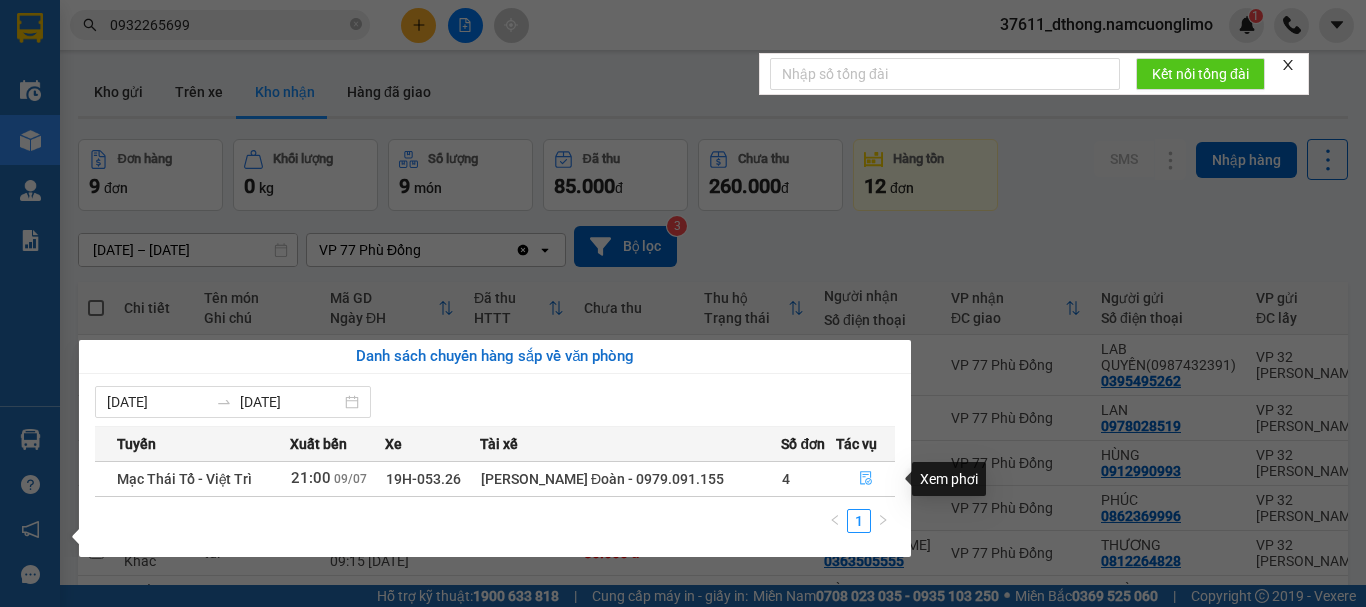 click 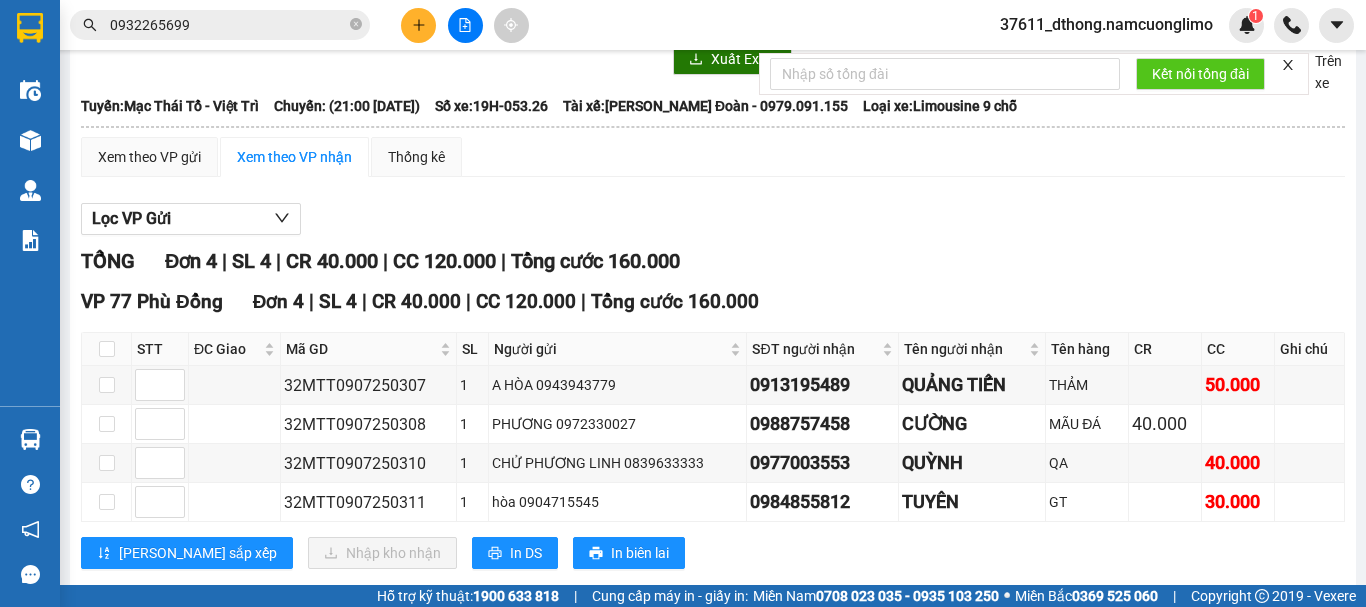 scroll, scrollTop: 100, scrollLeft: 0, axis: vertical 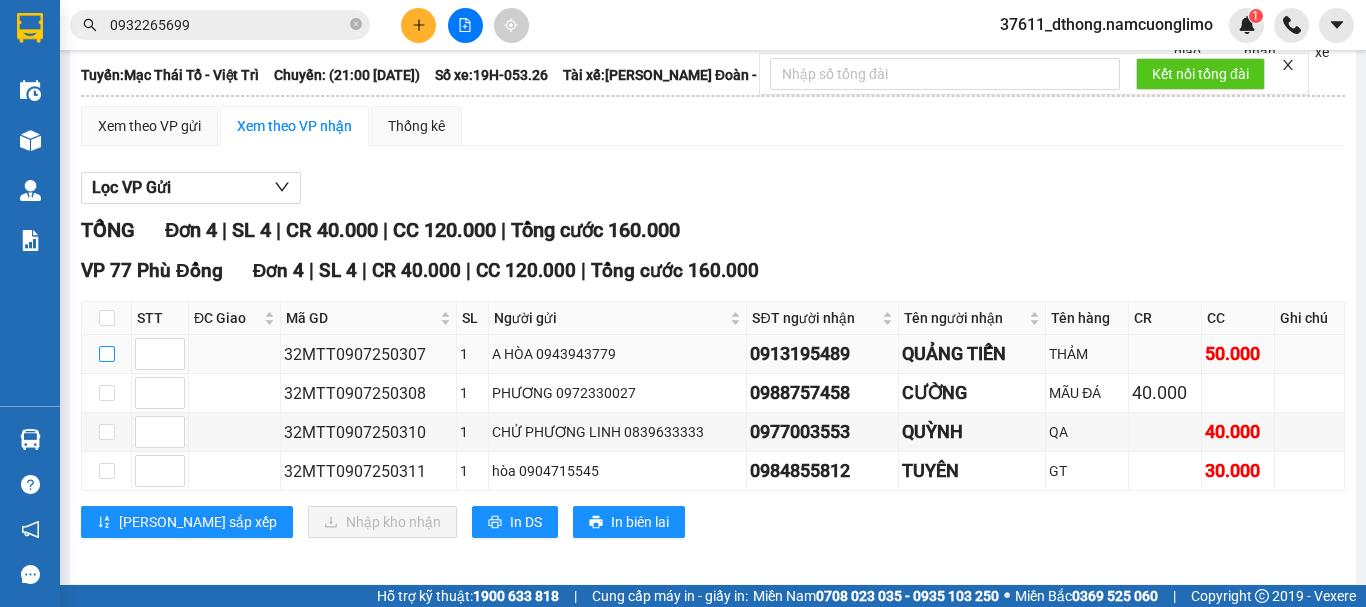 click at bounding box center [107, 354] 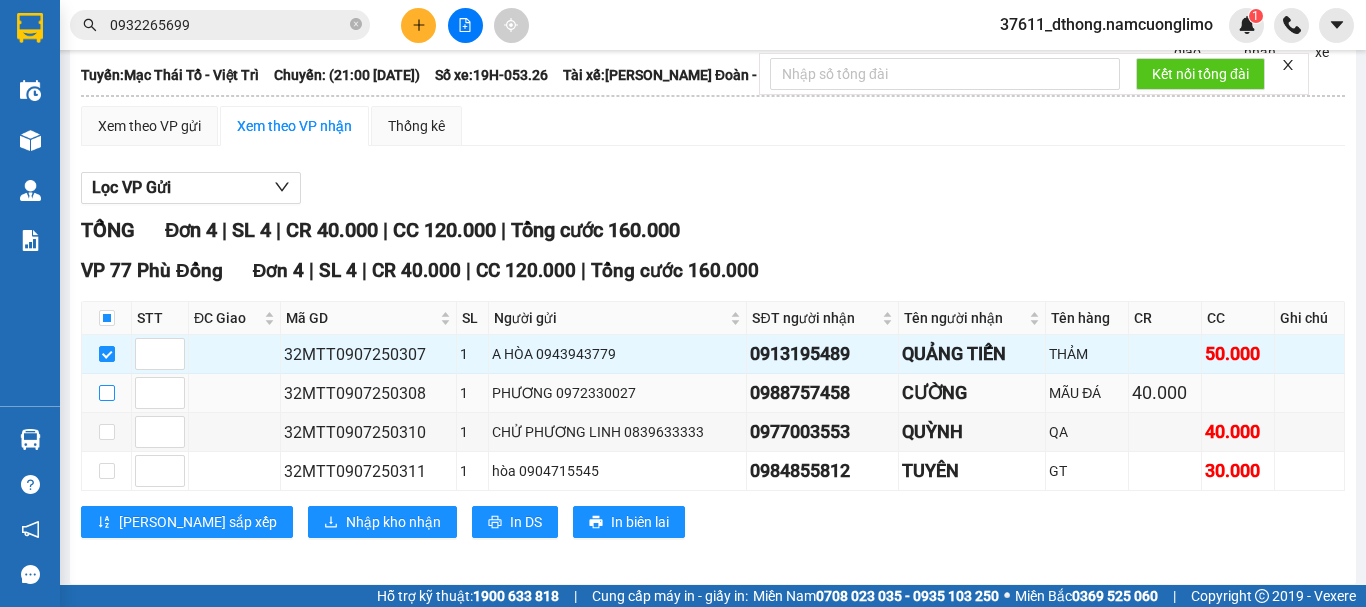 click at bounding box center [107, 393] 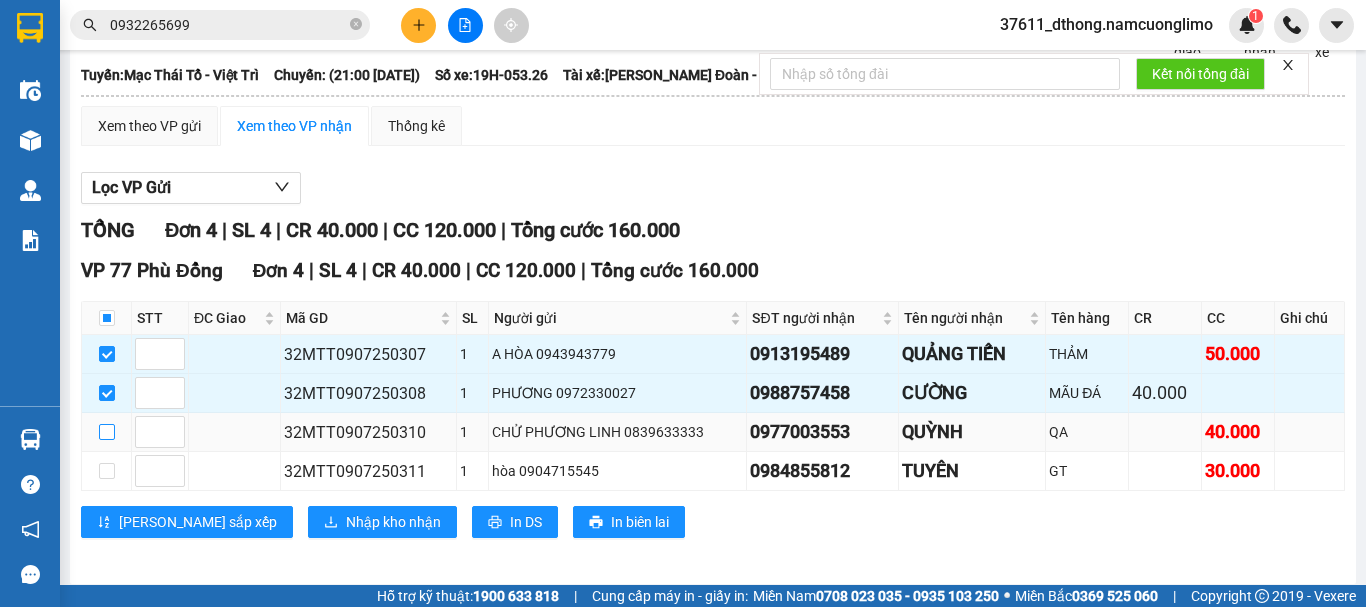 click at bounding box center [107, 432] 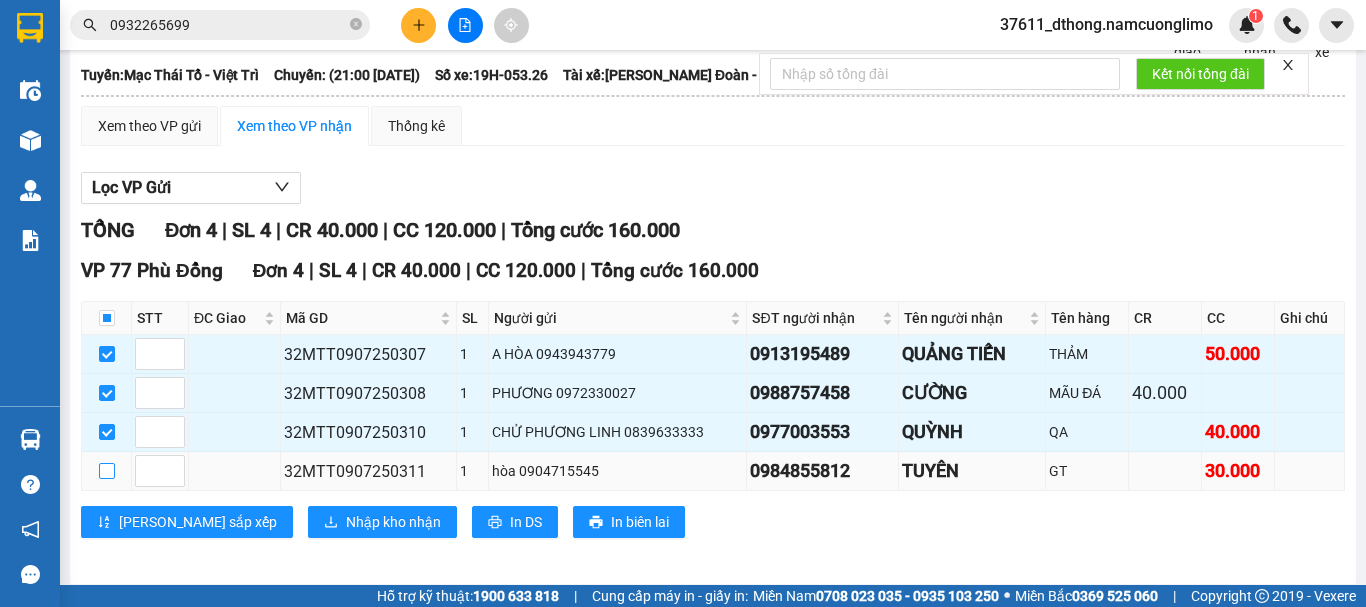 click at bounding box center [107, 471] 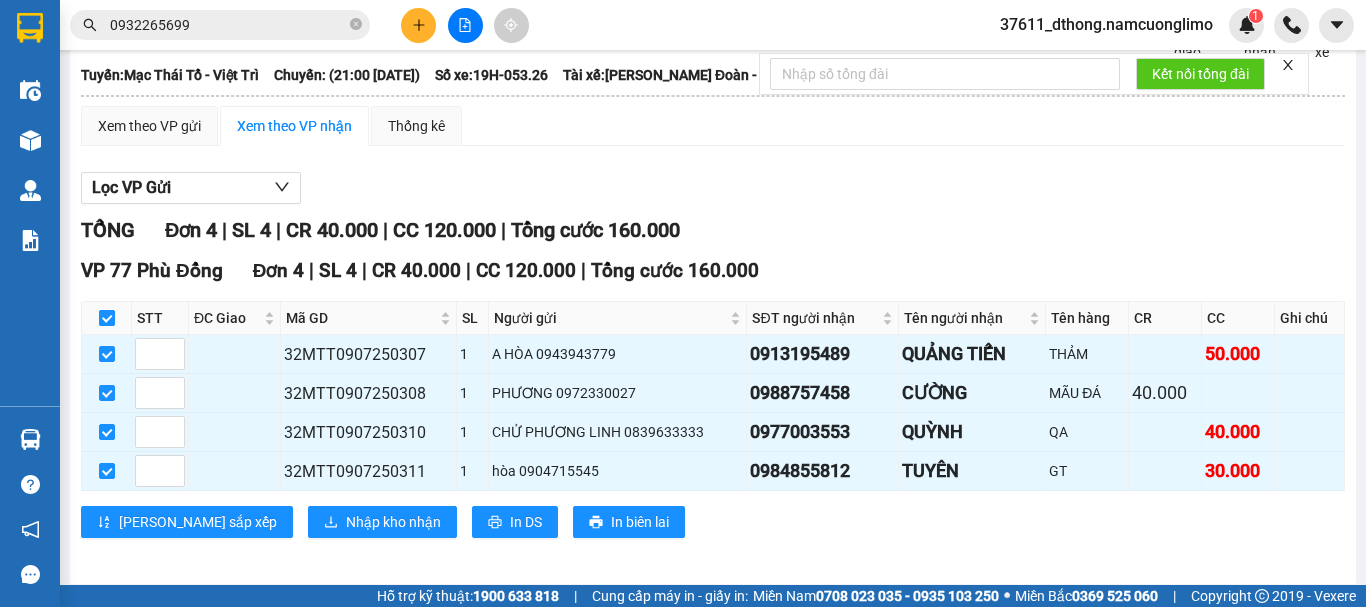 click at bounding box center (107, 318) 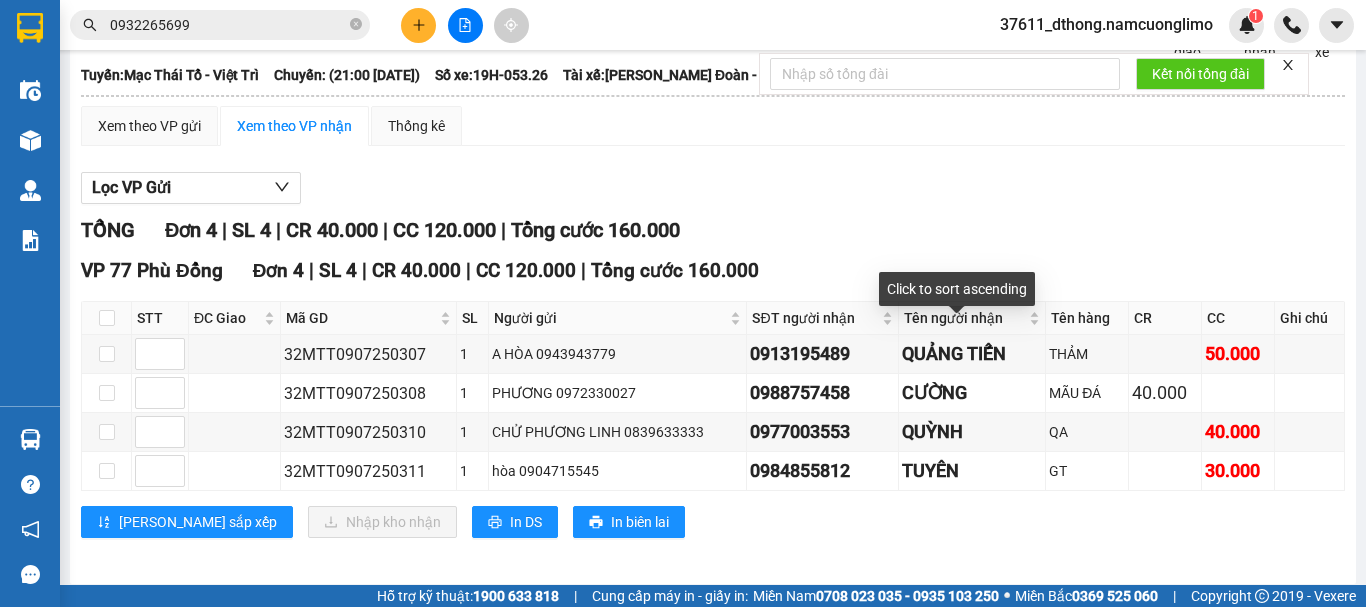 click on "TỔNG Đơn   4 | SL   4 | CR   40.000 | CC   120.000 | Tổng cước   160.000 VP 77 Phù Đổng Đơn   4 | SL   4 | CR   40.000 | CC   120.000 | Tổng cước   160.000 STT ĐC Giao Mã GD SL Người gửi SĐT người nhận Tên người nhận Tên hàng CR CC Ghi chú Ký nhận                           32MTT0907250307 1 A HÒA 0943943779 0913195489 QUẢNG TIẾN THẢM 50.000 32MTT0907250308 1 PHƯƠNG 0972330027 0988757458 CƯỜNG MÃU ĐÁ 40.000 32MTT0907250310 1 CHỬ PHƯƠNG LINH 0839633333 0977003553 QUỲNH QA 40.000 32MTT0907250311 1 hòa  0904715545 0984855812 TUYÊN GT 30.000 Lưu sắp xếp Nhập kho nhận In DS In biên lai  Công ty TNHH Trọng Hiếu Phú Thọ - Nam Cường Limousine   1900400028   Số 26 ngõ 216, phố Cao Sơn, phường Minh Phương VP 77 Phù Đổng  -  06:58 - 10/07/2025 Tuyến:  Mạc Thái Tổ - Việt Trì Chuyến:   (21:00 - 09/07/2025) Tài xế:  Trần Viết Đoàn - 0979.091.155   Số xe:  19H-053.26   Loại xe:  STT SL" at bounding box center [713, 389] 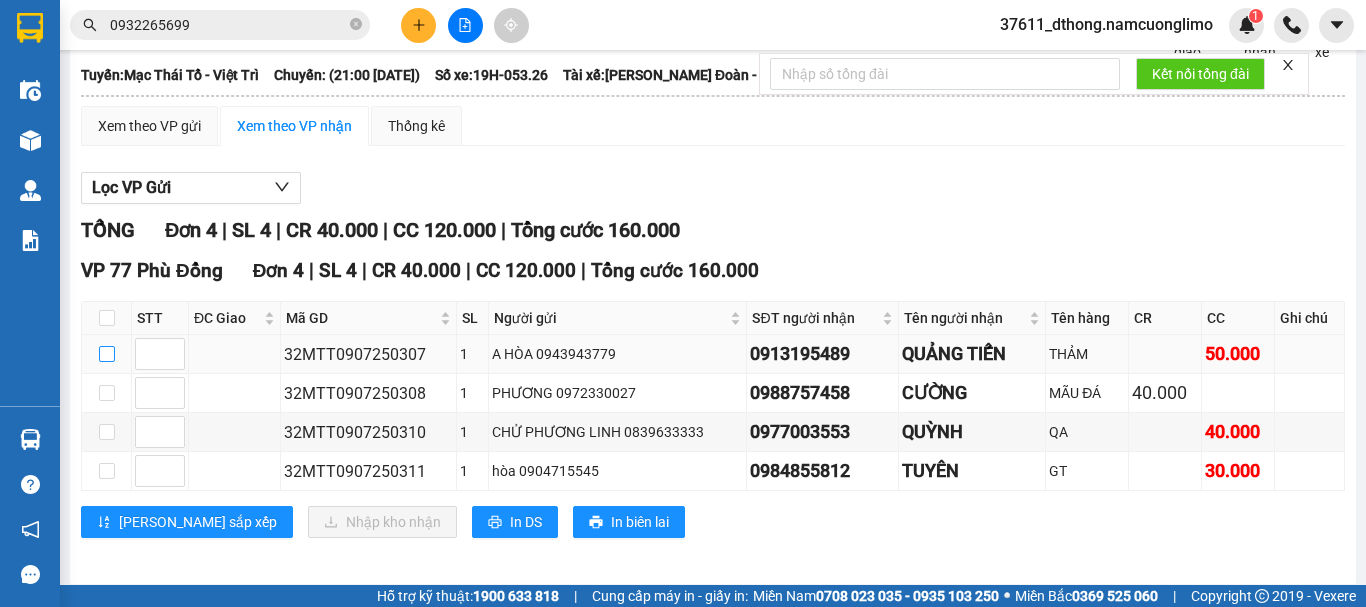 click at bounding box center (107, 354) 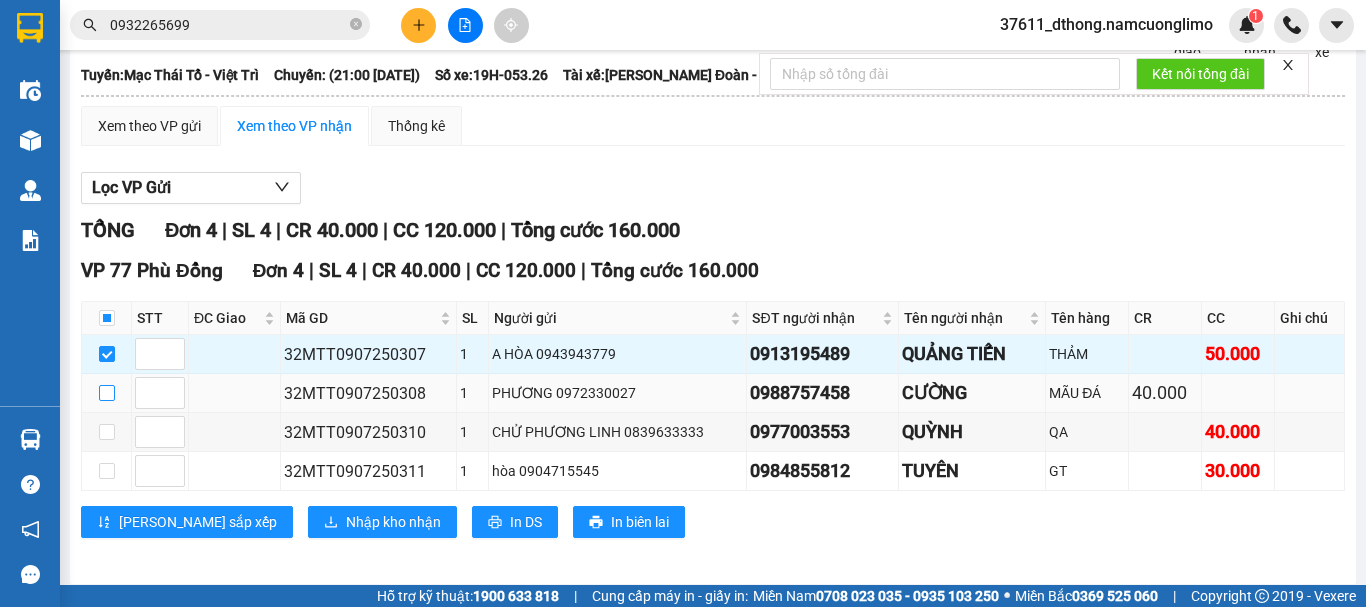 click at bounding box center (107, 393) 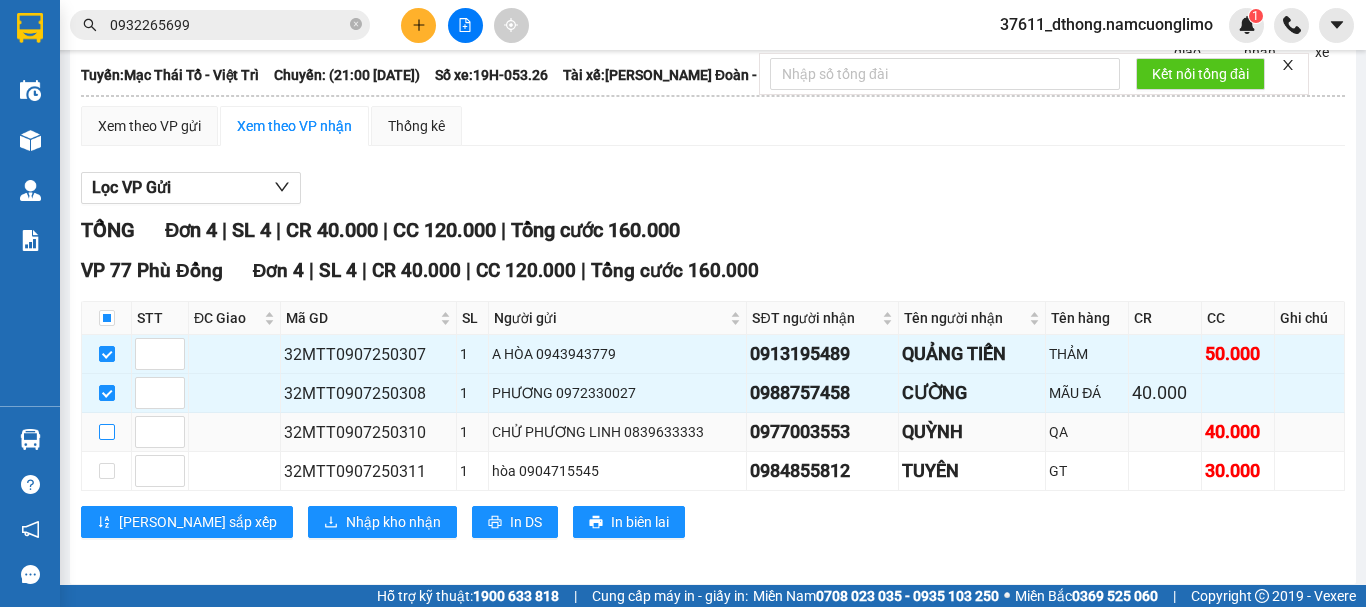 click at bounding box center (107, 432) 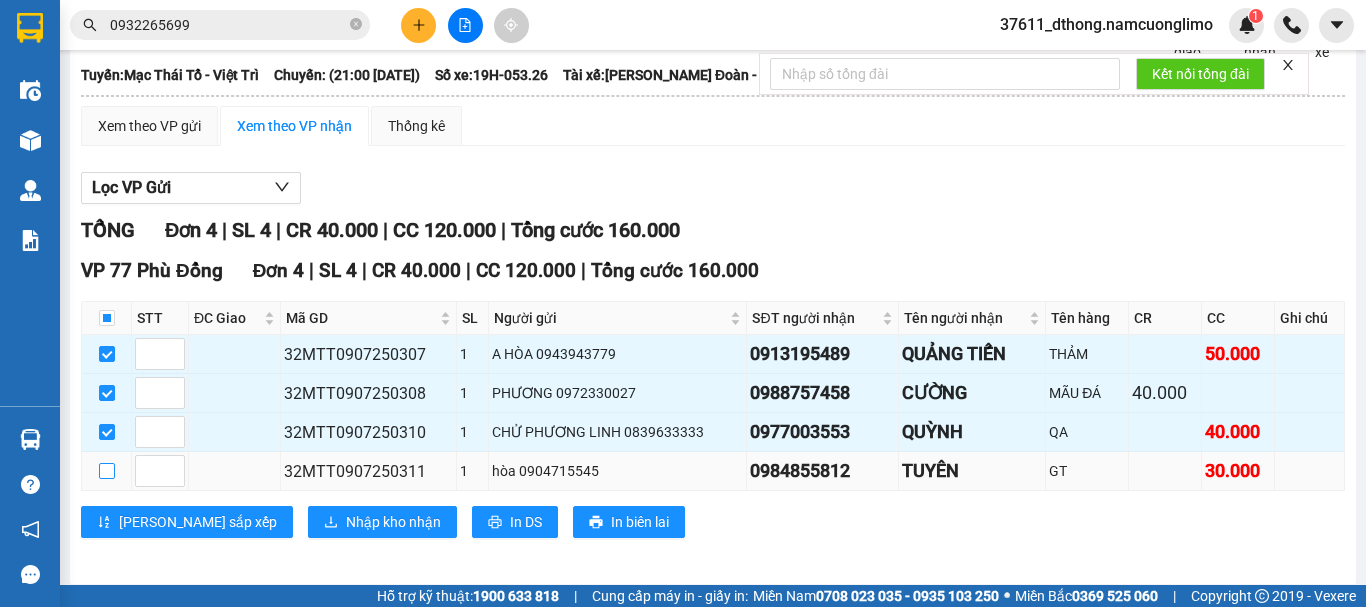 click at bounding box center [107, 471] 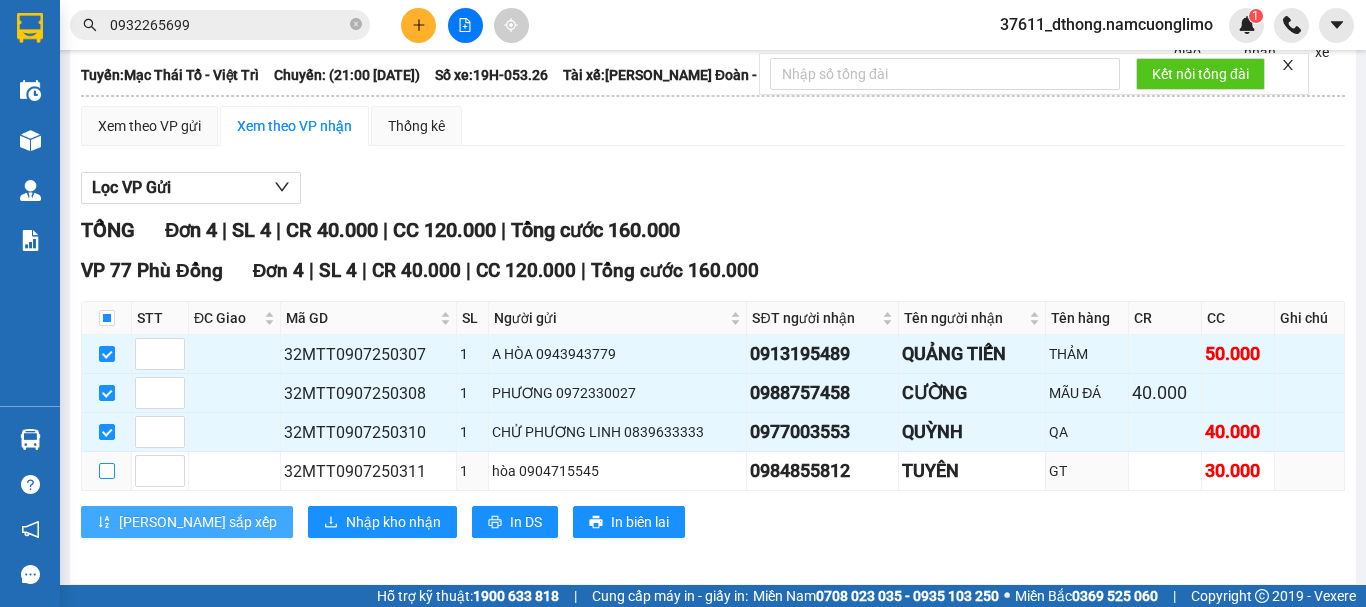 checkbox on "true" 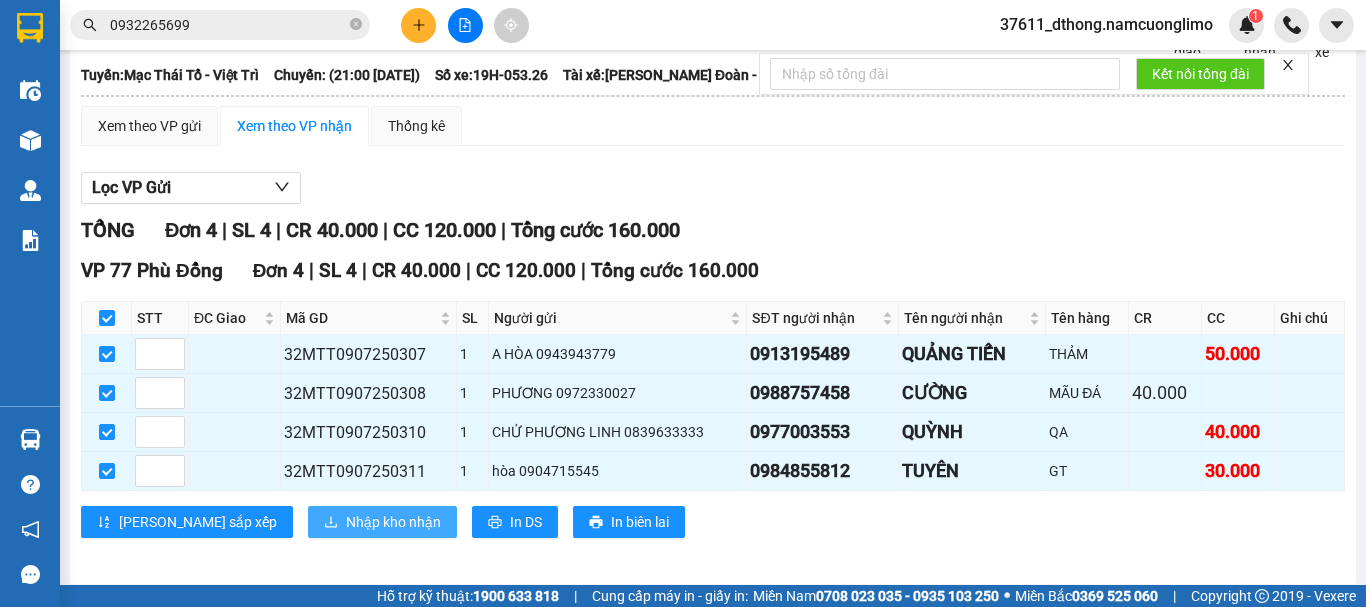 click on "Nhập kho nhận" at bounding box center [393, 522] 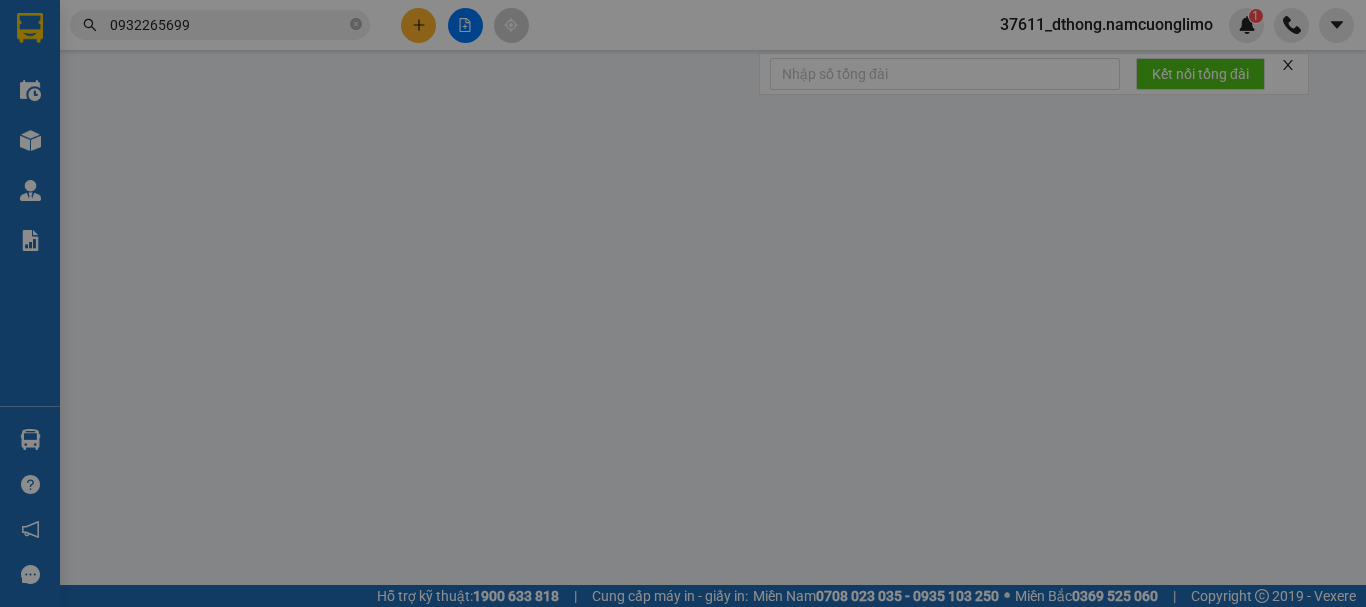 scroll, scrollTop: 0, scrollLeft: 0, axis: both 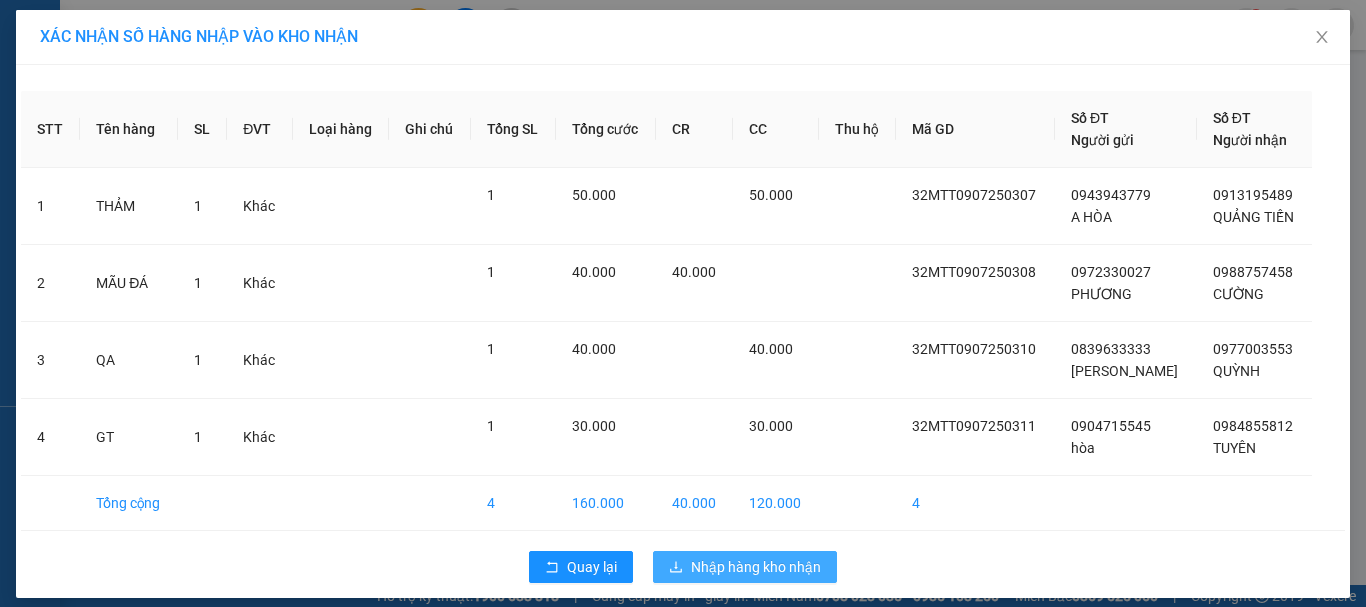 drag, startPoint x: 768, startPoint y: 566, endPoint x: 790, endPoint y: 536, distance: 37.202152 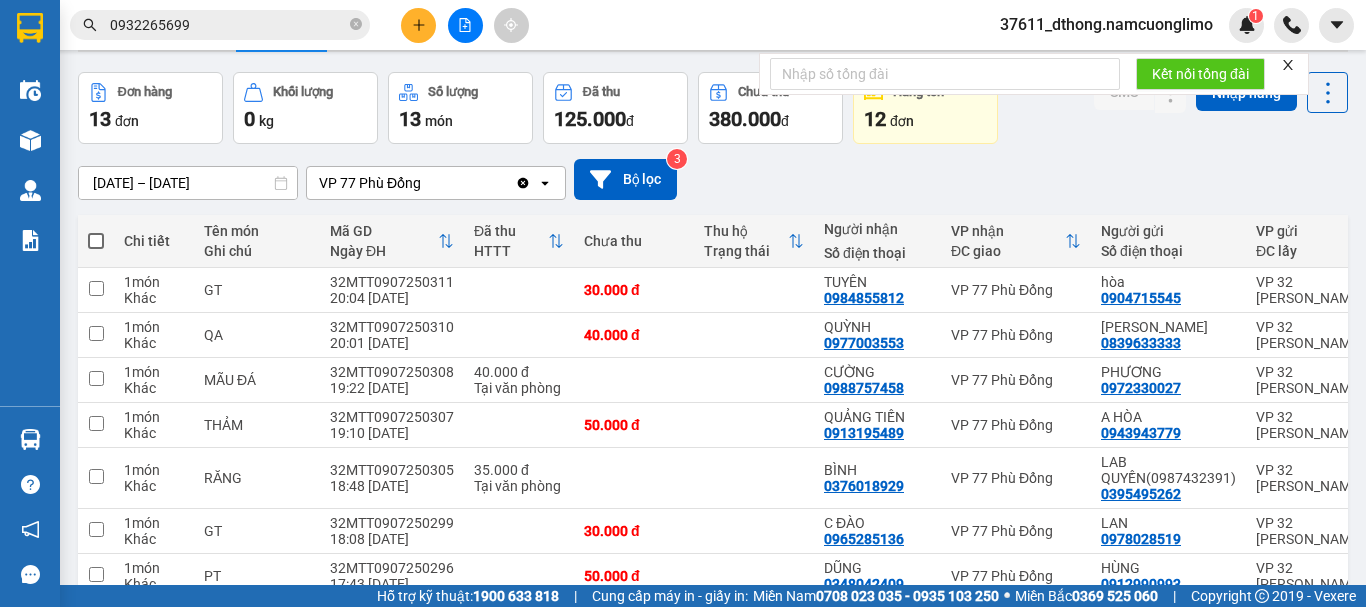 scroll, scrollTop: 100, scrollLeft: 0, axis: vertical 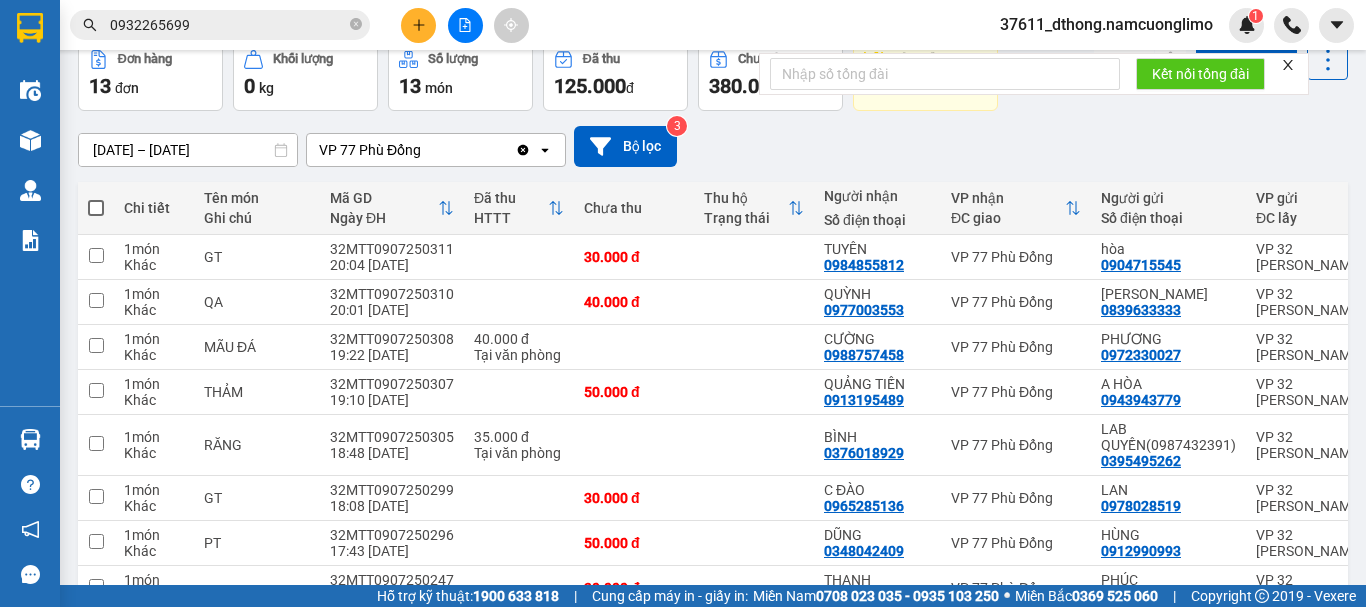 click on "[DATE] – [DATE] Press the down arrow key to interact with the calendar and select a date. Press the escape button to close the calendar. Selected date range is from [DATE] to [DATE]. VP 77 Phù Đổng Clear value open Bộ lọc 3" at bounding box center (713, 146) 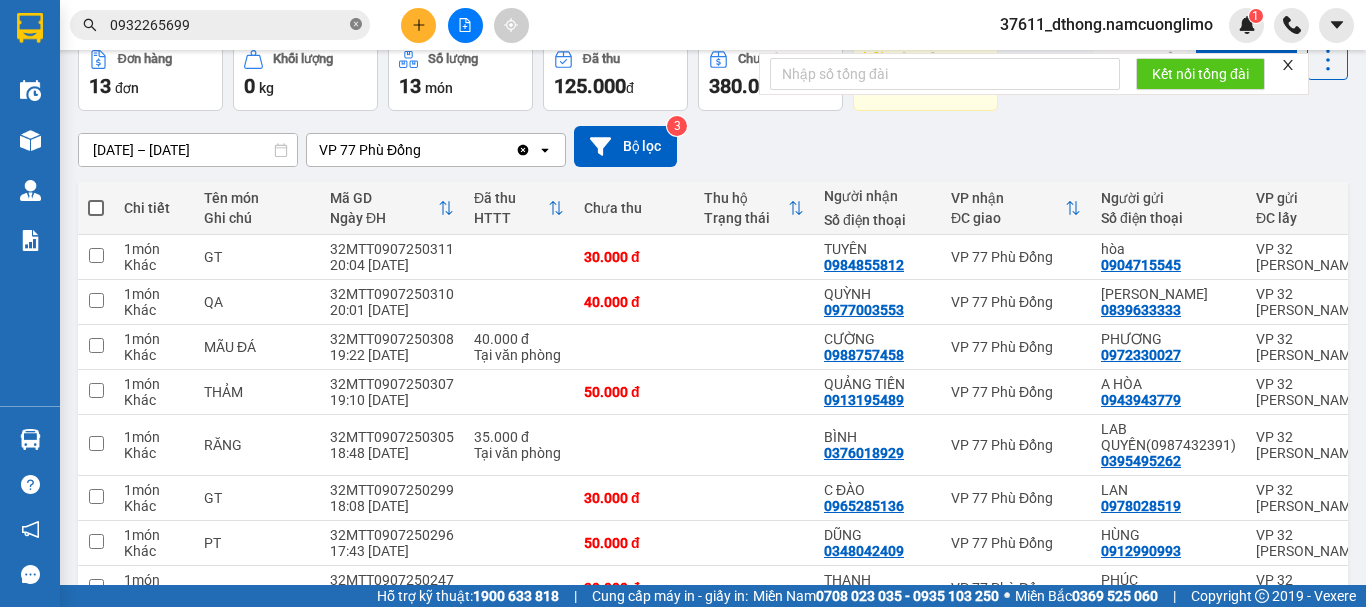 click 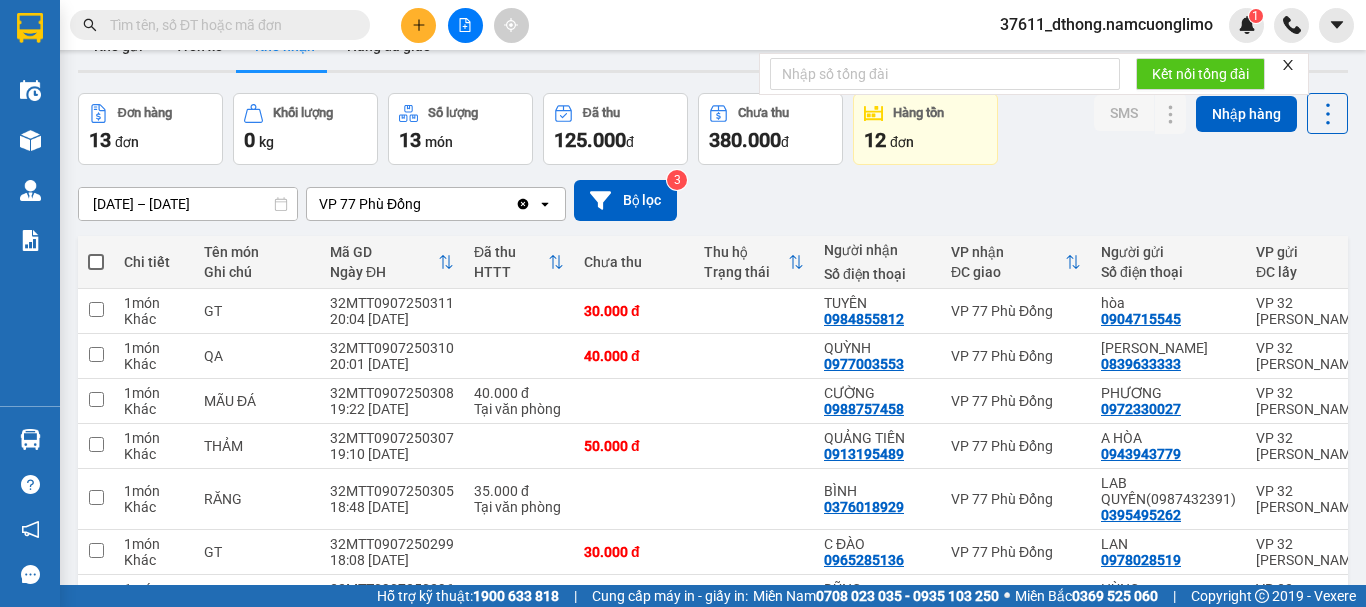 scroll, scrollTop: 0, scrollLeft: 0, axis: both 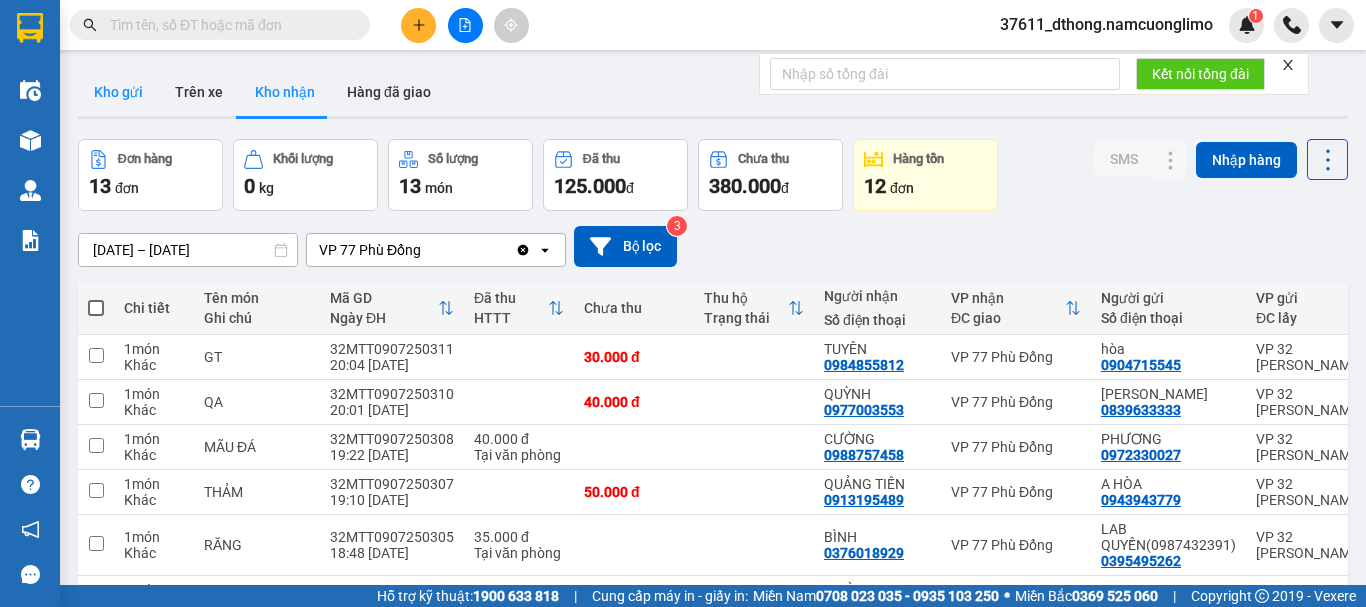 click on "Kho gửi" at bounding box center [118, 92] 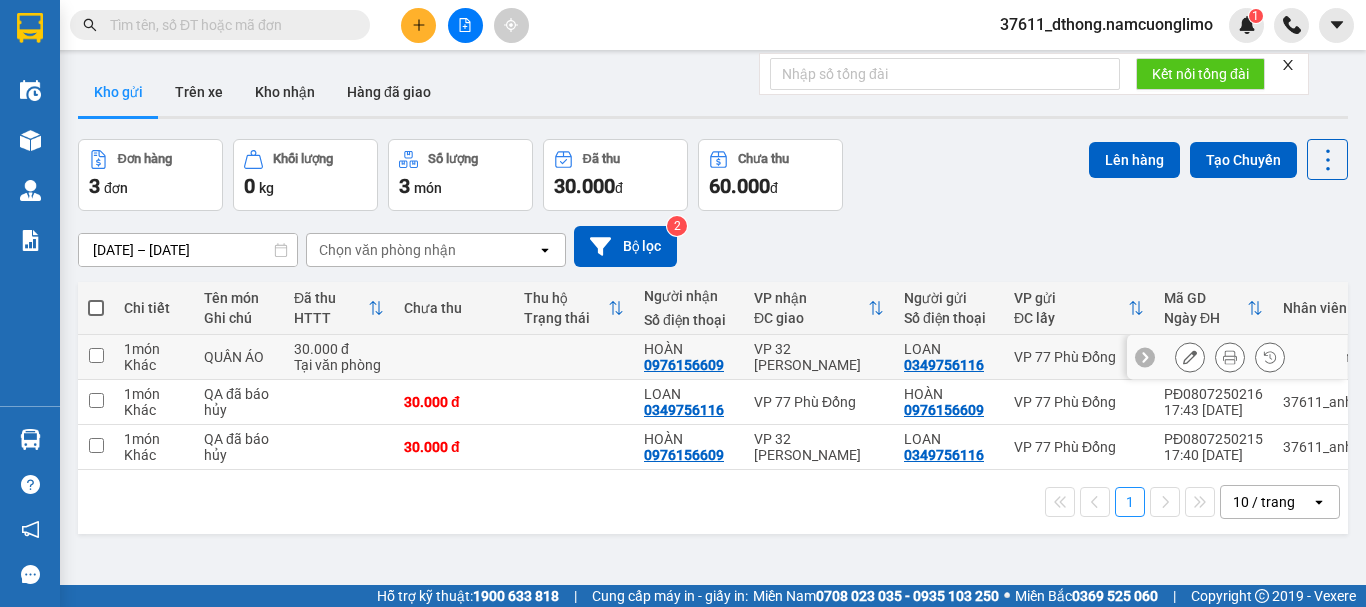 click at bounding box center [96, 355] 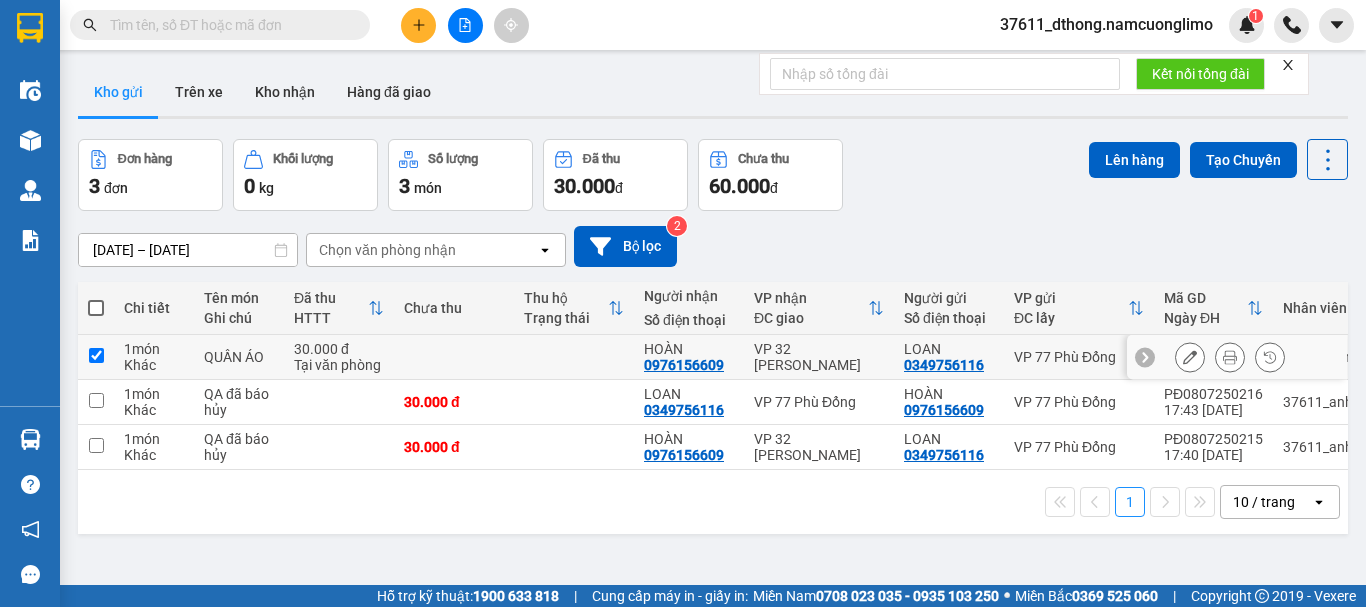 checkbox on "true" 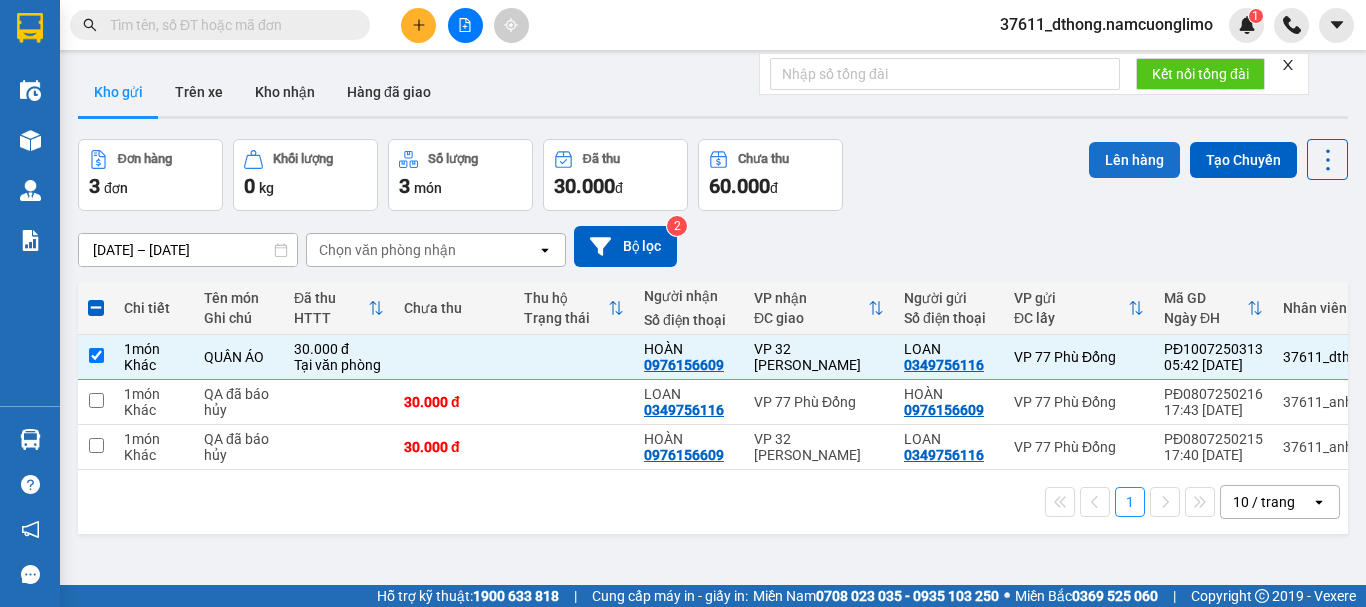 click on "Lên hàng" at bounding box center [1134, 160] 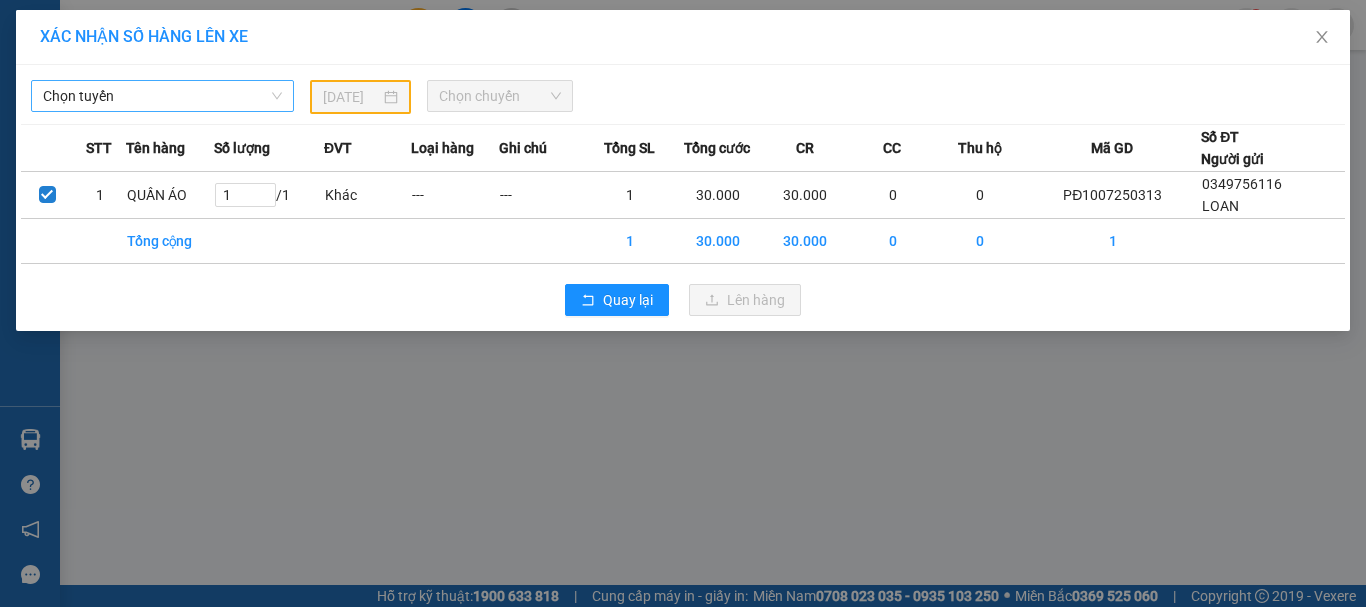 click on "Chọn tuyến" at bounding box center [162, 96] 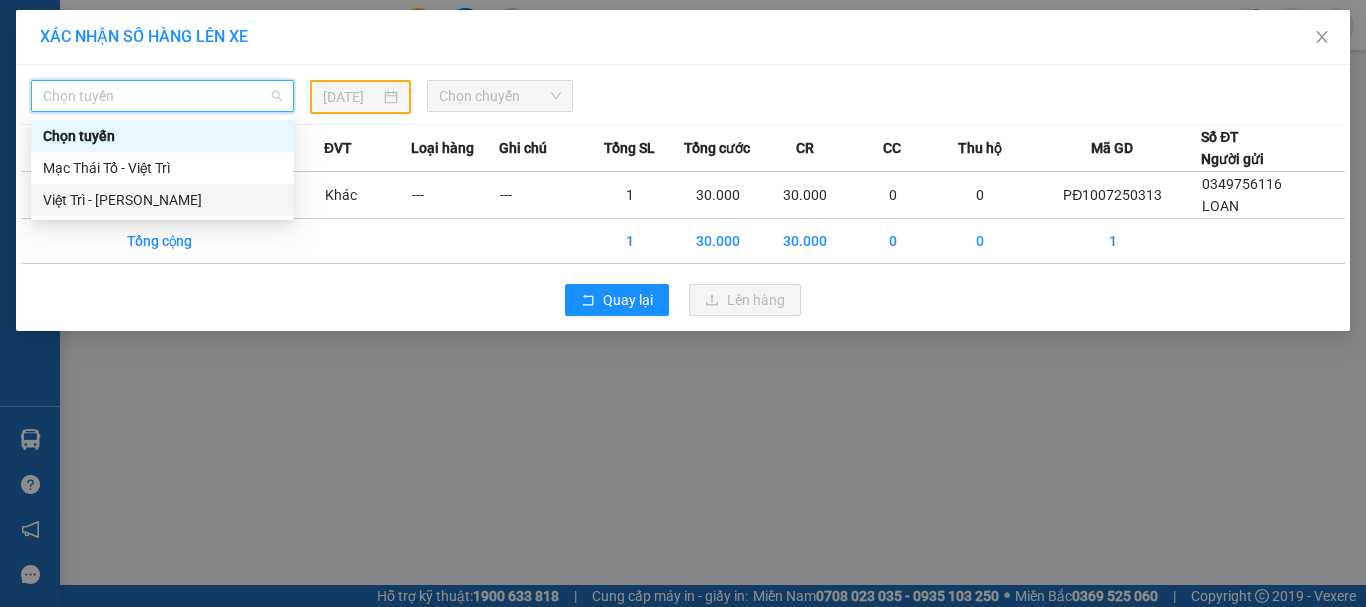 click on "Việt Trì - [PERSON_NAME]" at bounding box center (162, 200) 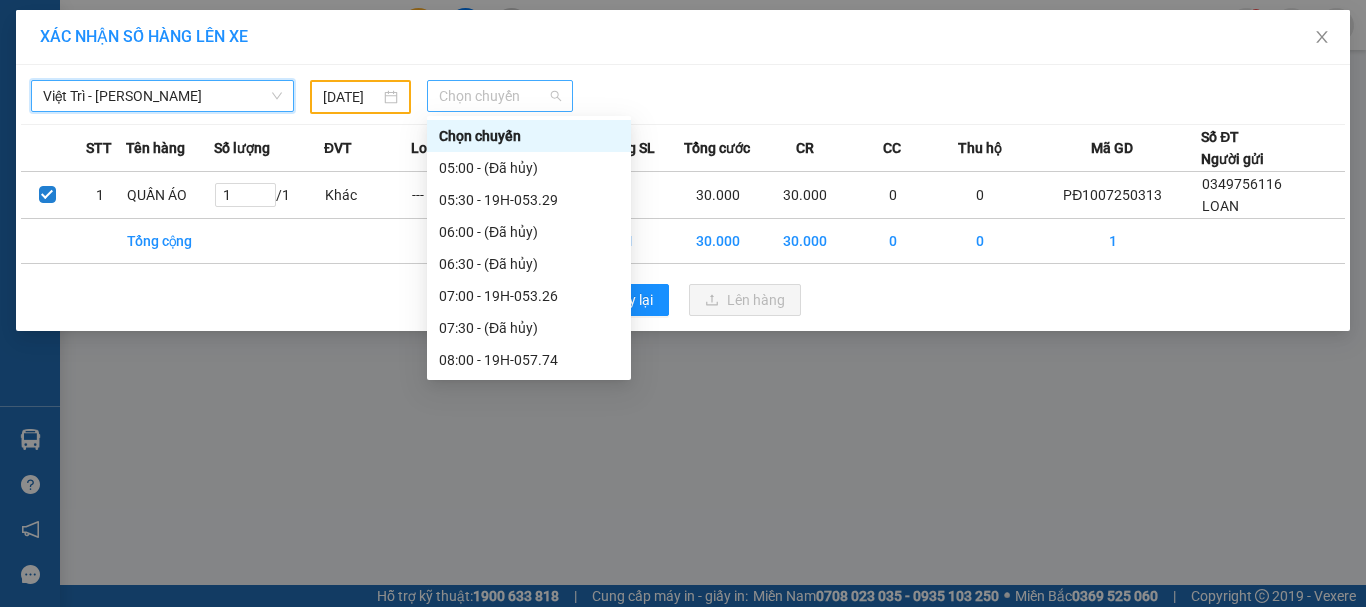 click on "Chọn chuyến" at bounding box center [500, 96] 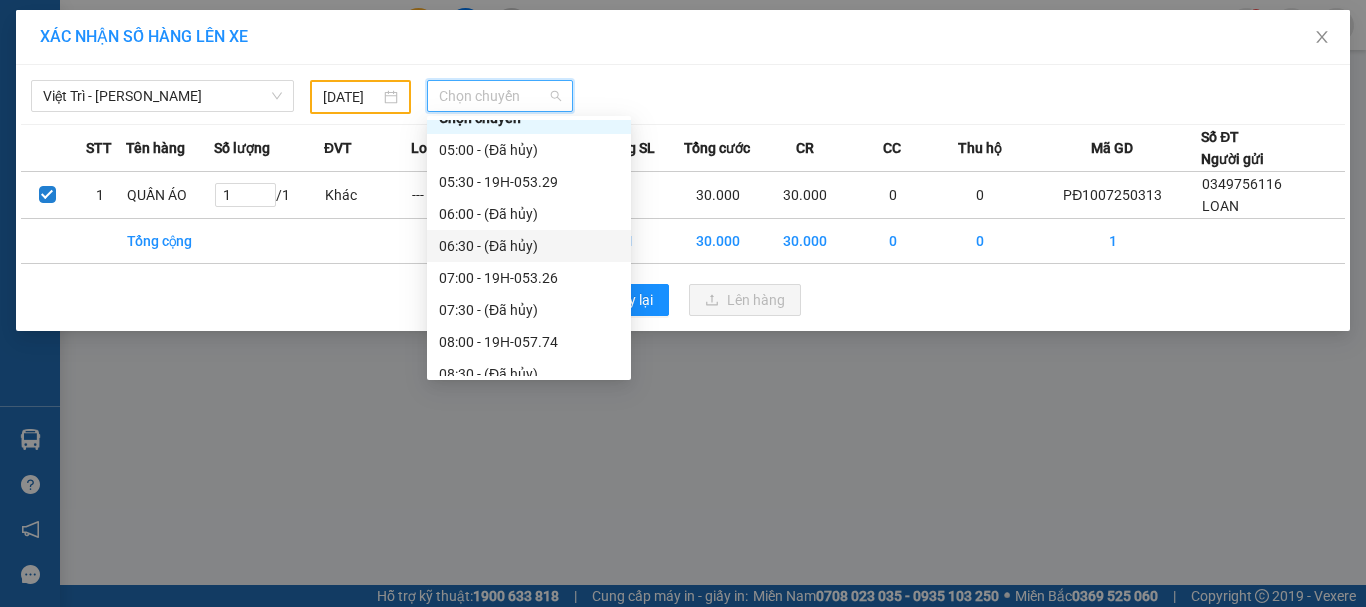 scroll, scrollTop: 0, scrollLeft: 0, axis: both 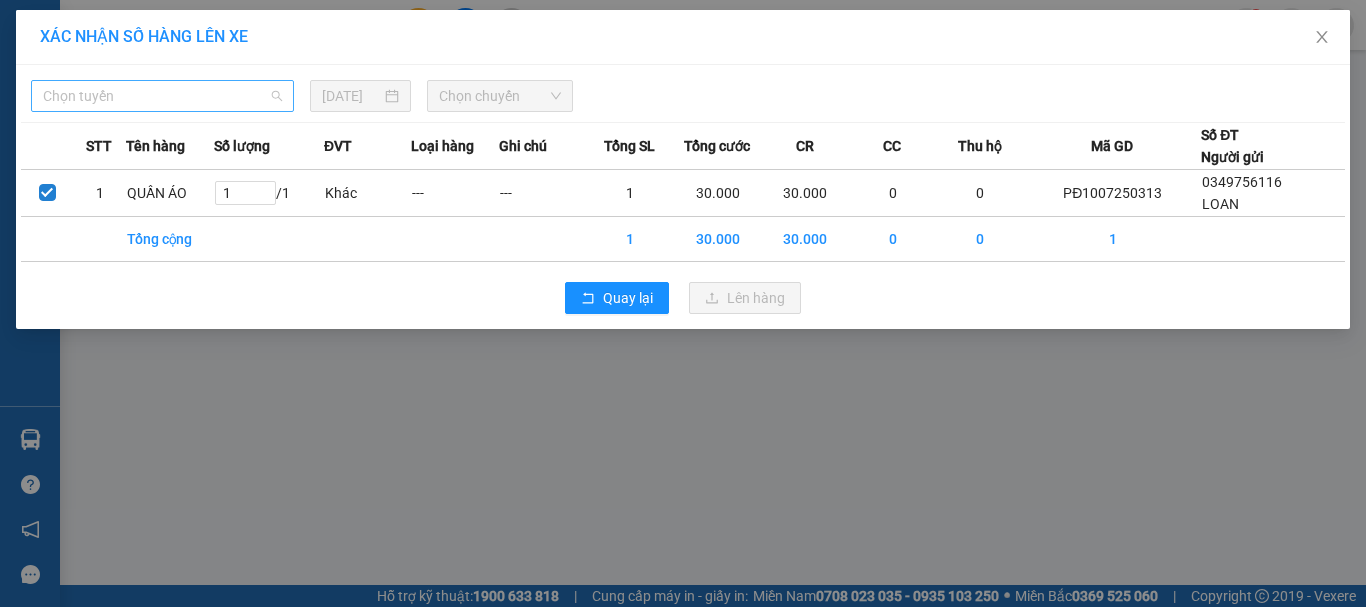 click on "Chọn tuyến" at bounding box center (162, 96) 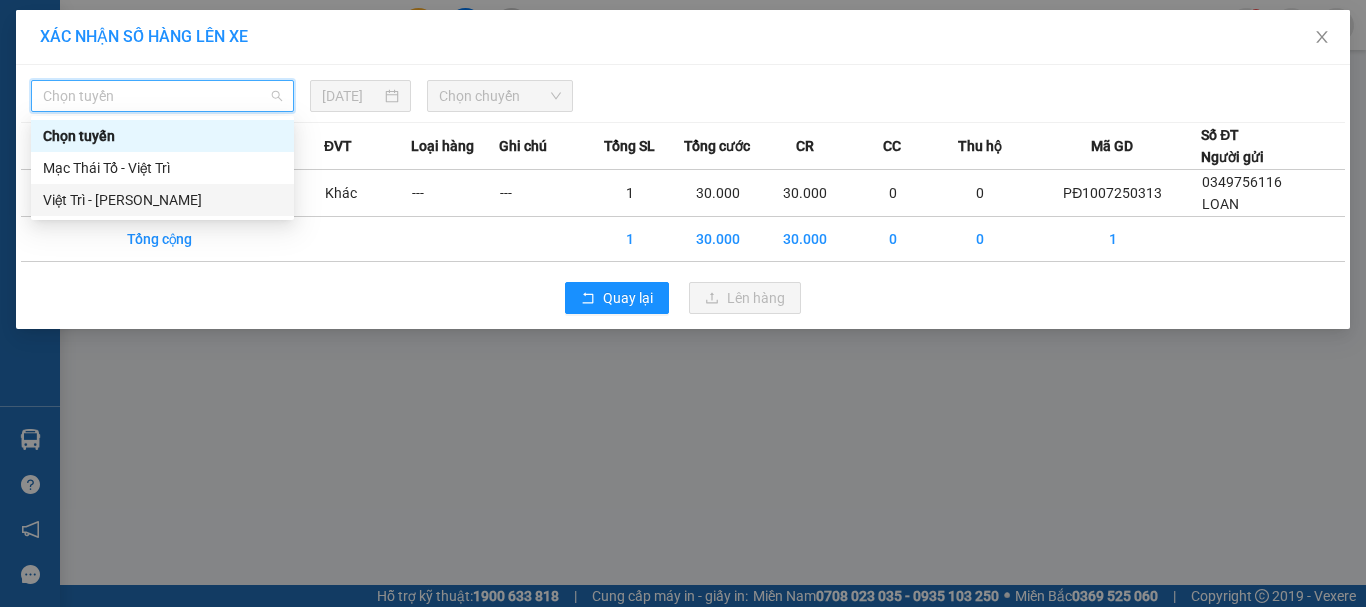 click on "Việt Trì - [PERSON_NAME]" at bounding box center (162, 200) 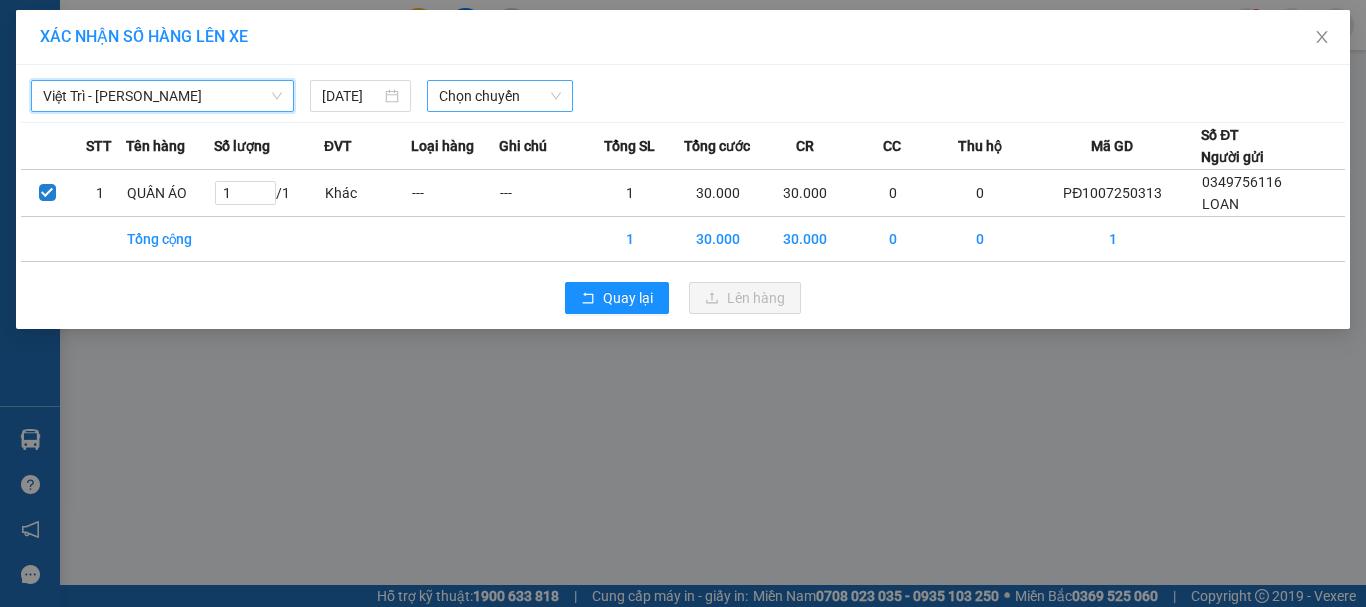 click on "Chọn chuyến" at bounding box center (500, 96) 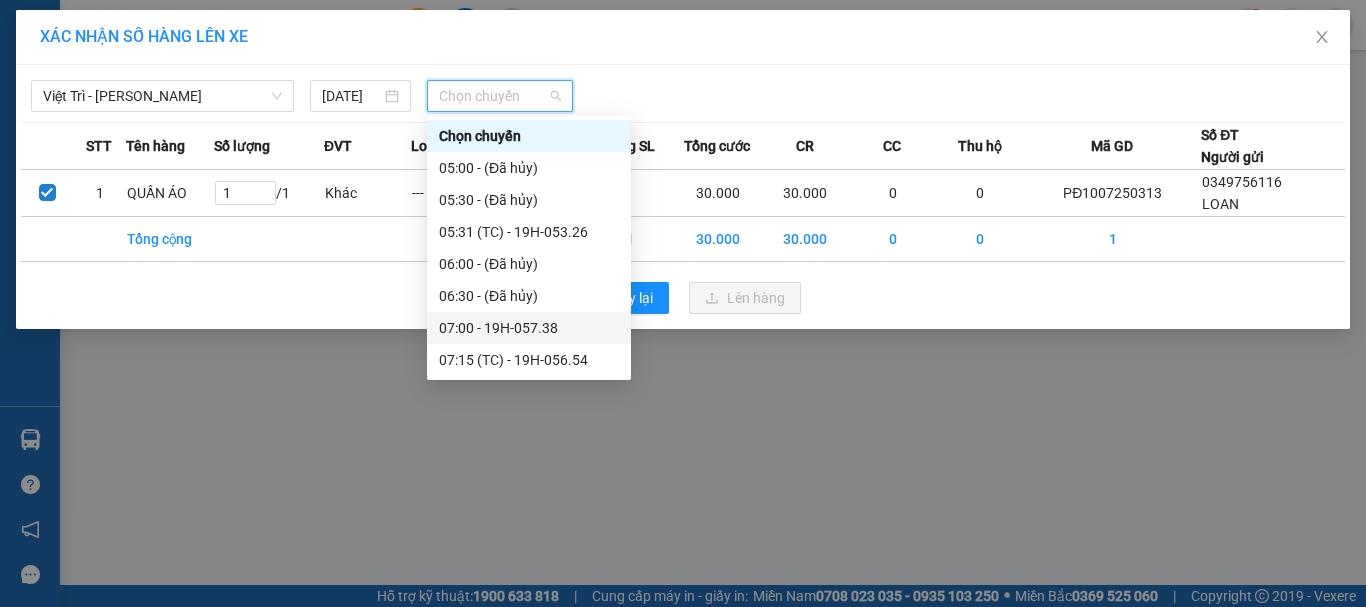 click on "07:00     - 19H-057.38" at bounding box center (529, 328) 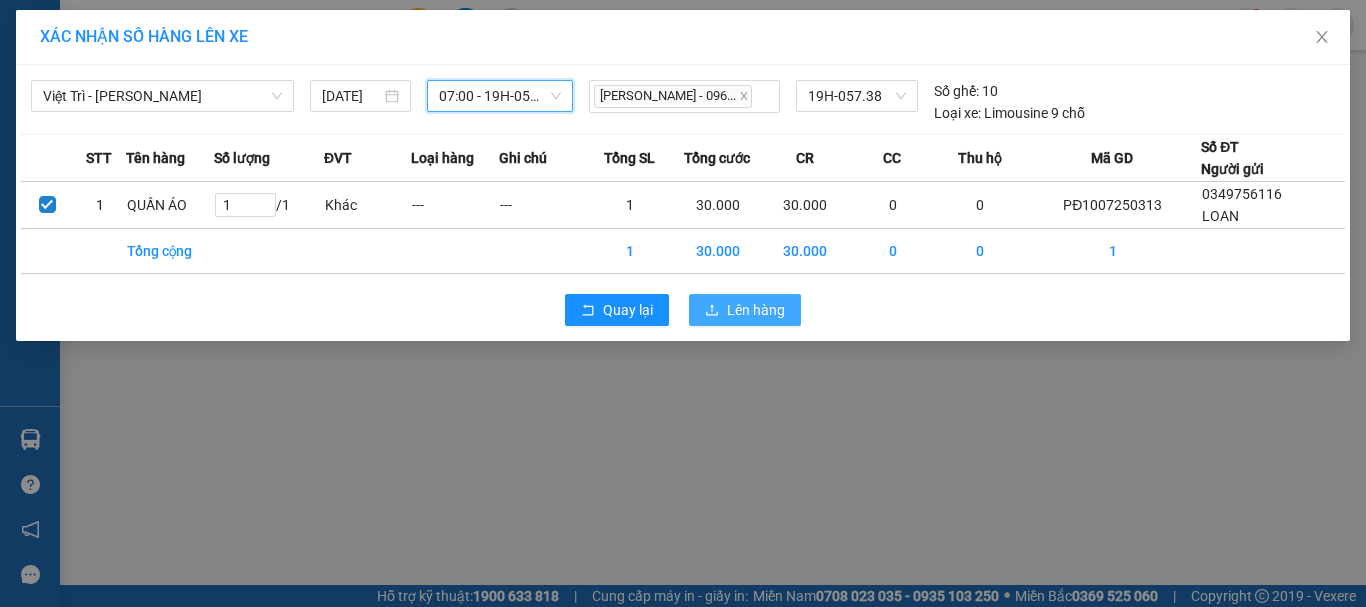 drag, startPoint x: 779, startPoint y: 317, endPoint x: 782, endPoint y: 284, distance: 33.13608 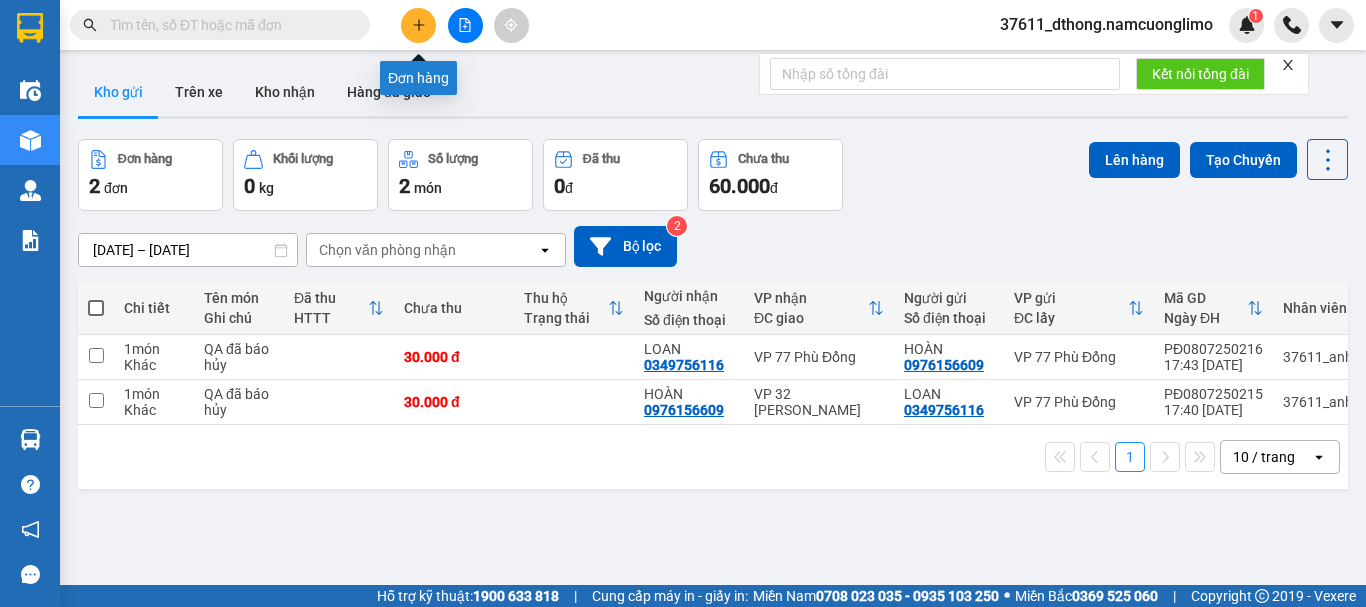 click 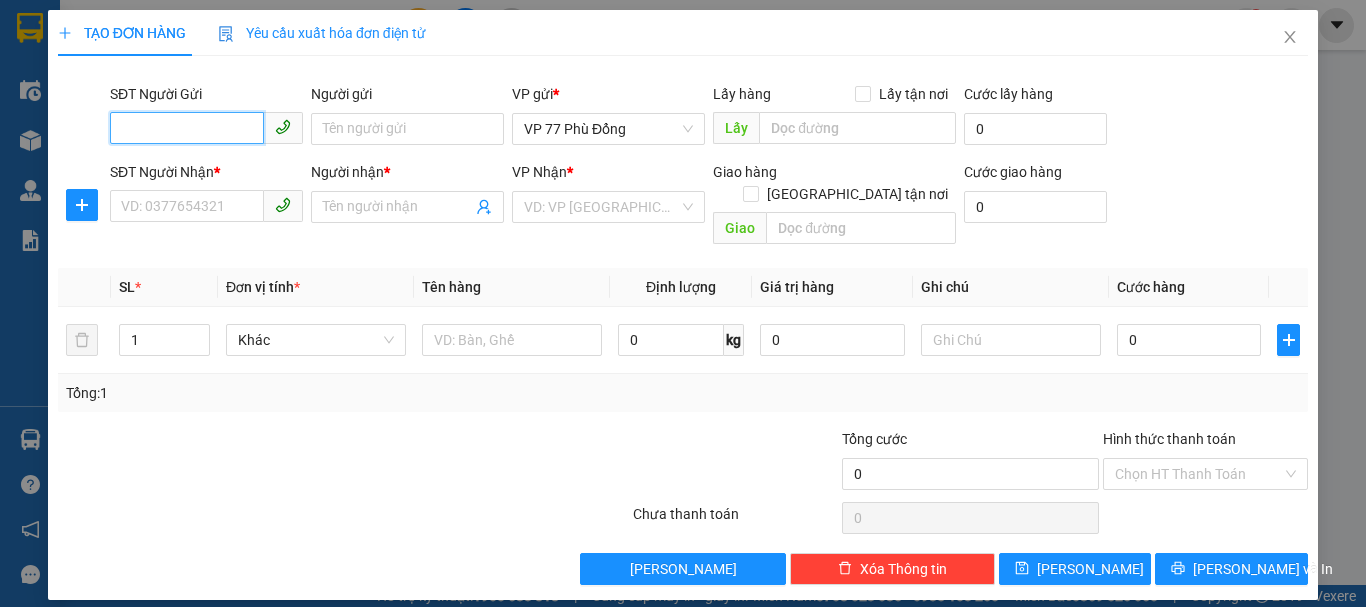 click on "SĐT Người Gửi" at bounding box center [187, 128] 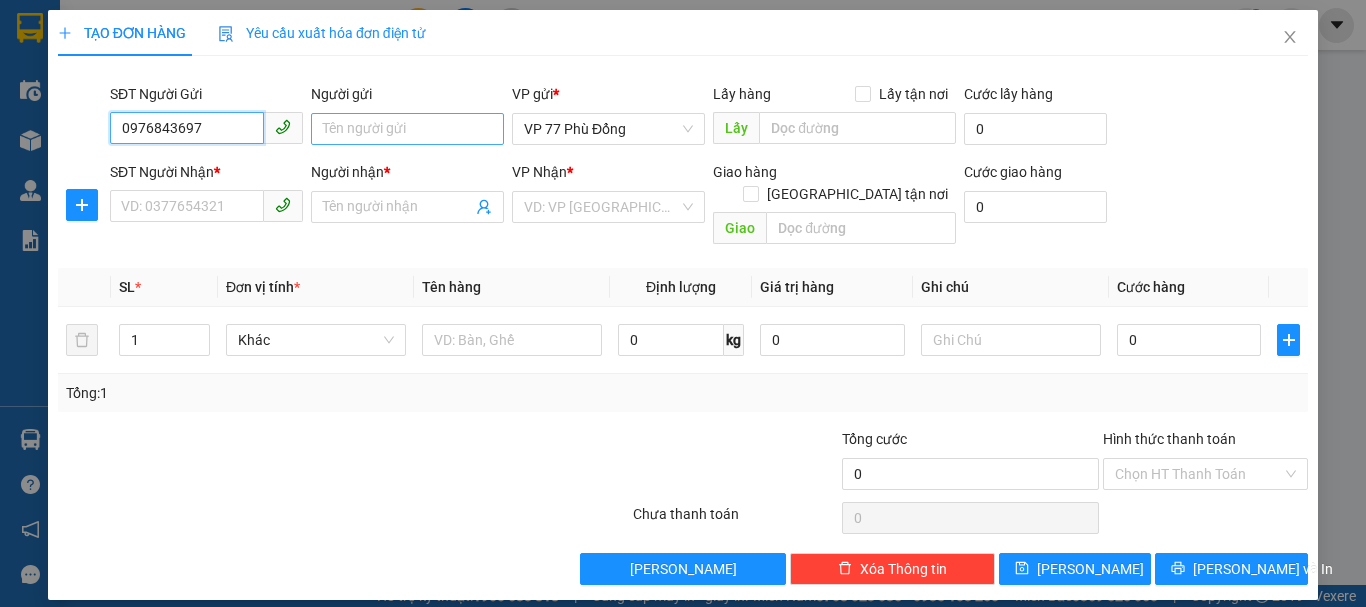type on "0976843697" 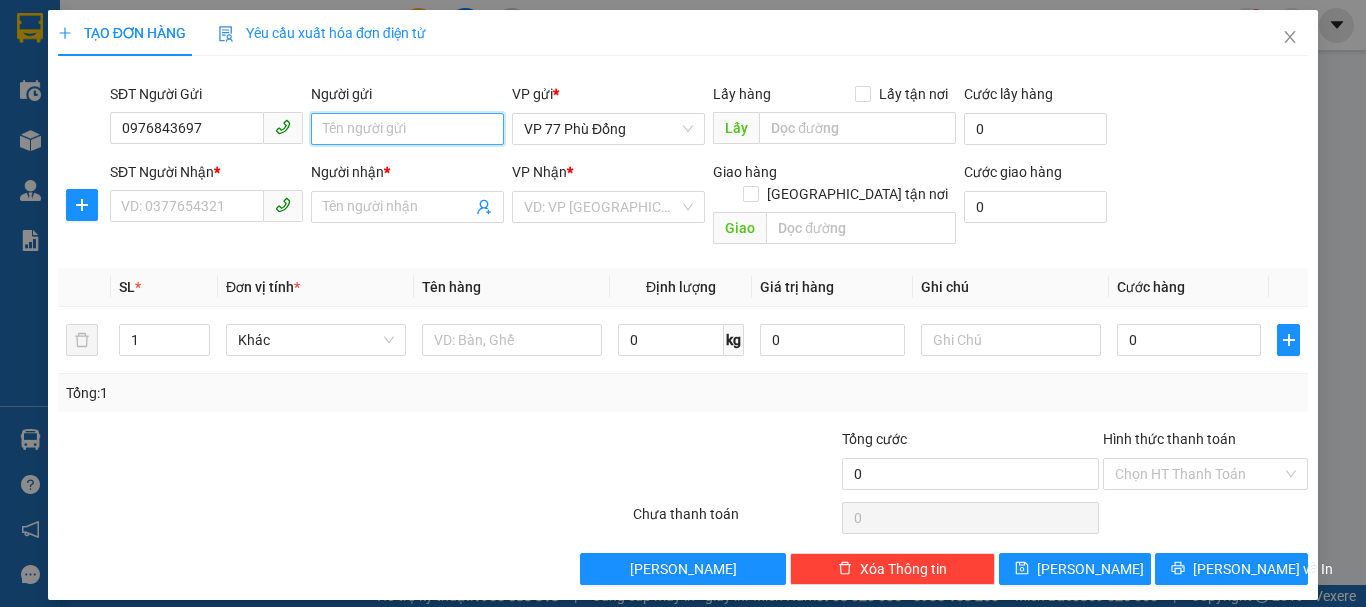 click on "Người gửi" at bounding box center [407, 129] 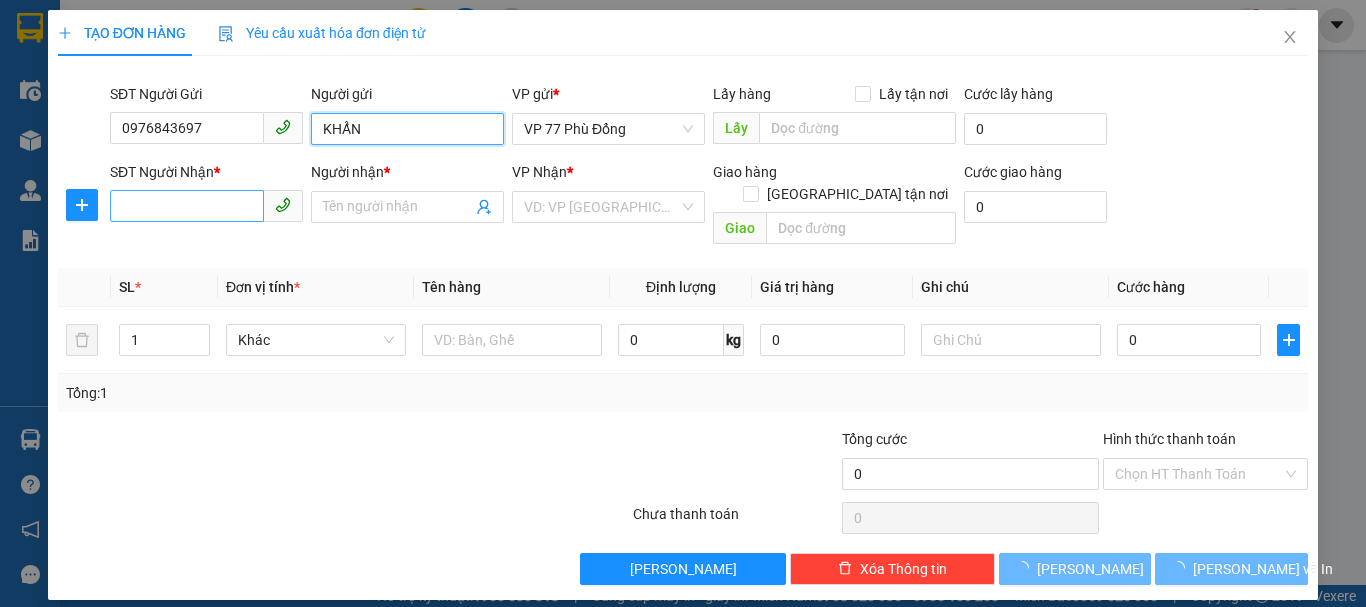 type on "KHẨN" 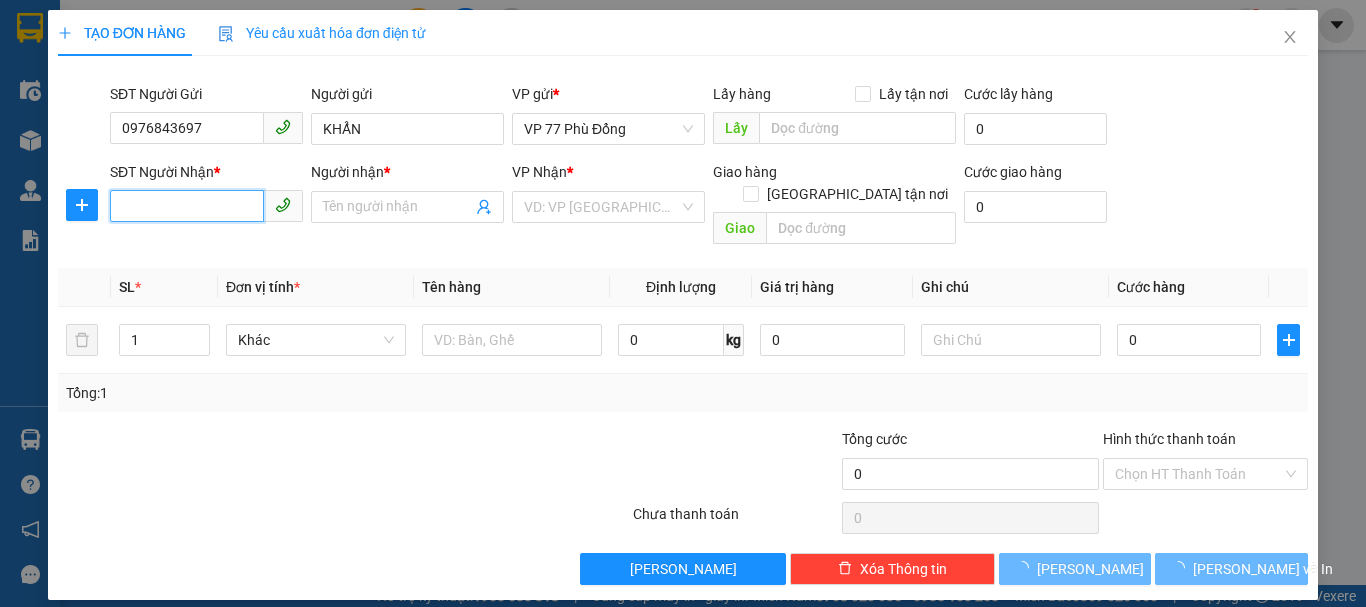click on "SĐT Người Nhận  *" at bounding box center [187, 206] 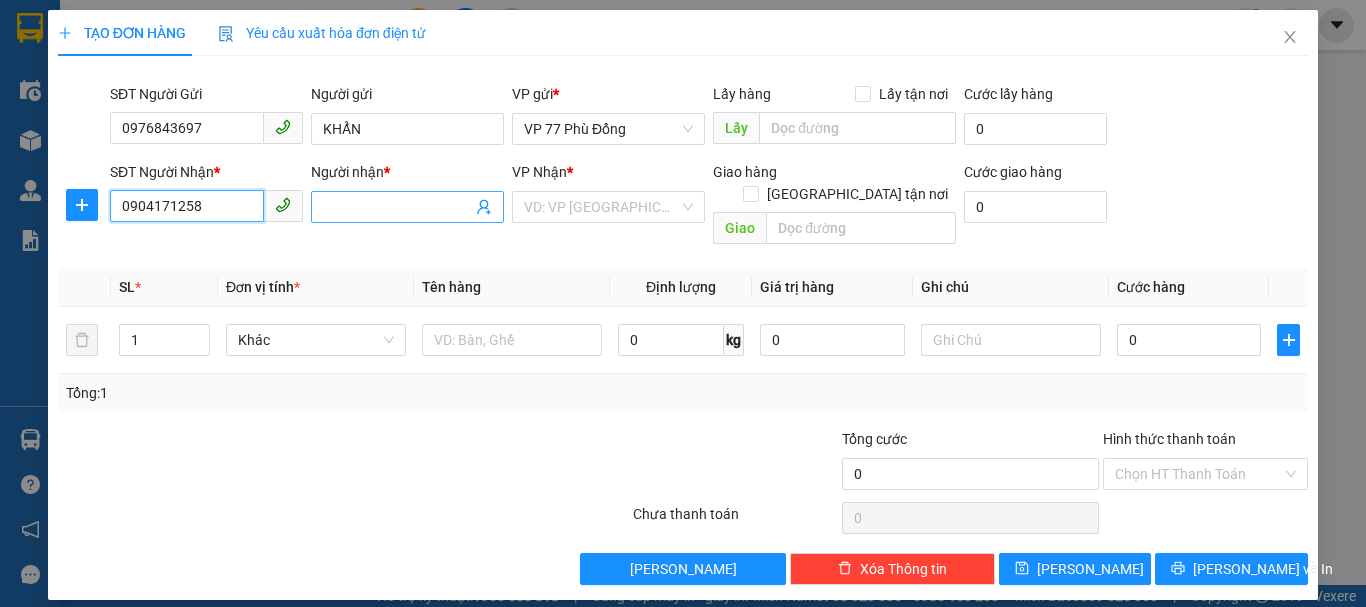 type on "0904171258" 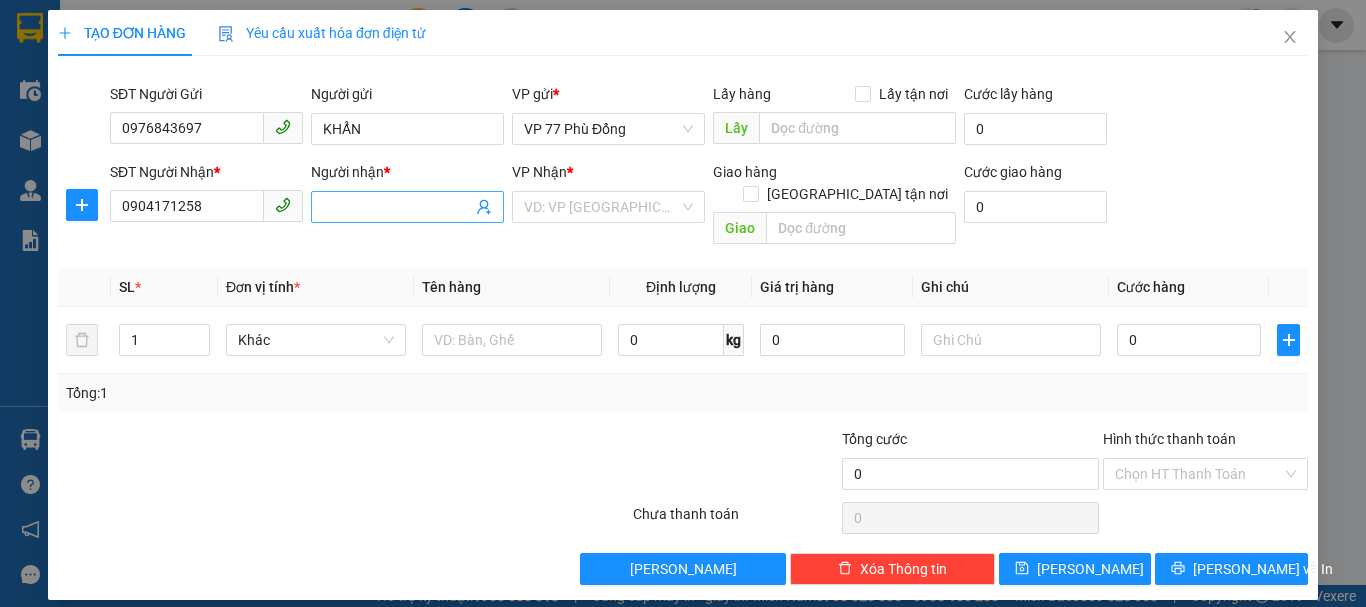 click on "Người nhận  *" at bounding box center [397, 207] 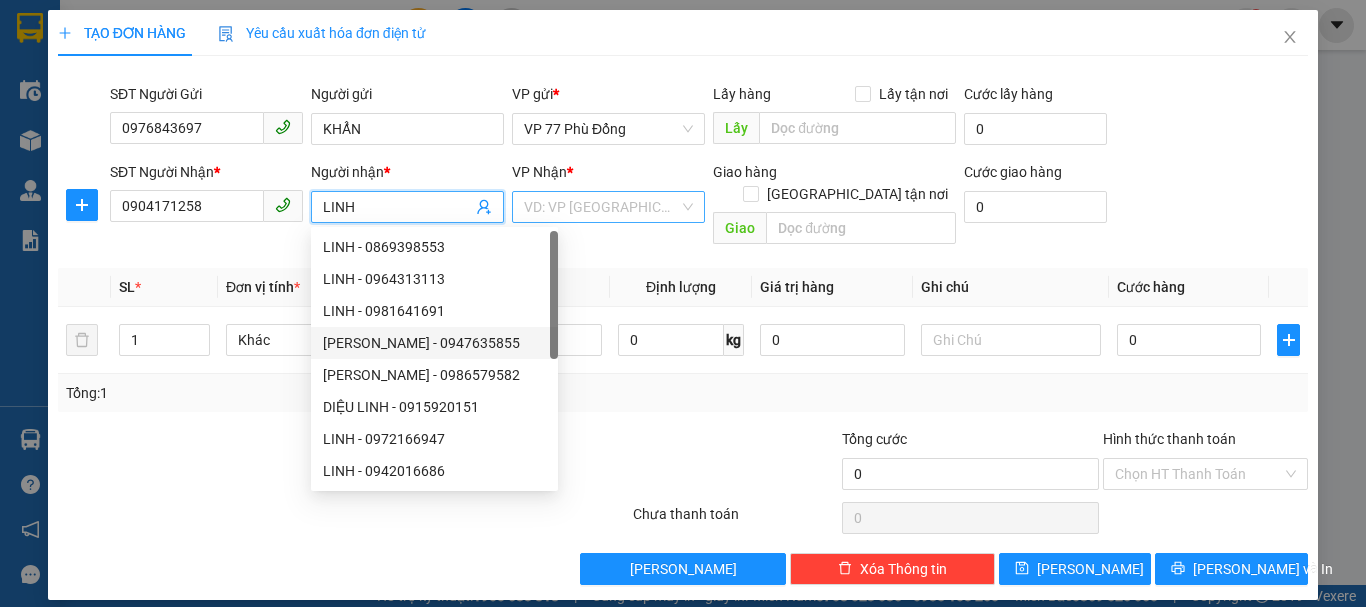 type on "LINH" 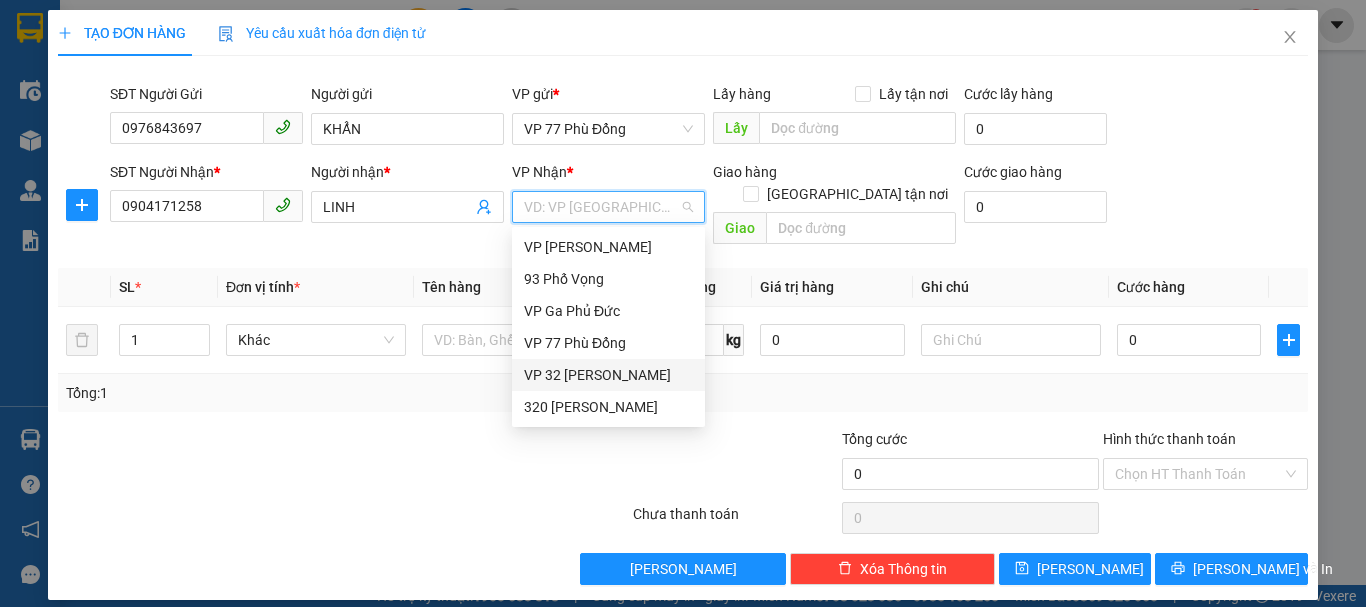 drag, startPoint x: 652, startPoint y: 373, endPoint x: 704, endPoint y: 222, distance: 159.70285 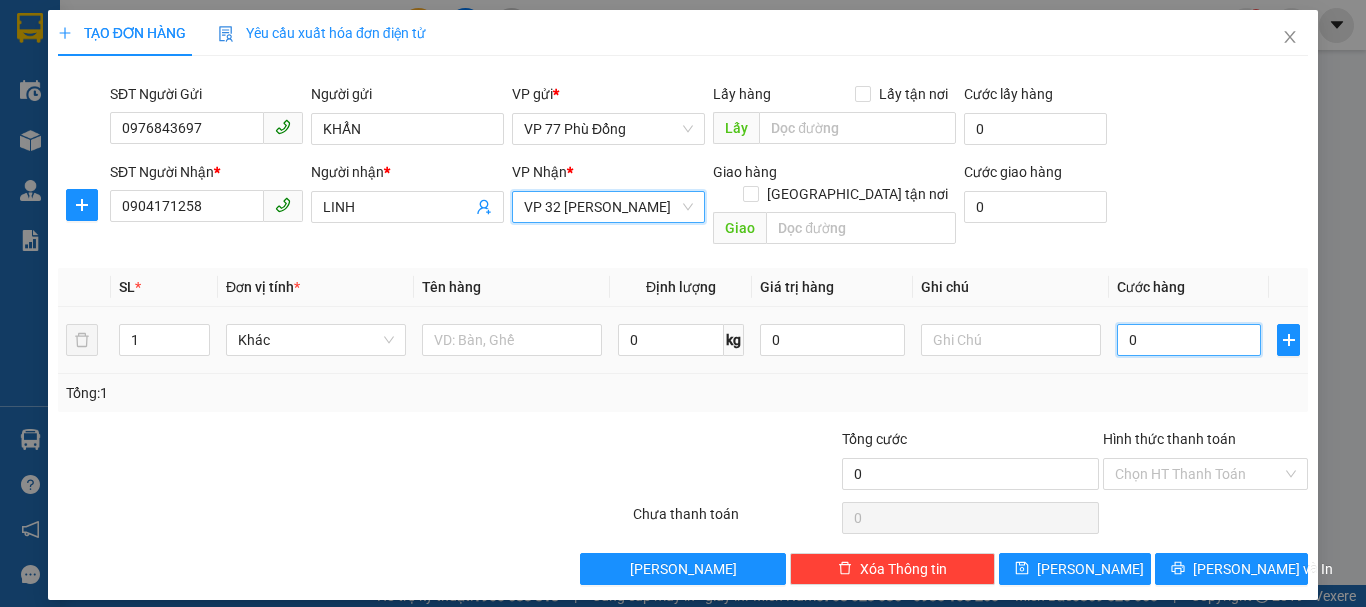 click on "0" at bounding box center [1189, 340] 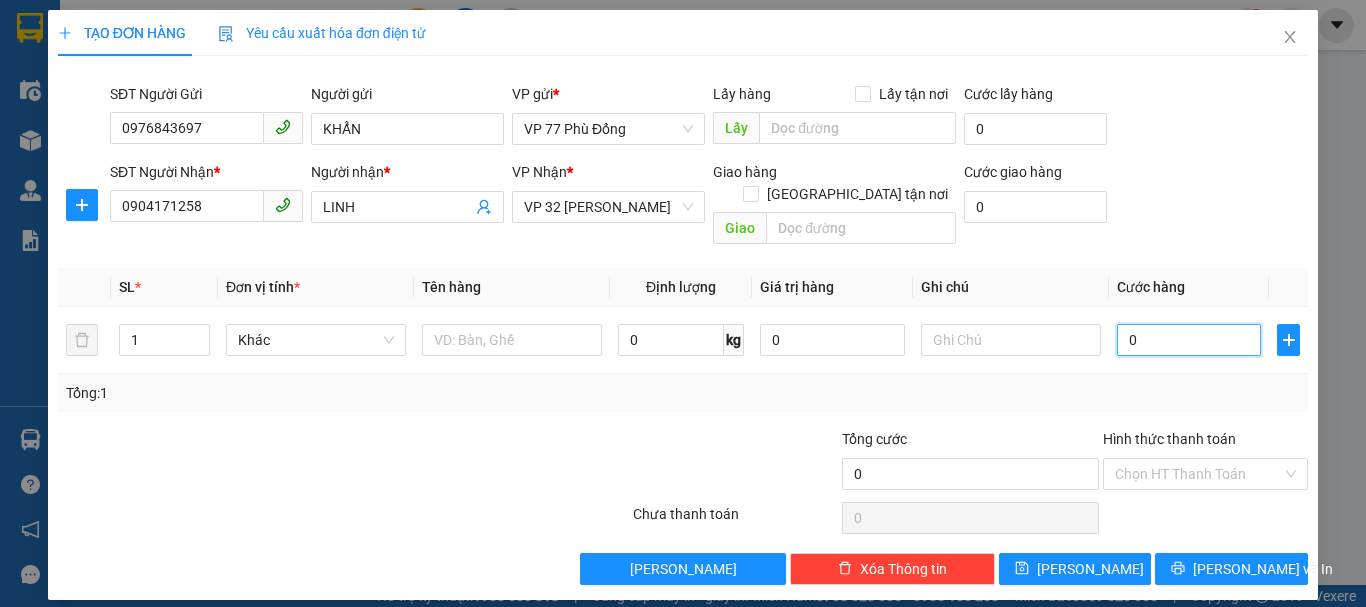 type on "3" 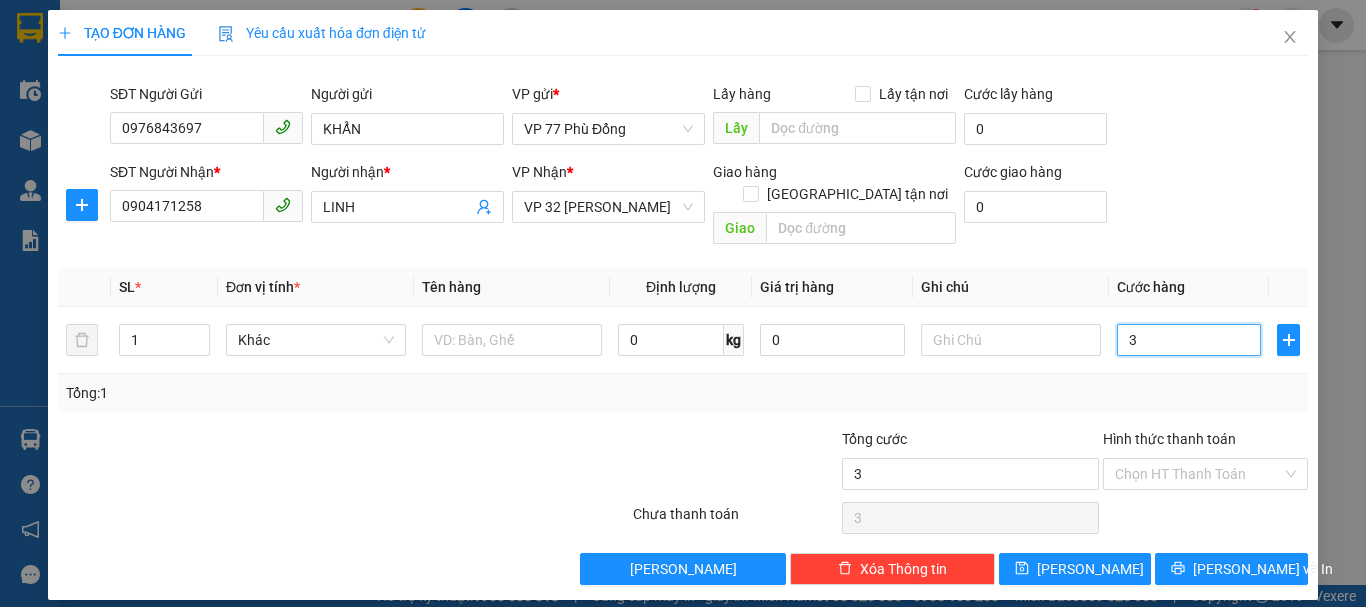 type on "30" 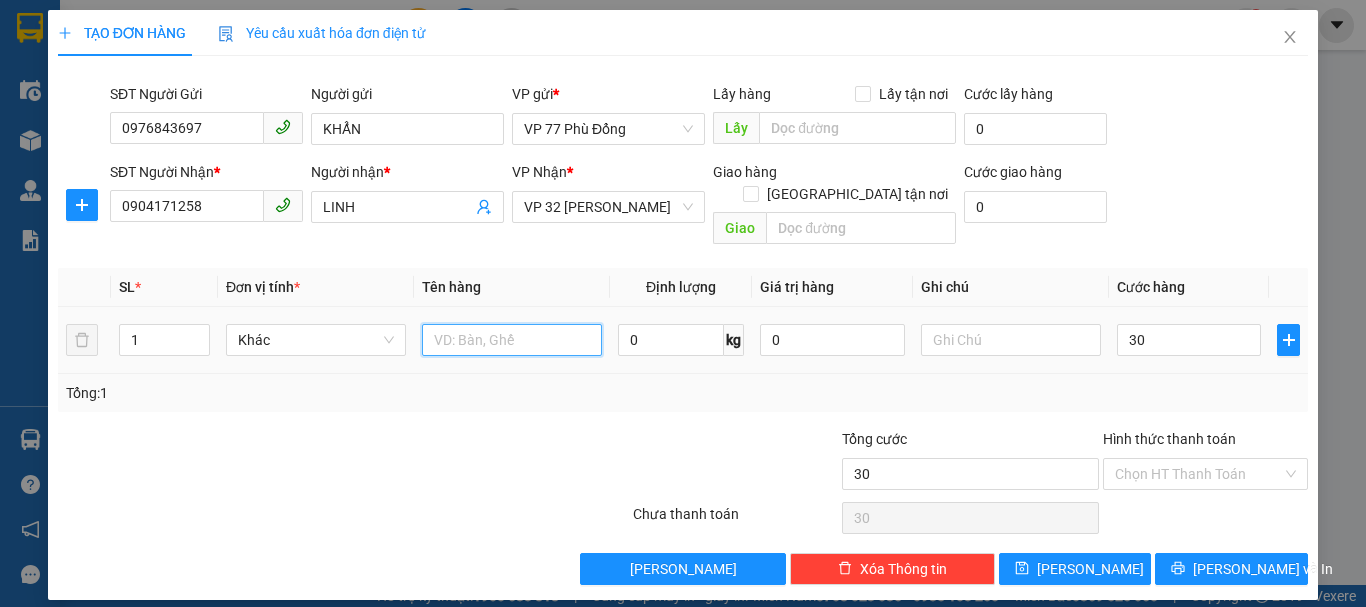 type on "30.000" 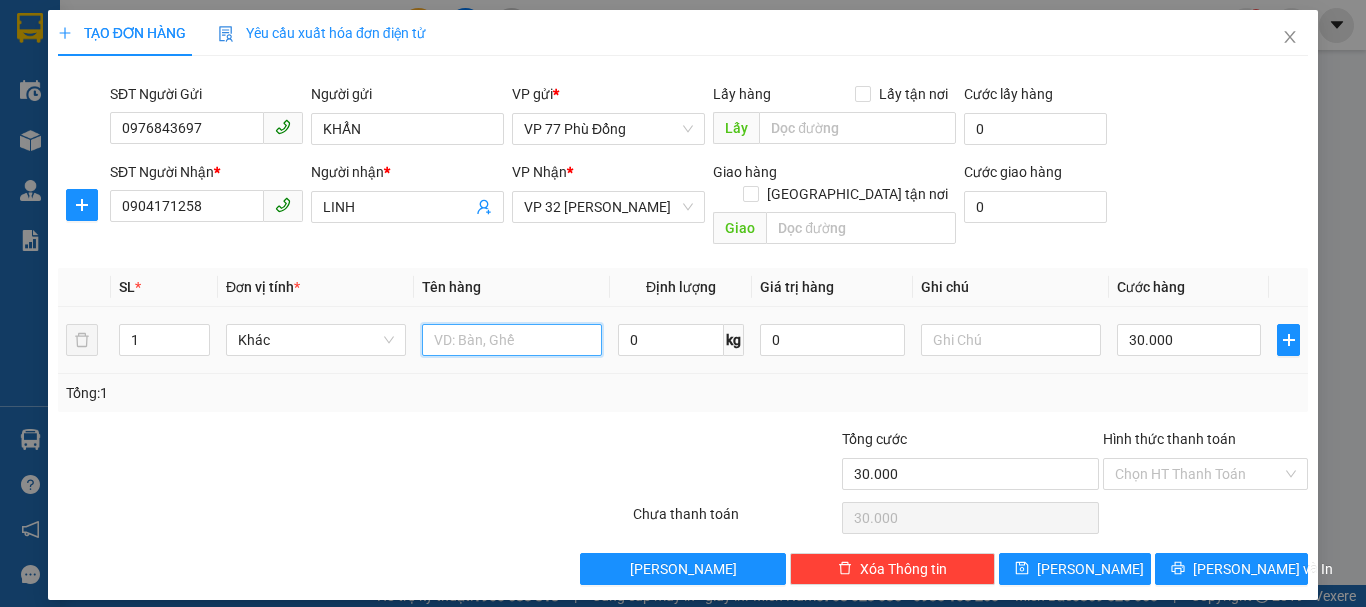 click at bounding box center (512, 340) 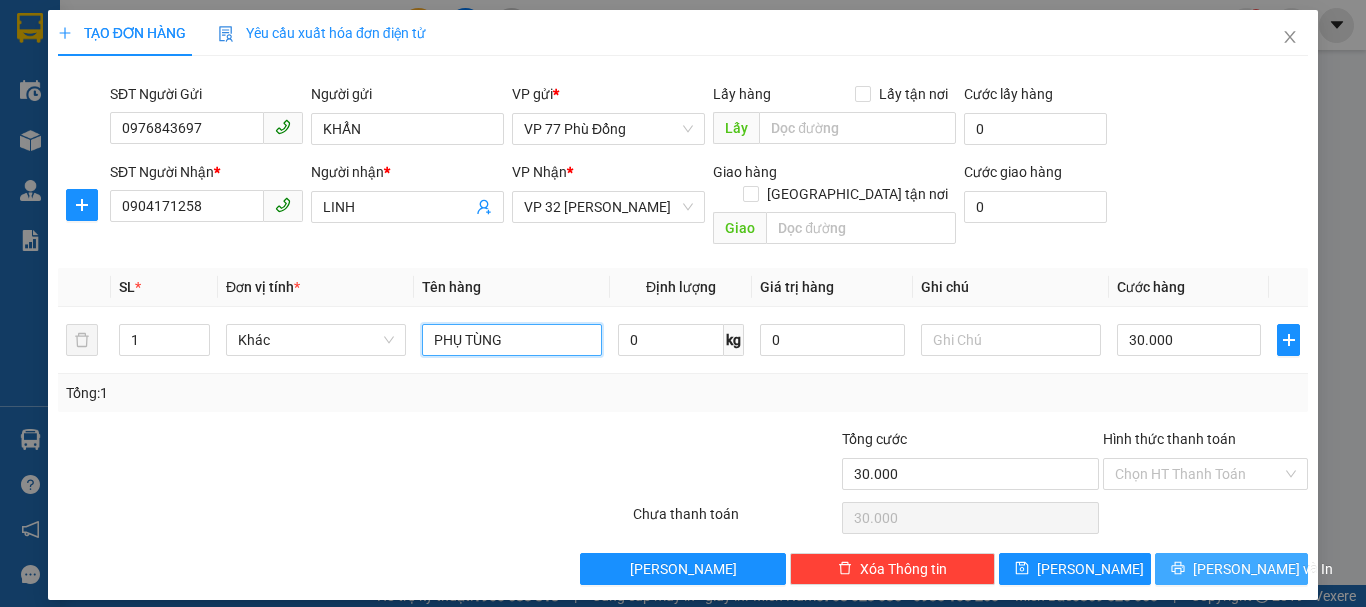 type on "PHỤ TÙNG" 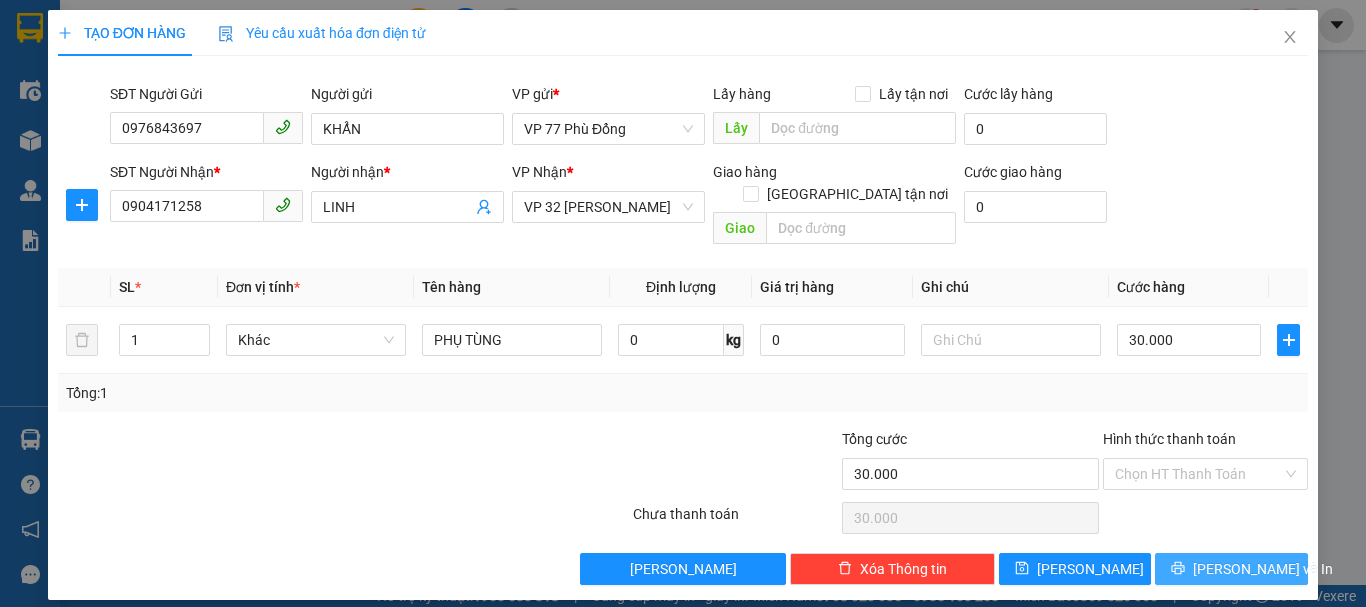 click on "[PERSON_NAME] và In" at bounding box center [1263, 569] 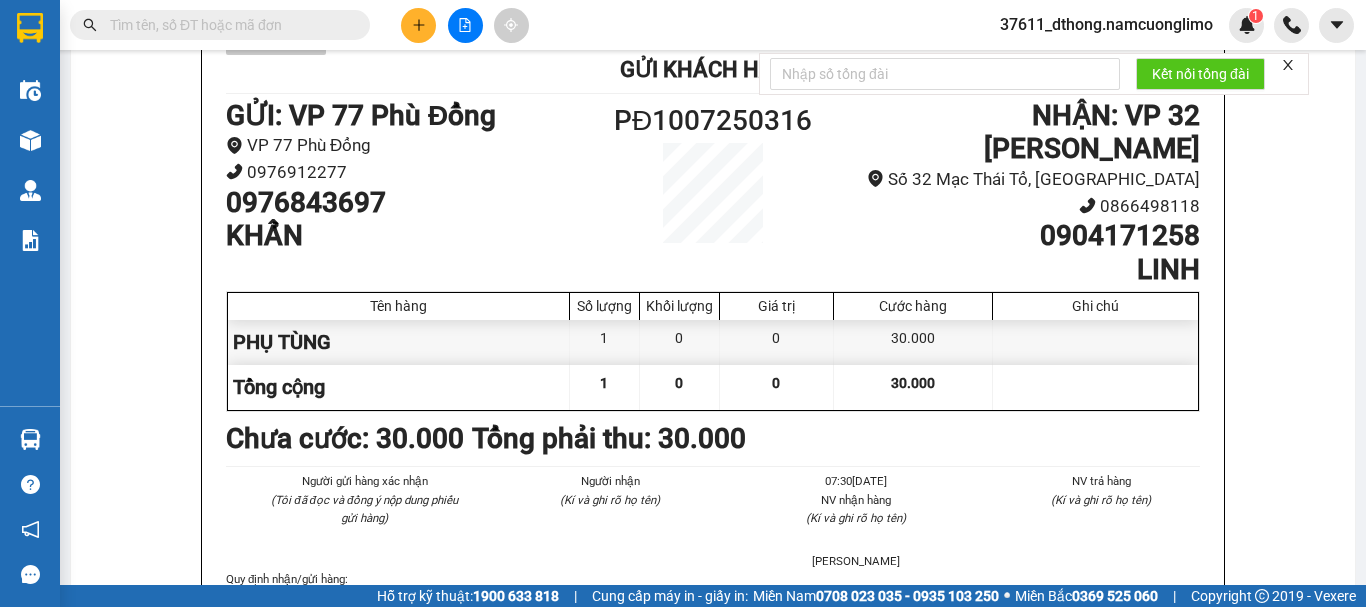 scroll, scrollTop: 0, scrollLeft: 0, axis: both 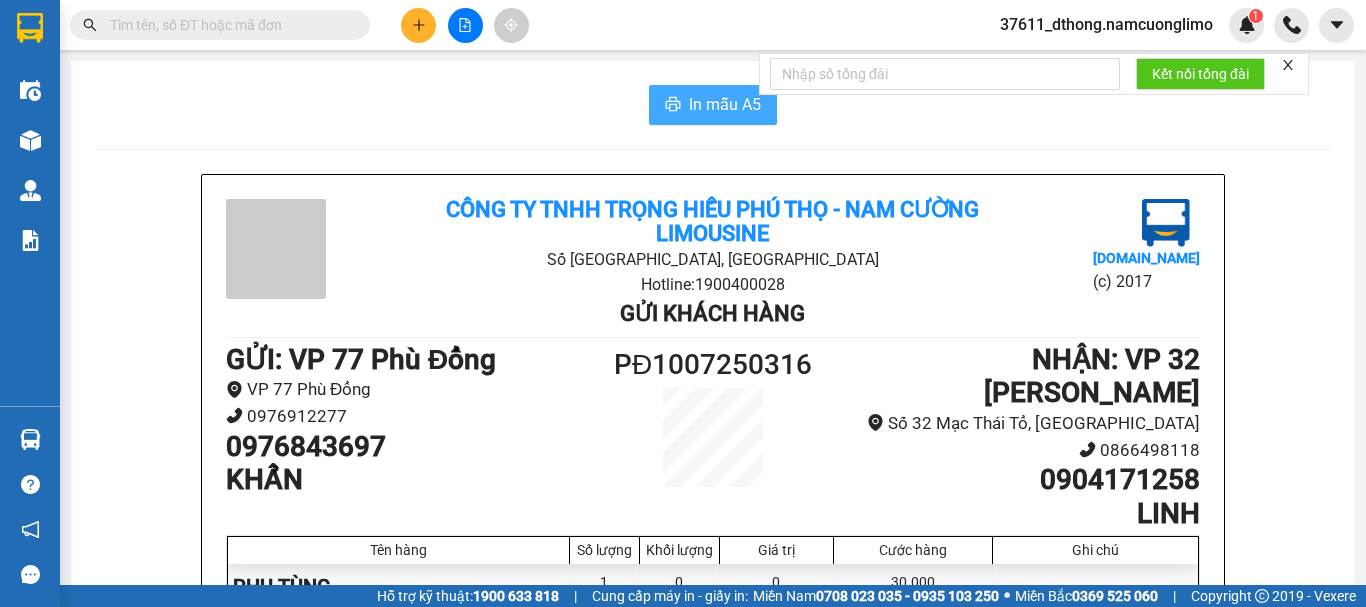 click on "In mẫu A5" at bounding box center [725, 104] 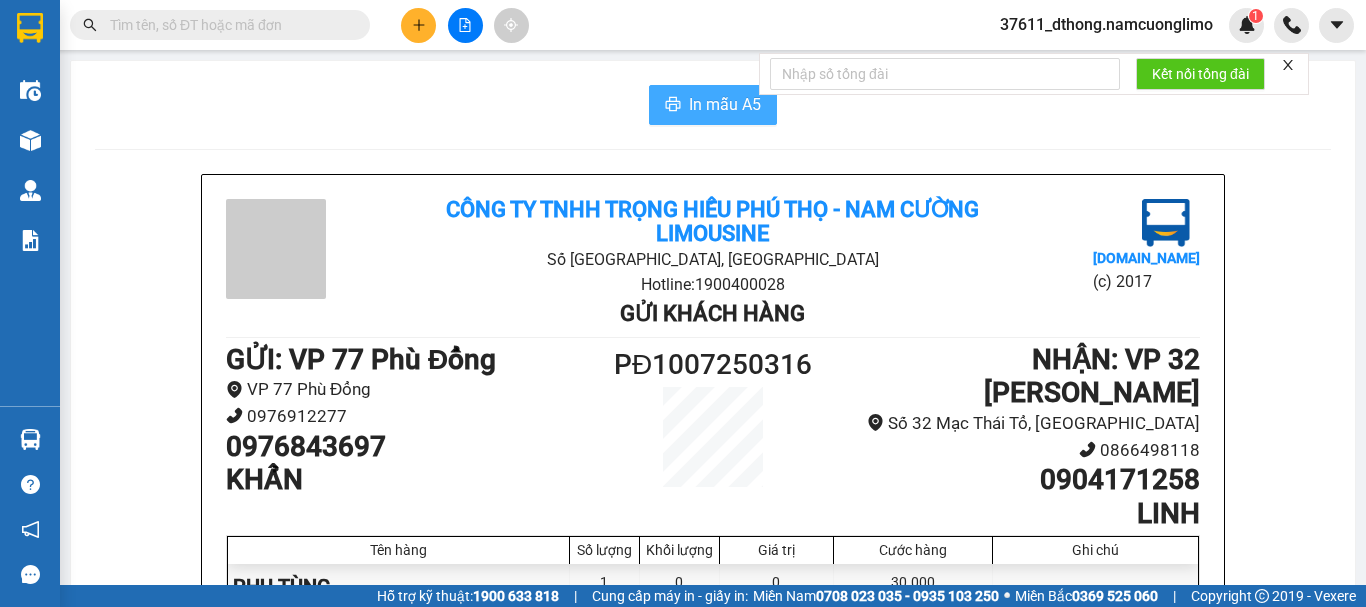 scroll, scrollTop: 0, scrollLeft: 0, axis: both 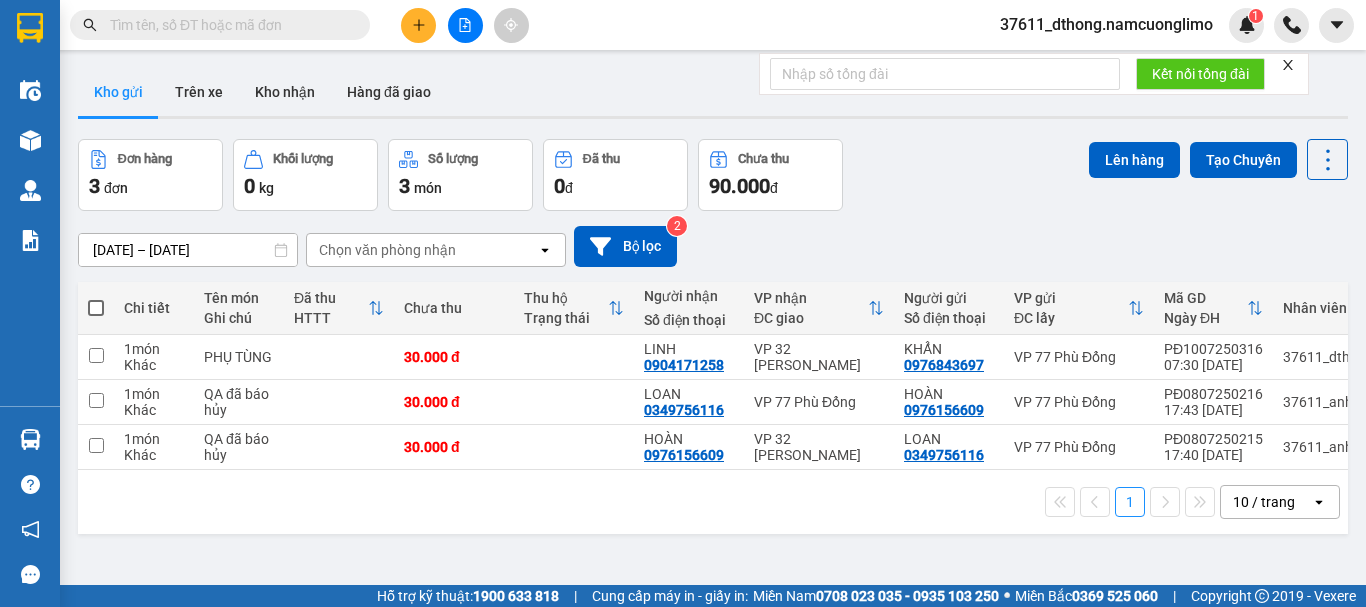 click on "Đơn hàng 3 đơn Khối lượng 0 kg Số lượng 3 món Đã thu 0  đ Chưa thu 90.000  đ Lên hàng Tạo Chuyến" at bounding box center [713, 175] 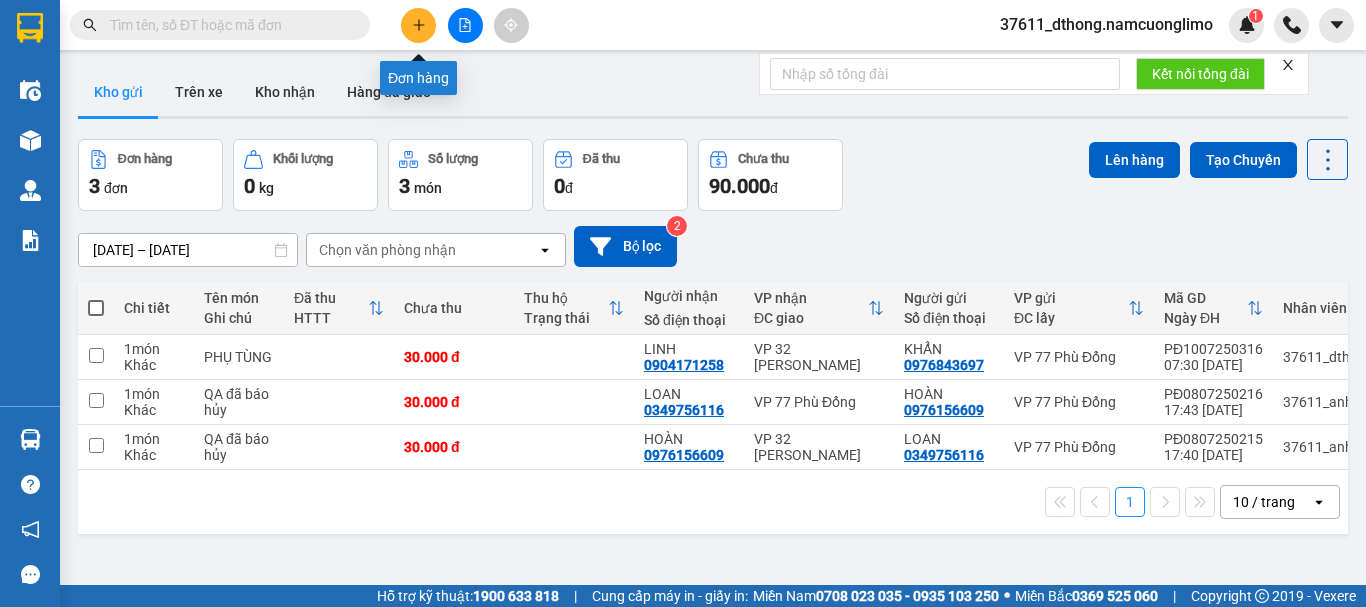 click at bounding box center (418, 25) 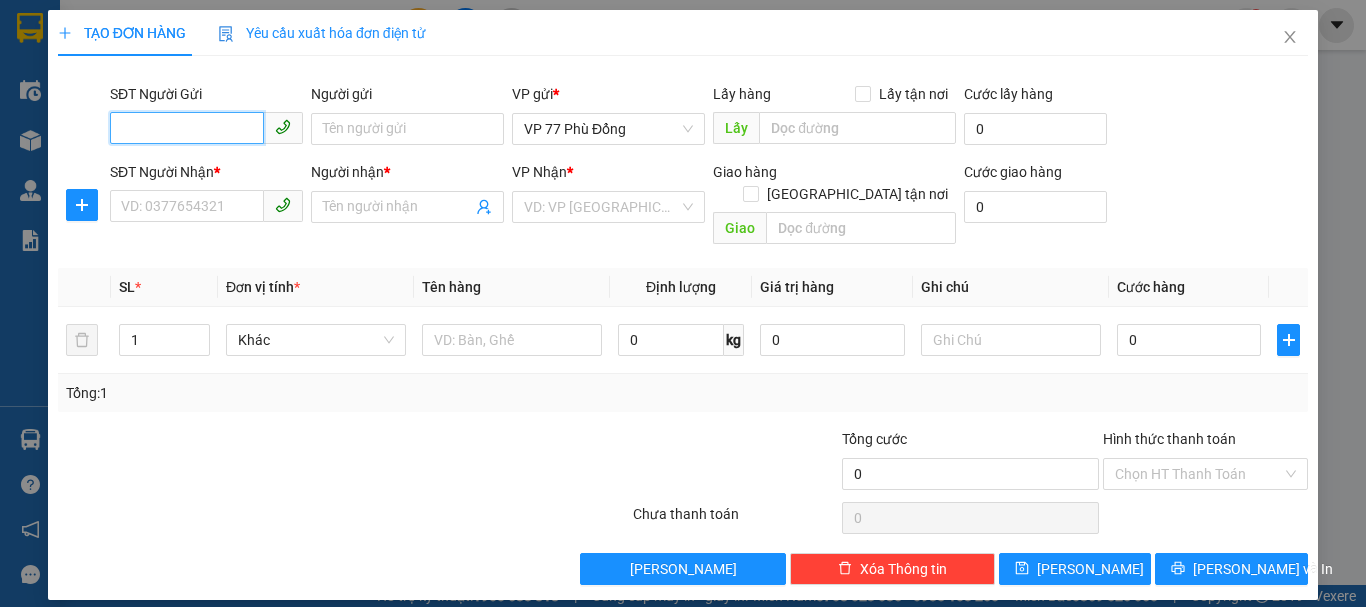 click on "SĐT Người Gửi" at bounding box center [187, 128] 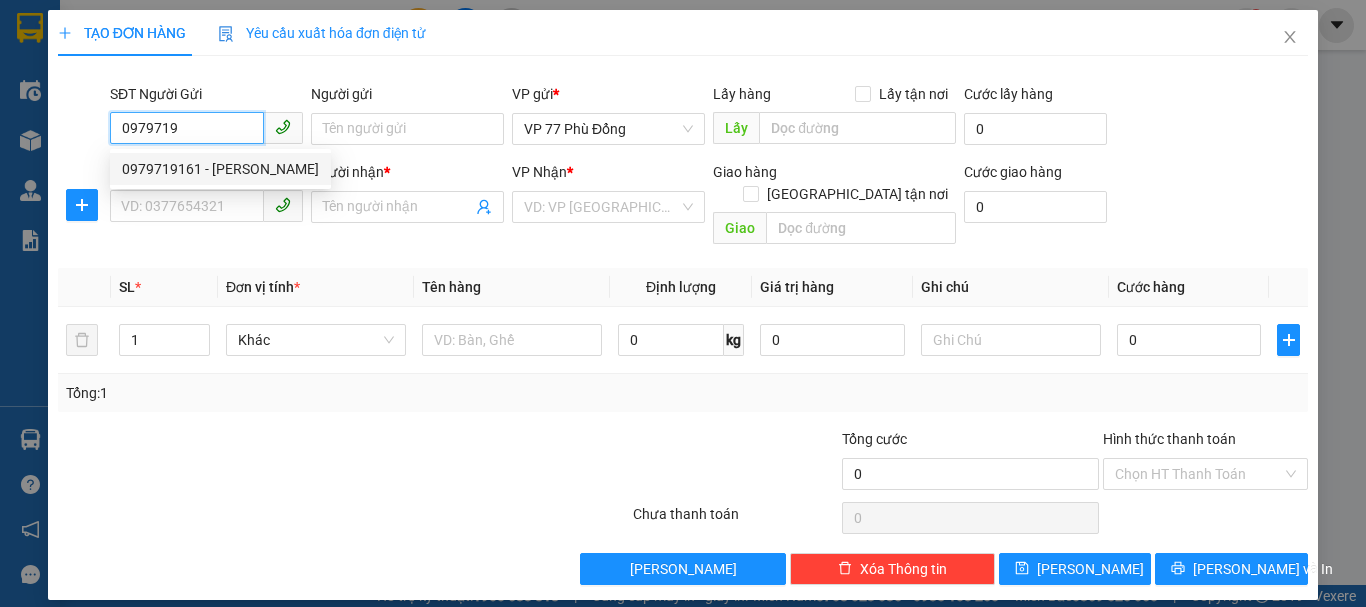 click on "0979719161 - ANH VINH" at bounding box center [220, 169] 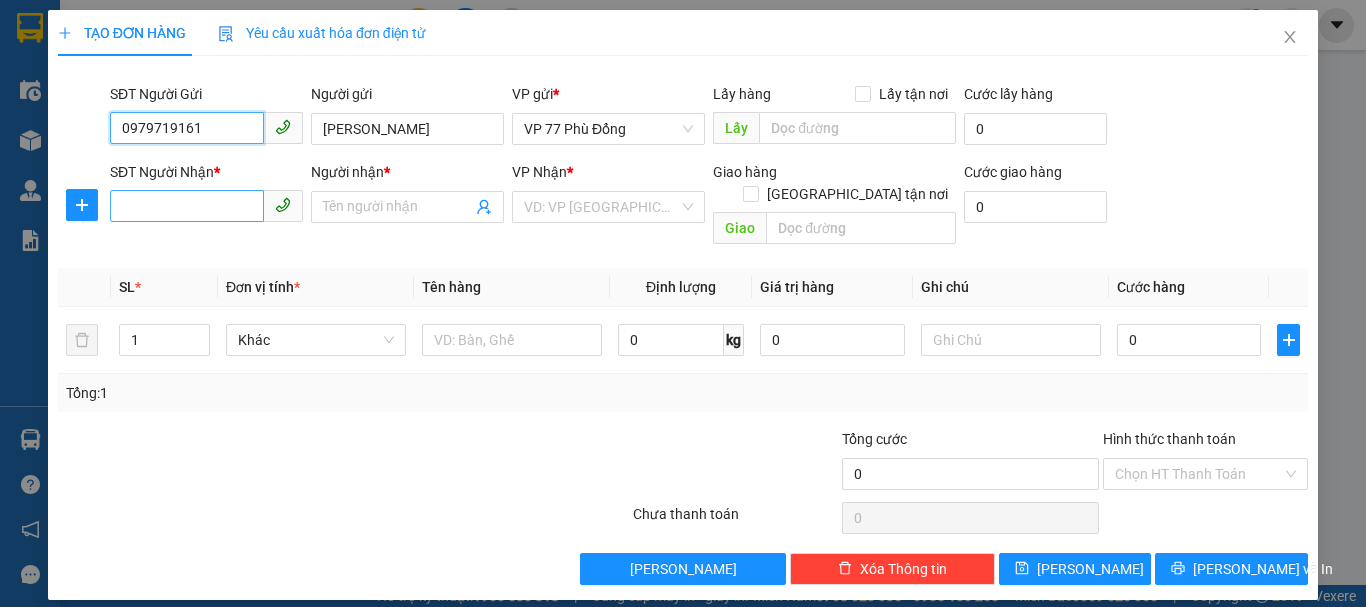 type on "0979719161" 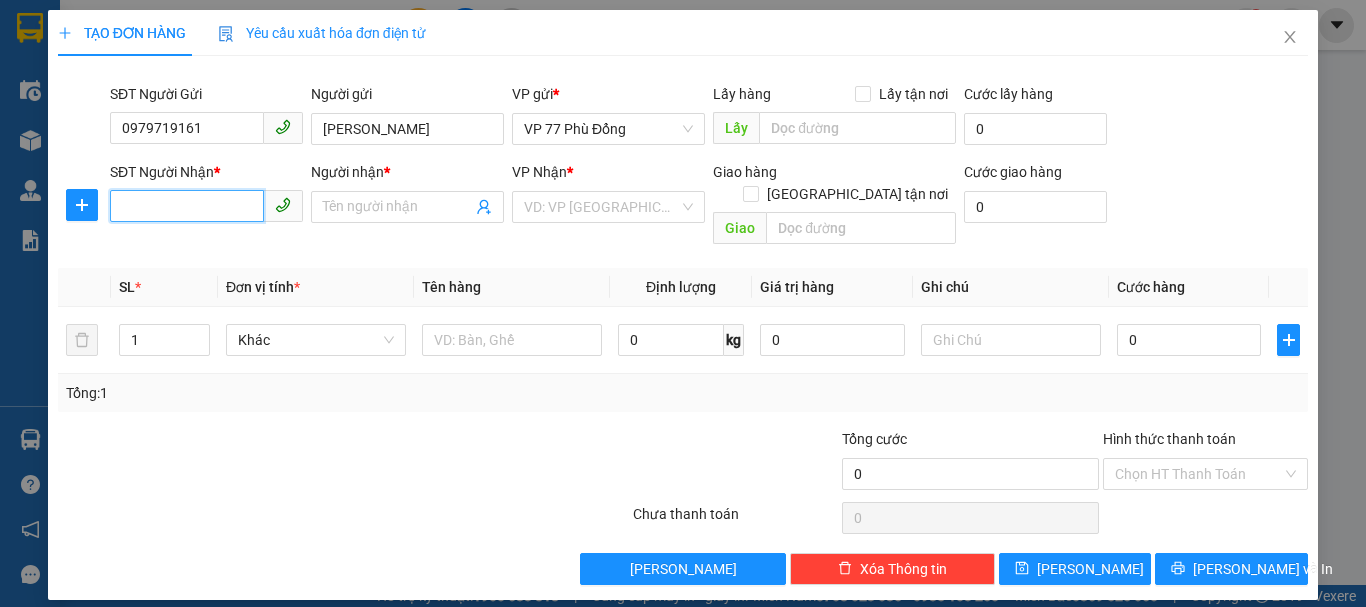 click on "SĐT Người Nhận  *" at bounding box center (187, 206) 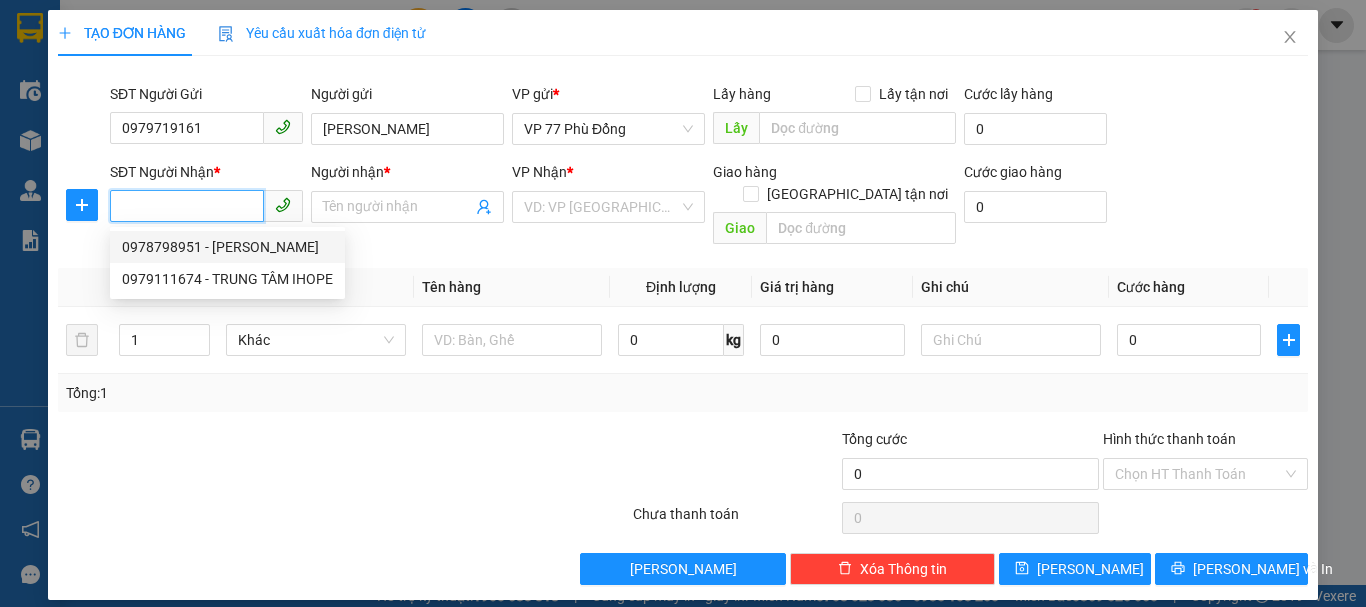 click on "0978798951 - NGUYỄN XUÂN MẠNH" at bounding box center [227, 247] 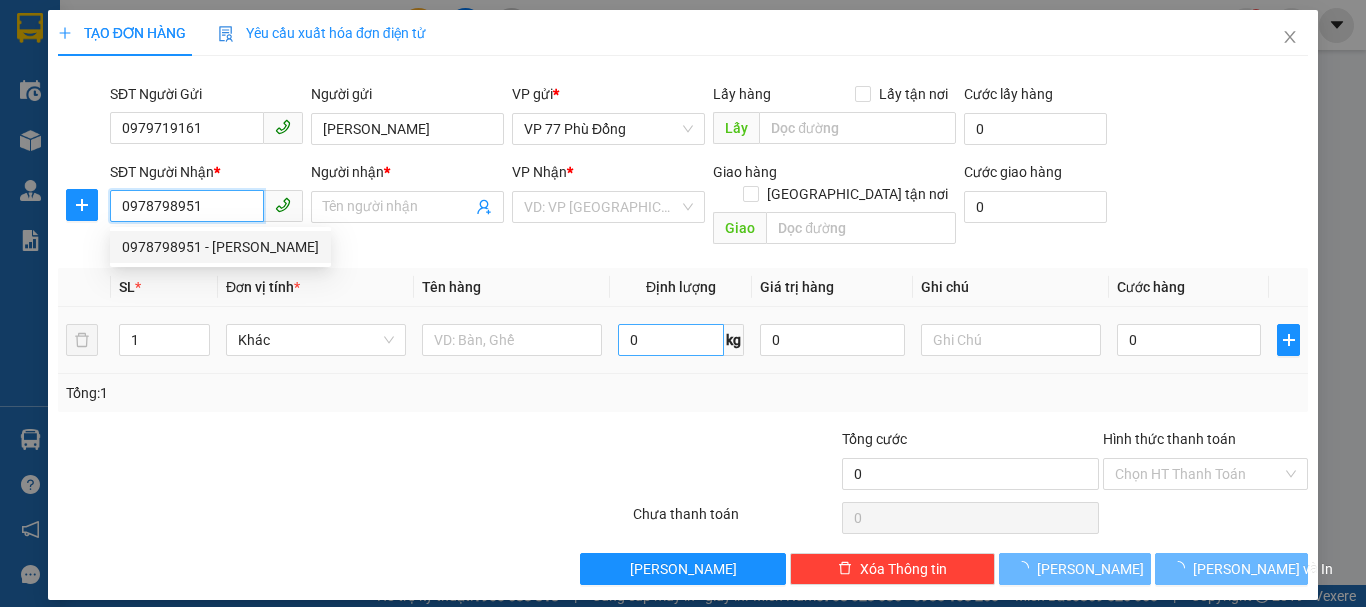 type on "NGUYỄN XUÂN MẠNH" 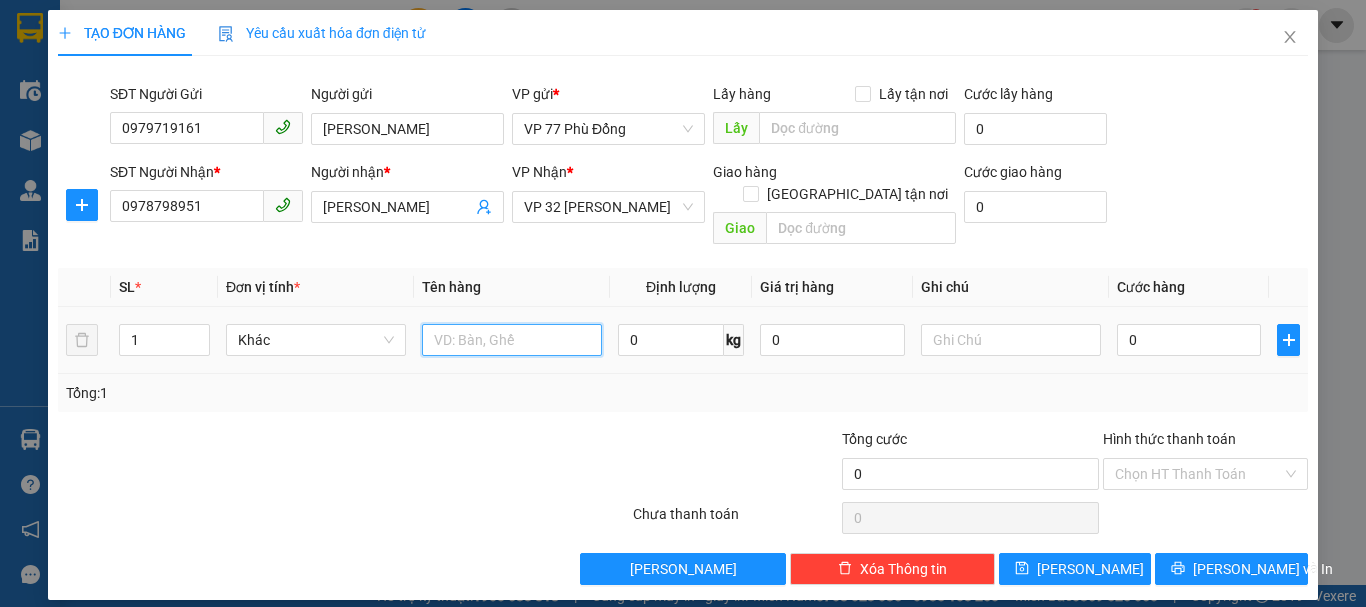 drag, startPoint x: 582, startPoint y: 322, endPoint x: 569, endPoint y: 316, distance: 14.3178215 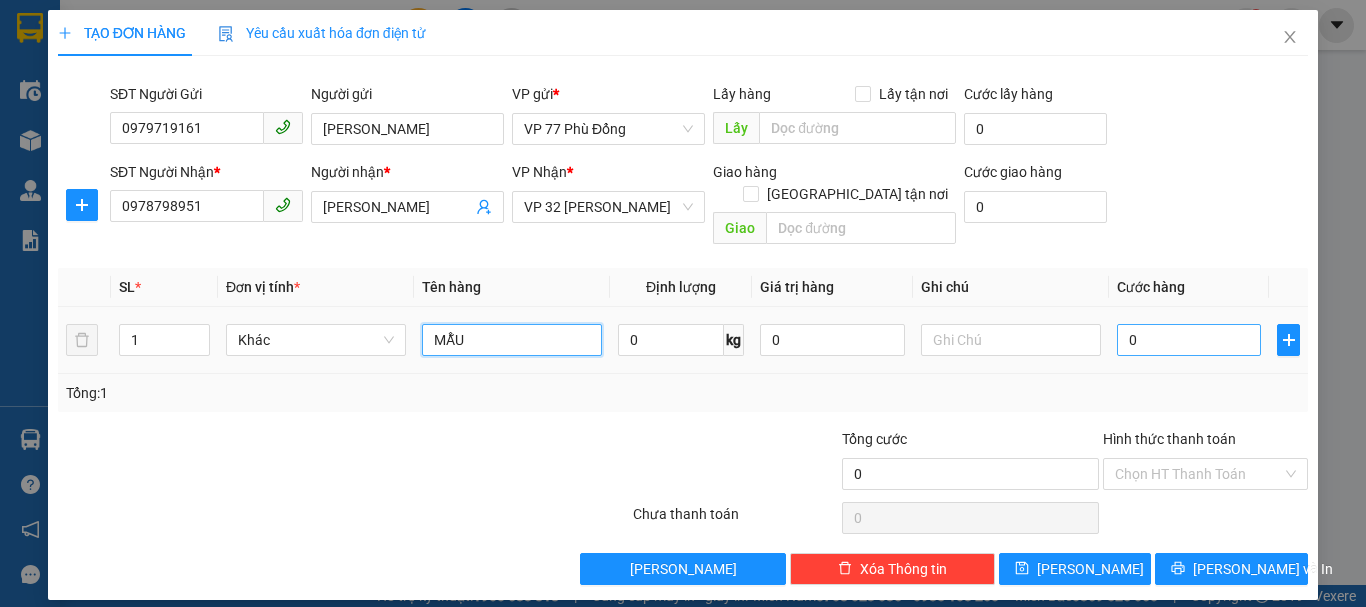 type on "MẪU" 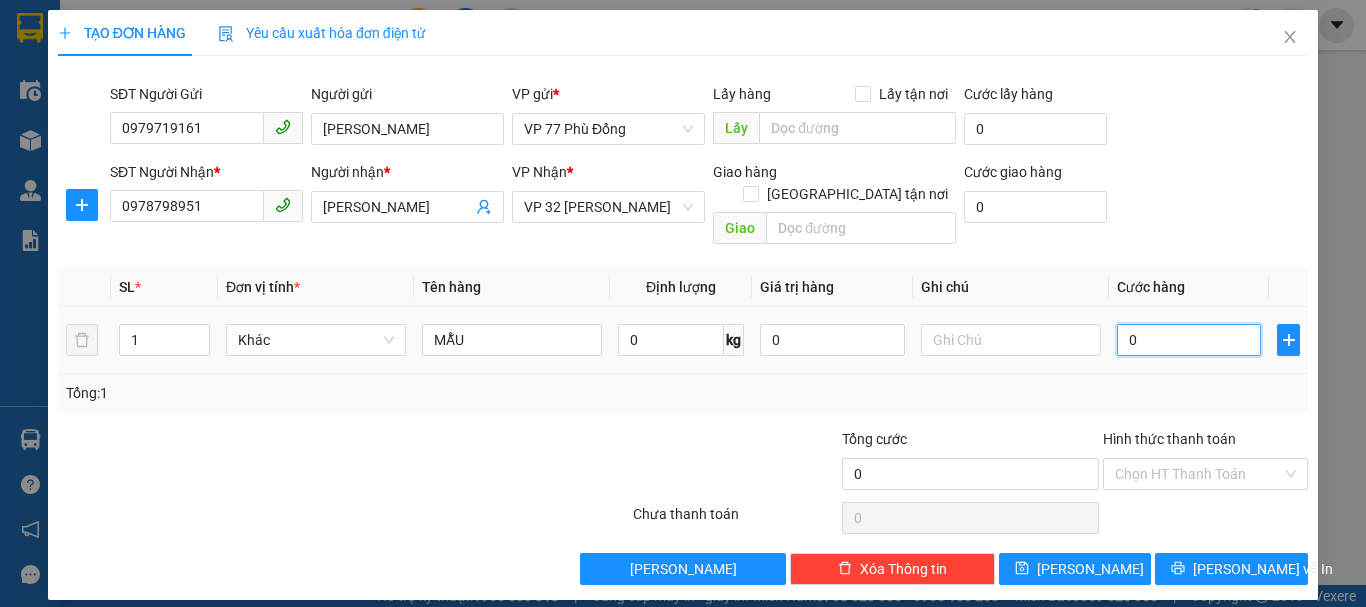 click on "0" at bounding box center [1189, 340] 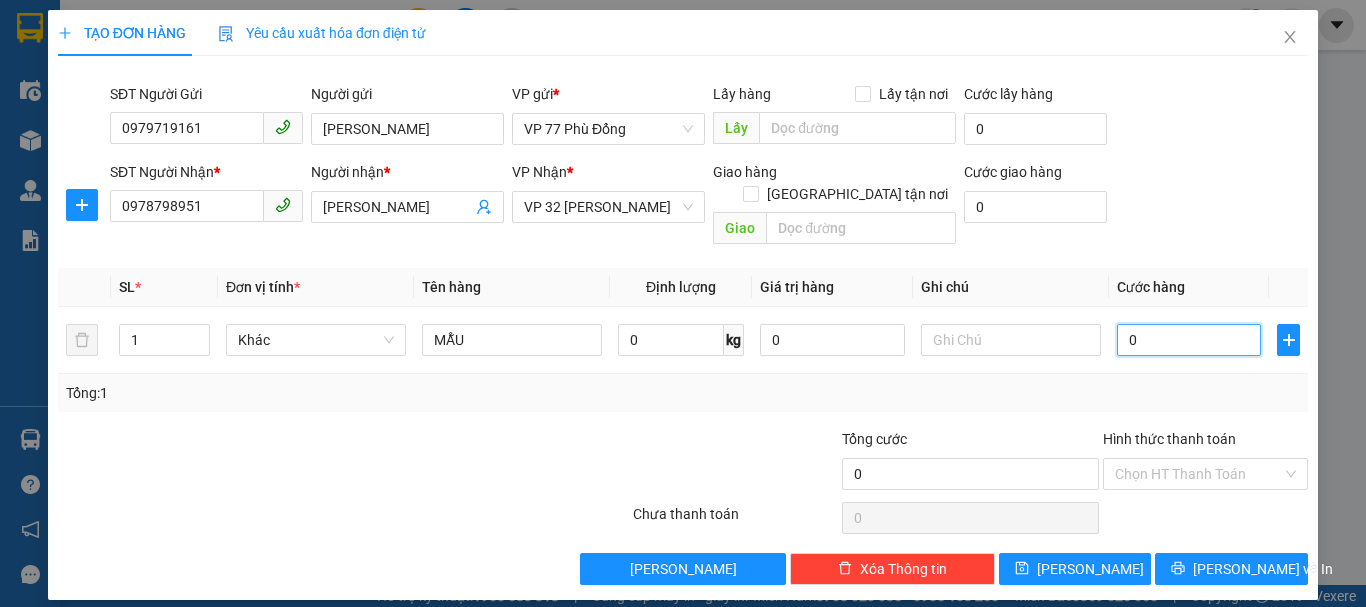 type on "3" 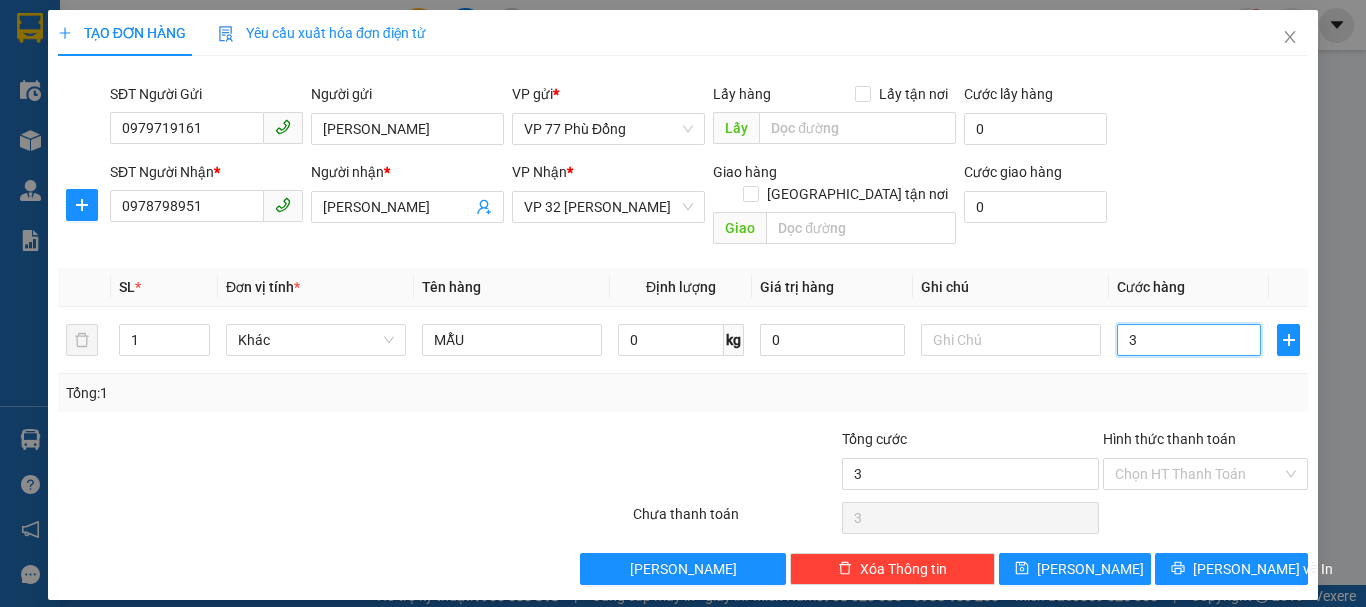 type on "30" 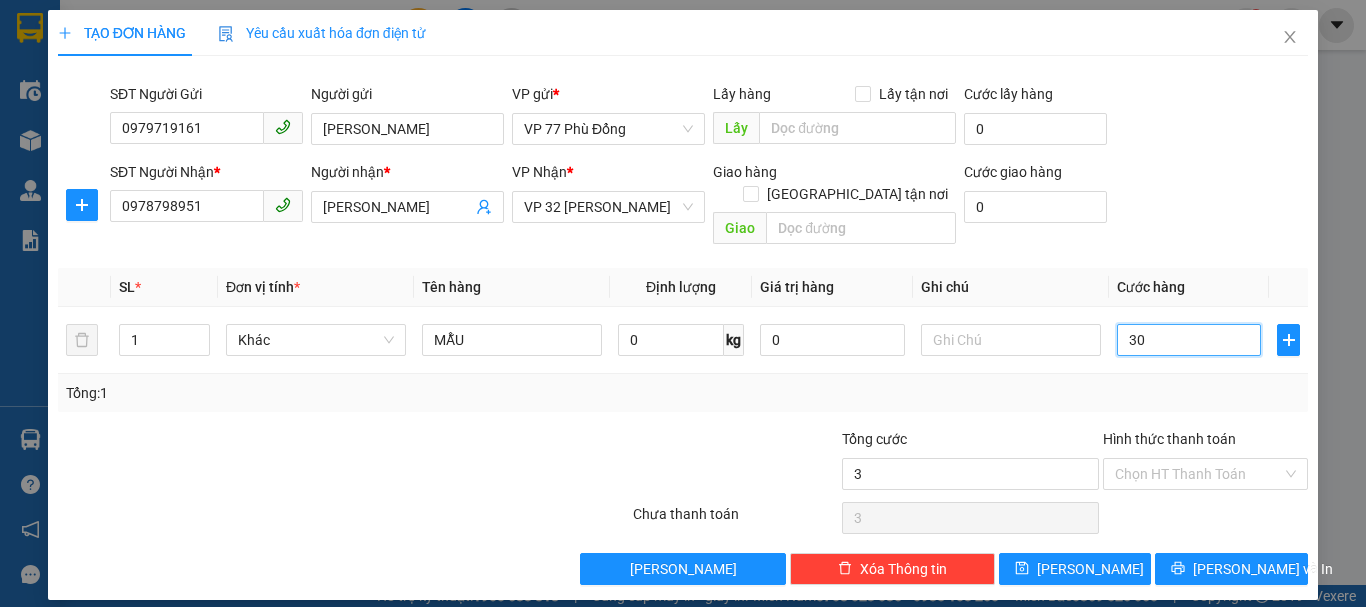 type on "30" 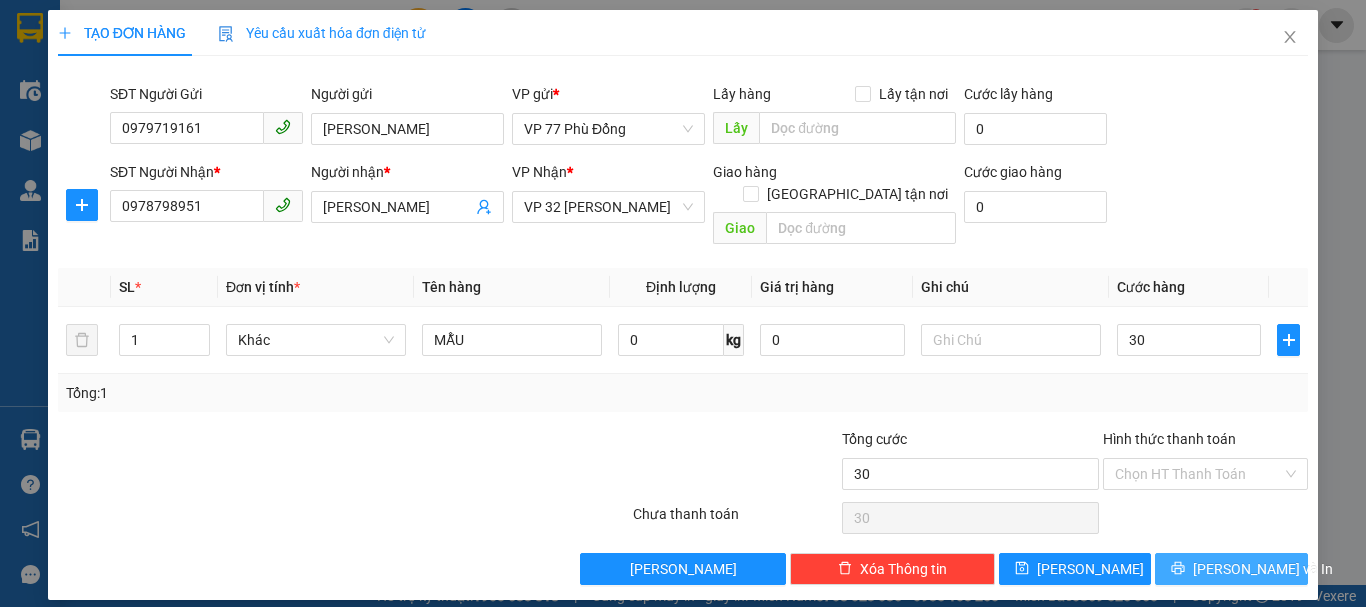 type on "30.000" 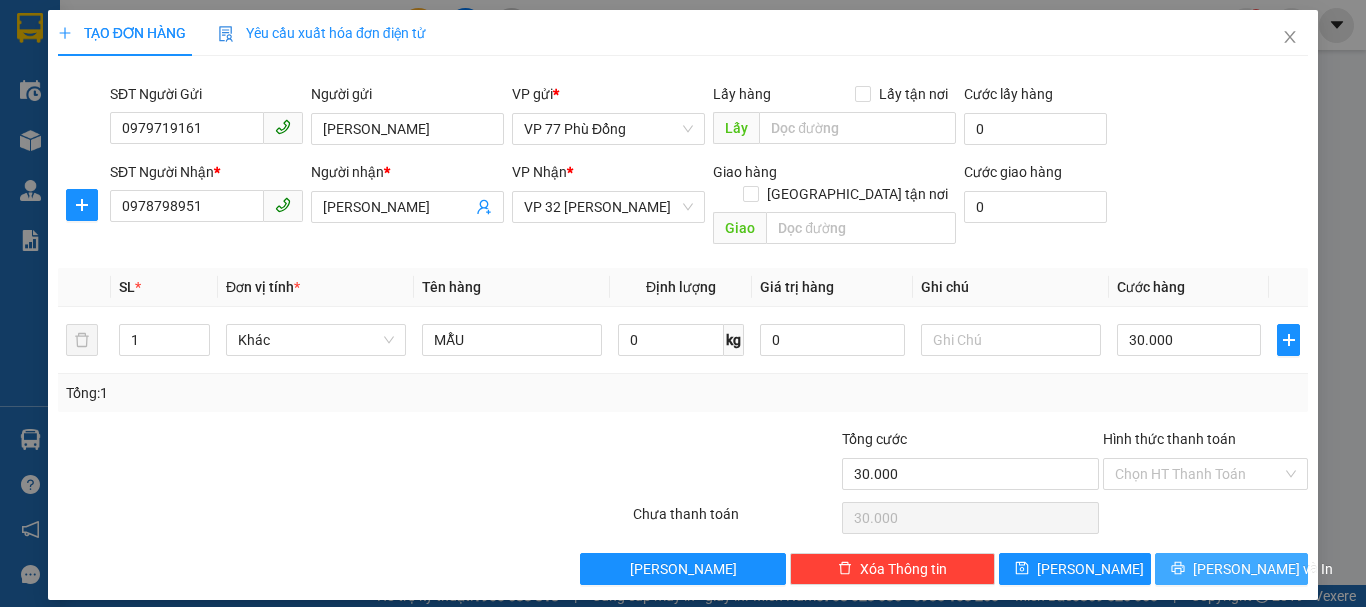 click on "[PERSON_NAME] và In" at bounding box center [1263, 569] 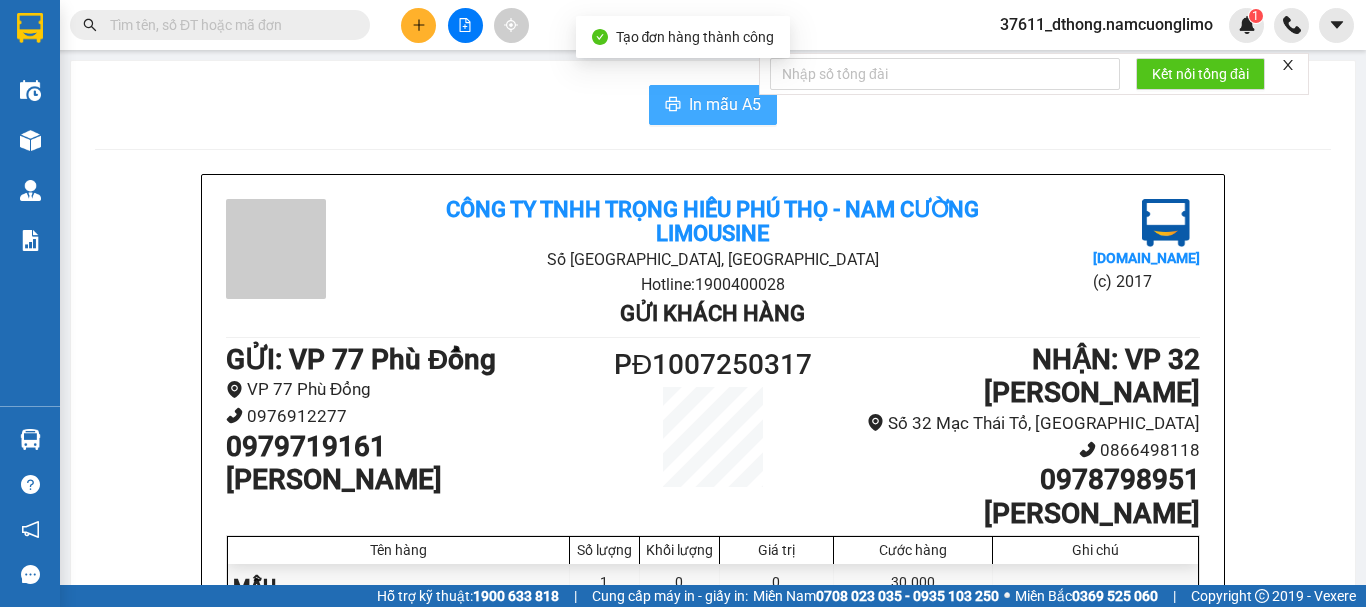 click on "In mẫu A5" at bounding box center [725, 104] 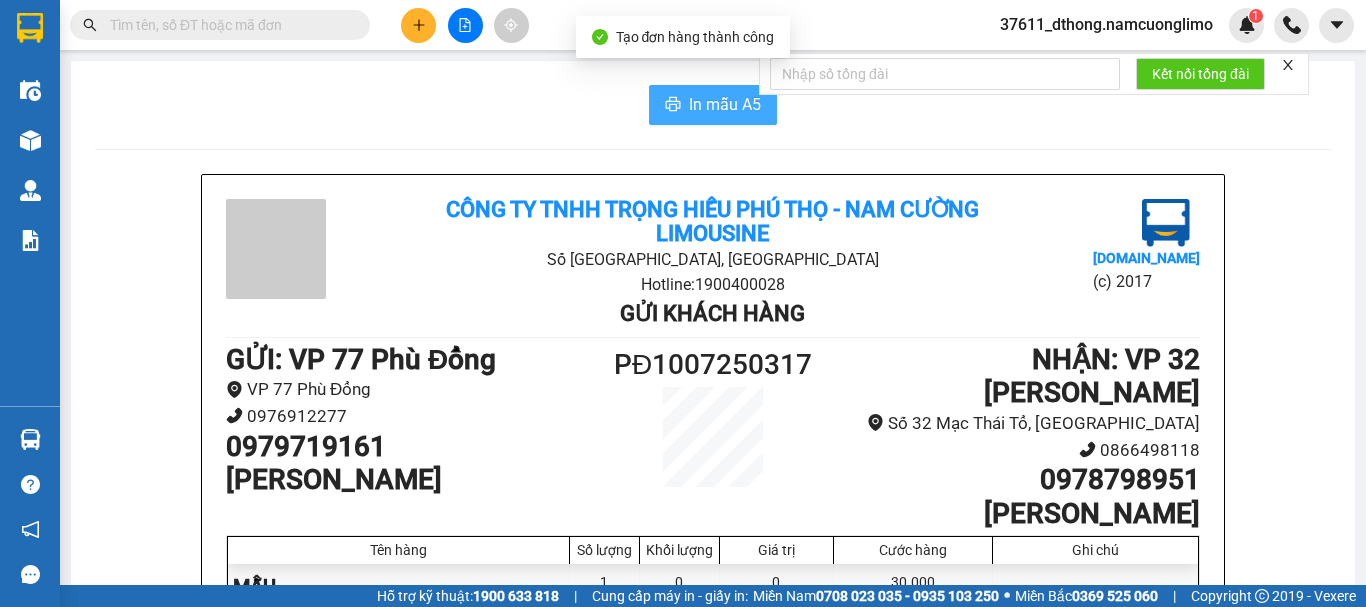 scroll, scrollTop: 0, scrollLeft: 0, axis: both 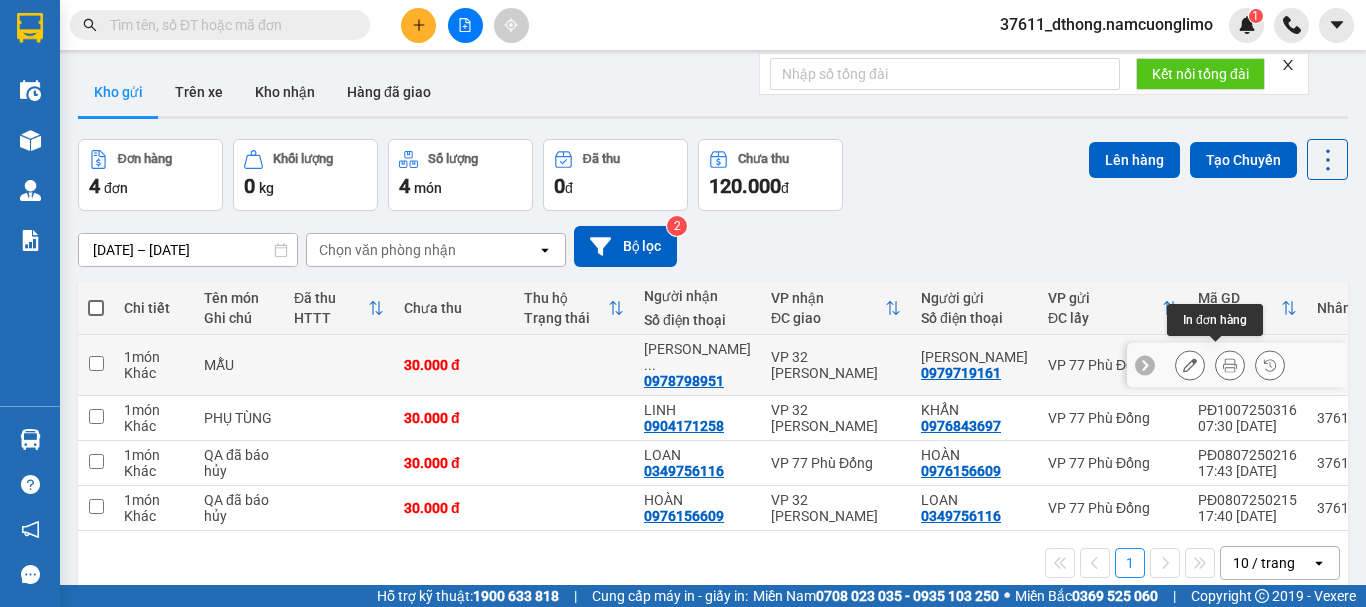 click at bounding box center [1230, 365] 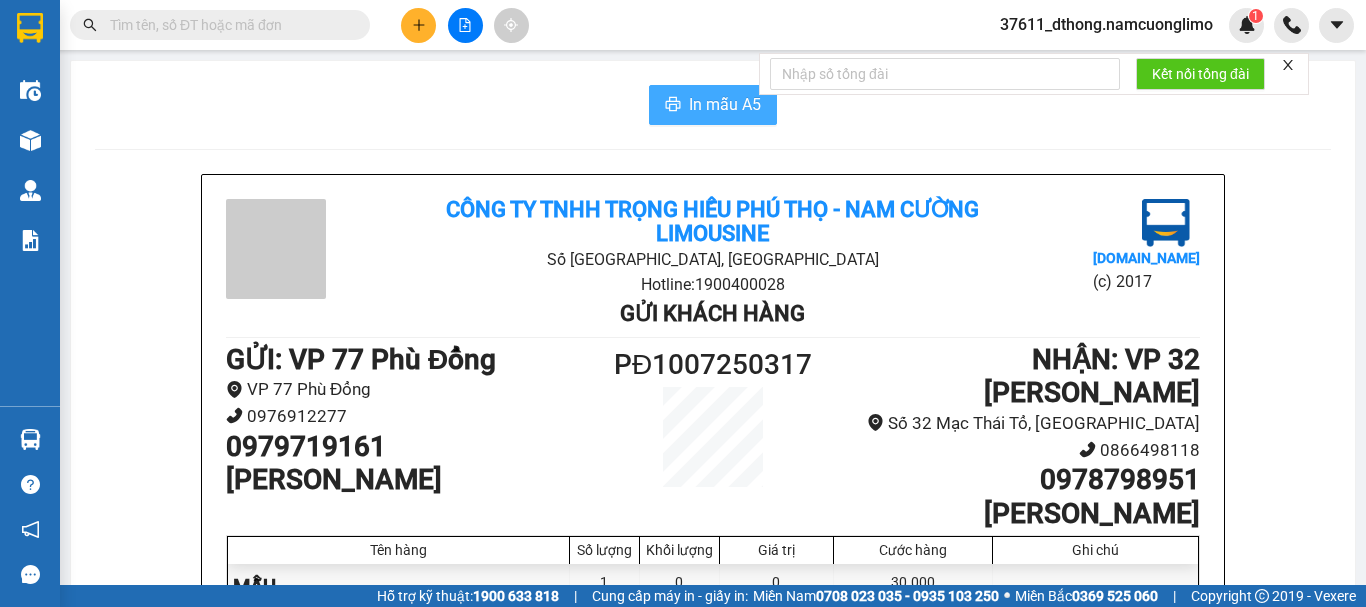 click on "In mẫu A5" at bounding box center [725, 104] 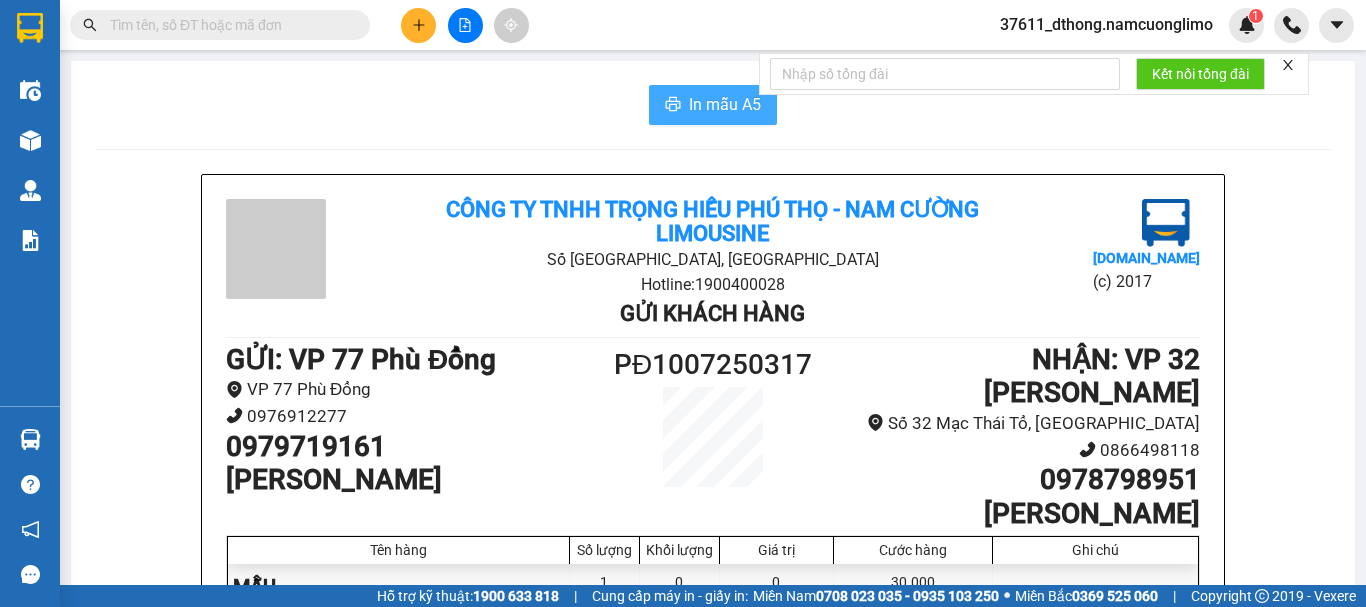 scroll, scrollTop: 0, scrollLeft: 0, axis: both 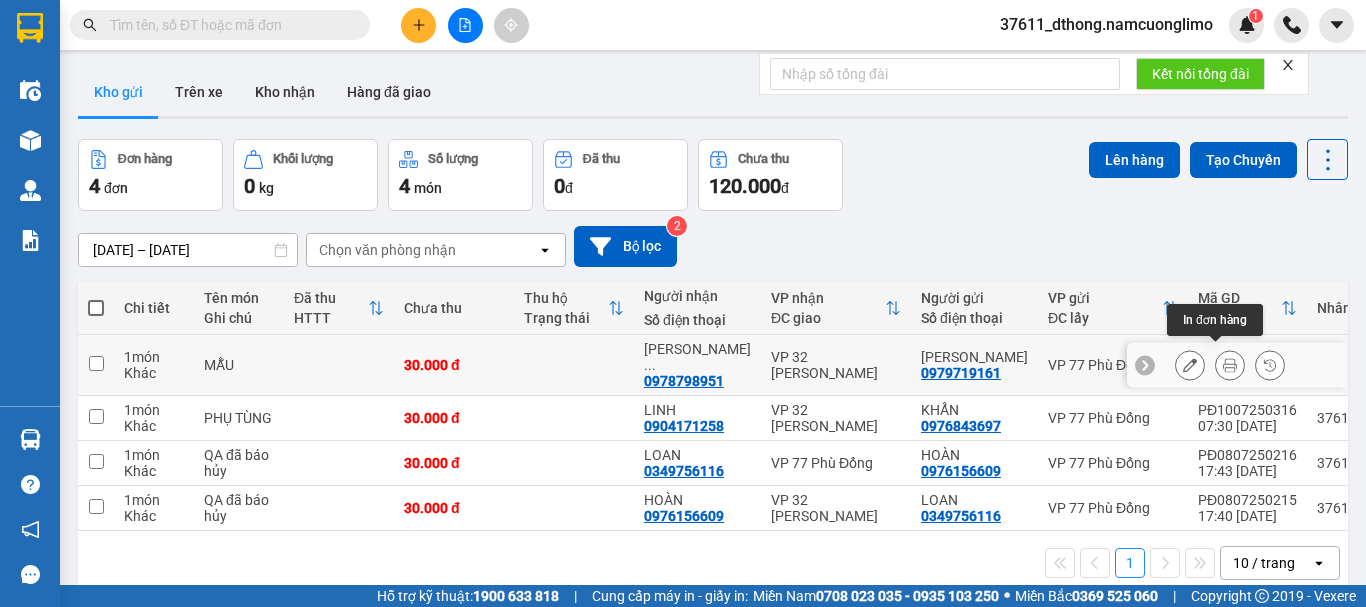 click 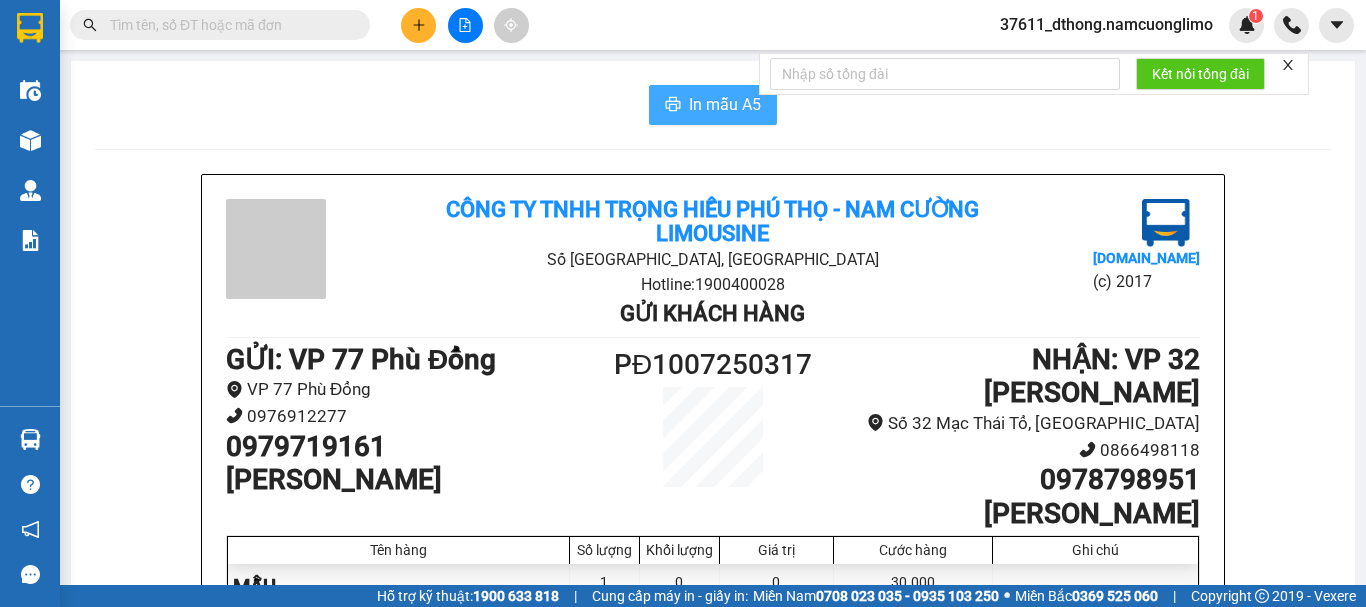 click on "In mẫu A5" at bounding box center [725, 104] 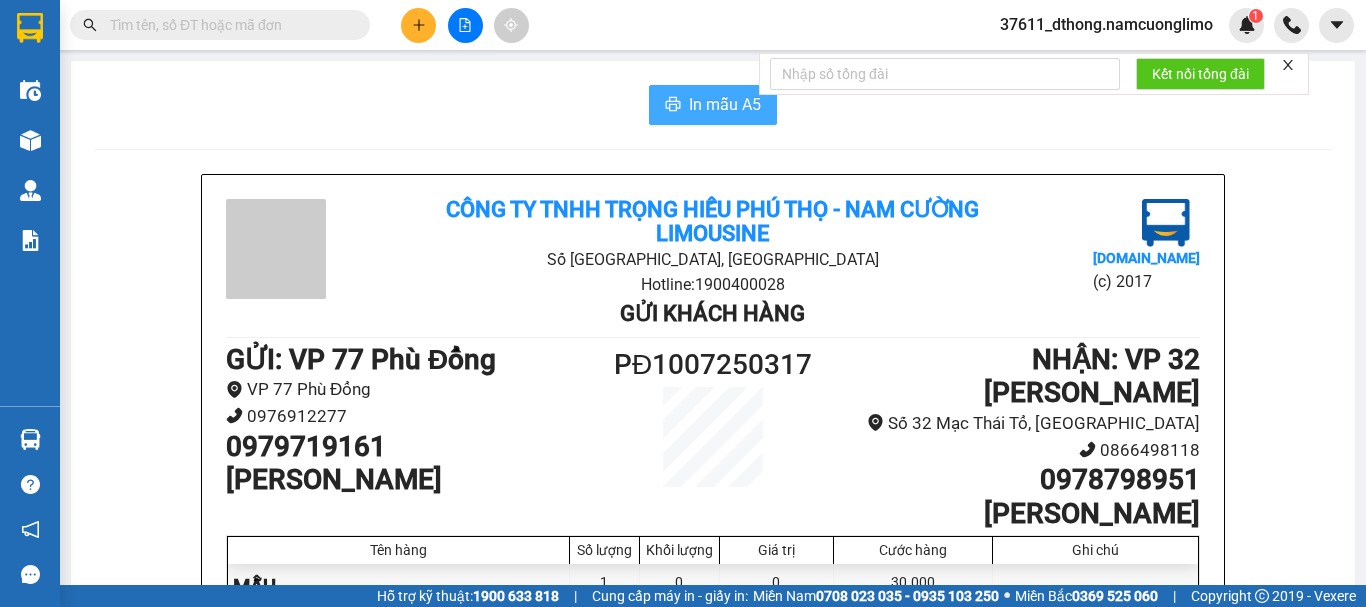 scroll, scrollTop: 0, scrollLeft: 0, axis: both 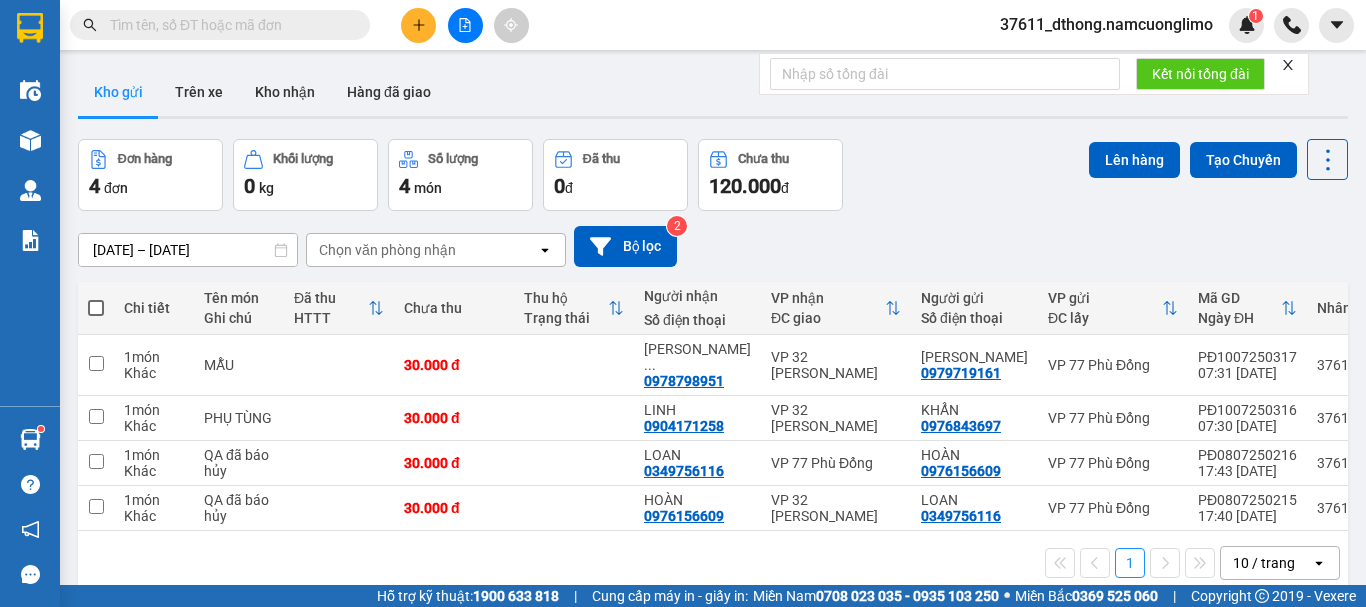 click on "Đơn hàng 4 đơn Khối lượng 0 kg Số lượng 4 món Đã thu 0  đ Chưa thu 120.000  đ Lên hàng Tạo Chuyến" at bounding box center (713, 175) 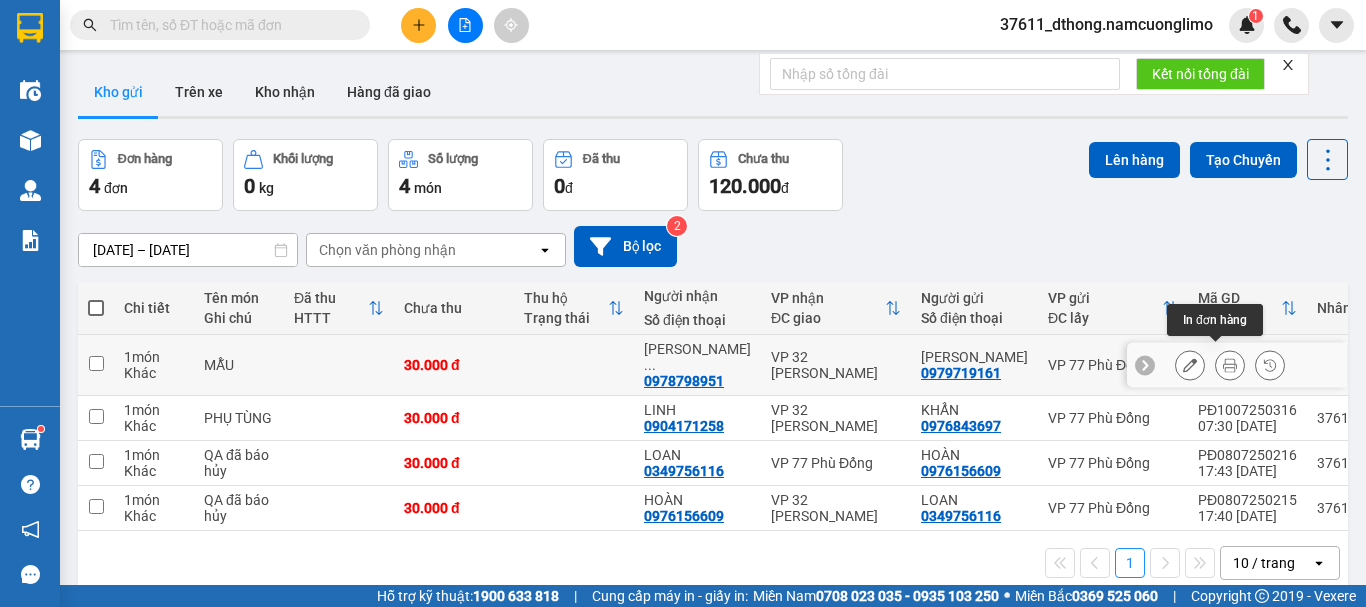 click 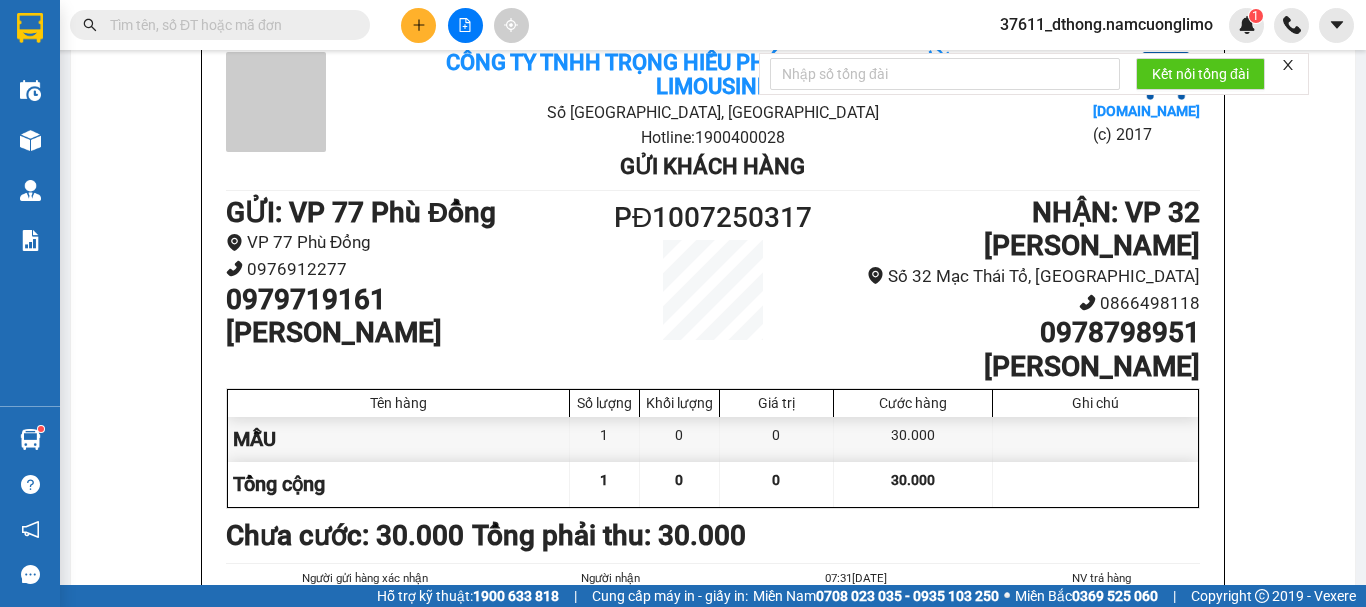 scroll, scrollTop: 0, scrollLeft: 0, axis: both 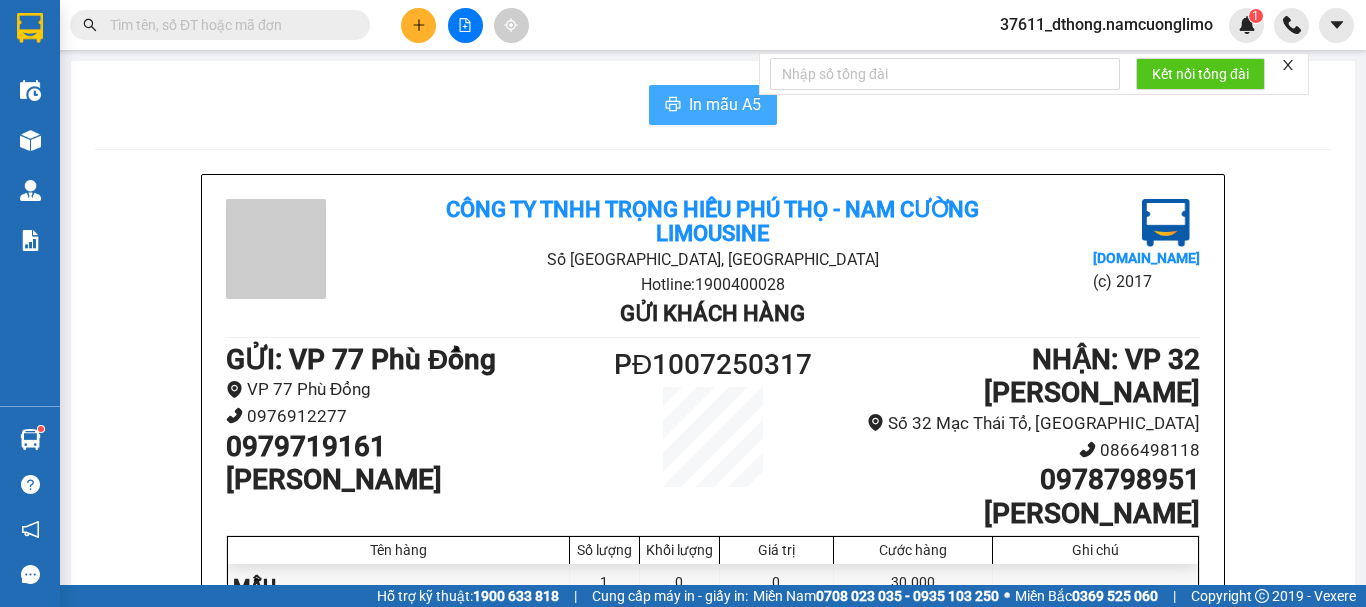 click on "In mẫu A5" at bounding box center [725, 104] 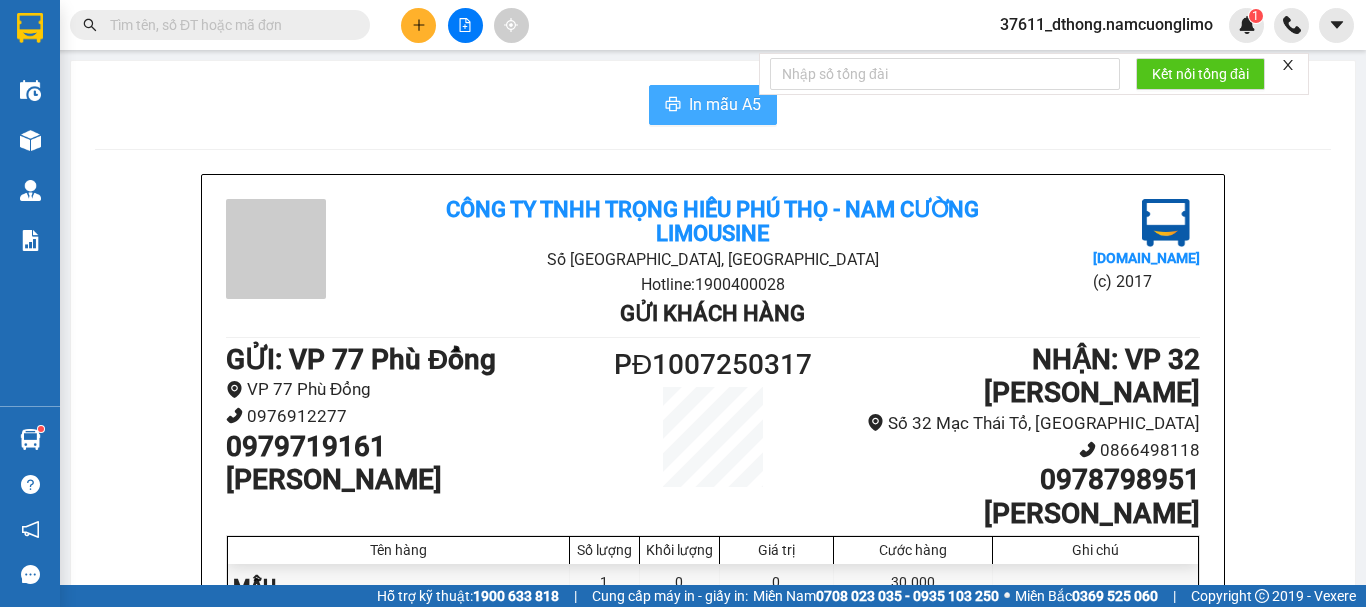 scroll, scrollTop: 0, scrollLeft: 0, axis: both 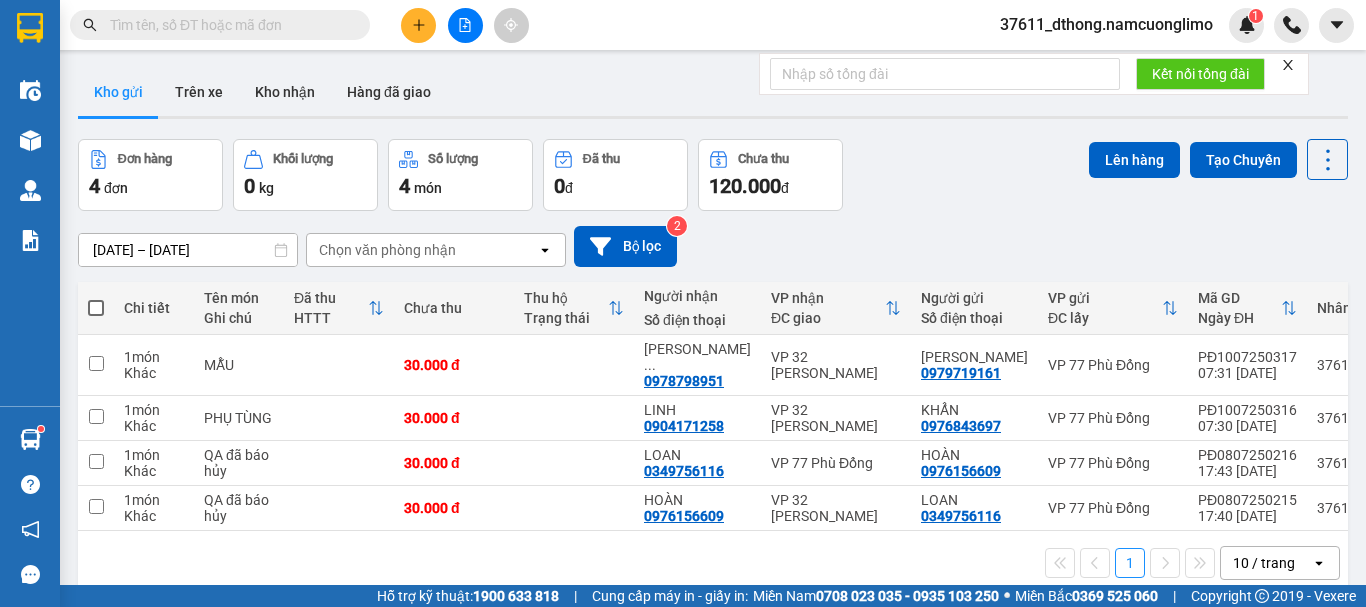 click on "08/07/2025 – 10/07/2025 Press the down arrow key to interact with the calendar and select a date. Press the escape button to close the calendar. Selected date range is from 08/07/2025 to 10/07/2025. Chọn văn phòng nhận open Bộ lọc 2" at bounding box center (713, 246) 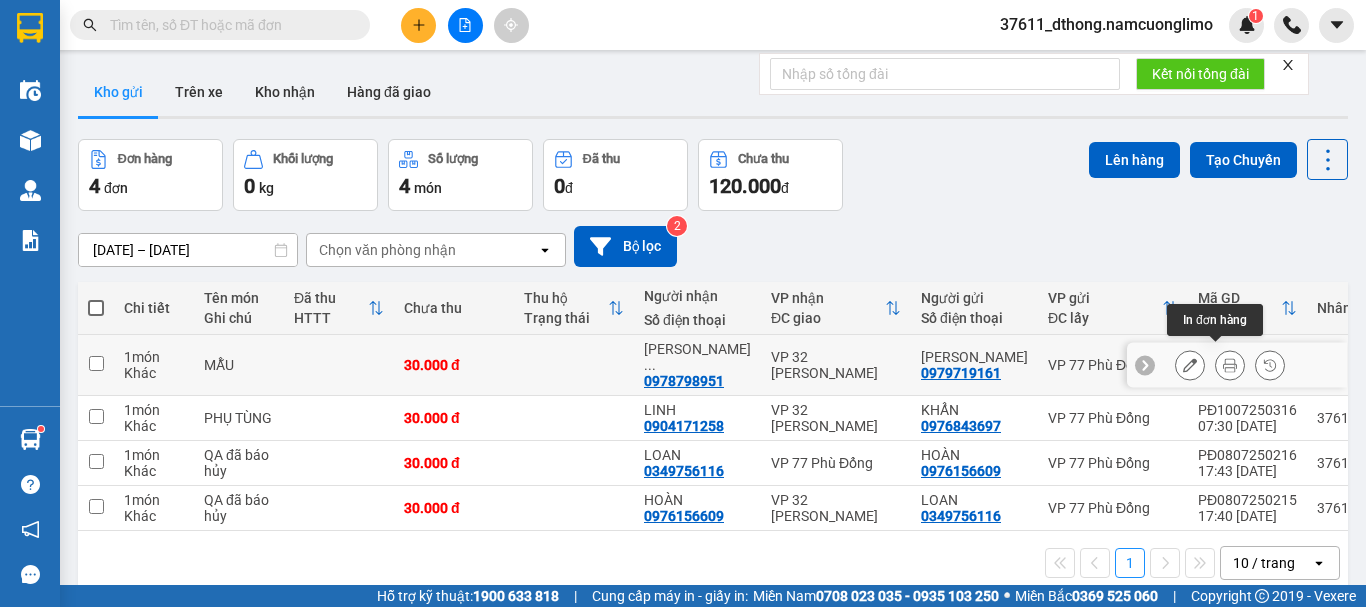 click 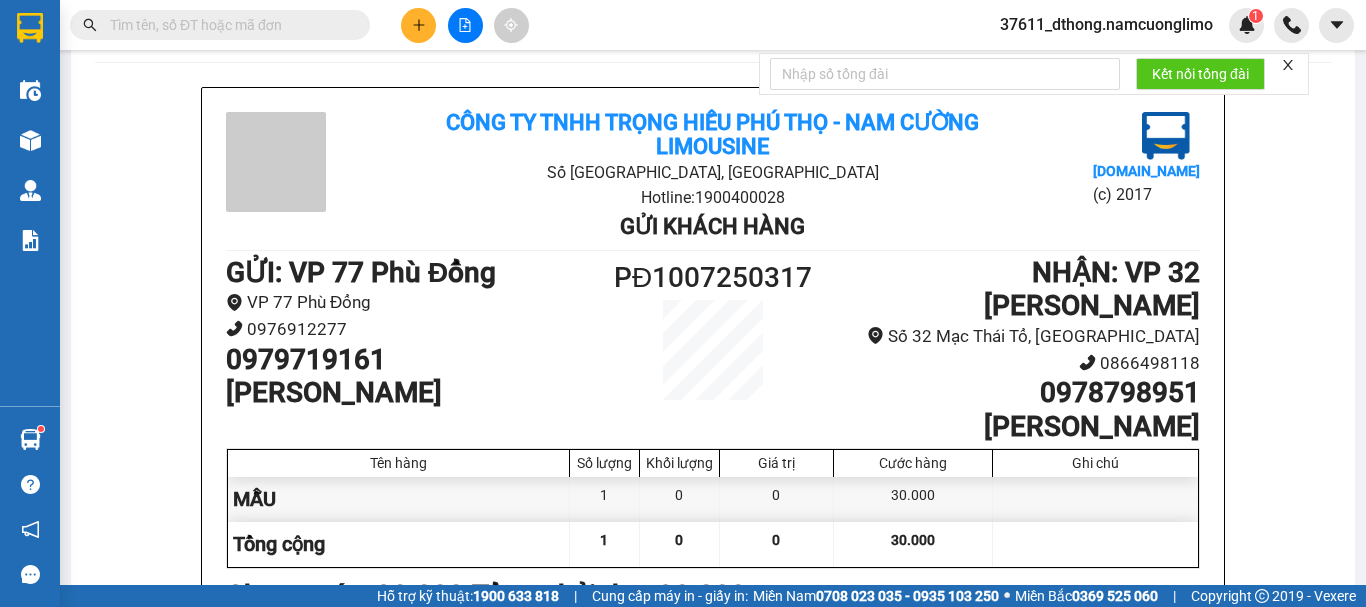 scroll, scrollTop: 88, scrollLeft: 0, axis: vertical 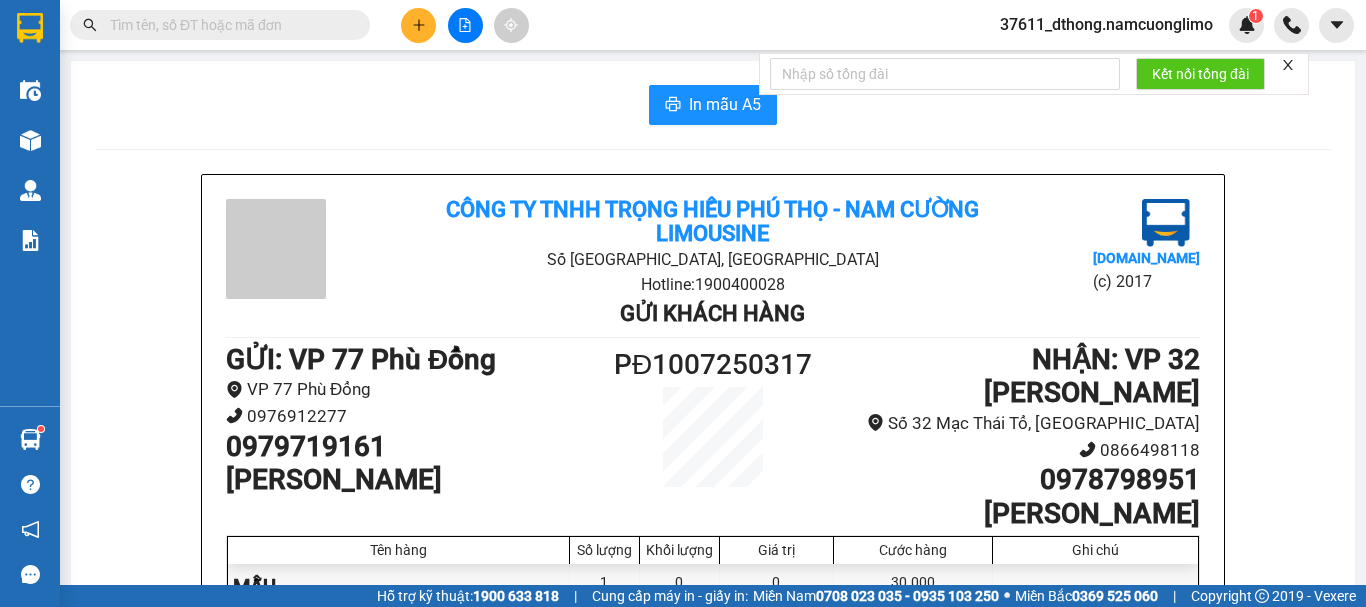 click on "In mẫu A5" at bounding box center [713, 105] 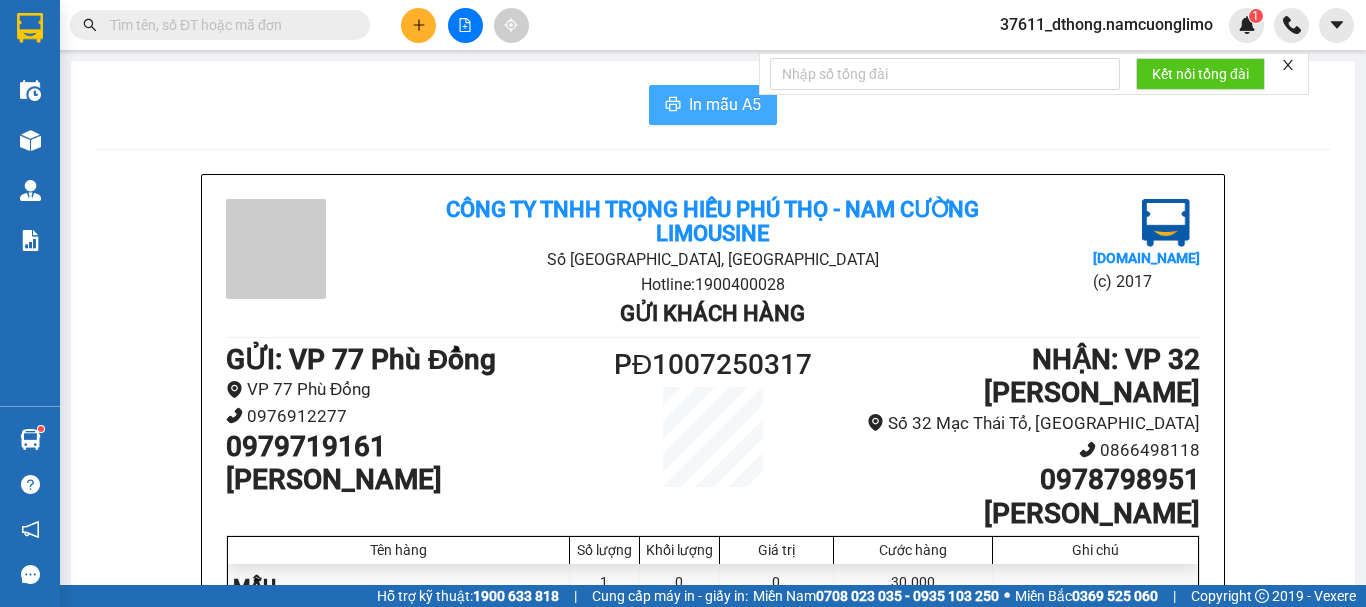 click on "In mẫu A5" at bounding box center [725, 104] 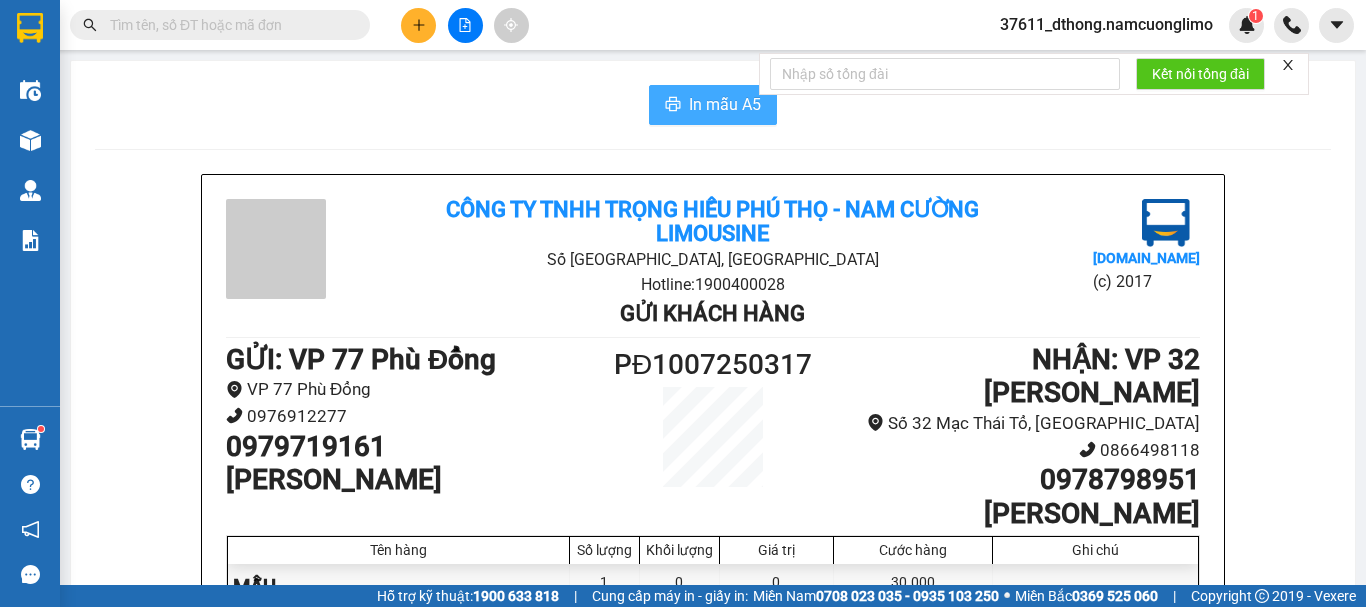 scroll, scrollTop: 0, scrollLeft: 0, axis: both 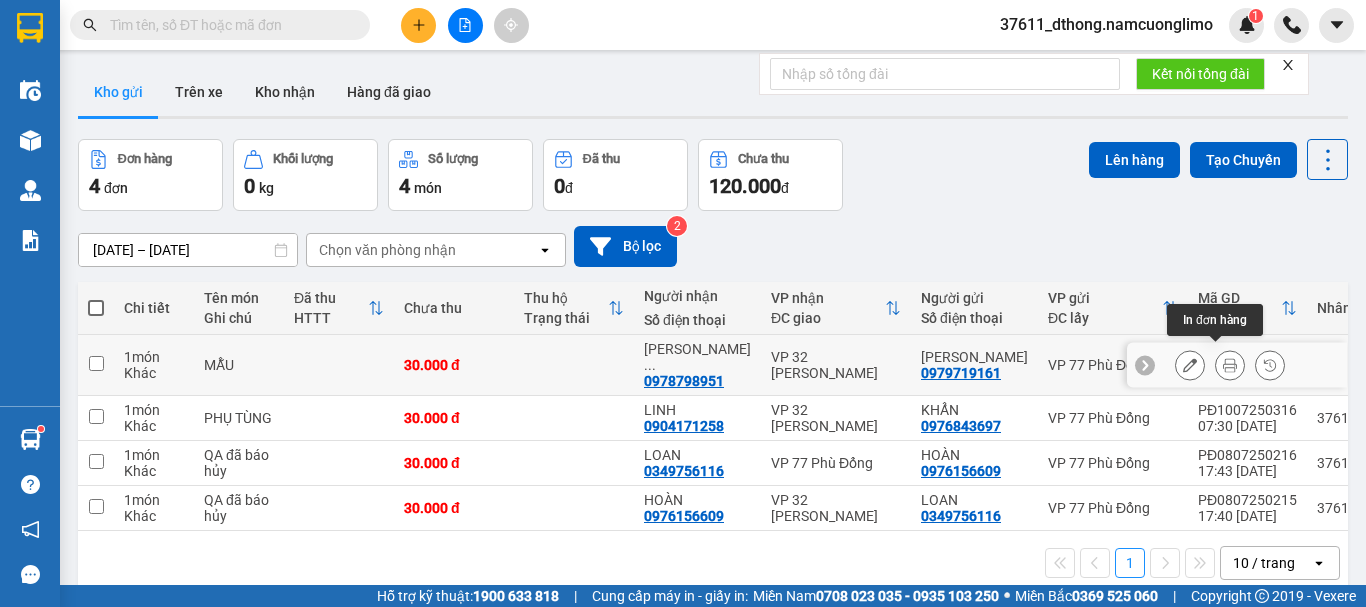 click 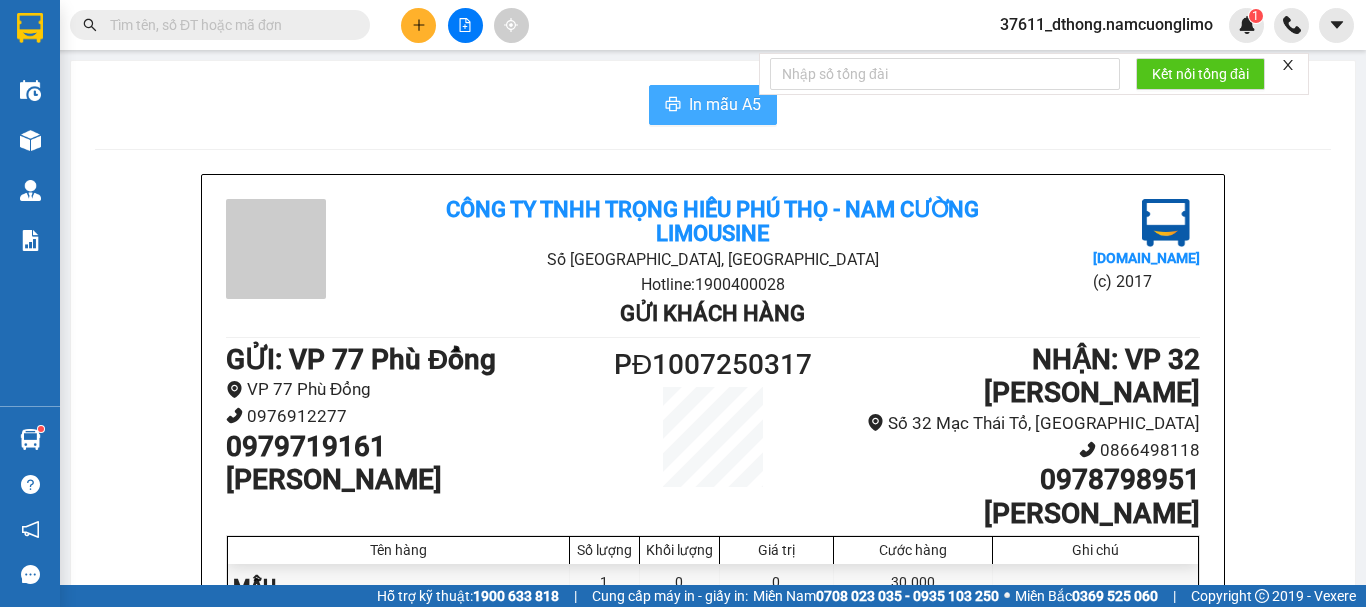 click on "In mẫu A5" at bounding box center [725, 104] 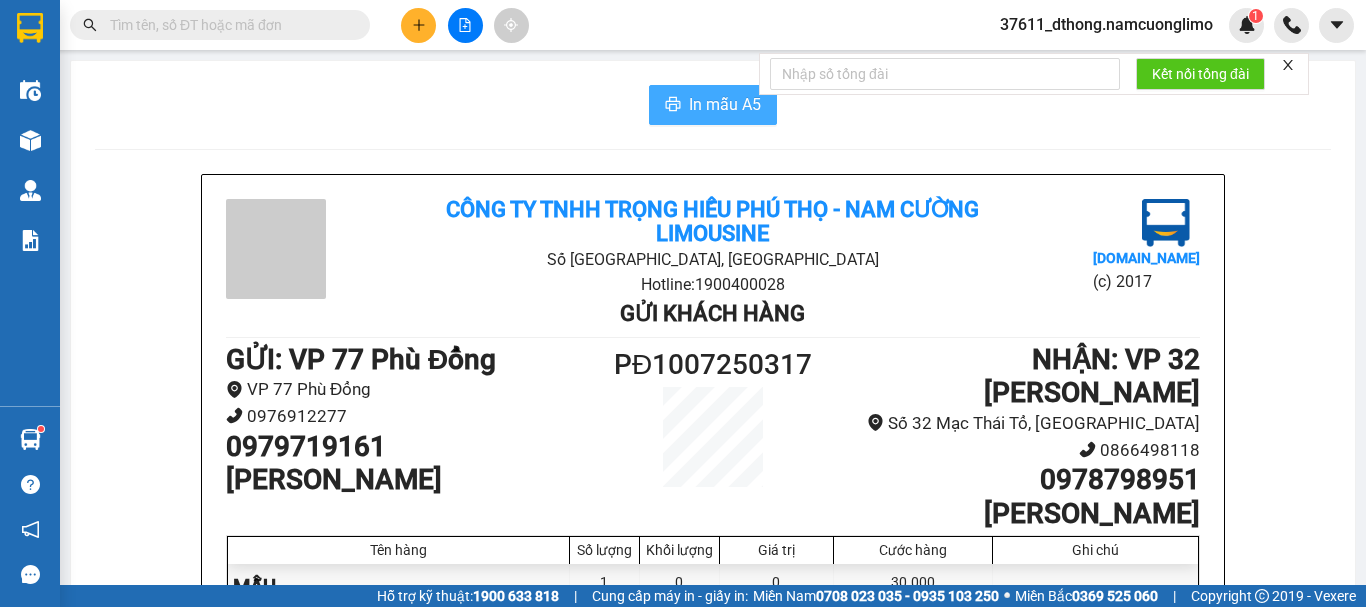 scroll, scrollTop: 0, scrollLeft: 0, axis: both 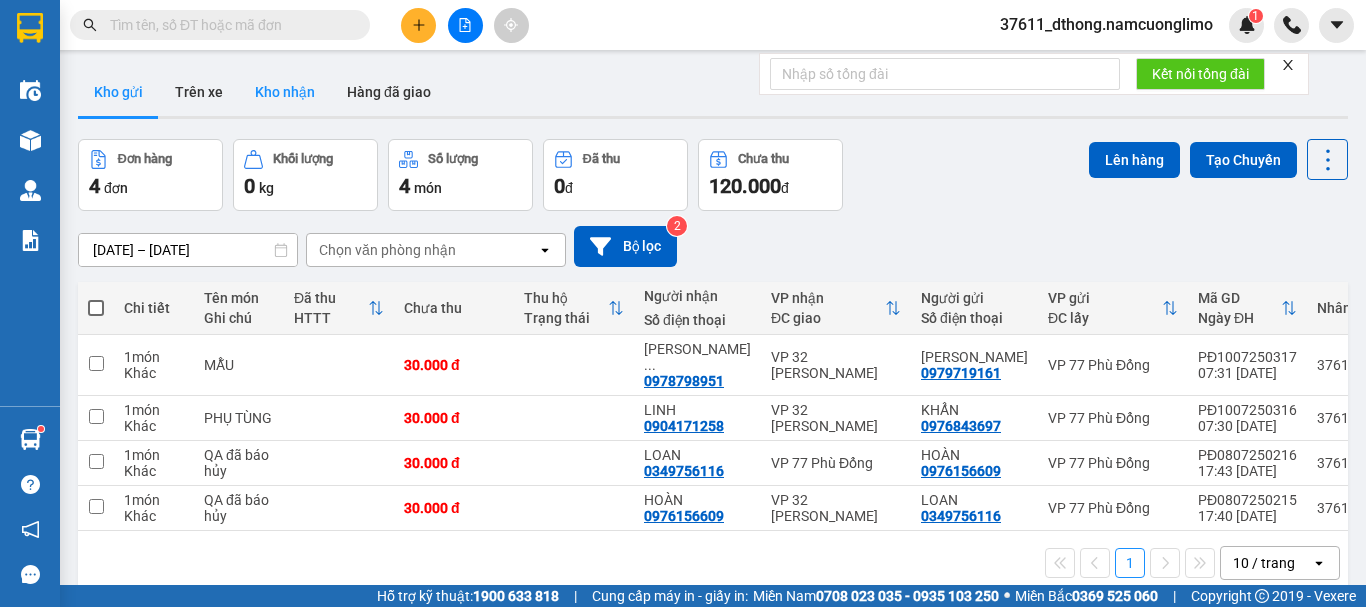 click on "Kho nhận" at bounding box center [285, 92] 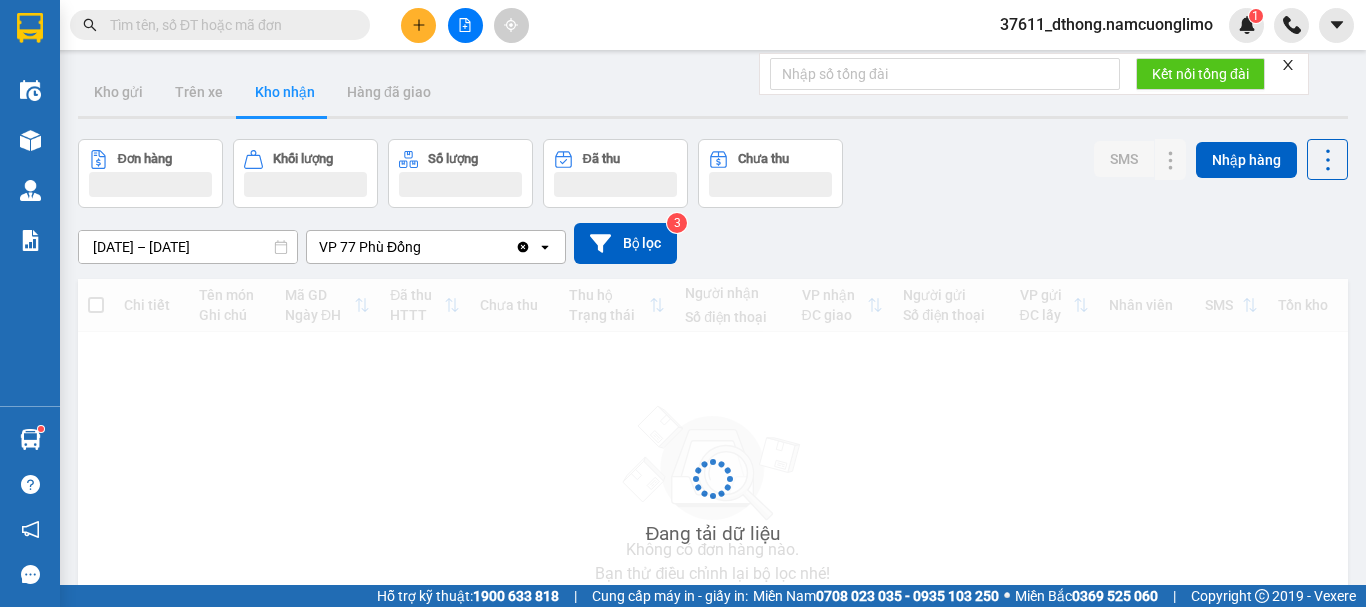 click on "Kho nhận" at bounding box center (285, 92) 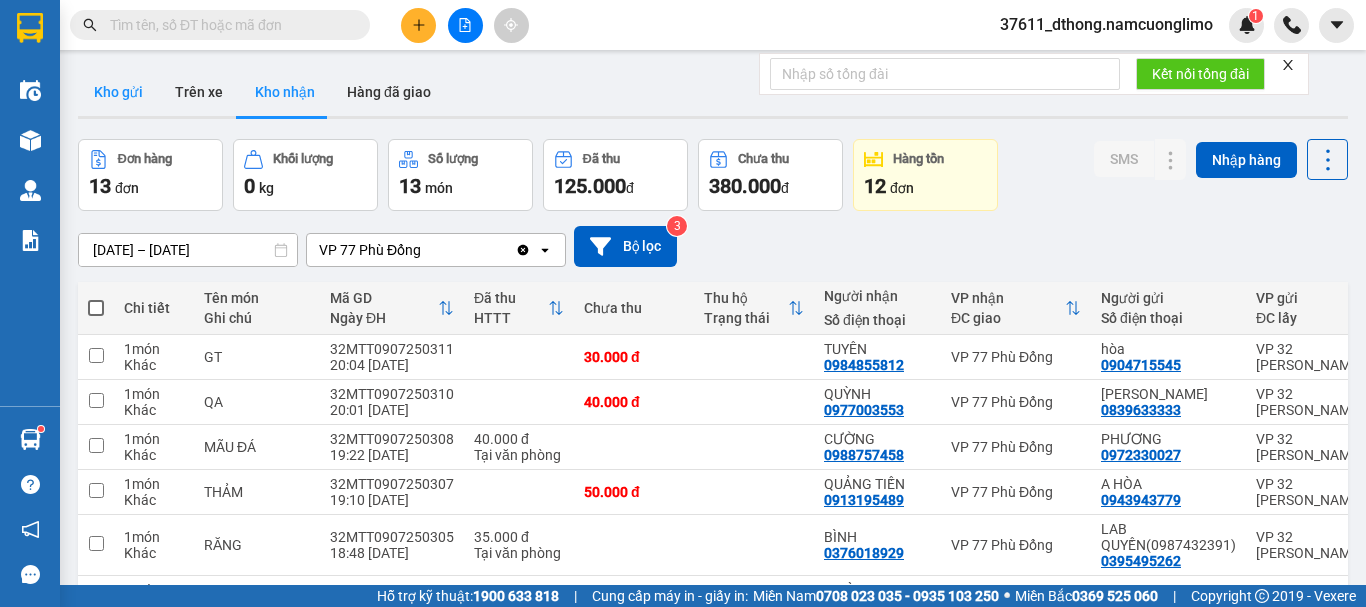 click on "Kho gửi" at bounding box center [118, 92] 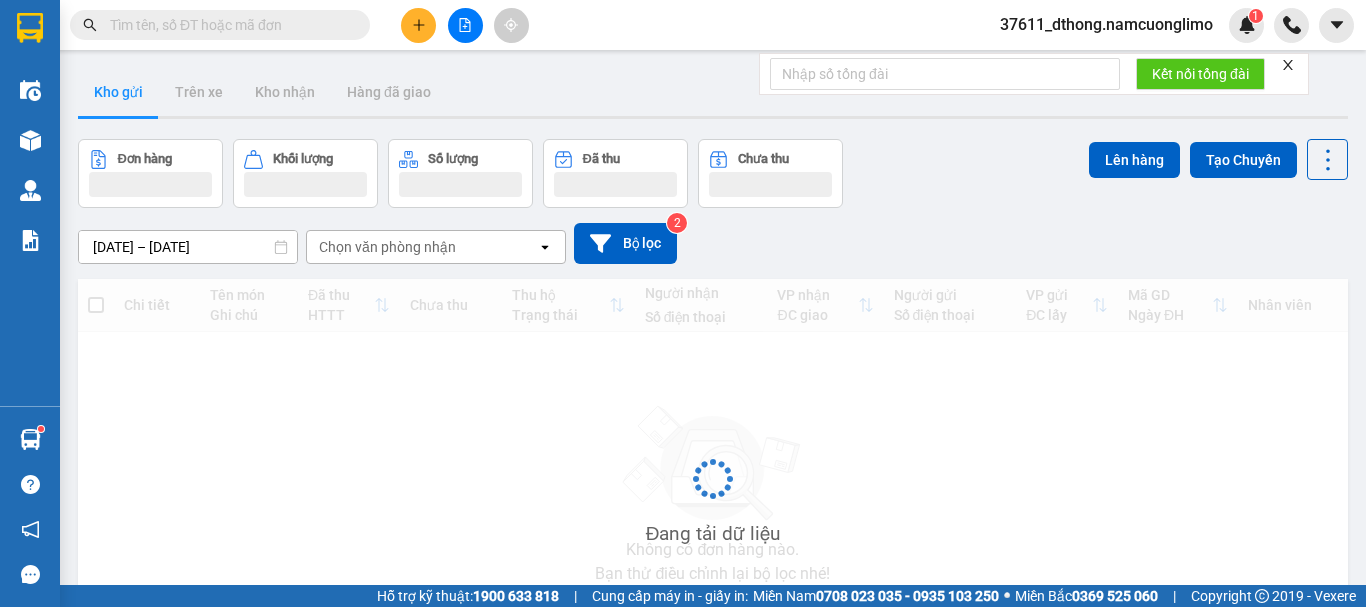 click on "Kho gửi" at bounding box center [118, 92] 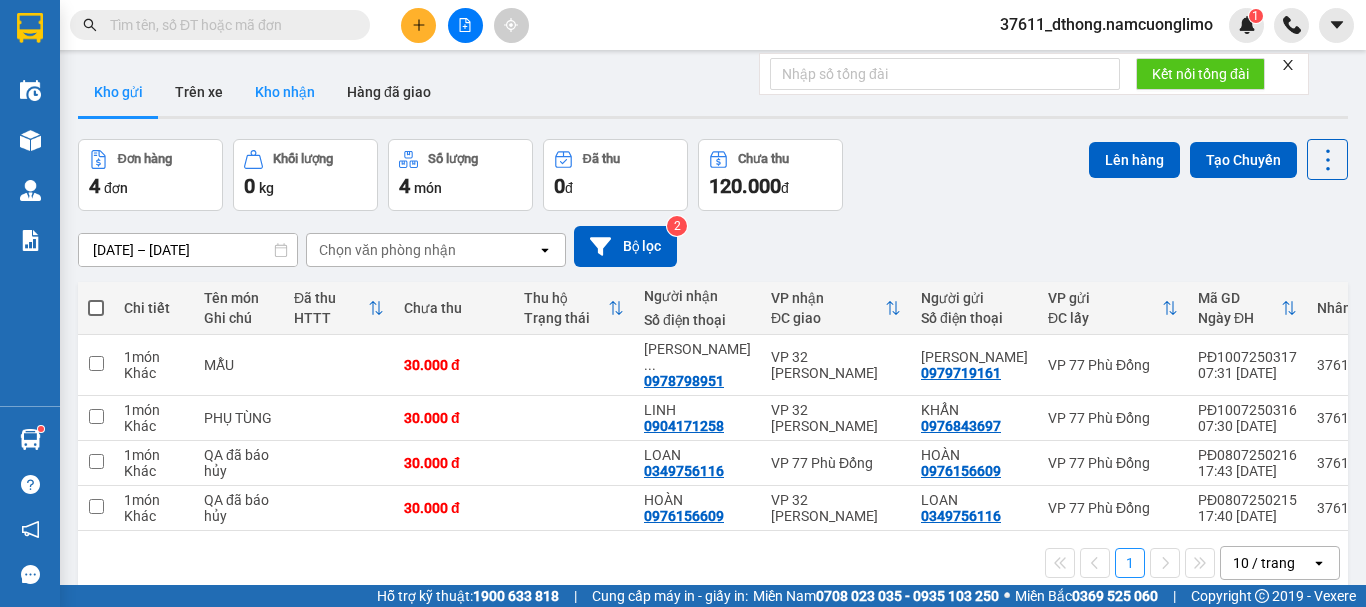 click on "Kho nhận" at bounding box center (285, 92) 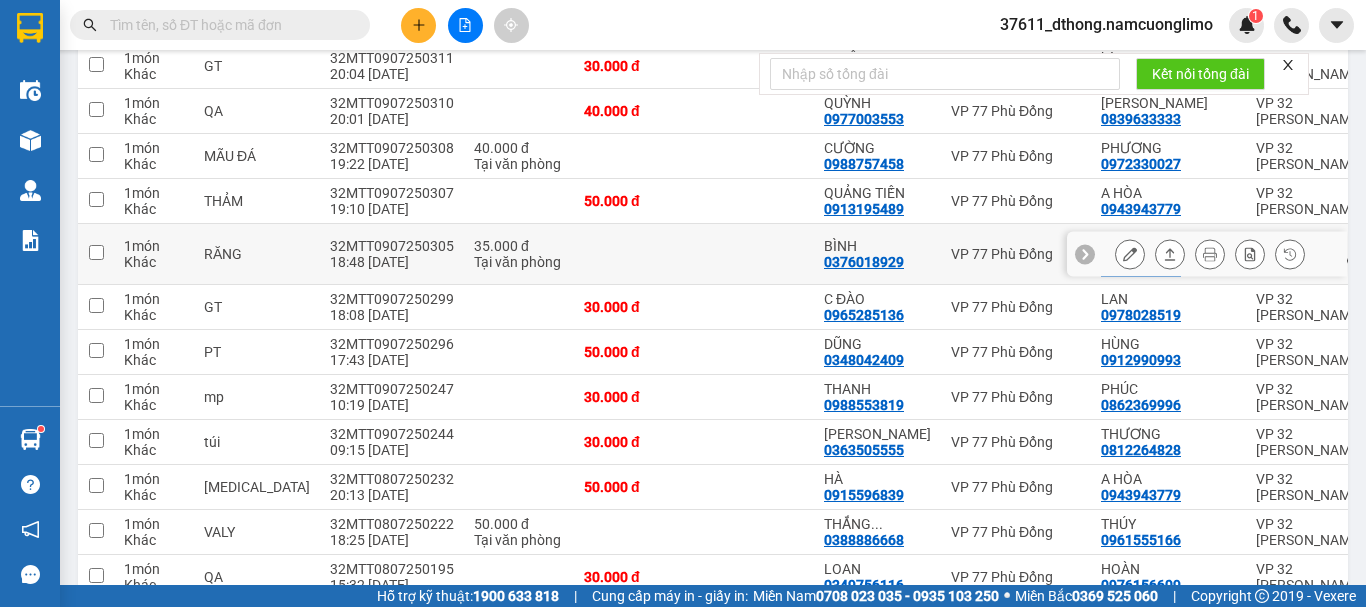 scroll, scrollTop: 300, scrollLeft: 0, axis: vertical 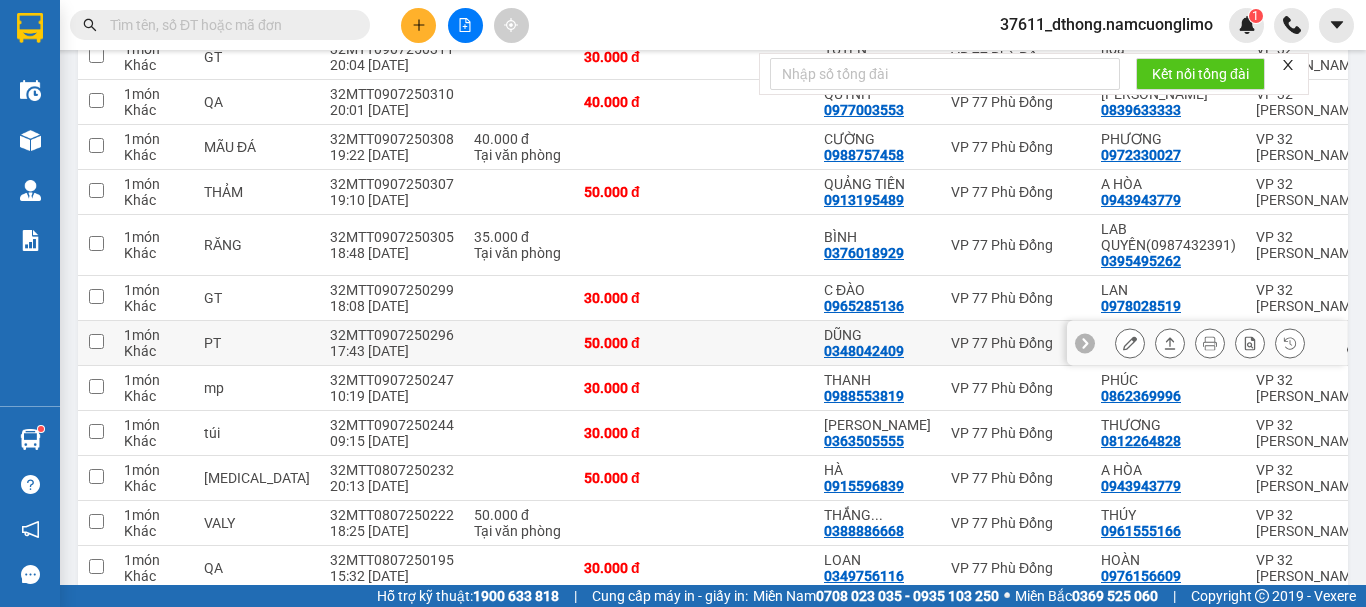 click at bounding box center (96, 341) 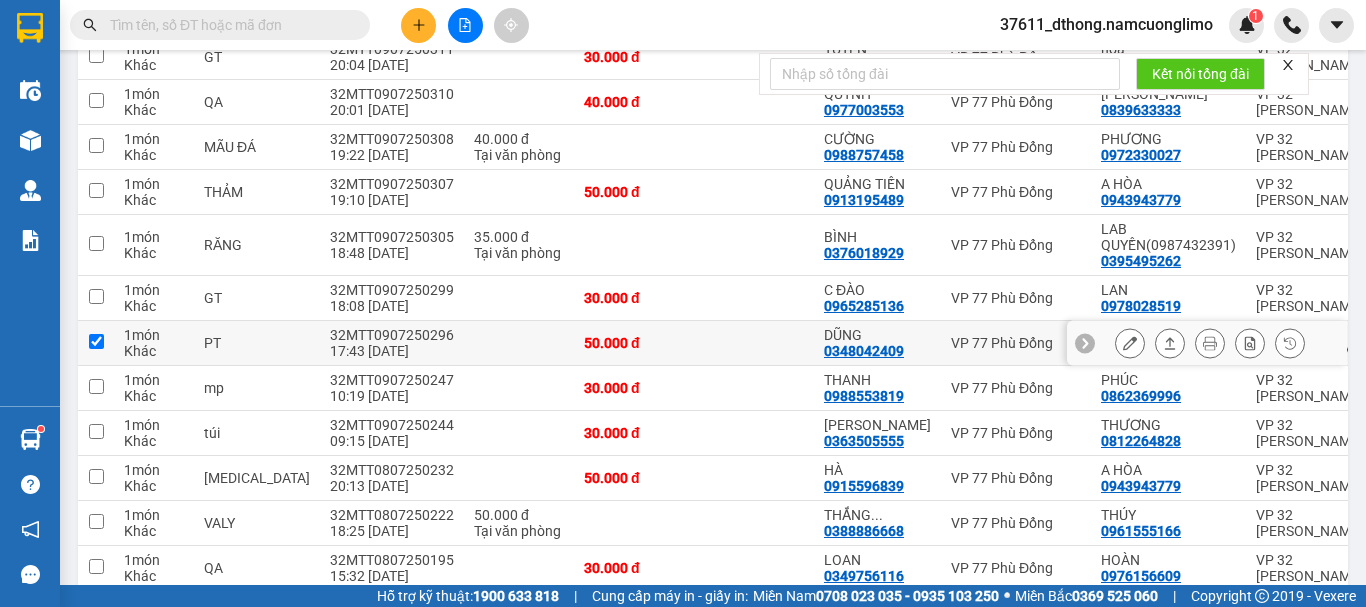 checkbox on "true" 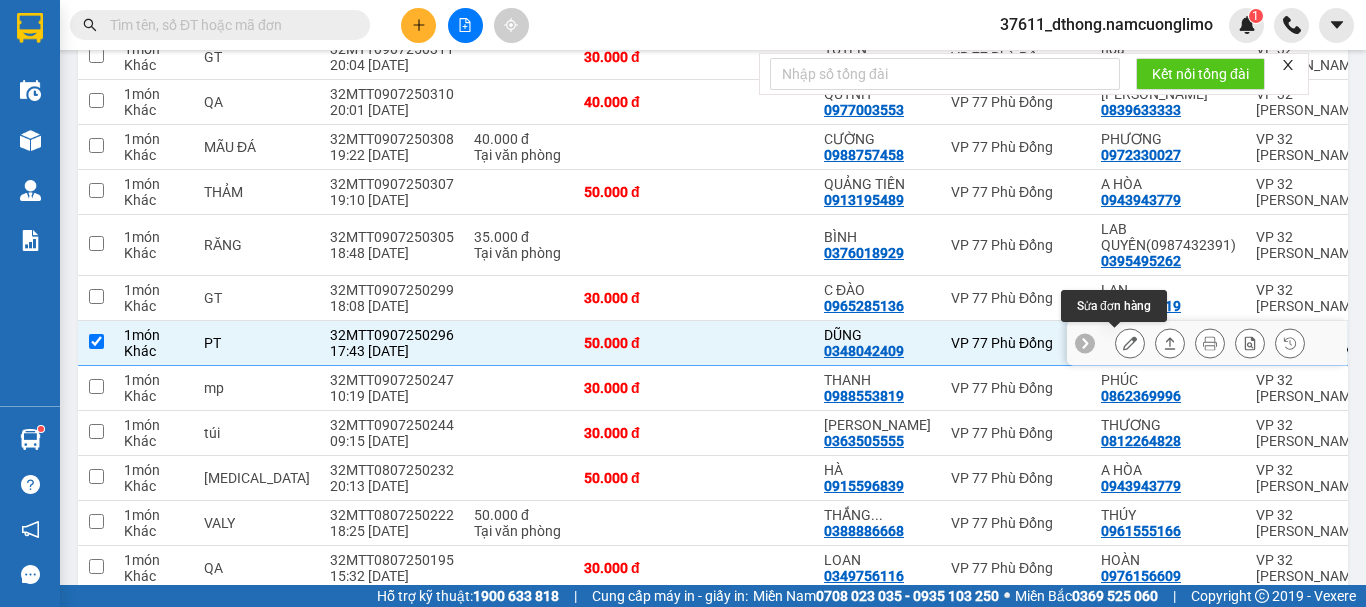 click 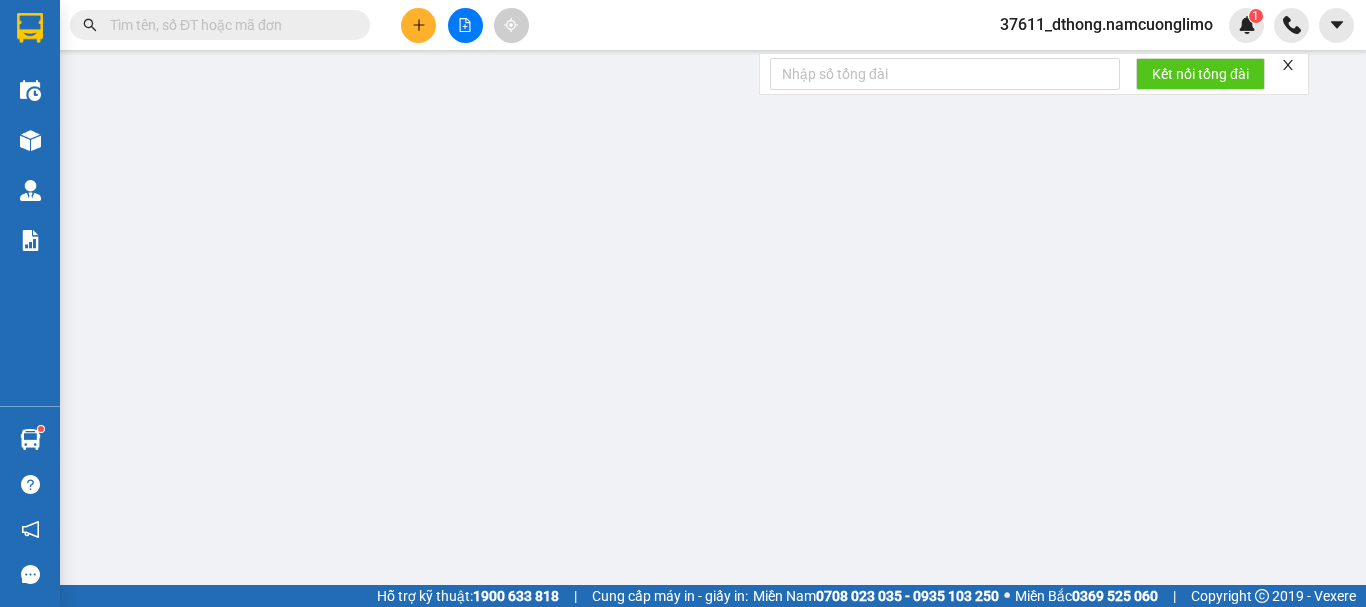 scroll, scrollTop: 0, scrollLeft: 0, axis: both 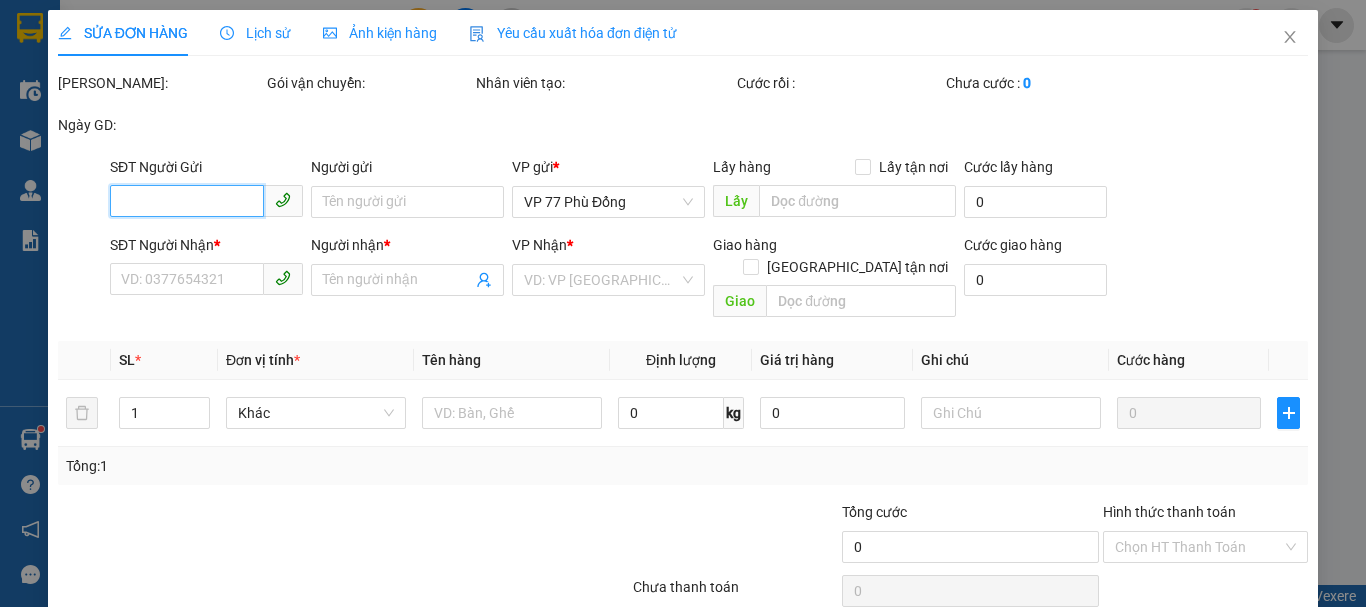 type on "0912990993" 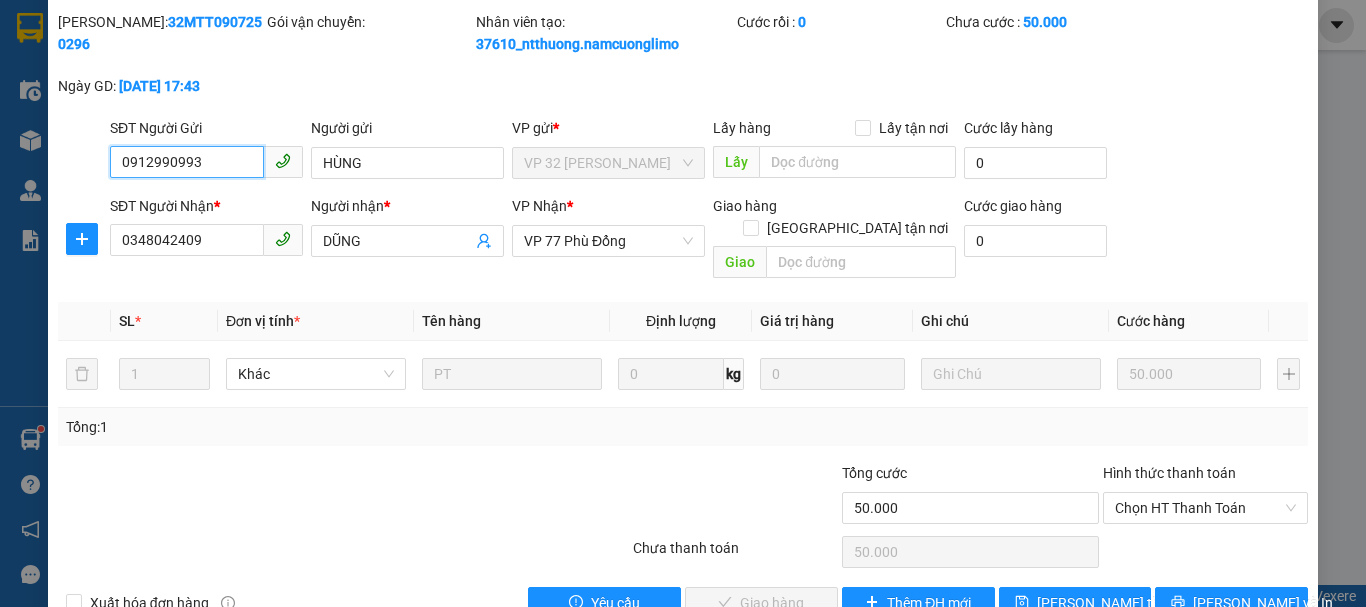 scroll, scrollTop: 90, scrollLeft: 0, axis: vertical 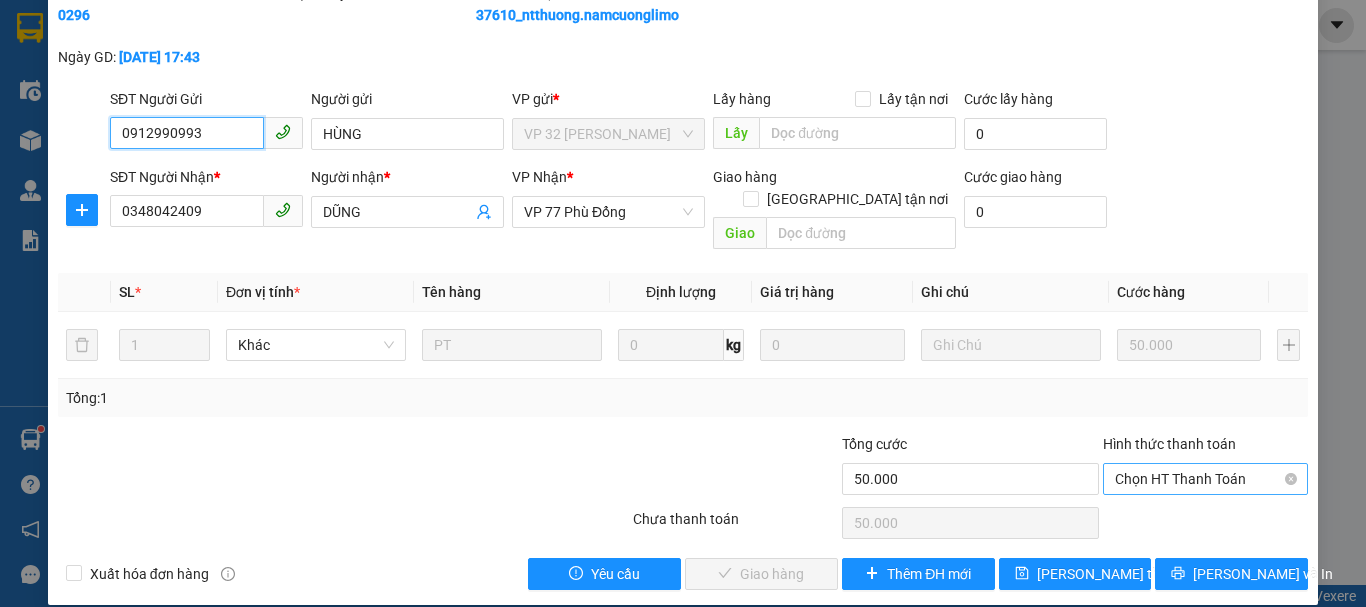 click on "Chọn HT Thanh Toán" at bounding box center (1205, 479) 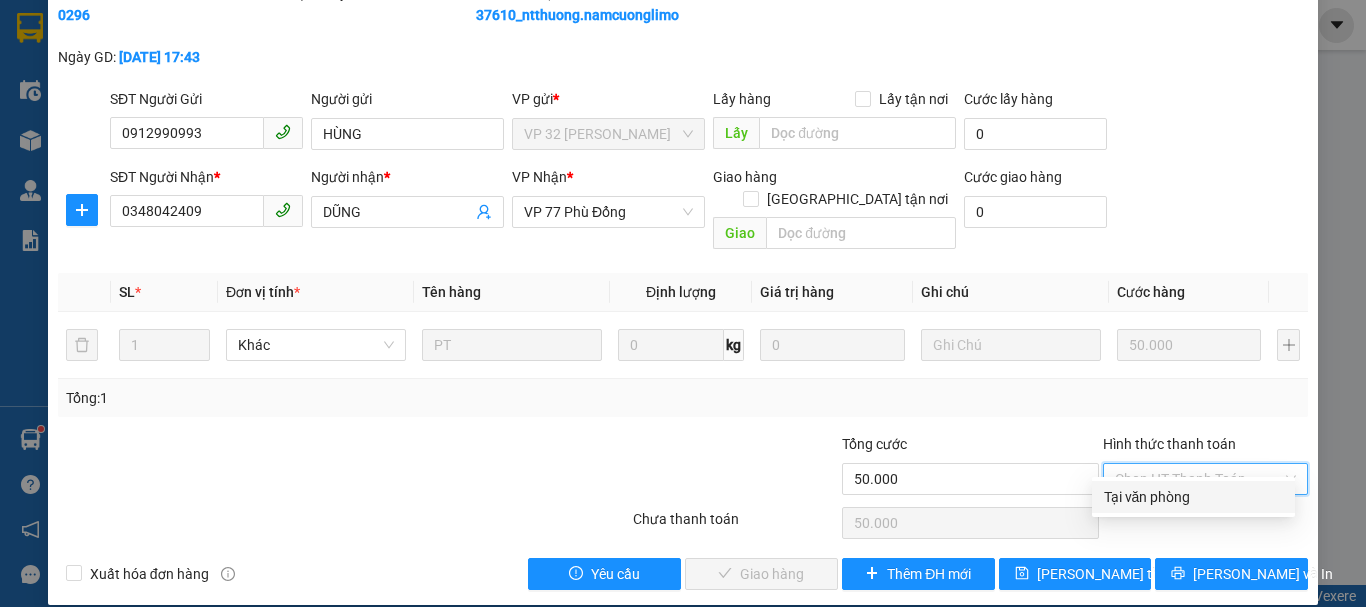 click on "Tại văn phòng" at bounding box center [1193, 497] 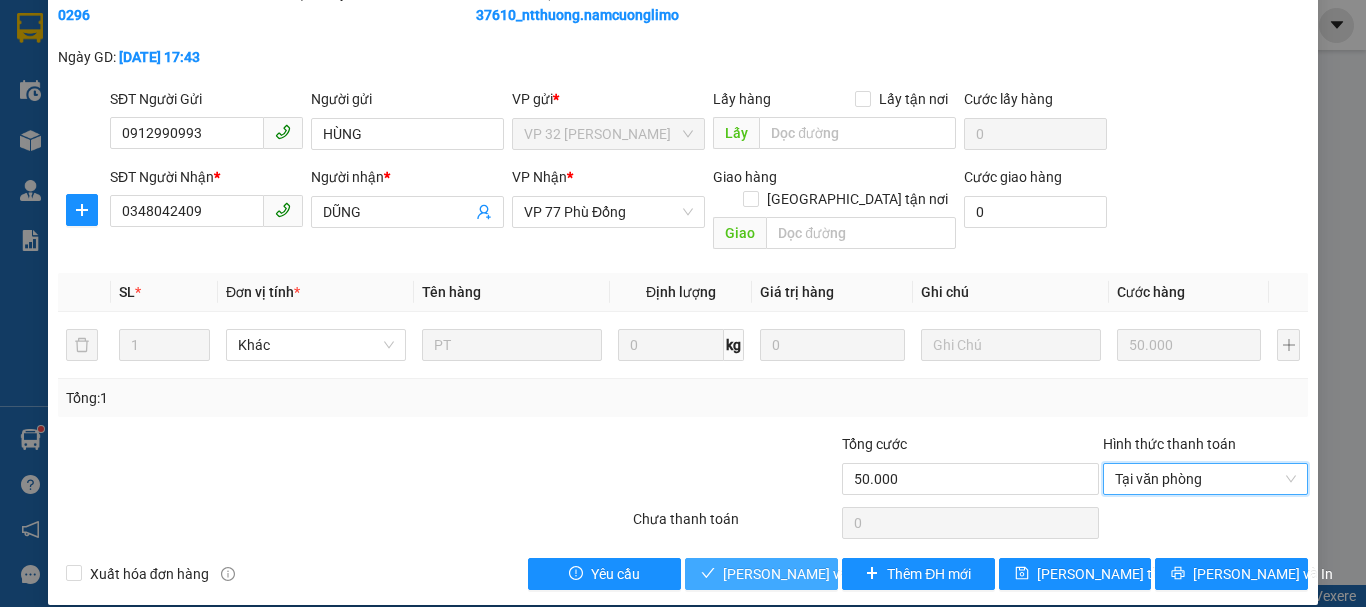 click on "Lưu và Giao hàng" at bounding box center (819, 574) 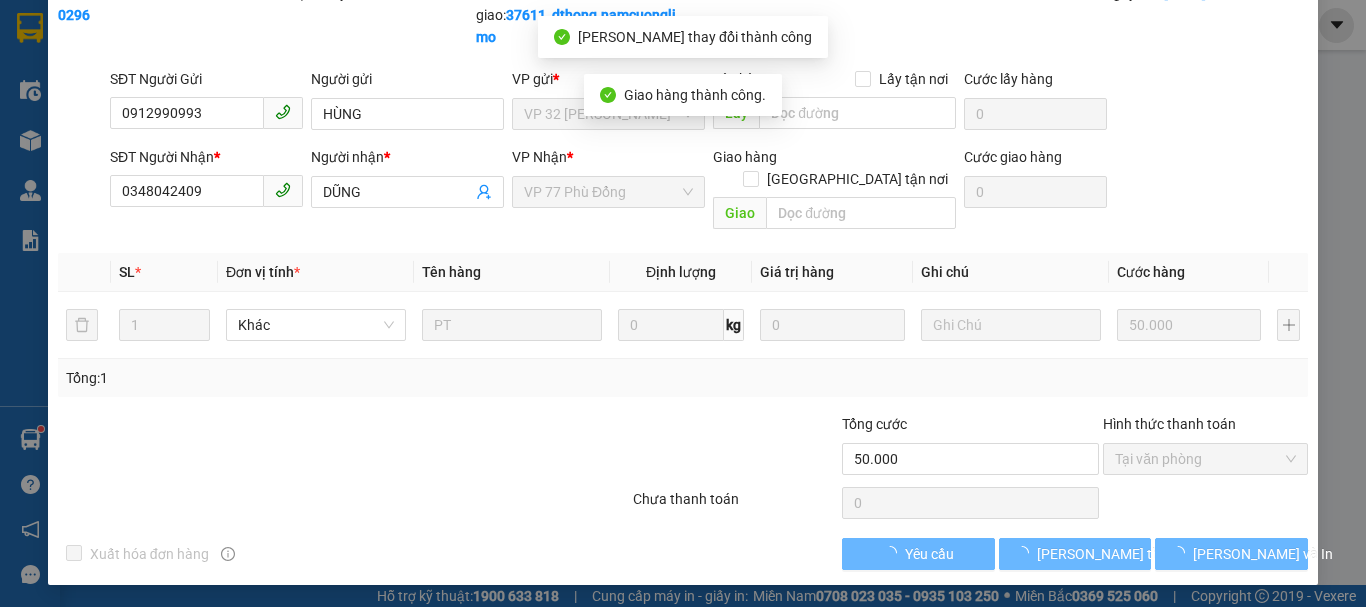 scroll, scrollTop: 70, scrollLeft: 0, axis: vertical 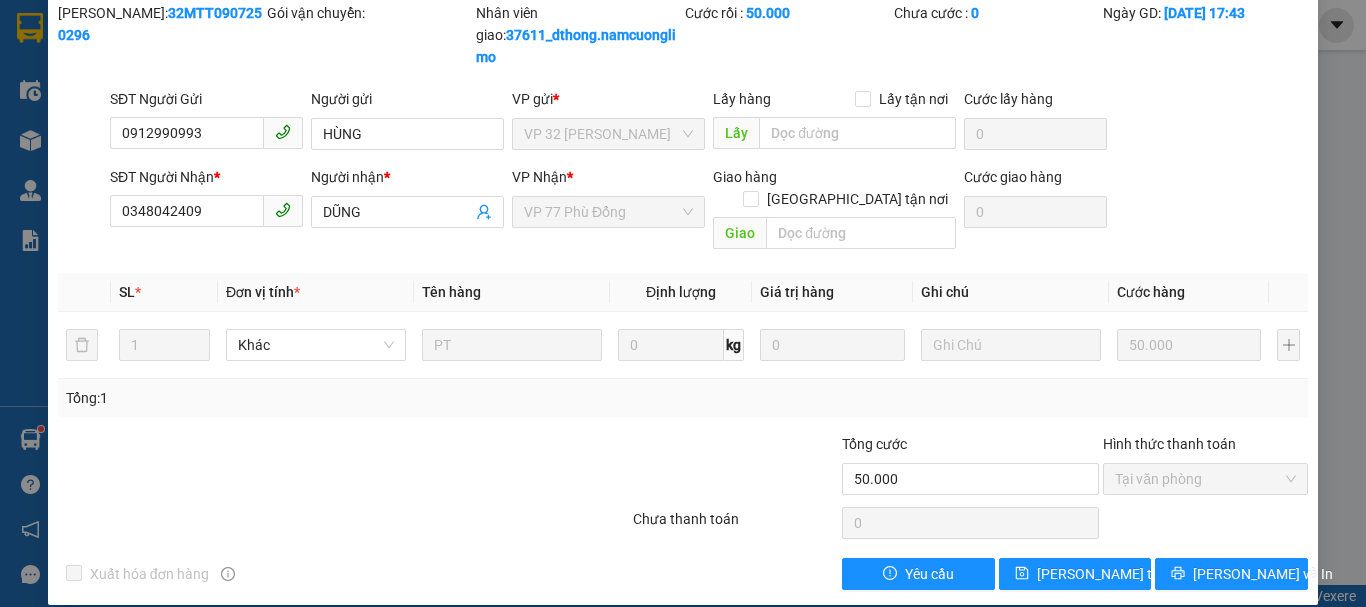 click on "SỬA ĐƠN HÀNG Lịch sử Ảnh kiện hàng Yêu cầu xuất hóa đơn điện tử Total Paid Fee 50.000 Total UnPaid Fee 0 Cash Collection Total Fee Mã ĐH:  32MTT0907250296 Gói vận chuyển:   Nhân viên giao: 37611_dthong.namcuonglimo Cước rồi :   50.000 Chưa cước :   0 Ngày GD:   09-07-2025 lúc 17:43 SĐT Người Gửi 0912990993 Người gửi HÙNG VP gửi  * VP 32 Mạc Thái Tổ Lấy hàng Lấy tận nơi Lấy Cước lấy hàng 0 SĐT Người Nhận  * 0348042409 Người nhận  * DŨNG VP Nhận  * VP 77 Phù Đổng Giao hàng Giao tận nơi Giao Cước giao hàng 0 SL  * Đơn vị tính  * Tên hàng  Định lượng Giá trị hàng Ghi chú Cước hàng                   1 Khác PT 0 kg 0 50.000 Tổng:  1 Tổng cước 50.000 Hình thức thanh toán Tại văn phòng Số tiền thu trước 50.000 Chọn HT Thanh Toán Chưa thanh toán 0 Chọn HT Thanh Toán Xuất hóa đơn hàng Yêu cầu Lưu thay đổi Lưu và In Tại văn phòng" at bounding box center (683, 303) 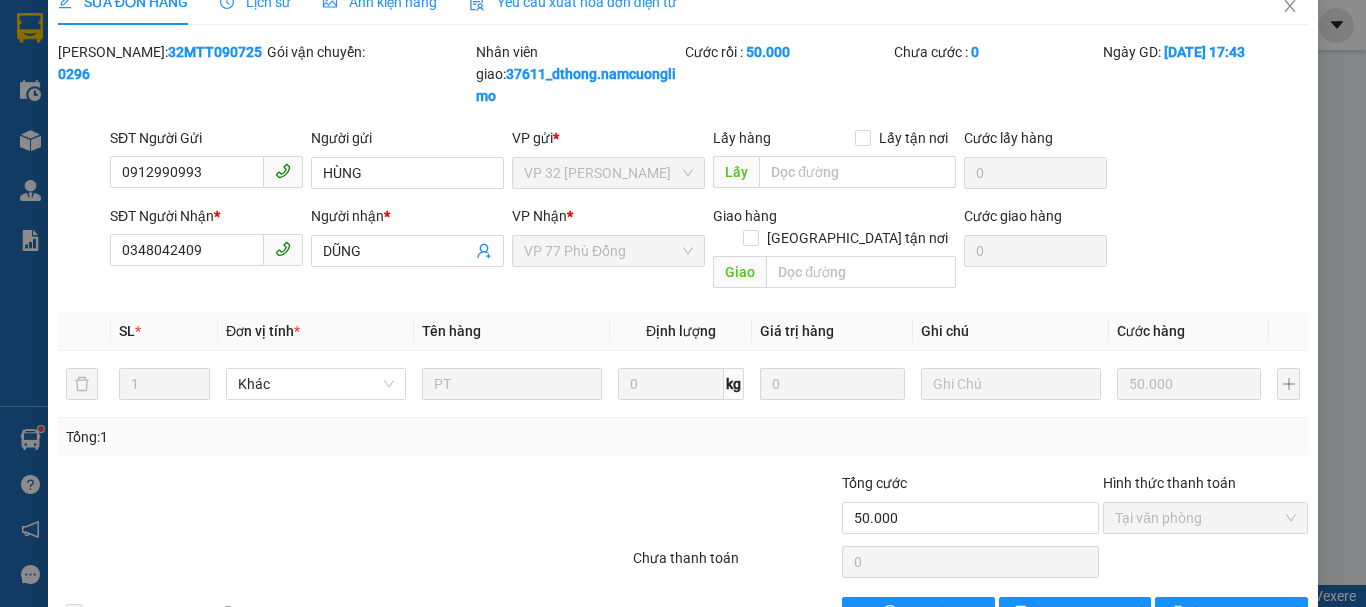 scroll, scrollTop: 0, scrollLeft: 0, axis: both 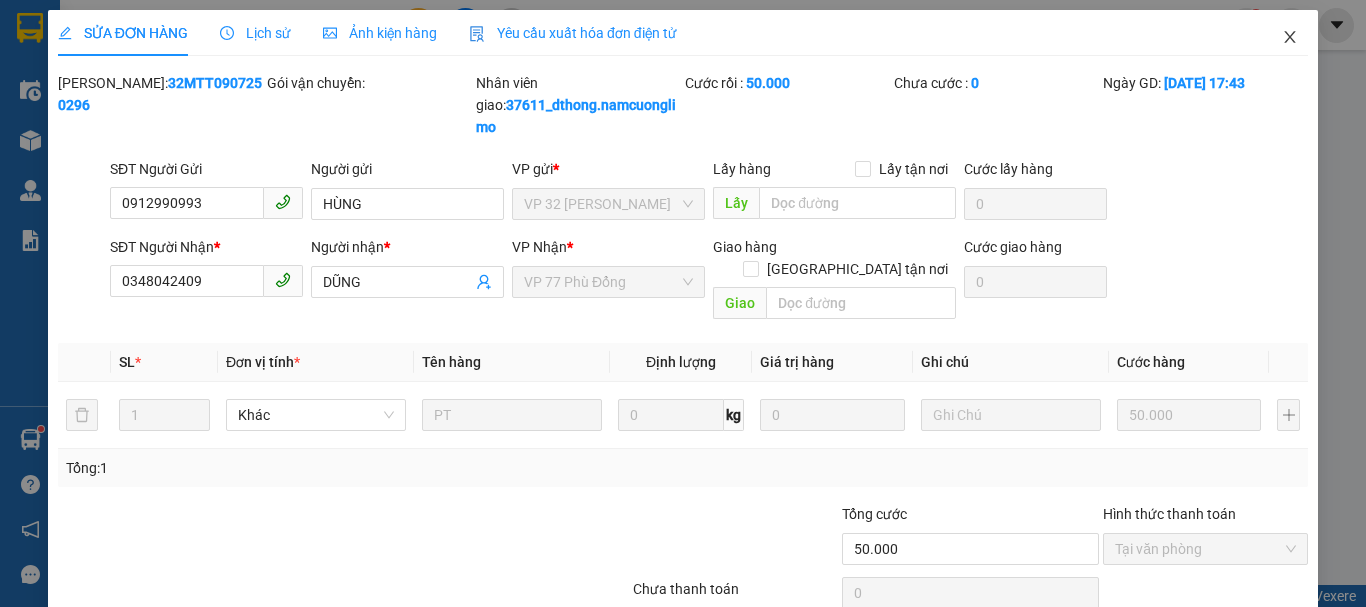 click 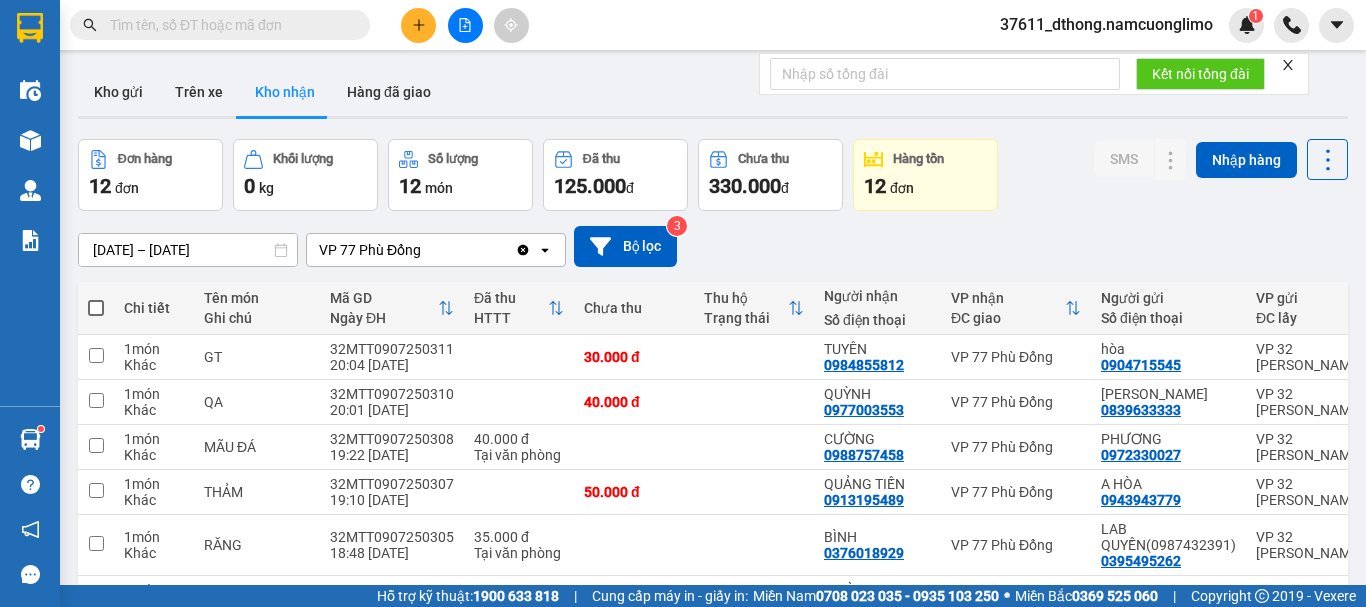 click at bounding box center [228, 25] 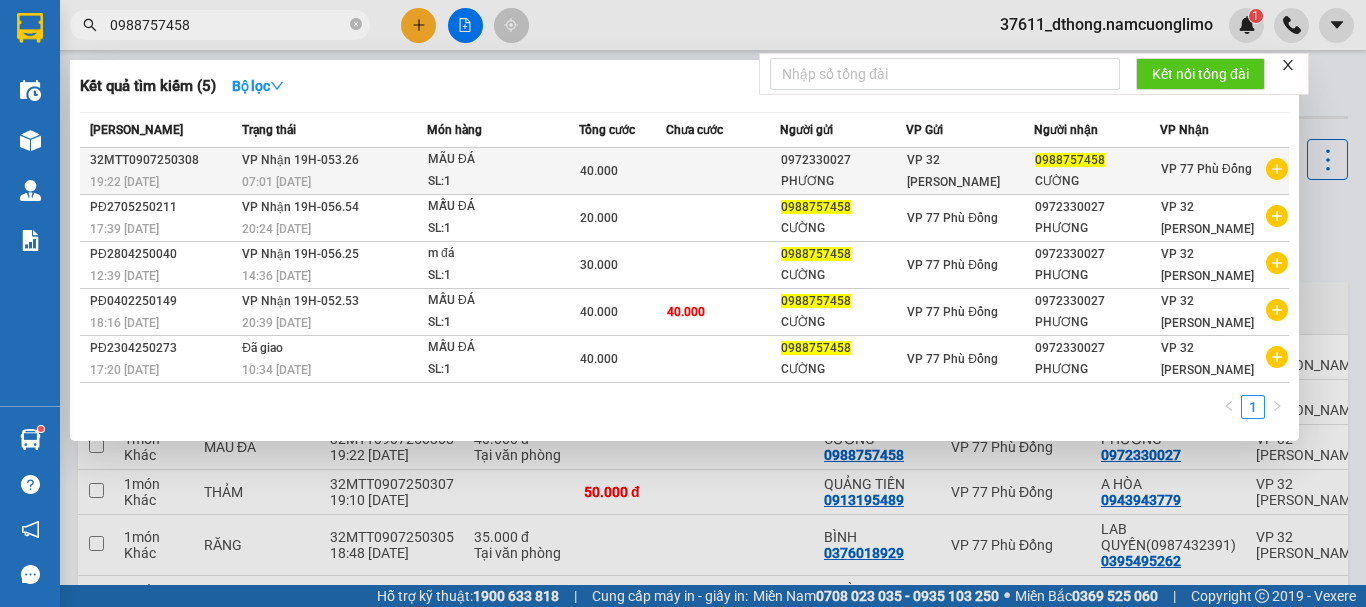 type on "0988757458" 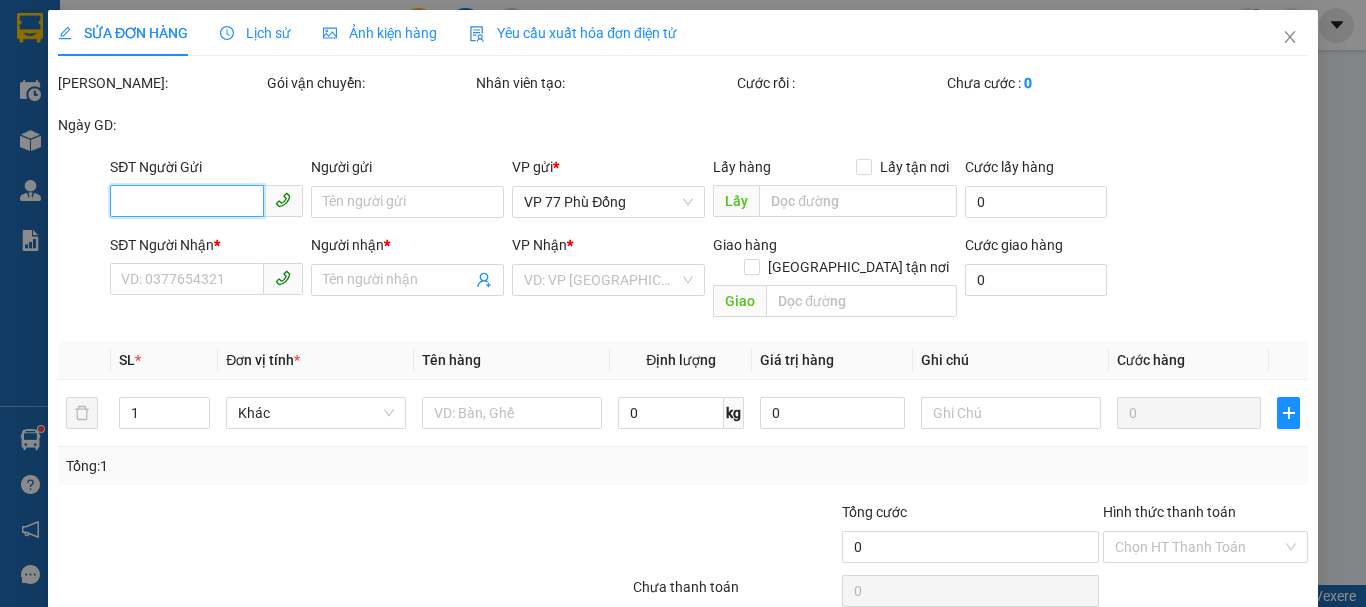 type on "0972330027" 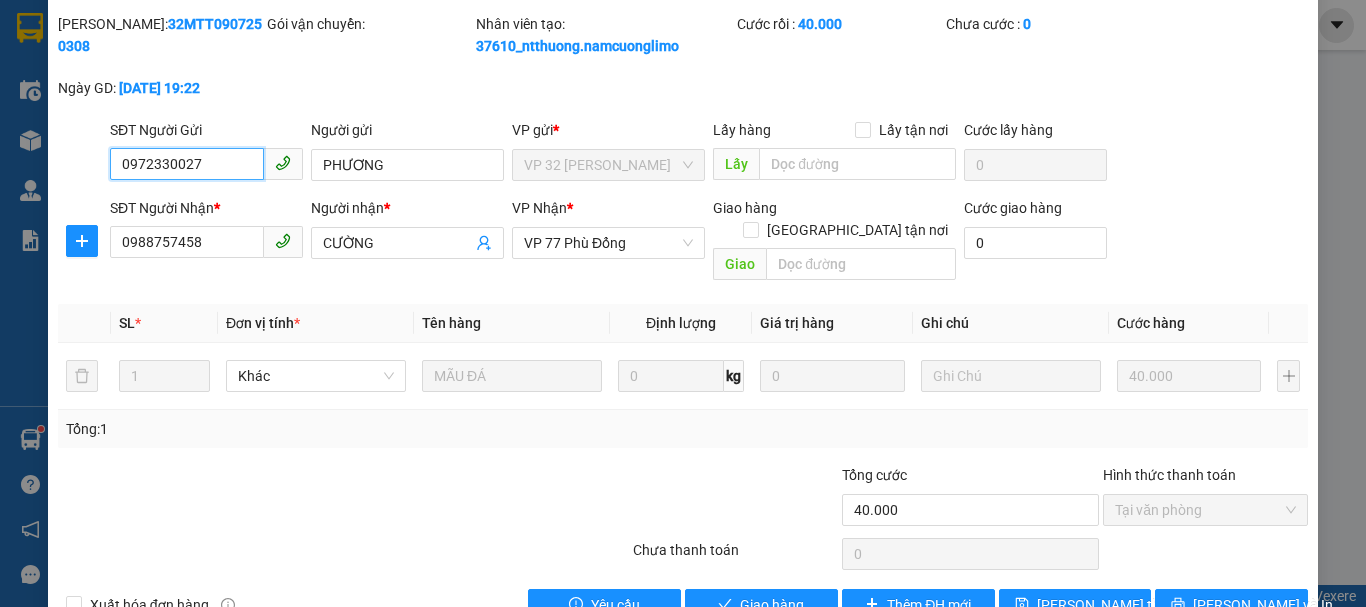 scroll, scrollTop: 90, scrollLeft: 0, axis: vertical 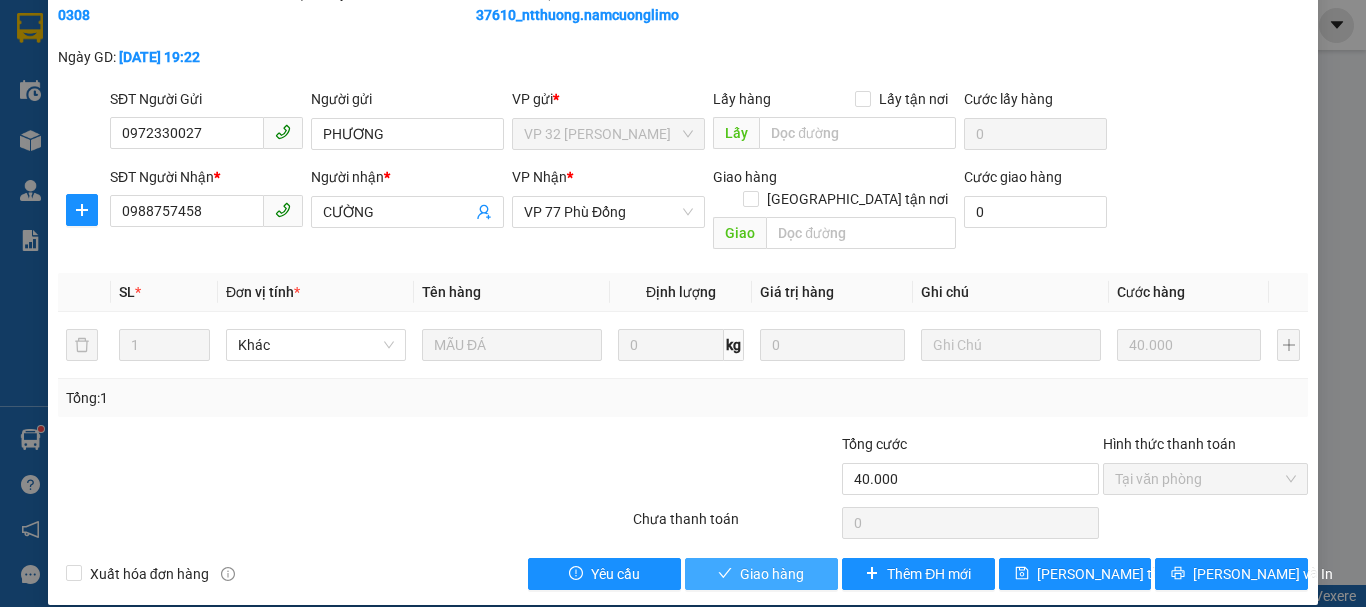 drag, startPoint x: 798, startPoint y: 552, endPoint x: 879, endPoint y: 521, distance: 86.72946 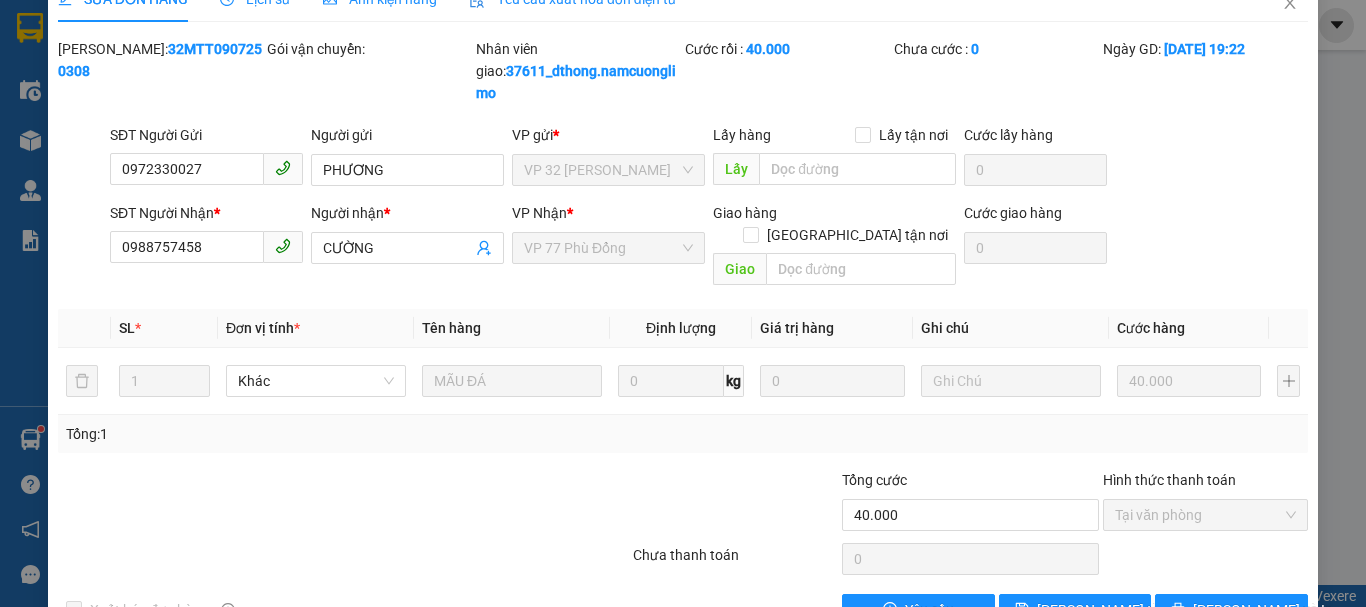 scroll, scrollTop: 0, scrollLeft: 0, axis: both 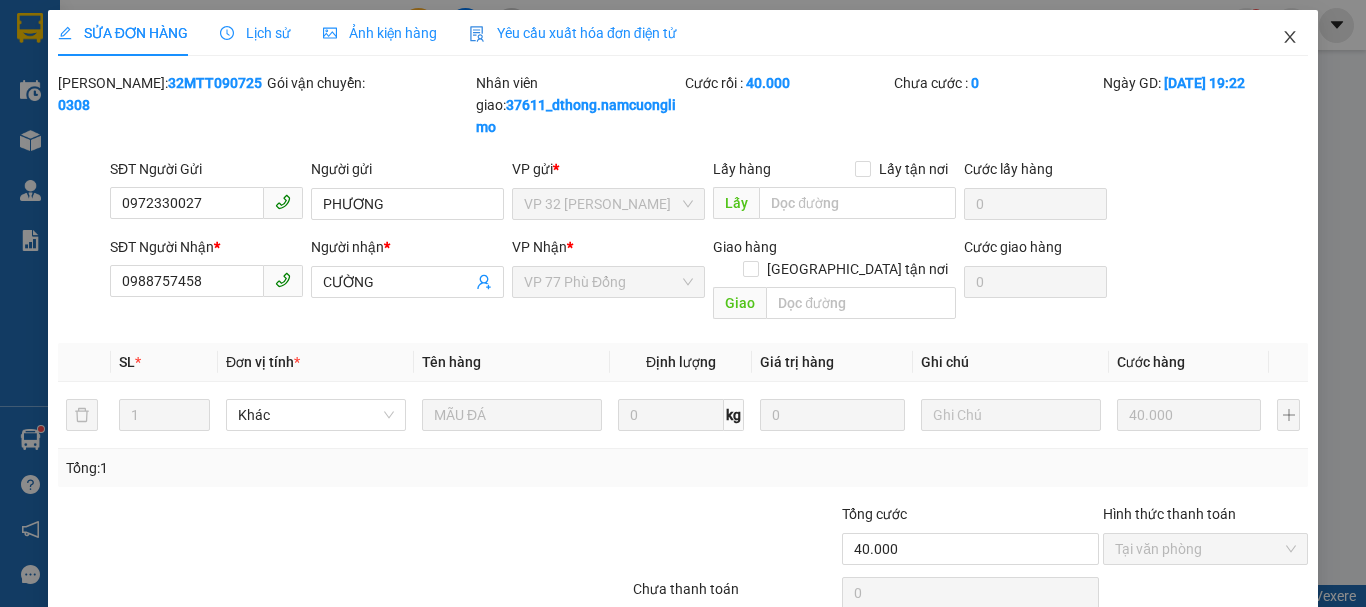 click at bounding box center [1290, 38] 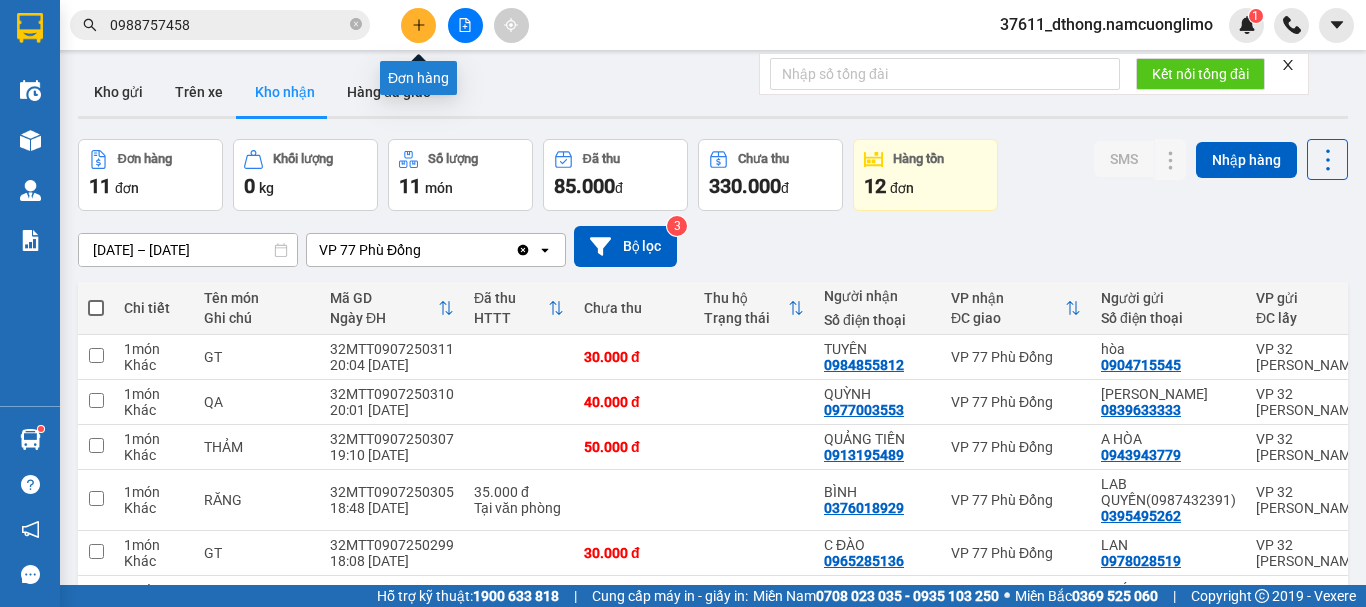 click 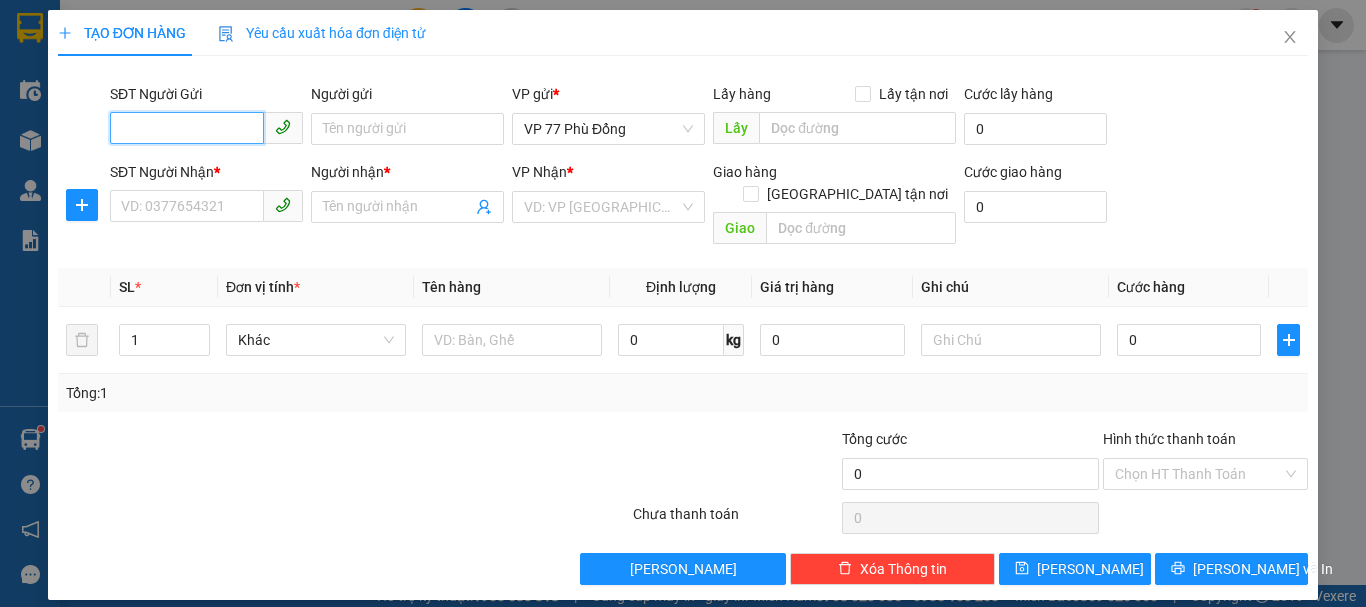 click on "SĐT Người Gửi" at bounding box center (187, 128) 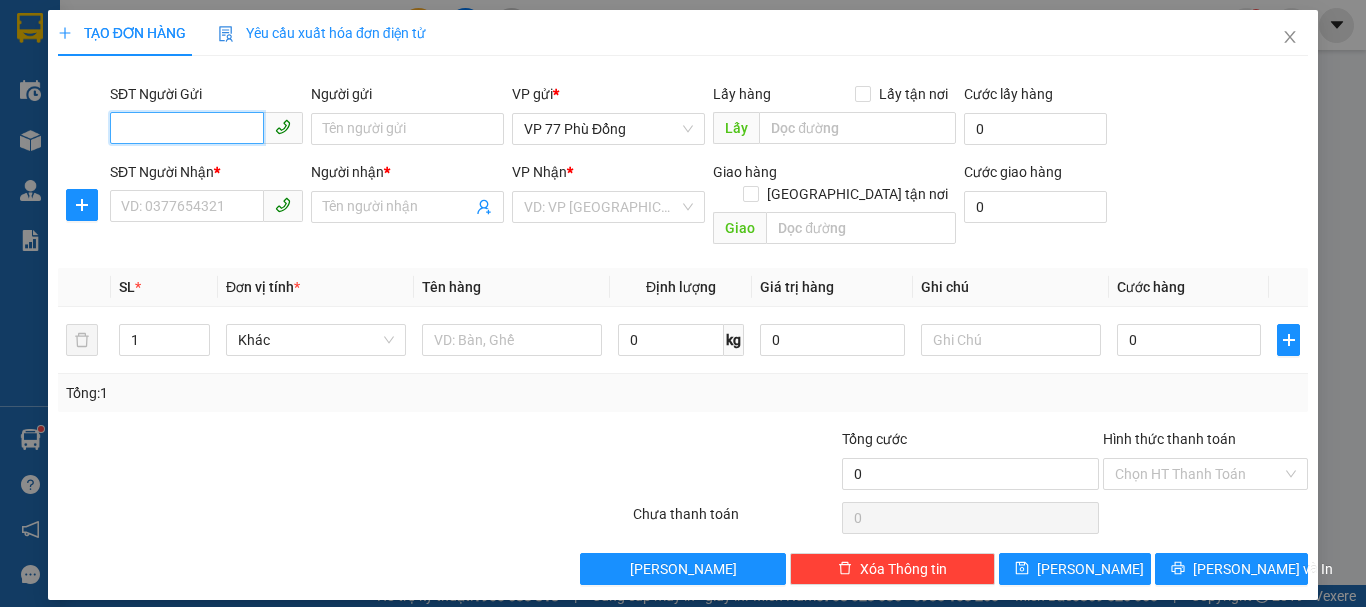 type on "9" 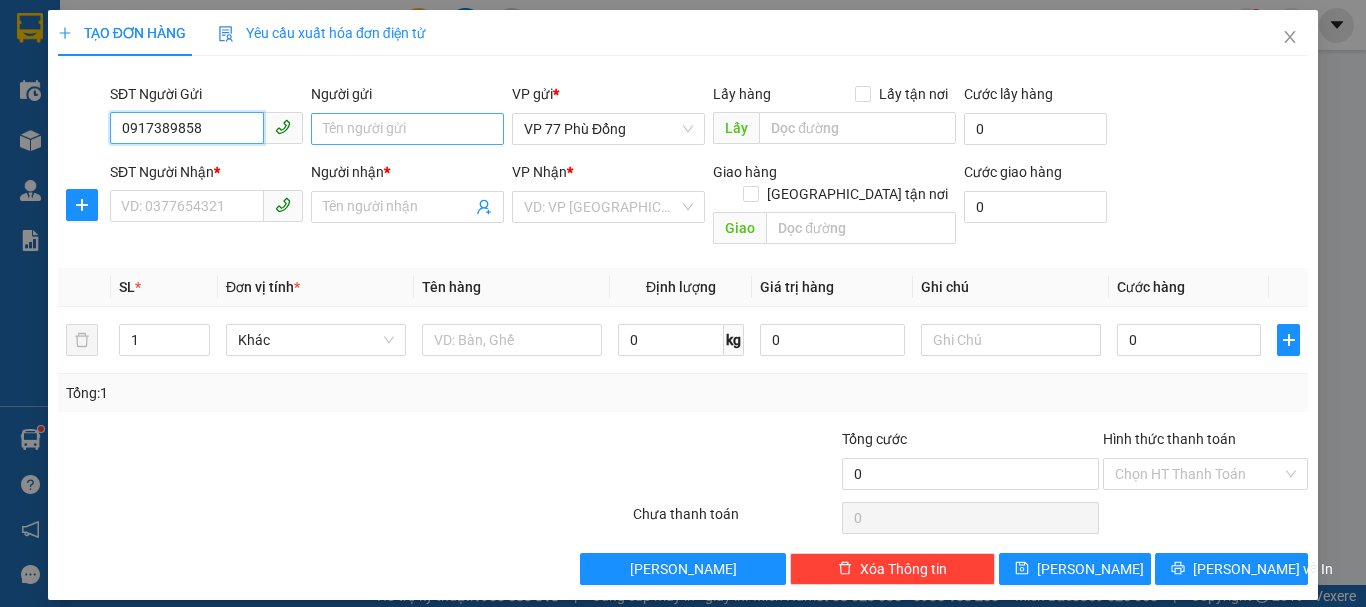 type on "0917389858" 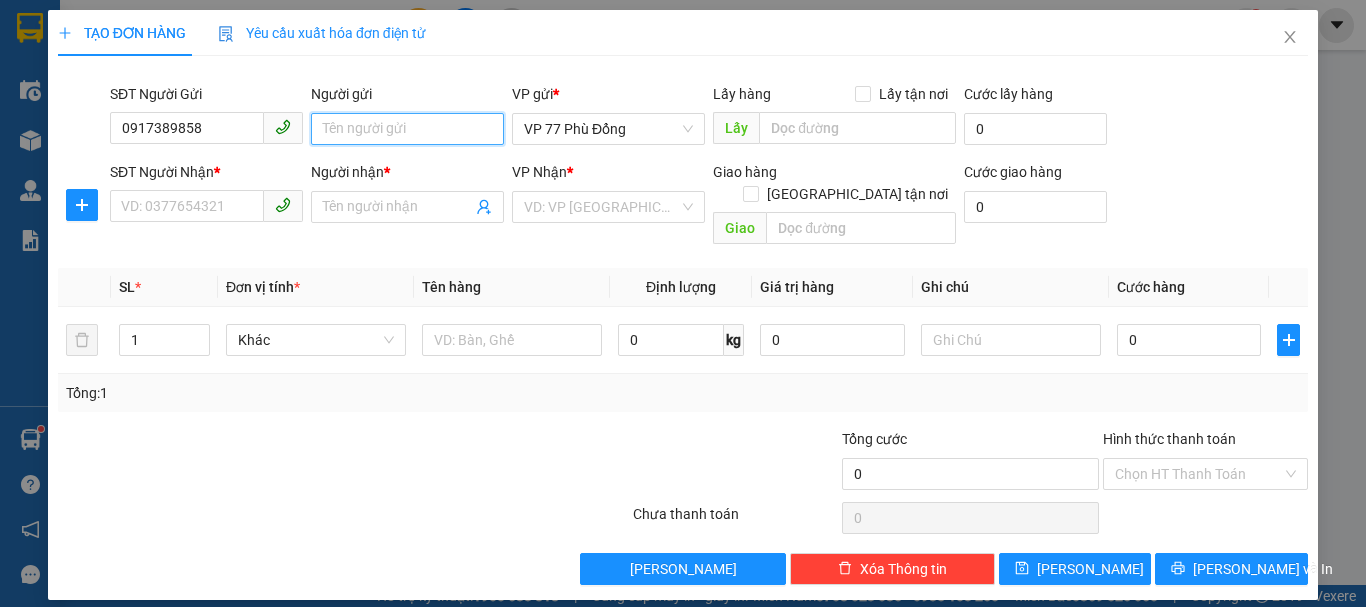 click on "Người gửi" at bounding box center (407, 129) 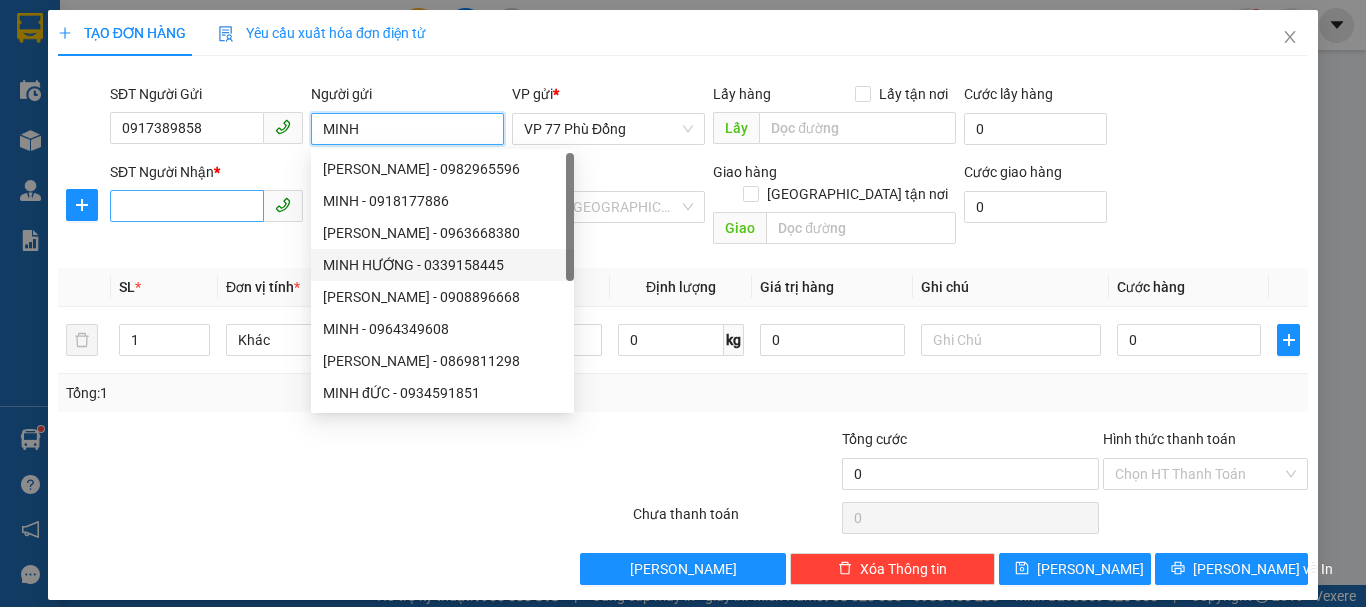type on "MINH" 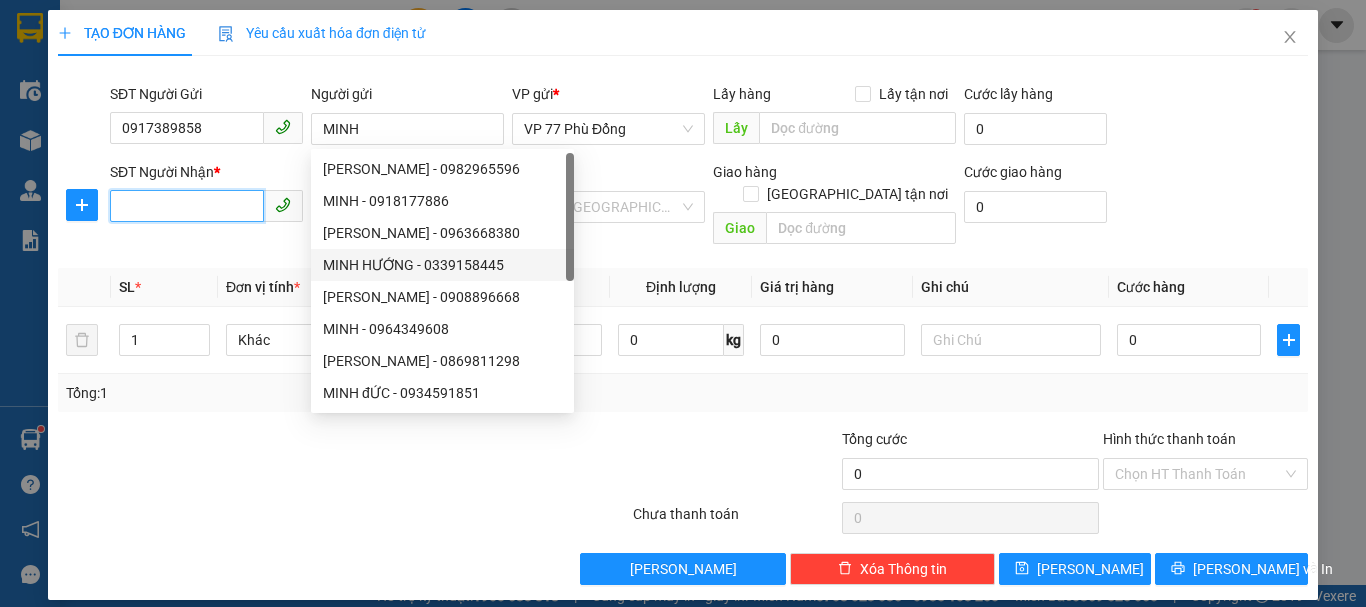 click on "SĐT Người Nhận  *" at bounding box center (187, 206) 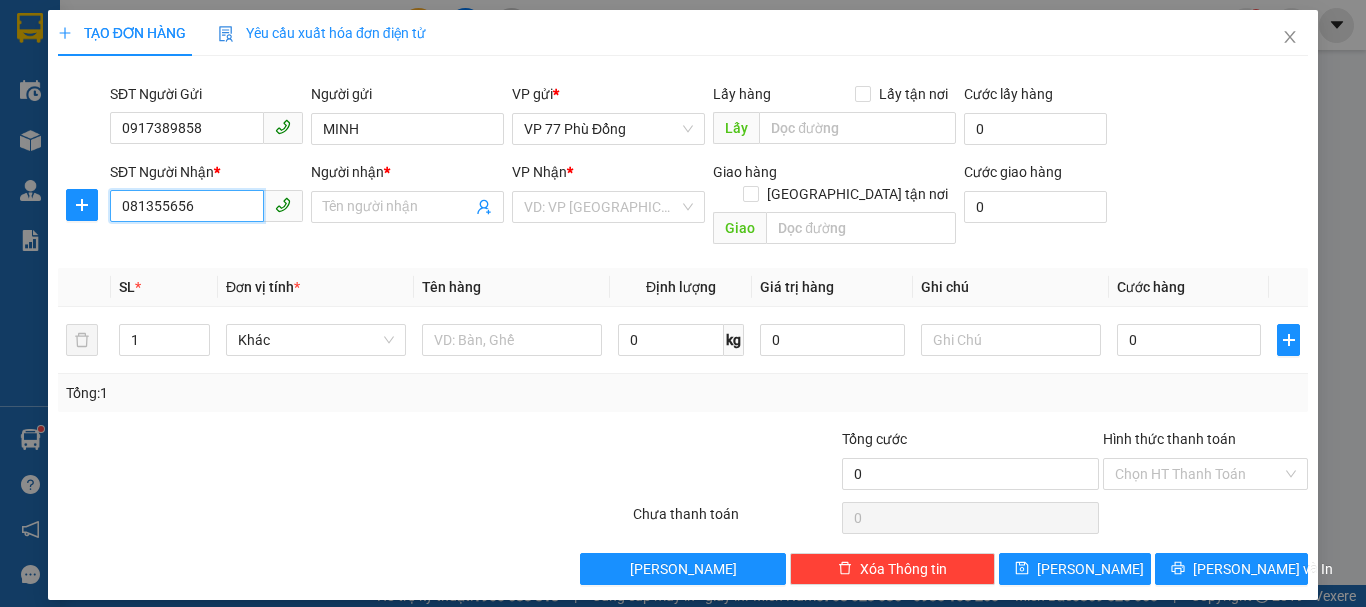 click on "081355656" at bounding box center (187, 206) 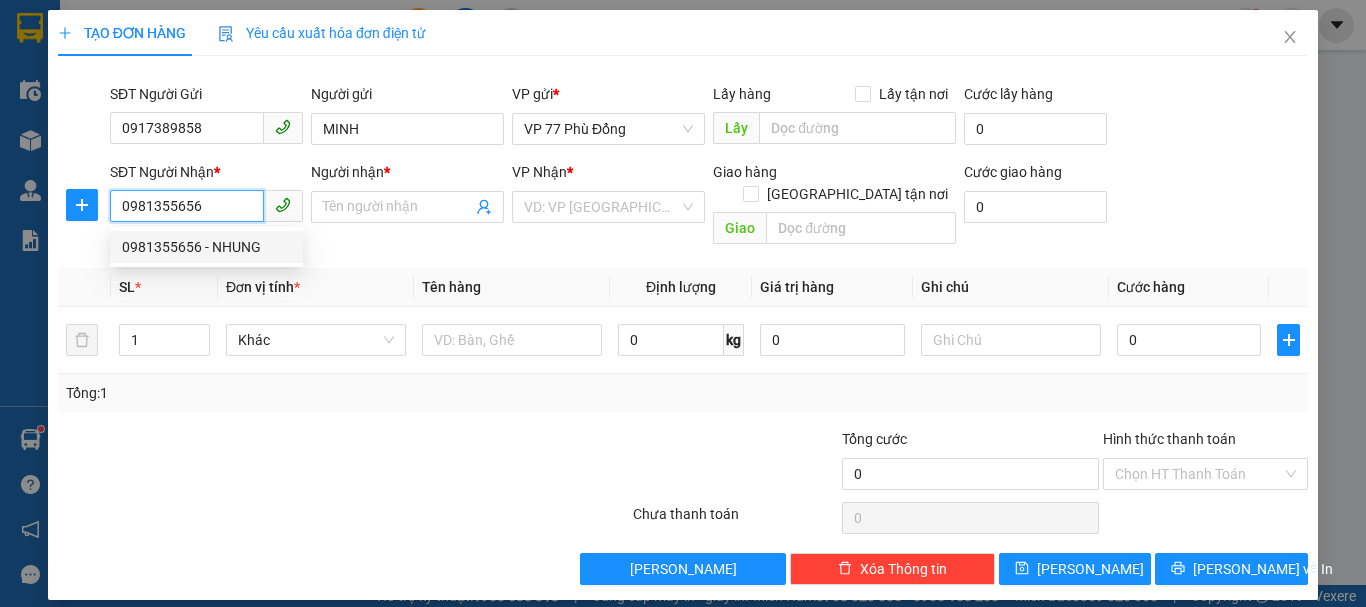 click on "0981355656 - NHUNG" at bounding box center [206, 247] 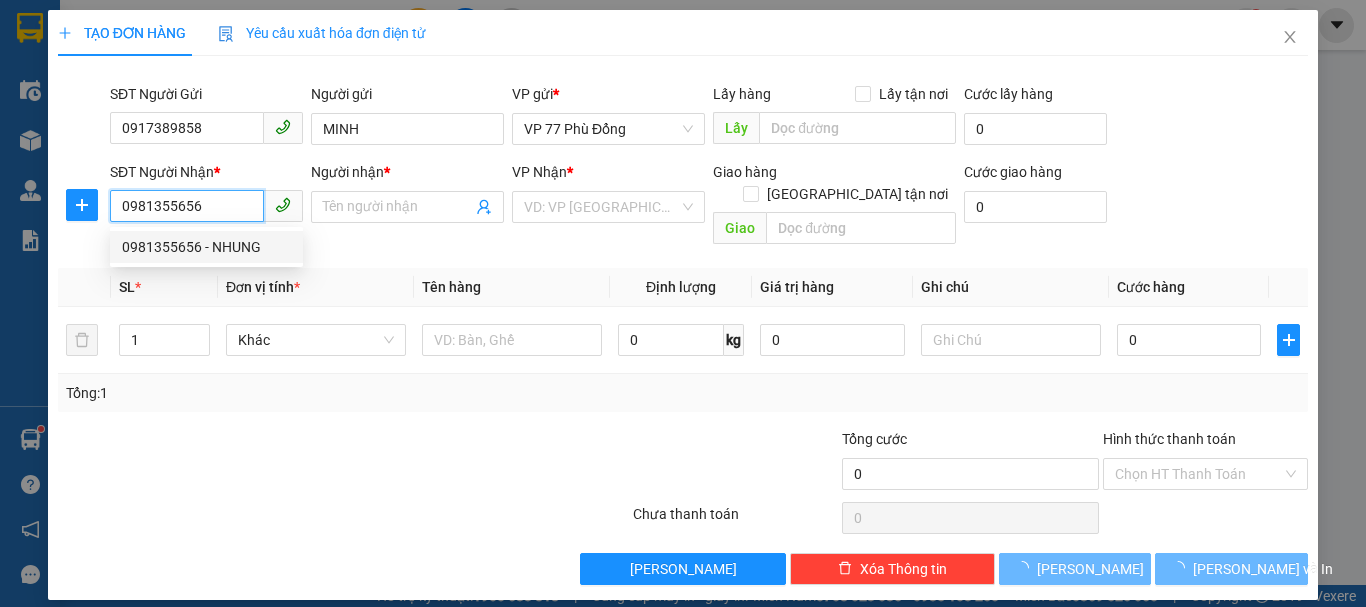 type on "NHUNG" 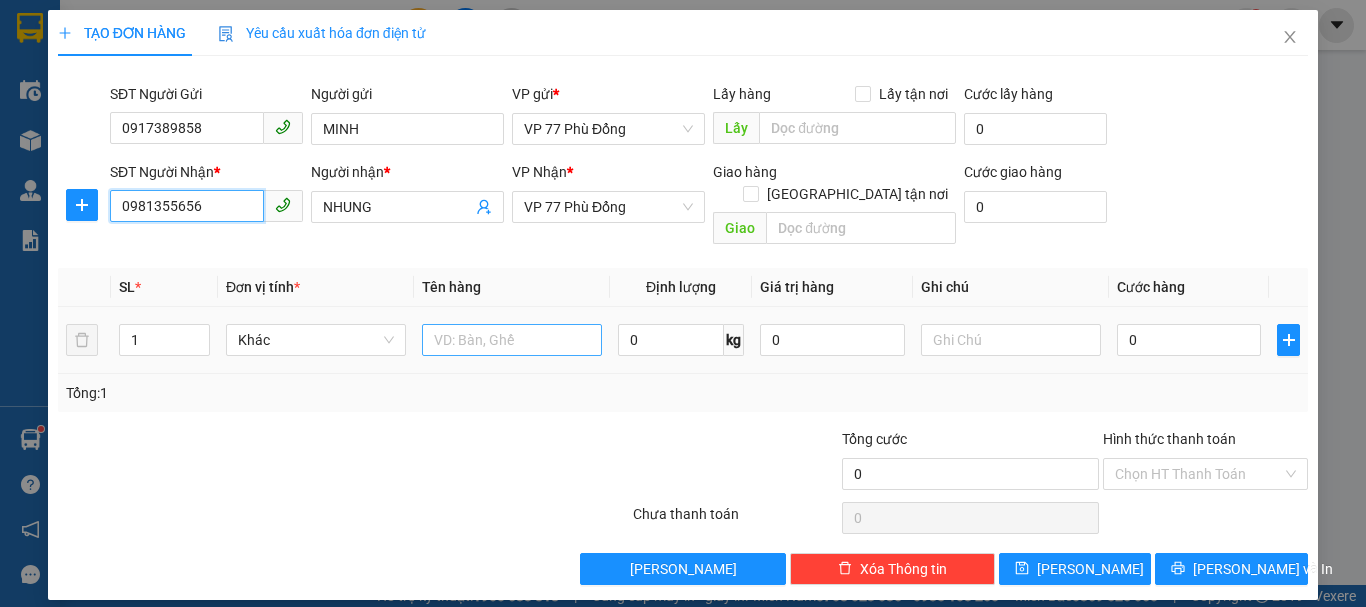 type on "0981355656" 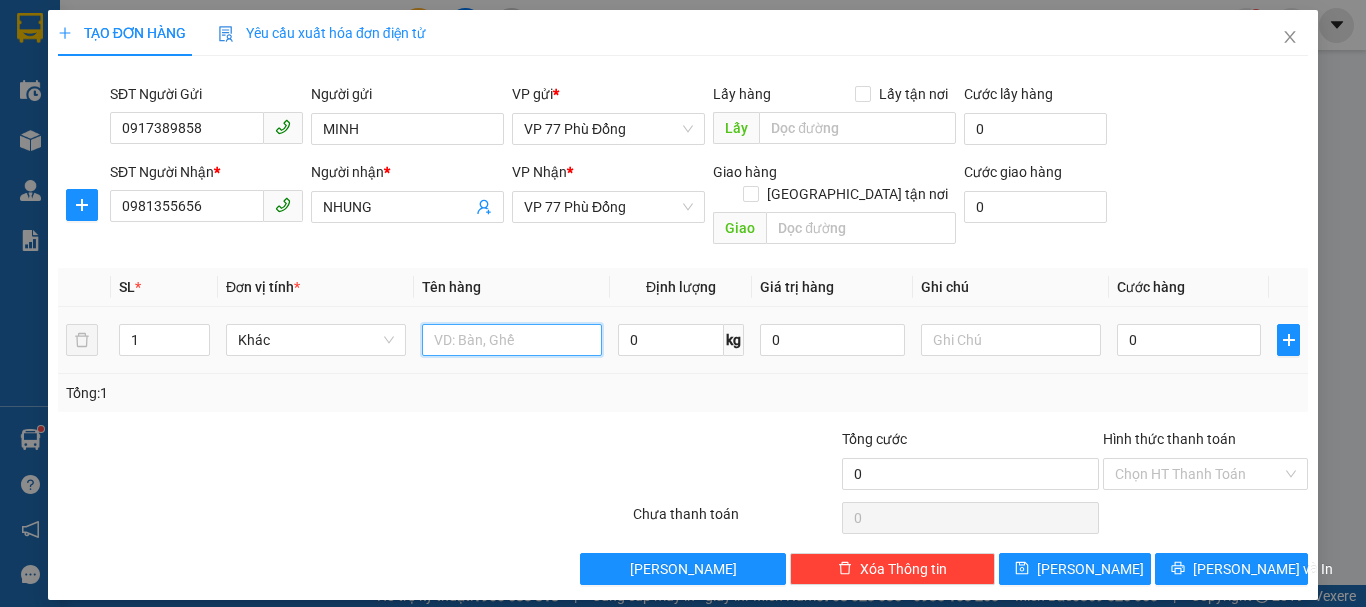 click at bounding box center (512, 340) 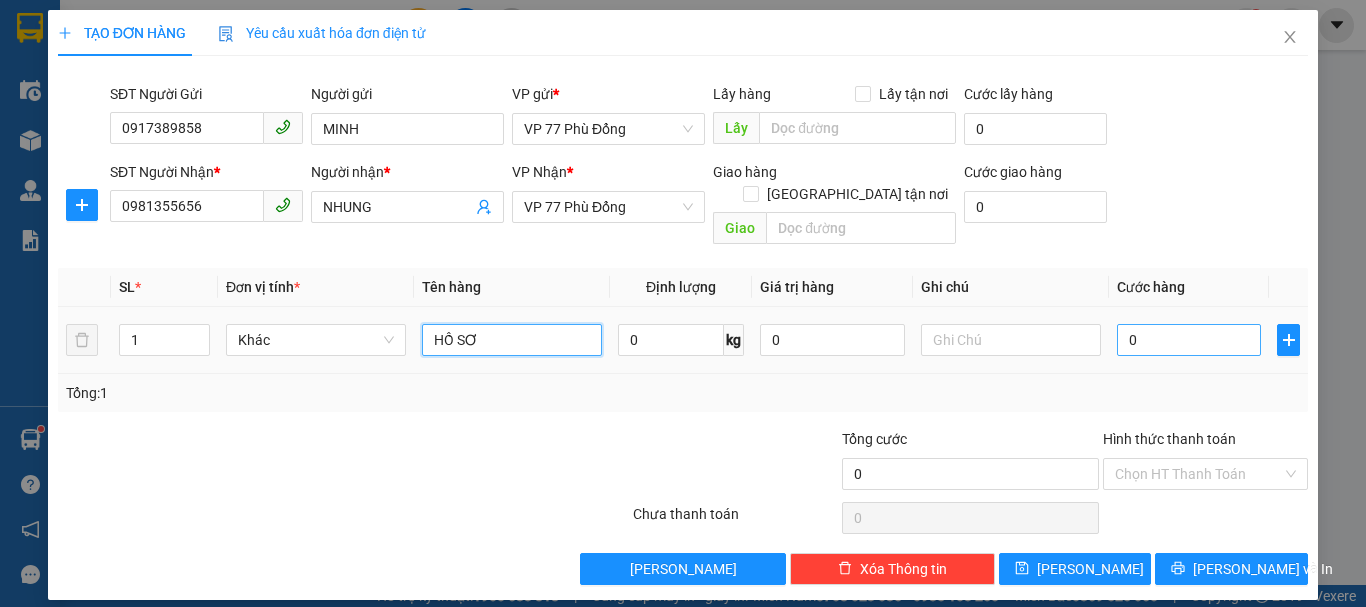 type on "HỒ SƠ" 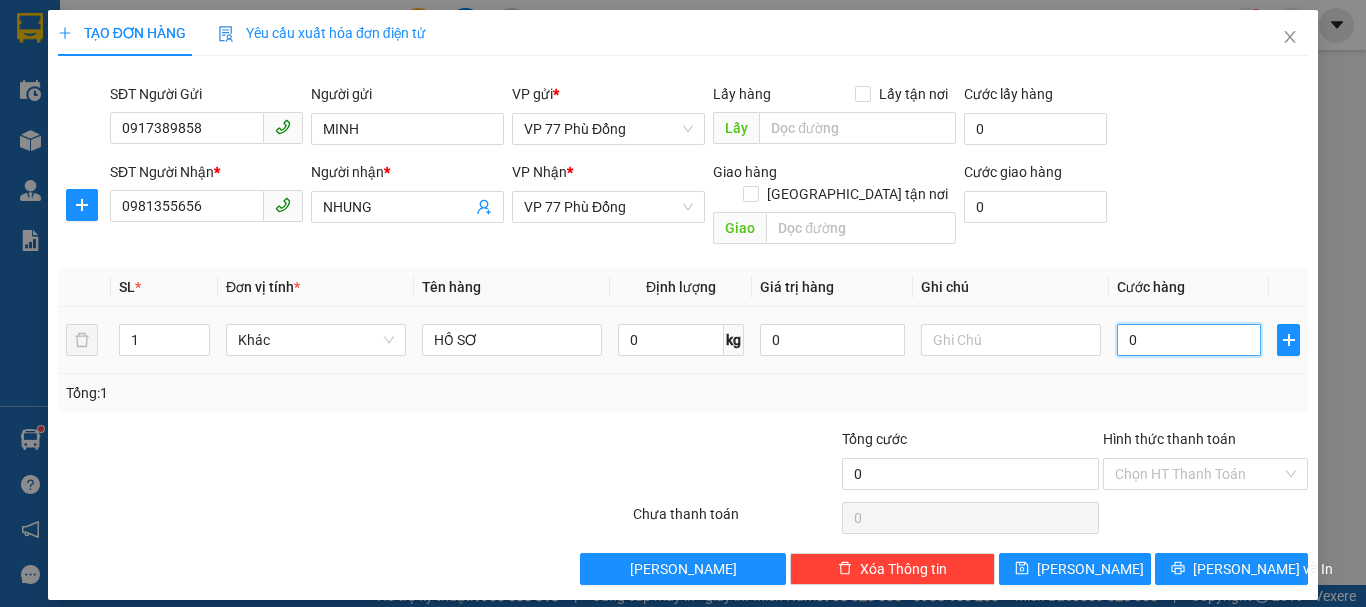 click on "0" at bounding box center [1189, 340] 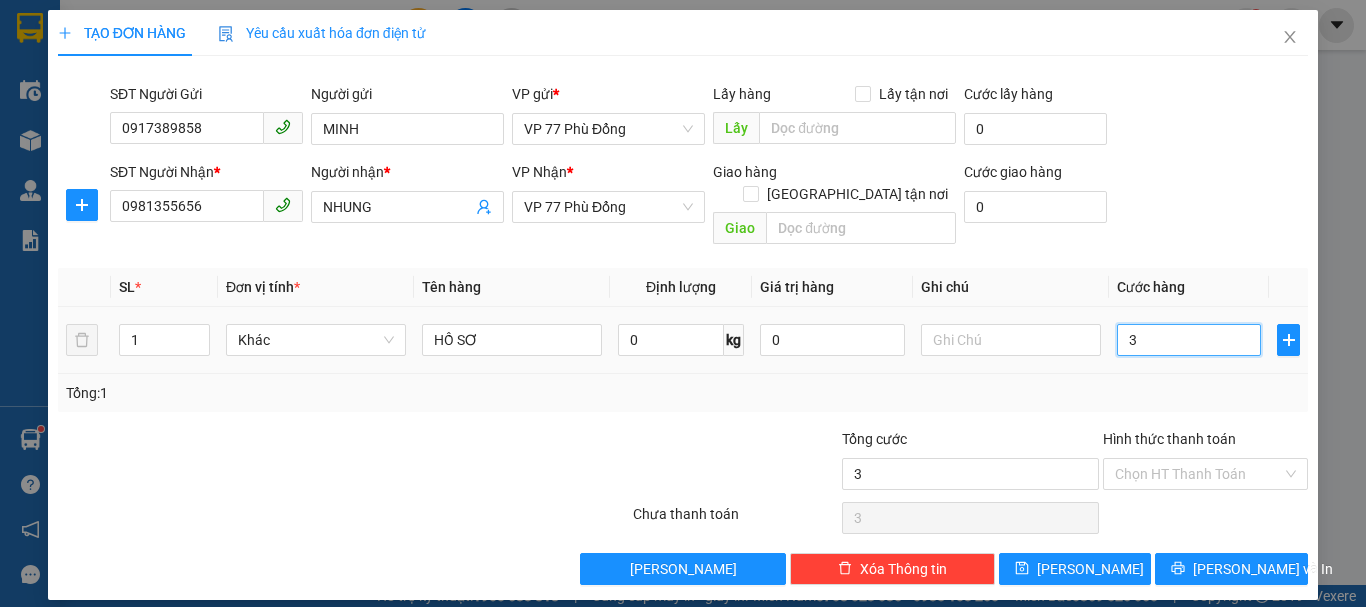 type on "30" 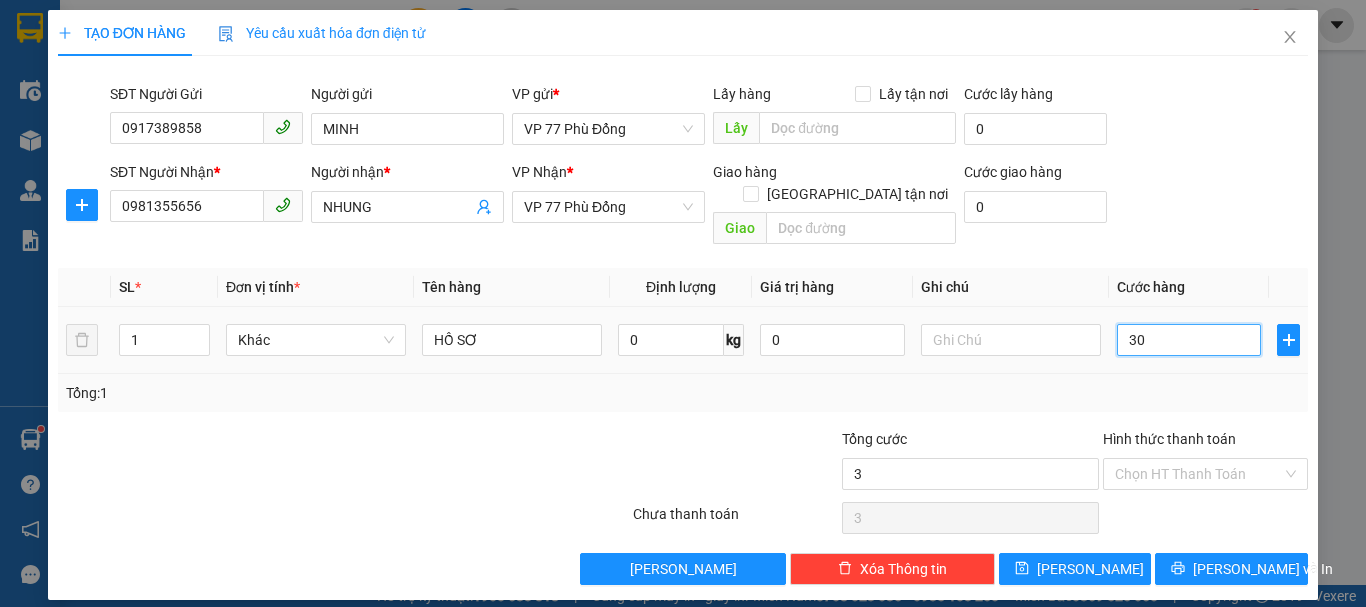type on "30" 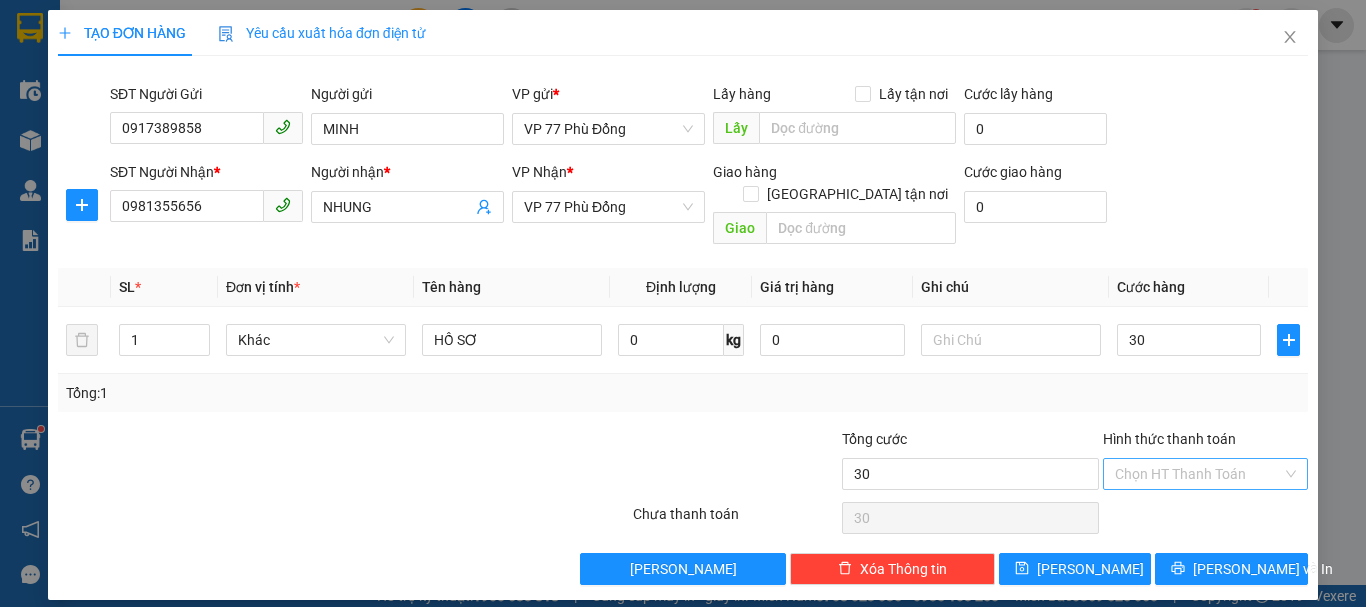type on "30.000" 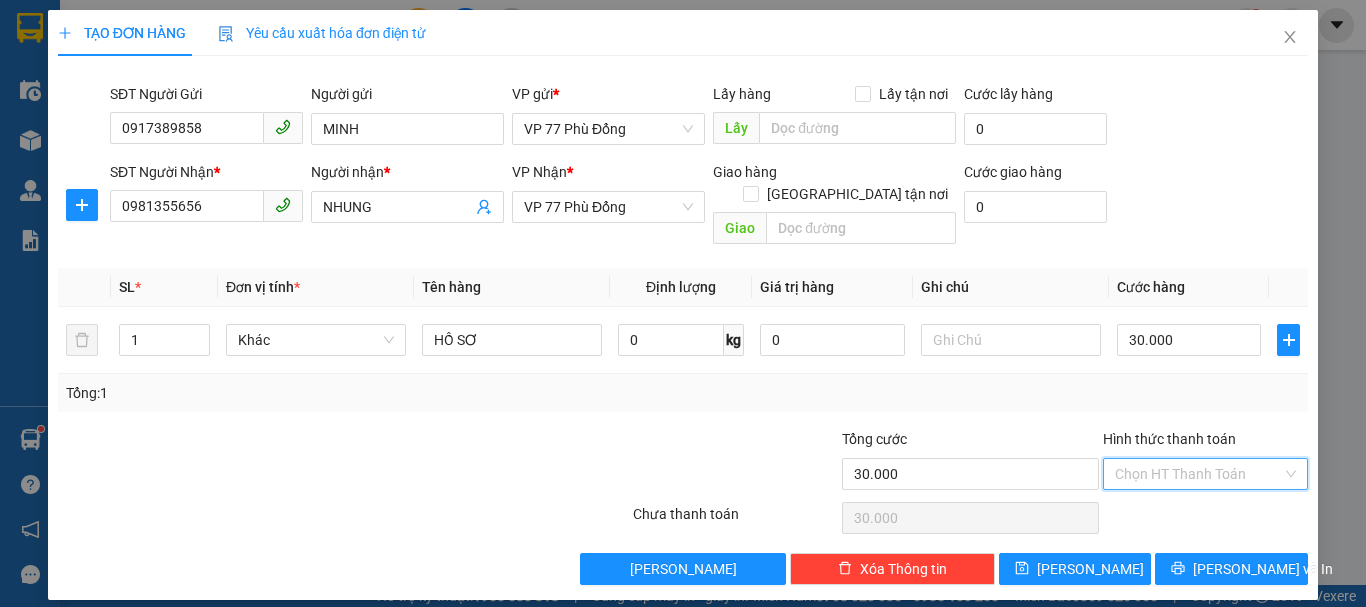 click on "Hình thức thanh toán" at bounding box center (1198, 474) 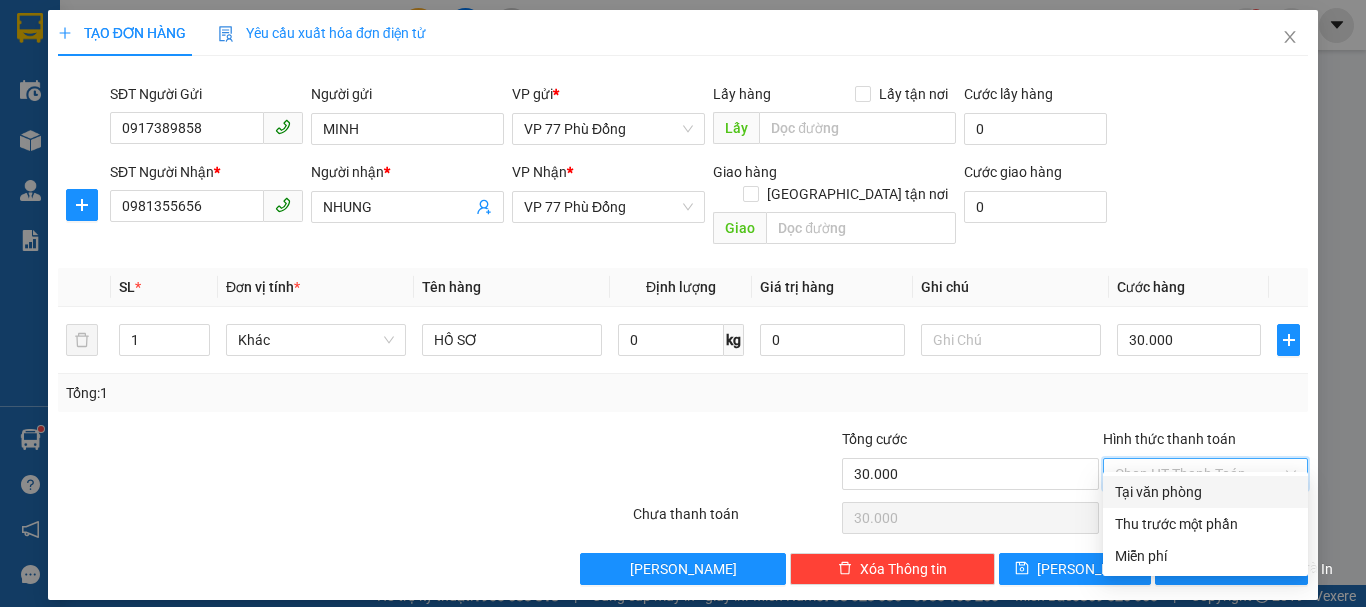 click on "Tại văn phòng" at bounding box center [1205, 492] 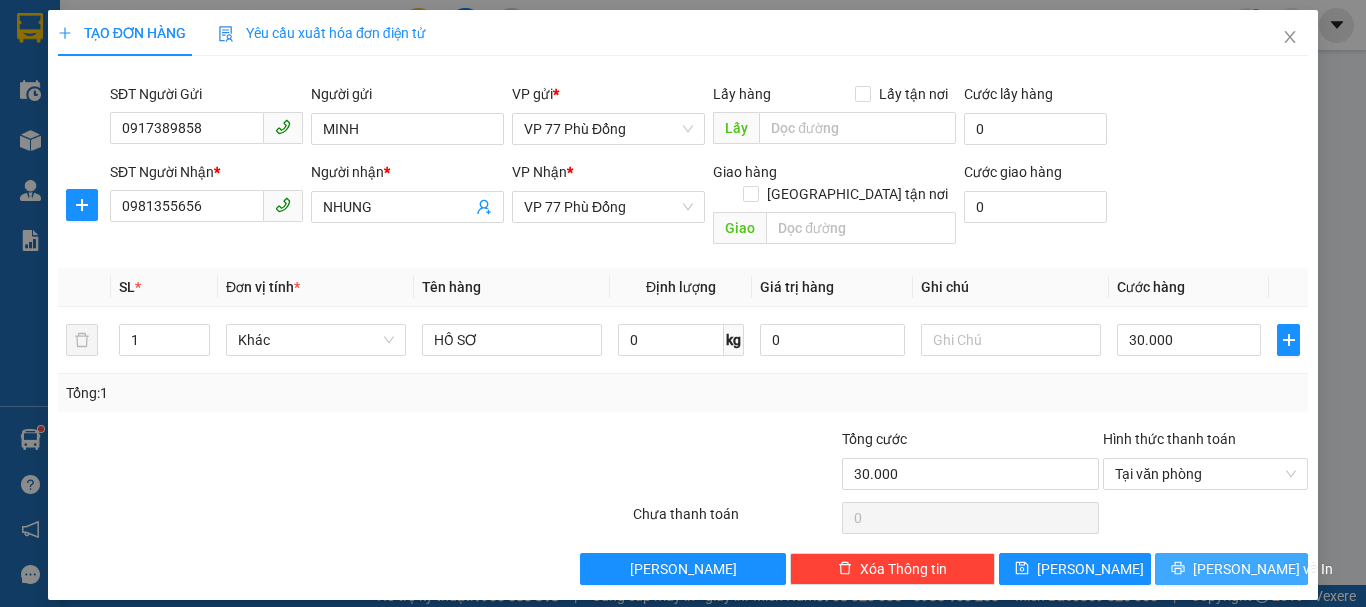 click on "[PERSON_NAME] và In" at bounding box center (1263, 569) 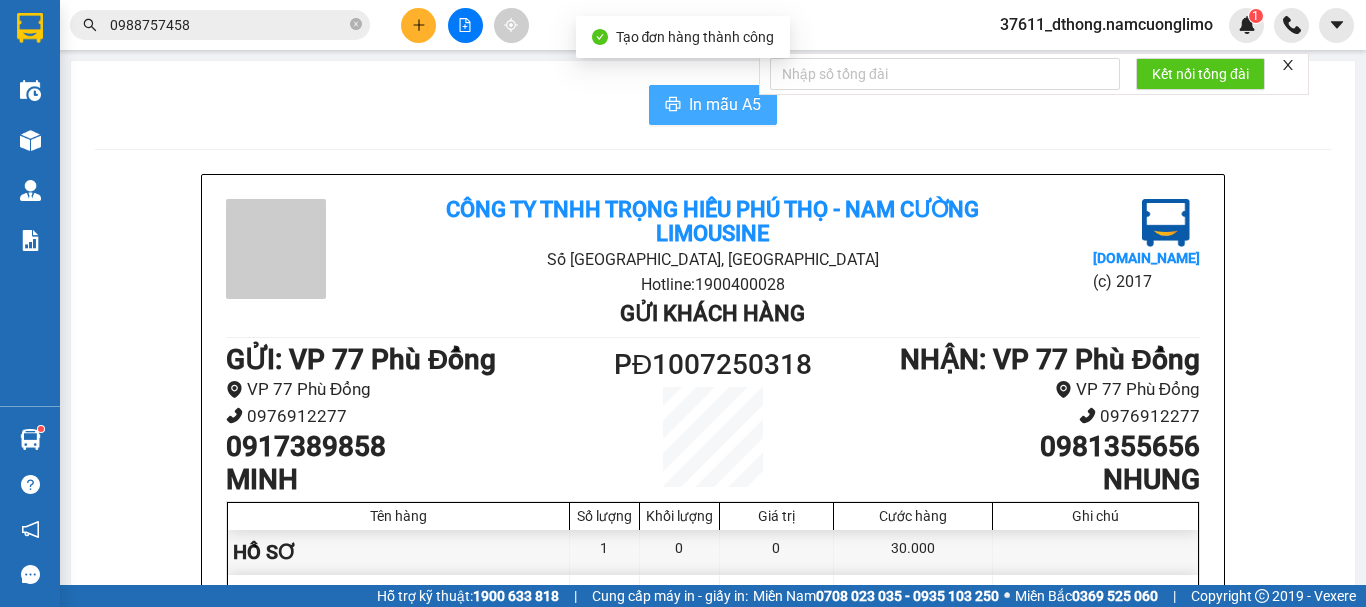click on "In mẫu A5" at bounding box center [725, 104] 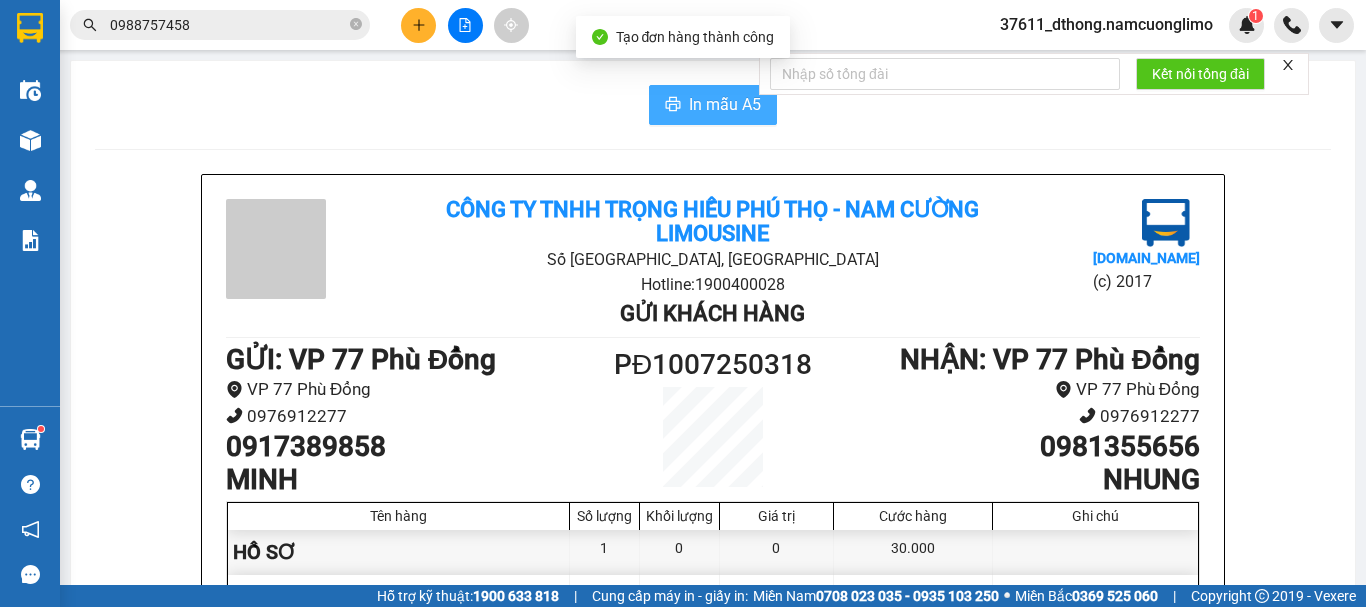 scroll, scrollTop: 0, scrollLeft: 0, axis: both 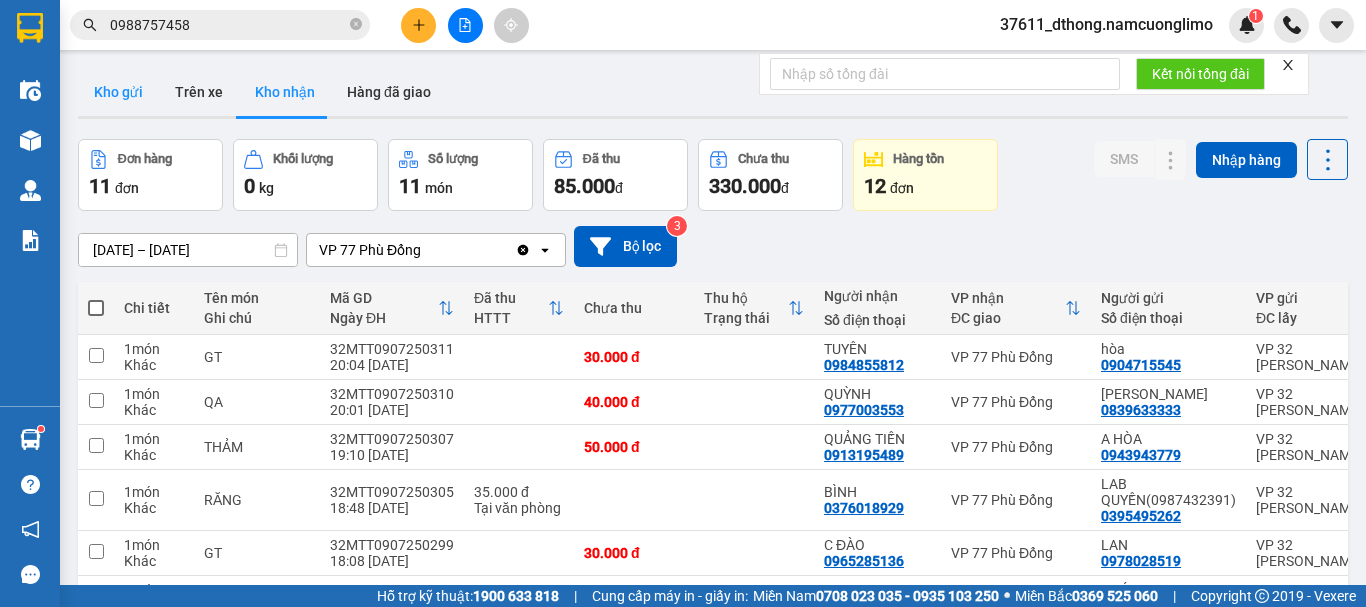 click on "Kho gửi" at bounding box center (118, 92) 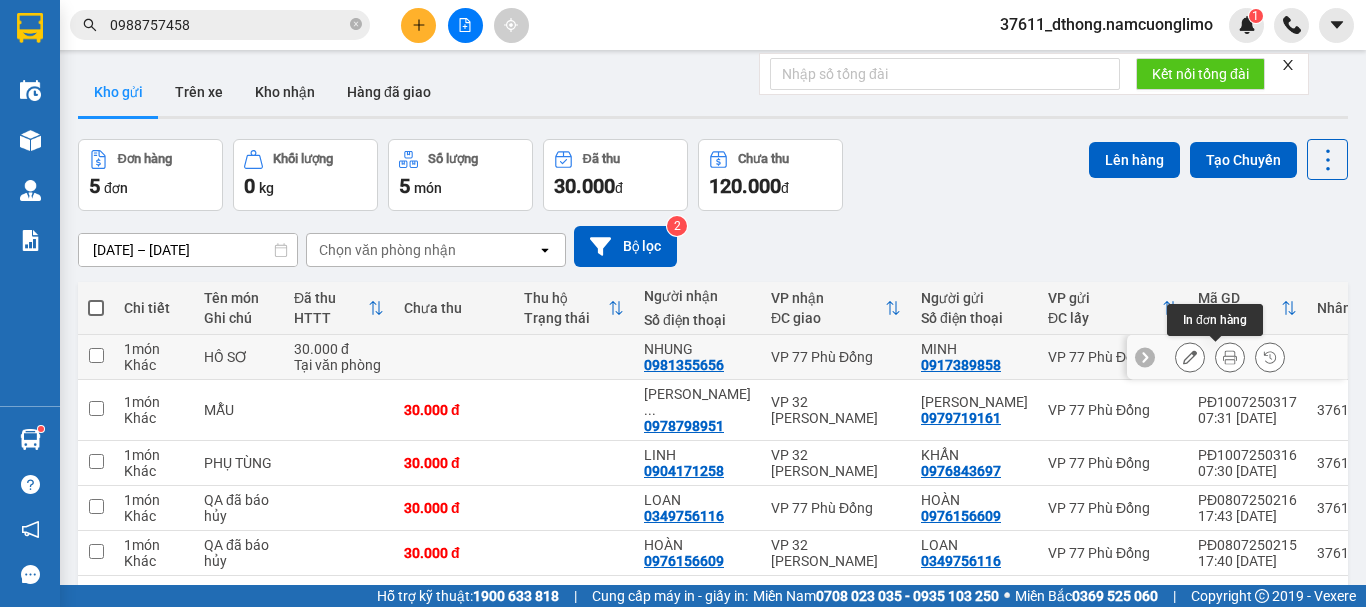 click 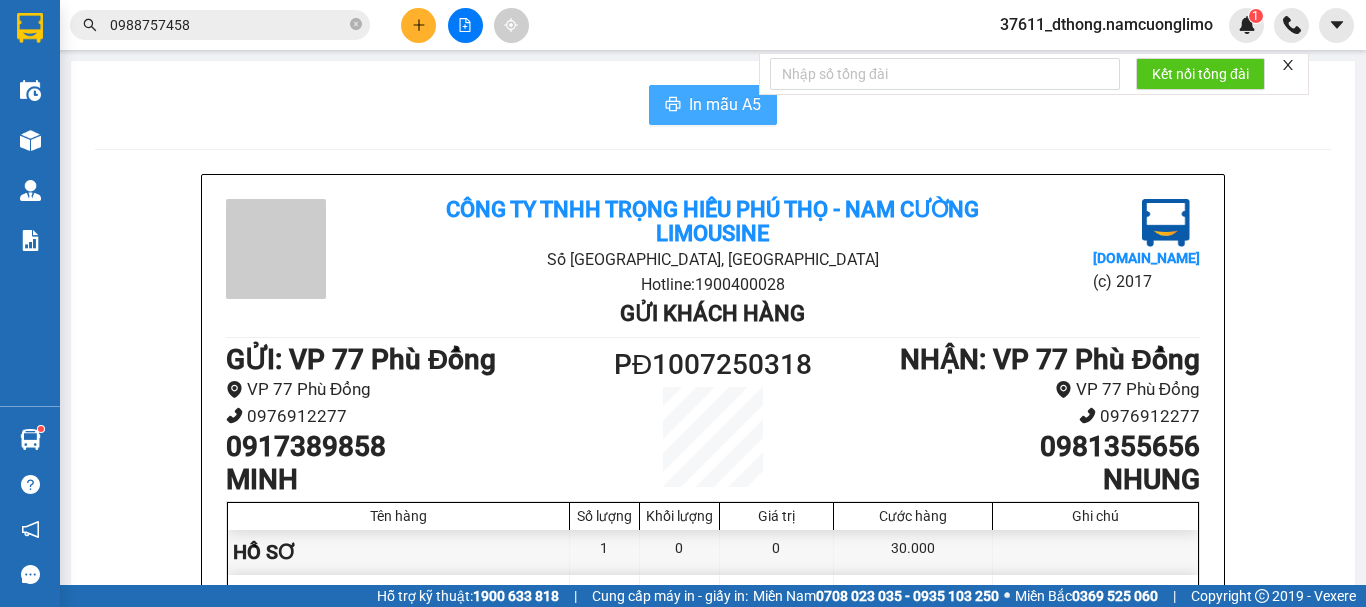 click on "In mẫu A5" at bounding box center [725, 104] 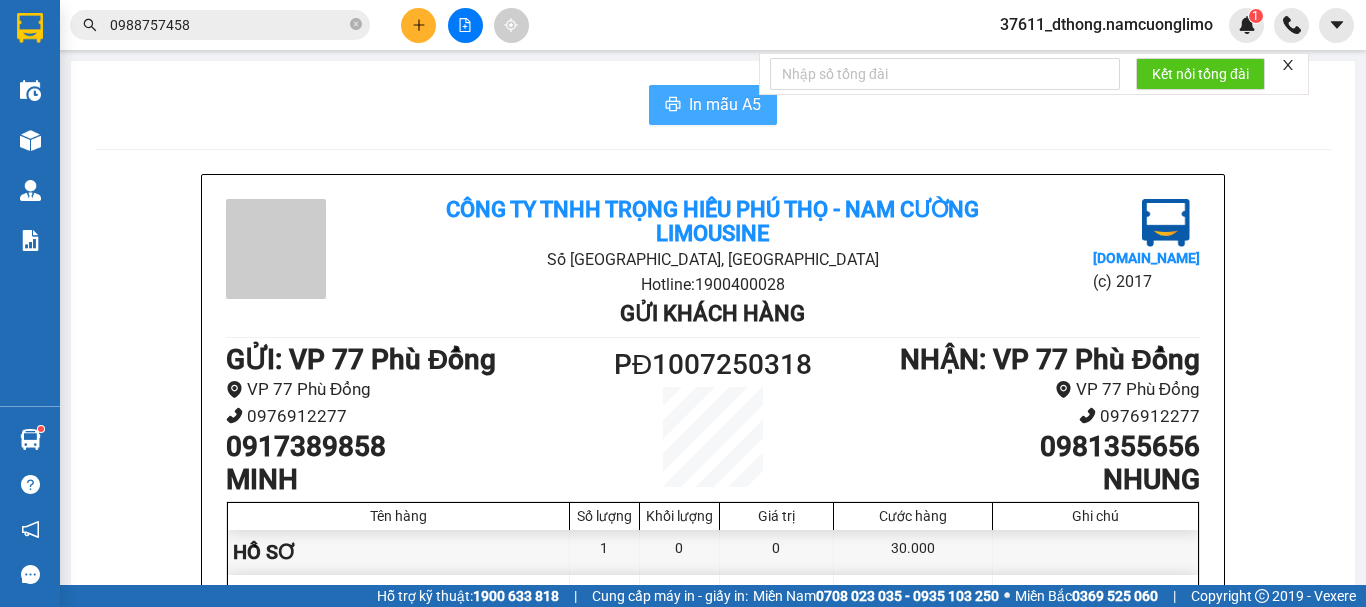 scroll, scrollTop: 0, scrollLeft: 0, axis: both 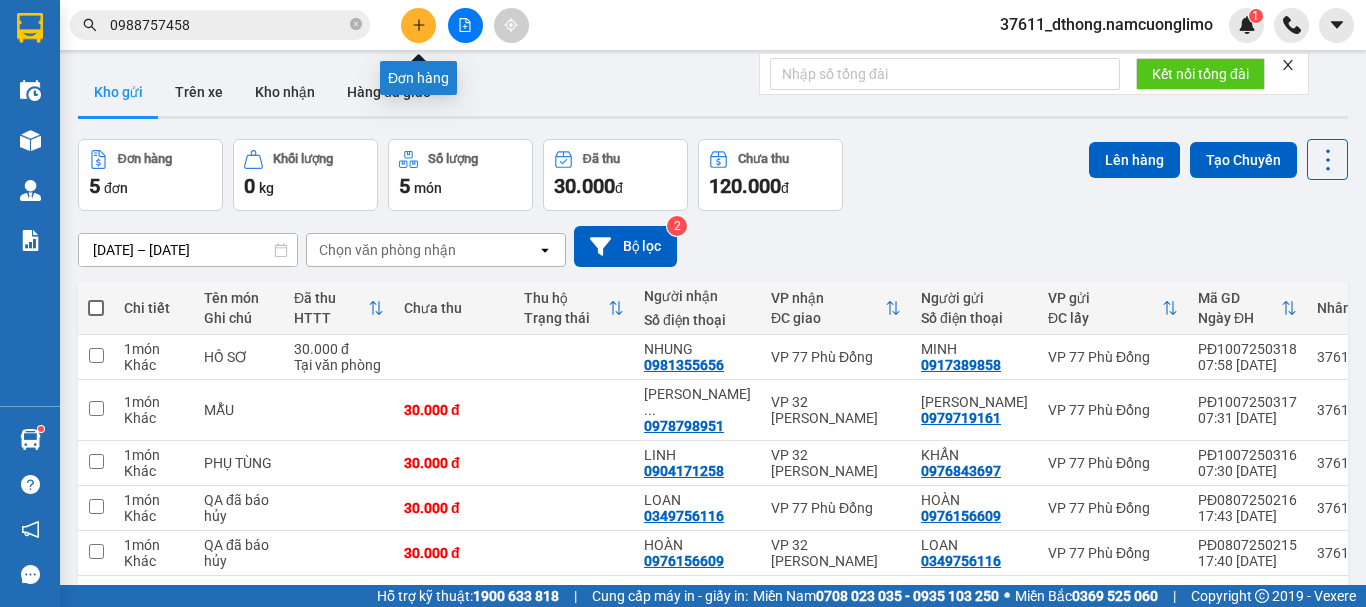 click 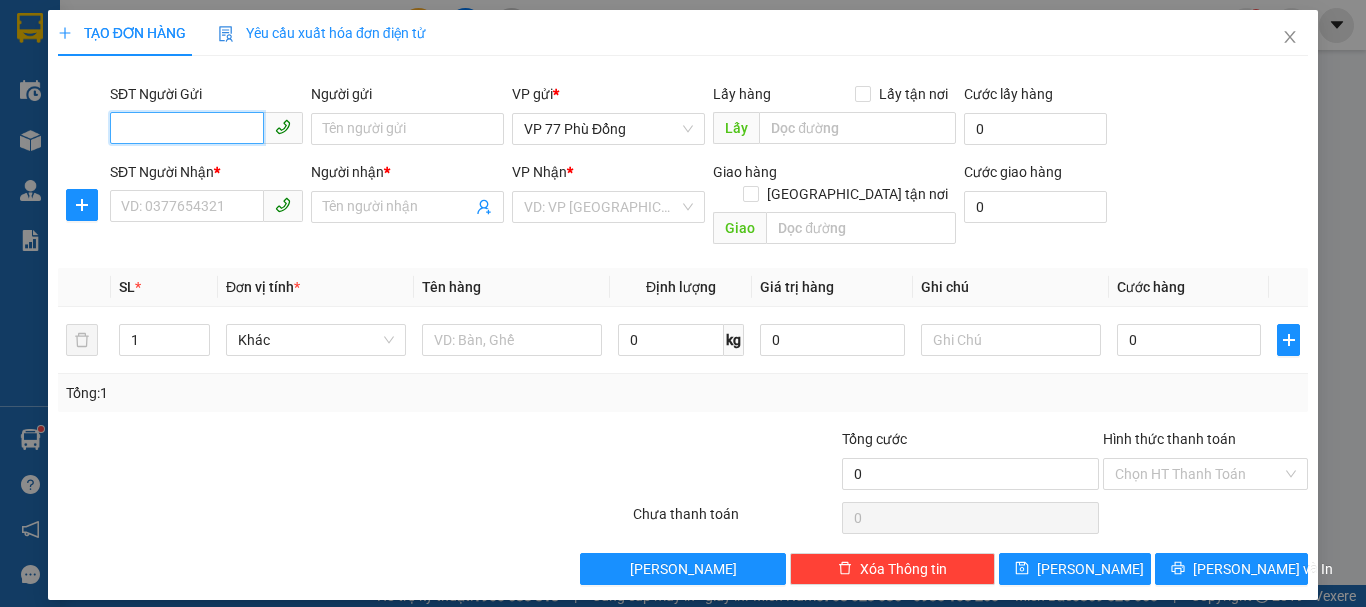click on "SĐT Người Gửi" at bounding box center (187, 128) 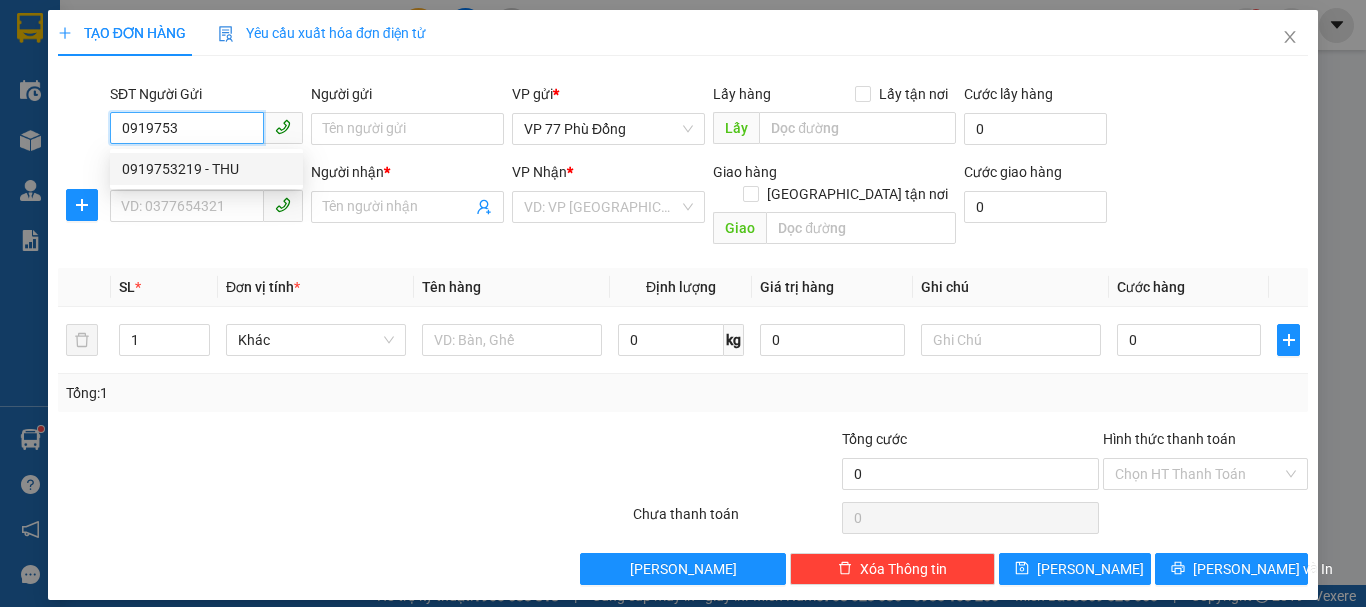 click on "0919753219 - THU" at bounding box center (206, 169) 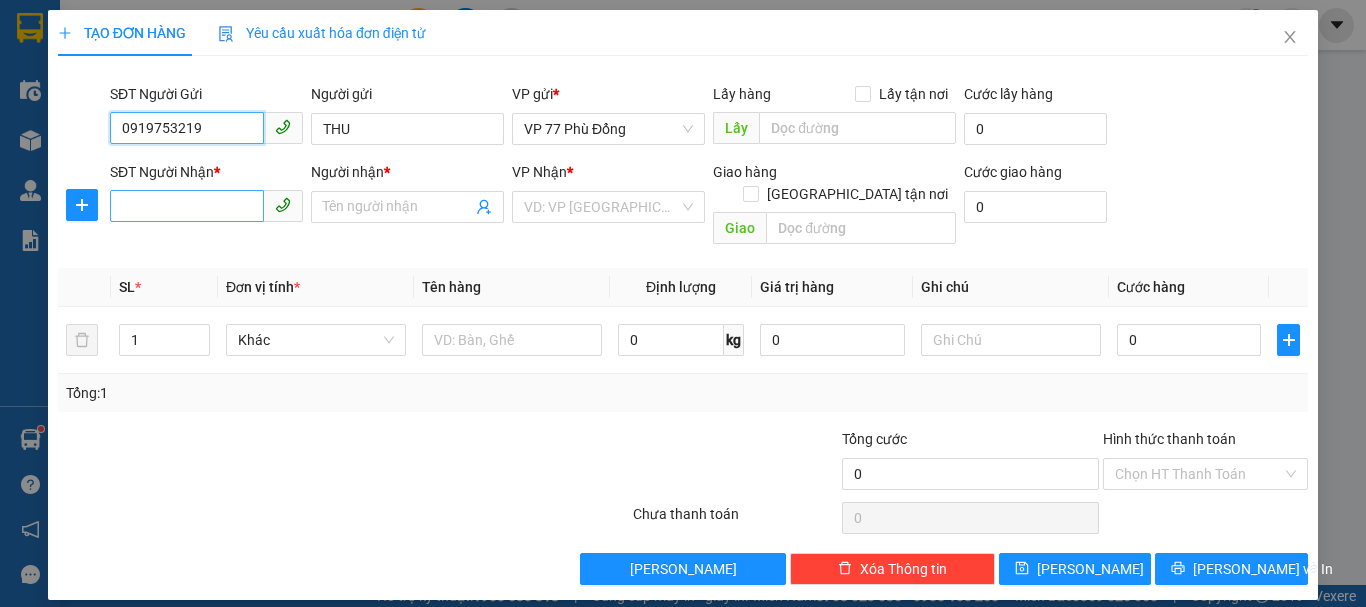 type on "0919753219" 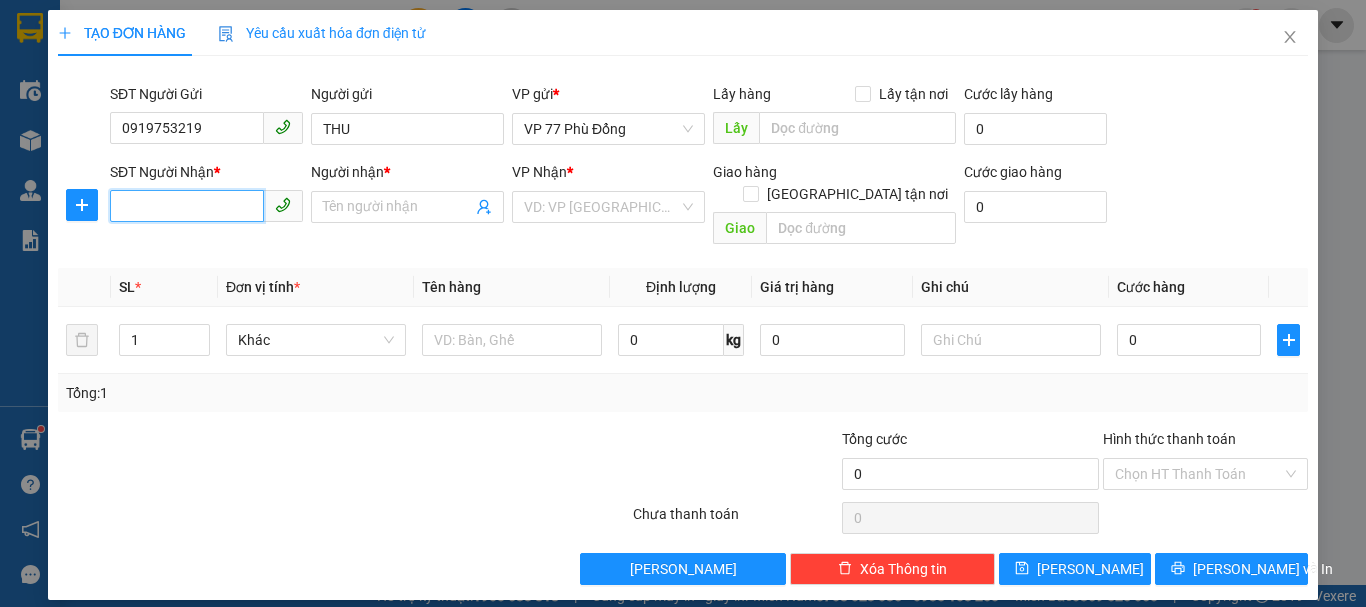 click on "SĐT Người Nhận  *" at bounding box center (187, 206) 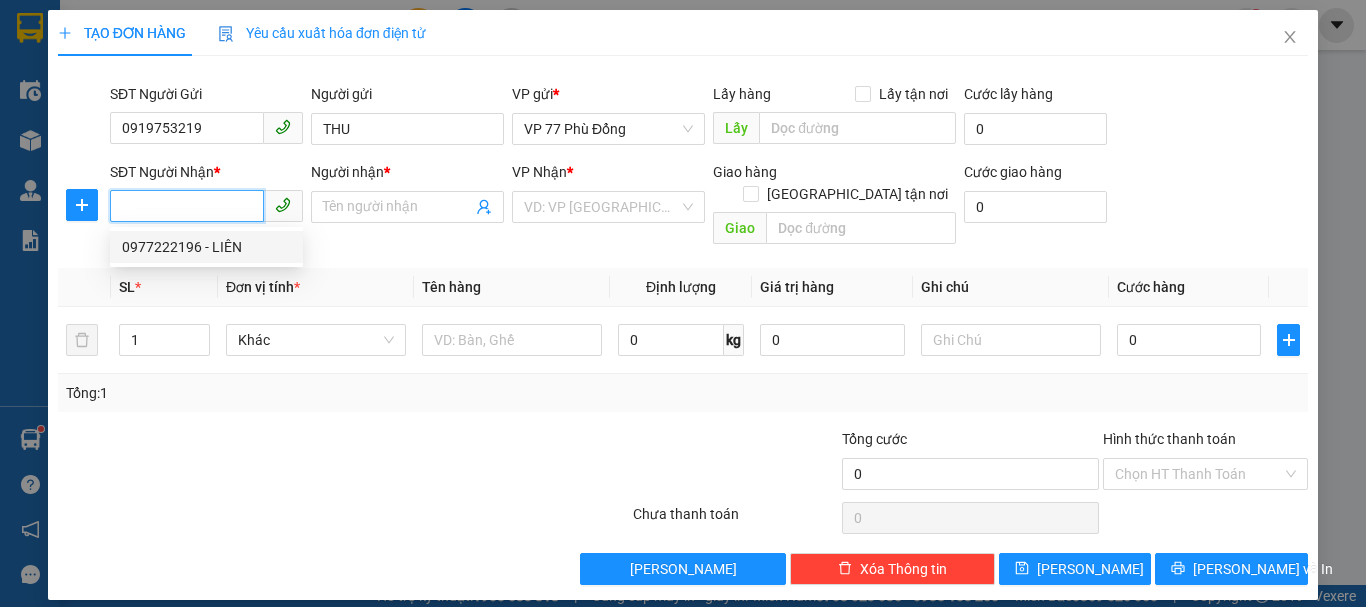 click on "0977222196 - LIÊN" at bounding box center [206, 247] 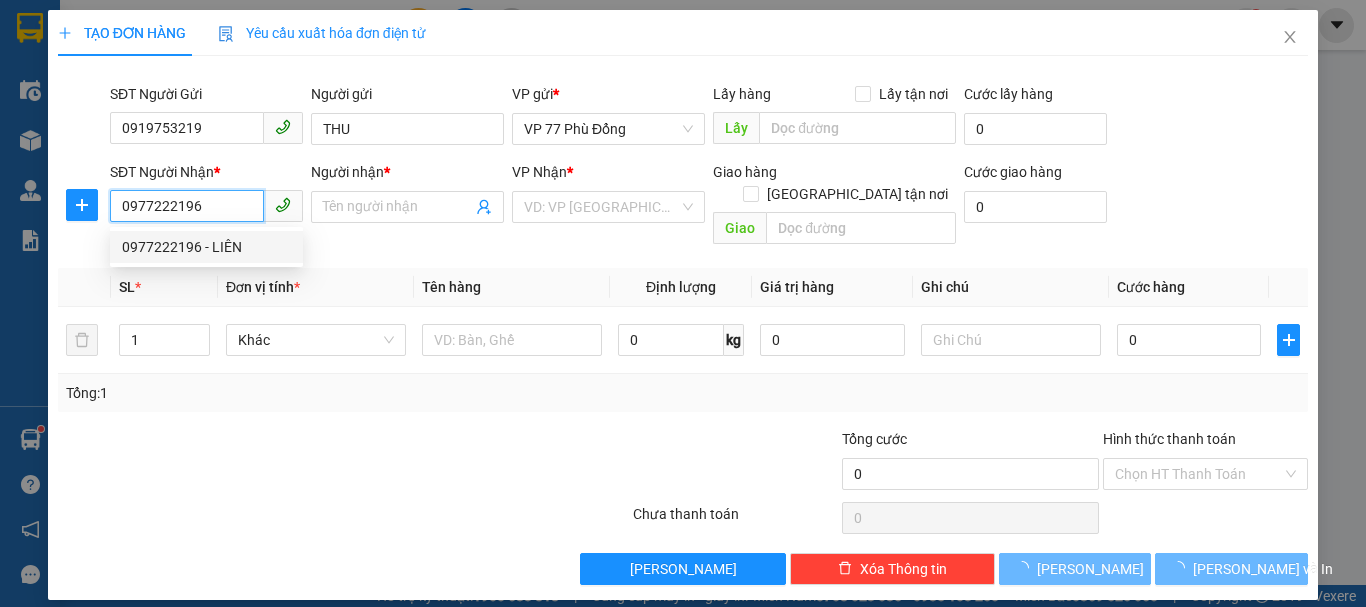 type on "LIÊN" 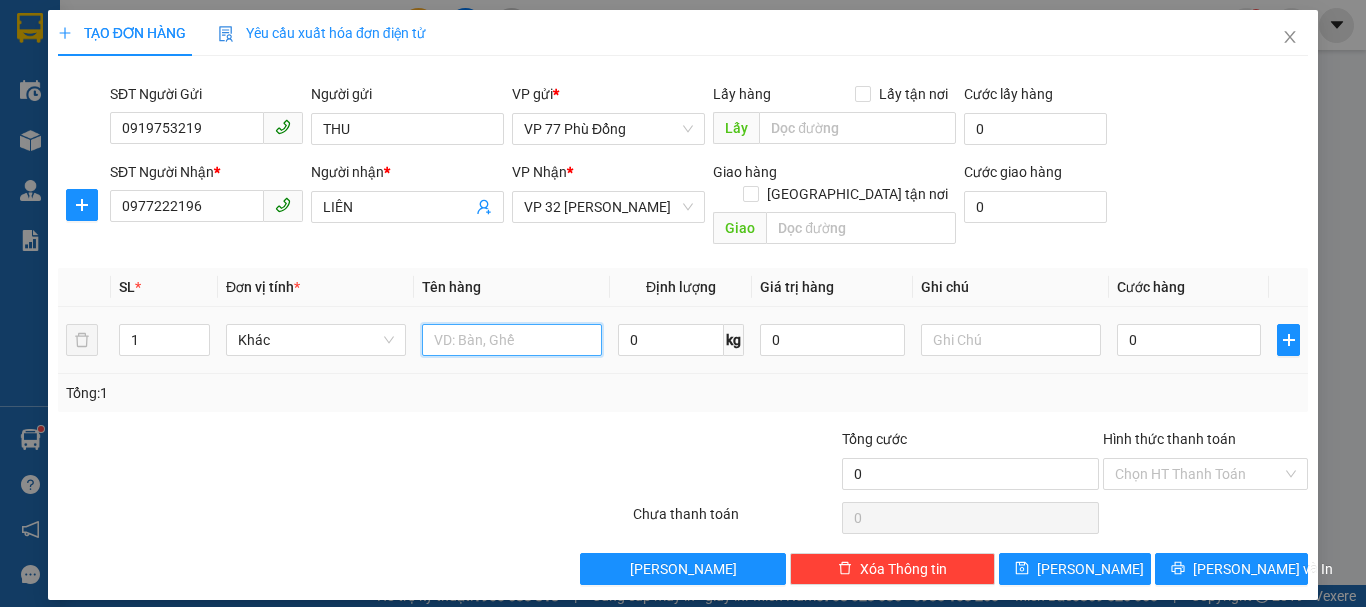 click at bounding box center (512, 340) 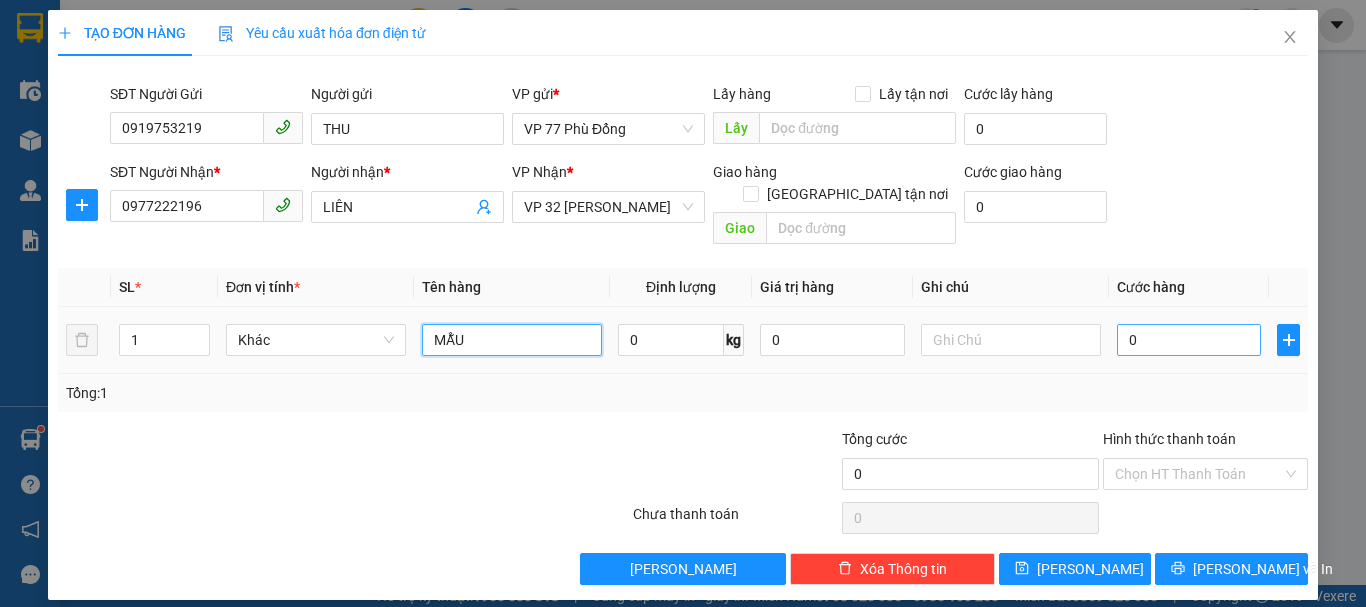 type on "MẪU" 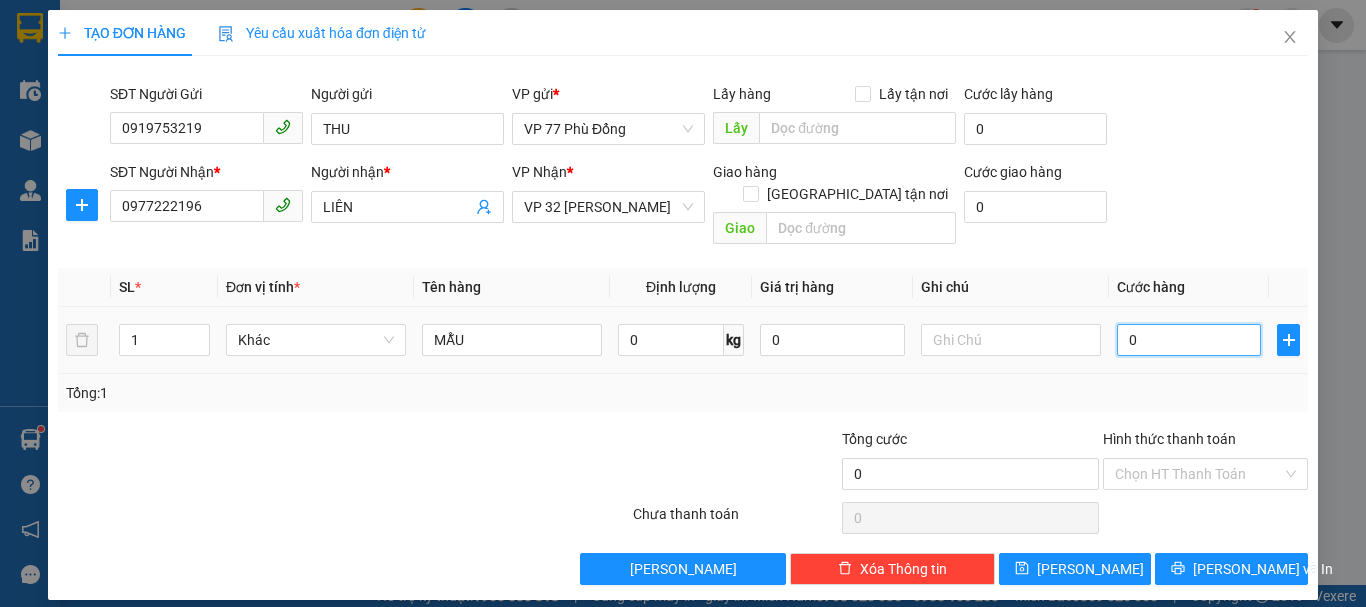 click on "0" at bounding box center (1189, 340) 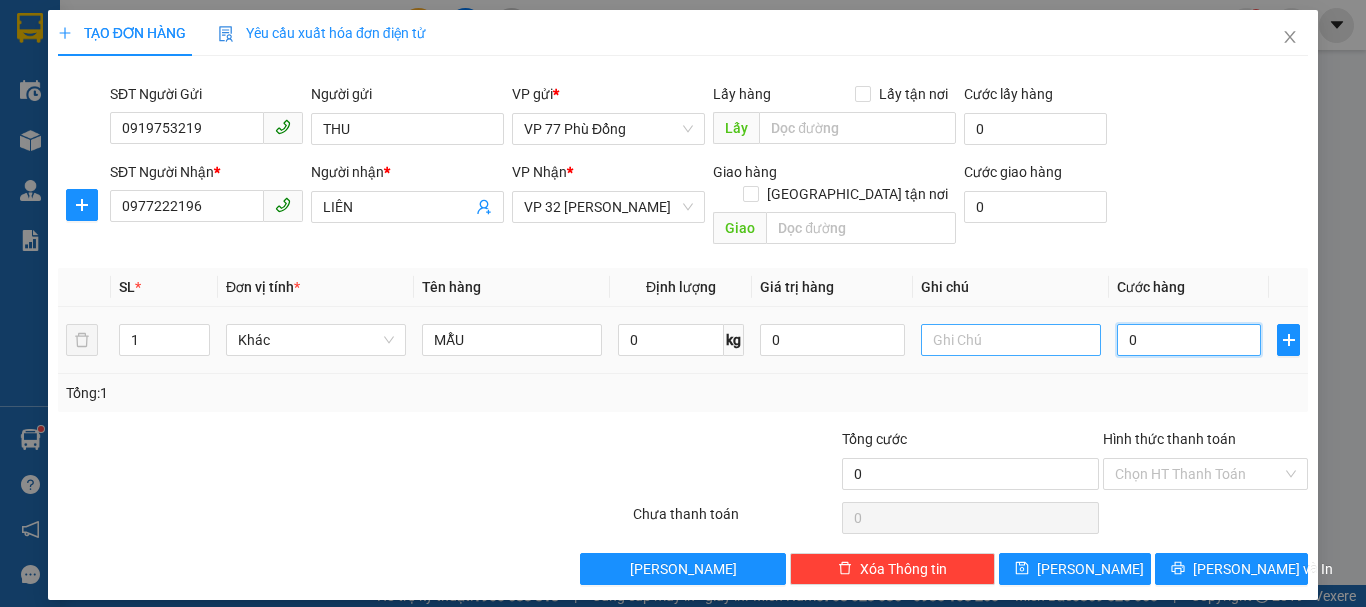 type on "3" 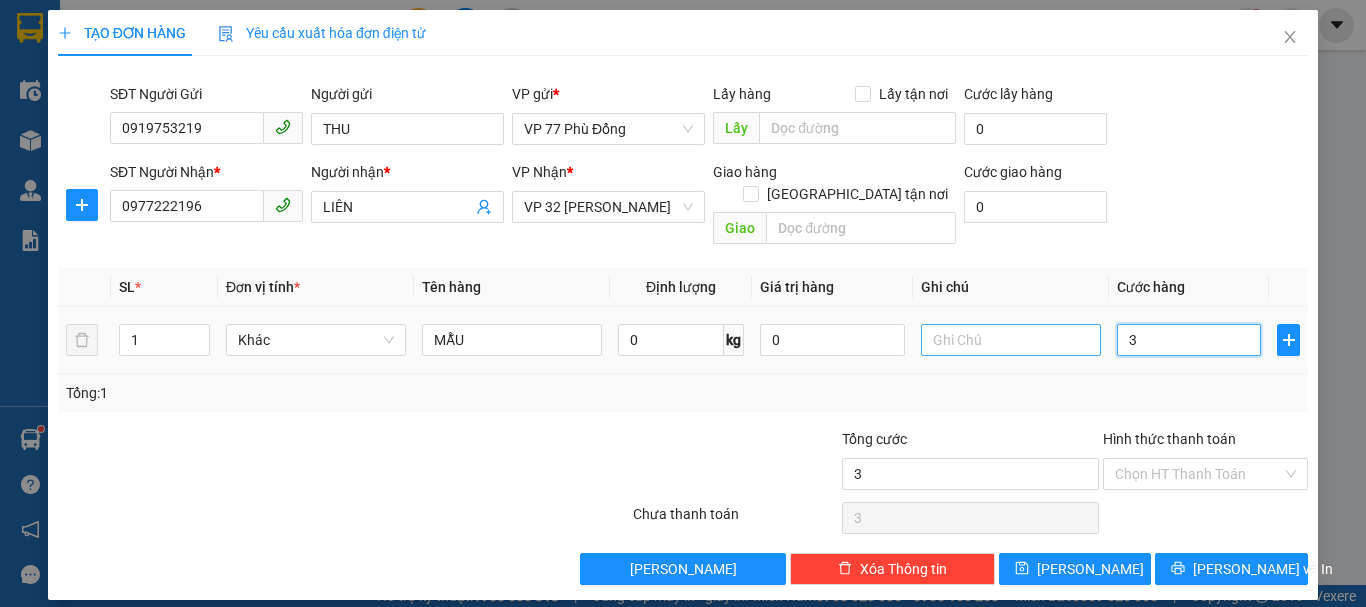 type on "30" 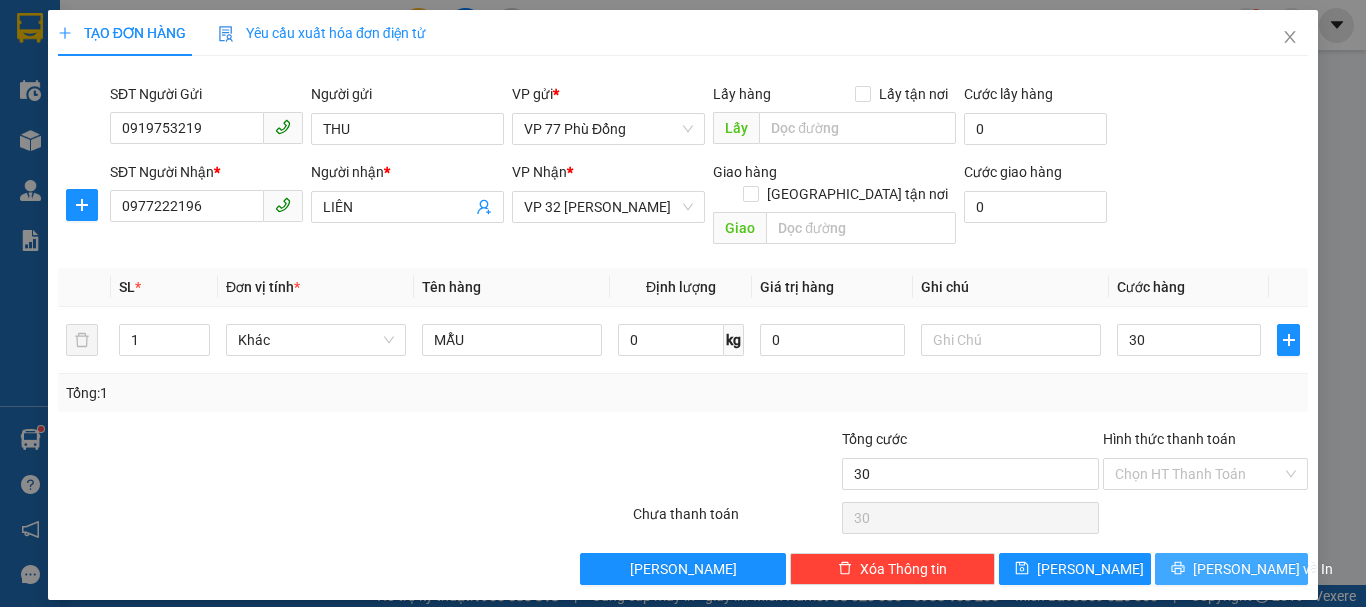 type on "30.000" 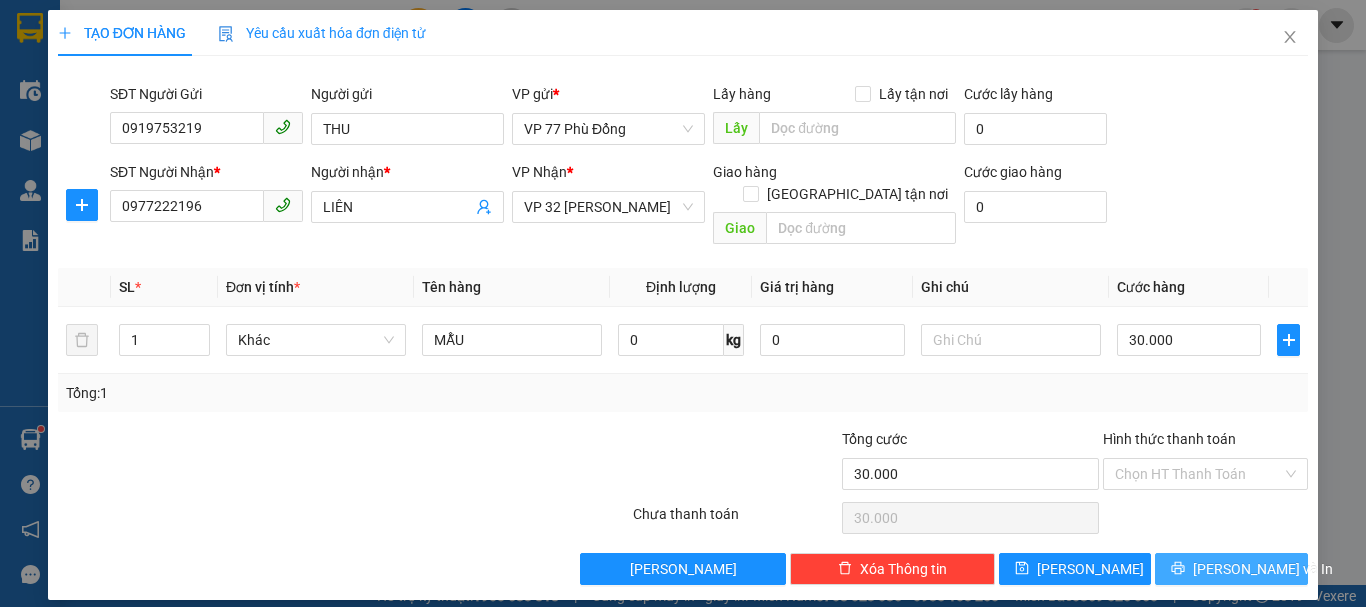click on "[PERSON_NAME] và In" at bounding box center [1231, 569] 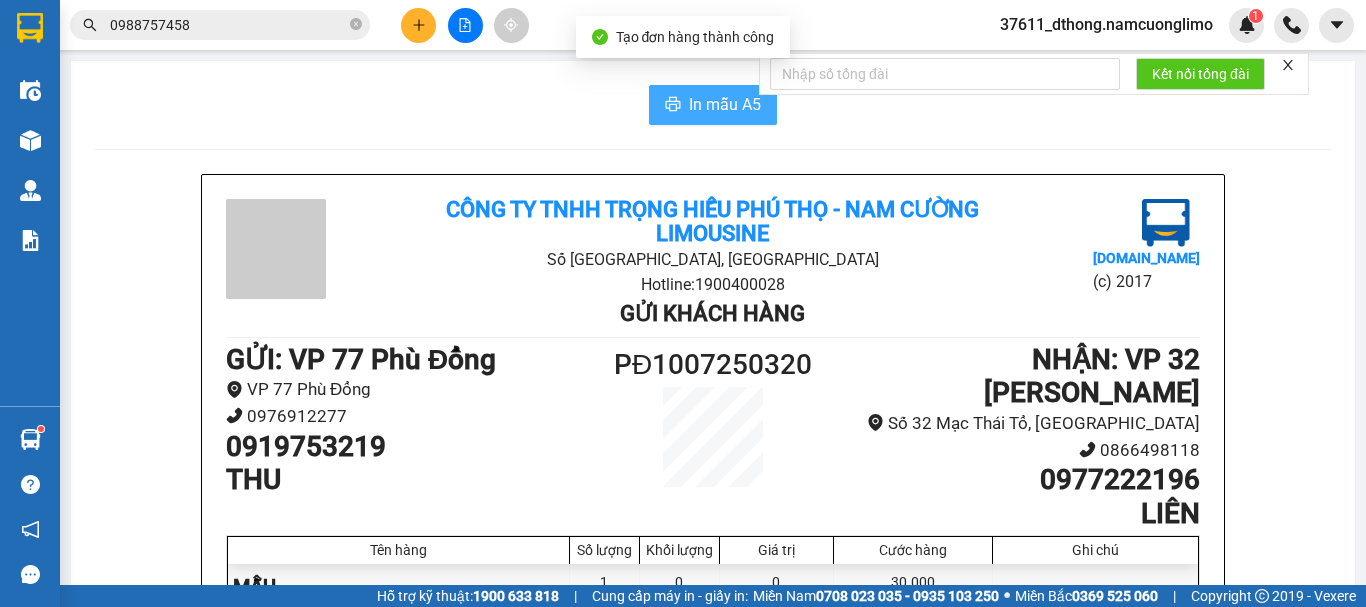 drag, startPoint x: 696, startPoint y: 108, endPoint x: 685, endPoint y: 109, distance: 11.045361 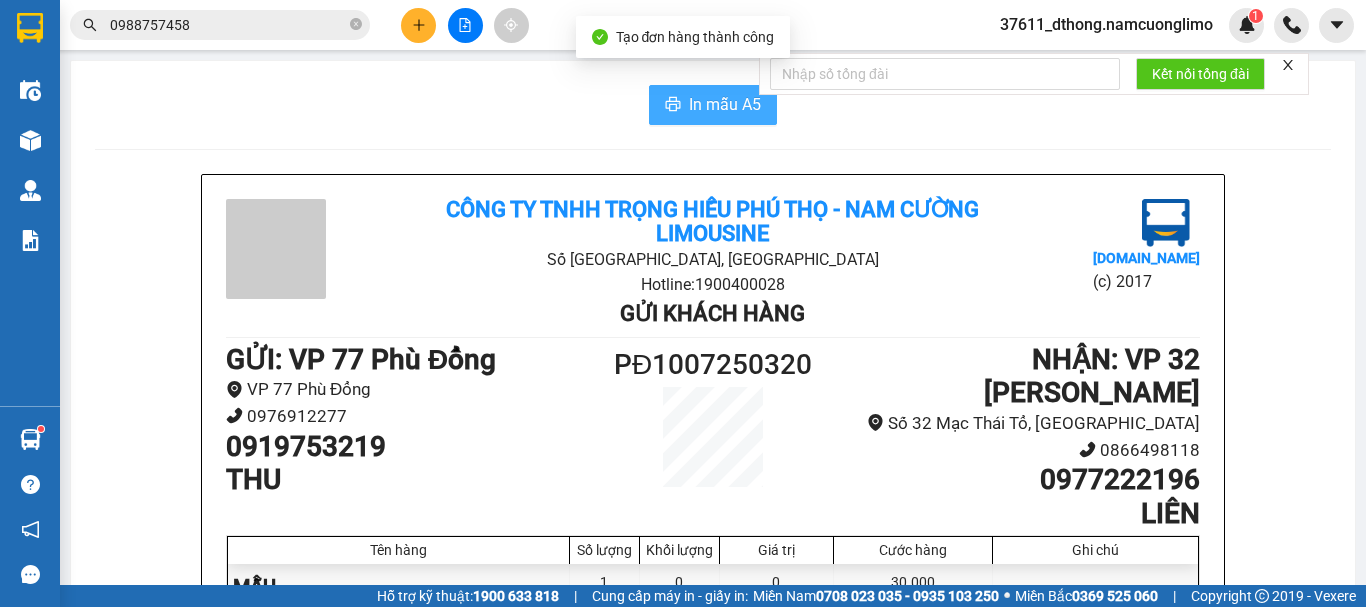 scroll, scrollTop: 0, scrollLeft: 0, axis: both 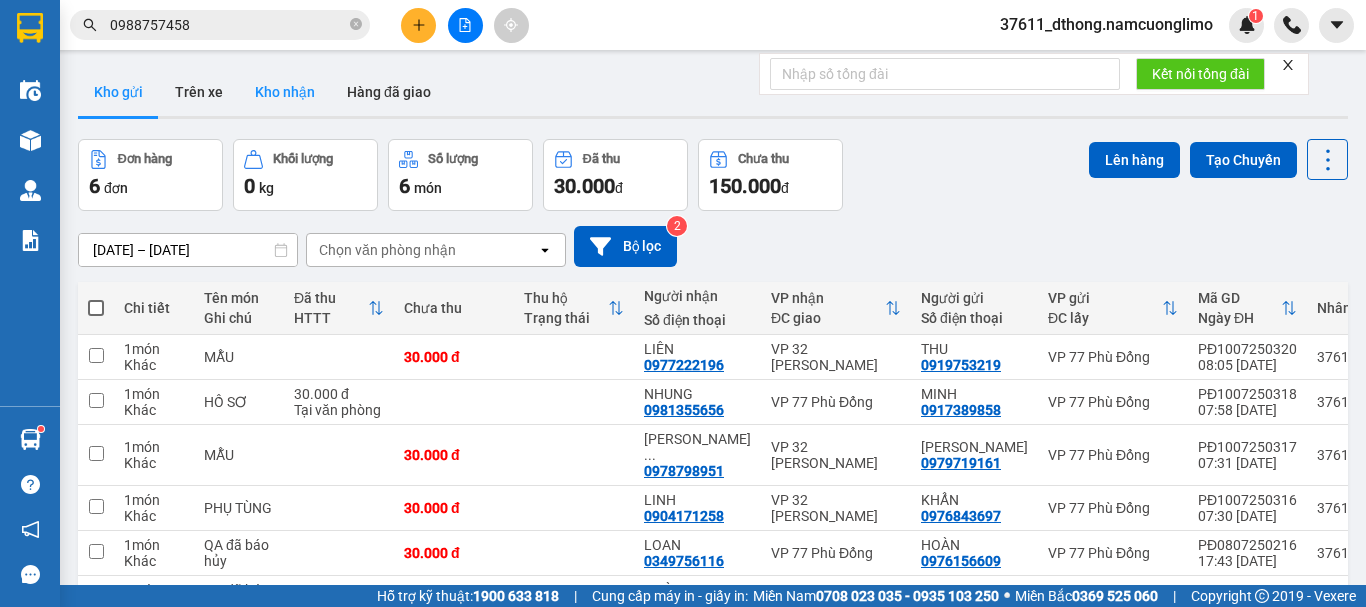 click on "Kho nhận" at bounding box center [285, 92] 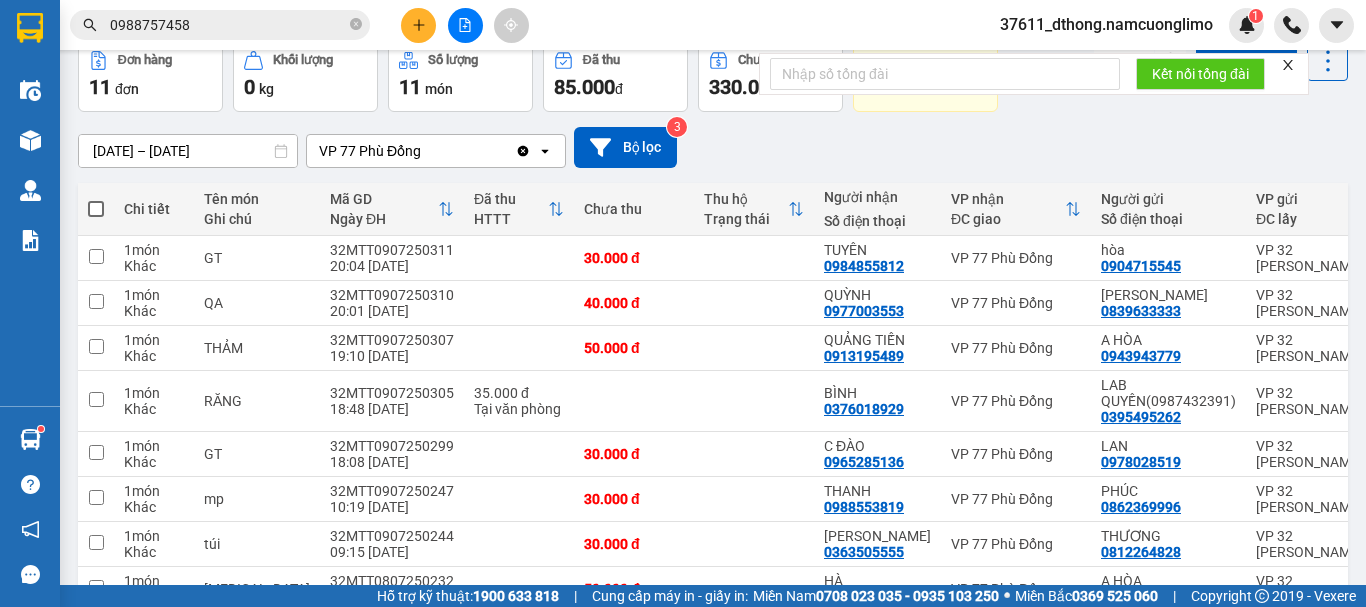 scroll, scrollTop: 100, scrollLeft: 0, axis: vertical 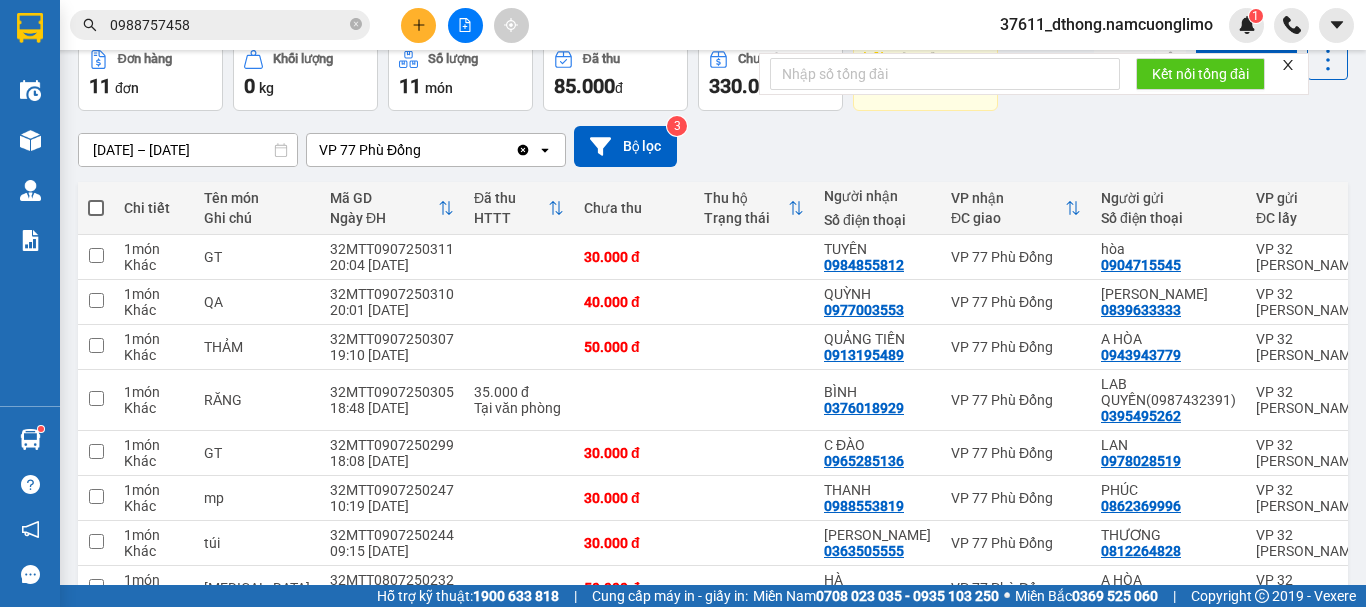 click on "01/07/2025 – 10/07/2025 Press the down arrow key to interact with the calendar and select a date. Press the escape button to close the calendar. Selected date range is from 01/07/2025 to 10/07/2025. VP 77 Phù Đổng Clear value open Bộ lọc 3" at bounding box center (713, 146) 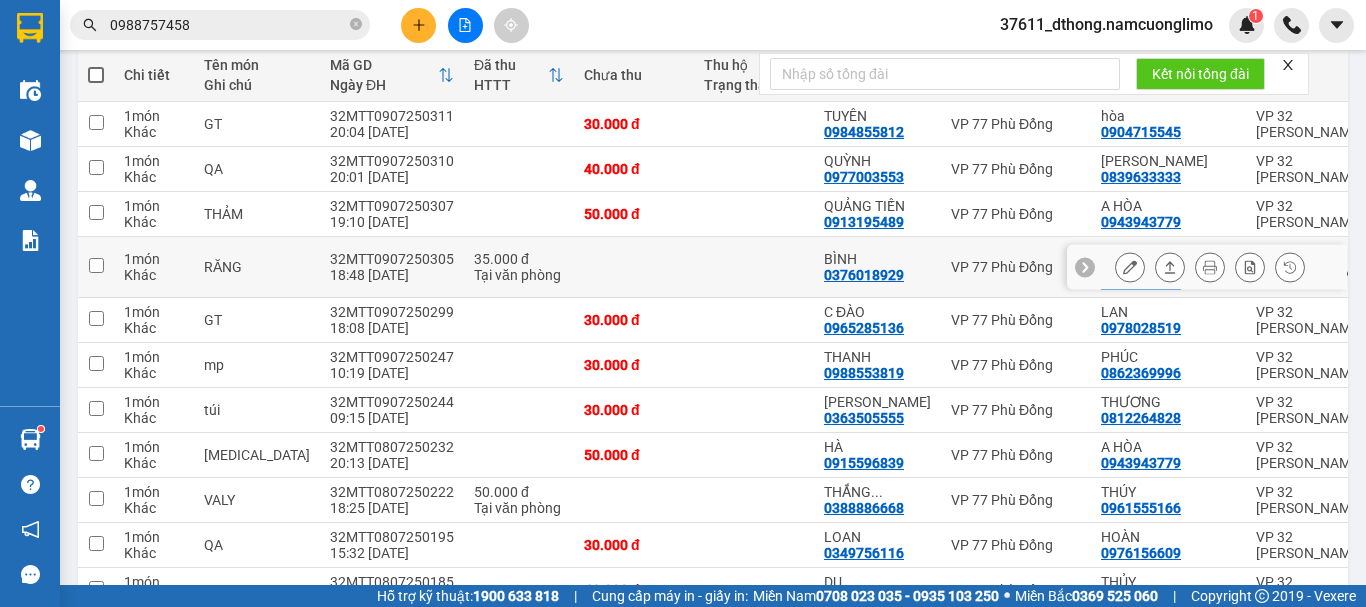 scroll, scrollTop: 51, scrollLeft: 0, axis: vertical 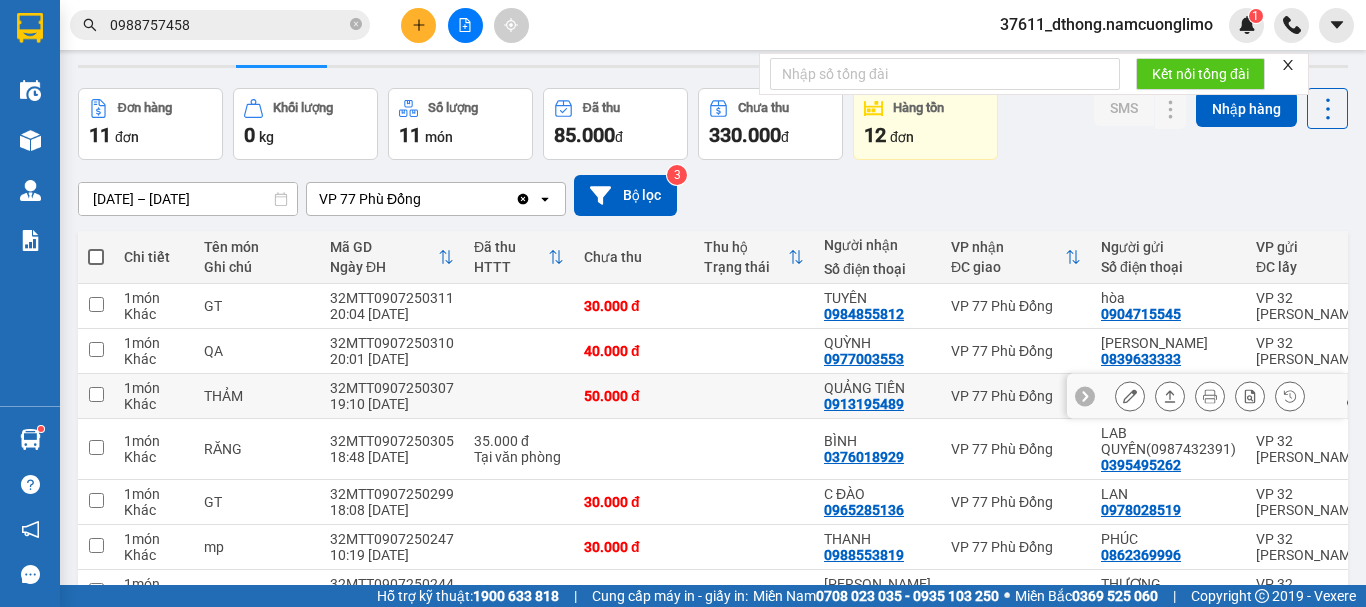 click on "0913195489" at bounding box center [864, 404] 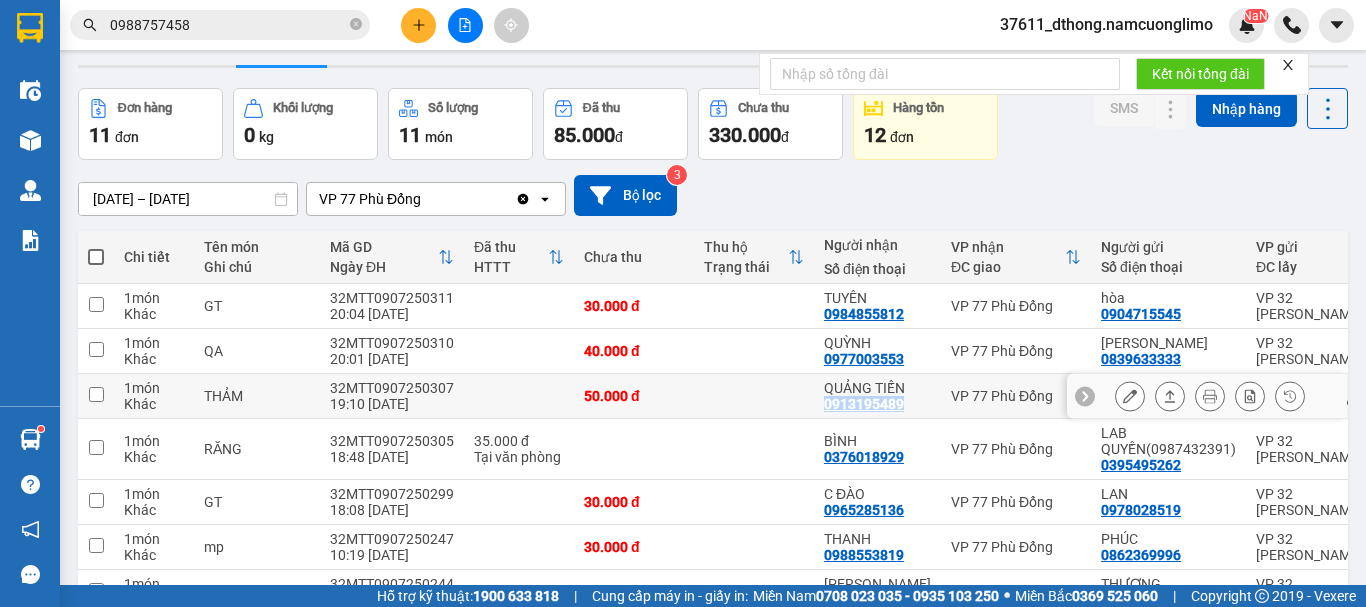 drag, startPoint x: 783, startPoint y: 406, endPoint x: 871, endPoint y: 412, distance: 88.20431 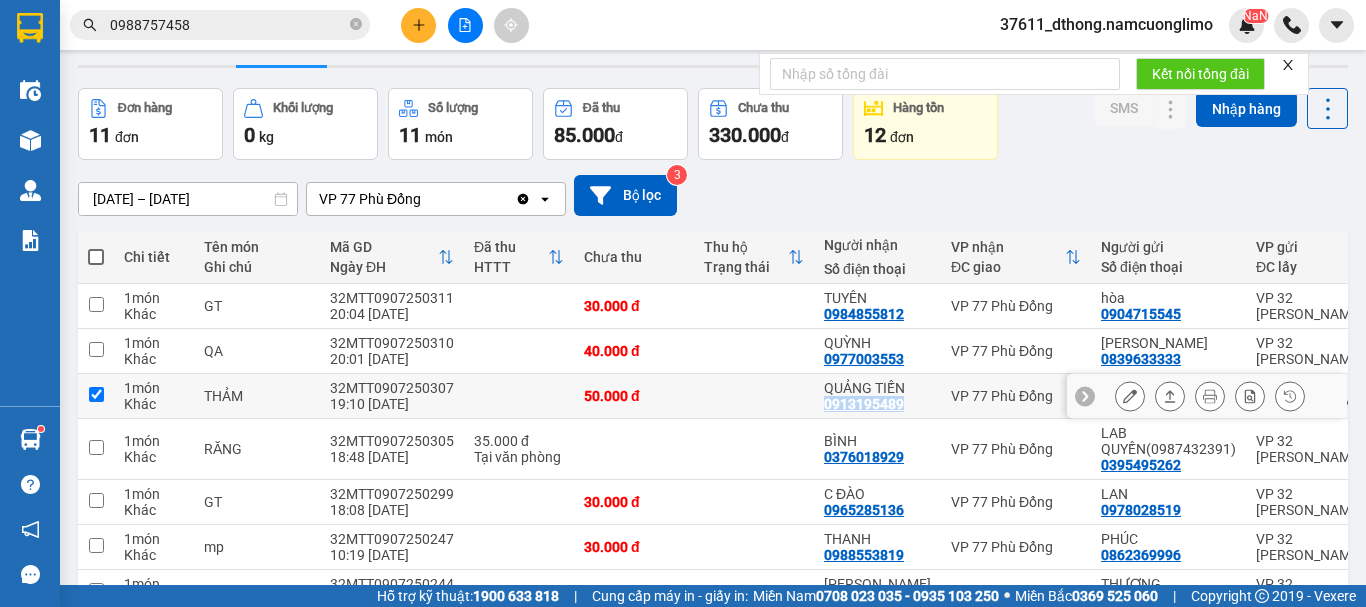 checkbox on "true" 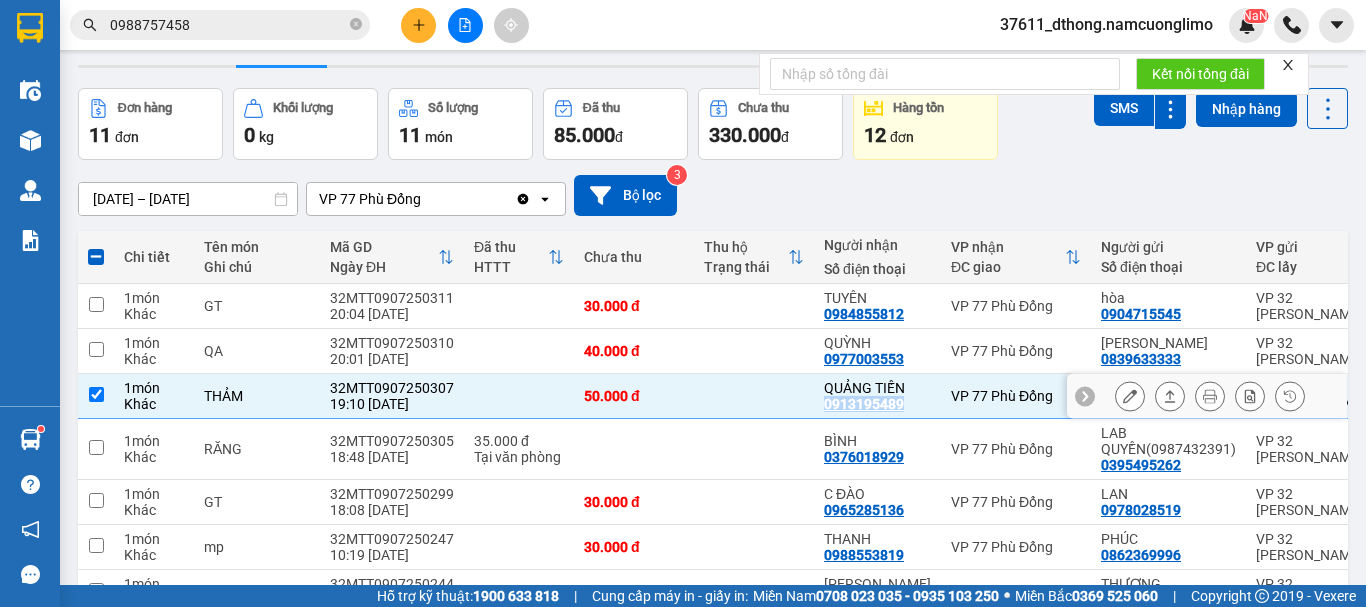 copy on "0913195489" 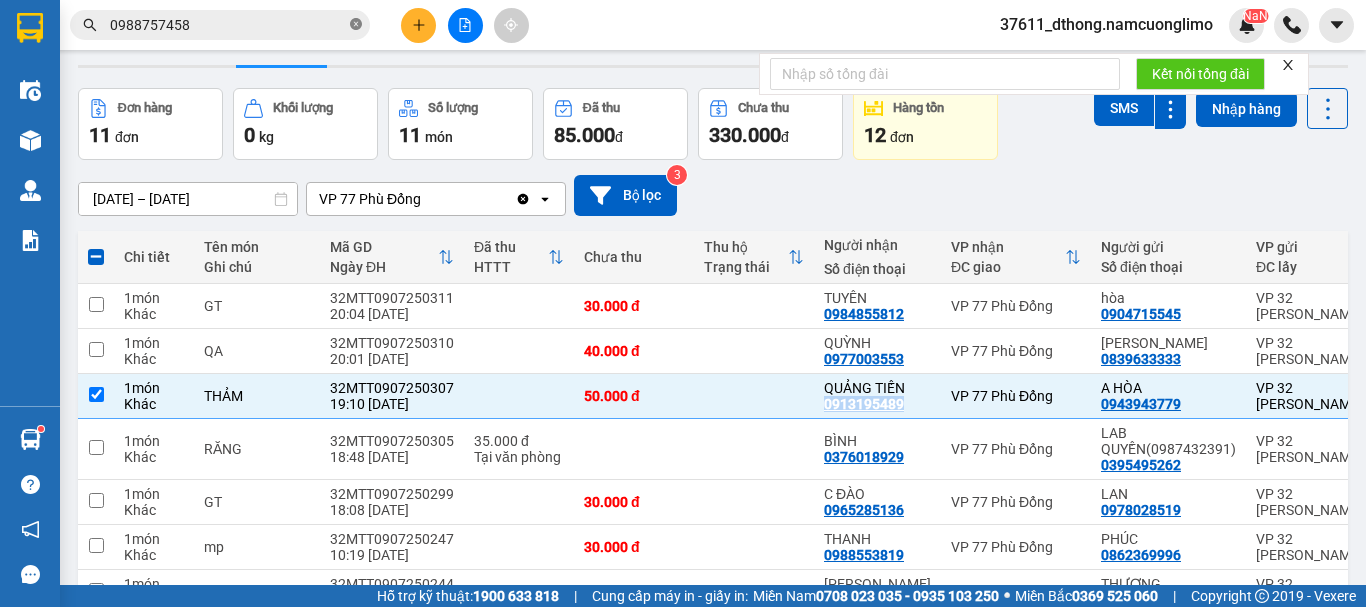 click 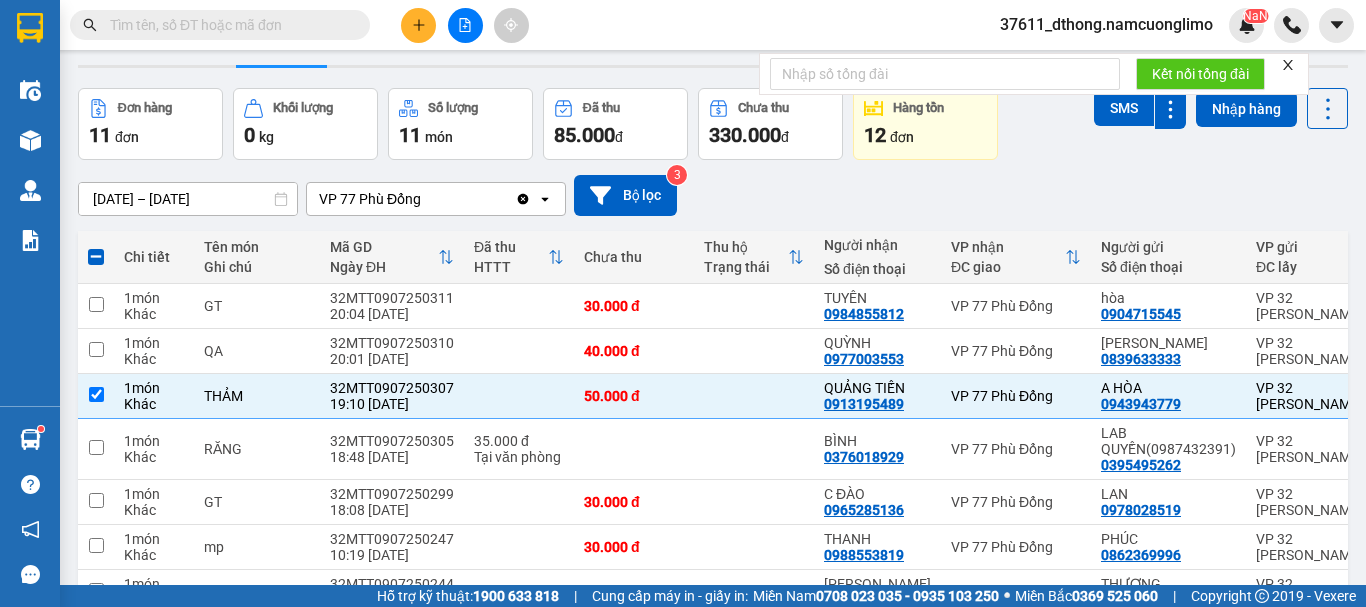 paste on "0913195489" 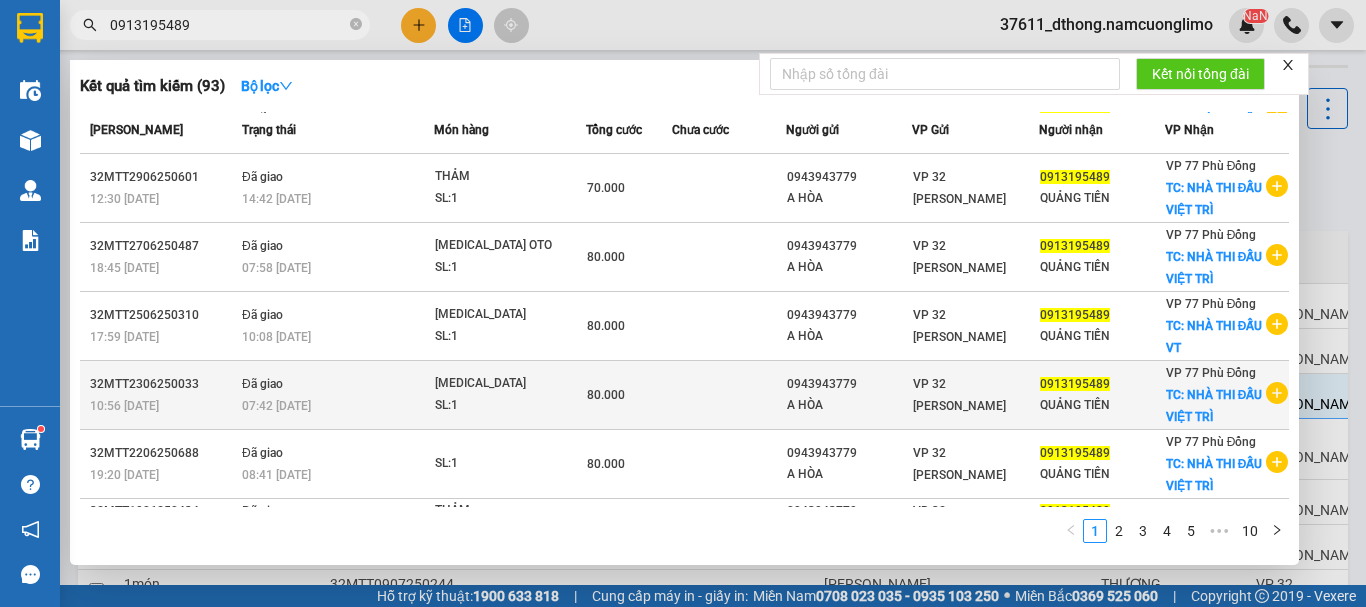 scroll, scrollTop: 0, scrollLeft: 0, axis: both 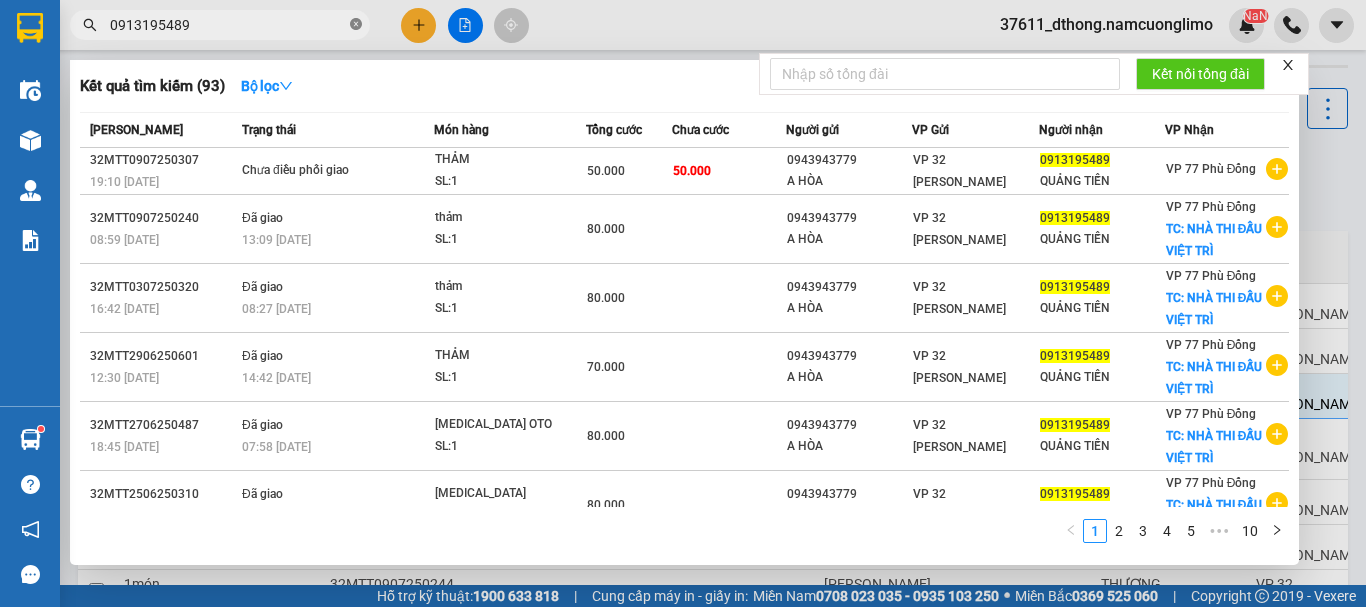 click 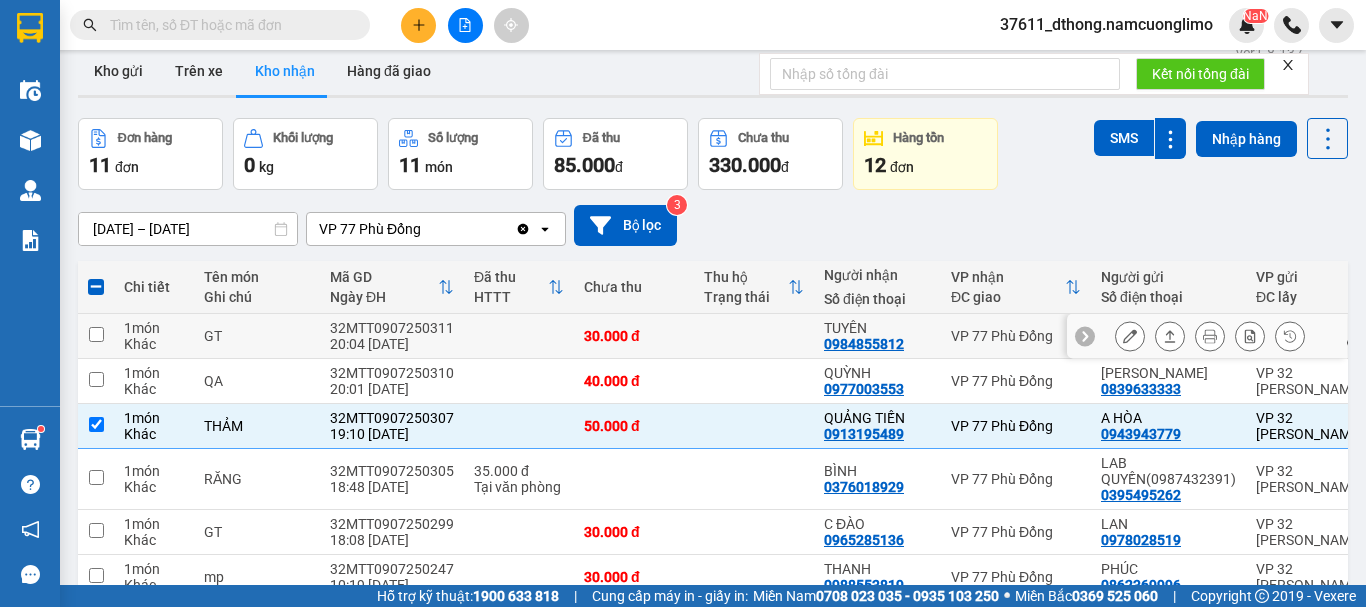 scroll, scrollTop: 0, scrollLeft: 0, axis: both 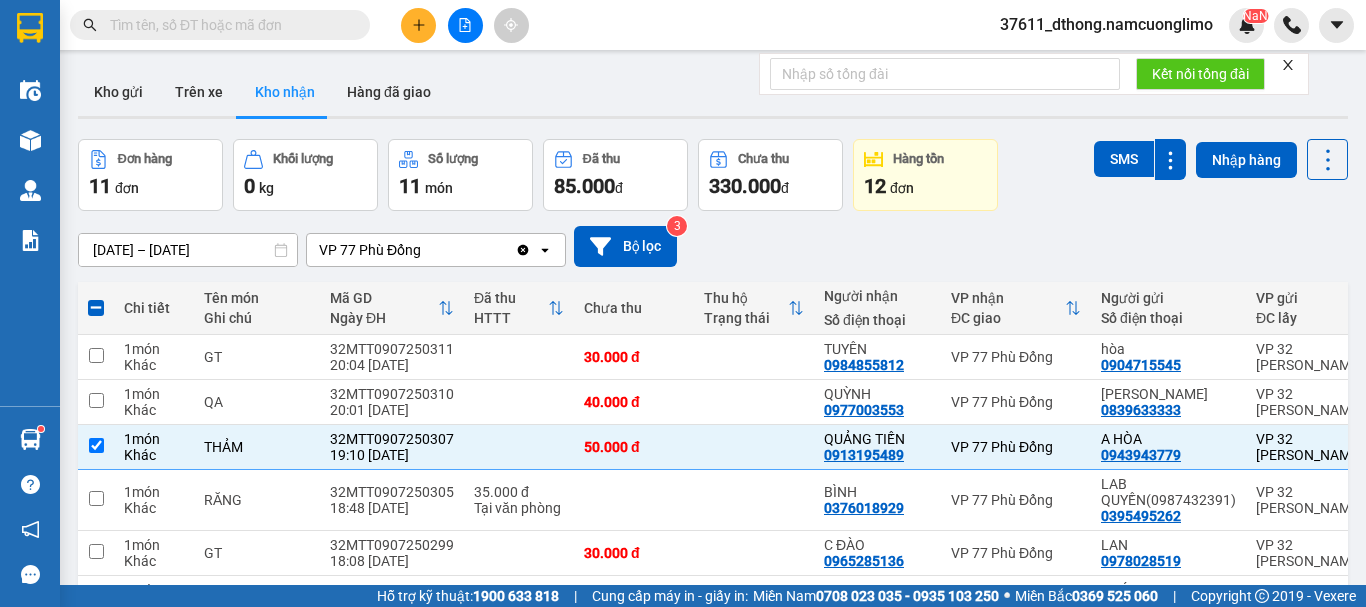 drag, startPoint x: 196, startPoint y: 91, endPoint x: 265, endPoint y: 112, distance: 72.12489 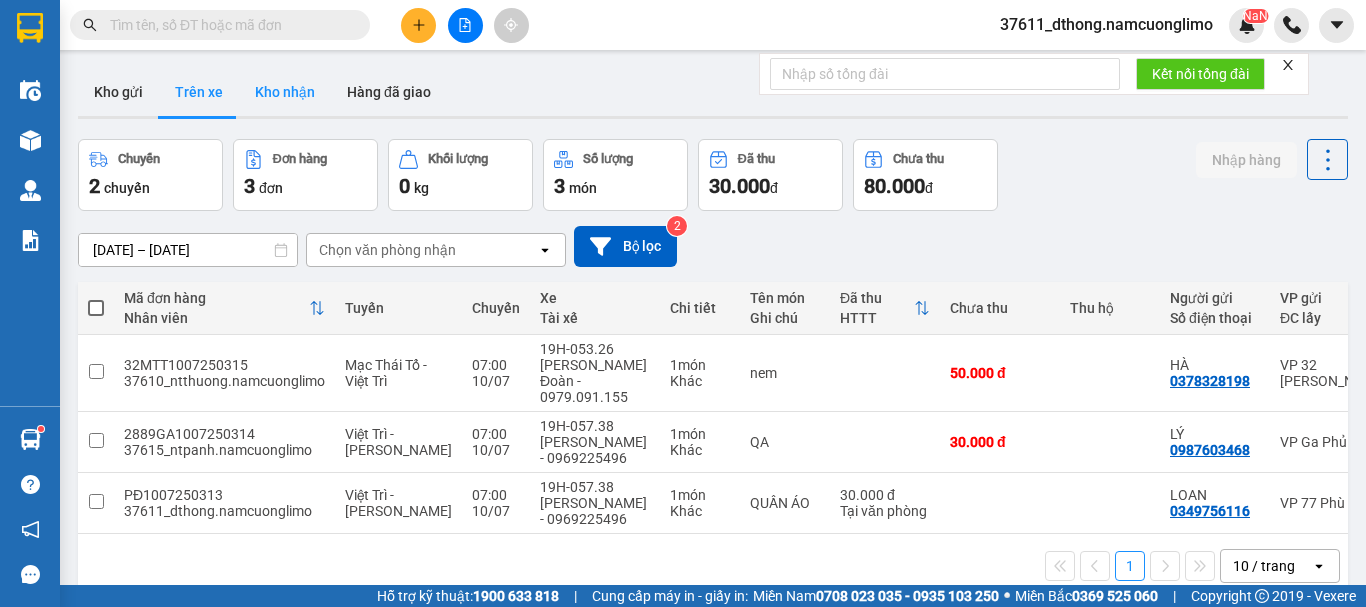 click on "Kho nhận" at bounding box center (285, 92) 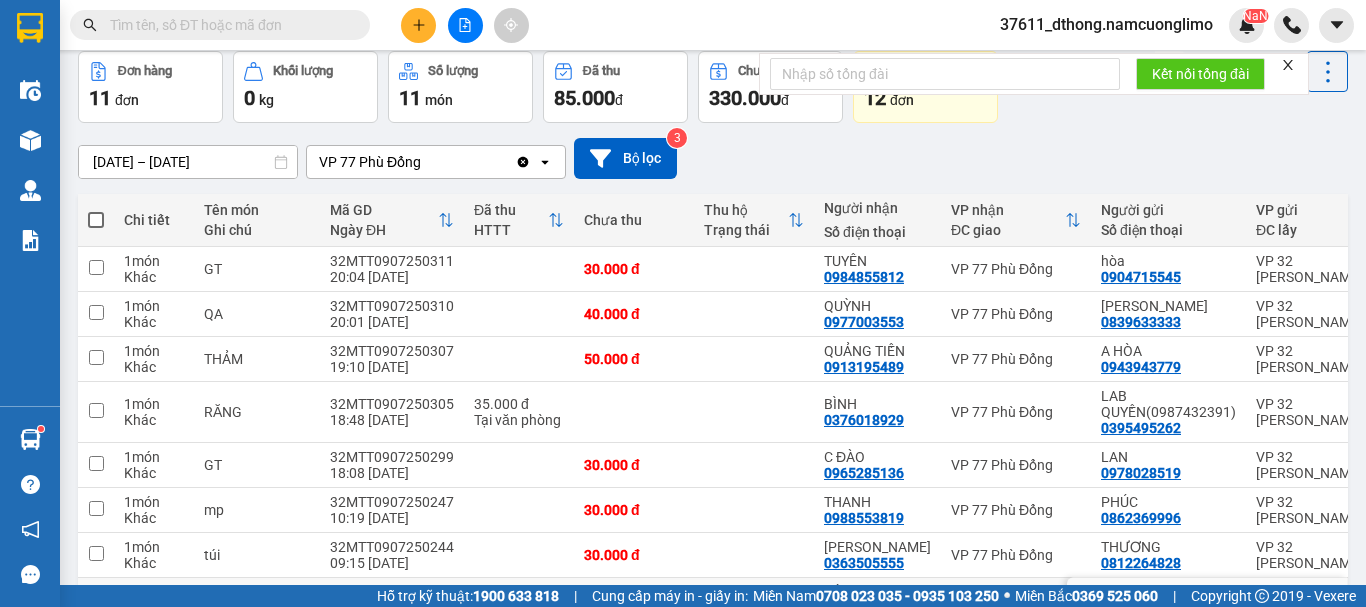 scroll, scrollTop: 200, scrollLeft: 0, axis: vertical 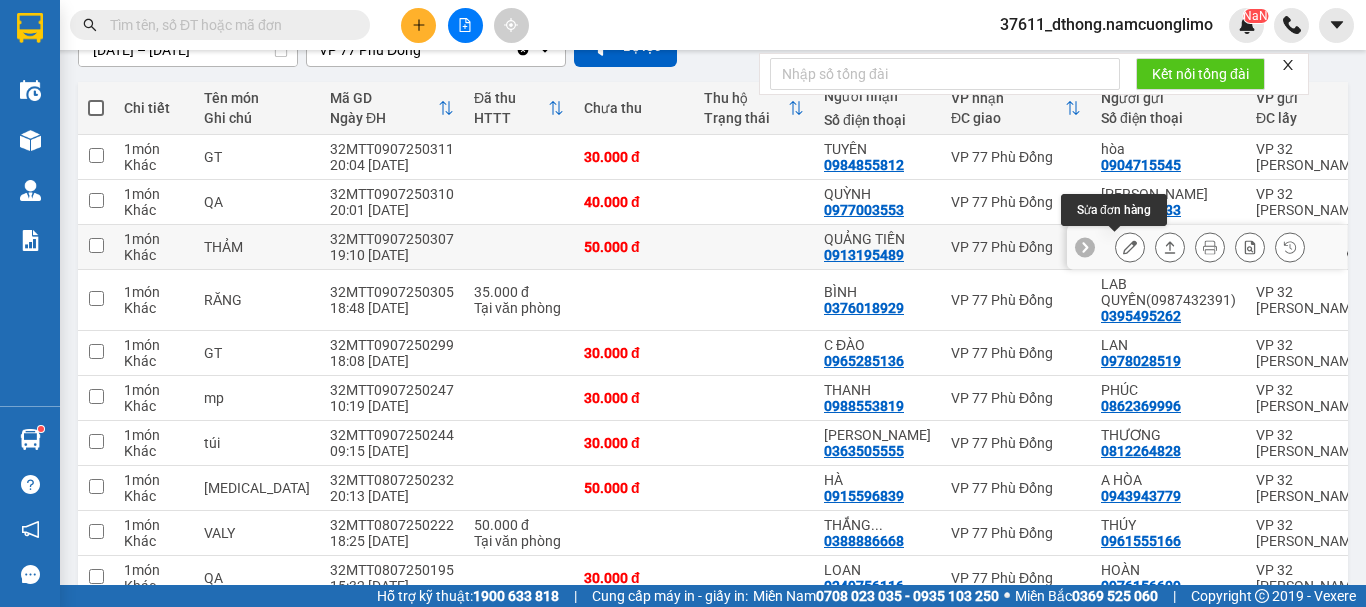 click 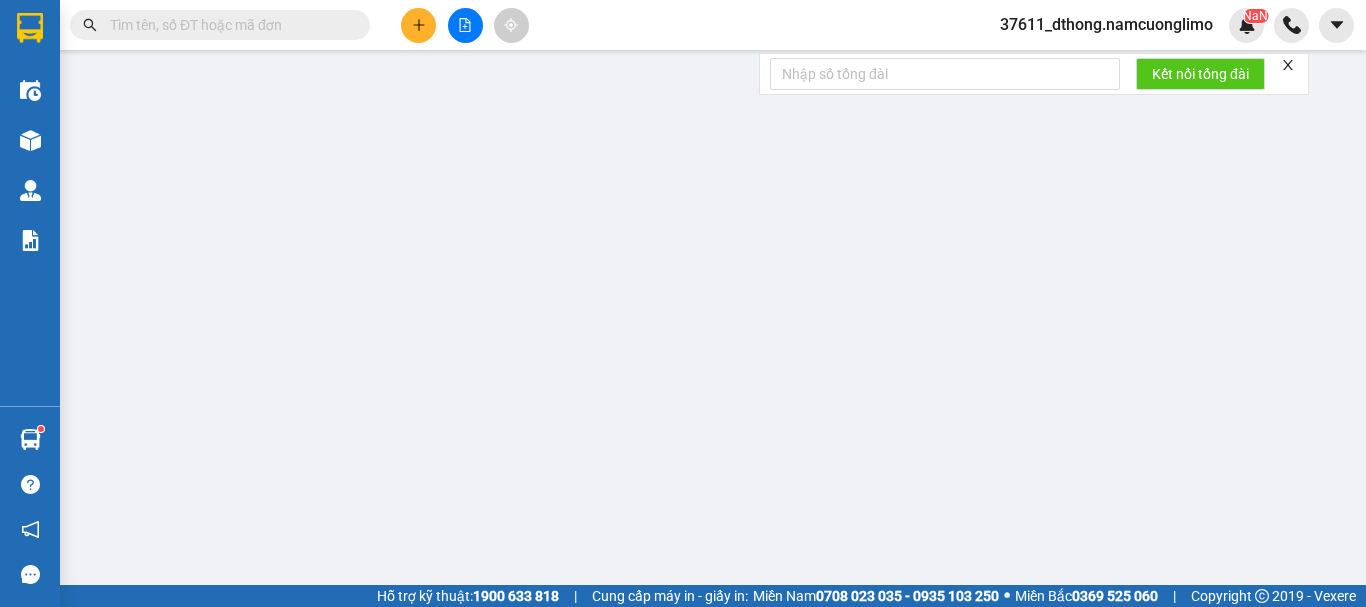 scroll, scrollTop: 0, scrollLeft: 0, axis: both 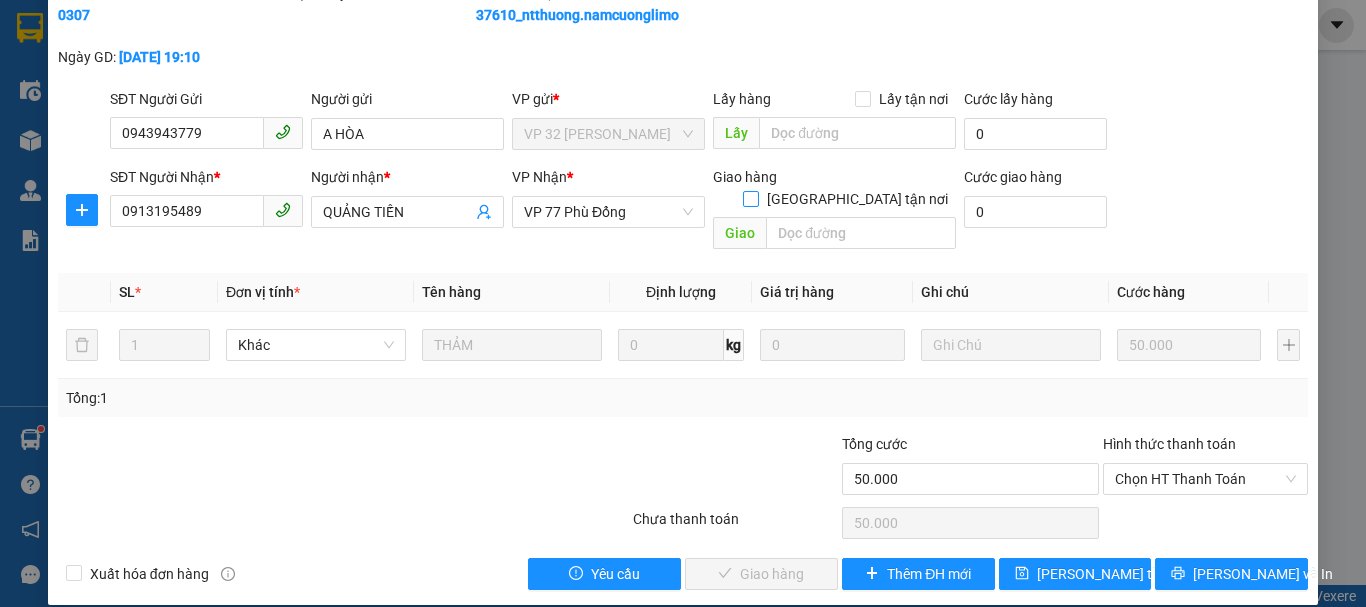 click on "[GEOGRAPHIC_DATA][PERSON_NAME] nơi" at bounding box center (750, 198) 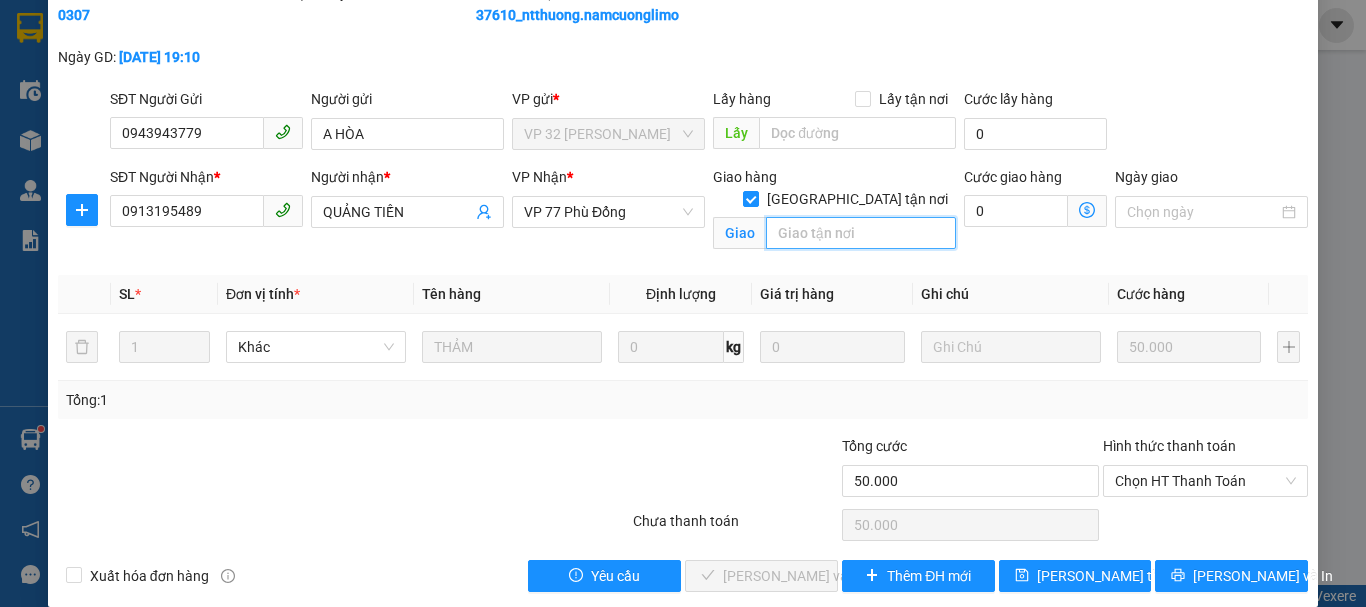 click at bounding box center [861, 233] 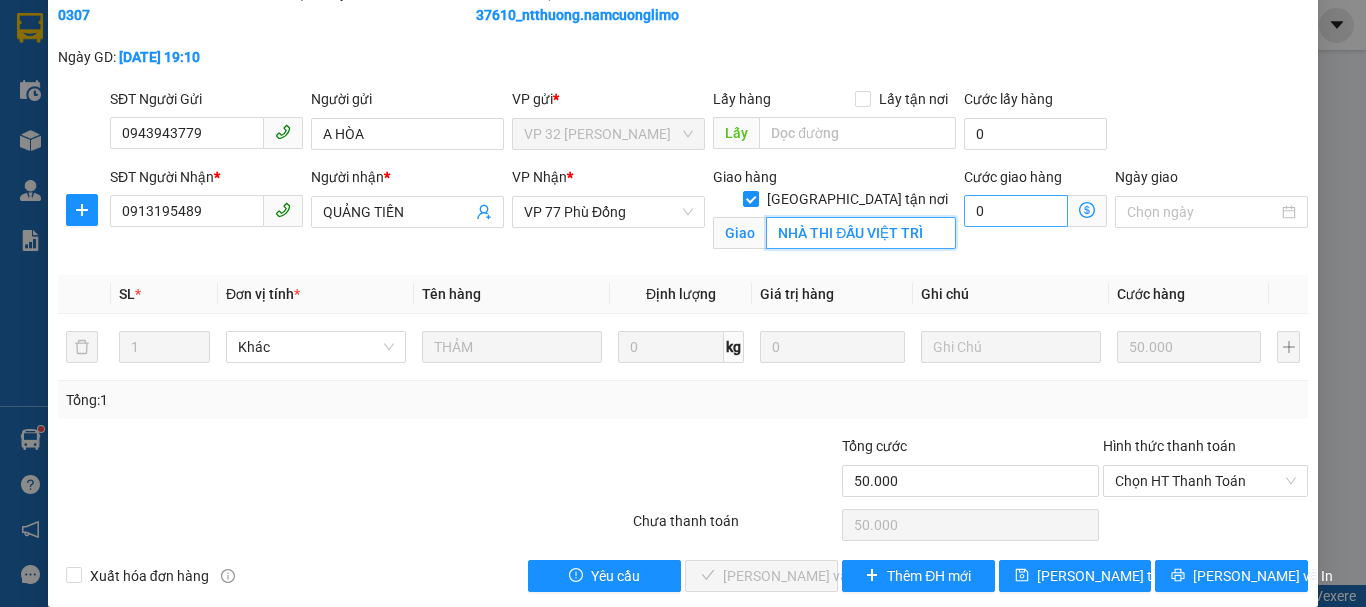 type on "NHÀ THI ĐẤU VIỆT TRÌ" 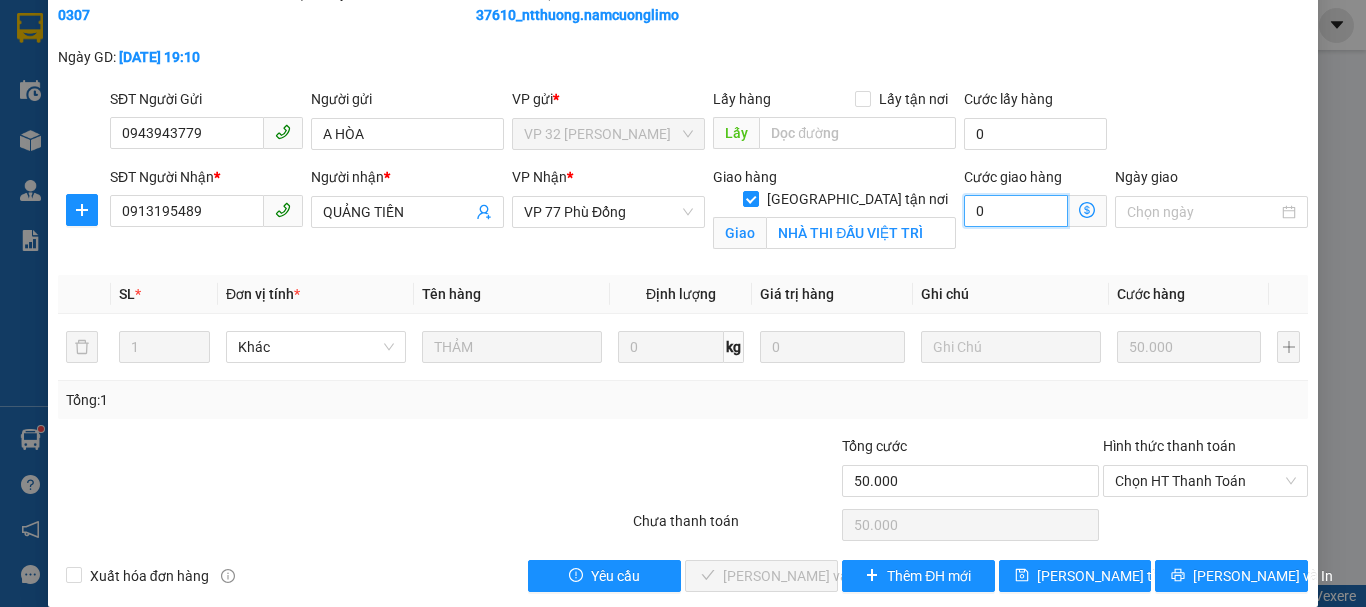 click on "0" at bounding box center (1016, 211) 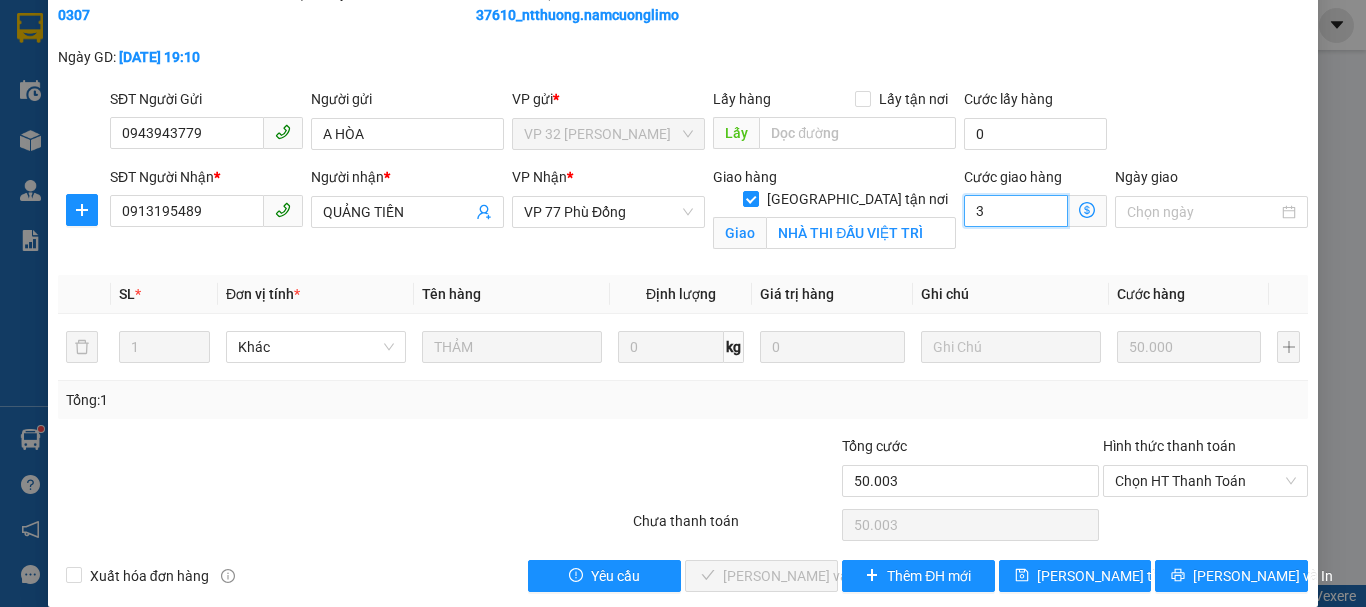 type on "50.030" 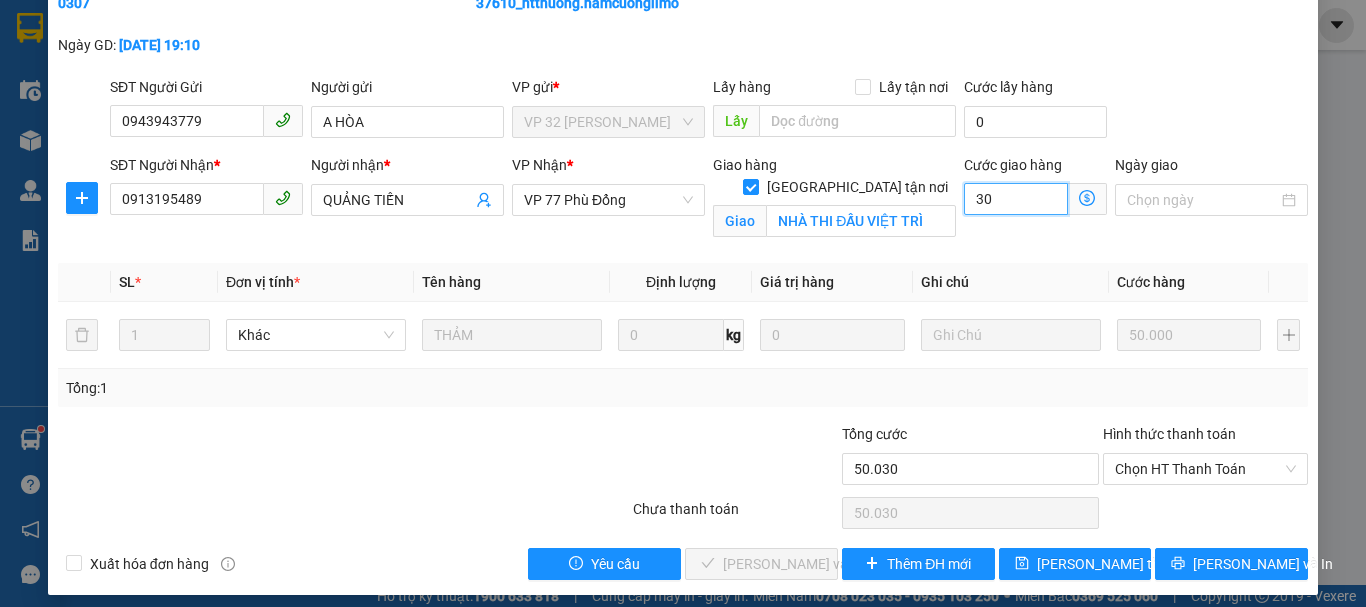 scroll, scrollTop: 114, scrollLeft: 0, axis: vertical 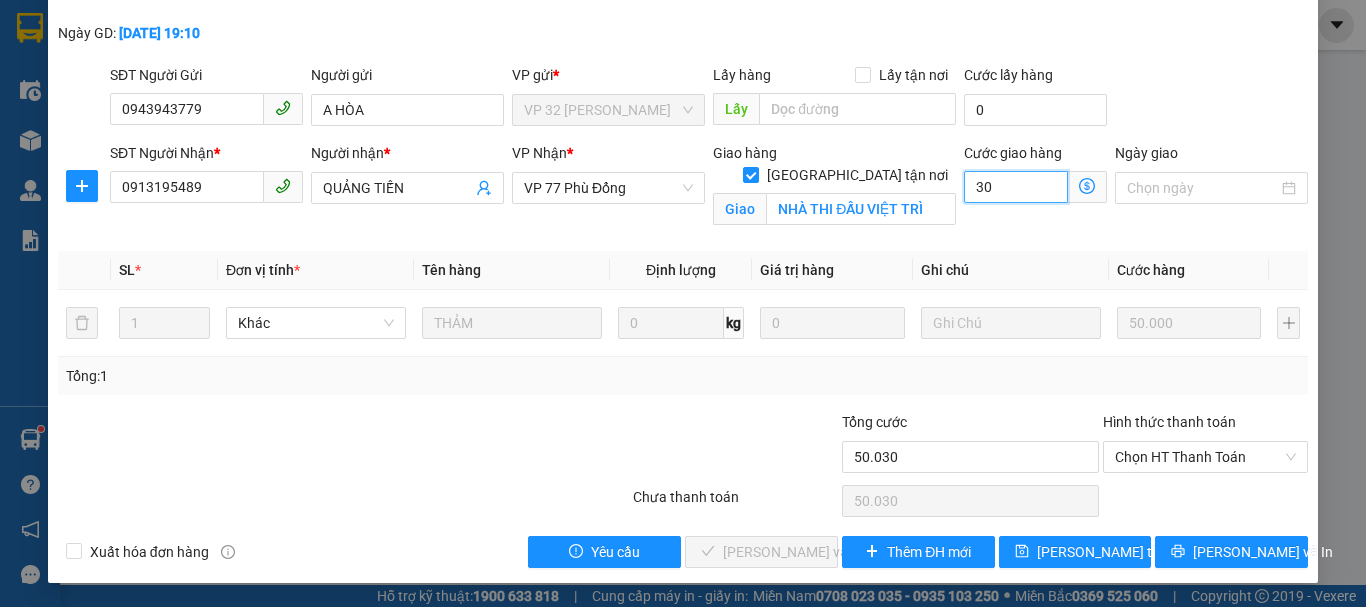 type on "30" 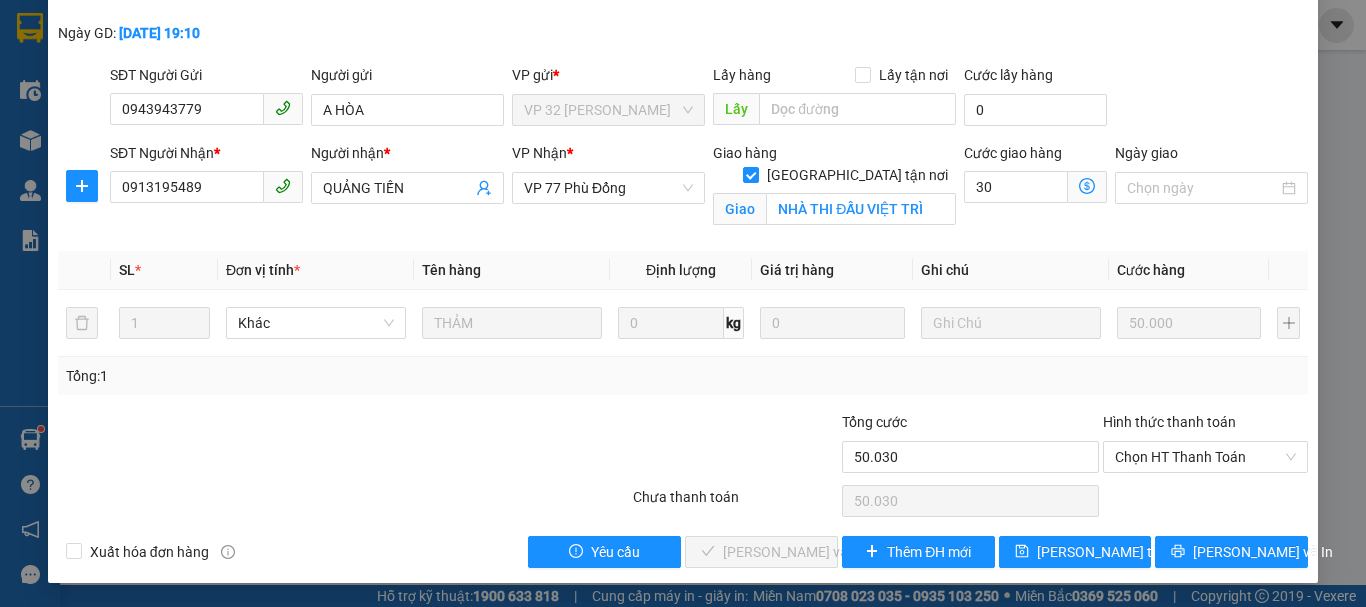 type on "80.000" 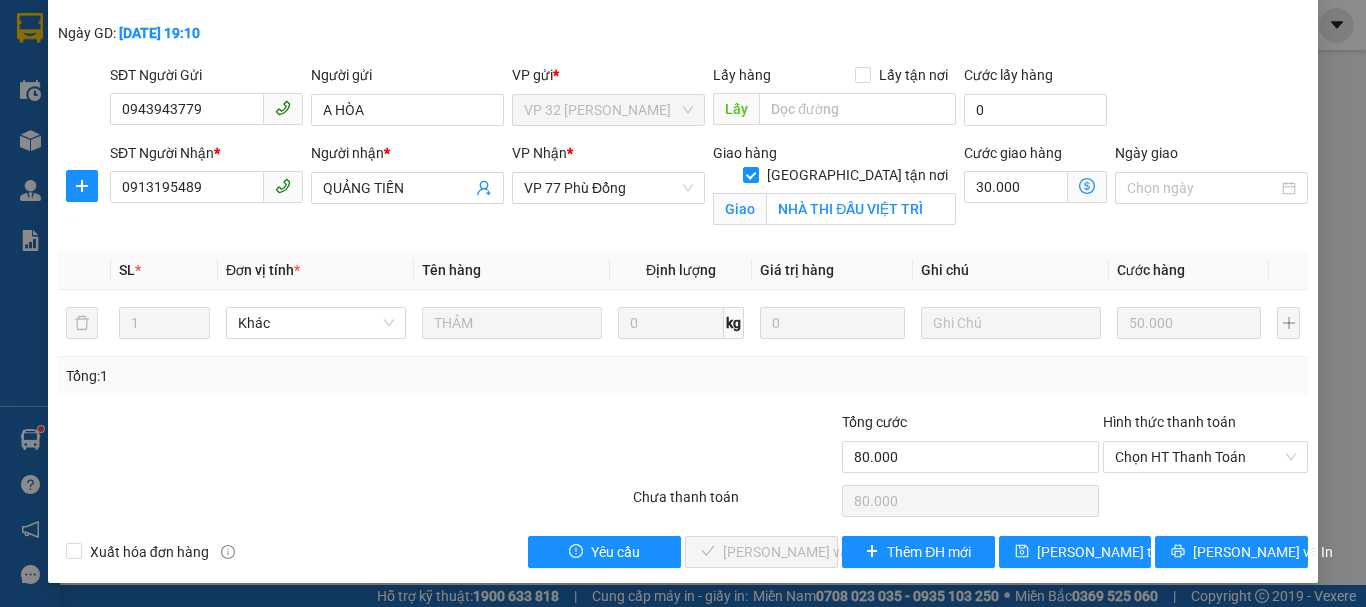 click on "Tổng:  1" at bounding box center (683, 376) 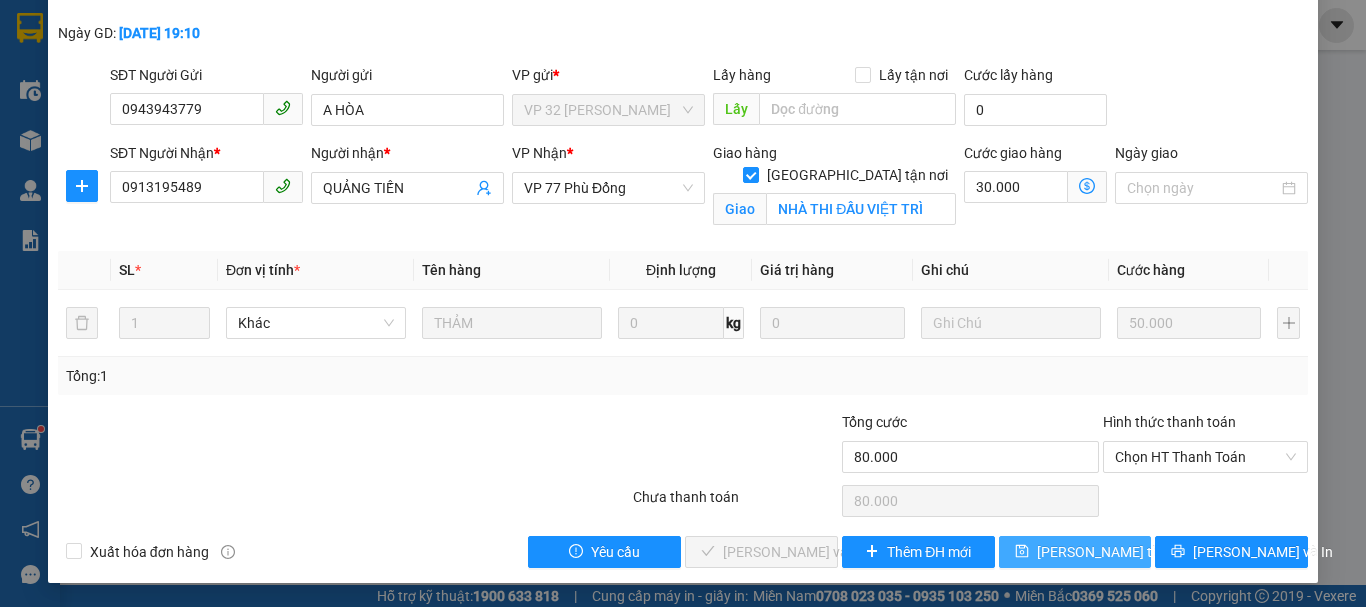 click on "[PERSON_NAME] đổi" at bounding box center (1117, 552) 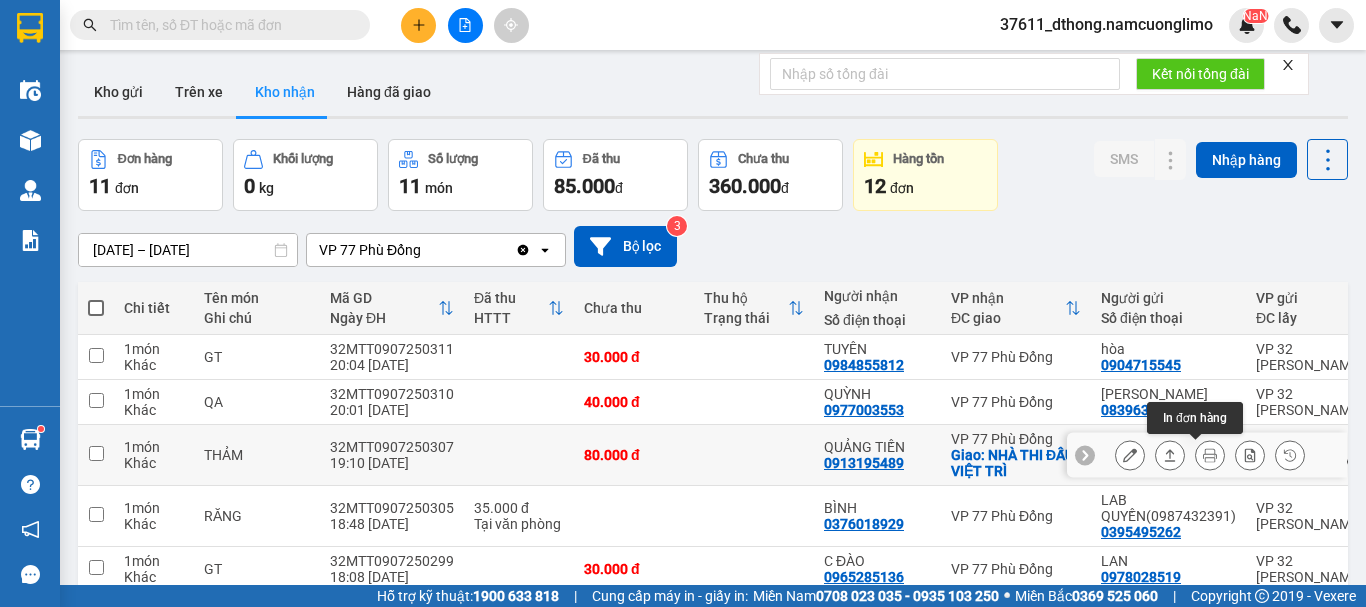 click at bounding box center [1210, 455] 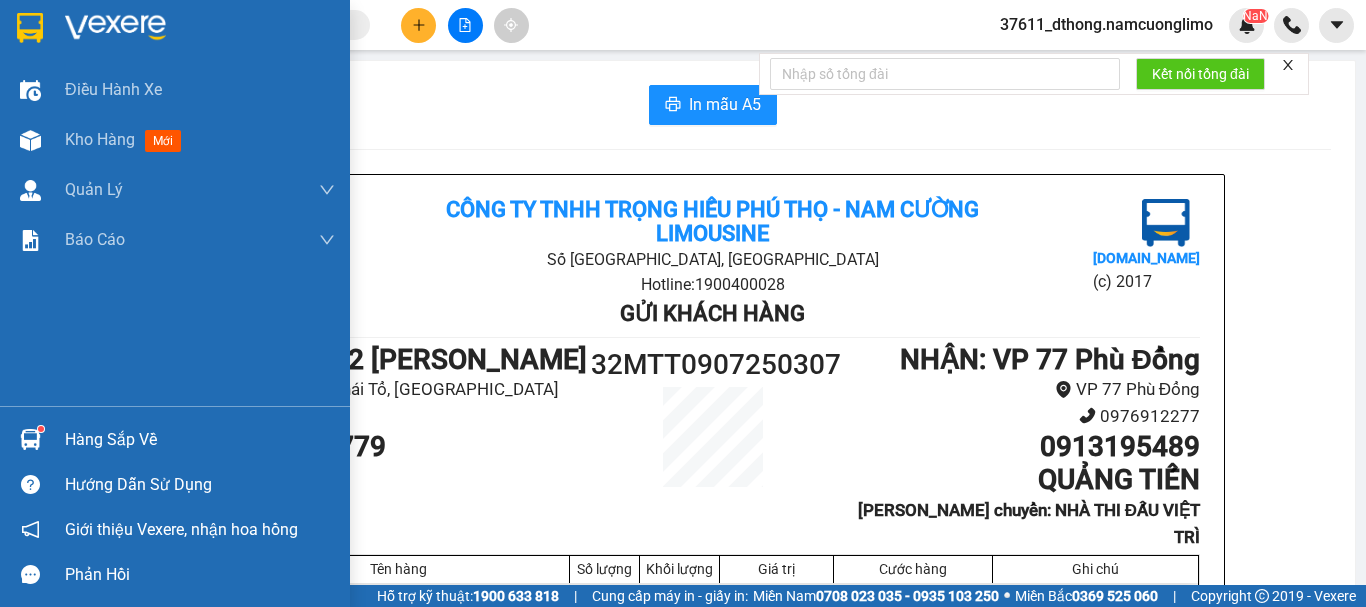 click at bounding box center [30, 28] 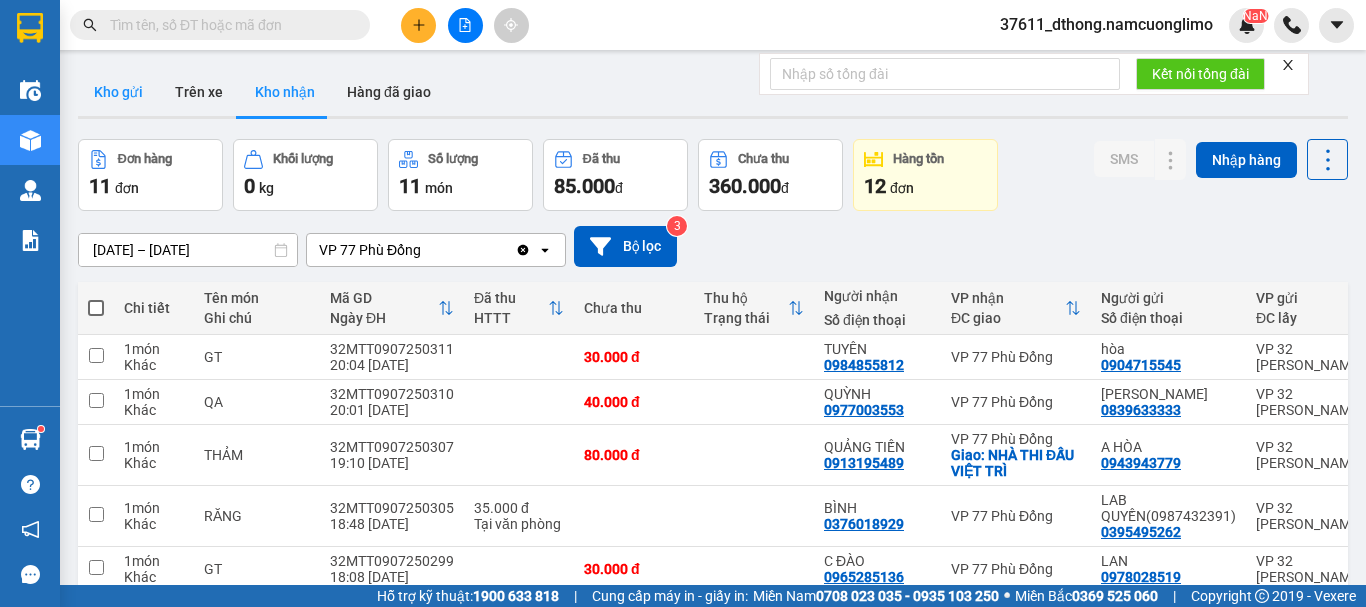 click on "Kho gửi" at bounding box center [118, 92] 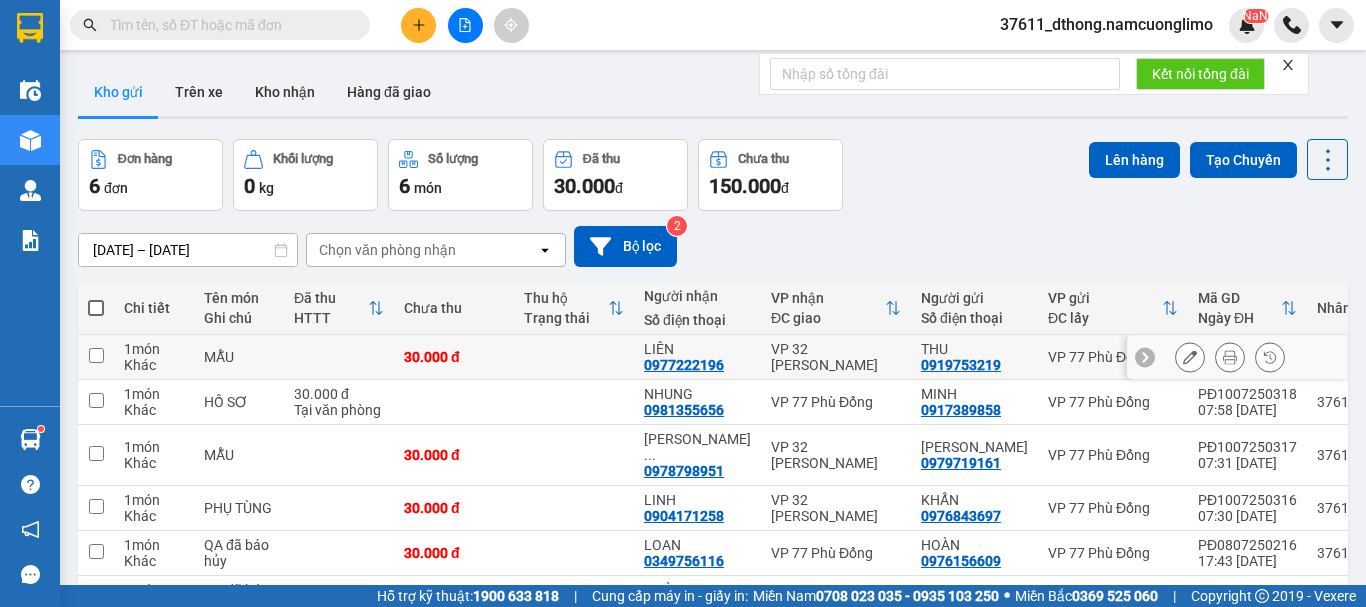 scroll, scrollTop: 100, scrollLeft: 0, axis: vertical 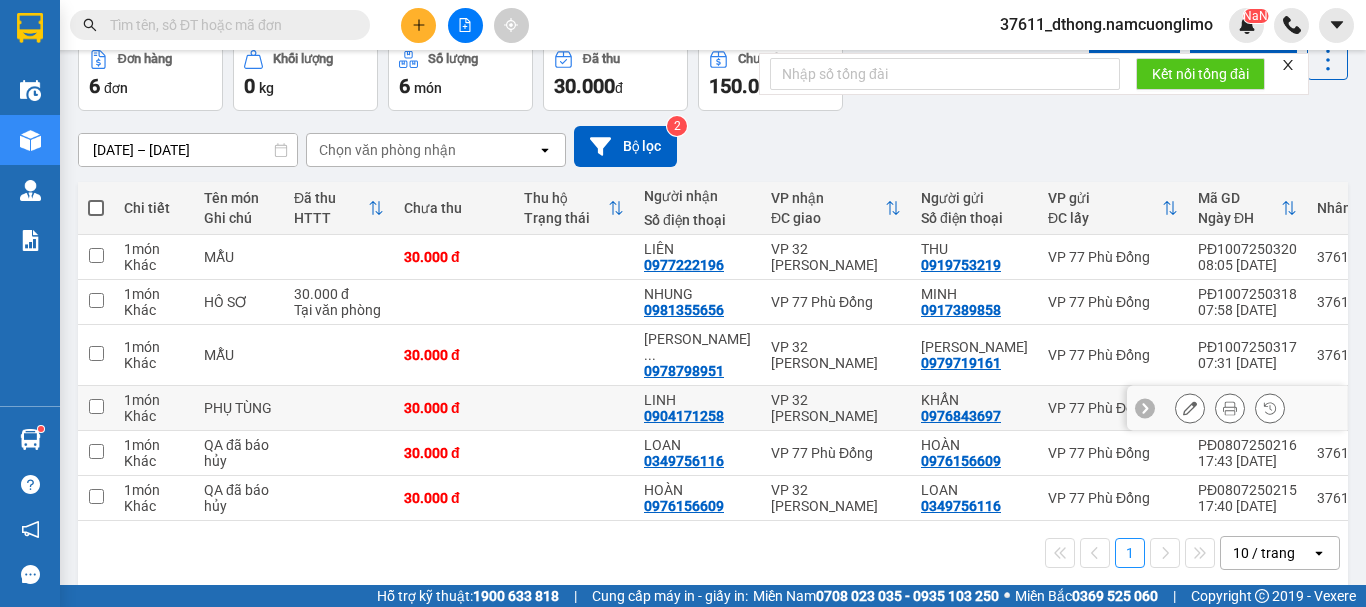 click at bounding box center [96, 406] 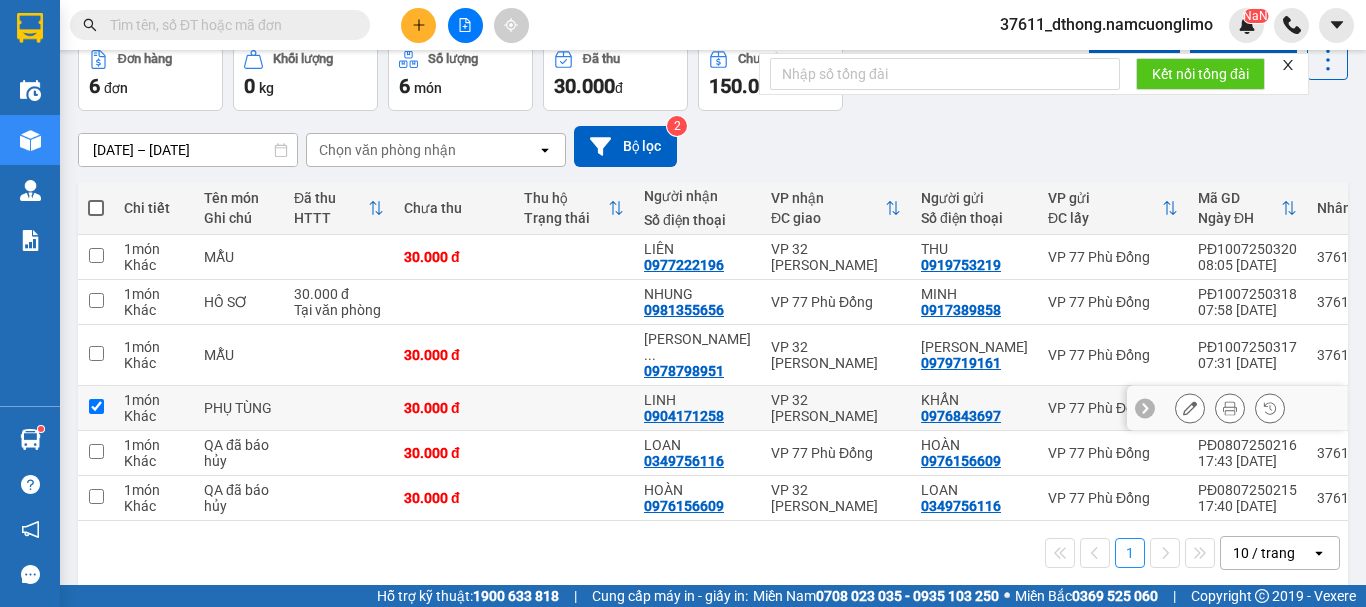 checkbox on "true" 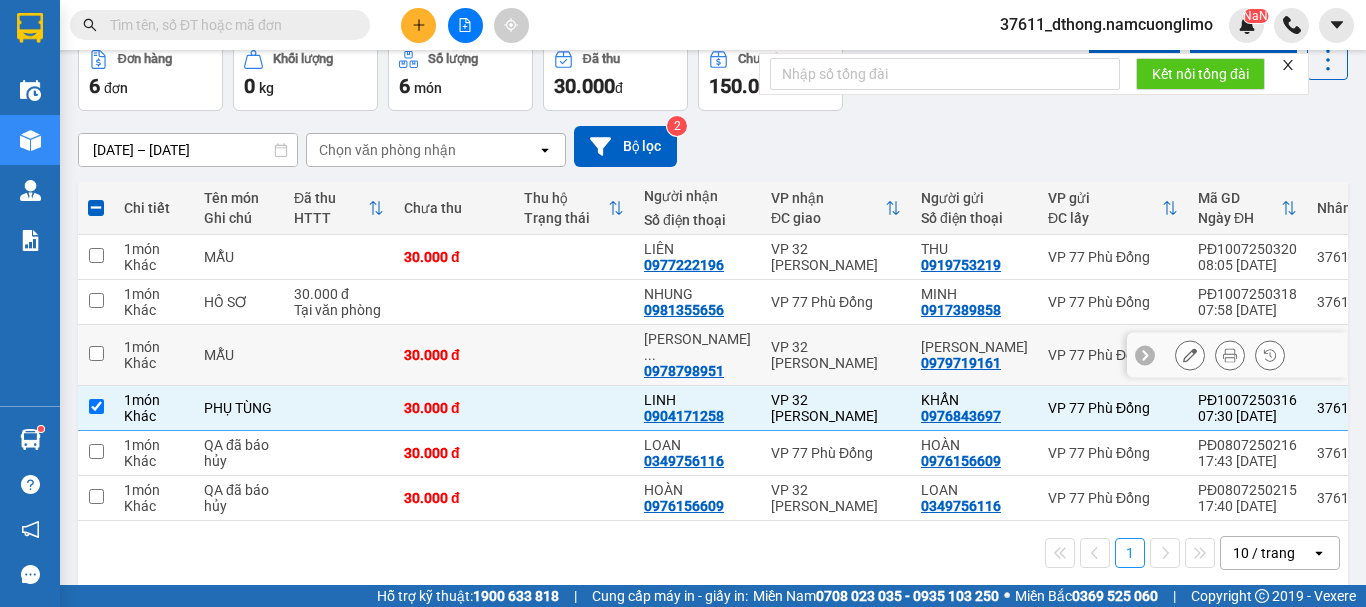click at bounding box center (96, 353) 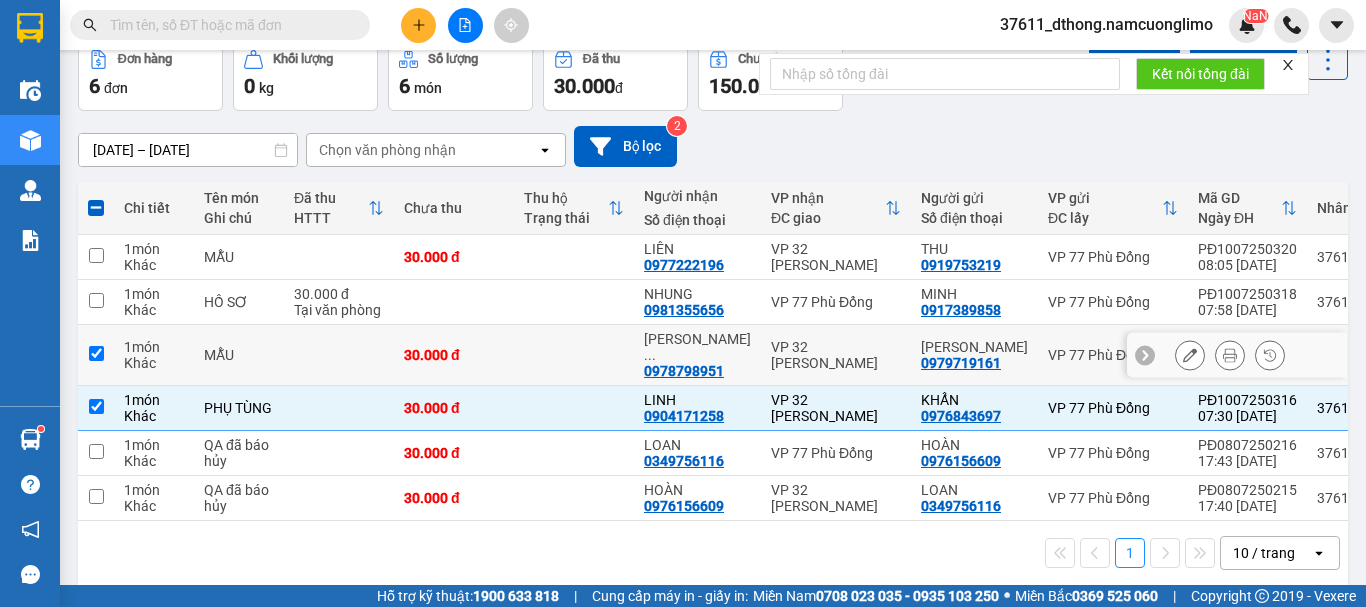 checkbox on "true" 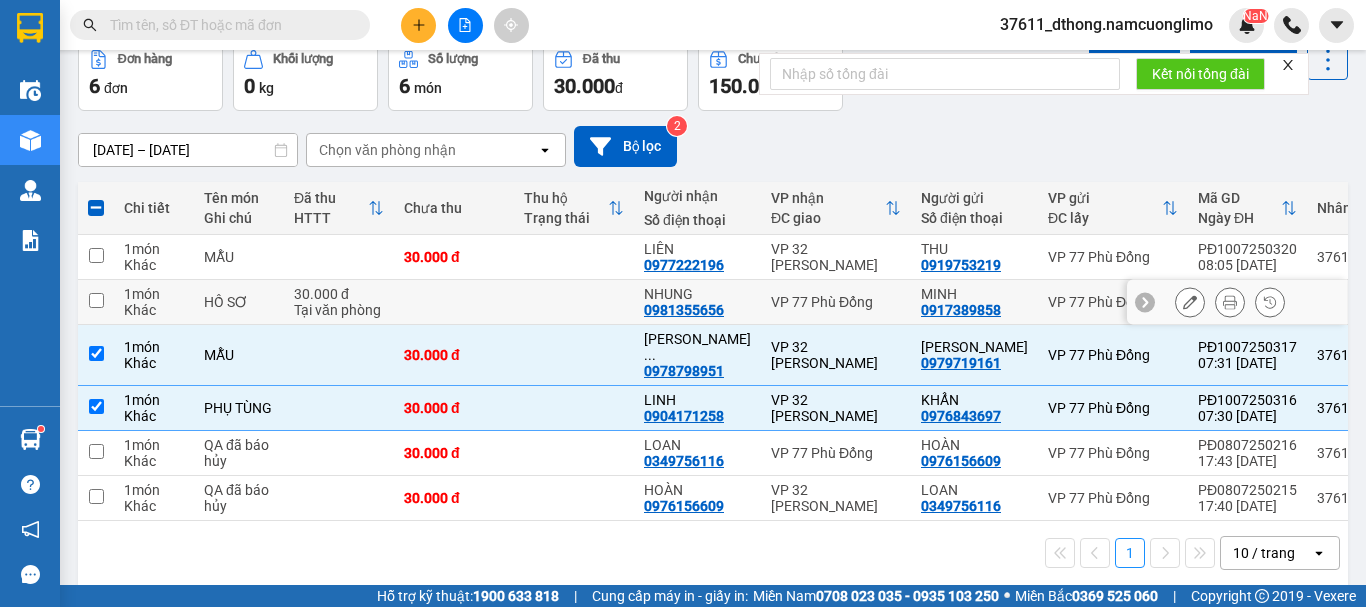 click at bounding box center [96, 300] 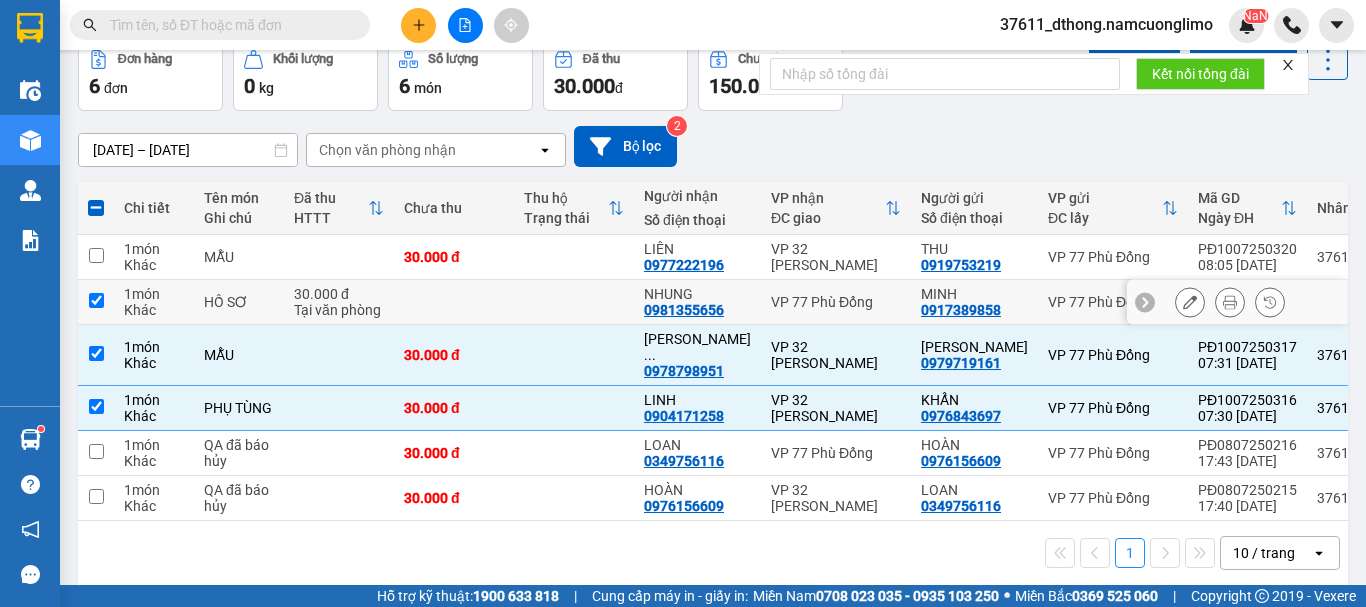 checkbox on "true" 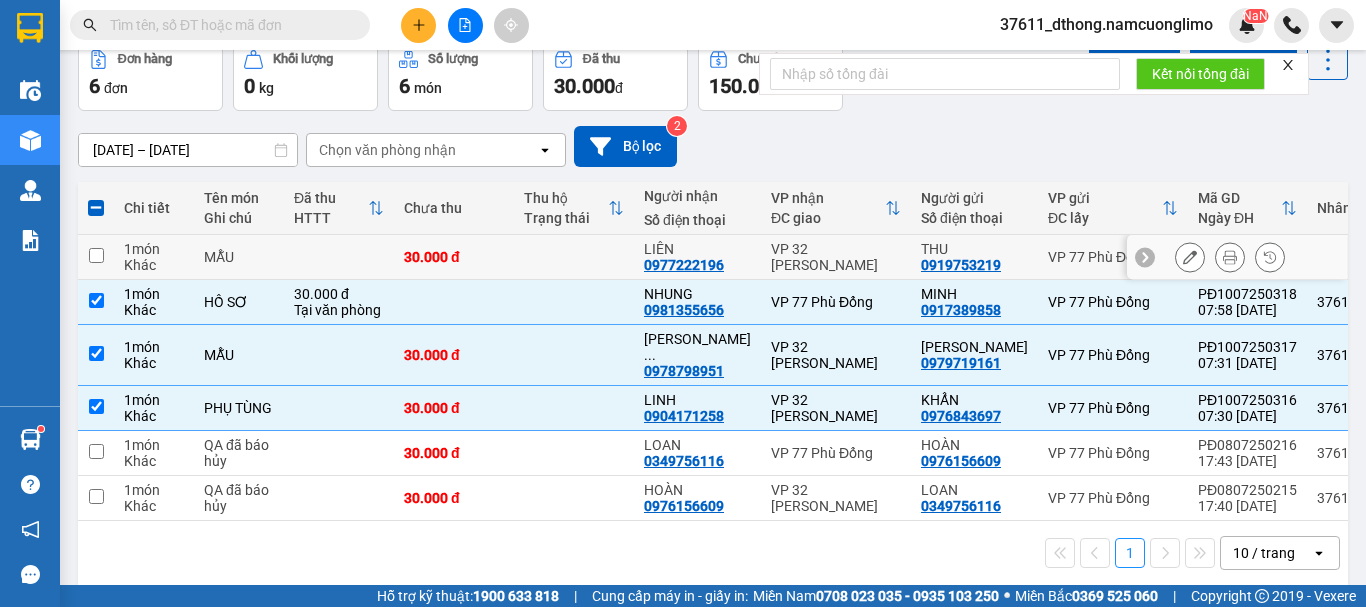 click at bounding box center [96, 255] 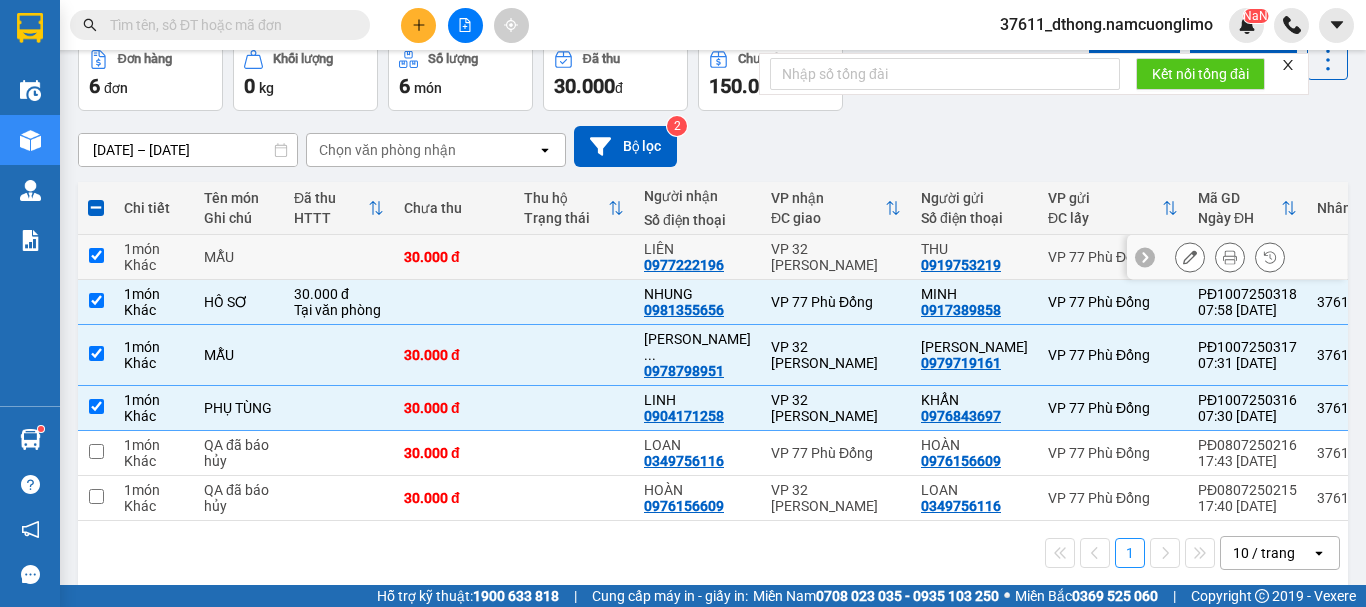 checkbox on "true" 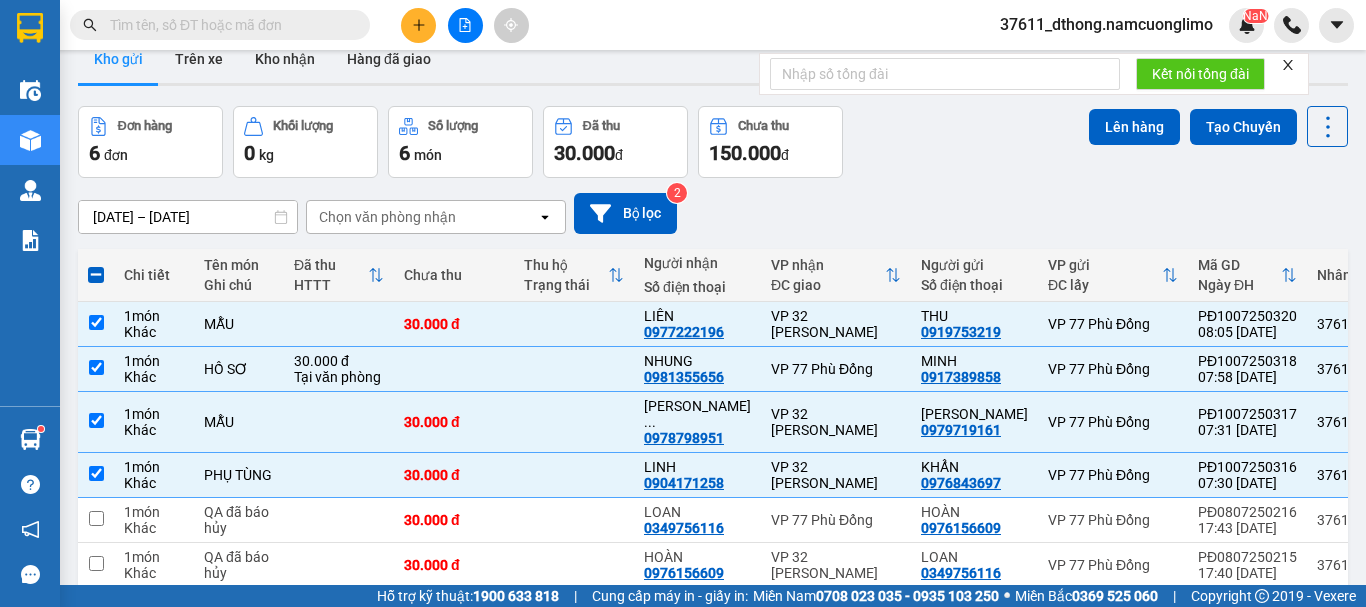 scroll, scrollTop: 0, scrollLeft: 0, axis: both 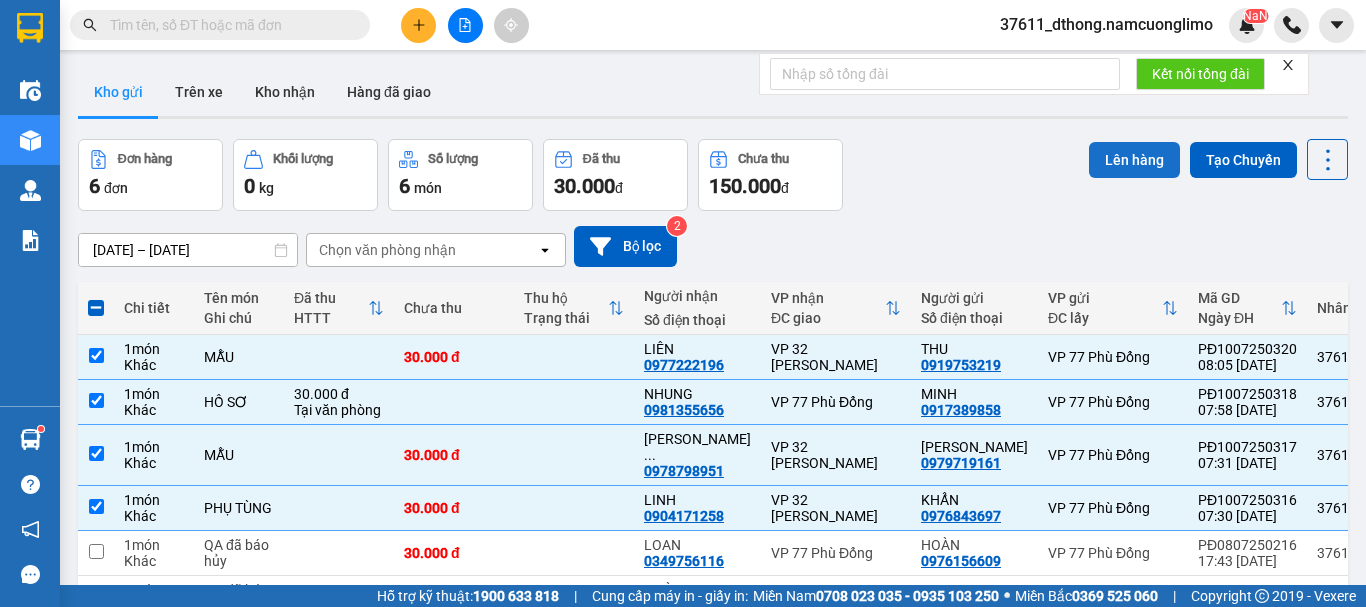 click on "Lên hàng" at bounding box center (1134, 160) 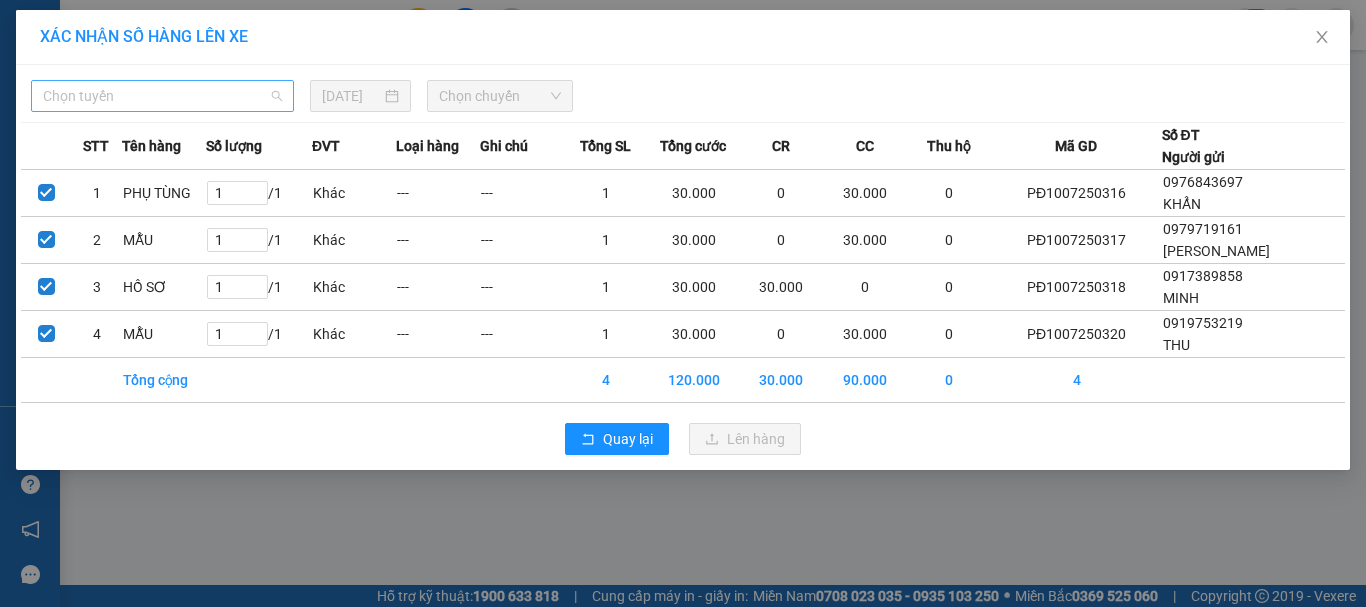 click on "Chọn tuyến" at bounding box center [162, 96] 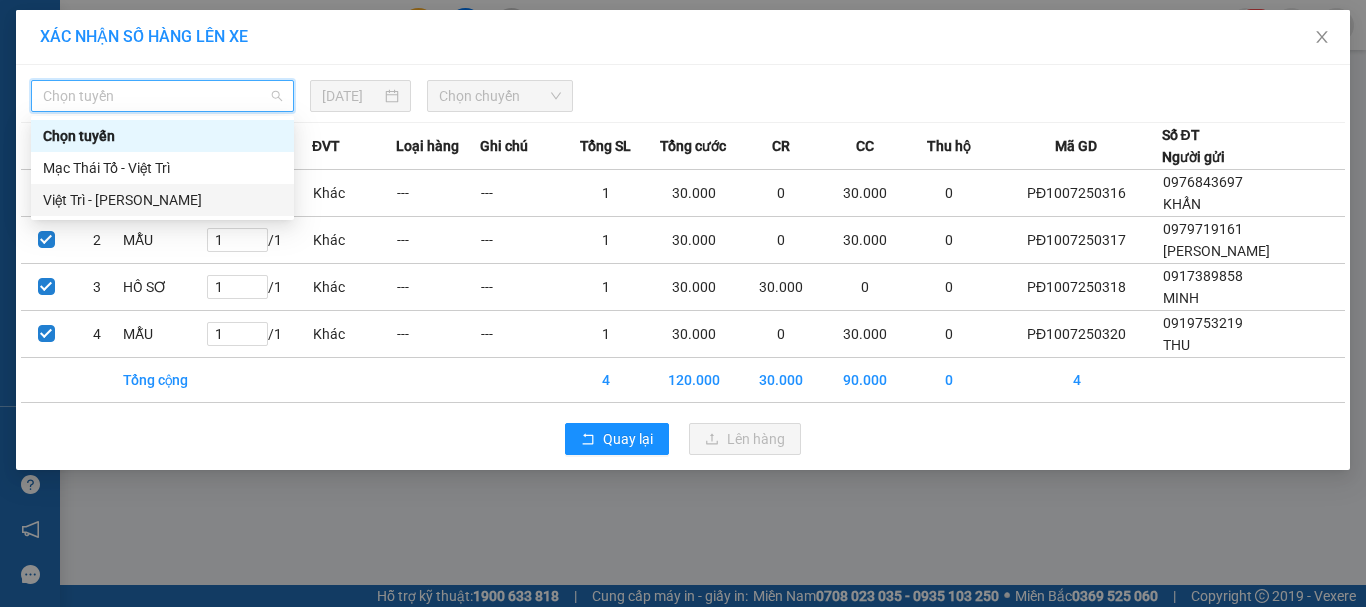 click on "Việt Trì - Mạc Thái Tổ" at bounding box center [162, 200] 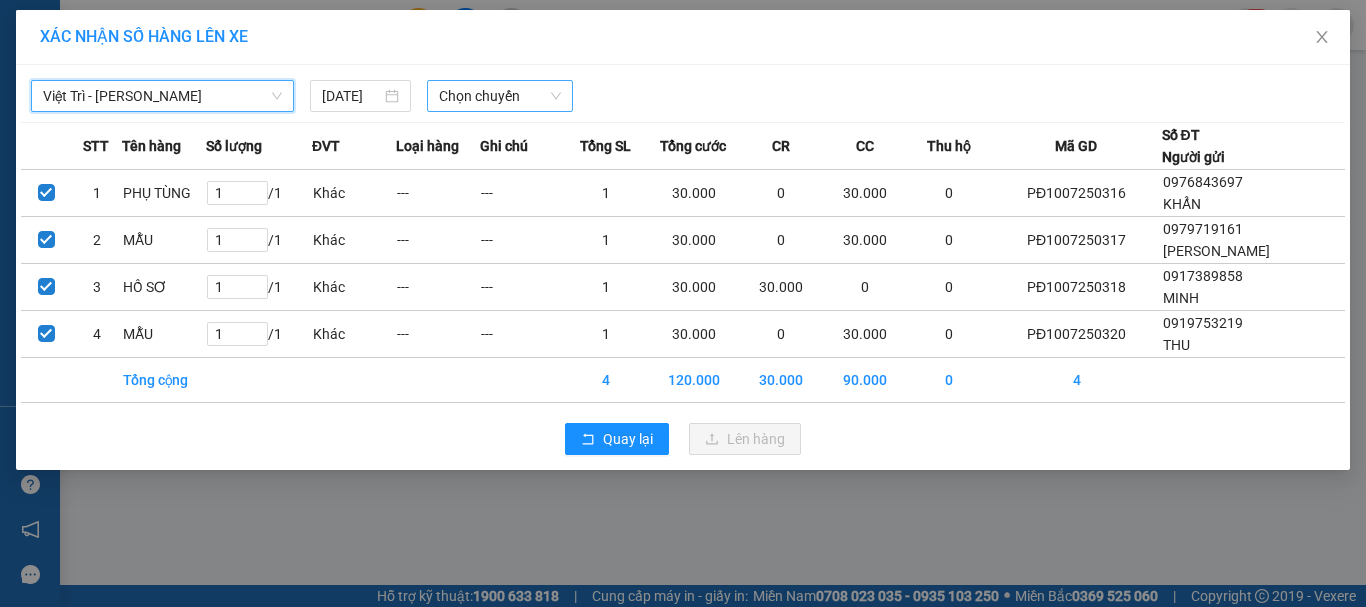 click on "Chọn chuyến" at bounding box center (500, 96) 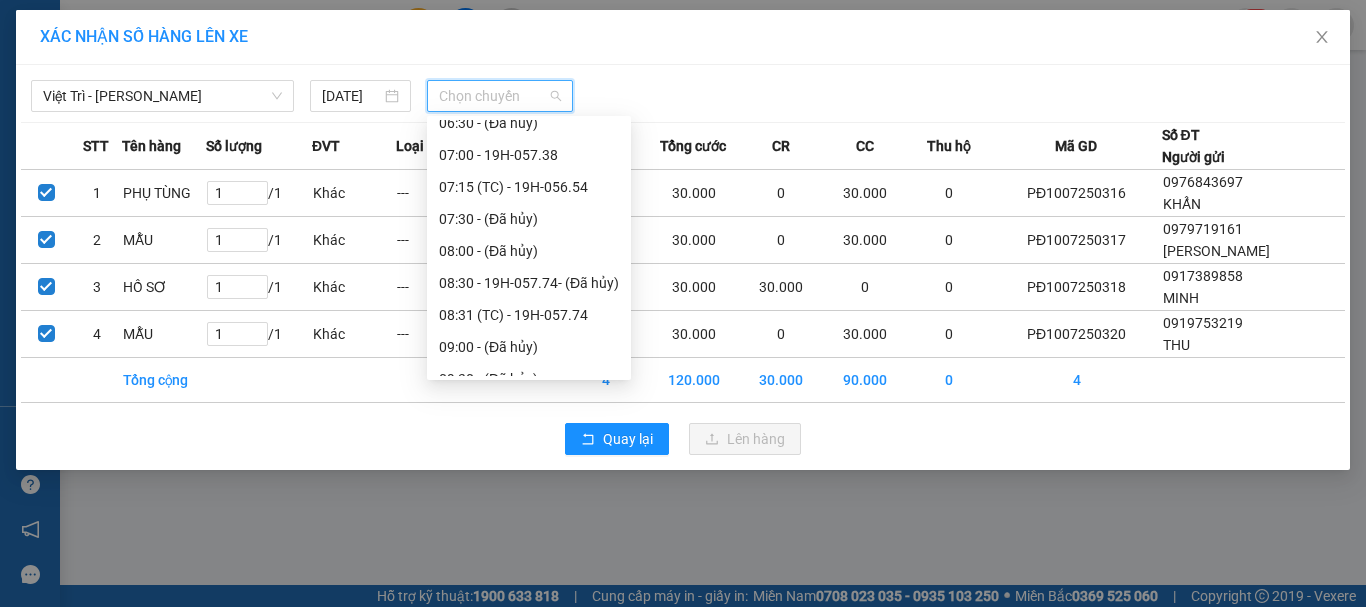 scroll, scrollTop: 179, scrollLeft: 0, axis: vertical 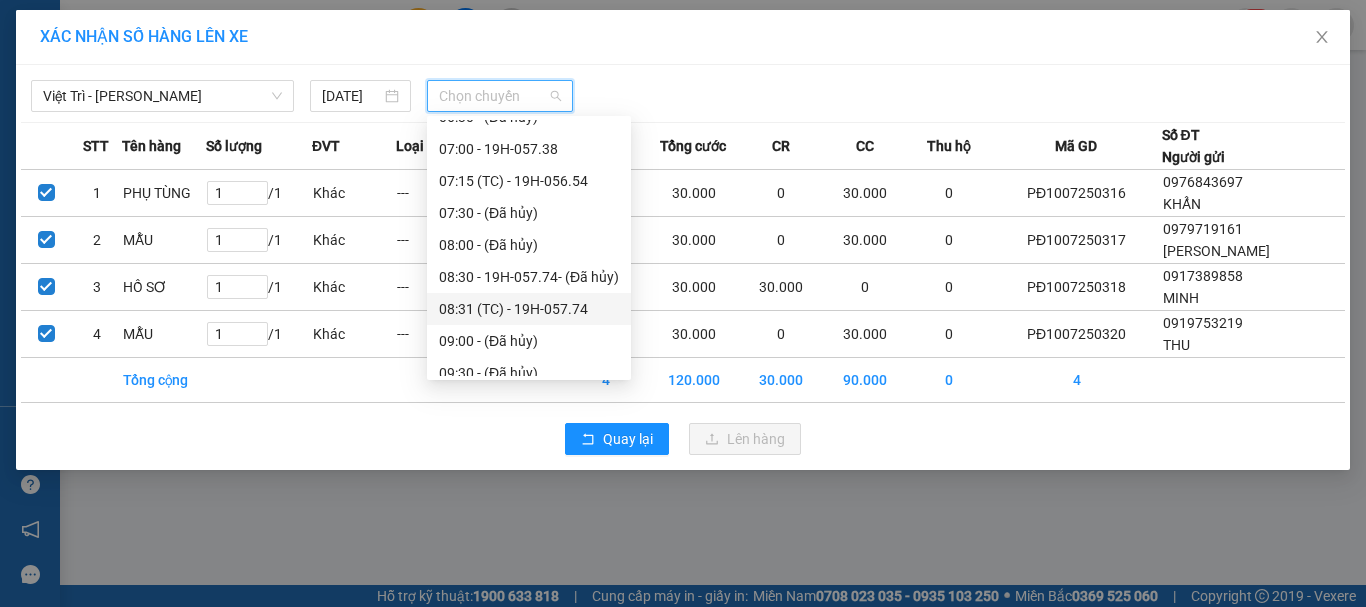 click on "08:31   (TC)   - 19H-057.74" at bounding box center [529, 309] 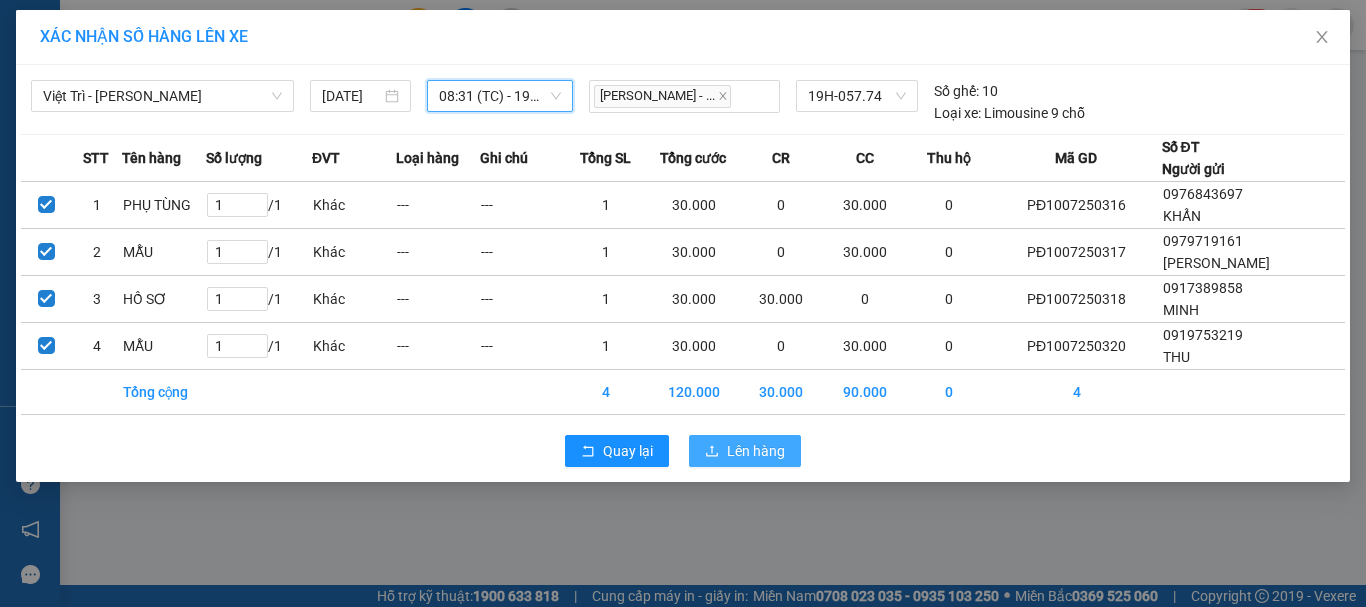 drag, startPoint x: 782, startPoint y: 453, endPoint x: 758, endPoint y: 459, distance: 24.738634 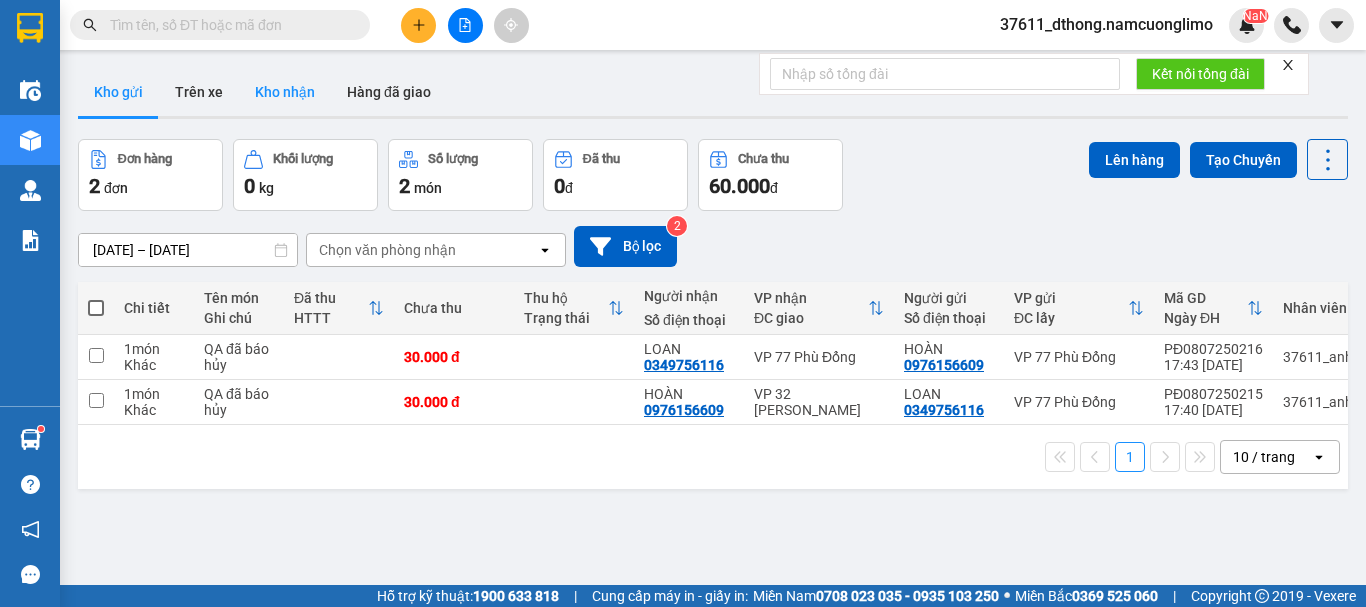 click on "Kho nhận" at bounding box center [285, 92] 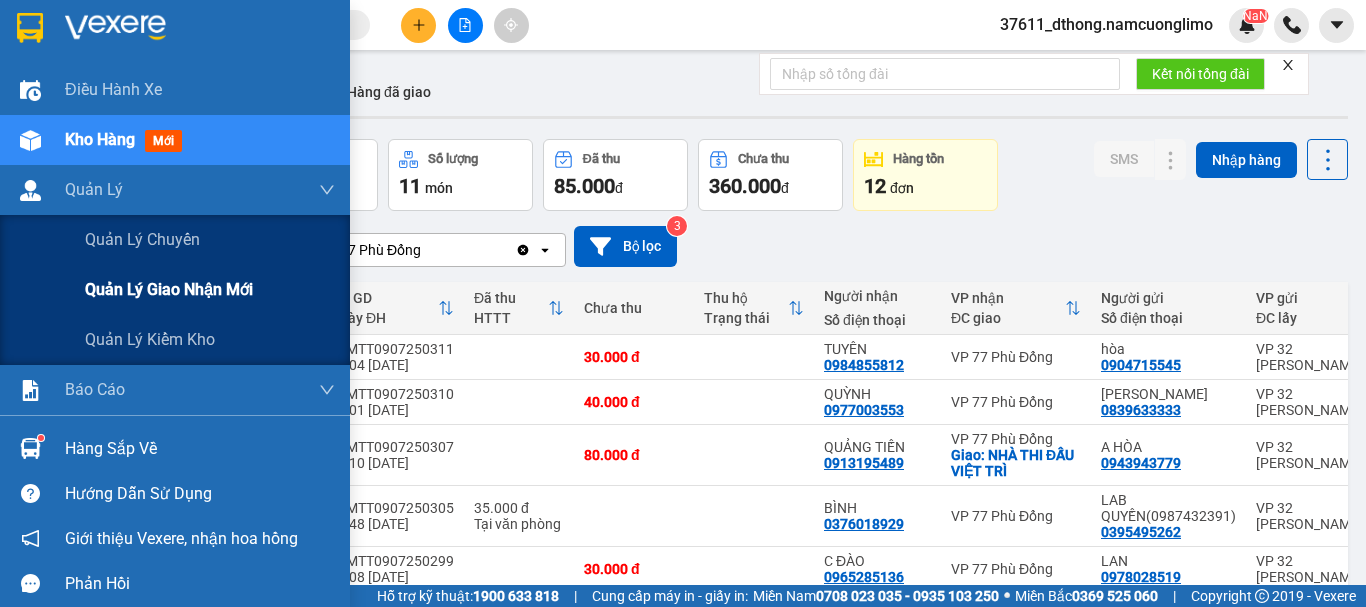 click on "Quản lý giao nhận mới" at bounding box center (169, 289) 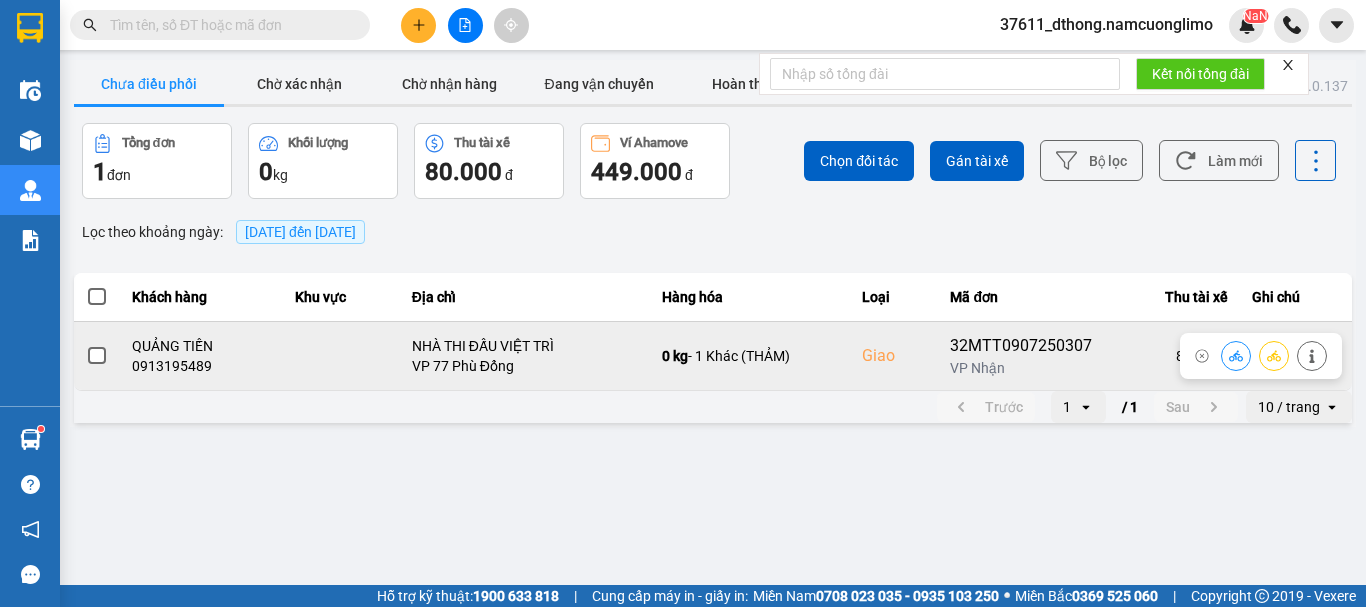 click at bounding box center (97, 356) 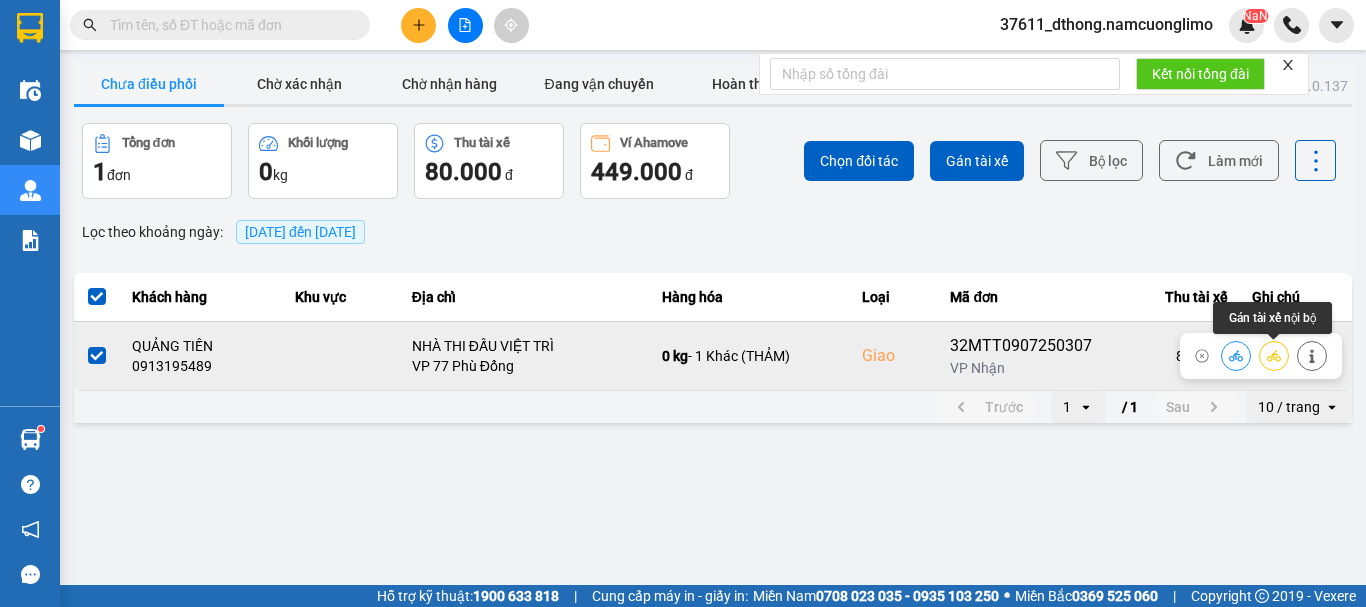 click at bounding box center [1274, 355] 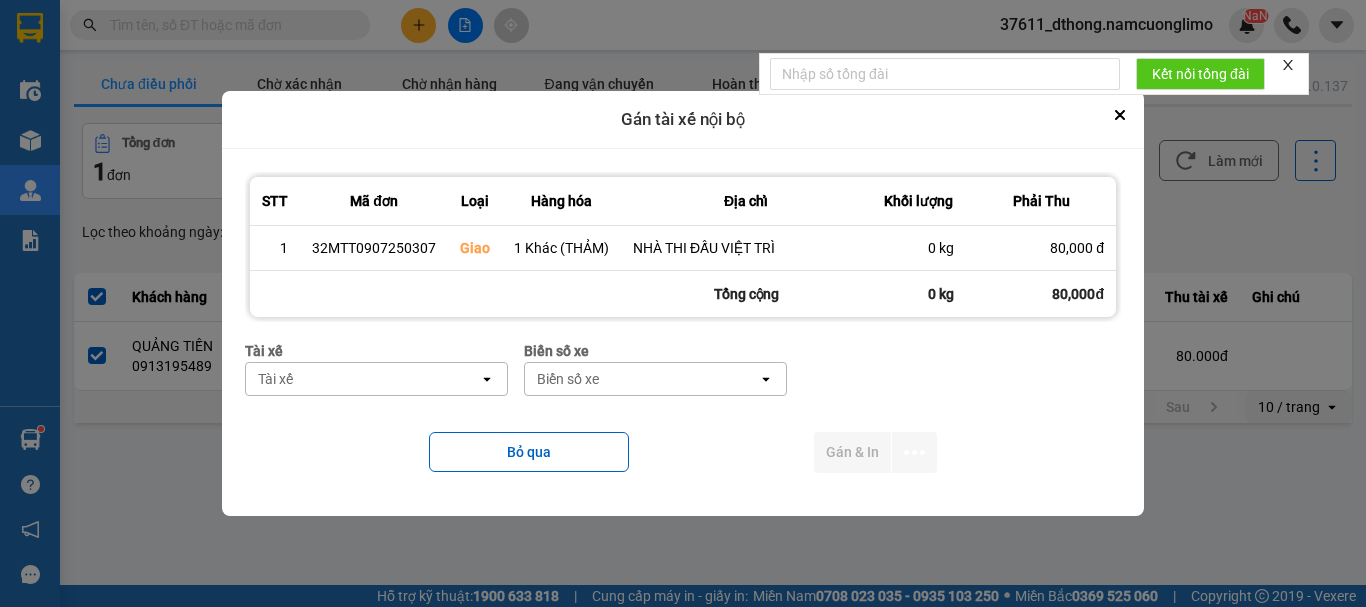 click on "Tài xế" at bounding box center (362, 379) 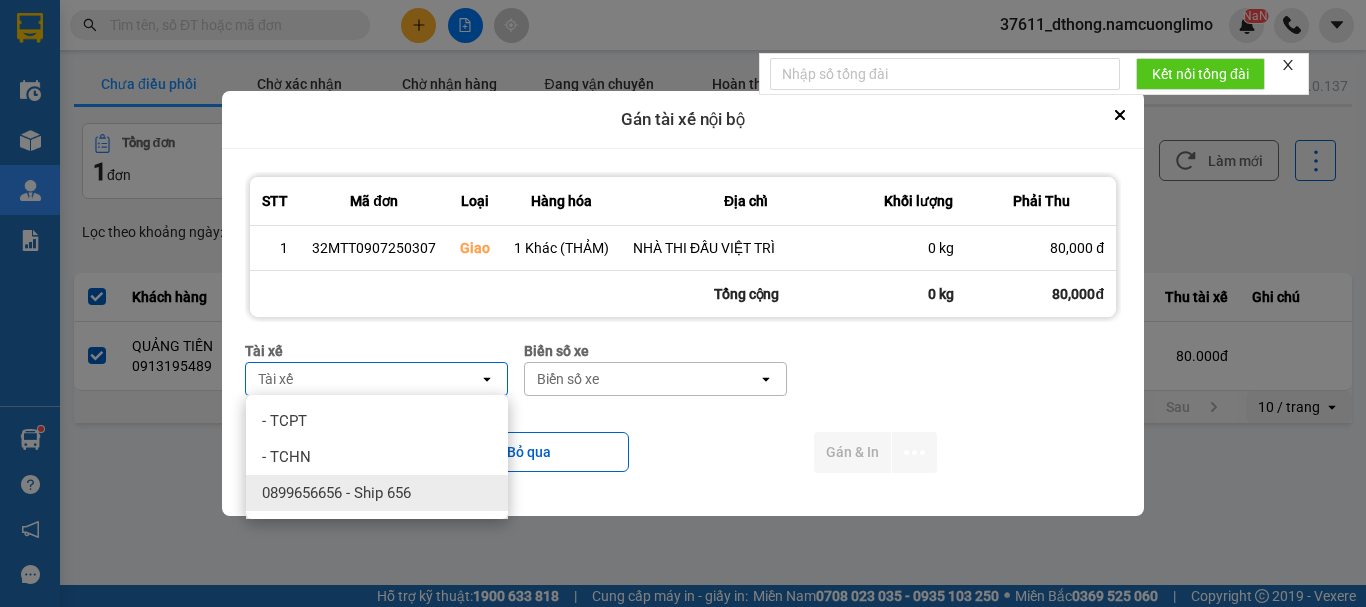 click on "0899656656 - Ship 656" at bounding box center [336, 493] 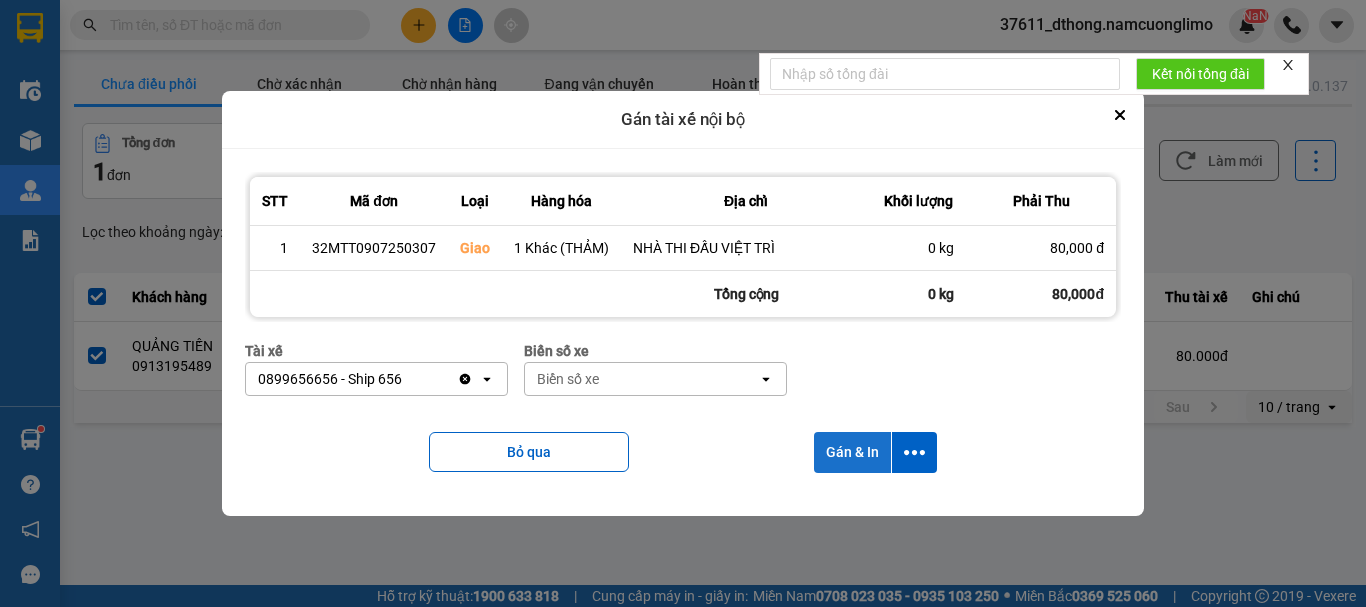 click on "Gán & In" at bounding box center [852, 452] 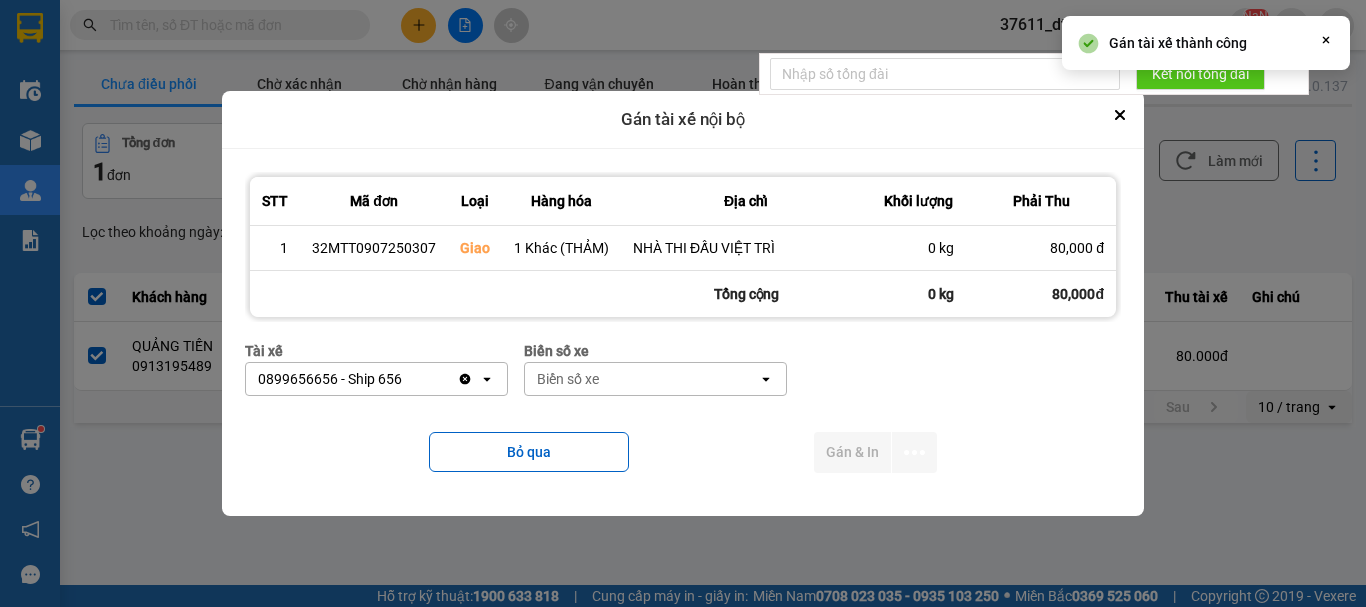 scroll, scrollTop: 0, scrollLeft: 0, axis: both 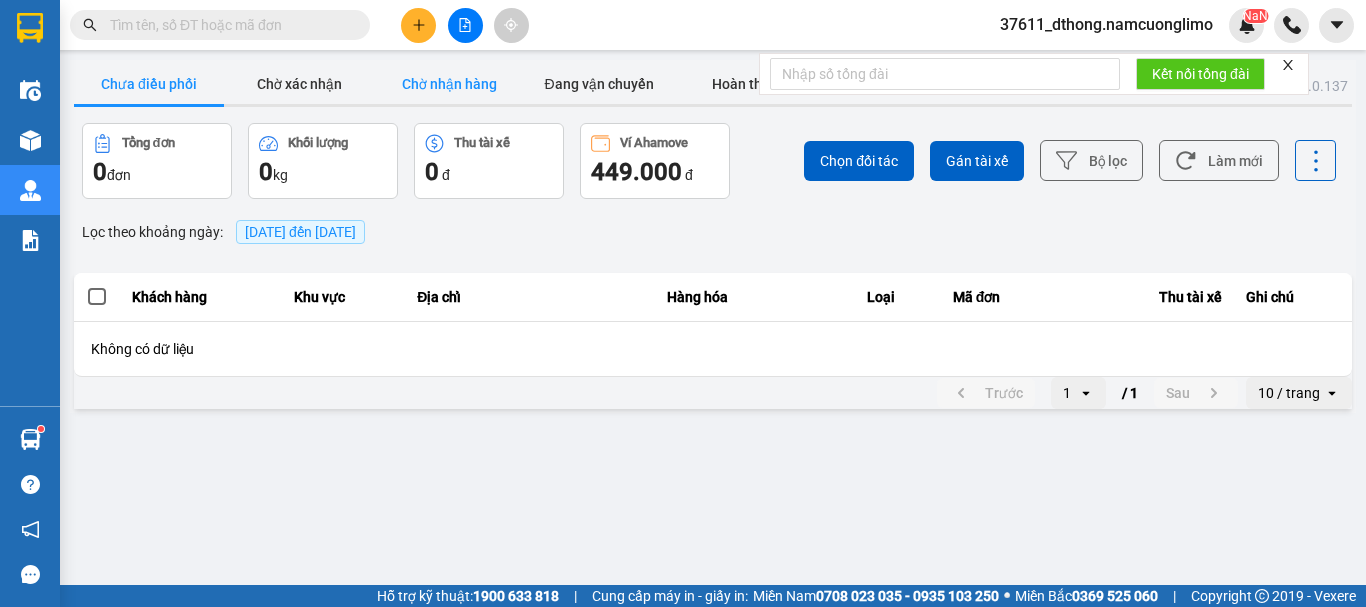 click on "Chờ nhận hàng" at bounding box center (449, 84) 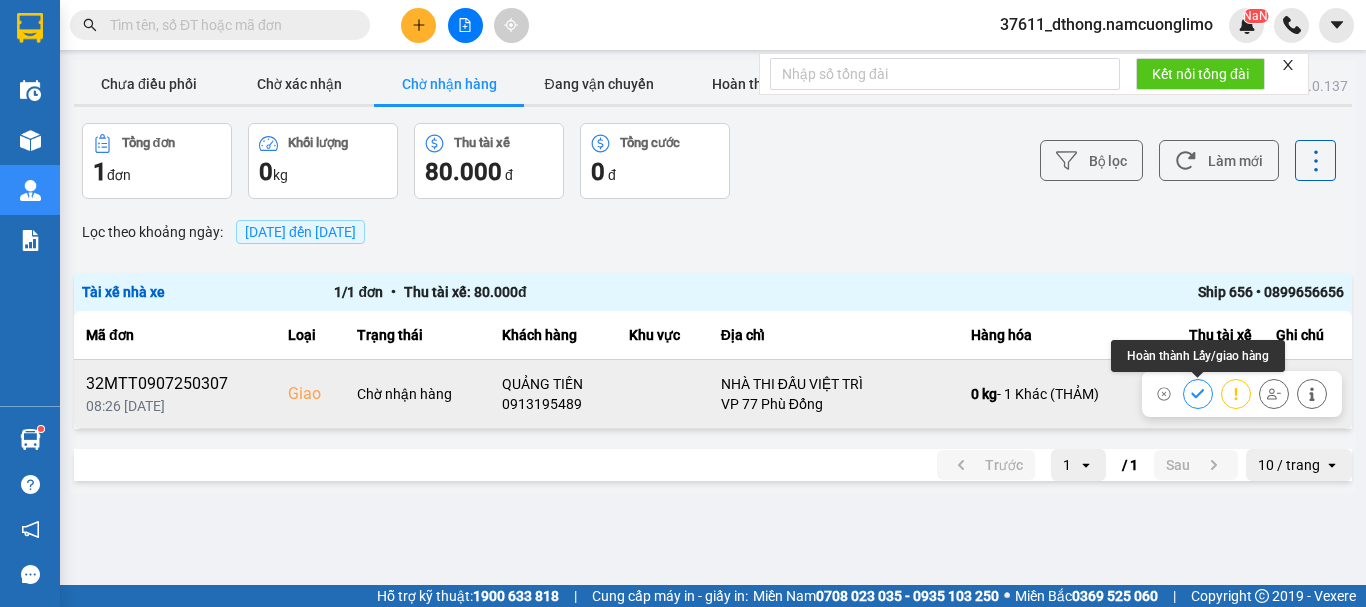 click 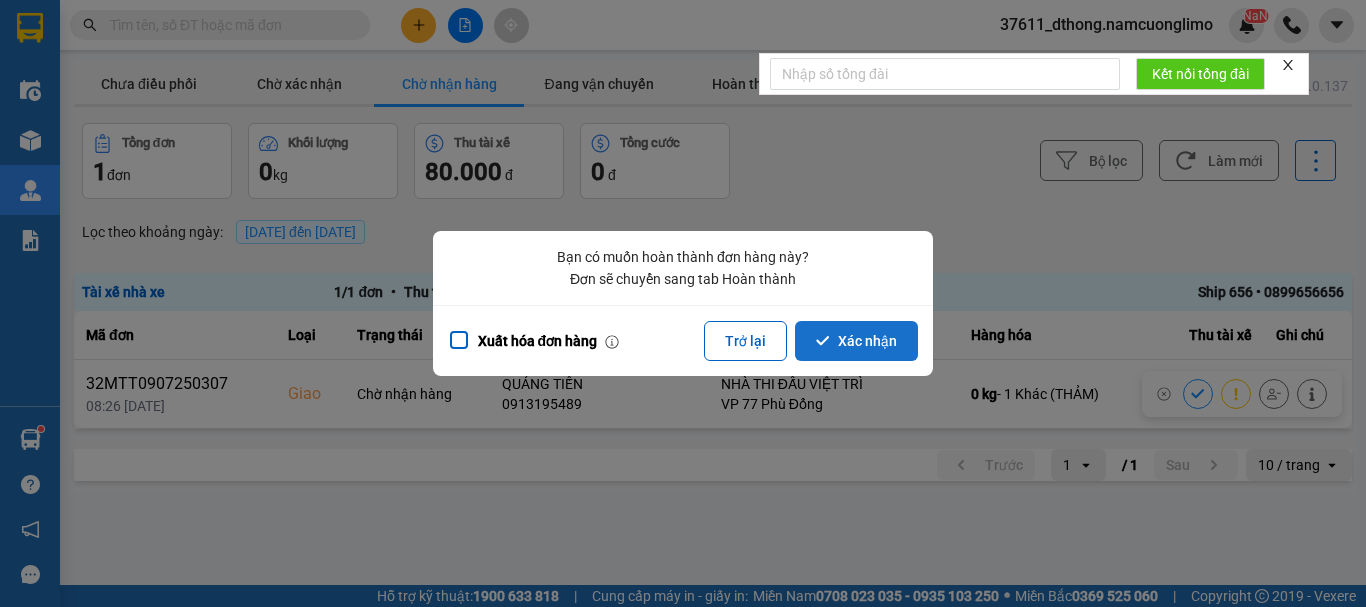 click on "Xác nhận" at bounding box center [856, 341] 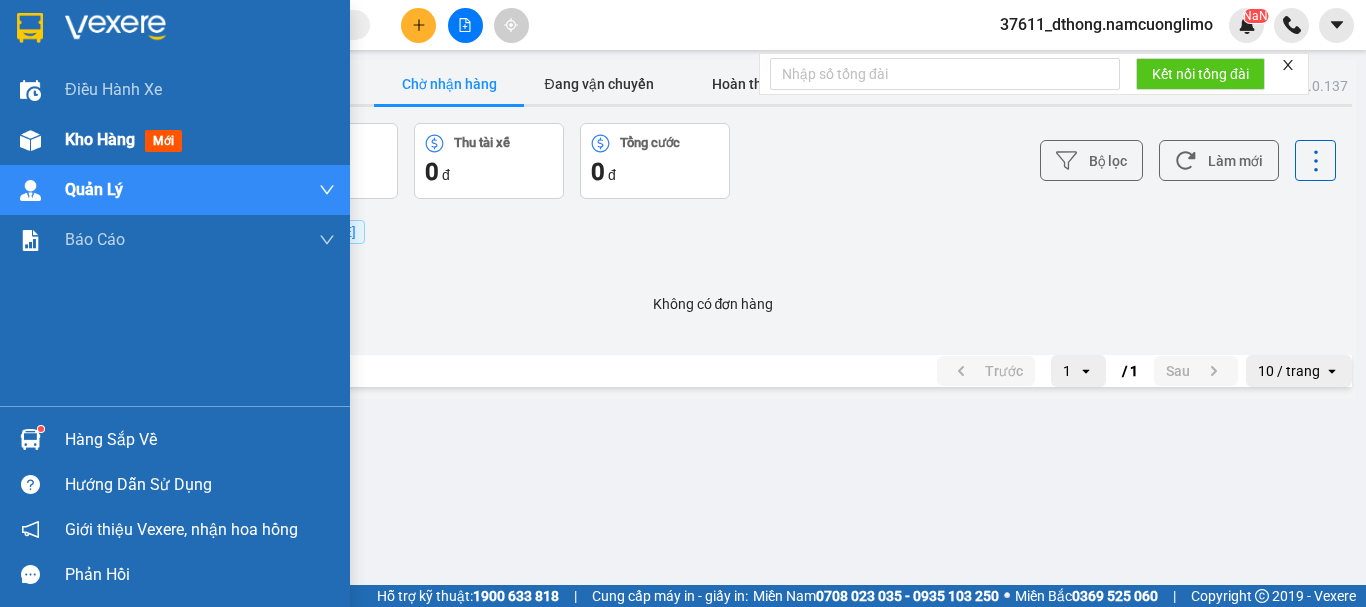 drag, startPoint x: 23, startPoint y: 32, endPoint x: 281, endPoint y: 161, distance: 288.45276 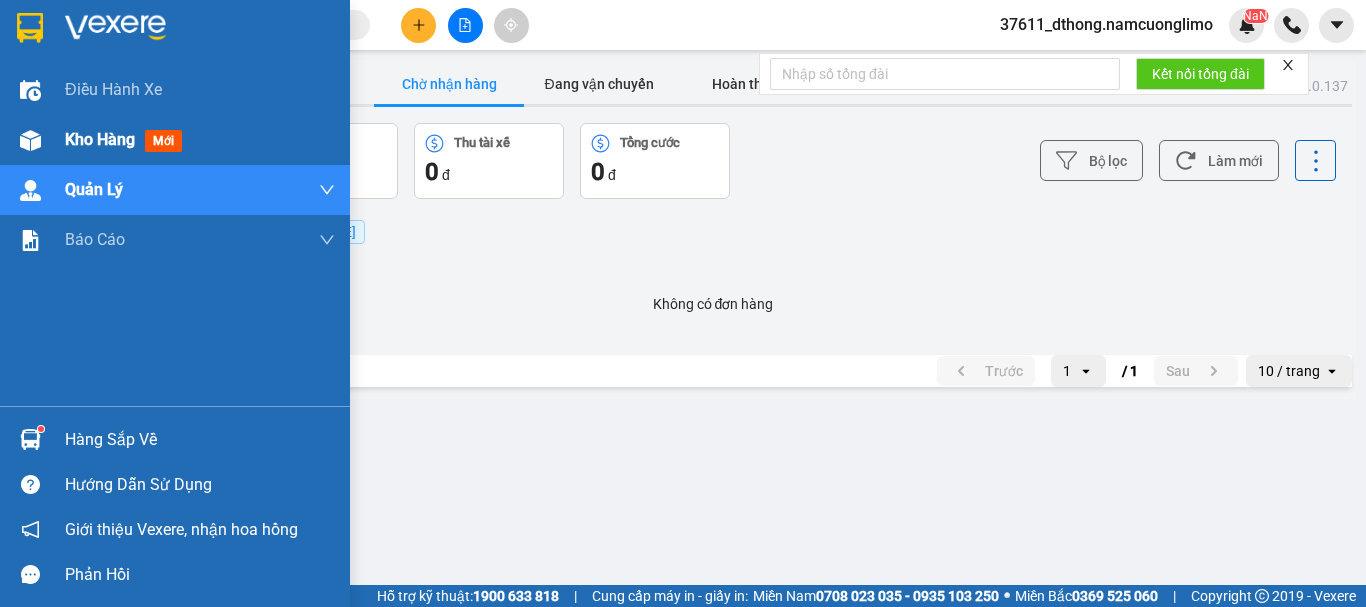 click at bounding box center [30, 28] 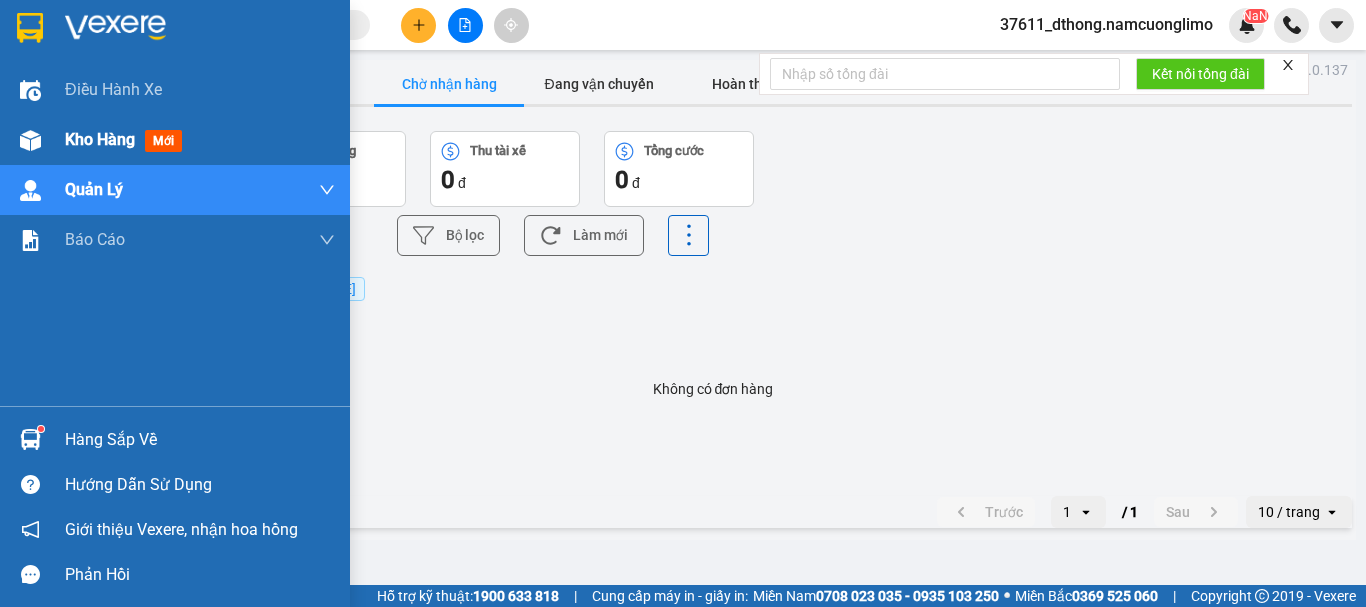 click at bounding box center [30, 28] 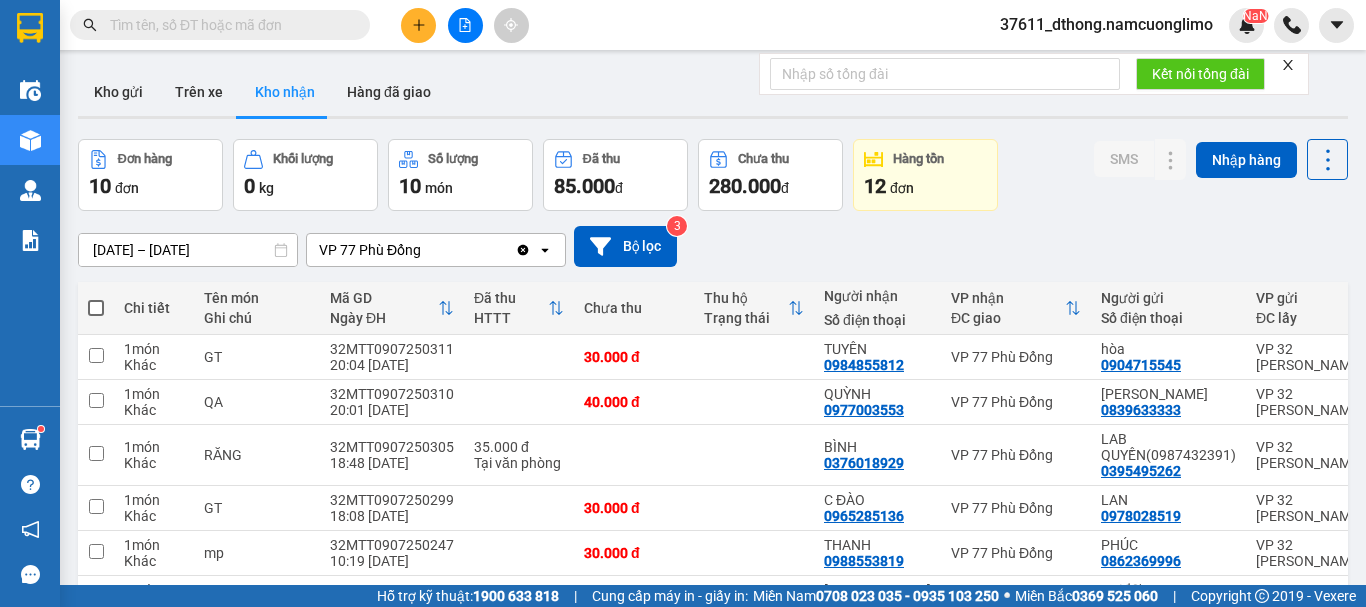 scroll, scrollTop: 200, scrollLeft: 0, axis: vertical 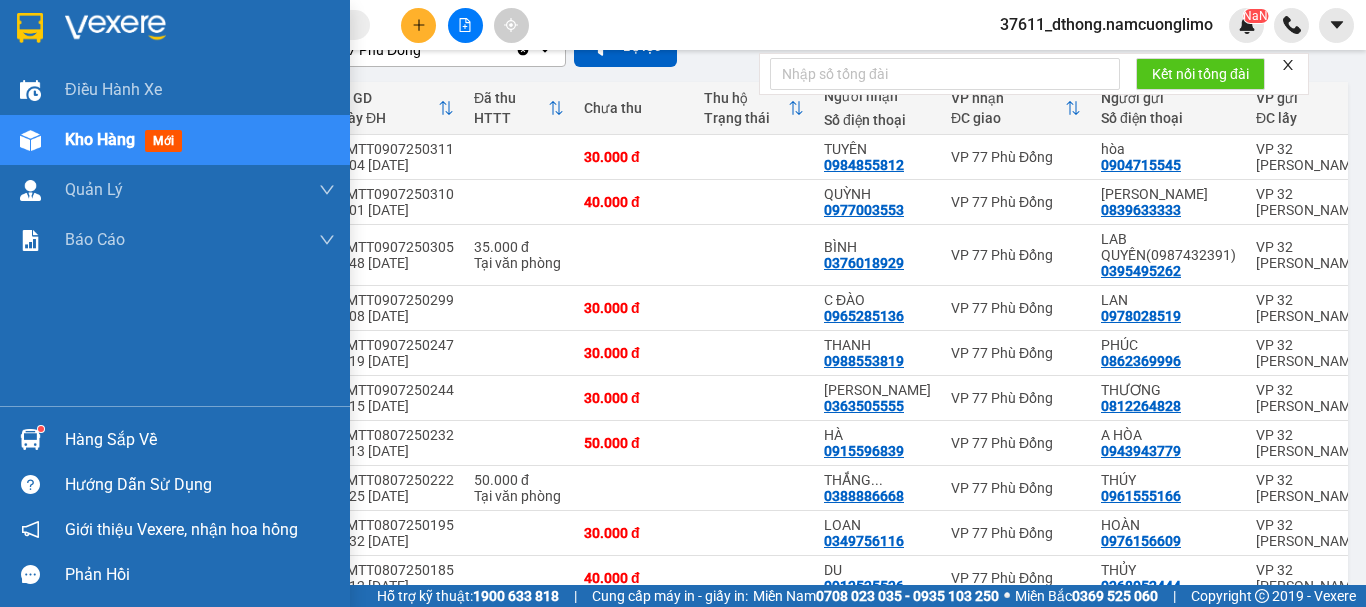 click on "Hàng sắp về" at bounding box center [200, 440] 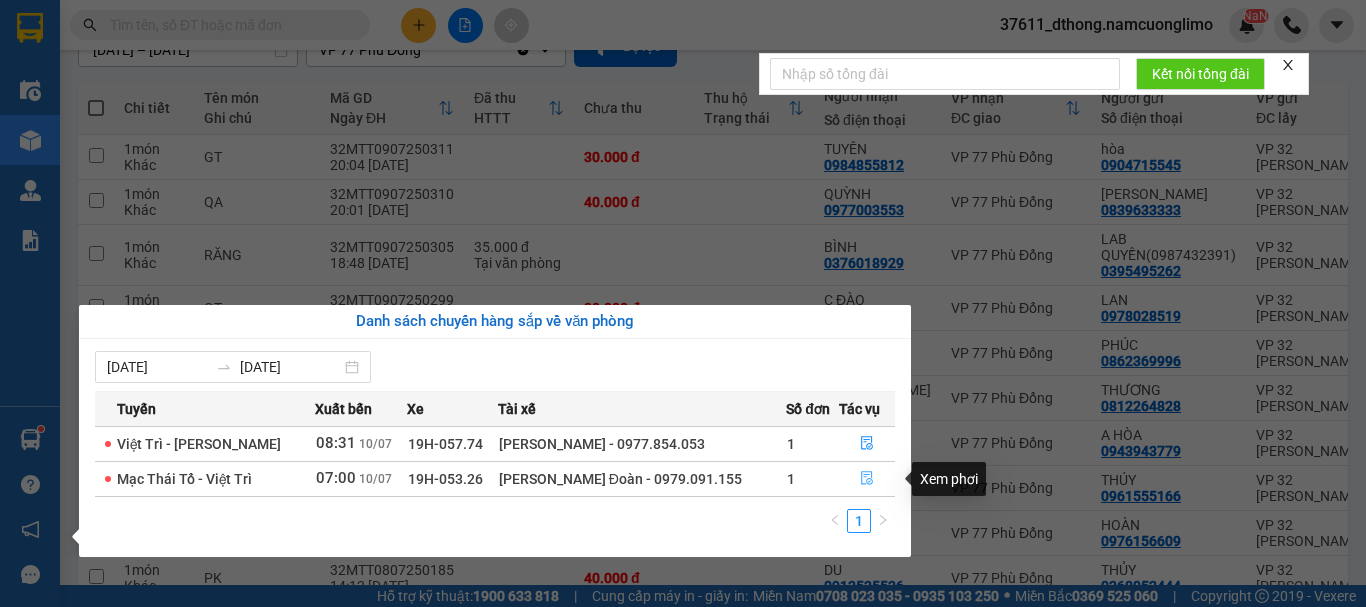click 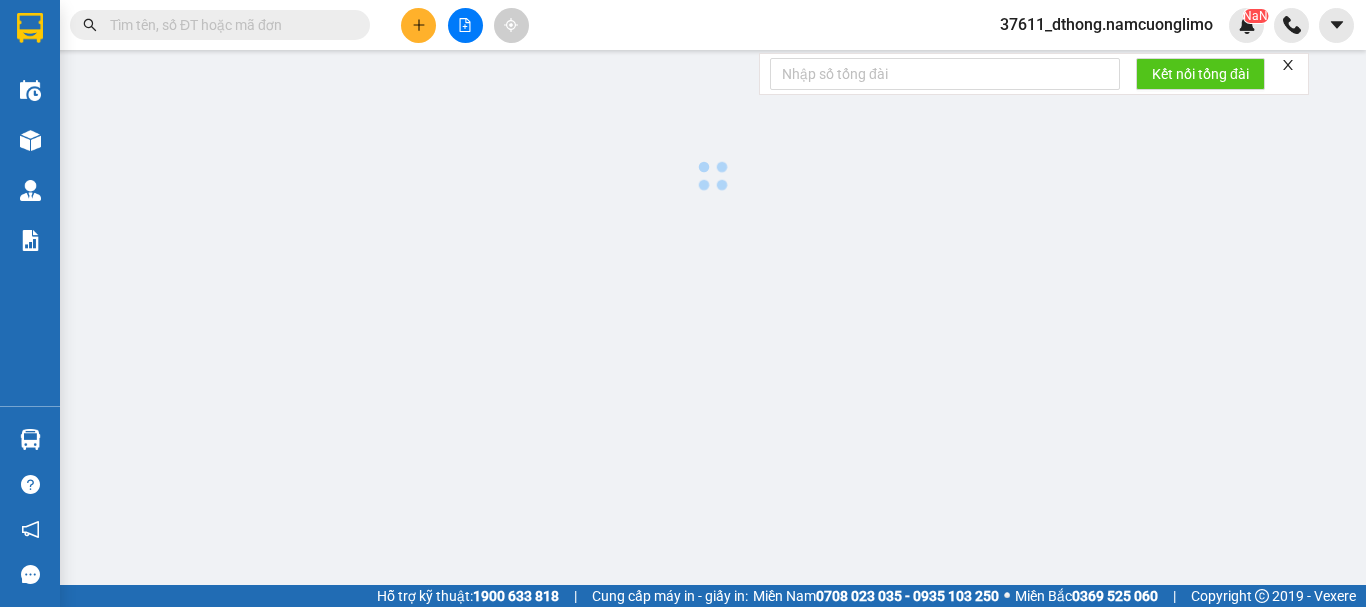 scroll, scrollTop: 0, scrollLeft: 0, axis: both 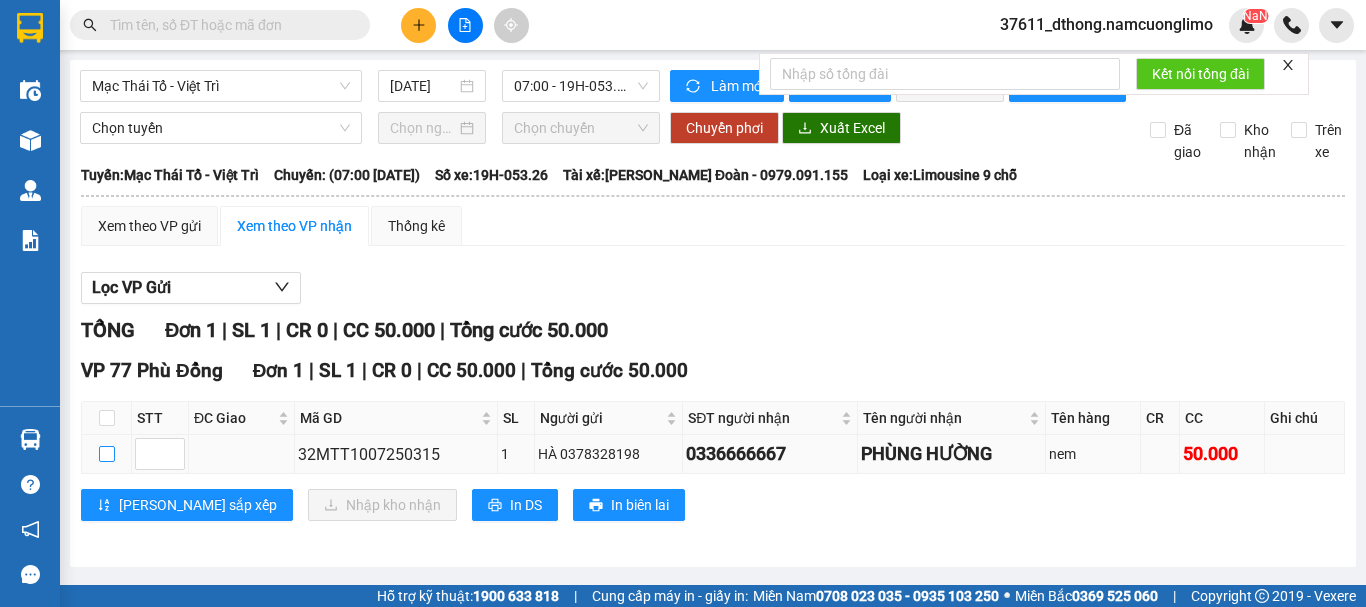 click at bounding box center (107, 454) 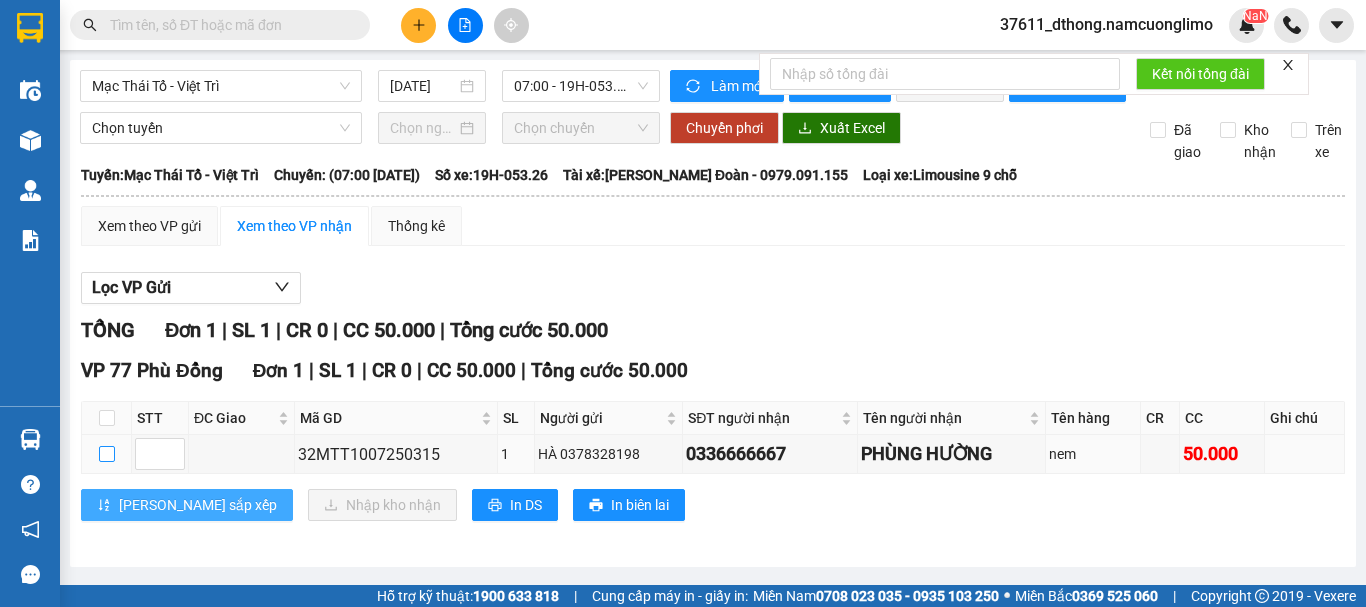 checkbox on "true" 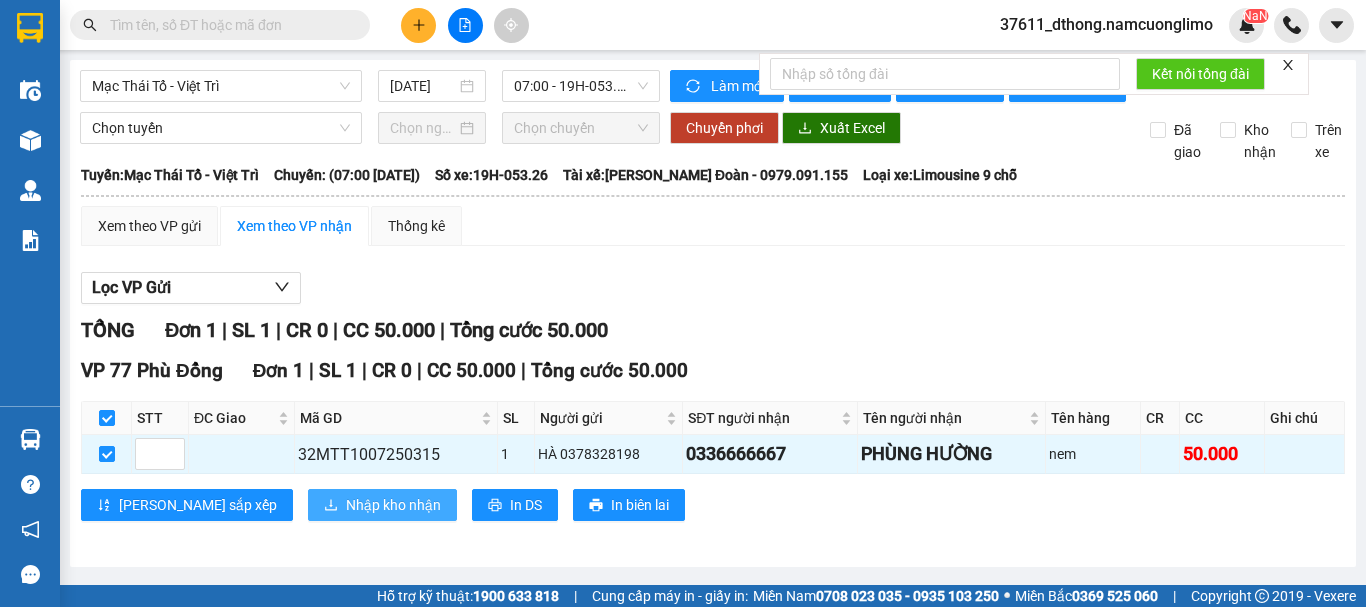 click on "Nhập kho nhận" at bounding box center (393, 505) 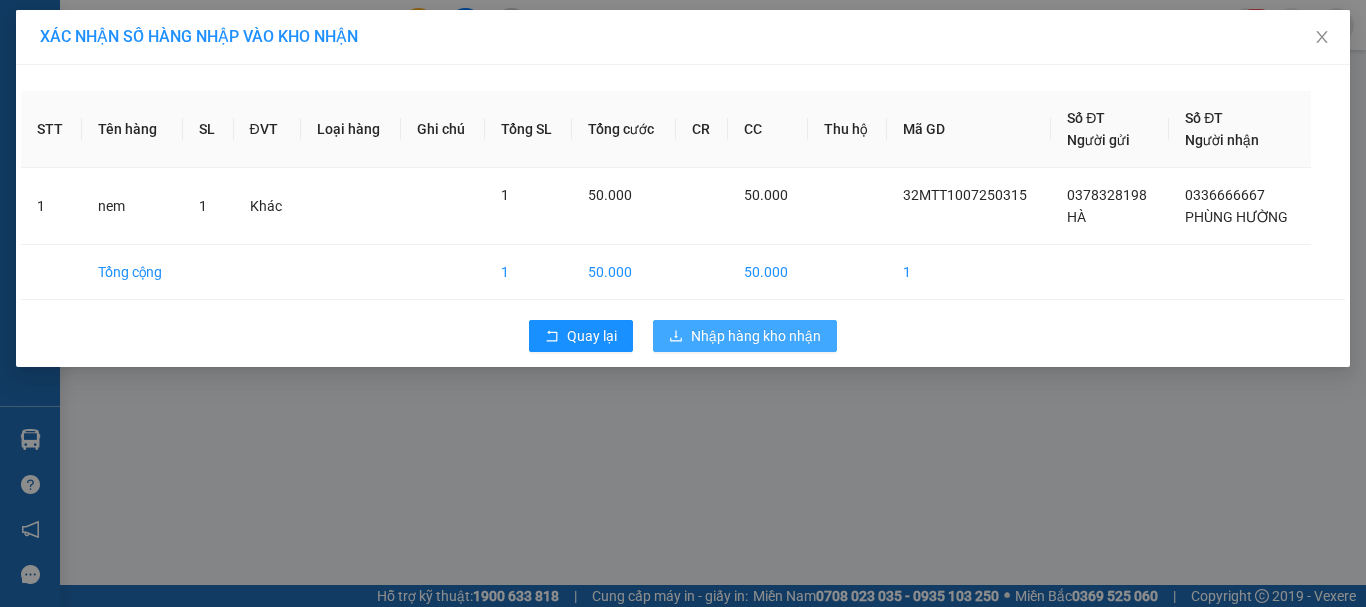 click on "Nhập hàng kho nhận" at bounding box center (756, 336) 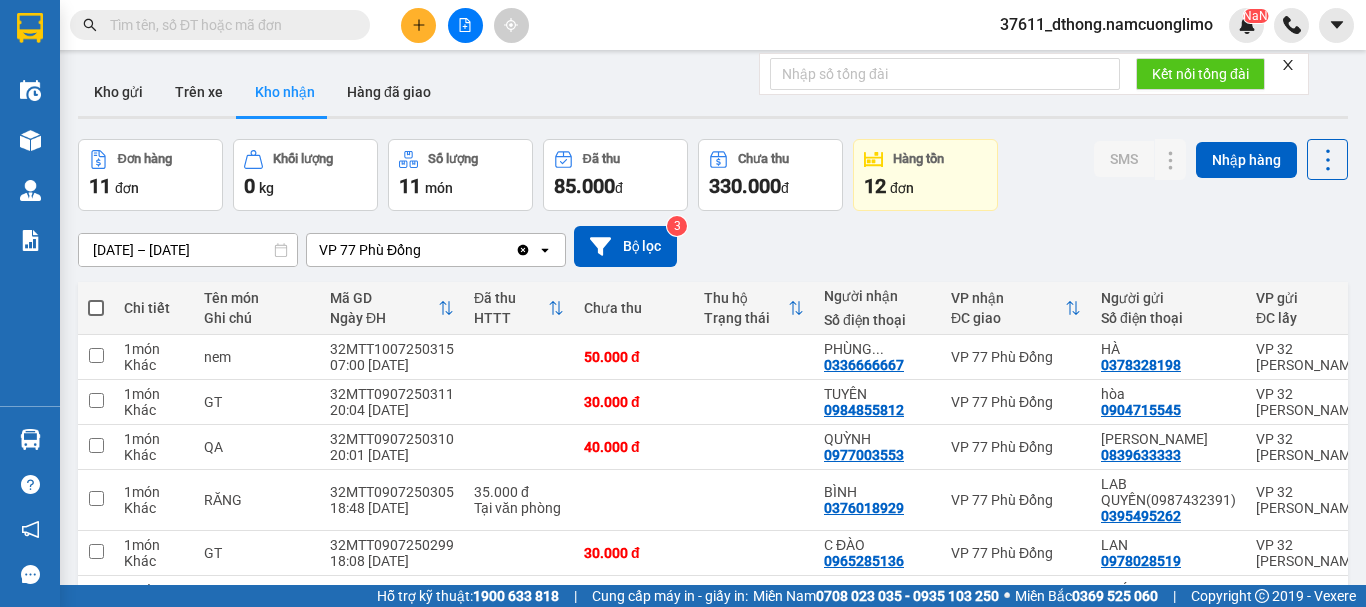 click at bounding box center [228, 25] 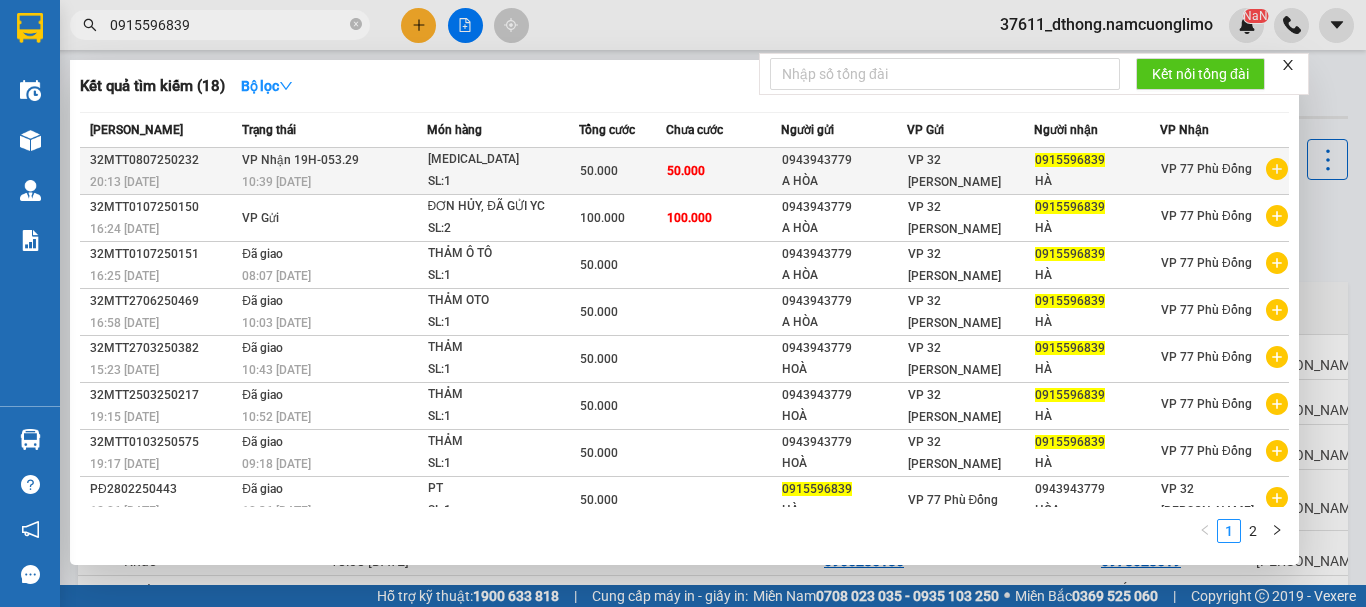 type on "0915596839" 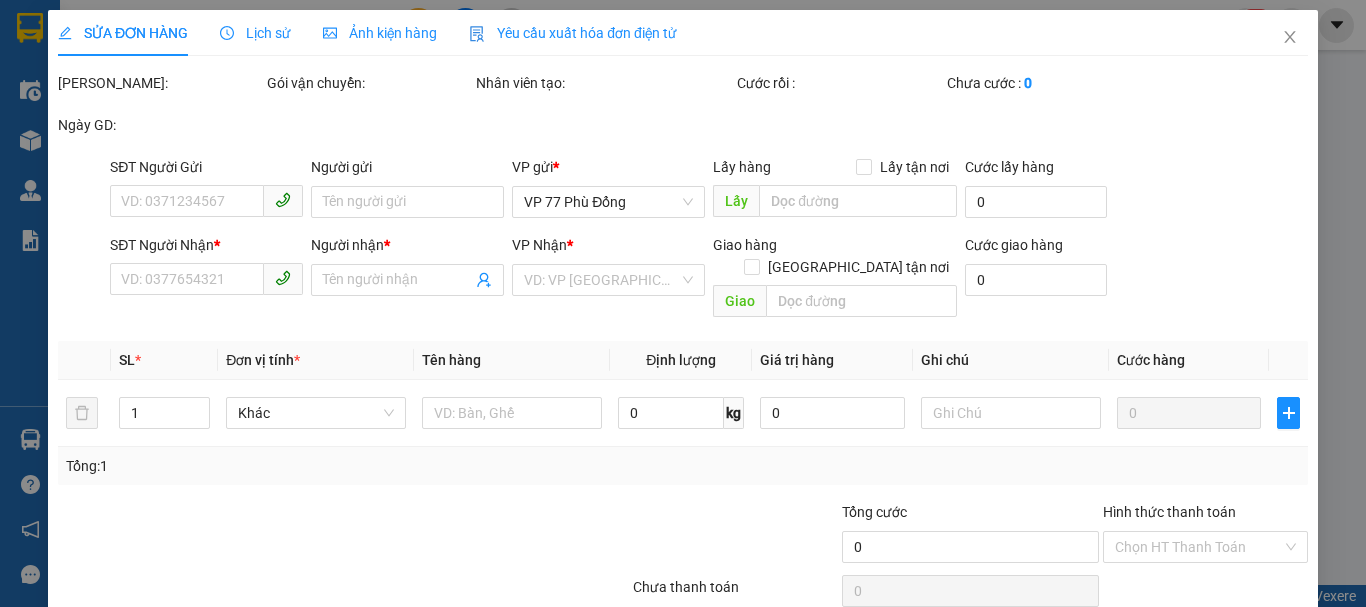 type on "0943943779" 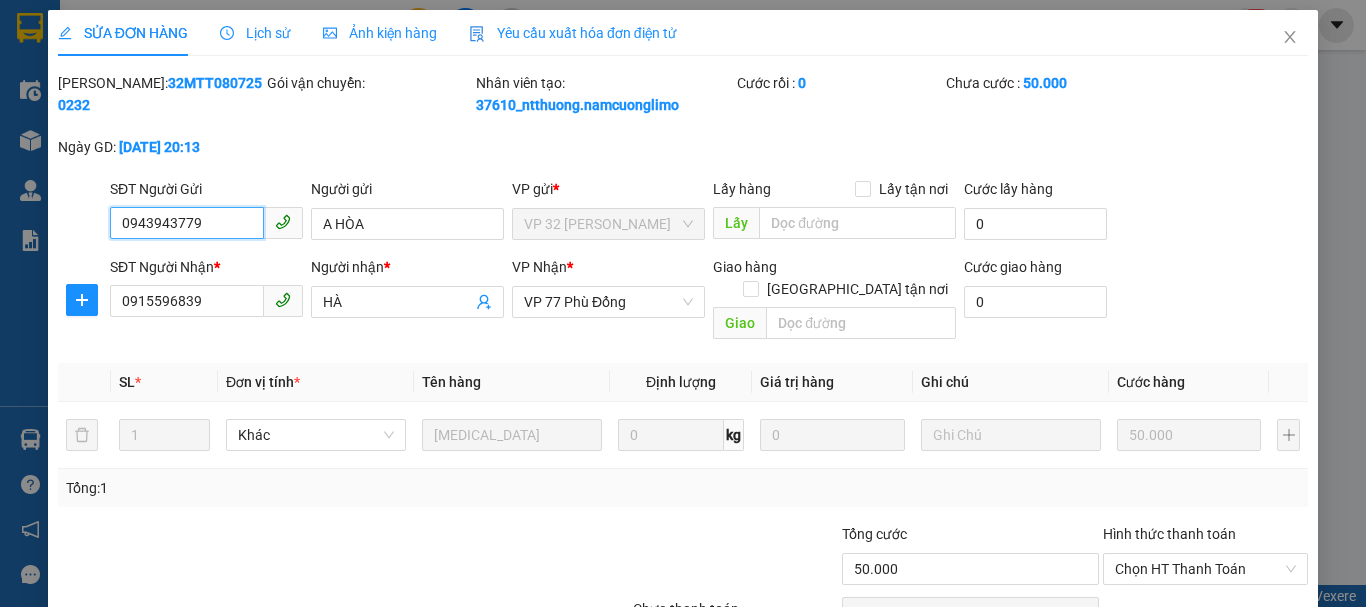 scroll, scrollTop: 90, scrollLeft: 0, axis: vertical 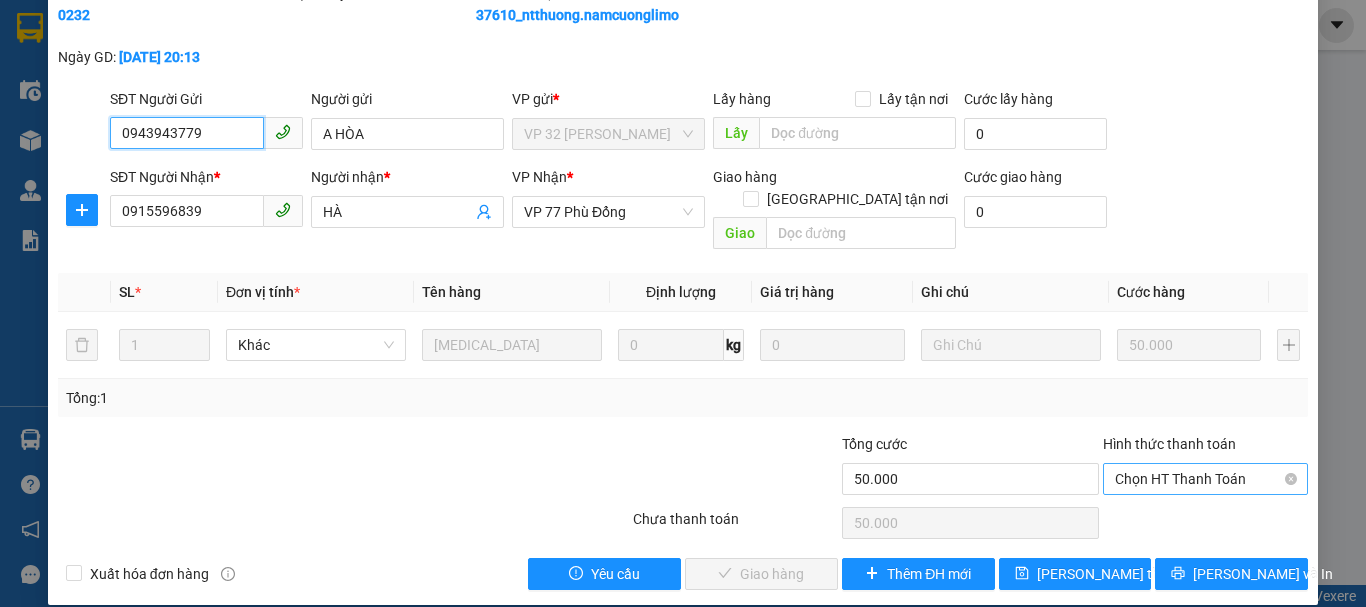 click on "Chọn HT Thanh Toán" at bounding box center [1205, 479] 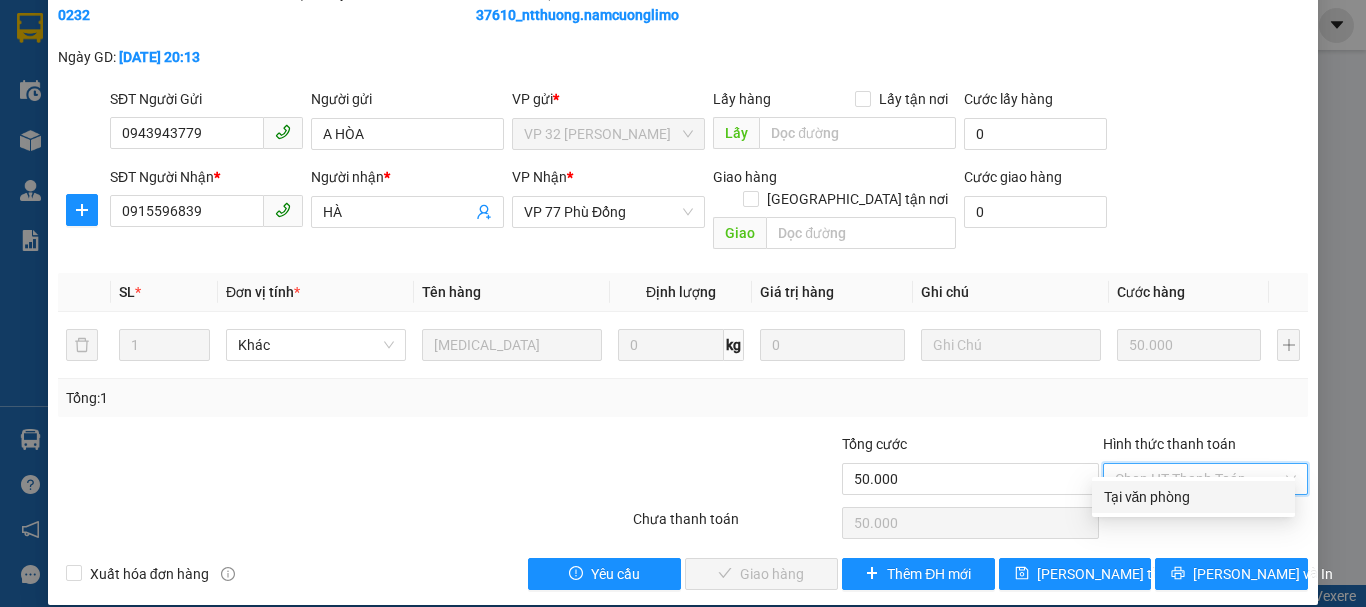 click on "Tại văn phòng" at bounding box center [1193, 497] 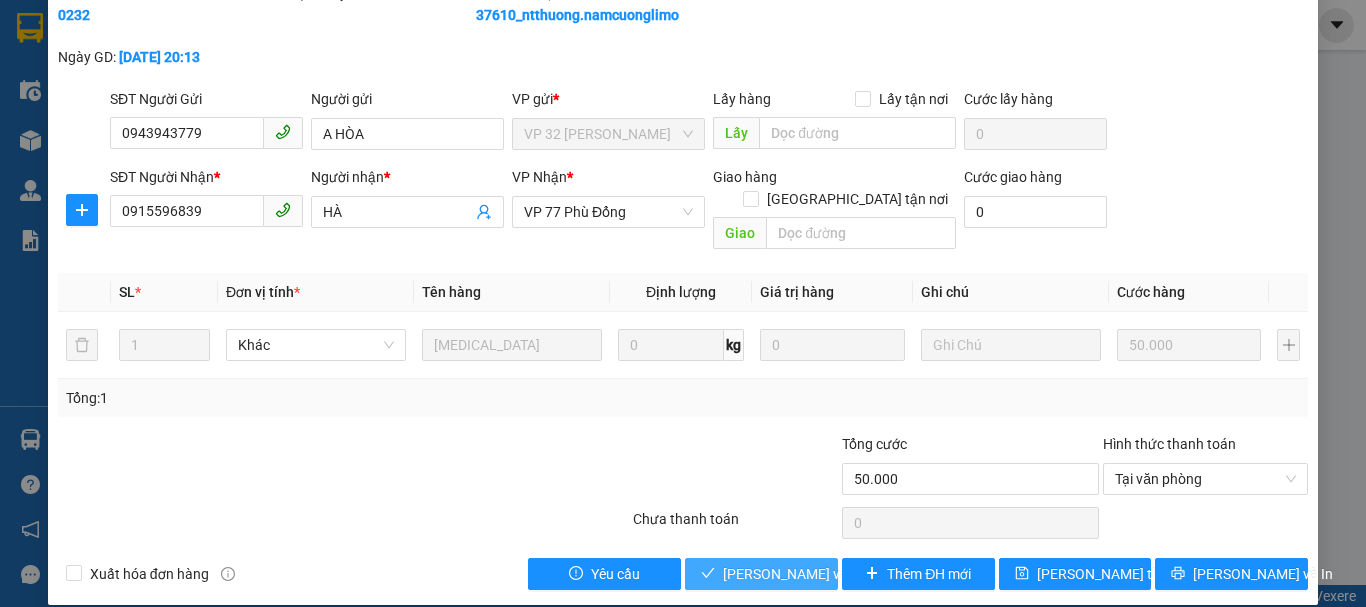 drag, startPoint x: 751, startPoint y: 543, endPoint x: 874, endPoint y: 523, distance: 124.61541 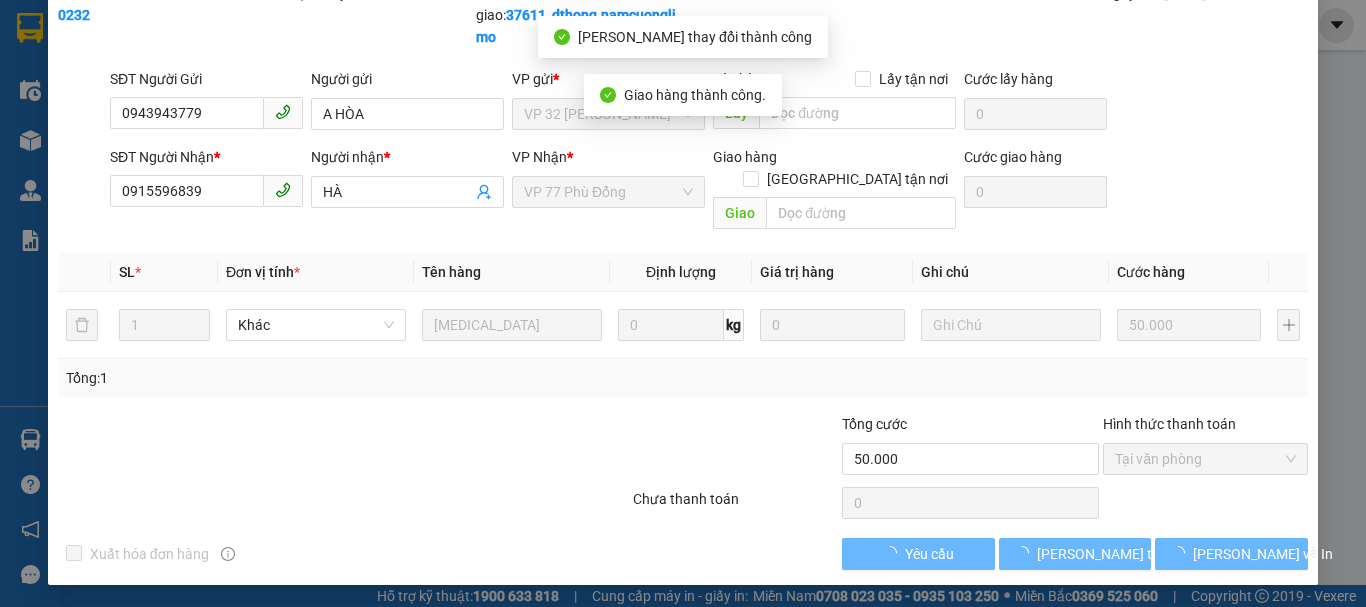 scroll, scrollTop: 70, scrollLeft: 0, axis: vertical 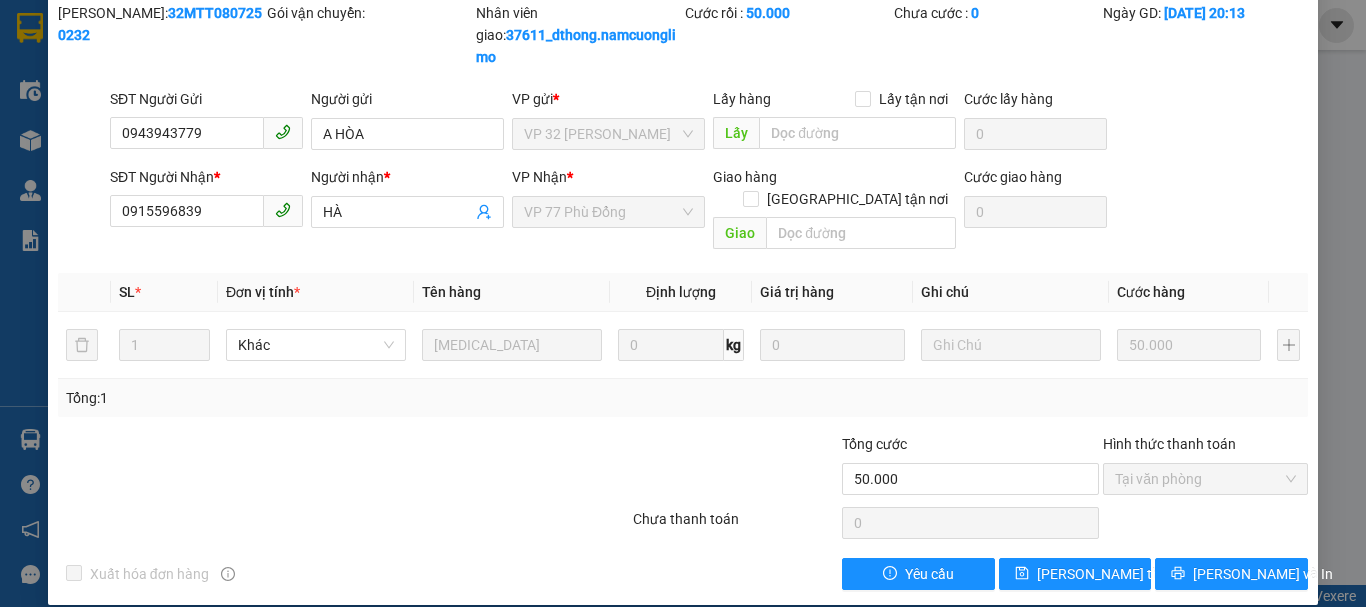 click on "SỬA ĐƠN HÀNG Lịch sử Ảnh kiện hàng Yêu cầu xuất hóa đơn điện tử Total Paid Fee 50.000 Total UnPaid Fee 0 Cash Collection Total Fee Mã ĐH:  32MTT0807250232 Gói vận chuyển:   Nhân viên giao: 37611_dthong.namcuonglimo Cước rồi :   50.000 Chưa cước :   0 Ngày GD:   08-07-2025 lúc 20:13 SĐT Người Gửi 0943943779 Người gửi A HÒA VP gửi  * VP 32 Mạc Thái Tổ Lấy hàng Lấy tận nơi Lấy Cước lấy hàng 0 SĐT Người Nhận  * 0915596839 Người nhận  * HÀ VP Nhận  * VP 77 Phù Đổng Giao hàng Giao tận nơi Giao Cước giao hàng 0 SL  * Đơn vị tính  * Tên hàng  Định lượng Giá trị hàng Ghi chú Cước hàng                   1 Khác THAM 0 kg 0 50.000 Tổng:  1 Tổng cước 50.000 Hình thức thanh toán Tại văn phòng Số tiền thu trước 50.000 Chọn HT Thanh Toán Chưa thanh toán 0 Chọn HT Thanh Toán Xuất hóa đơn hàng Yêu cầu Lưu thay đổi Lưu và In Tại văn phòng" at bounding box center (683, 303) 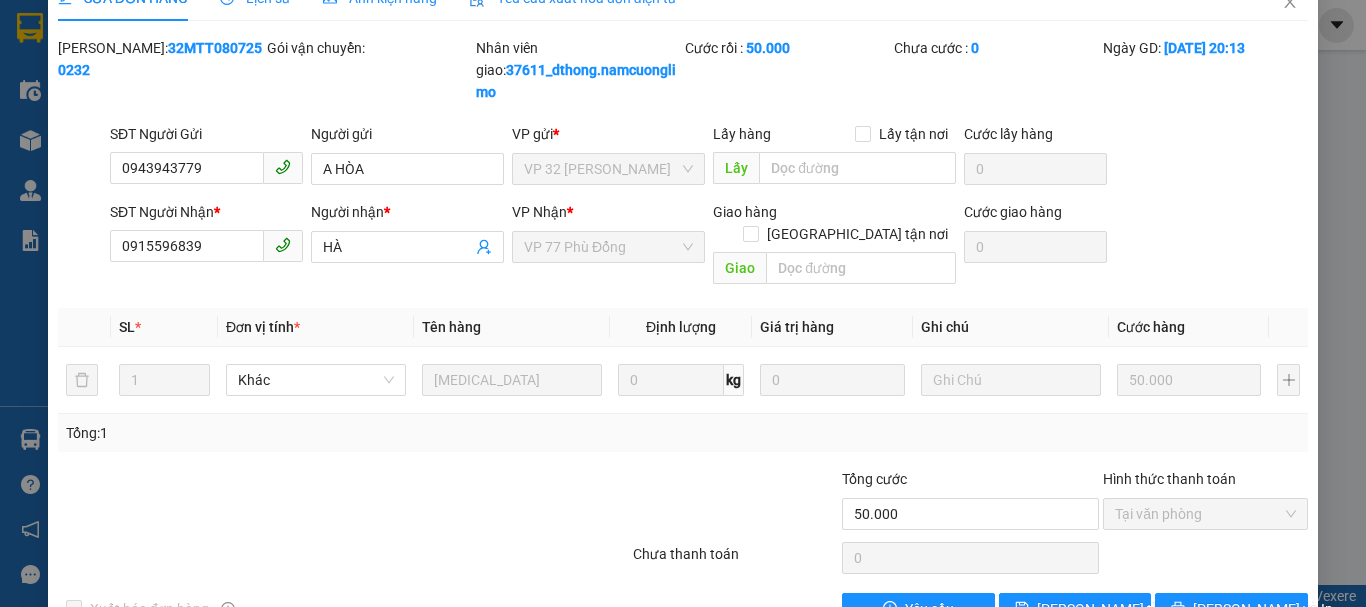 scroll, scrollTop: 0, scrollLeft: 0, axis: both 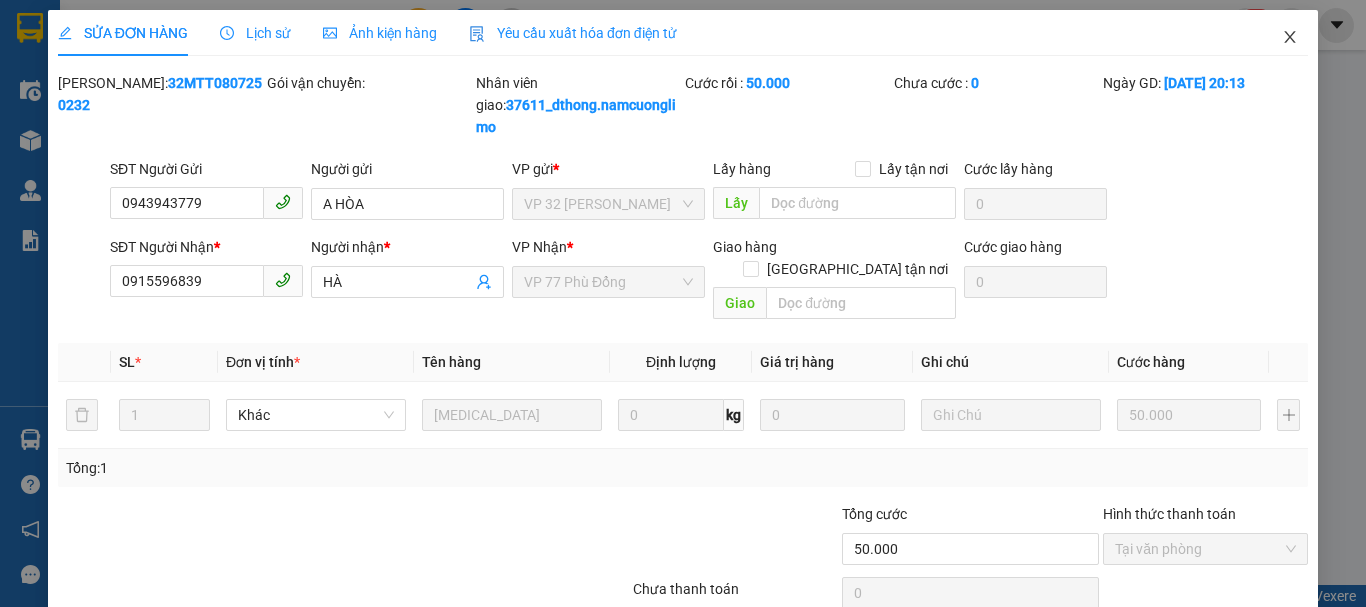 click 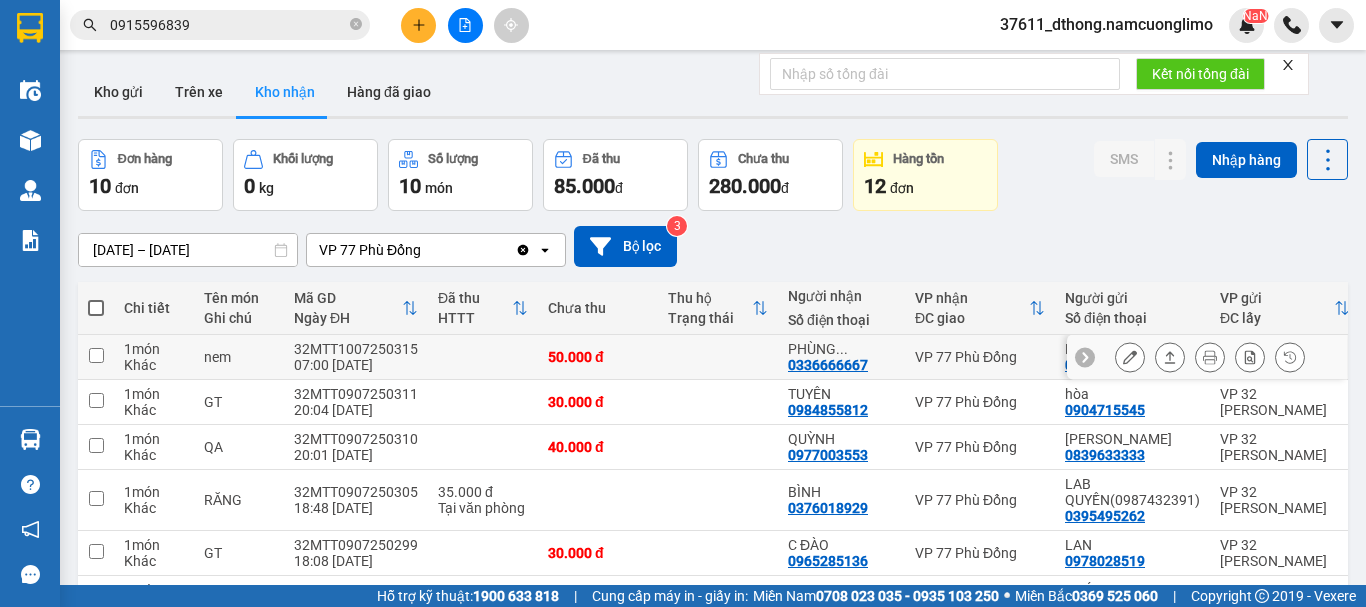 click at bounding box center [96, 355] 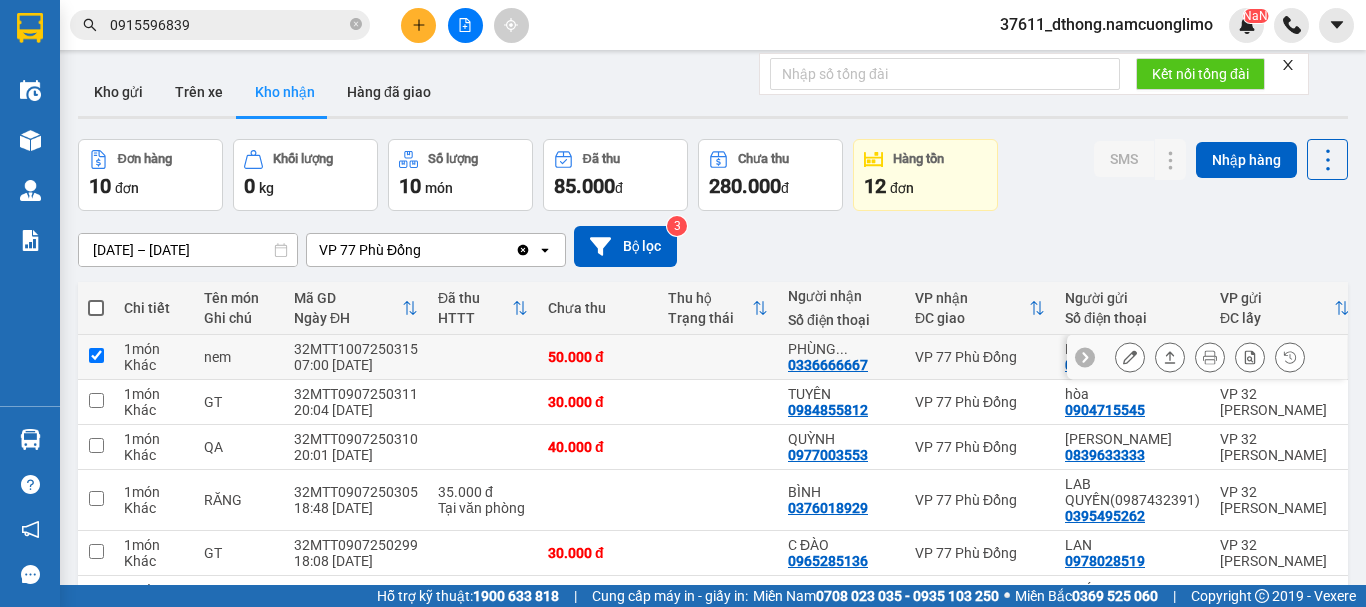 checkbox on "true" 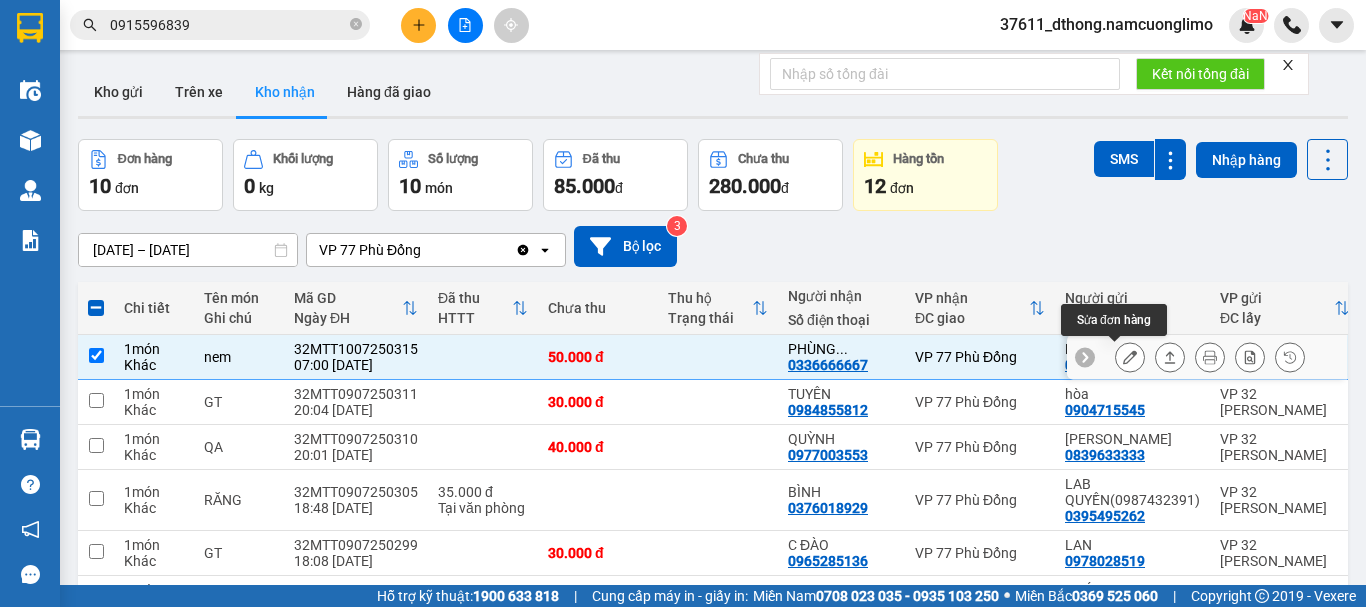 click 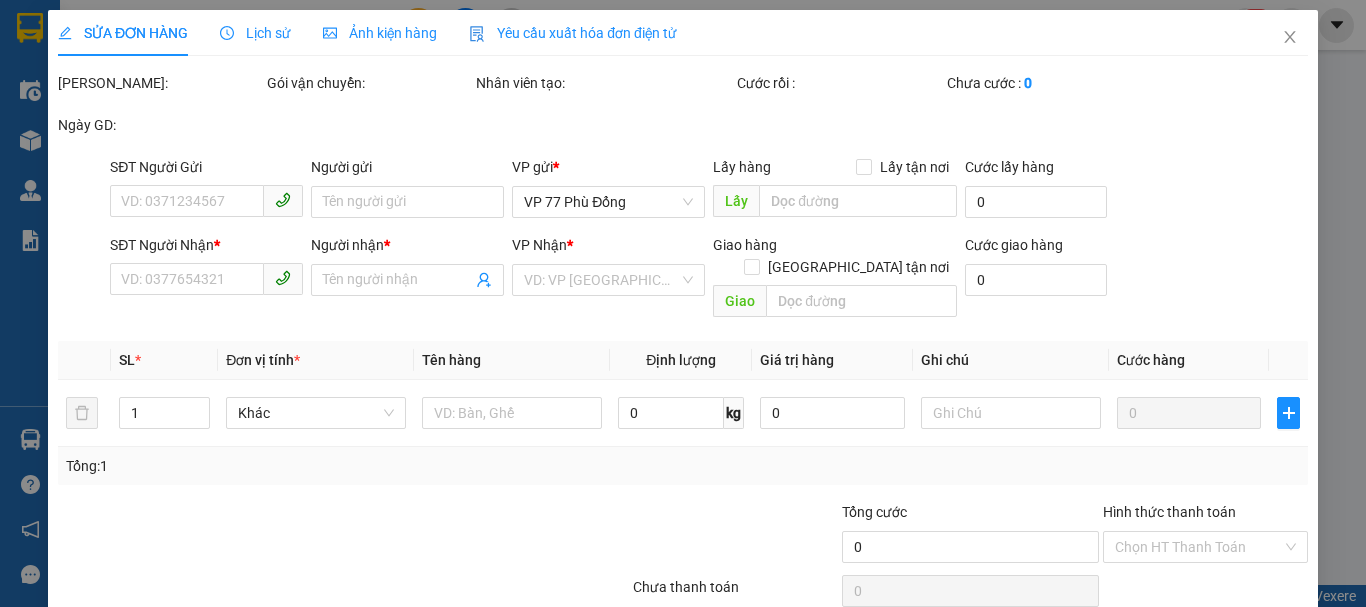 type on "0378328198" 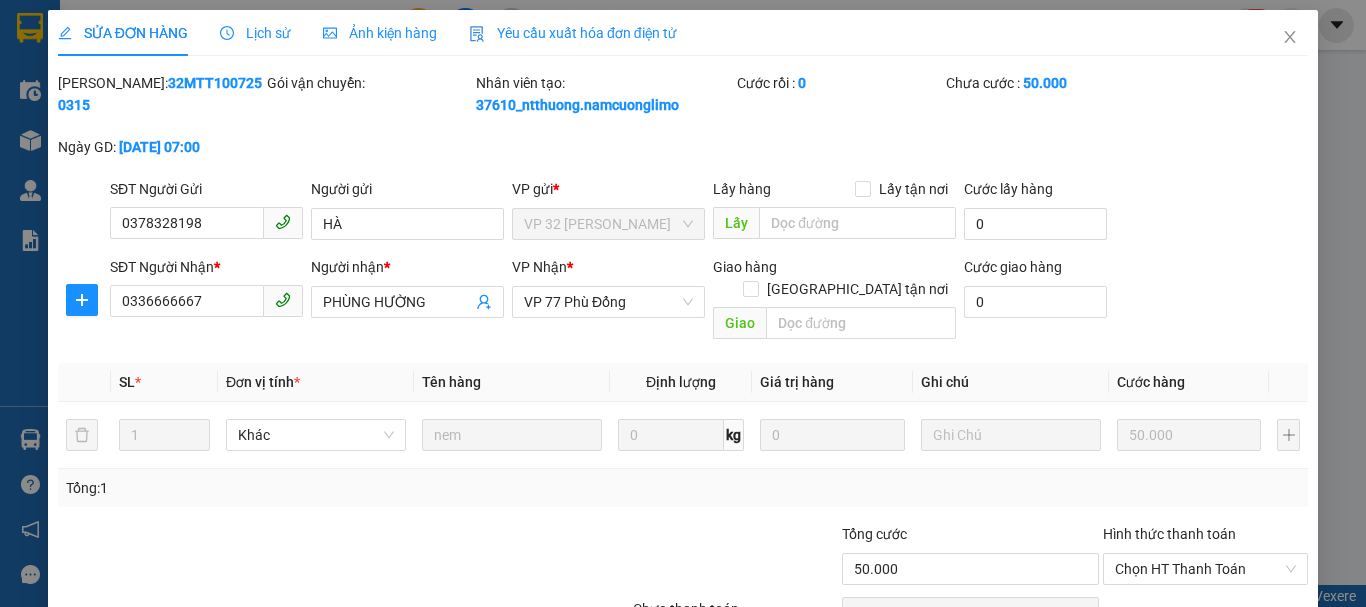 scroll, scrollTop: 90, scrollLeft: 0, axis: vertical 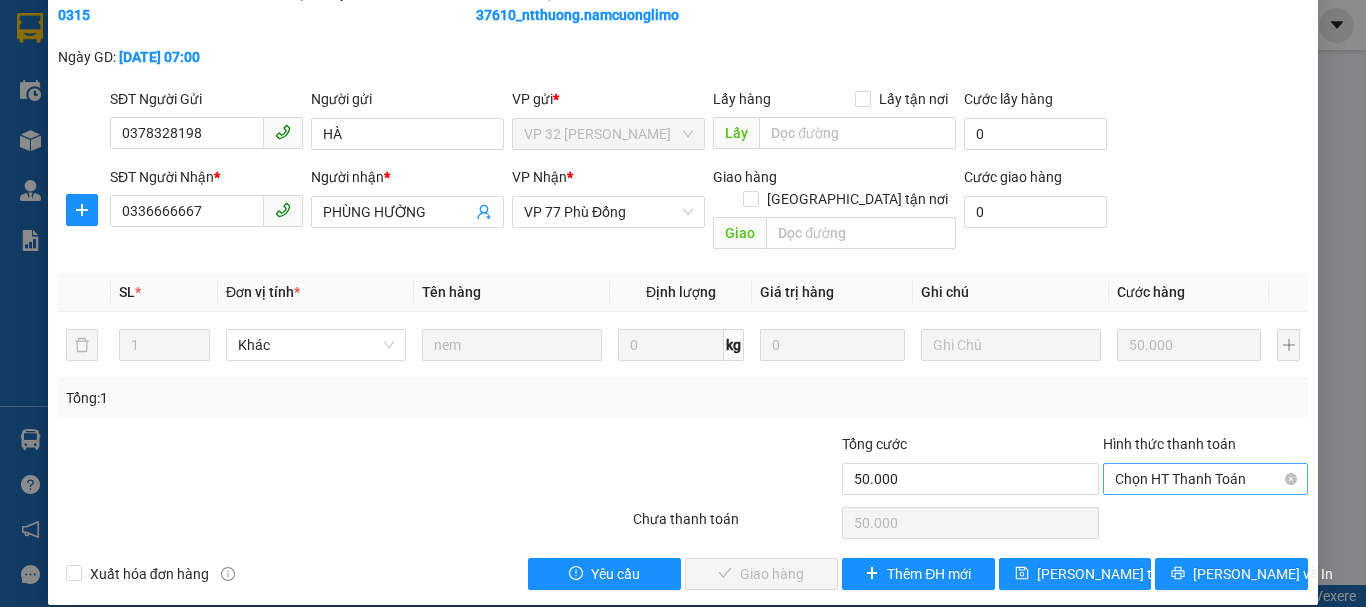 click on "Chọn HT Thanh Toán" at bounding box center (1205, 479) 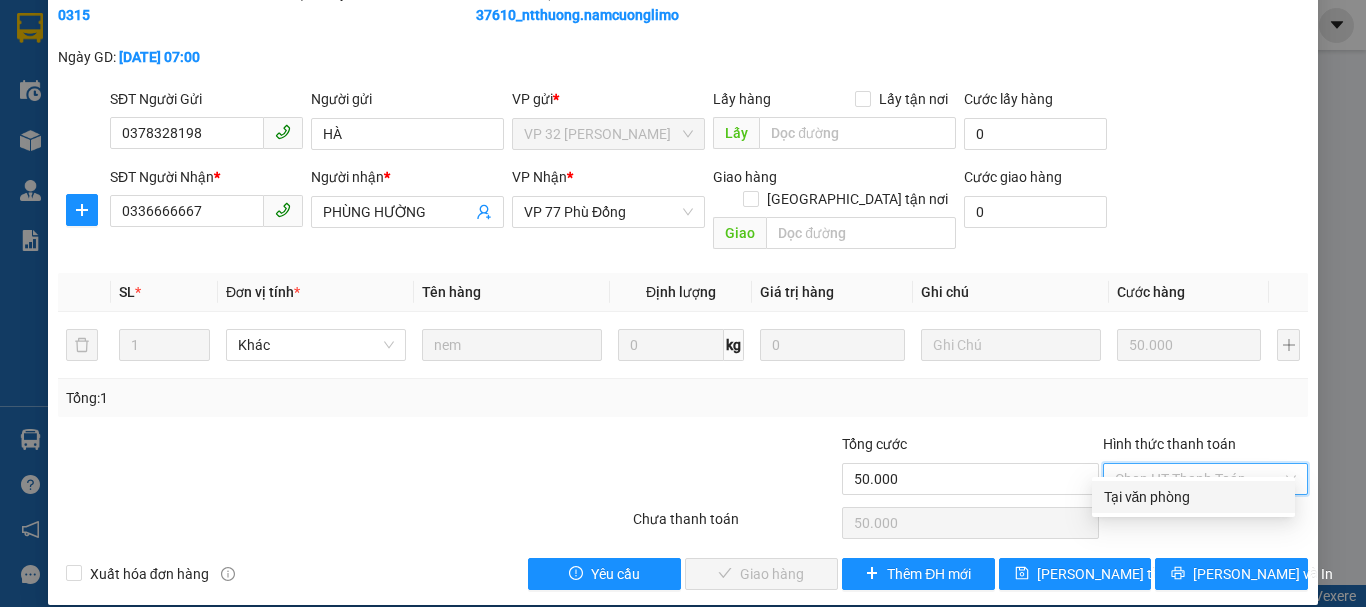 click on "Tại văn phòng" at bounding box center (1193, 497) 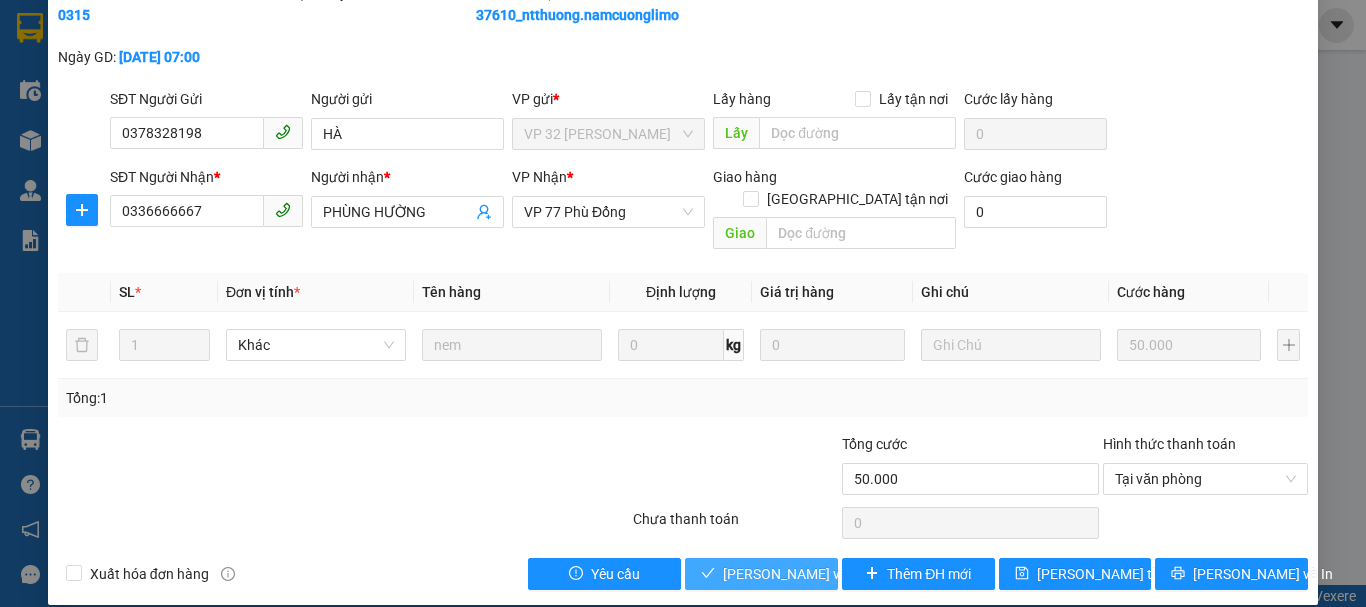 click on "Lưu và Giao hàng" at bounding box center [819, 574] 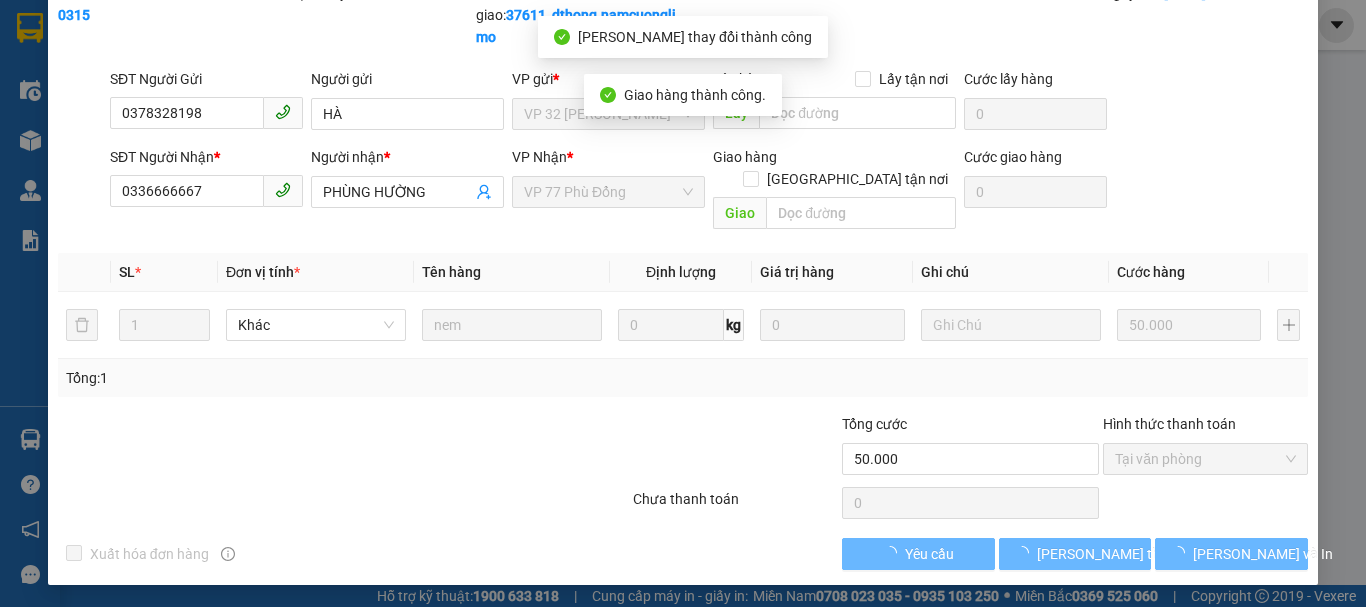 scroll, scrollTop: 70, scrollLeft: 0, axis: vertical 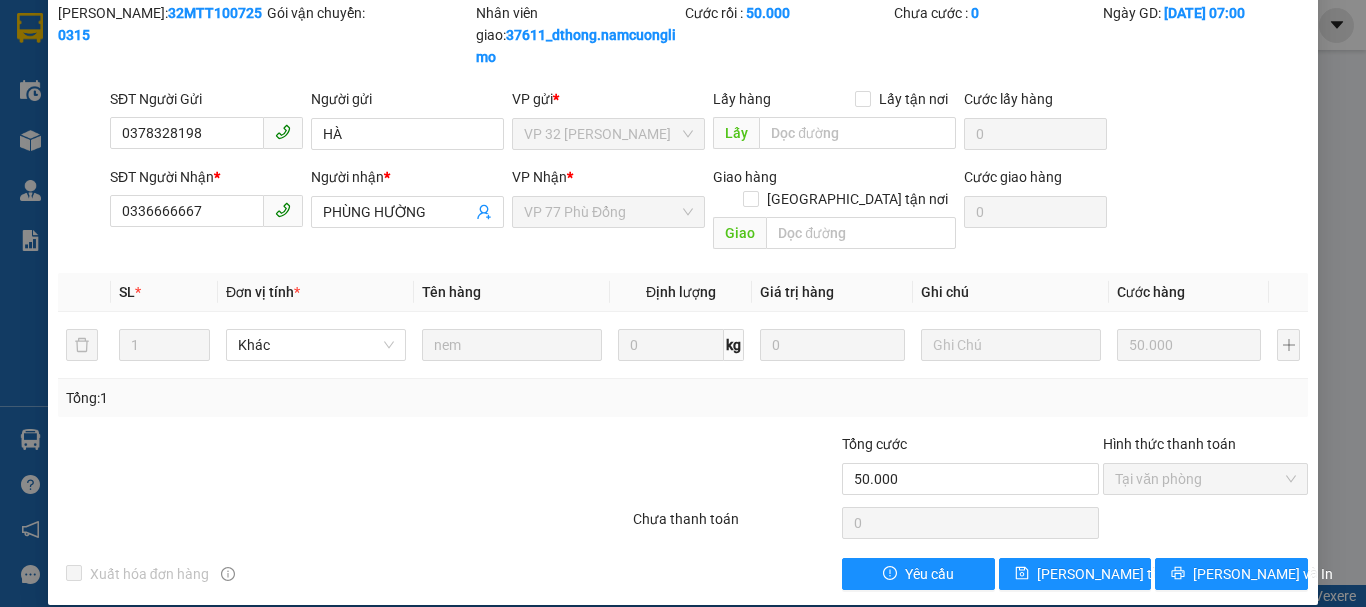 click on "SỬA ĐƠN HÀNG Lịch sử Ảnh kiện hàng Yêu cầu xuất hóa đơn điện tử Total Paid Fee 50.000 Total UnPaid Fee 0 Cash Collection Total Fee Mã ĐH:  32MTT1007250315 Gói vận chuyển:   Nhân viên giao: 37611_dthong.namcuonglimo Cước rồi :   50.000 Chưa cước :   0 Ngày GD:   10-07-2025 lúc 07:00 SĐT Người Gửi 0378328198 Người gửi HÀ VP gửi  * VP 32 Mạc Thái Tổ Lấy hàng Lấy tận nơi Lấy Cước lấy hàng 0 SĐT Người Nhận  * 0336666667 Người nhận  * PHÙNG HƯỜNG VP Nhận  * VP 77 Phù Đổng Giao hàng Giao tận nơi Giao Cước giao hàng 0 SL  * Đơn vị tính  * Tên hàng  Định lượng Giá trị hàng Ghi chú Cước hàng                   1 Khác nem 0 kg 0 50.000 Tổng:  1 Tổng cước 50.000 Hình thức thanh toán Tại văn phòng Số tiền thu trước 50.000 Chọn HT Thanh Toán Chưa thanh toán 0 Chọn HT Thanh Toán Xuất hóa đơn hàng Yêu cầu Lưu thay đổi Lưu và In" at bounding box center [683, 303] 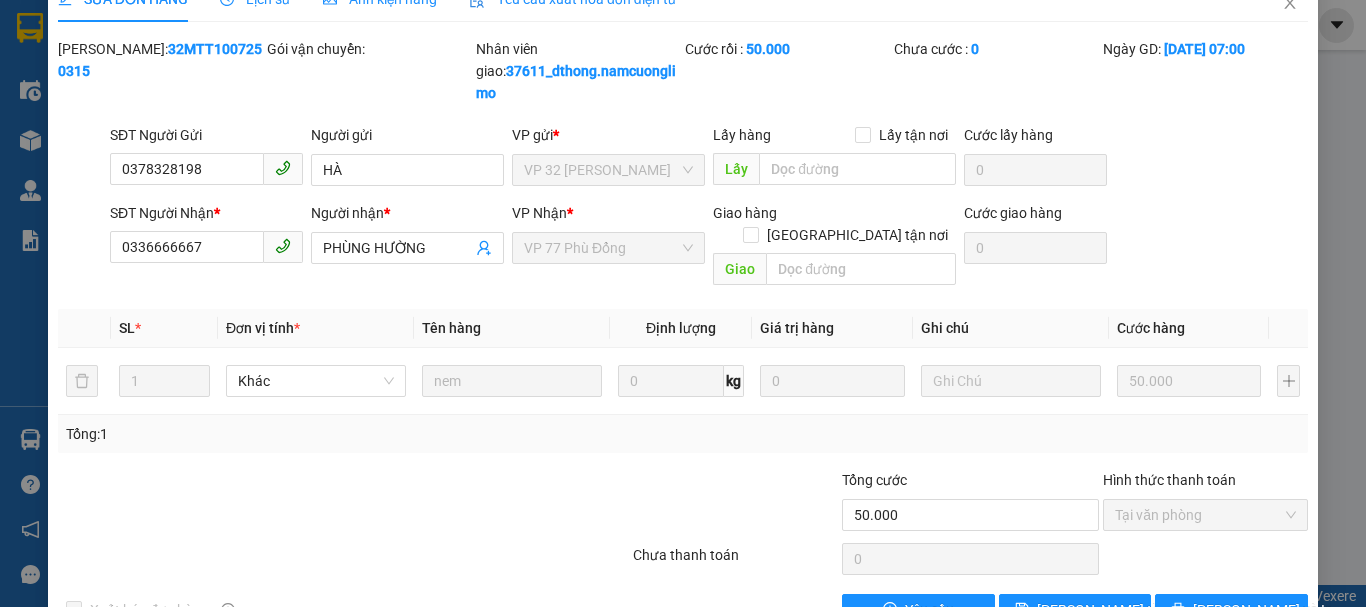 scroll, scrollTop: 0, scrollLeft: 0, axis: both 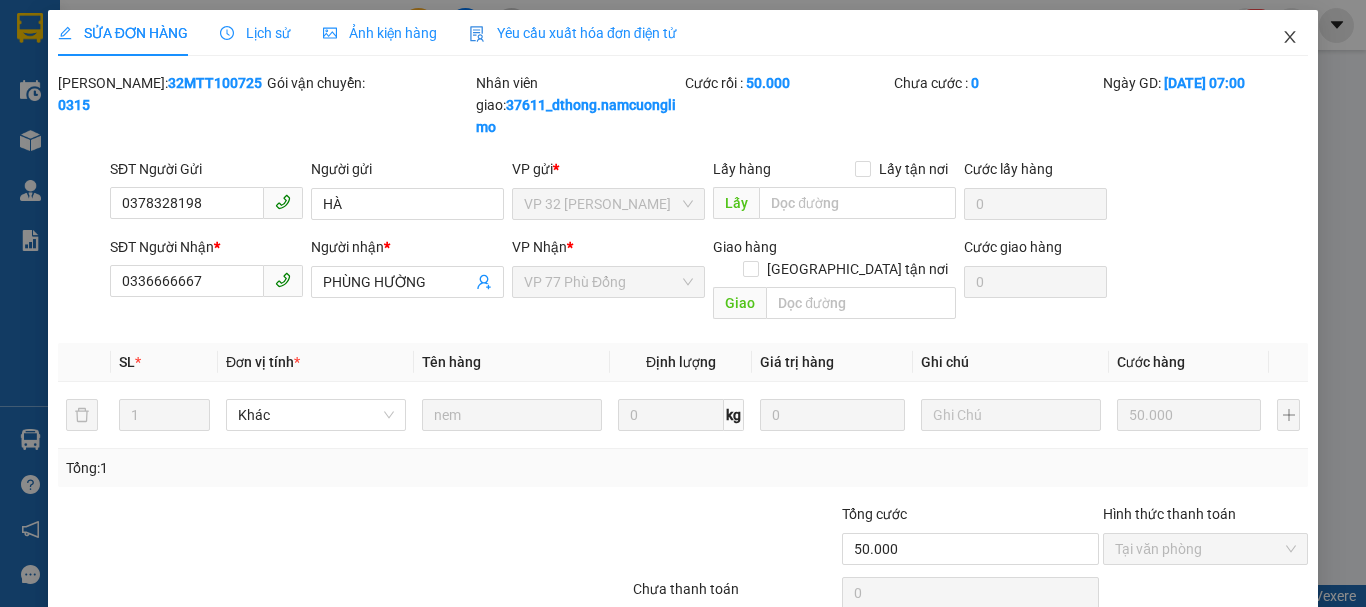 click 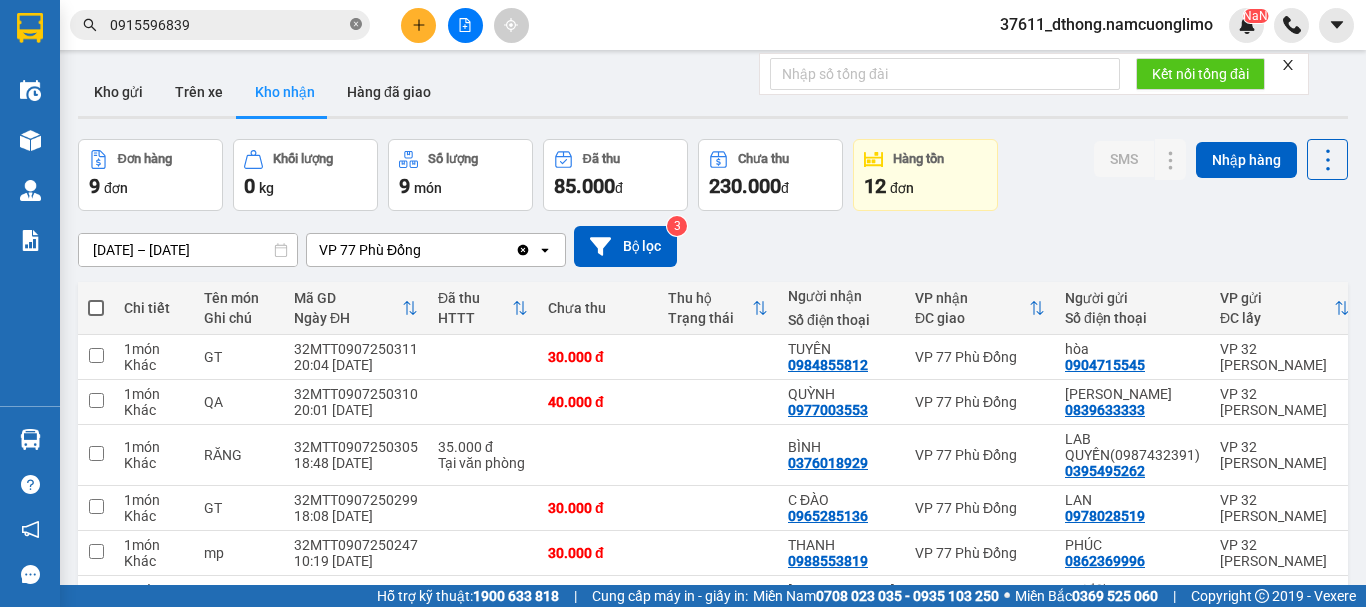 click 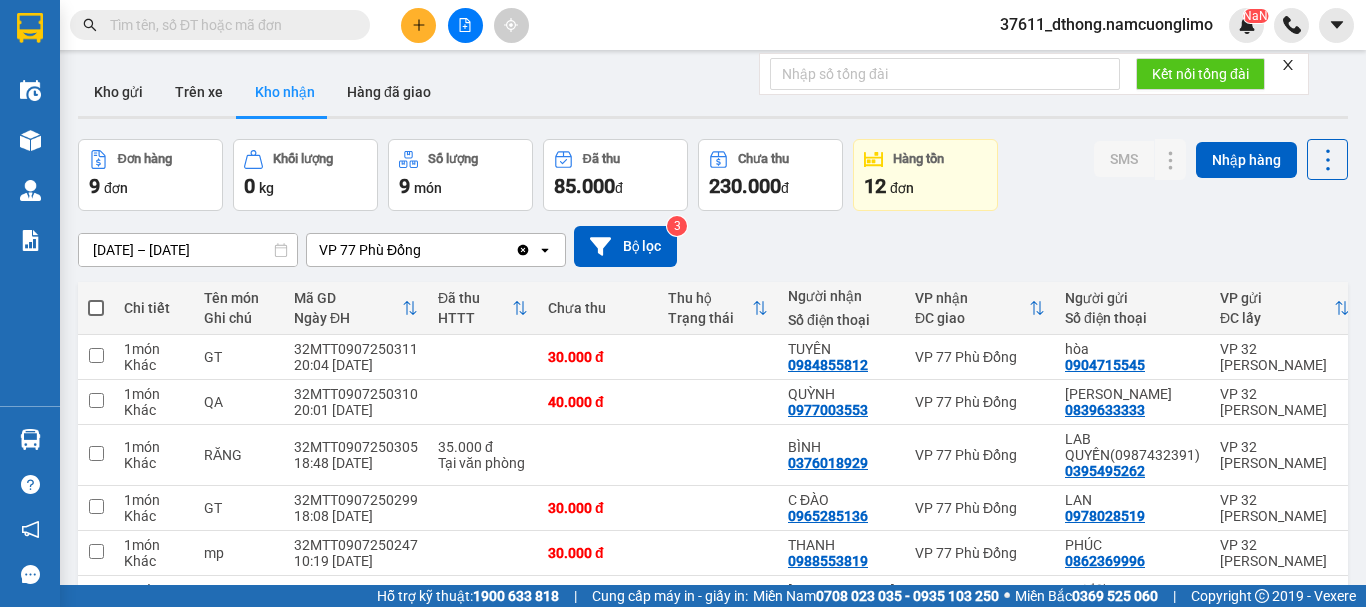 click at bounding box center [228, 25] 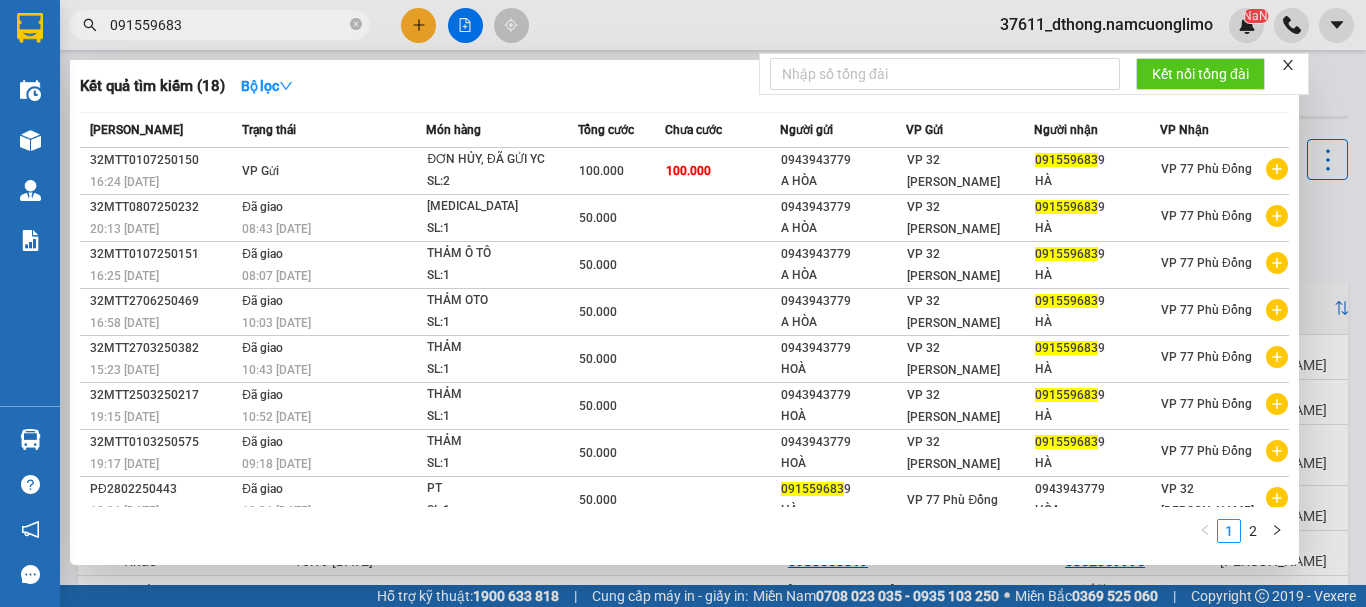 type on "0915596839" 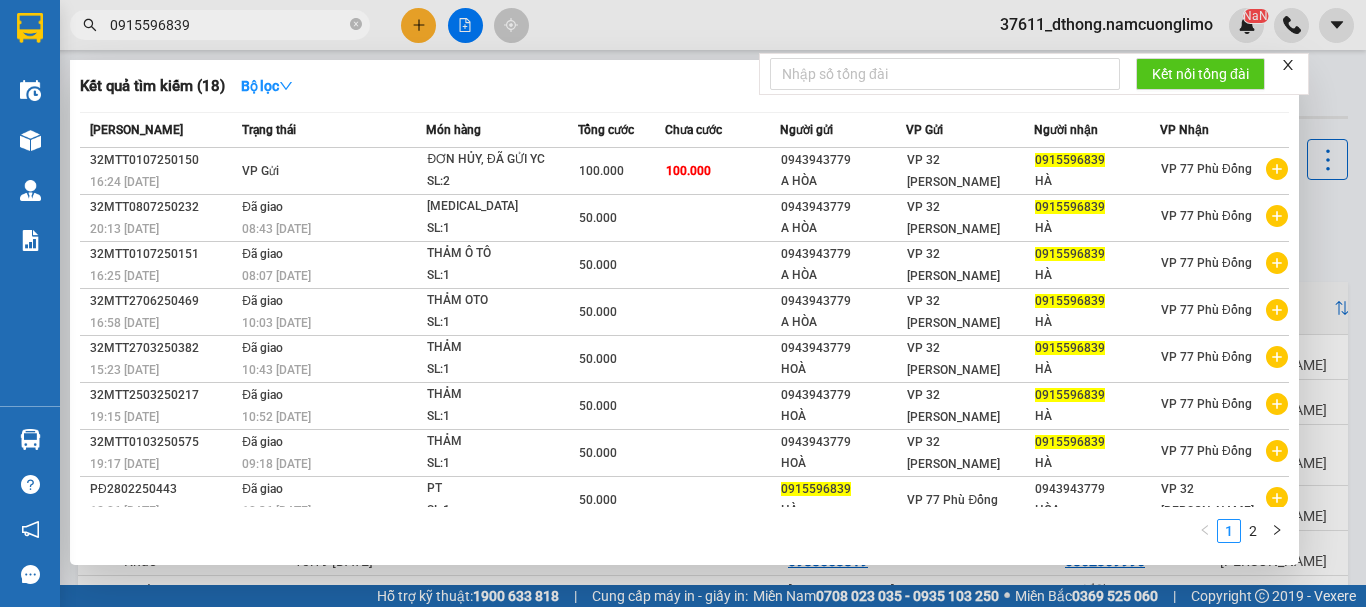 click on "0915596839" at bounding box center (228, 25) 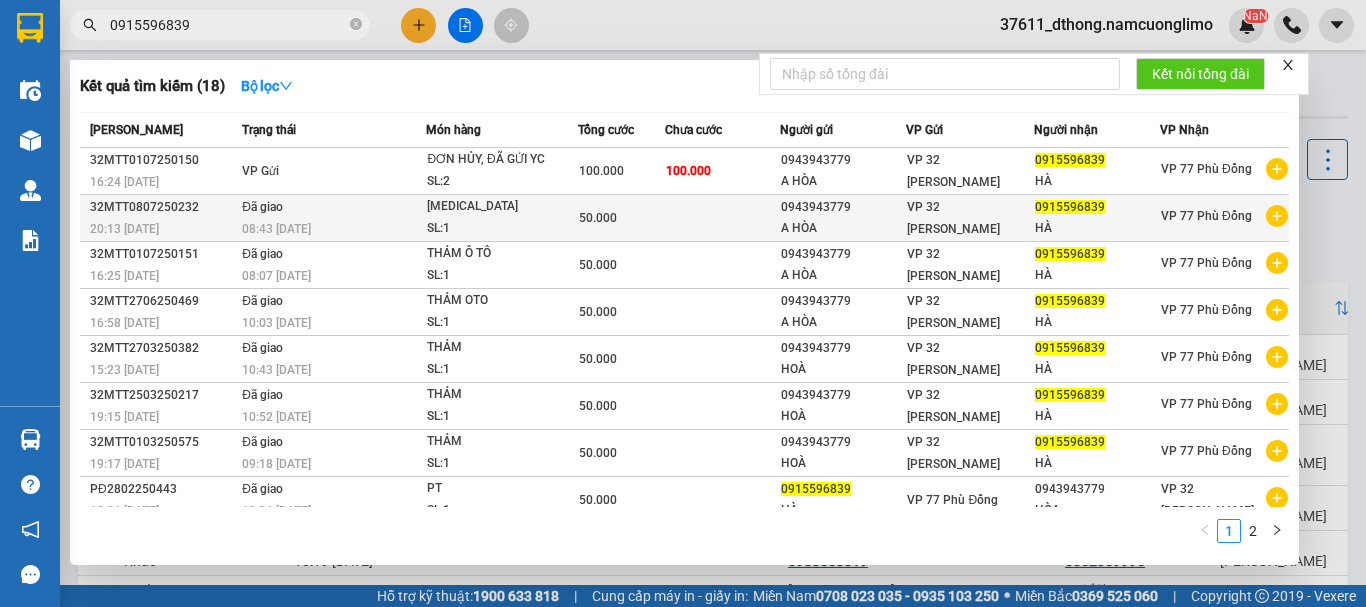 click on "VP 77 Phù Đổng" at bounding box center [1206, 217] 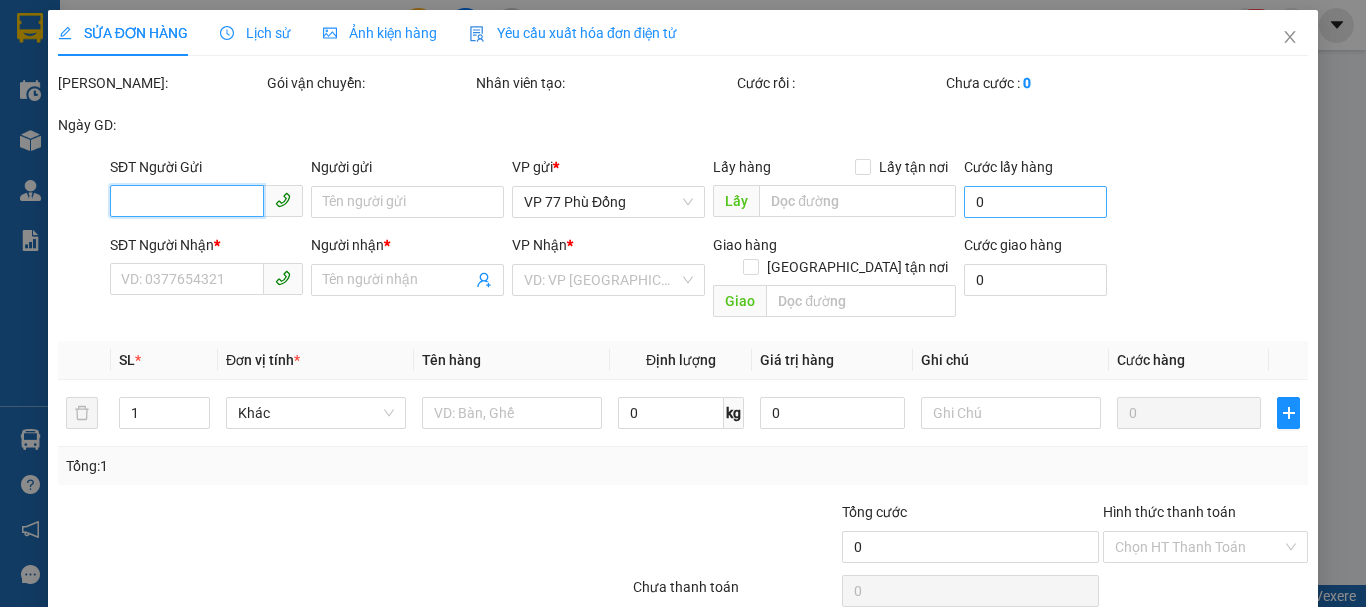 type on "0943943779" 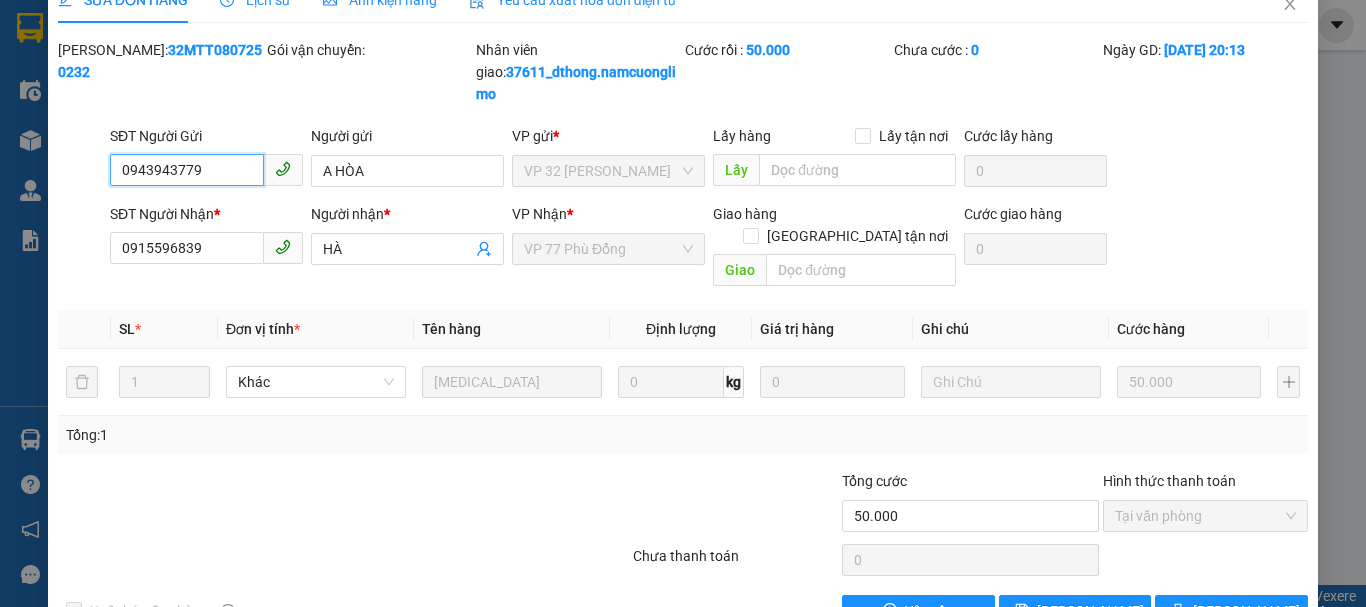 scroll, scrollTop: 0, scrollLeft: 0, axis: both 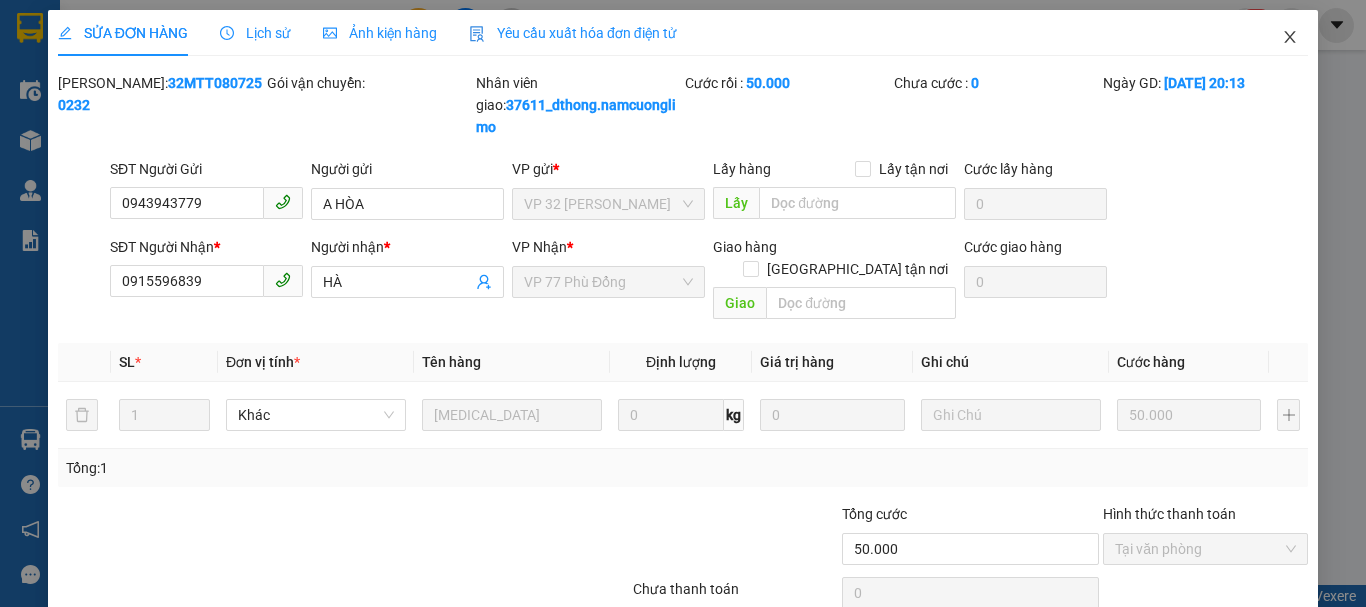 click 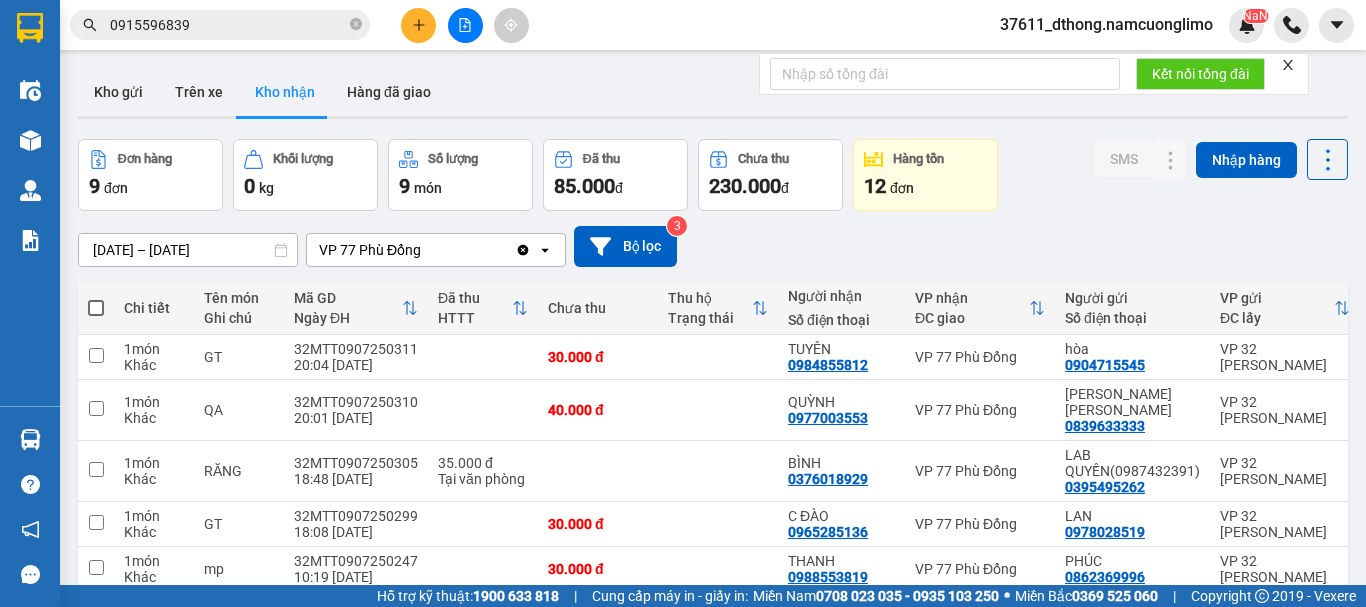 scroll, scrollTop: 0, scrollLeft: 0, axis: both 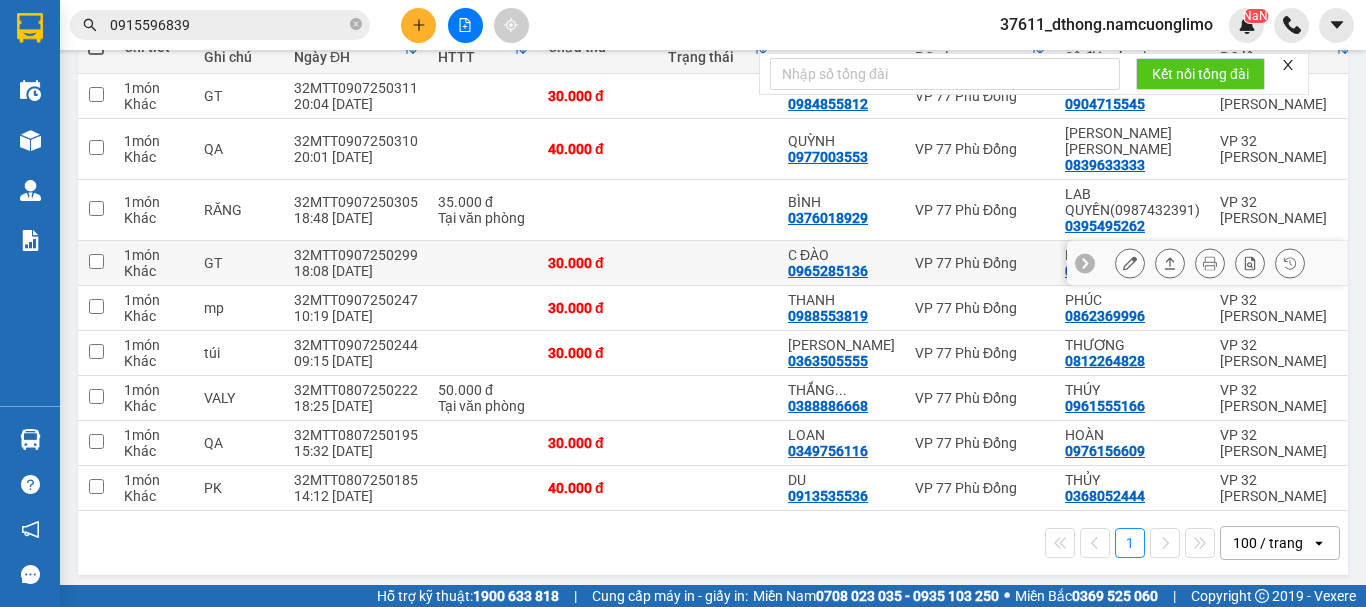 click at bounding box center [96, 261] 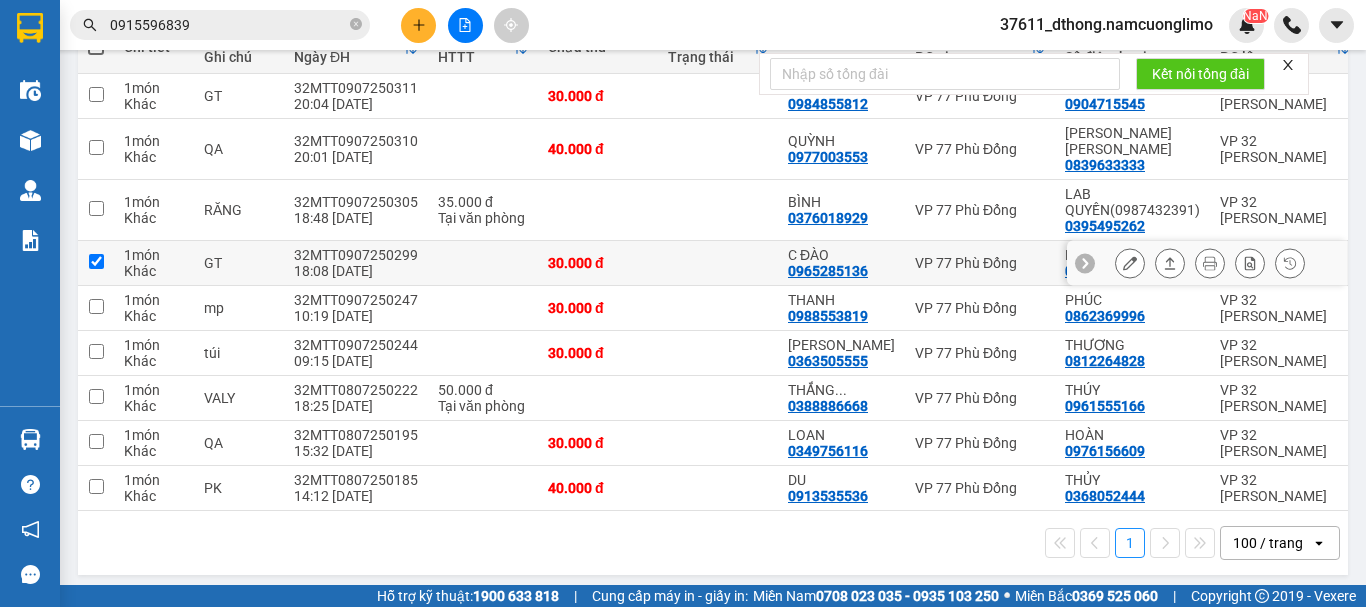 checkbox on "true" 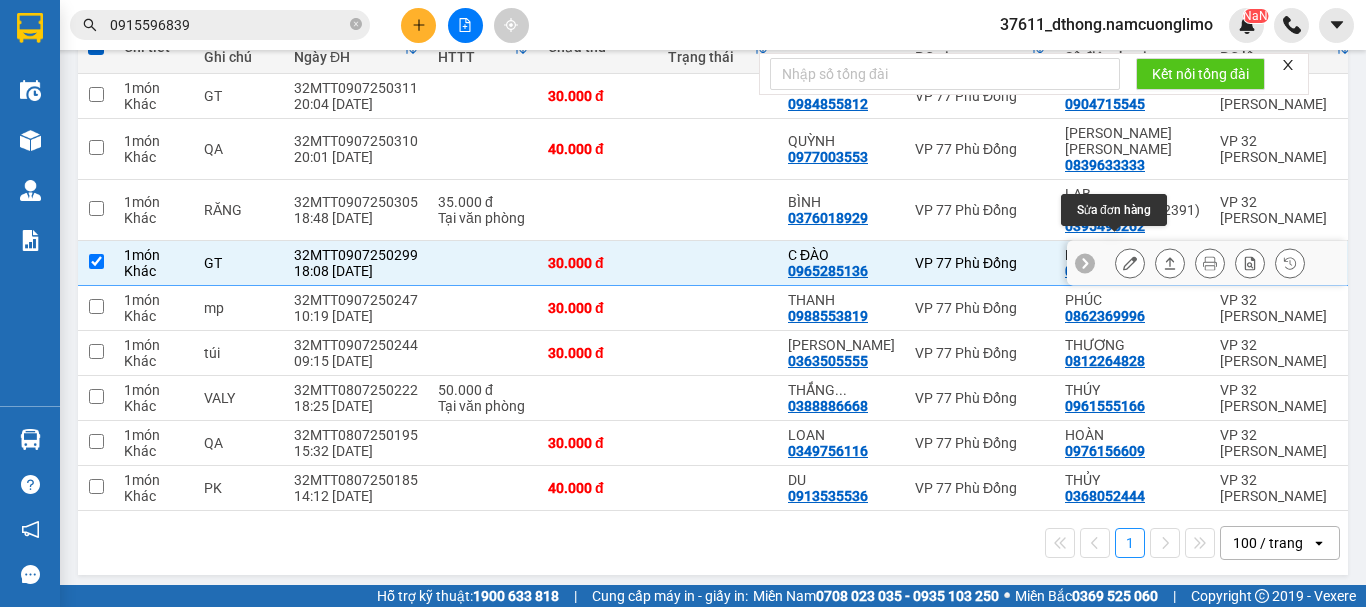 click 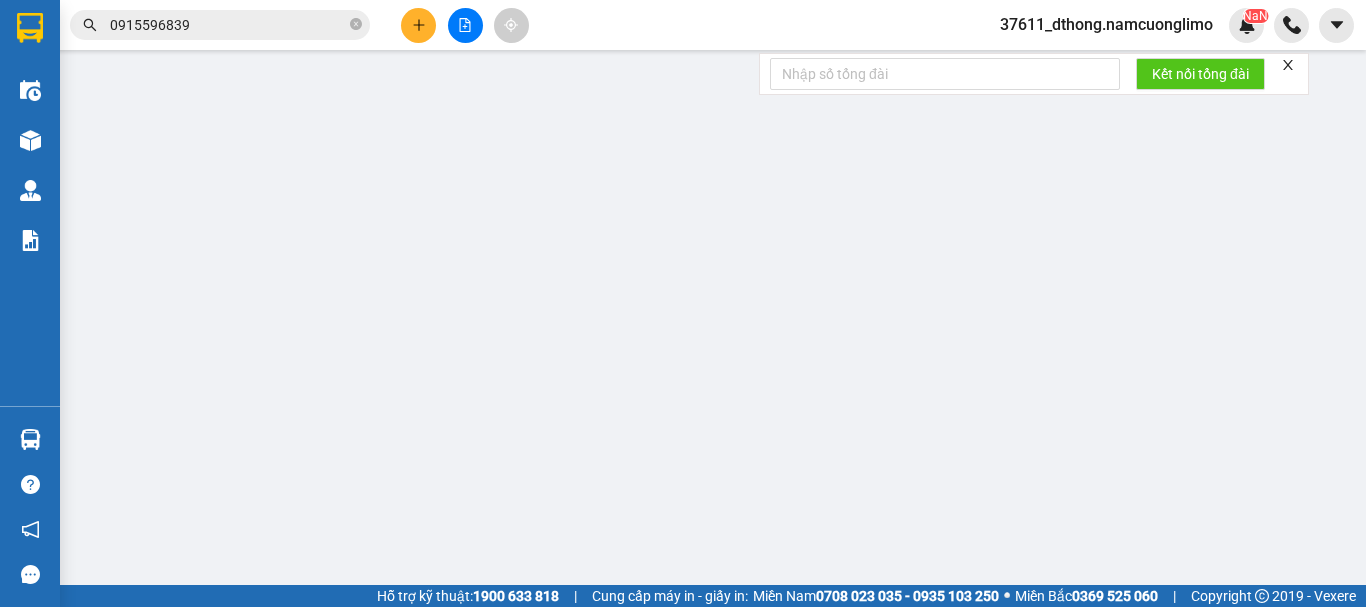 scroll, scrollTop: 0, scrollLeft: 0, axis: both 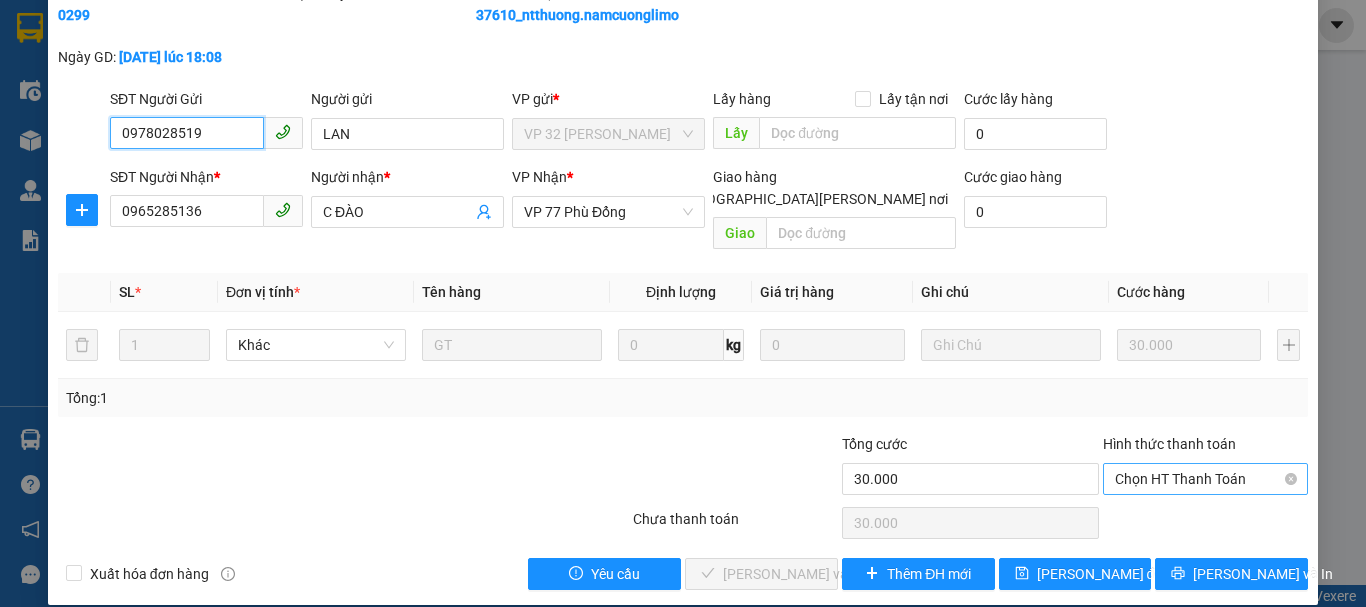 drag, startPoint x: 1166, startPoint y: 451, endPoint x: 1154, endPoint y: 450, distance: 12.0415945 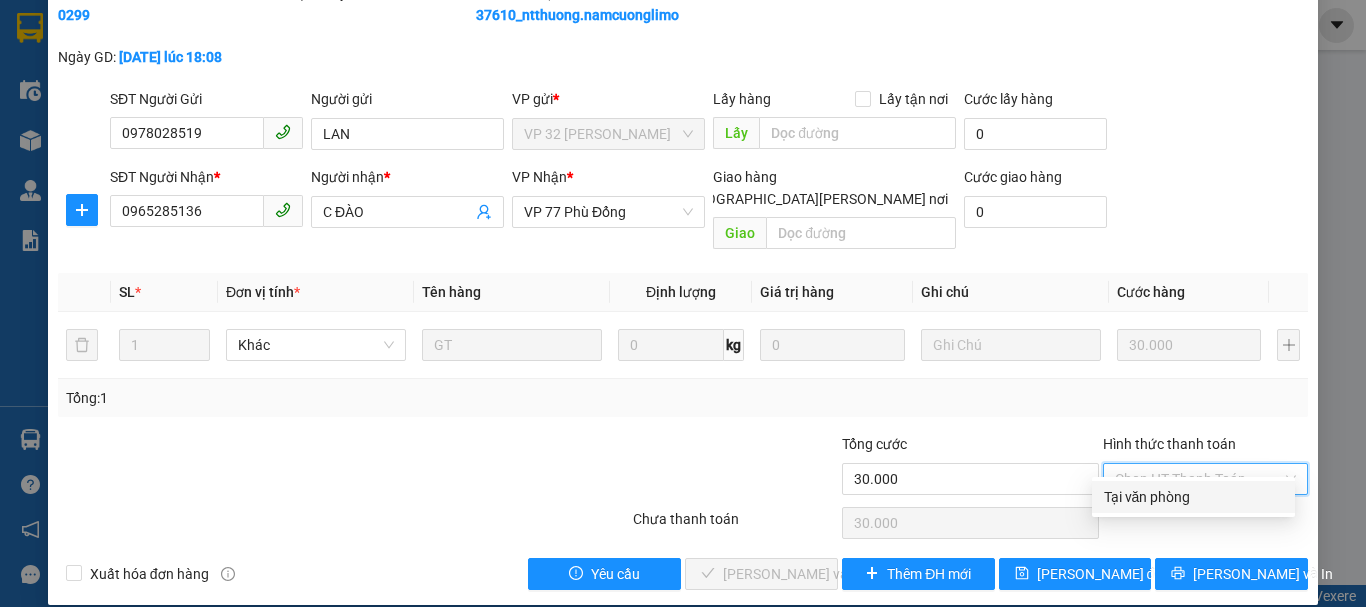 click on "Tại văn phòng" at bounding box center (1193, 497) 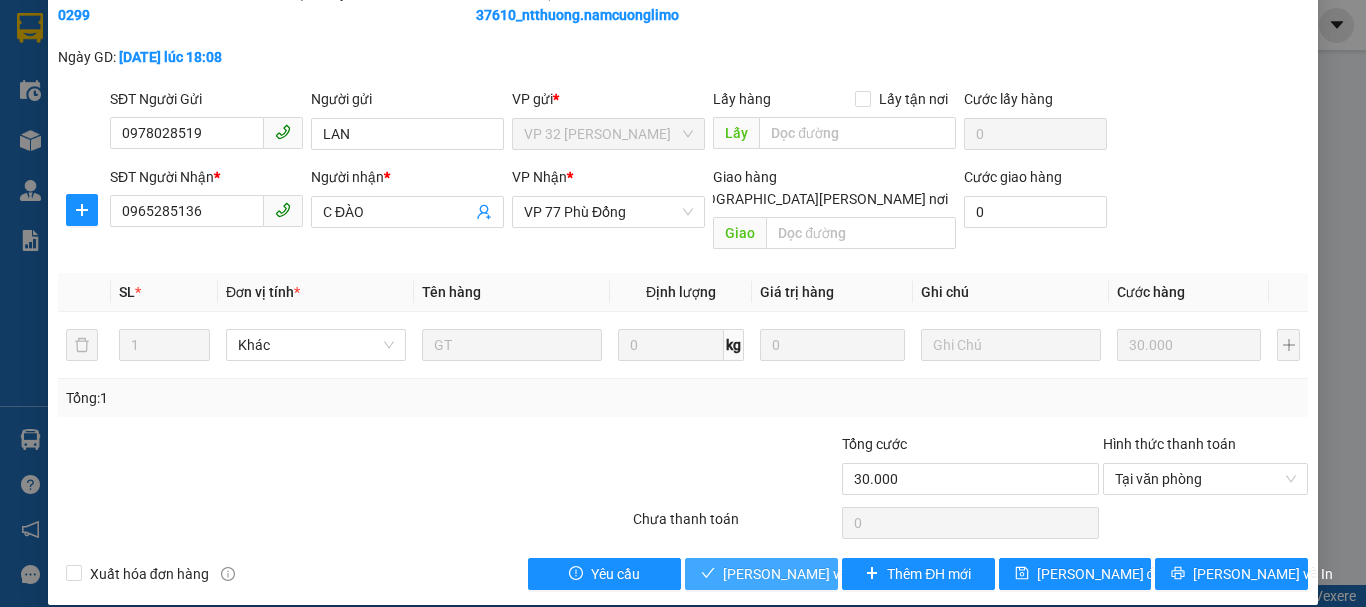 drag, startPoint x: 781, startPoint y: 552, endPoint x: 772, endPoint y: 545, distance: 11.401754 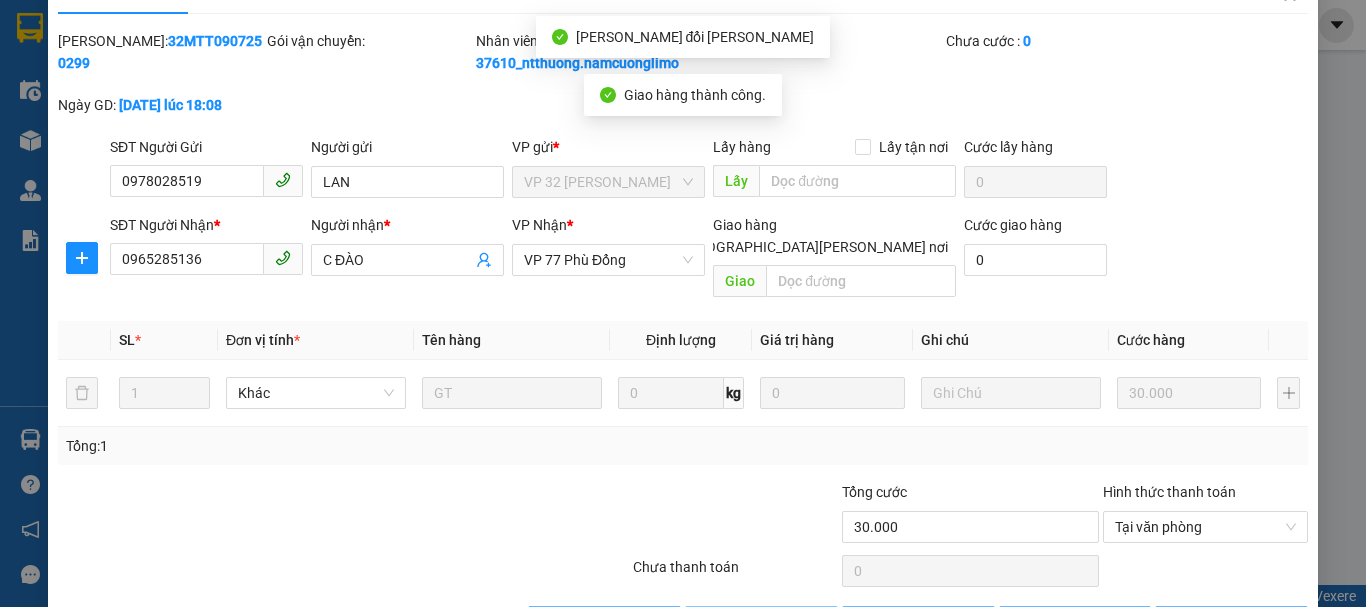 scroll, scrollTop: 0, scrollLeft: 0, axis: both 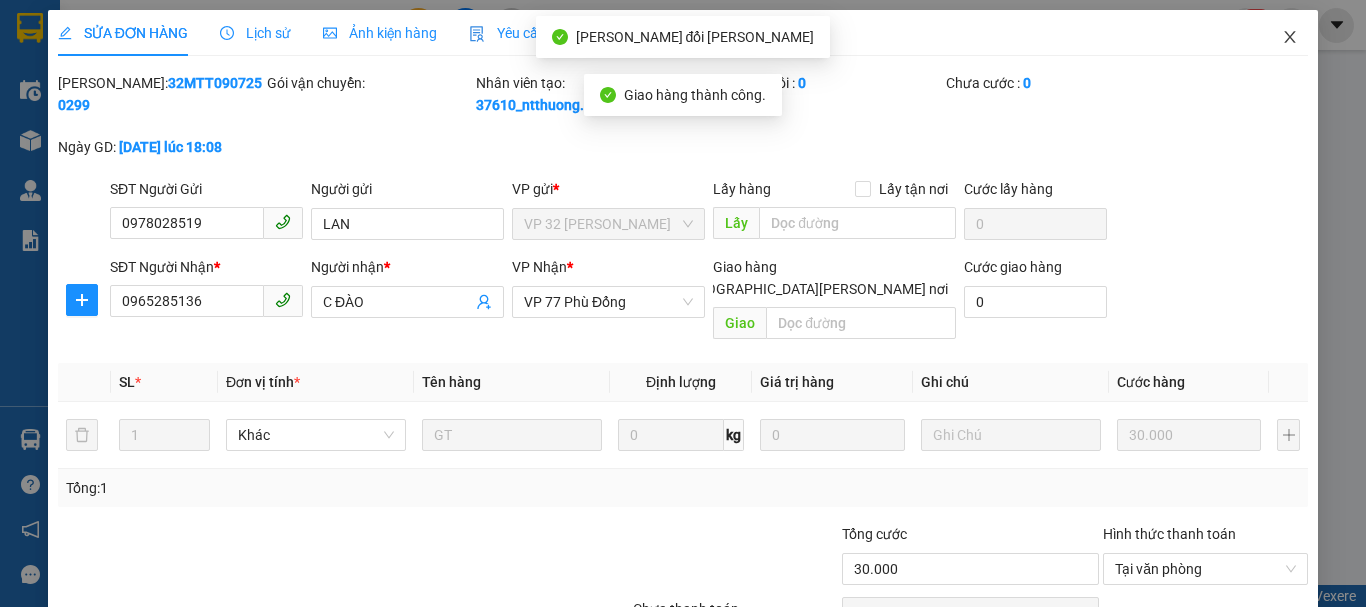 click 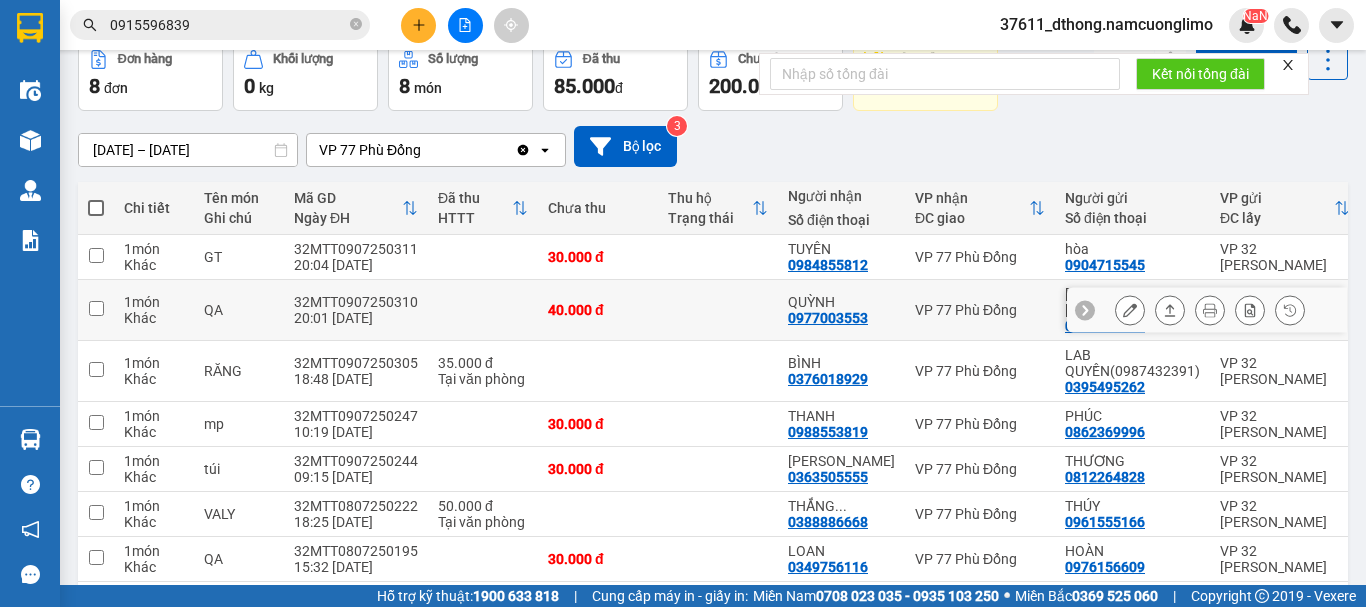 scroll, scrollTop: 216, scrollLeft: 0, axis: vertical 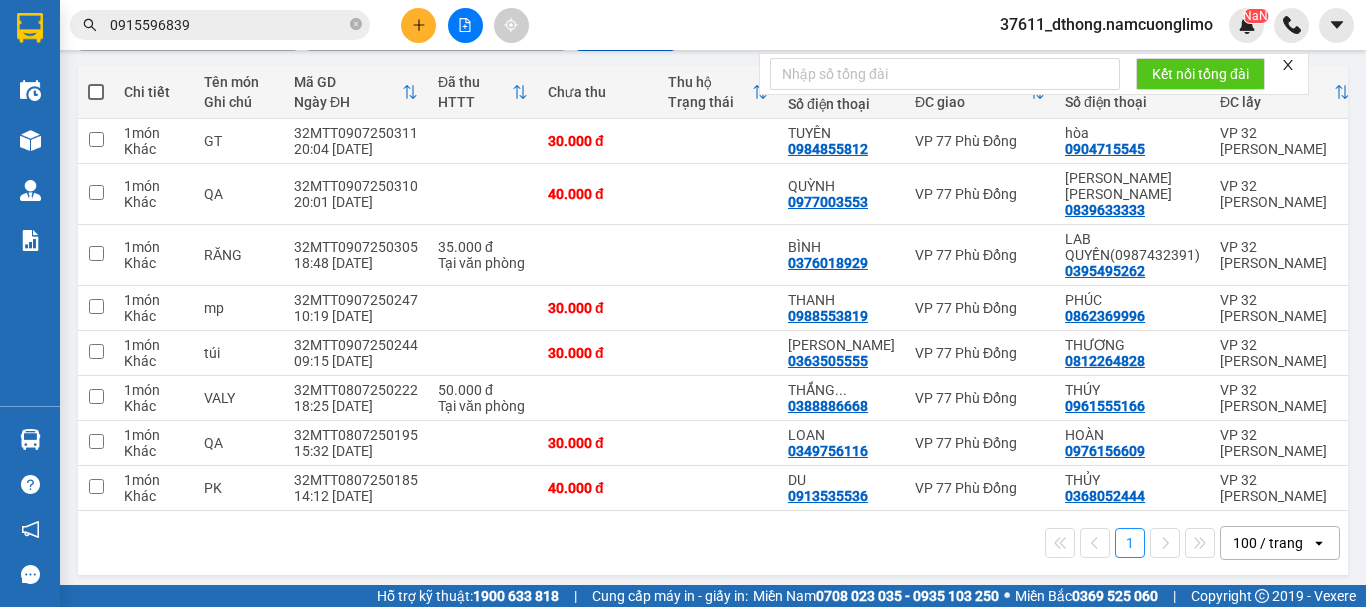 drag, startPoint x: 742, startPoint y: 28, endPoint x: 157, endPoint y: 145, distance: 596.58527 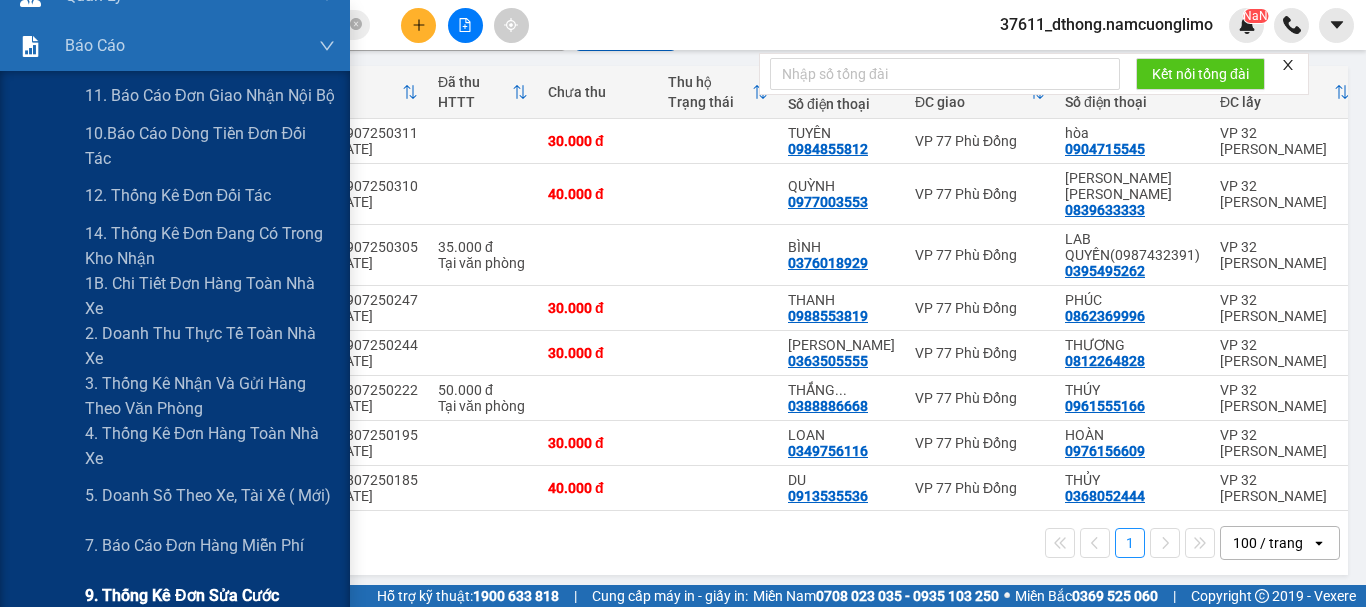 scroll, scrollTop: 400, scrollLeft: 0, axis: vertical 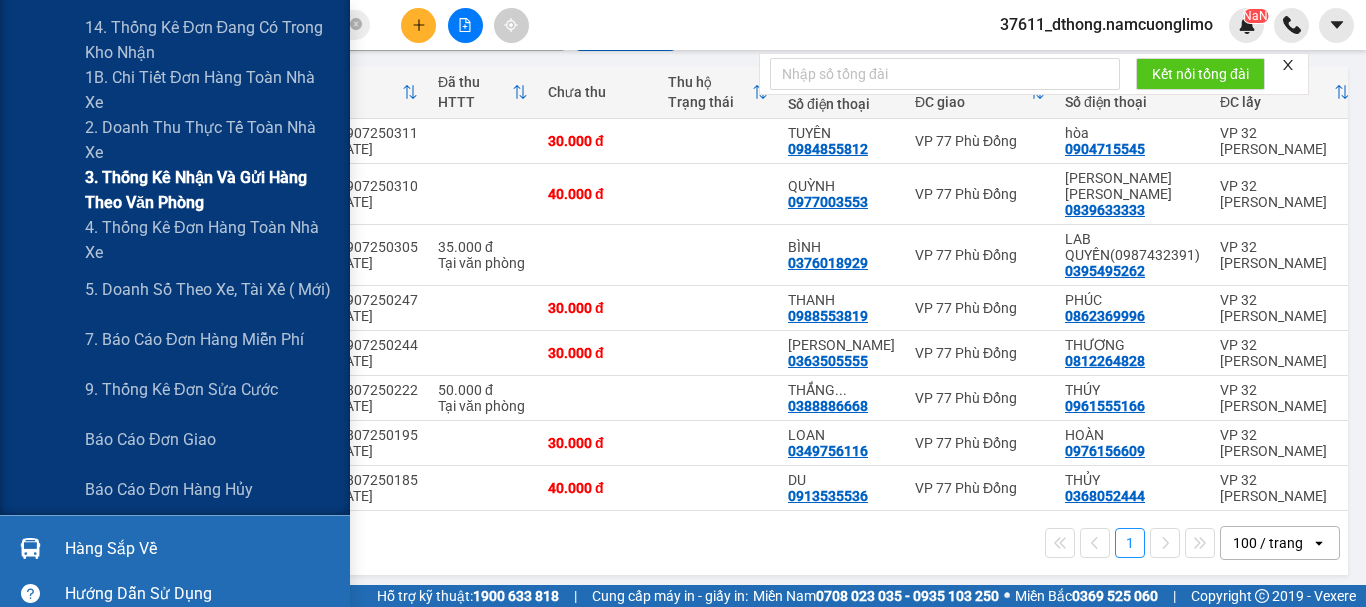 click on "3. Thống kê nhận và gửi hàng theo văn phòng" at bounding box center (210, 190) 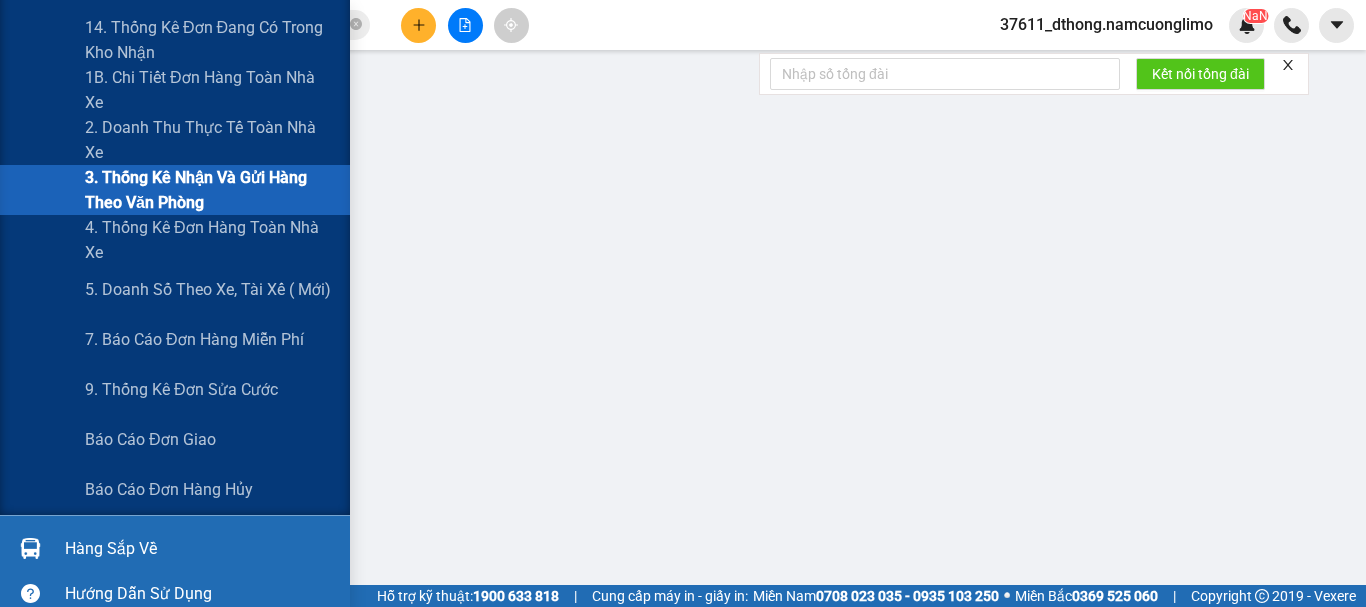 scroll, scrollTop: 0, scrollLeft: 0, axis: both 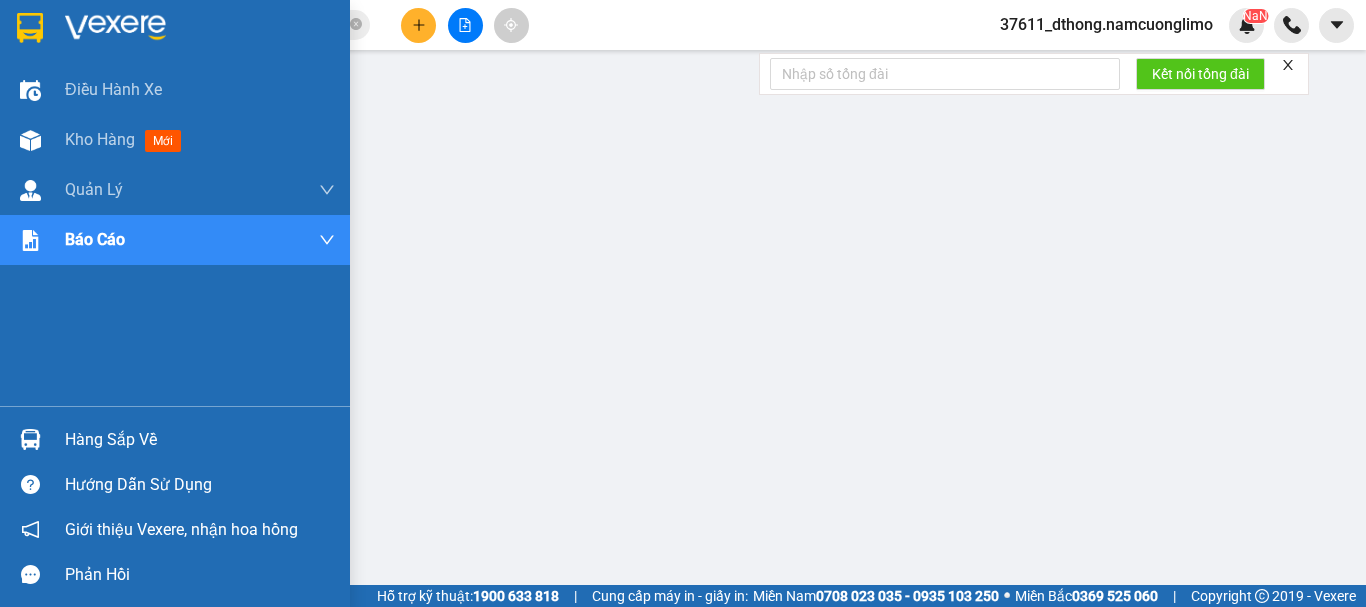 click on "Hàng sắp về" at bounding box center (200, 440) 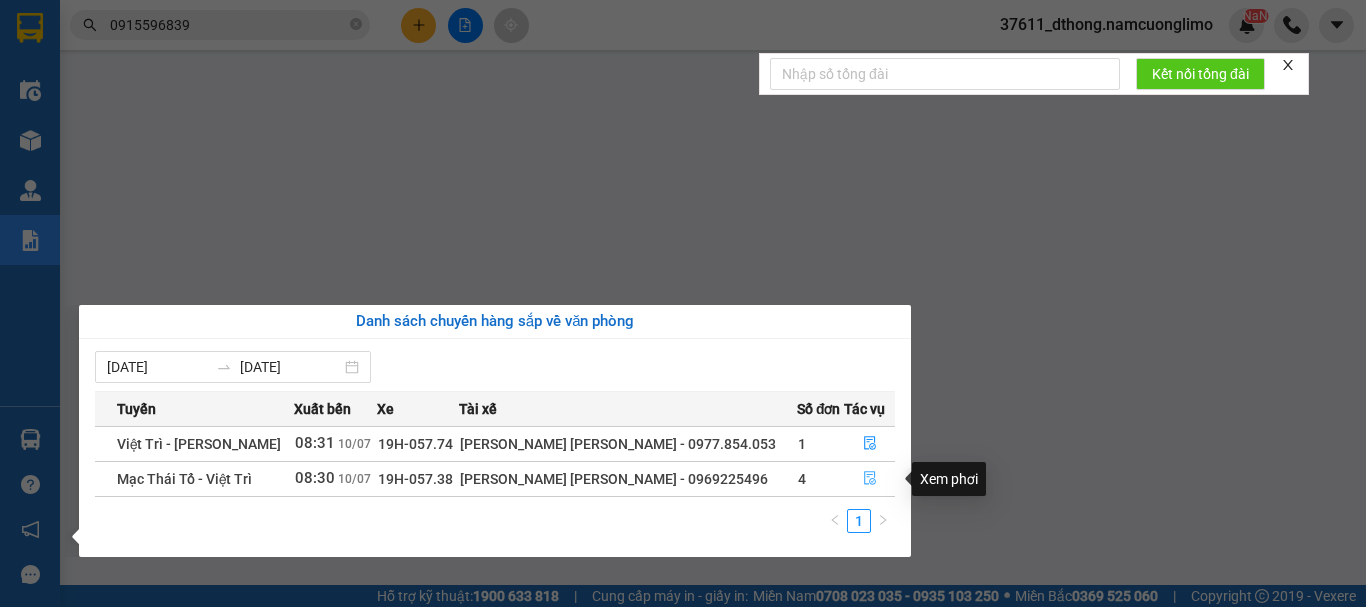 click 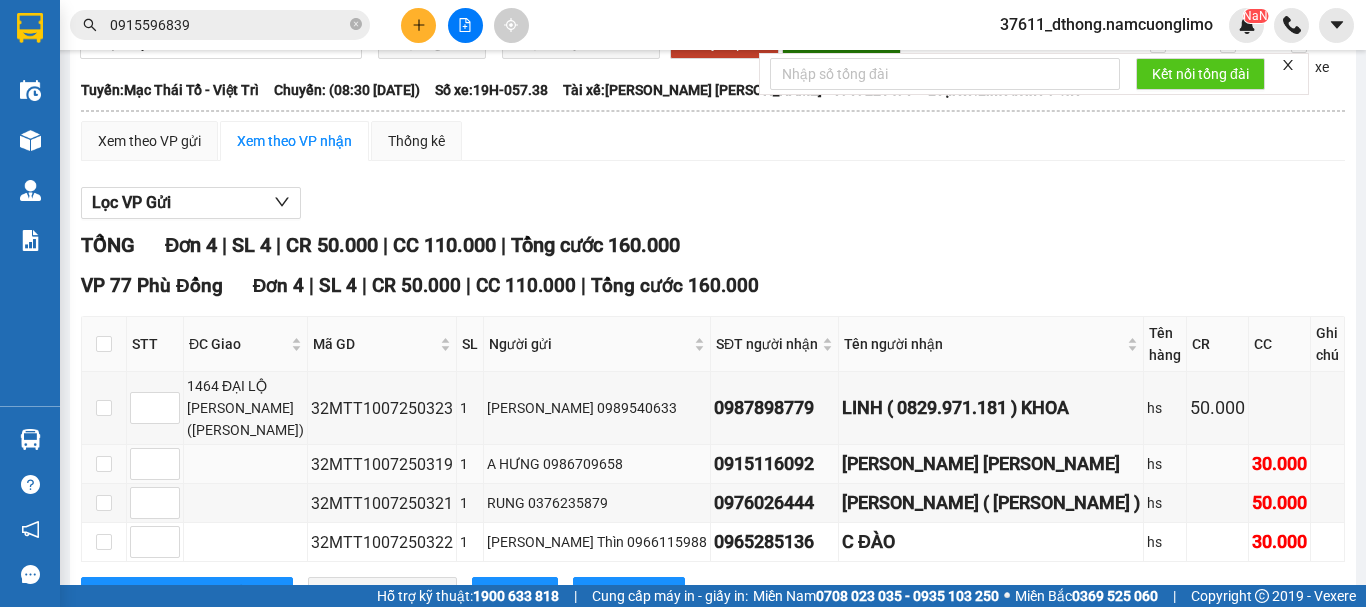 scroll, scrollTop: 160, scrollLeft: 0, axis: vertical 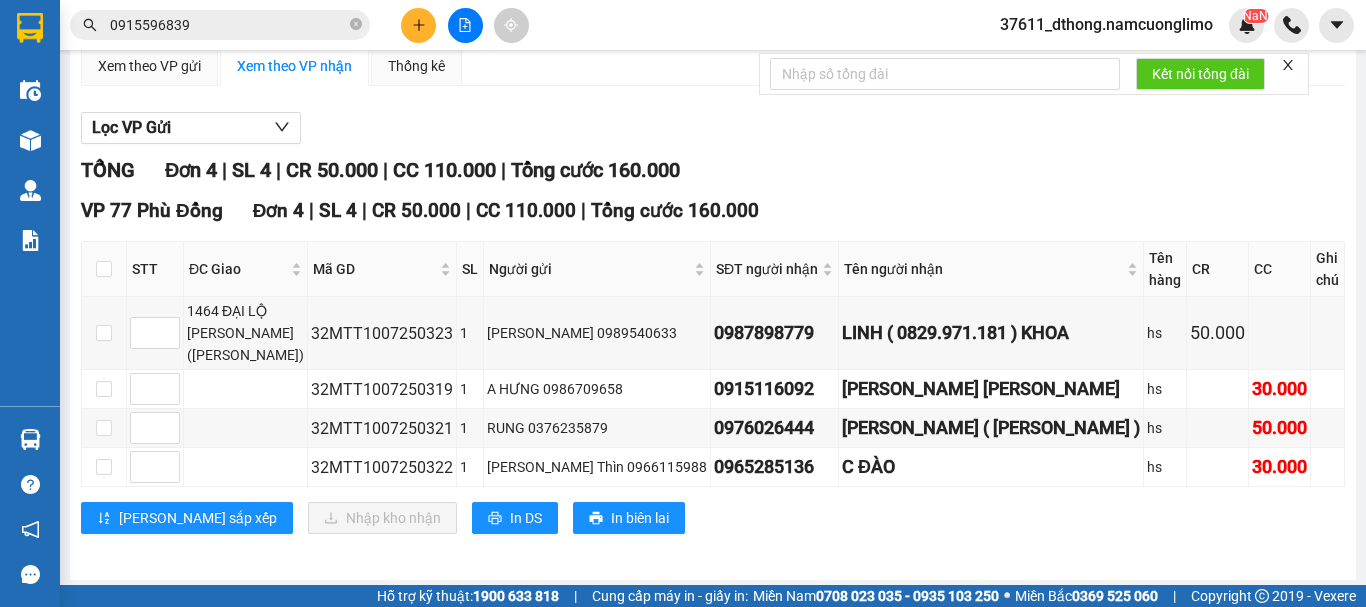 click 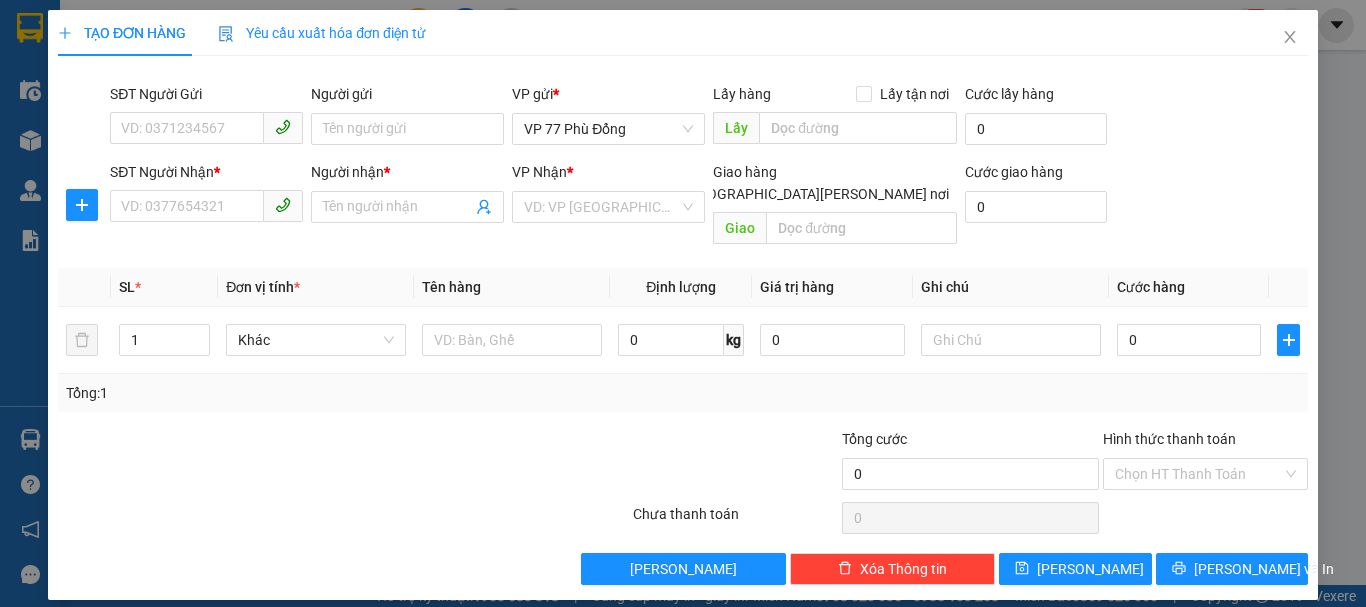 scroll, scrollTop: 0, scrollLeft: 0, axis: both 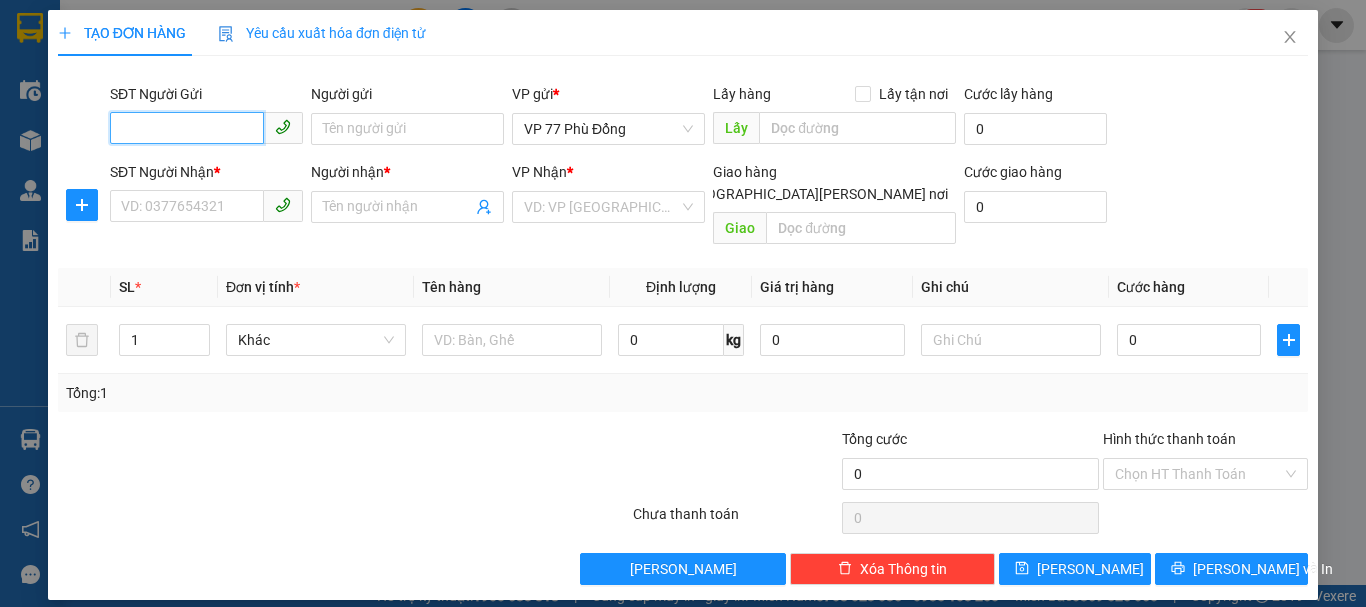 click on "SĐT Người Gửi" at bounding box center [187, 128] 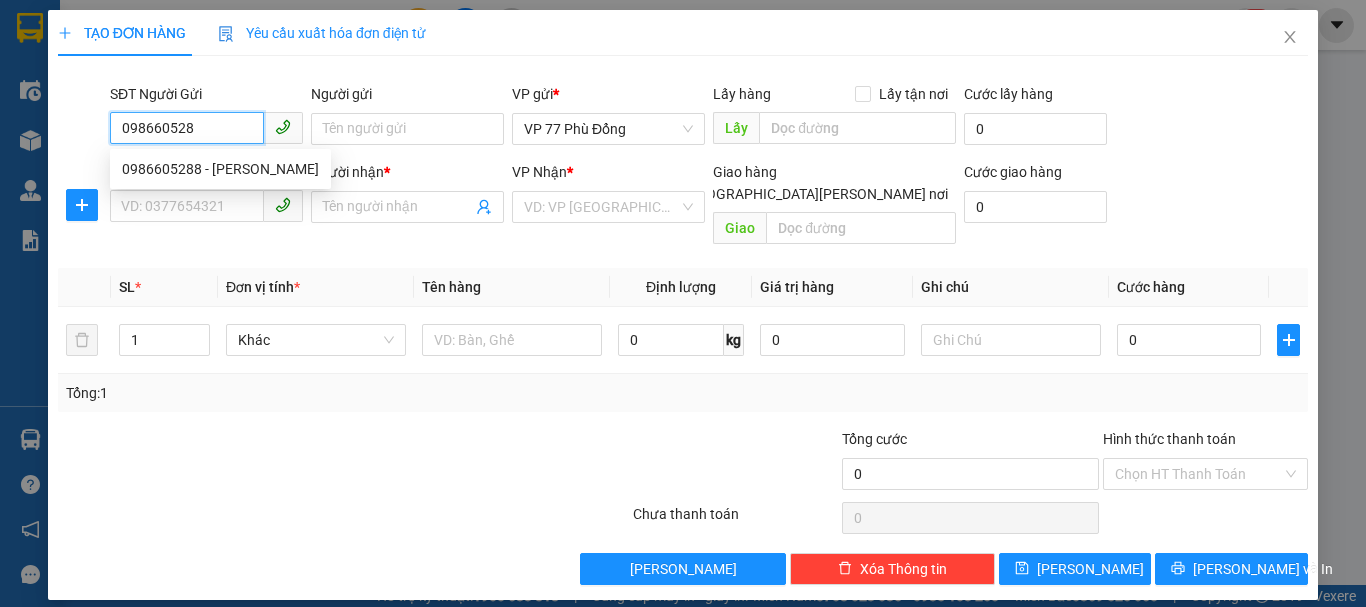 type on "0986605288" 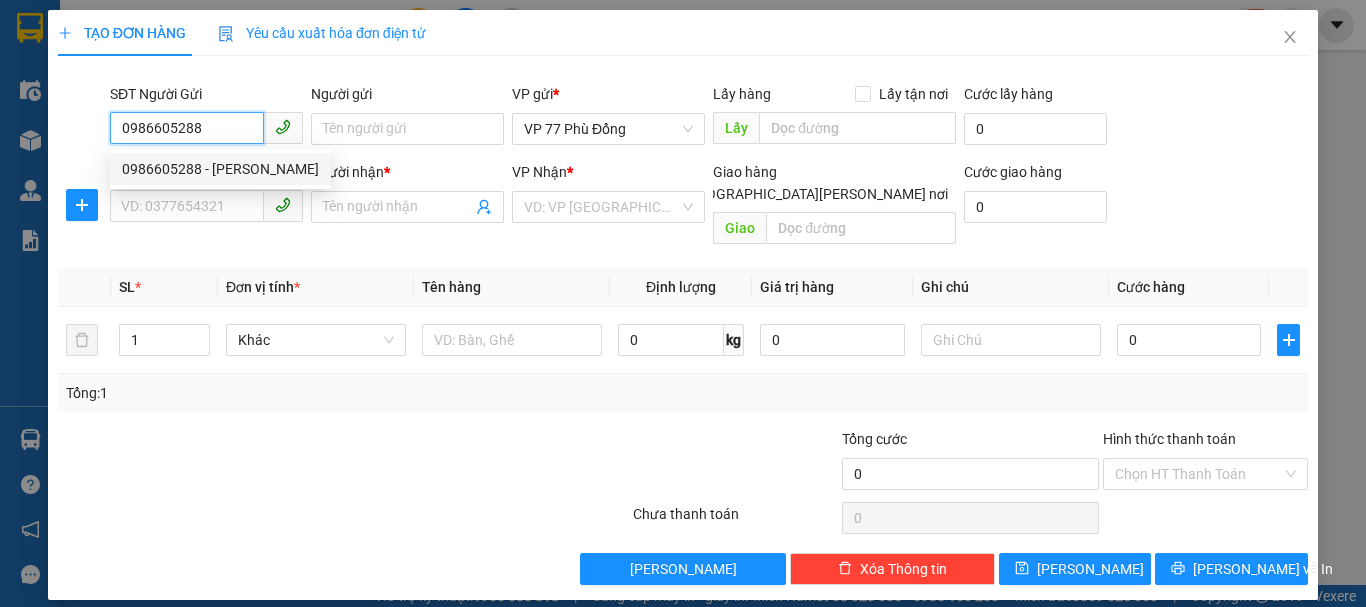 click on "0986605288 - HƯƠNG" at bounding box center [220, 169] 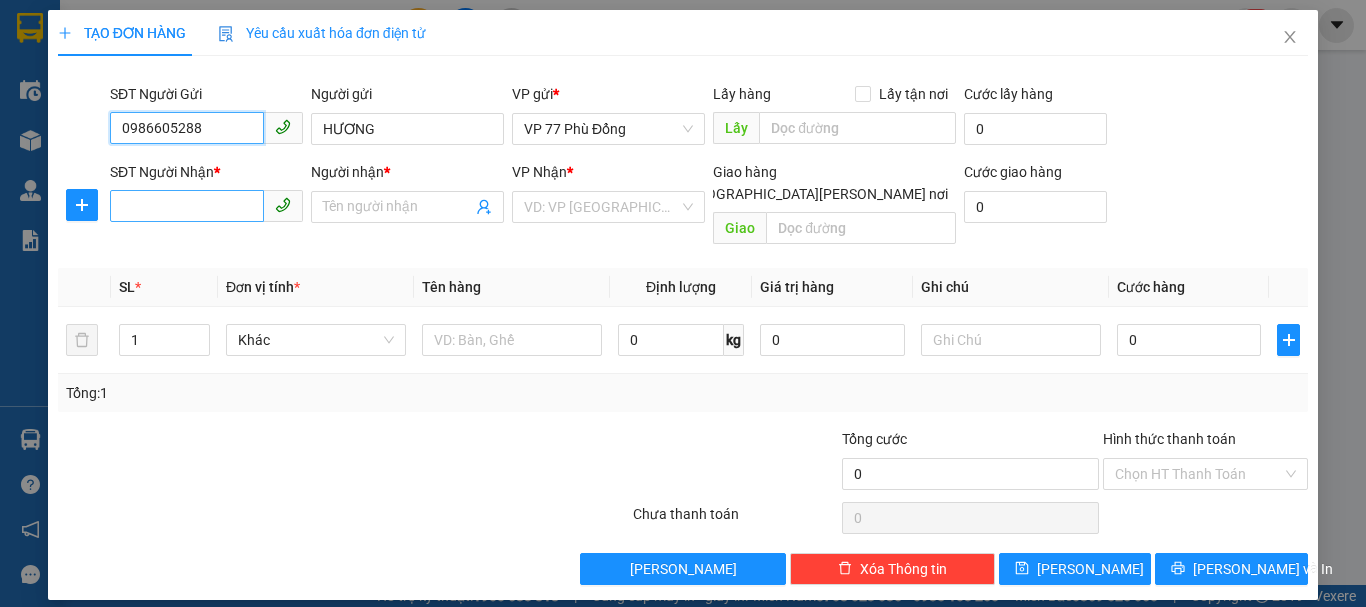 type on "0986605288" 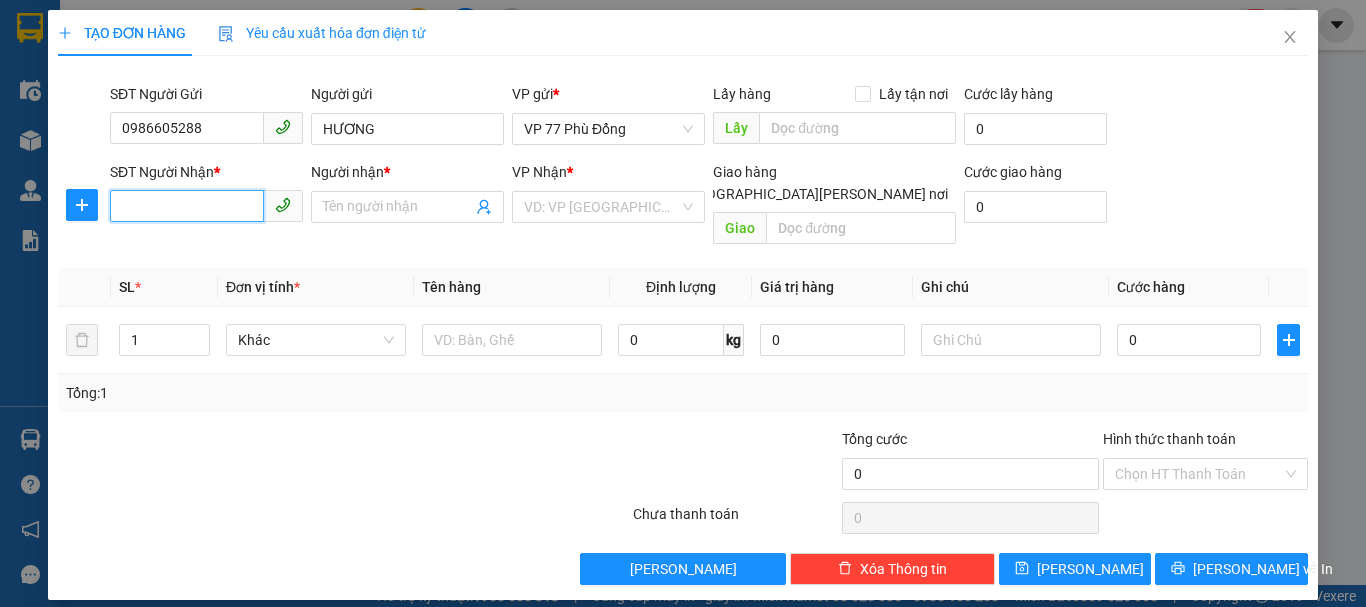 click on "SĐT Người Nhận  *" at bounding box center (187, 206) 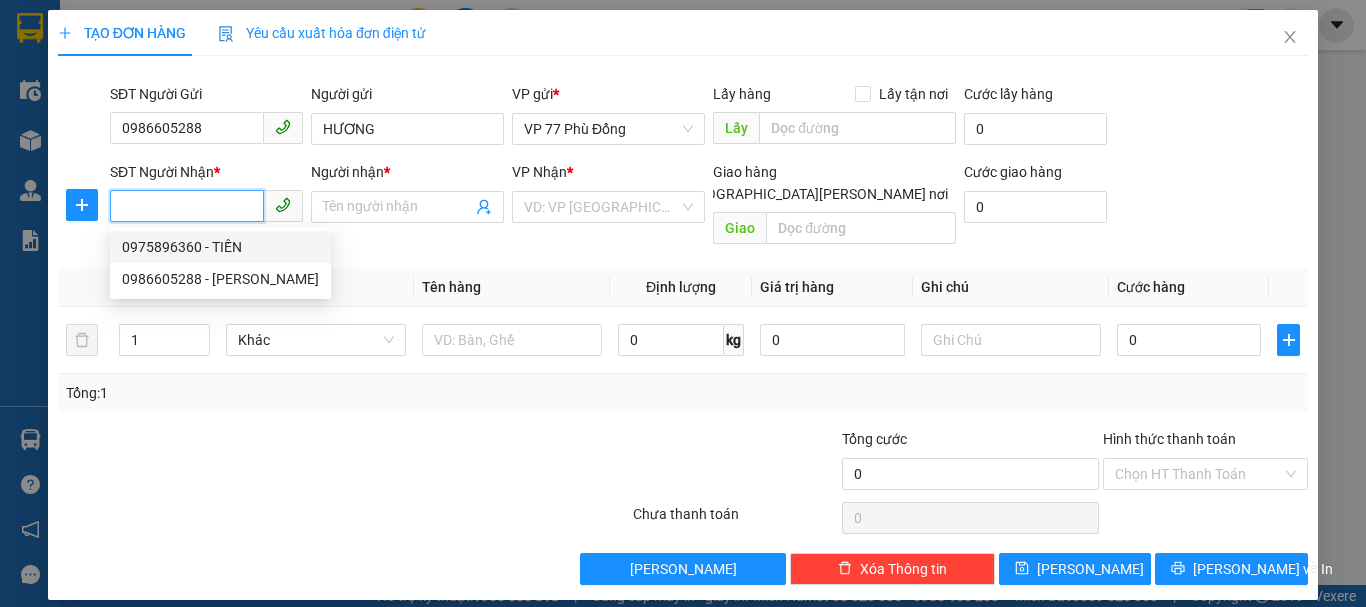 click on "0975896360 - TIẾN" at bounding box center (220, 247) 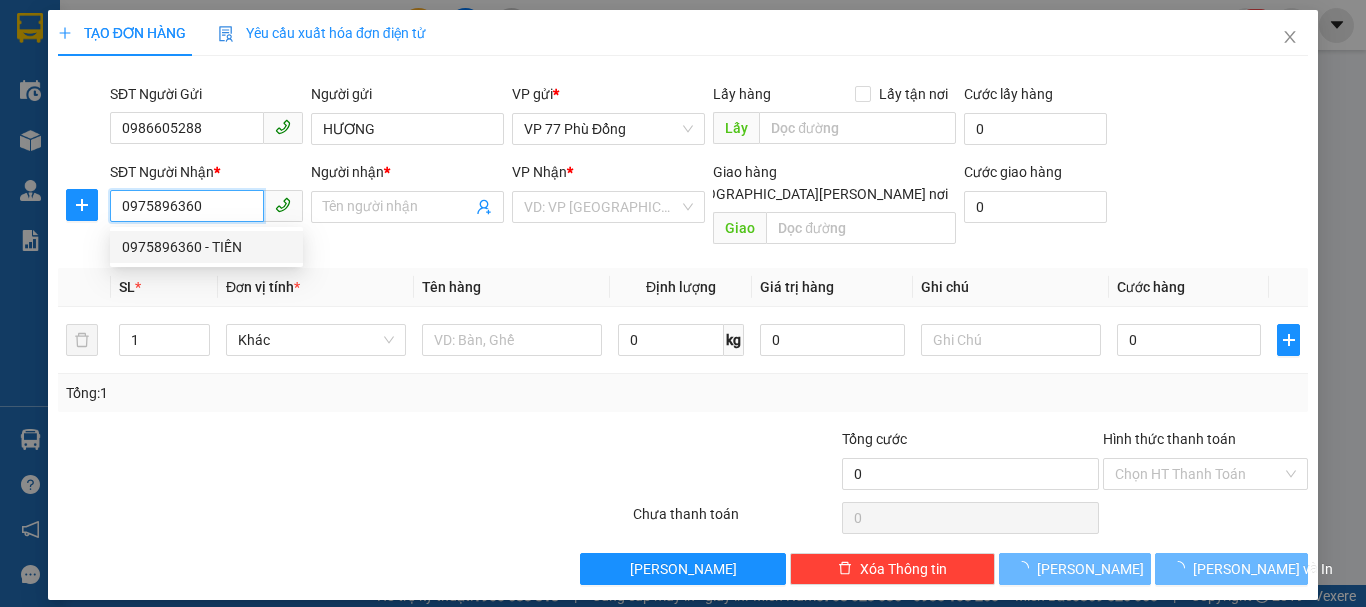 type on "TIẾN" 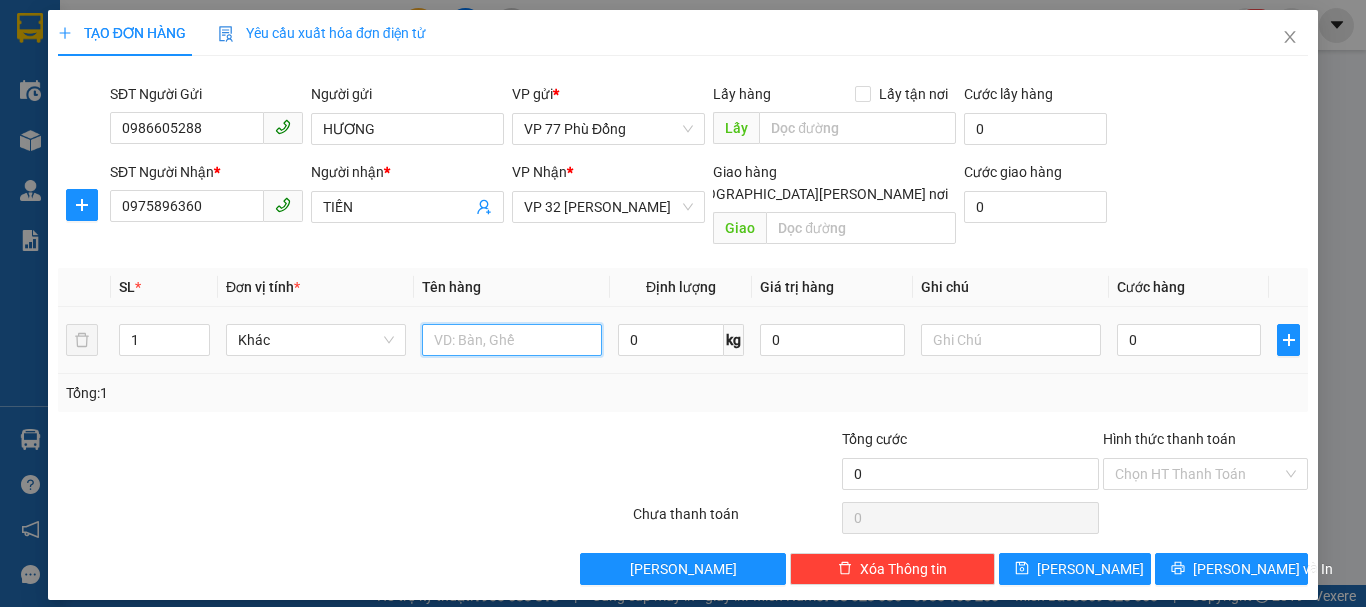 click at bounding box center [512, 340] 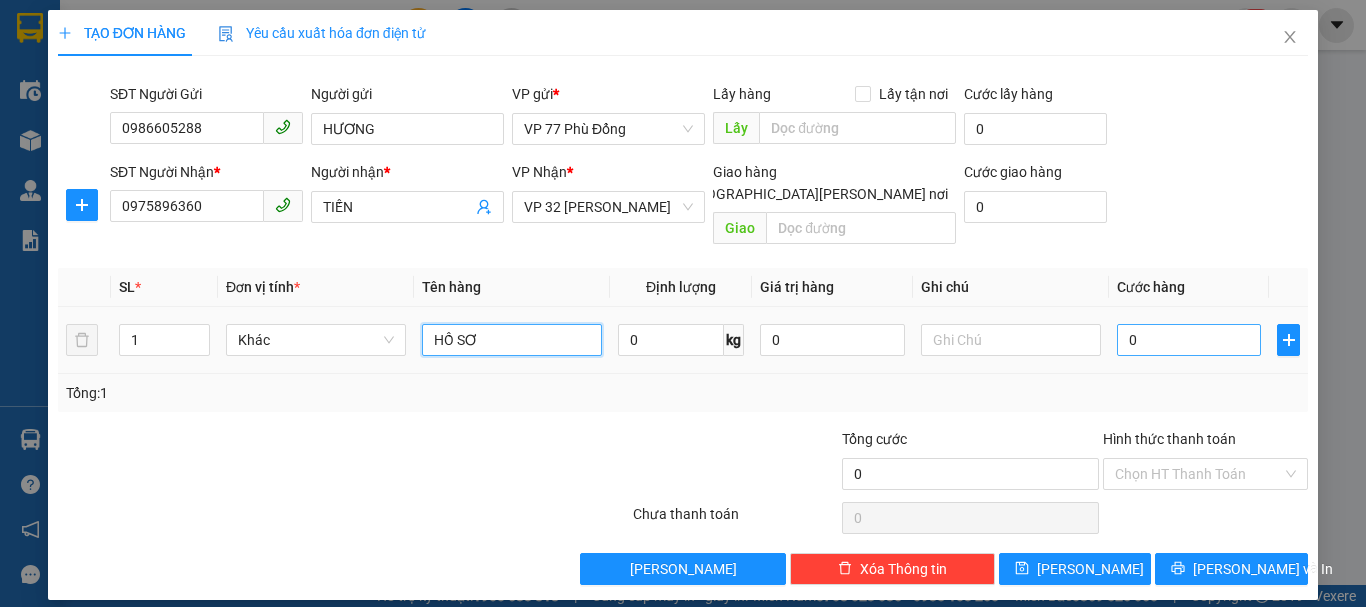 type on "HỒ SƠ" 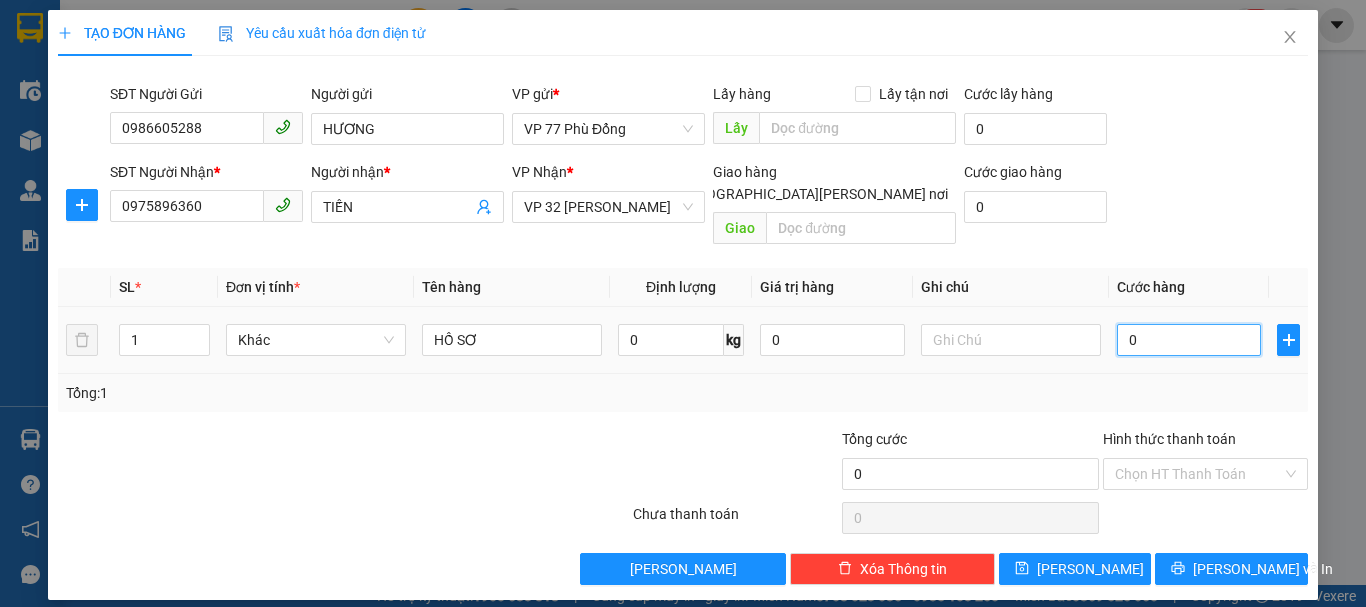 click on "0" at bounding box center (1189, 340) 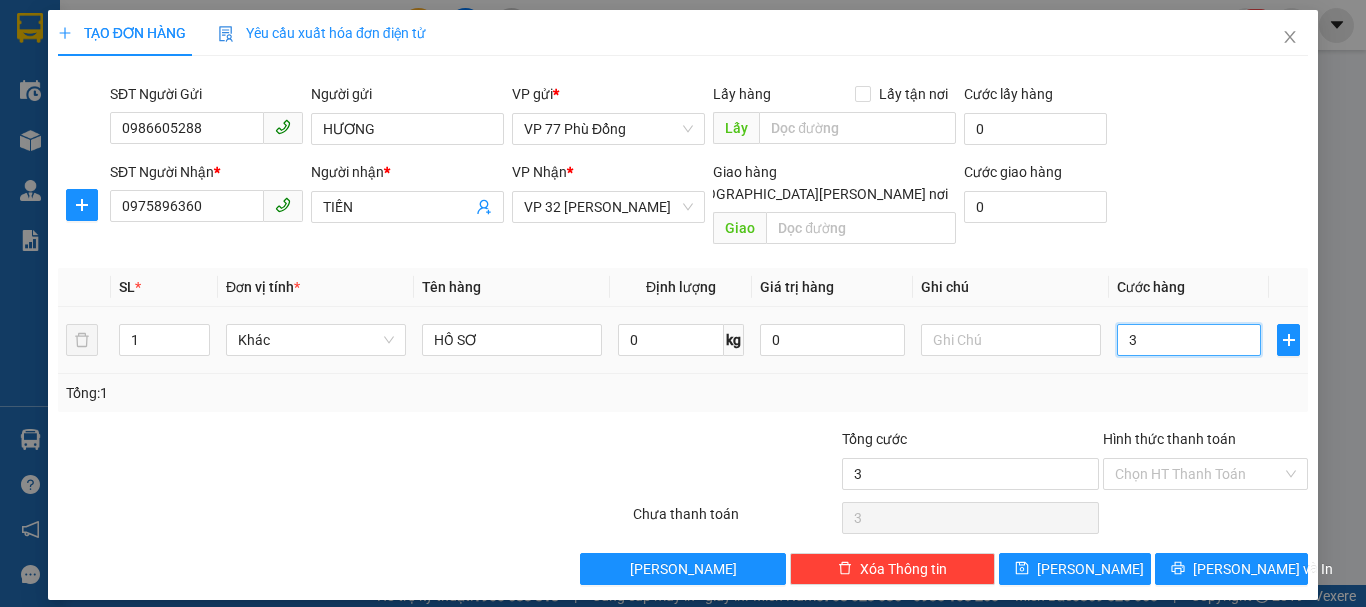 type on "30" 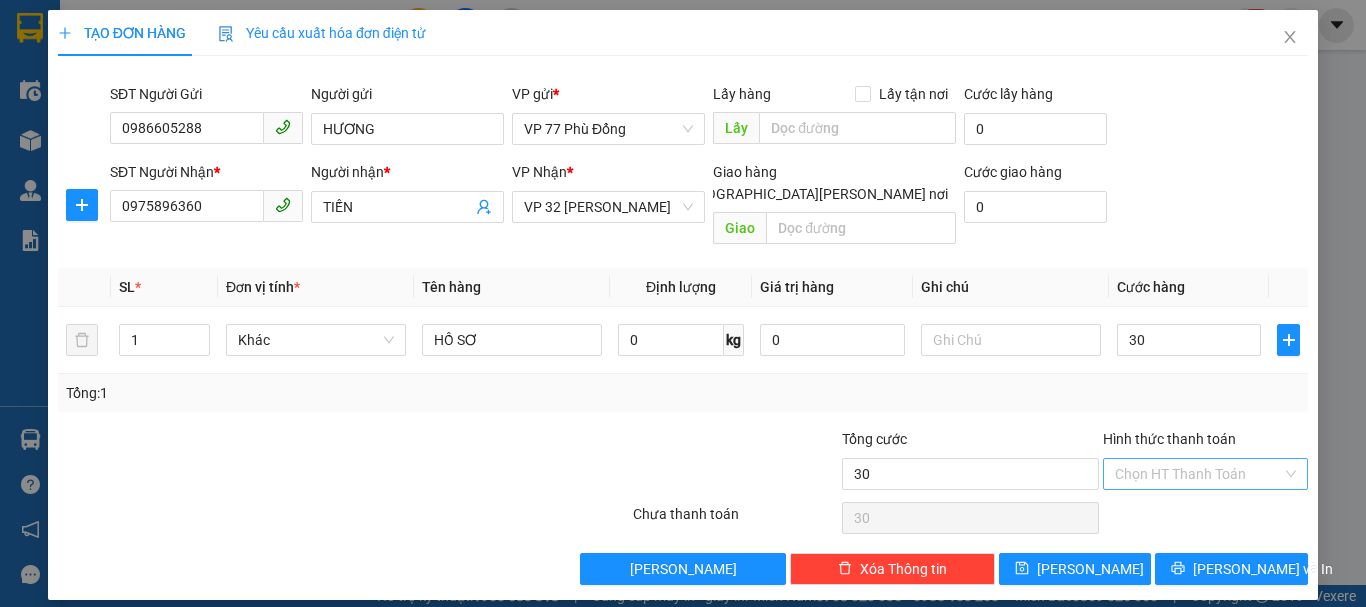 type on "30.000" 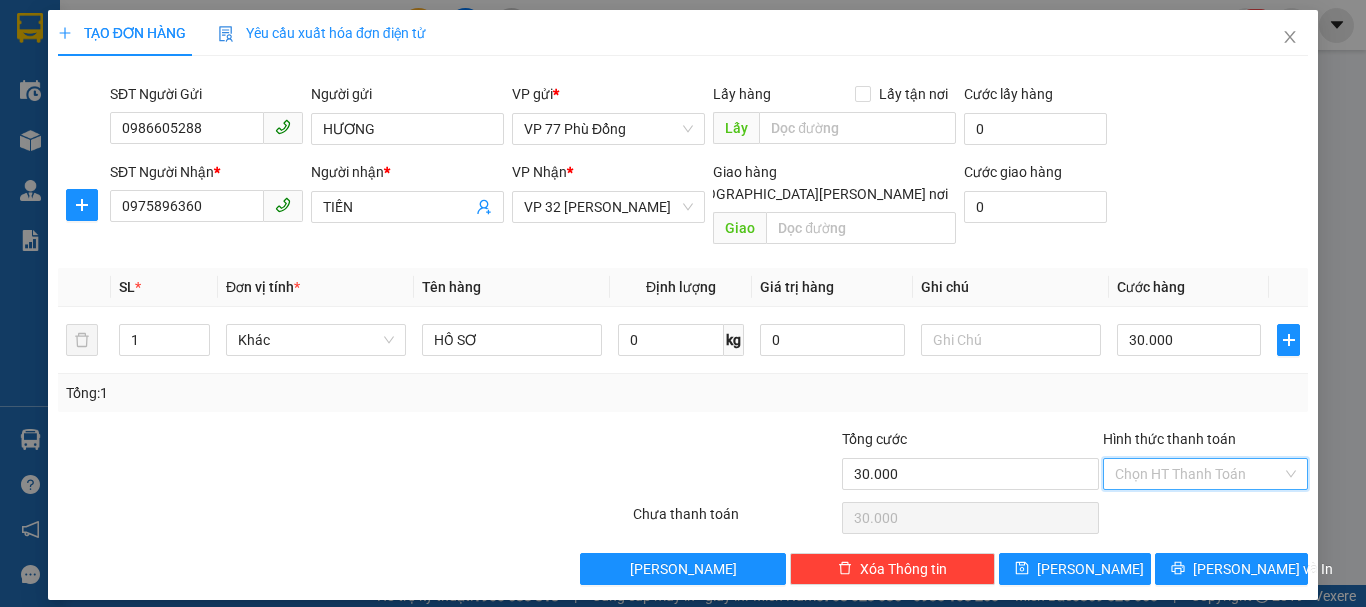 click on "Hình thức thanh toán" at bounding box center (1198, 474) 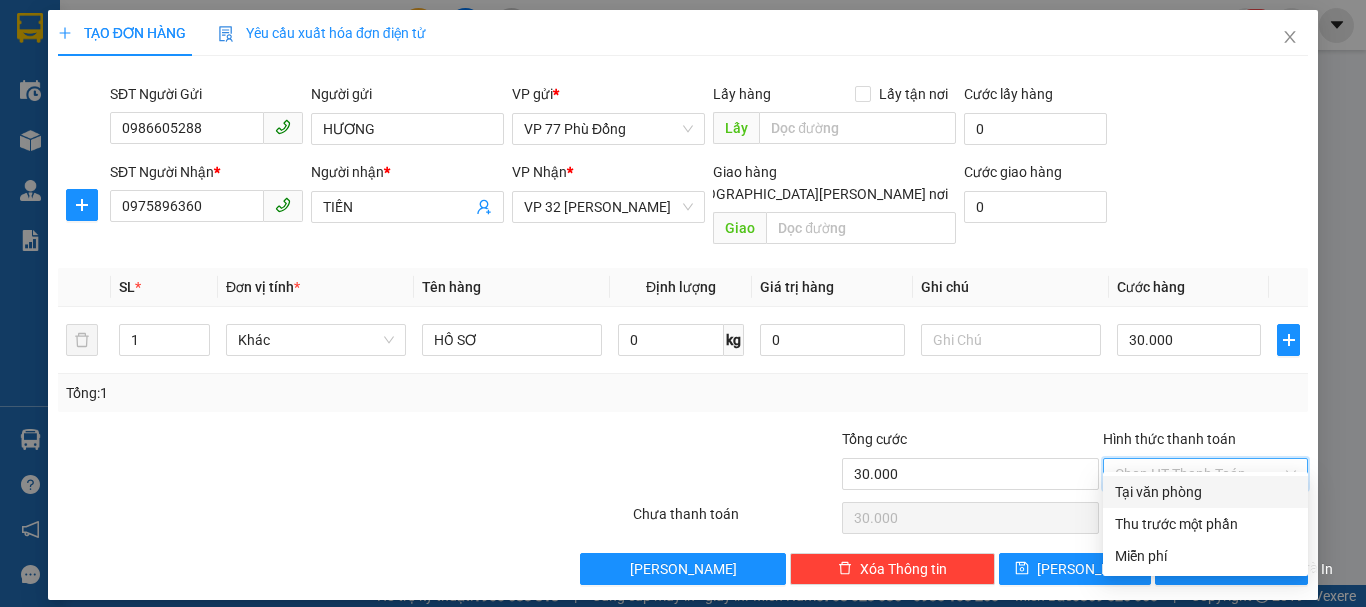 click on "Tại văn phòng" at bounding box center (1205, 492) 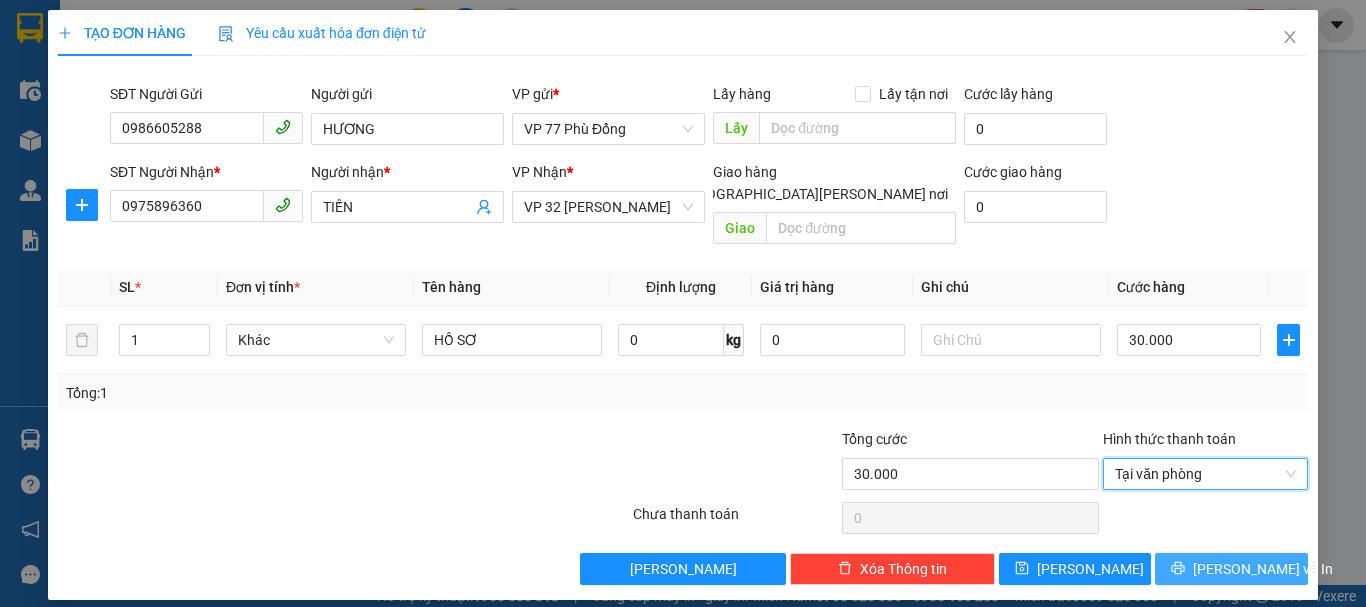 click on "[PERSON_NAME] và In" at bounding box center (1263, 569) 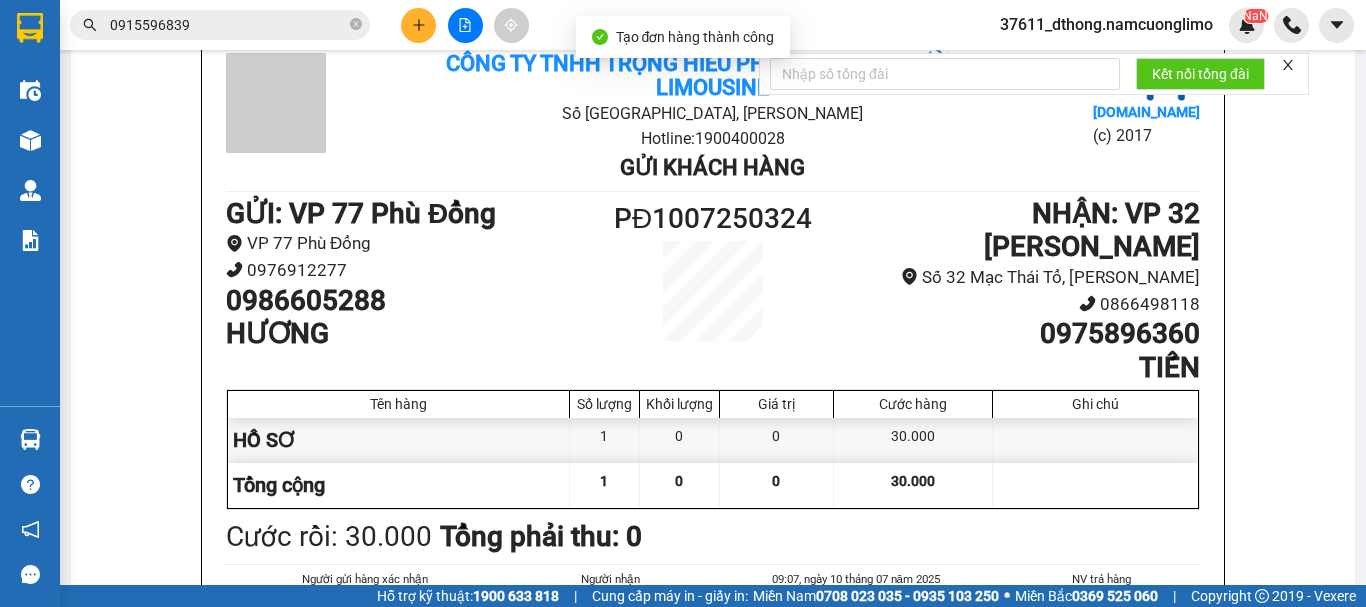 scroll, scrollTop: 0, scrollLeft: 0, axis: both 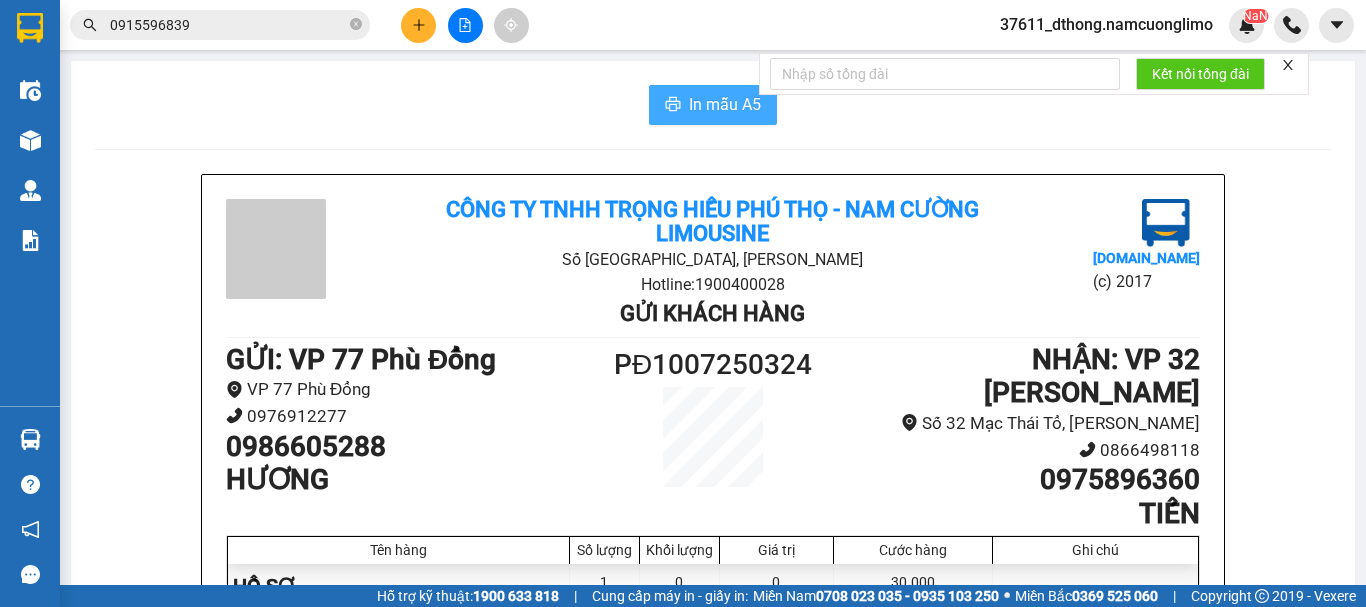 click on "In mẫu A5" at bounding box center (725, 104) 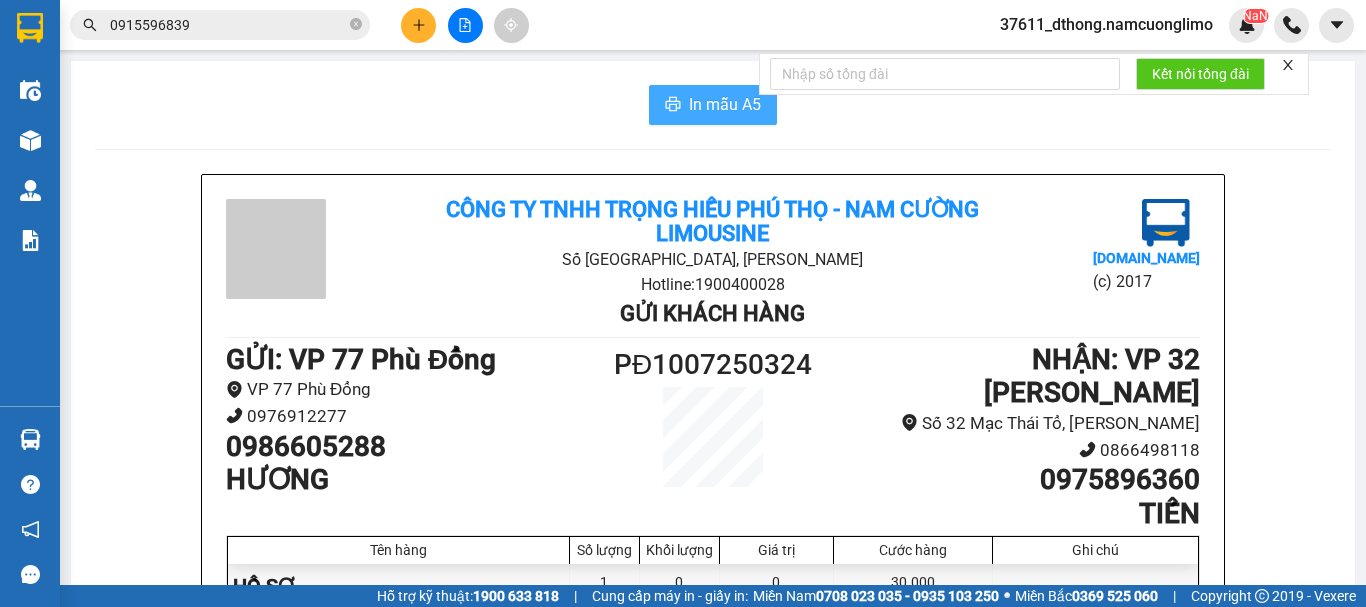 scroll, scrollTop: 0, scrollLeft: 0, axis: both 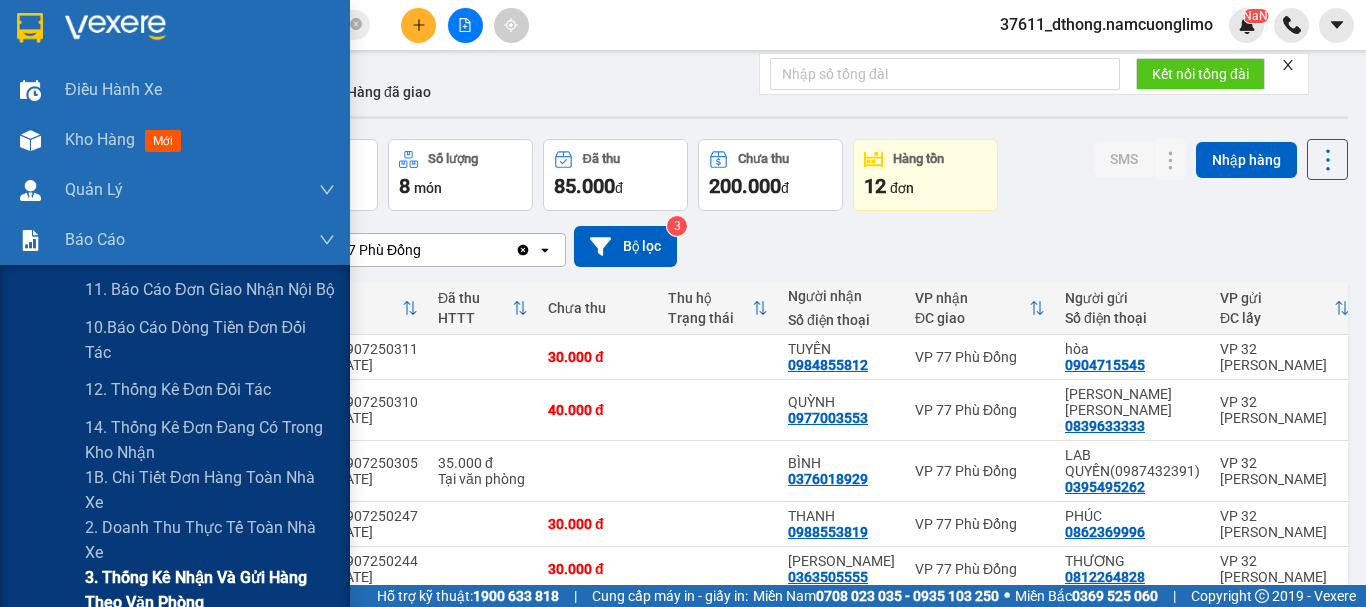 click on "3. Thống kê nhận và gửi hàng theo văn phòng" at bounding box center (210, 590) 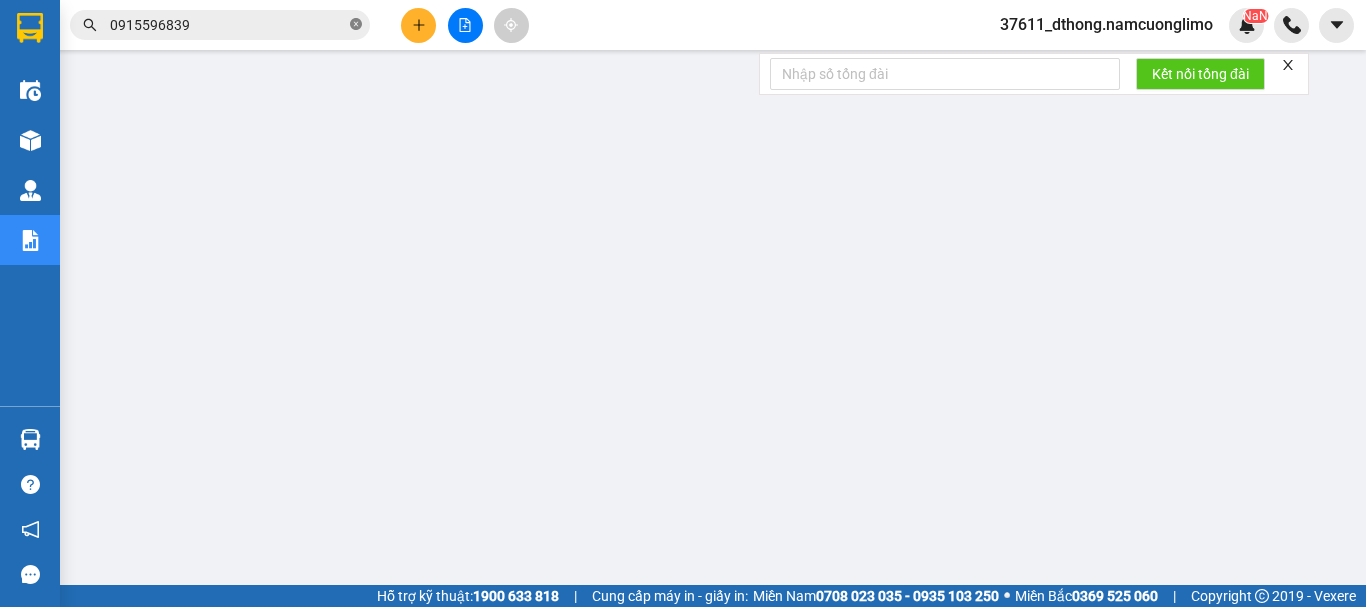click 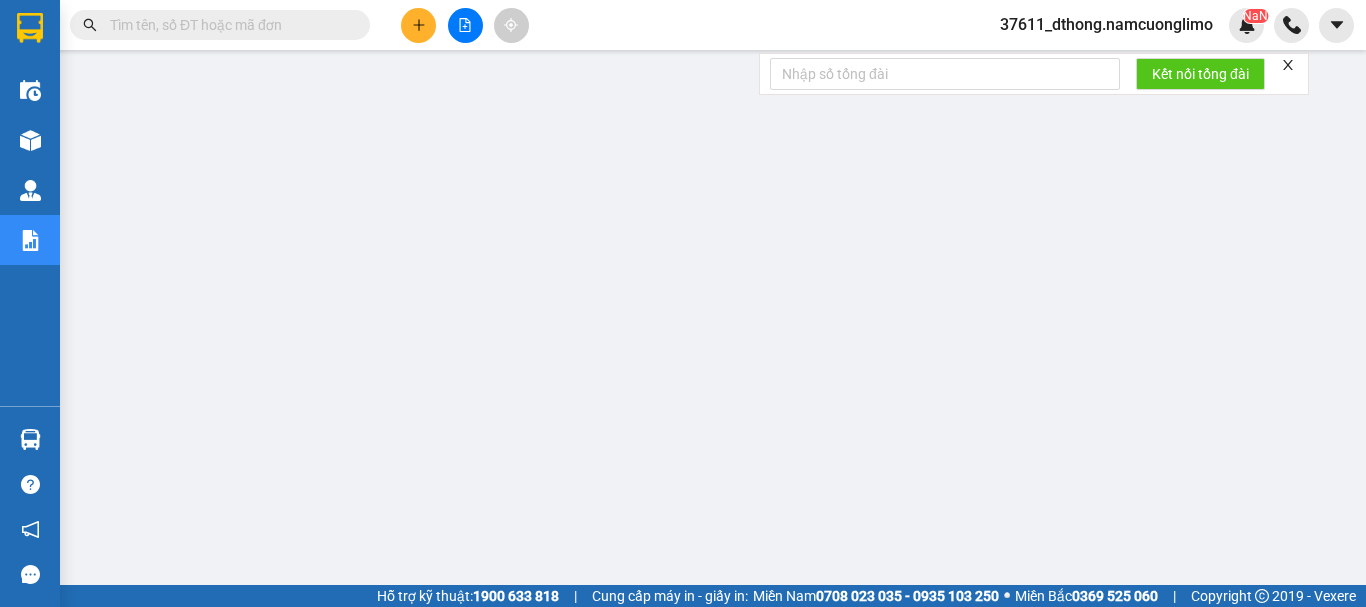 click at bounding box center [220, 25] 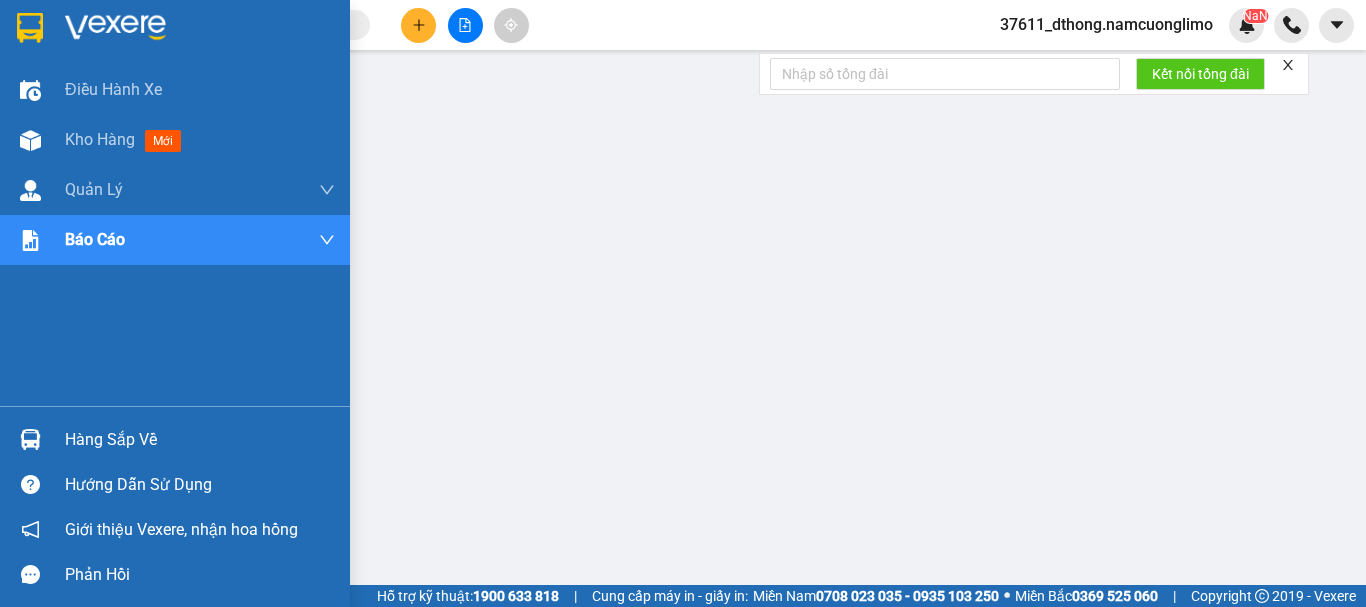 click at bounding box center (30, 28) 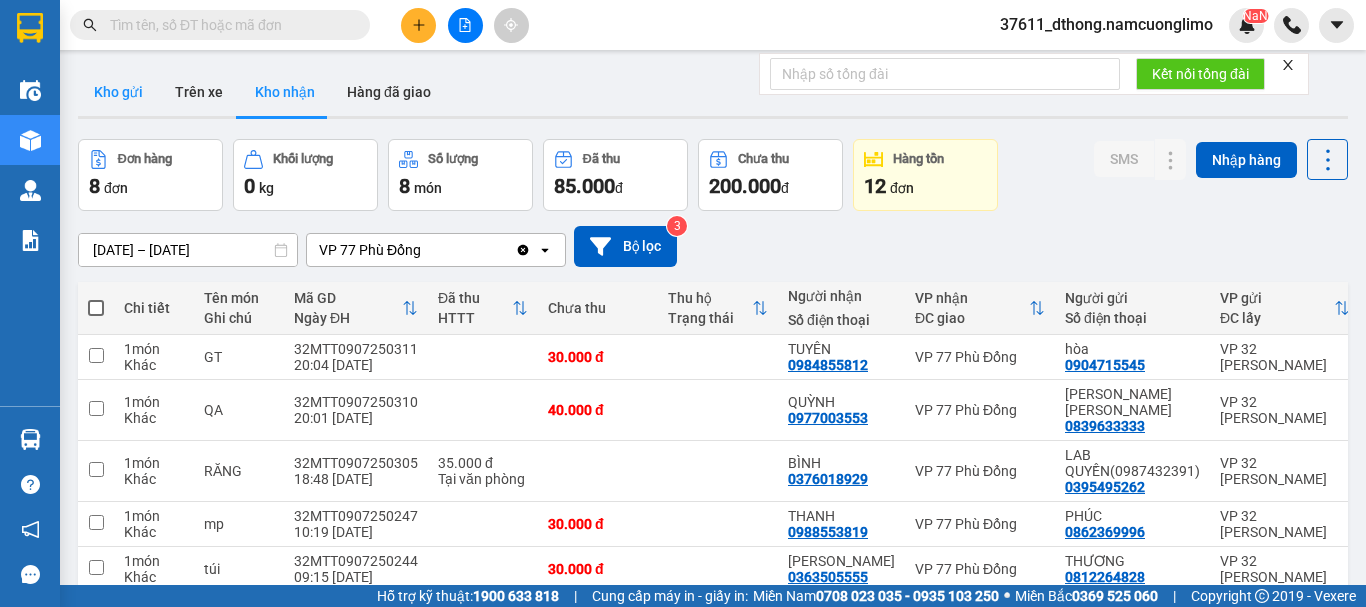 click on "Kho gửi" at bounding box center [118, 92] 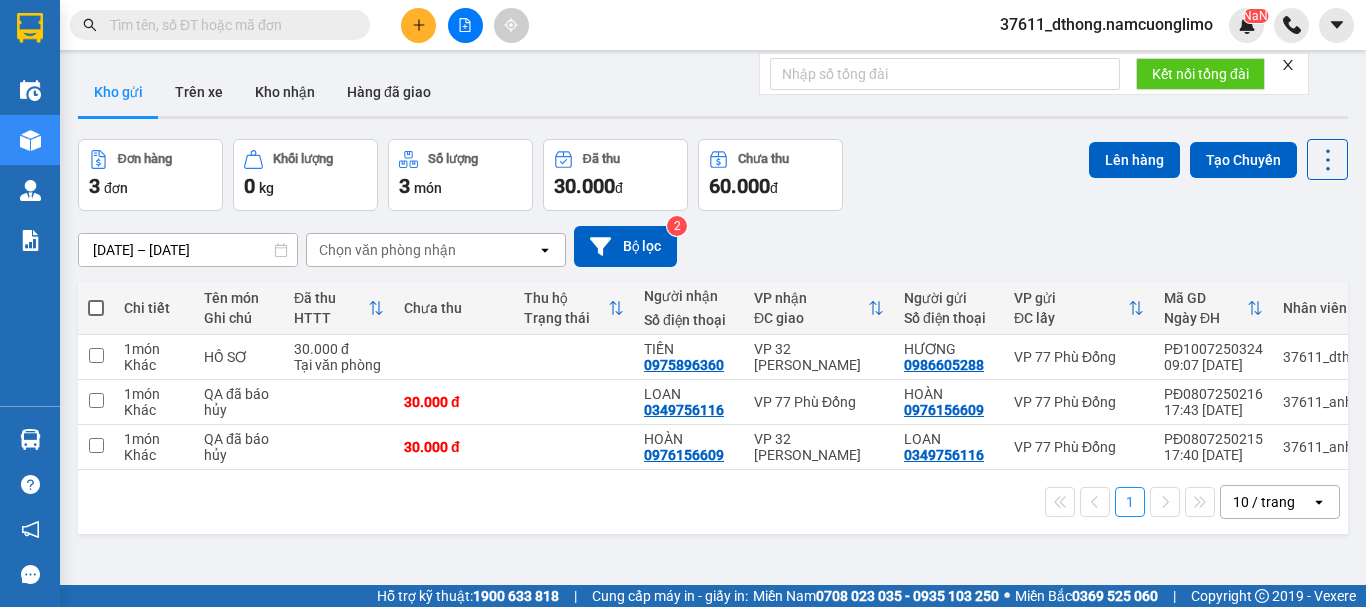 click at bounding box center (228, 25) 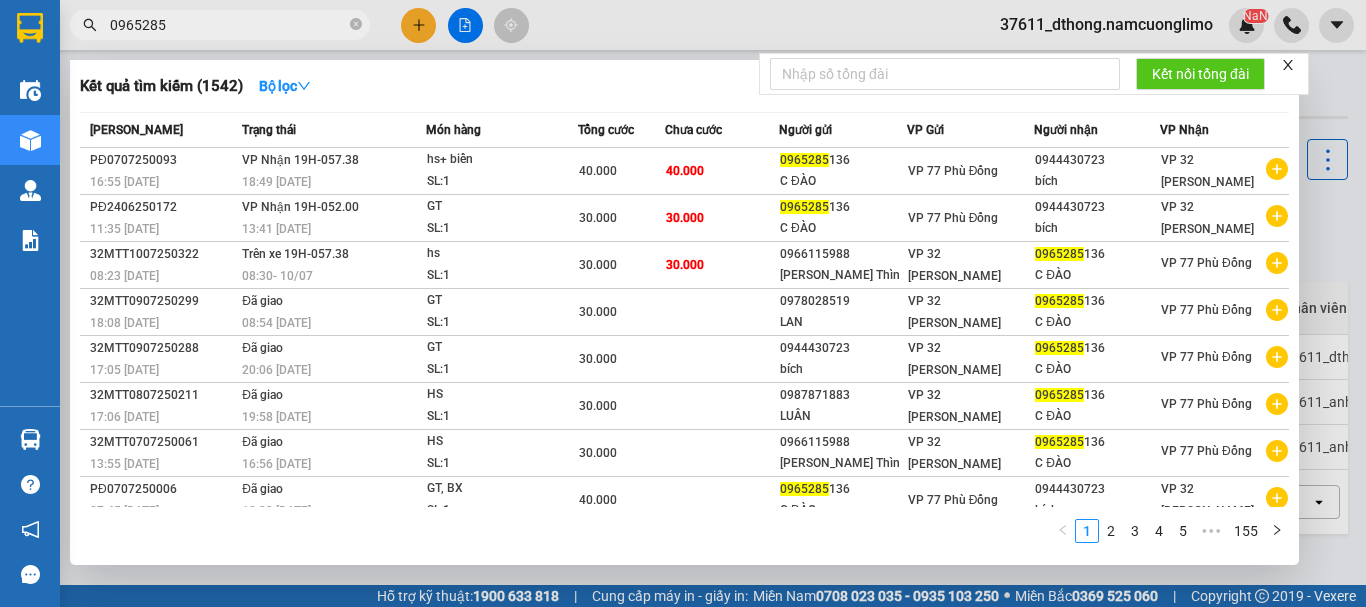 click on "0965285" at bounding box center (228, 25) 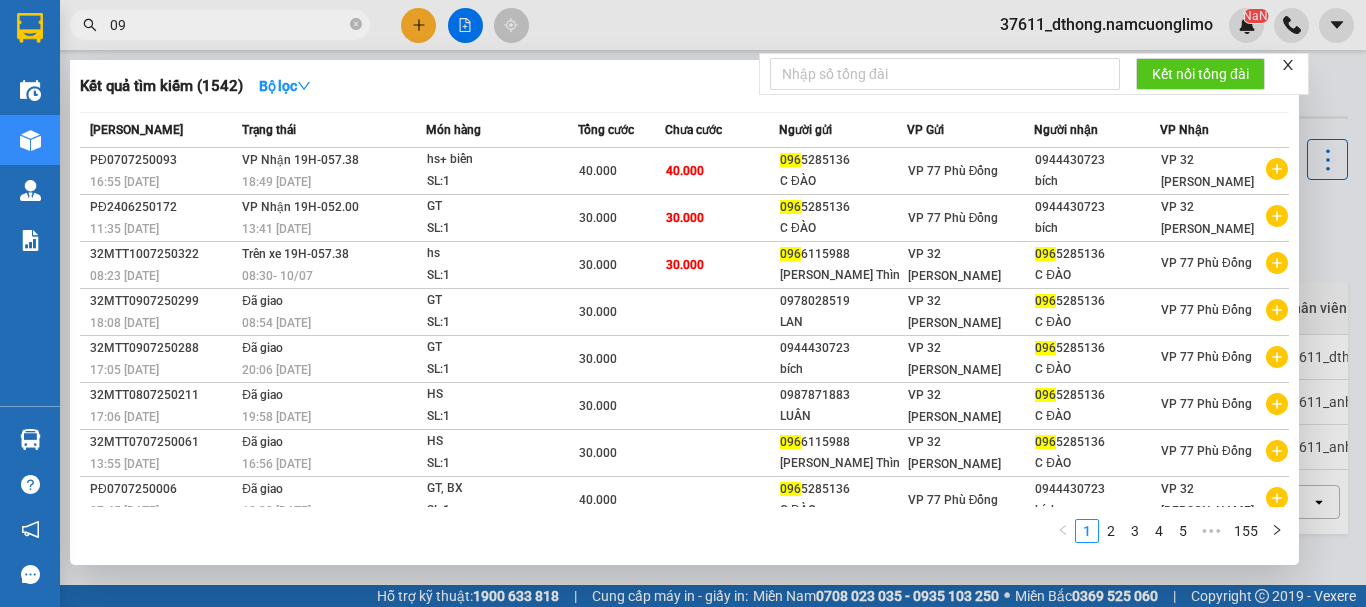type on "0" 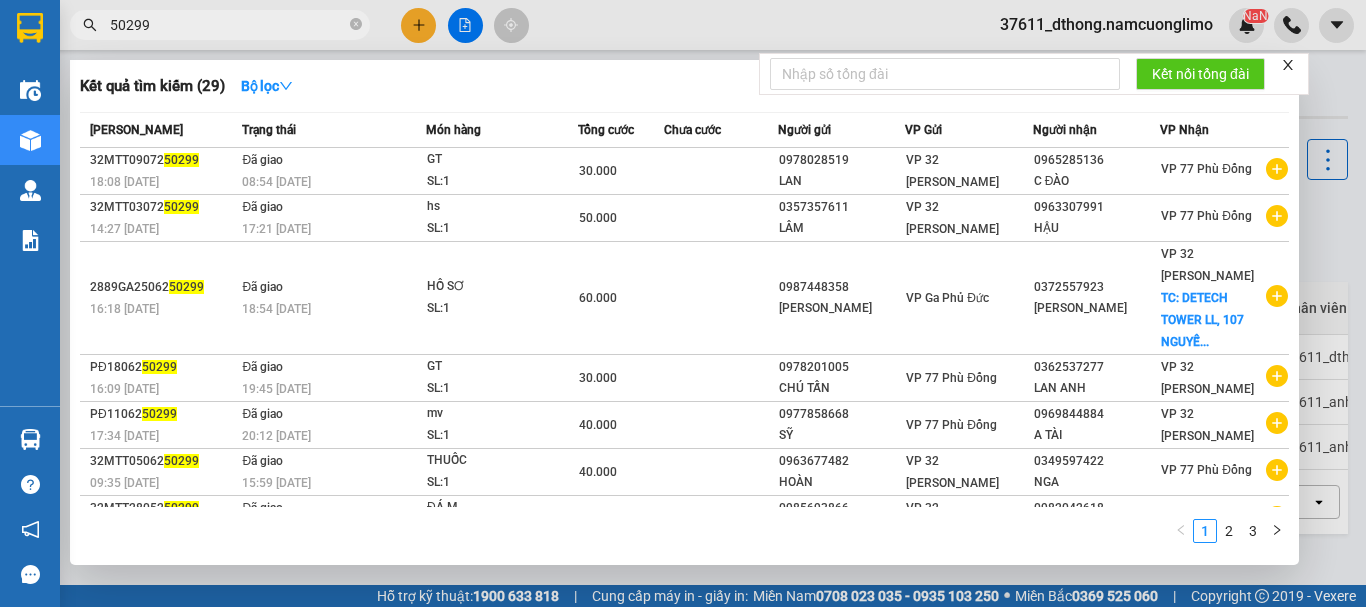 type on "50299" 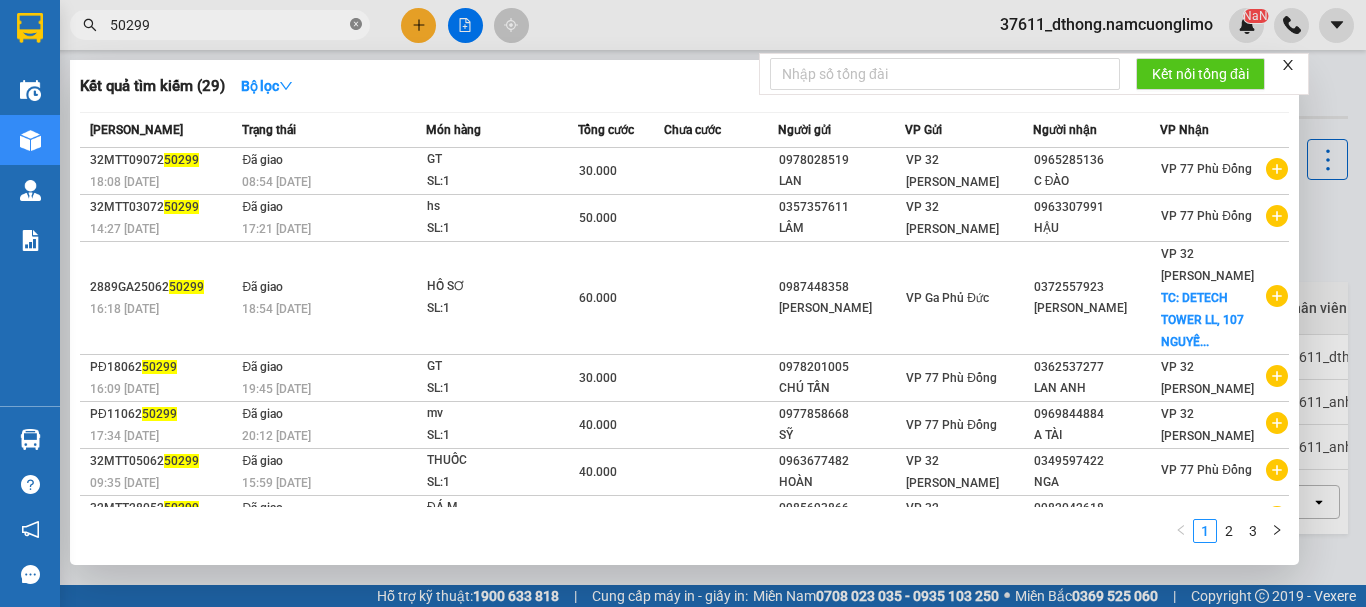 click 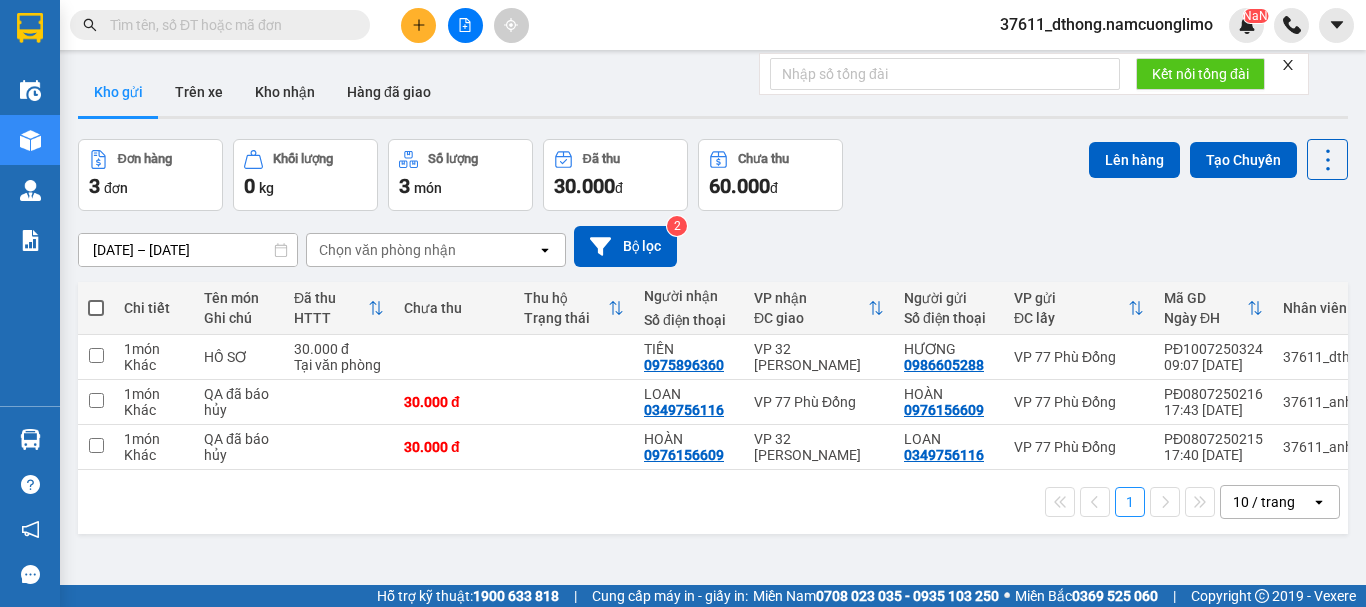 click at bounding box center [228, 25] 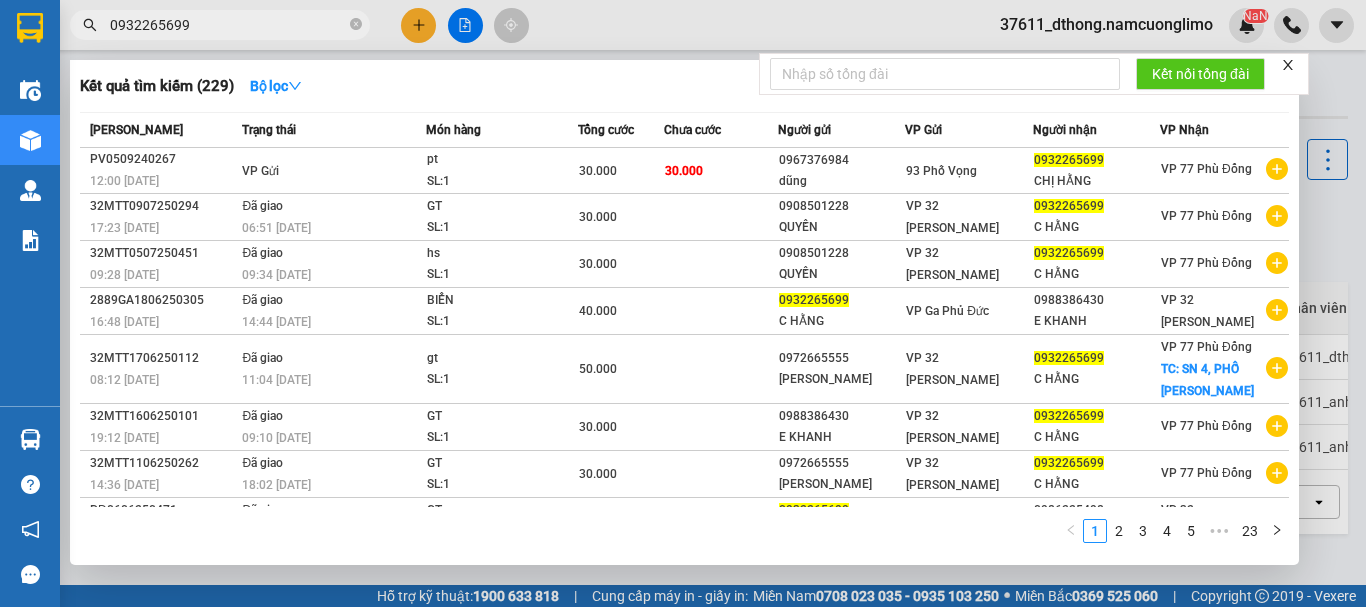 click on "0932265699" at bounding box center (228, 25) 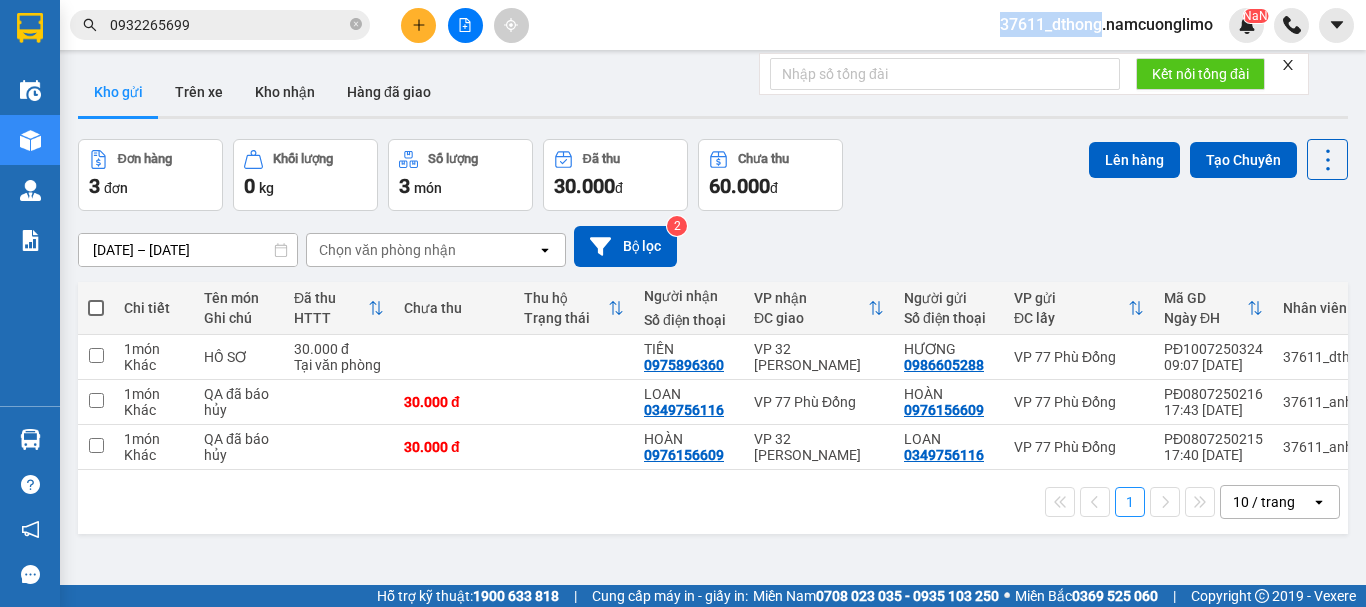 click on "Kết quả tìm kiếm ( 229 )  Bộ lọc  Mã ĐH Trạng thái Món hàng Tổng cước Chưa cước Người gửi VP Gửi Người nhận VP Nhận PV0509240267 12:00 - 05/09 VP Gửi   pt SL:  1 30.000 30.000 0967376984 dũng 93 Phố Vọng 0932265699 CHỊ HẰNG VP 77 Phù Đổng 32MTT0907250294 17:23 - 09/07 Đã giao   06:51 - 10/07 GT SL:  1 30.000 0908501228 QUYỀN VP 32 Mạc Thái Tổ 0932265699 C HẰNG VP 77 Phù Đổng 32MTT0507250451 09:28 - 05/07 Đã giao   09:34 - 06/07 hs SL:  1 30.000 0908501228 QUYỀN VP 32 Mạc Thái Tổ 0932265699 C HẰNG VP 77 Phù Đổng 2889GA1806250305 16:48 - 18/06 Đã giao   14:44 - 19/06 BIỂN SL:  1 40.000 0932265699 C HẰNG VP Ga Phủ Đức 0988386430 E KHANH VP 32 Mạc Thái Tổ 32MTT1706250112 08:12 - 17/06 Đã giao   11:04 - 17/06 gt SL:  1 50.000 0972665555 ANH SƠN VP 32 Mạc Thái Tổ 0932265699 C HẰNG VP 77 Phù Đổng TC: SN 4, PHỐ KIỀU HOA  32MTT1606250101 19:12 - 16/06 Đã giao   09:10 - 17/06 GT SL:  1 30.000   GT 1" at bounding box center [683, 25] 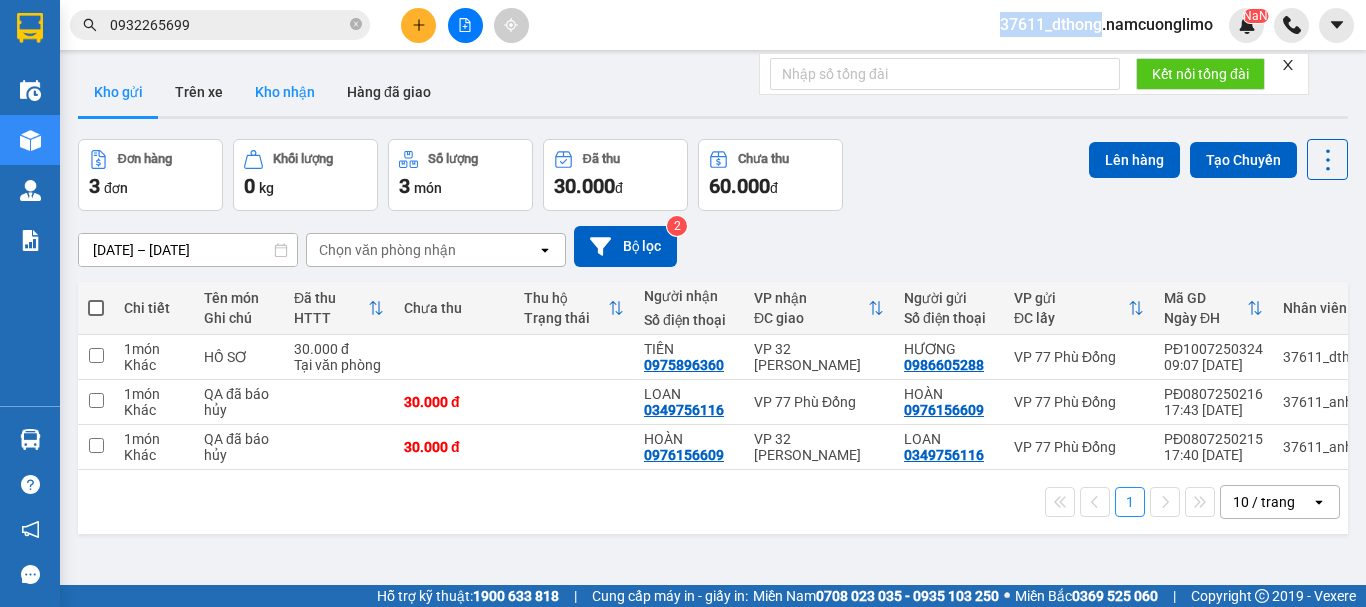 click on "Kho nhận" at bounding box center (285, 92) 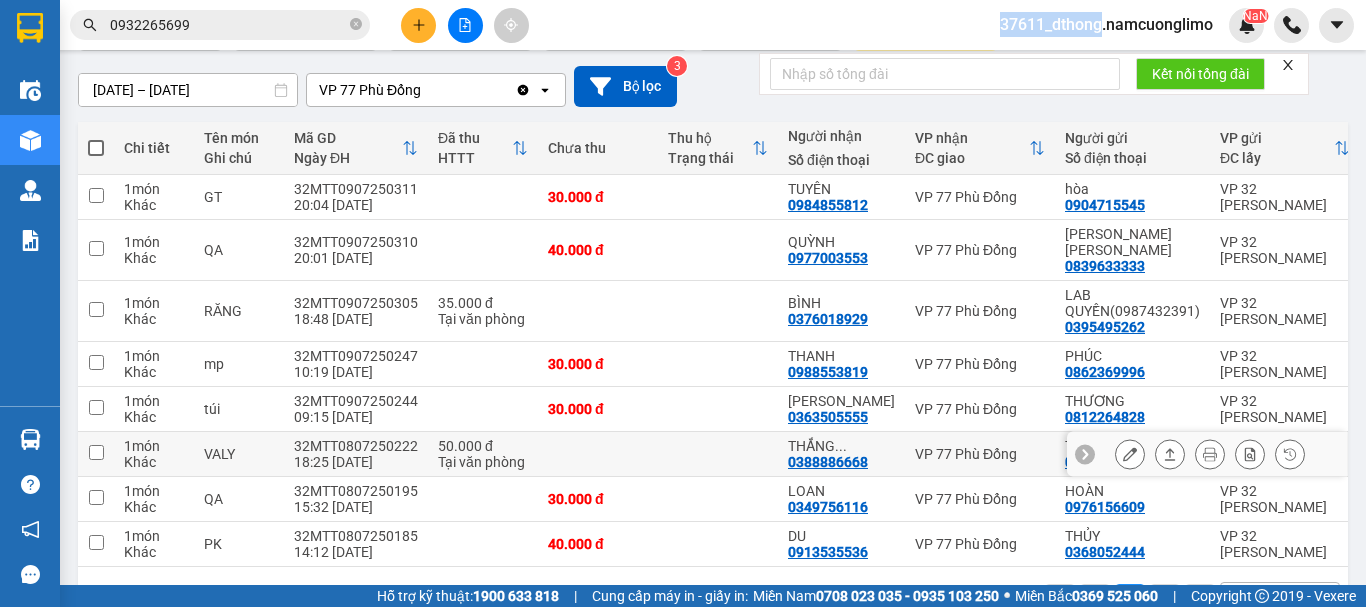 scroll, scrollTop: 0, scrollLeft: 0, axis: both 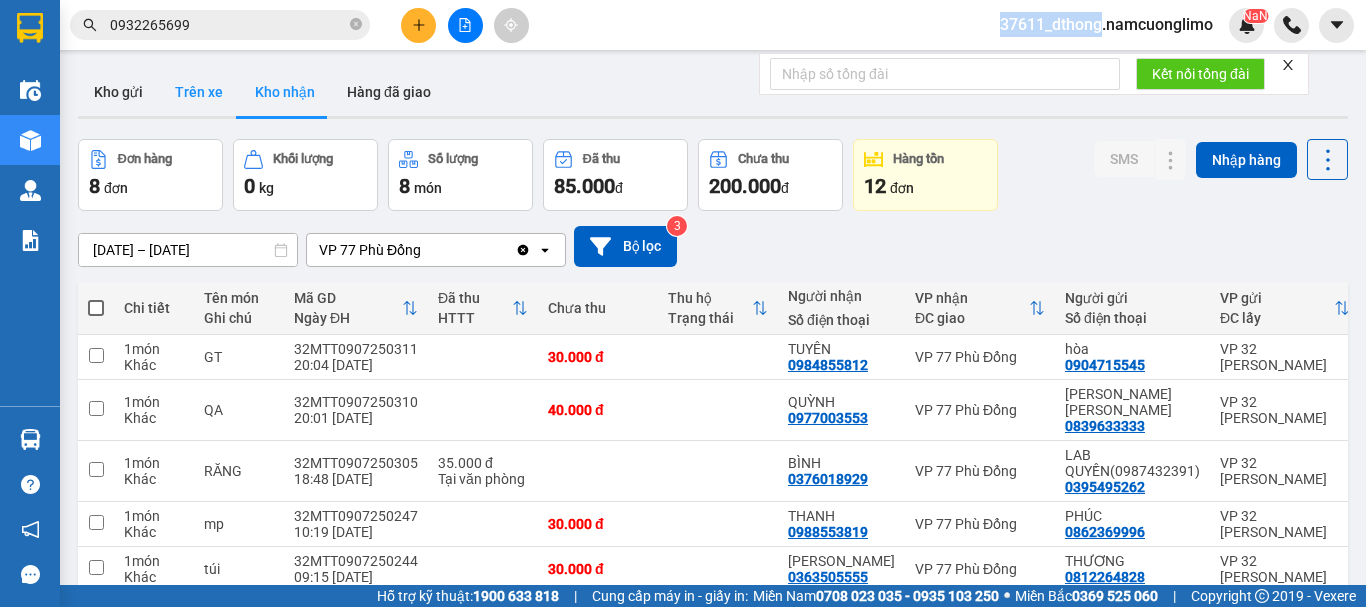 click on "Trên xe" at bounding box center [199, 92] 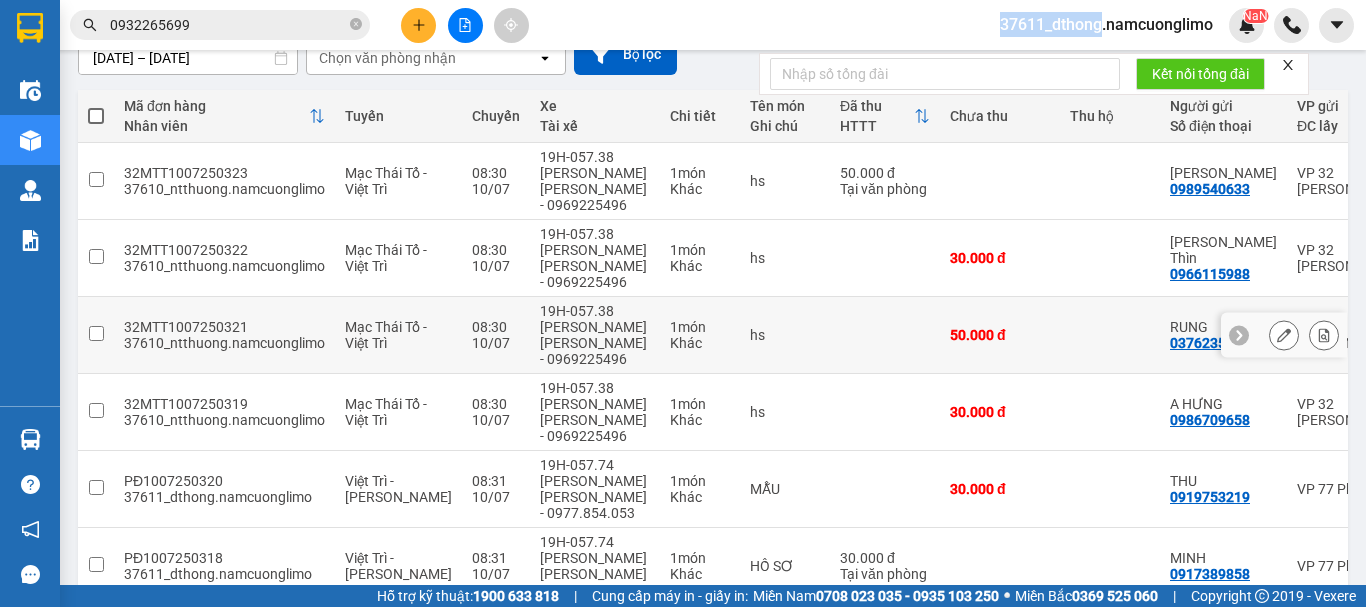 scroll, scrollTop: 392, scrollLeft: 0, axis: vertical 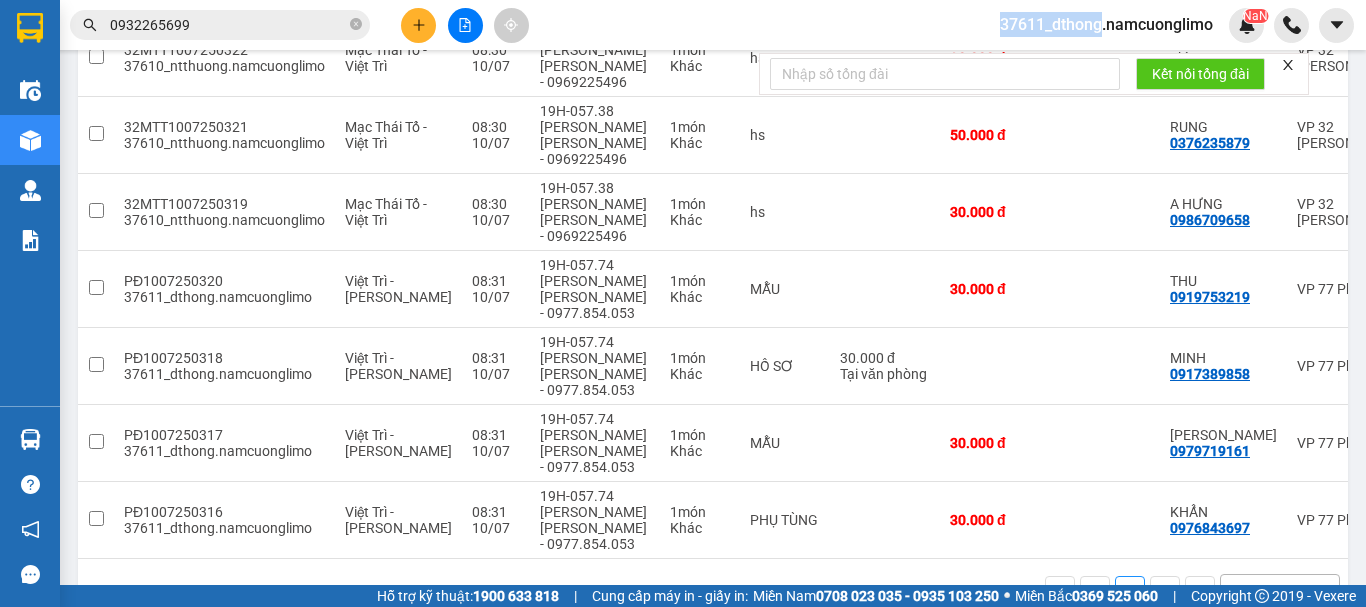 click on "1" at bounding box center [1130, 591] 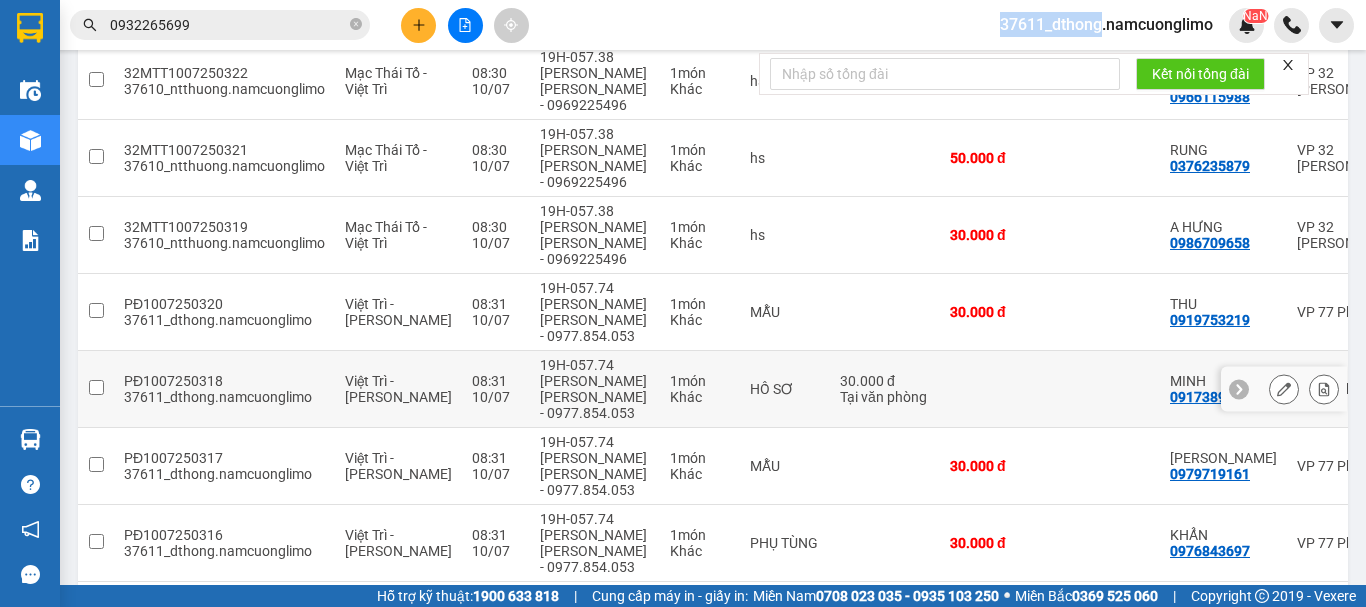 scroll, scrollTop: 392, scrollLeft: 0, axis: vertical 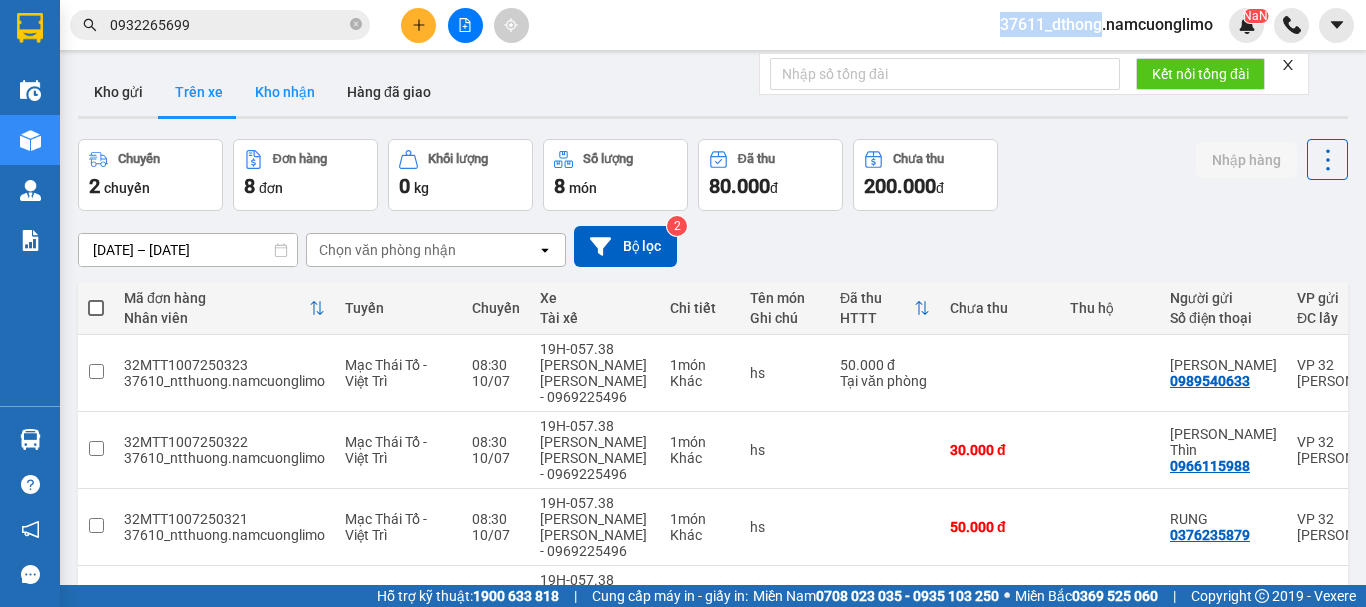 click on "Kho nhận" at bounding box center [285, 92] 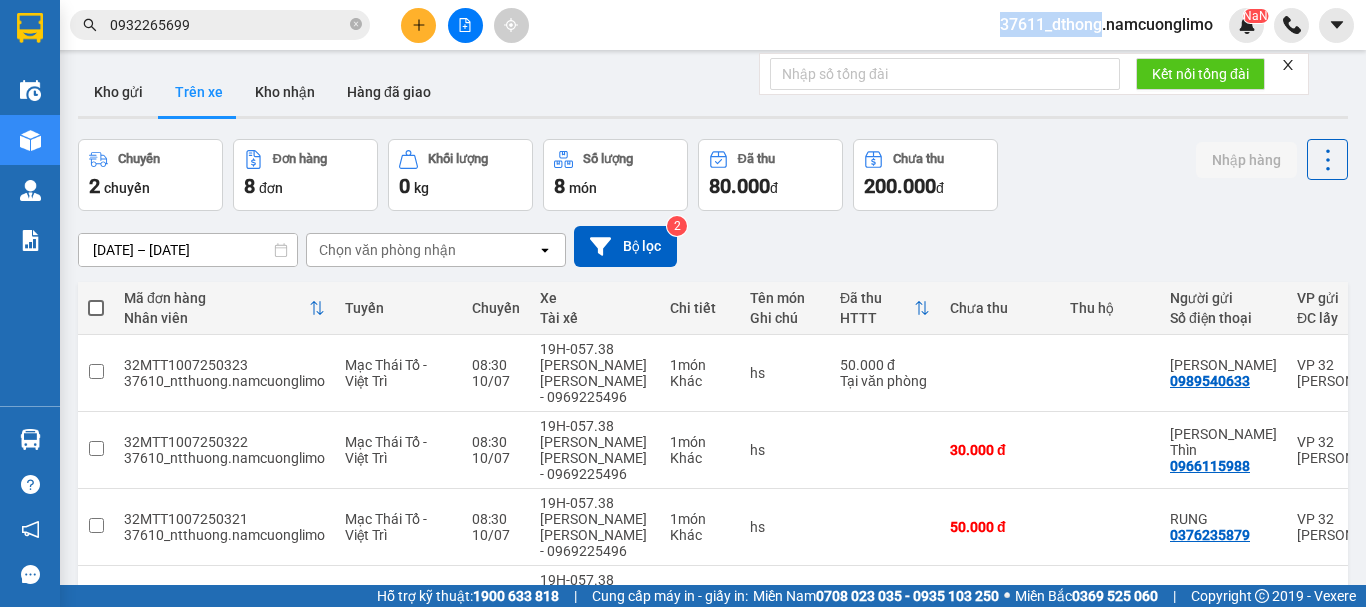 type on "[DATE] – [DATE]" 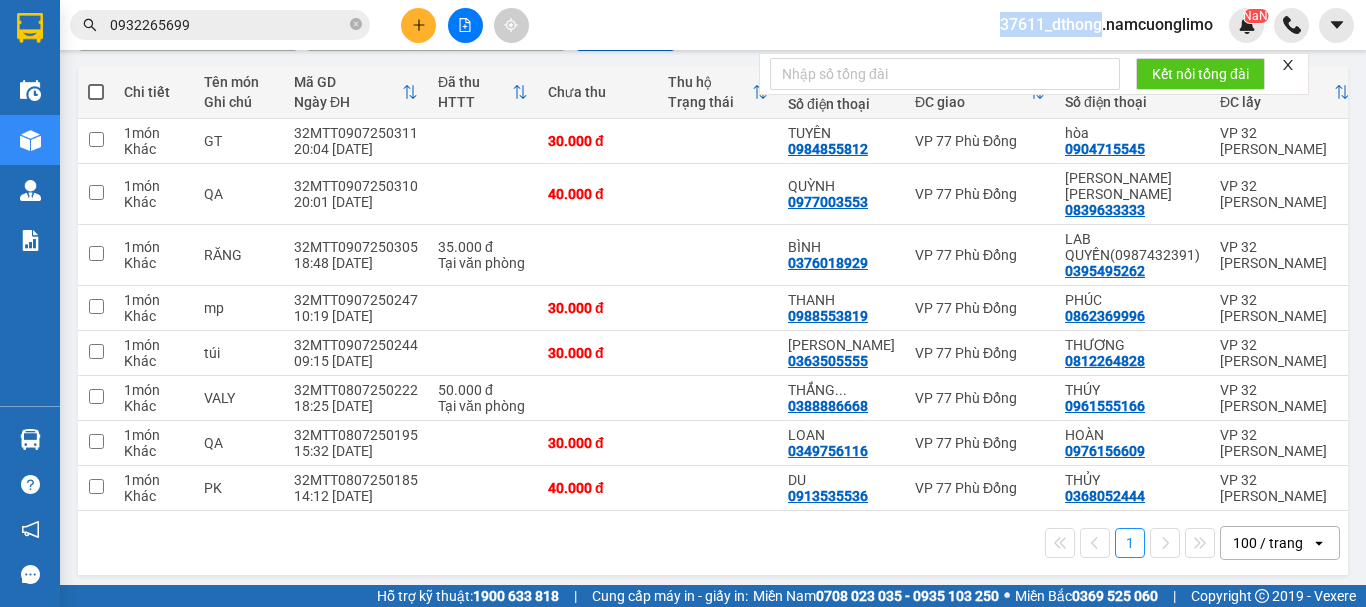 scroll, scrollTop: 0, scrollLeft: 0, axis: both 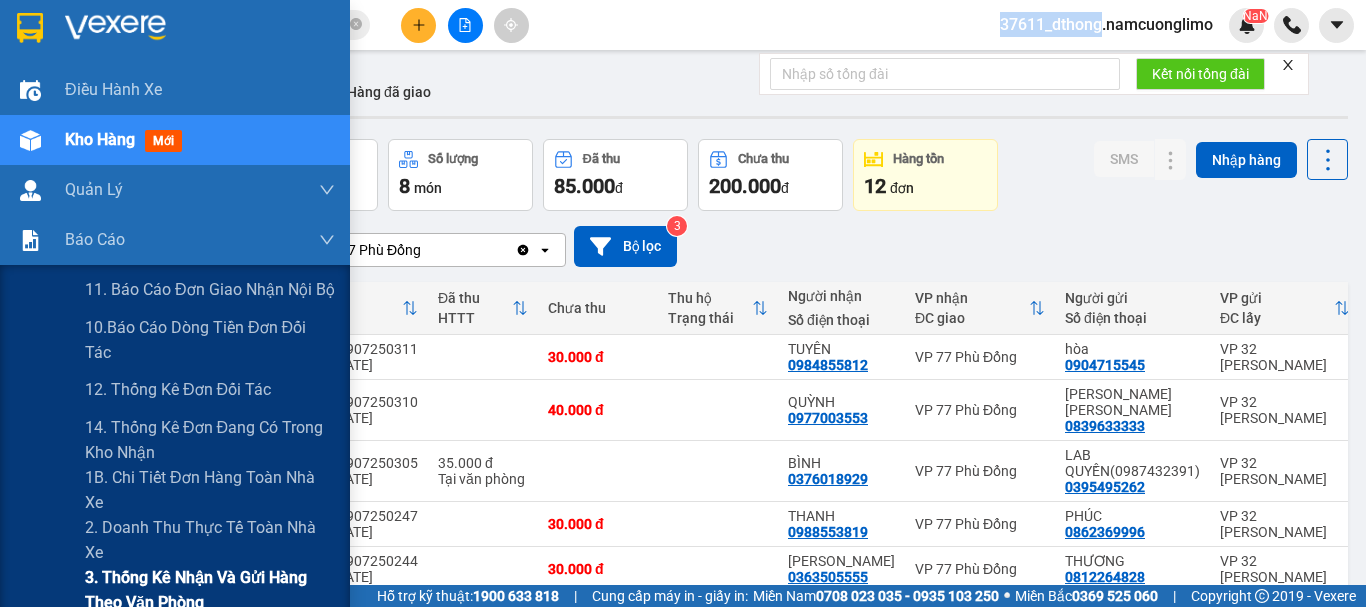 click on "3. Thống kê nhận và gửi hàng theo văn phòng" at bounding box center (210, 590) 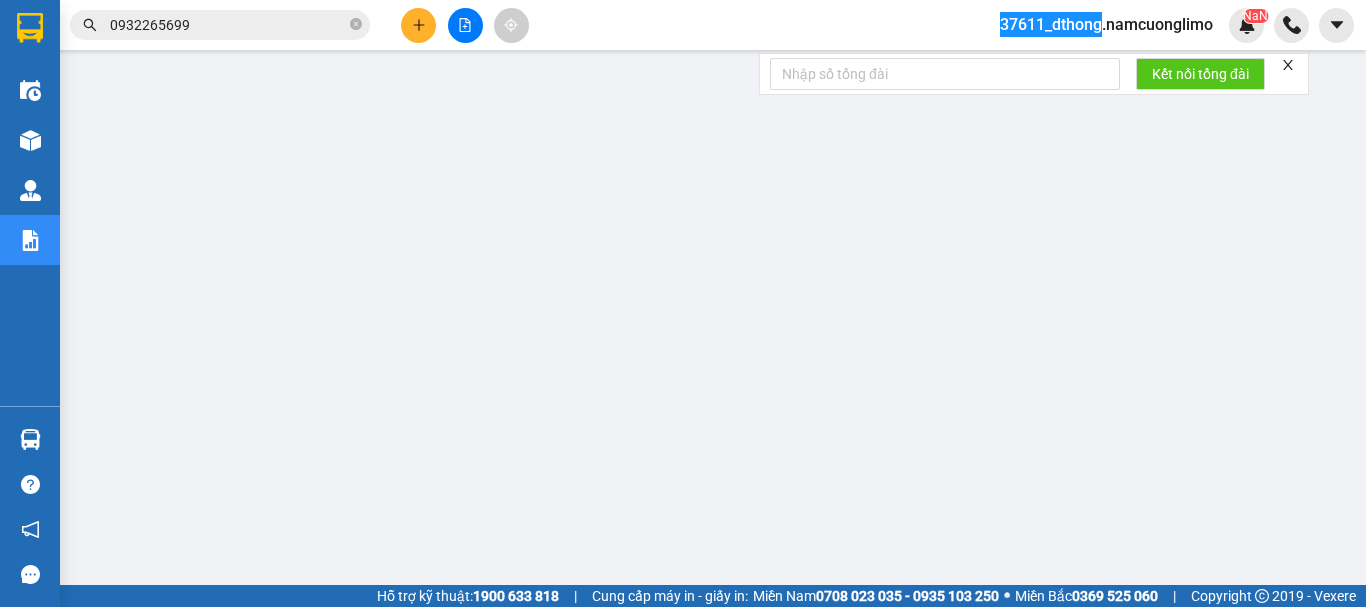 scroll, scrollTop: 0, scrollLeft: 0, axis: both 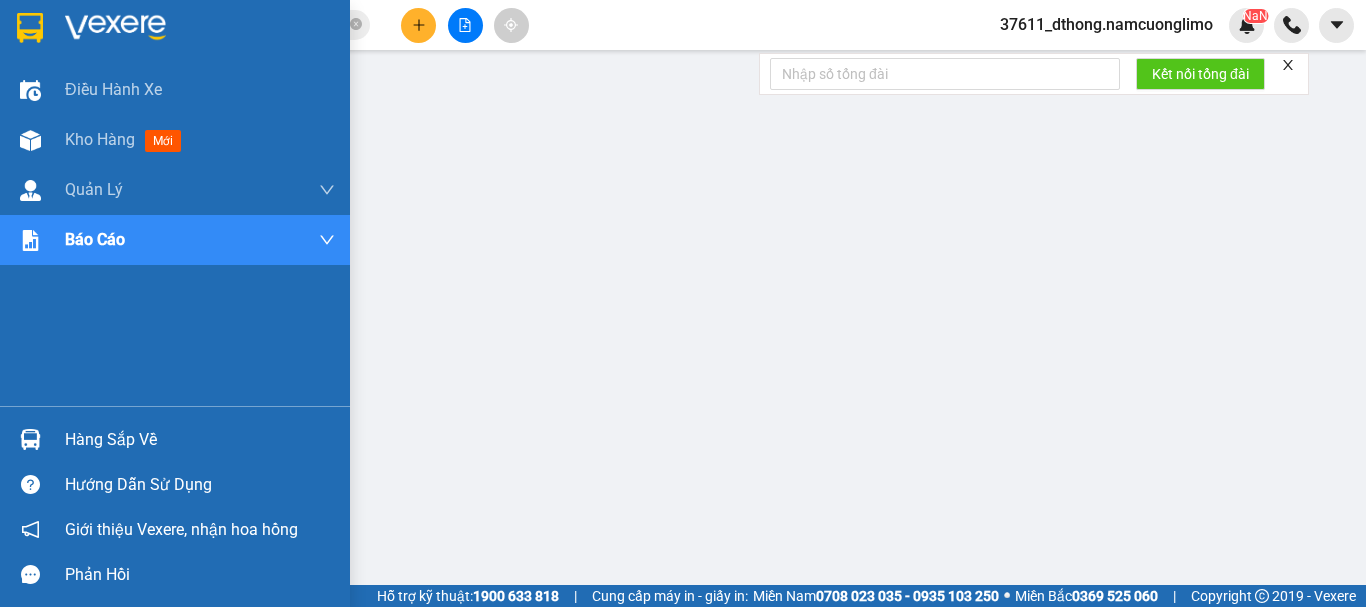 click at bounding box center [30, 27] 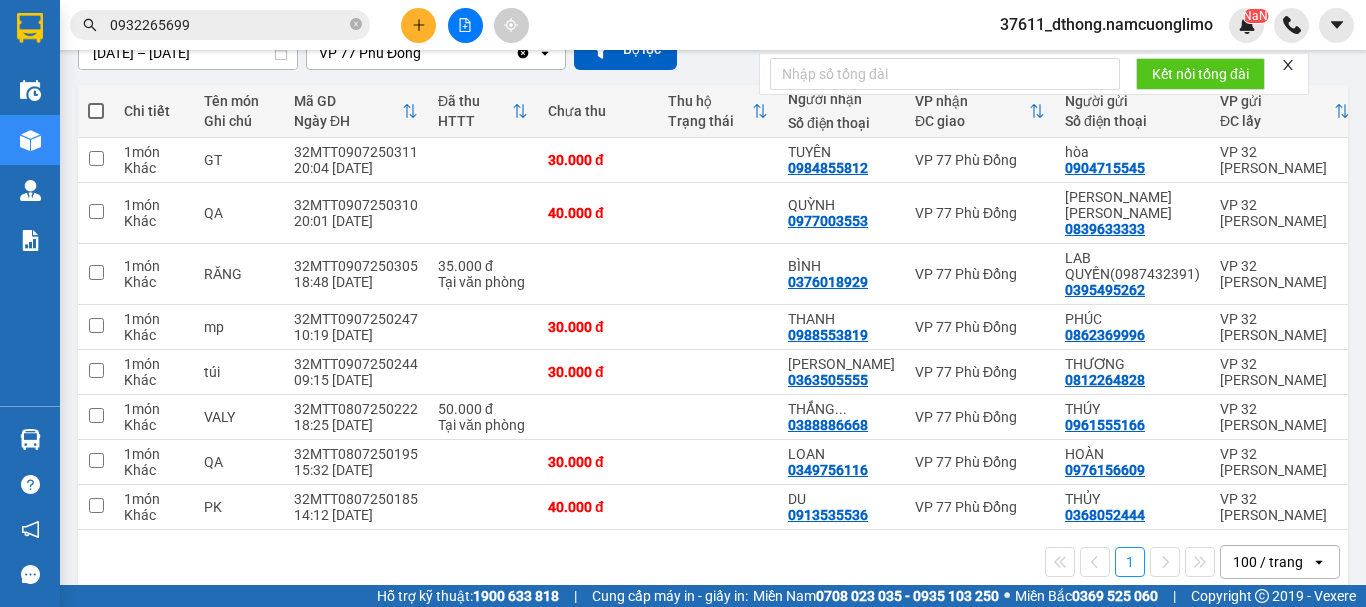scroll, scrollTop: 200, scrollLeft: 0, axis: vertical 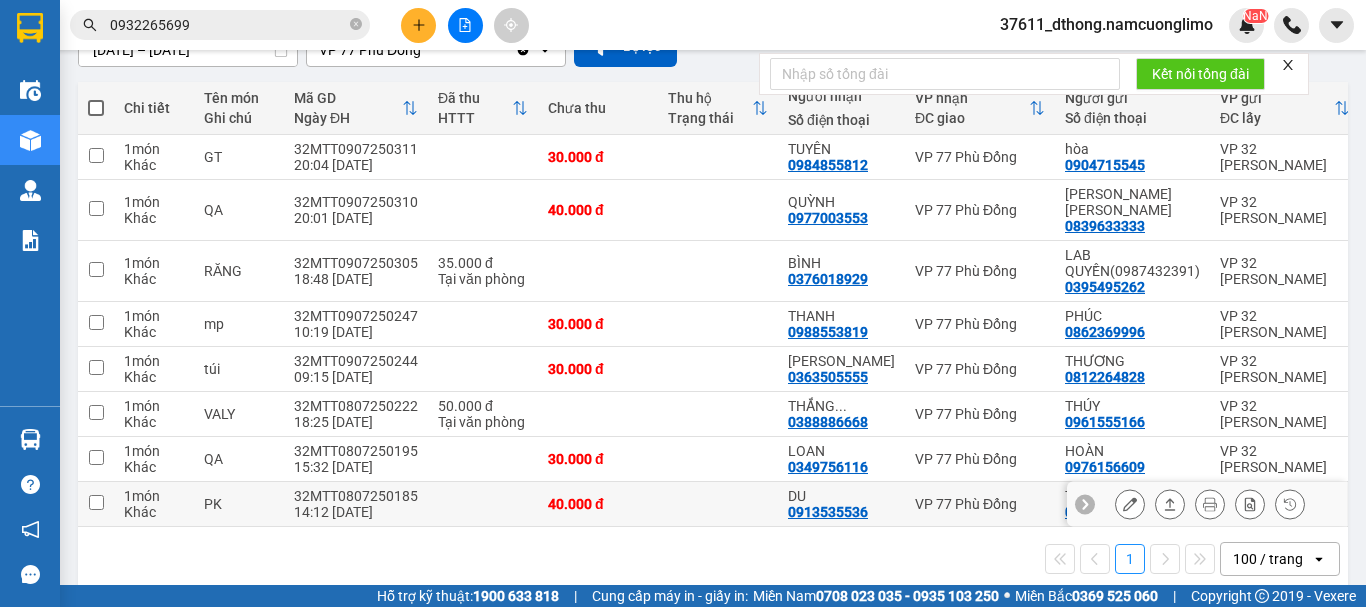 click at bounding box center (96, 502) 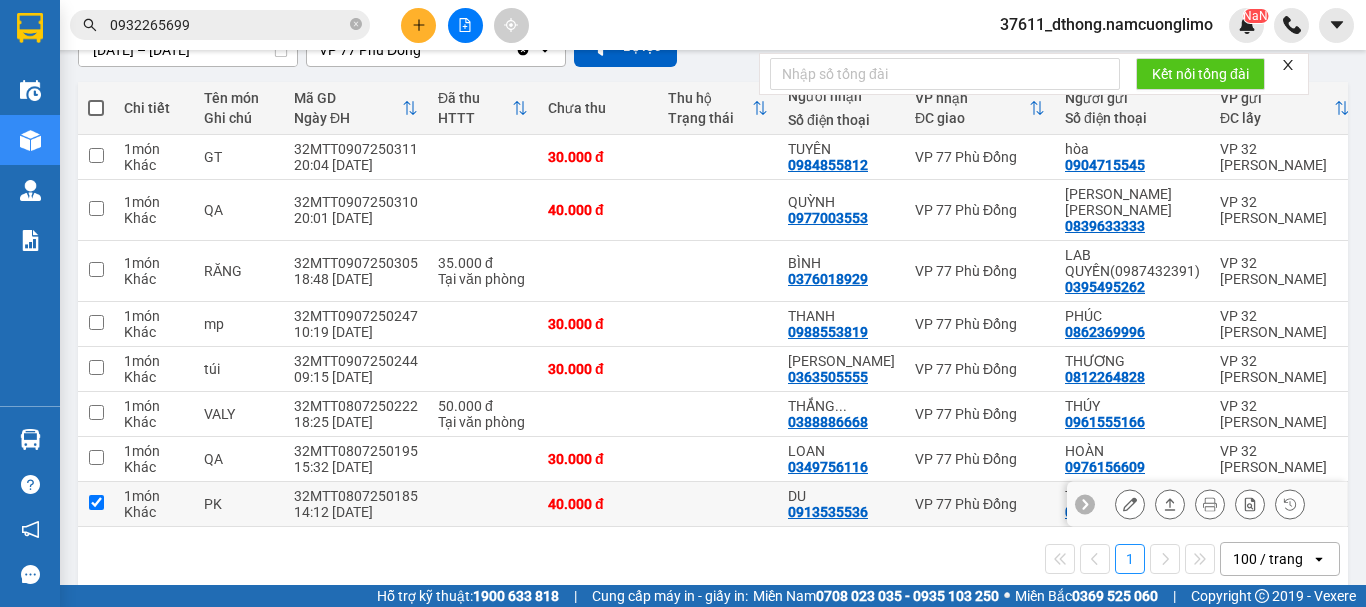 checkbox on "true" 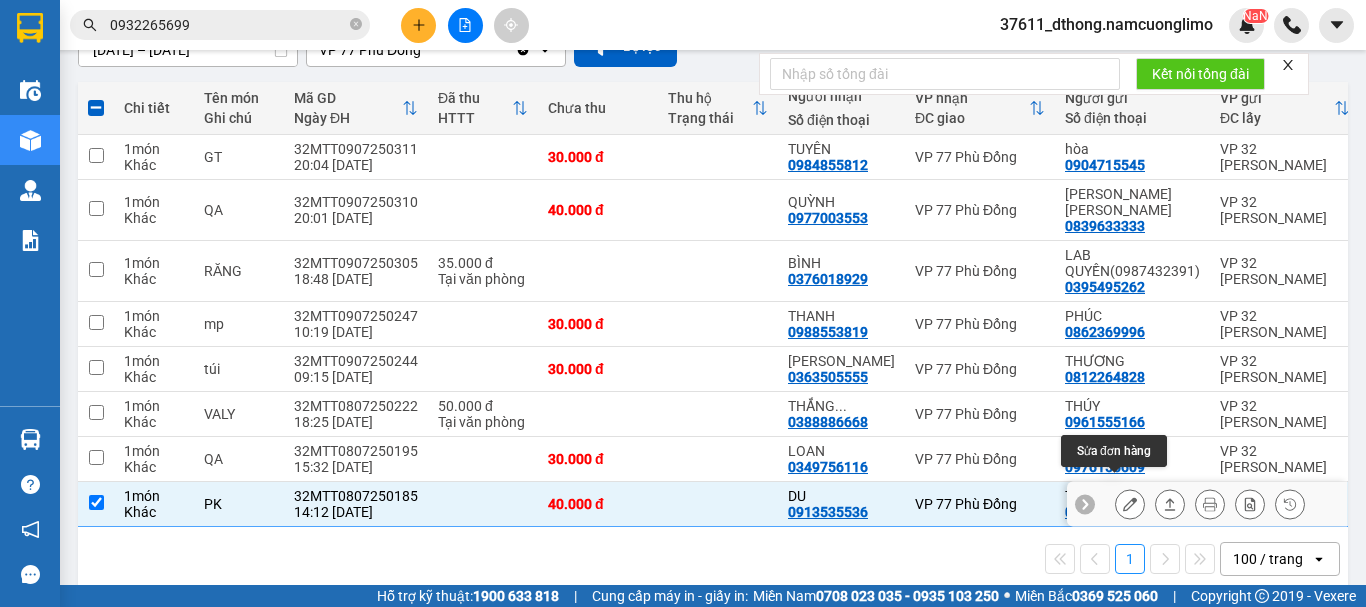 click 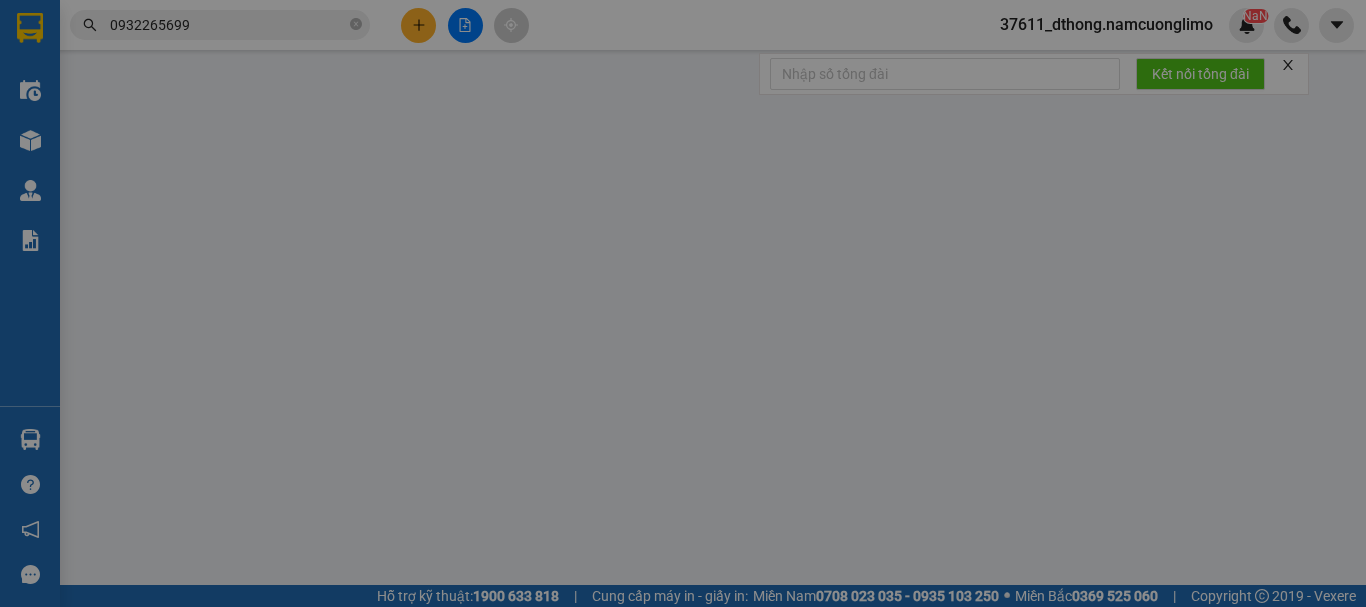 scroll, scrollTop: 0, scrollLeft: 0, axis: both 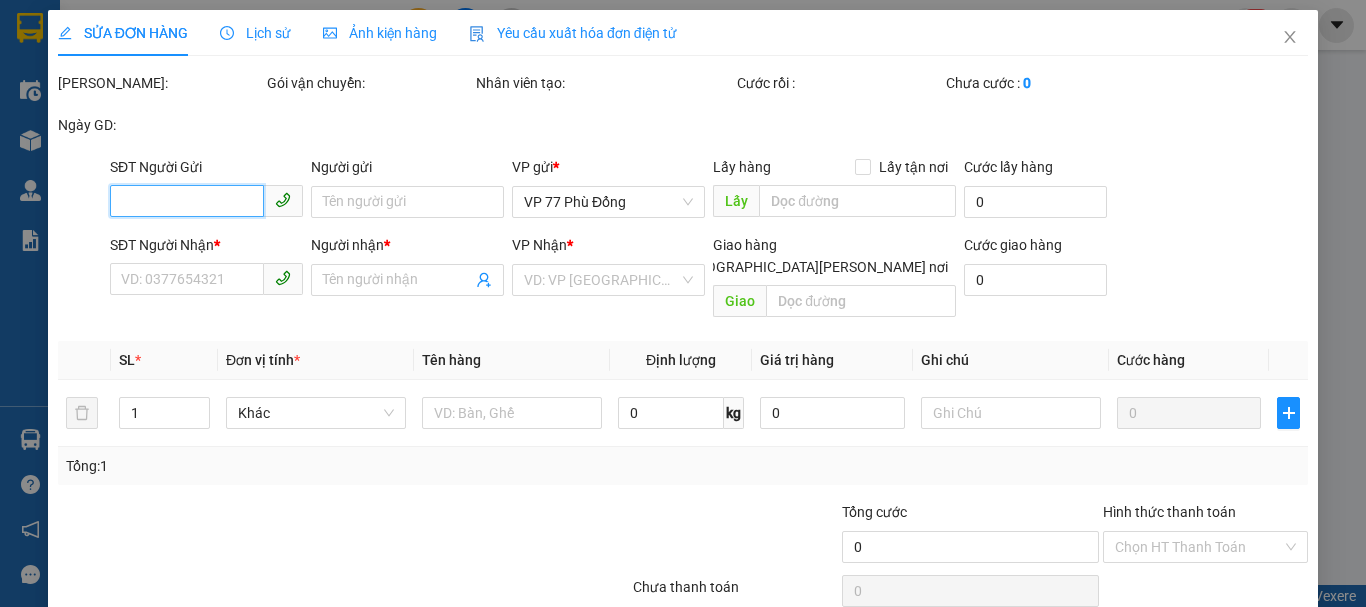 type on "0368052444" 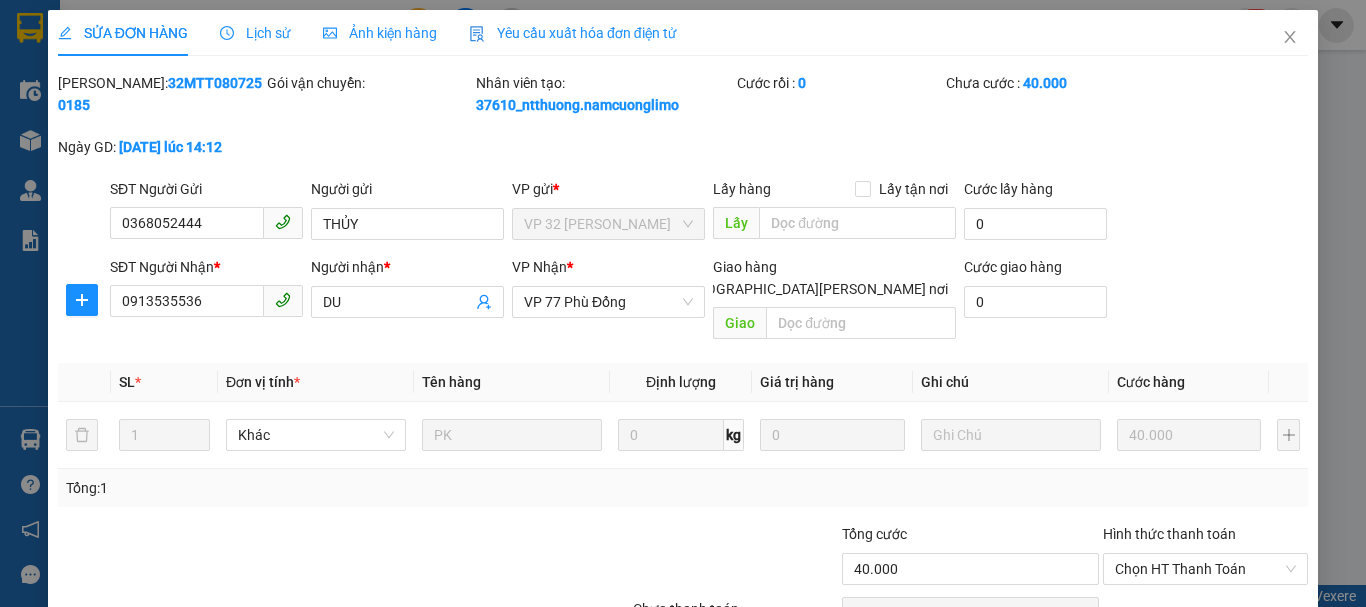 scroll, scrollTop: 90, scrollLeft: 0, axis: vertical 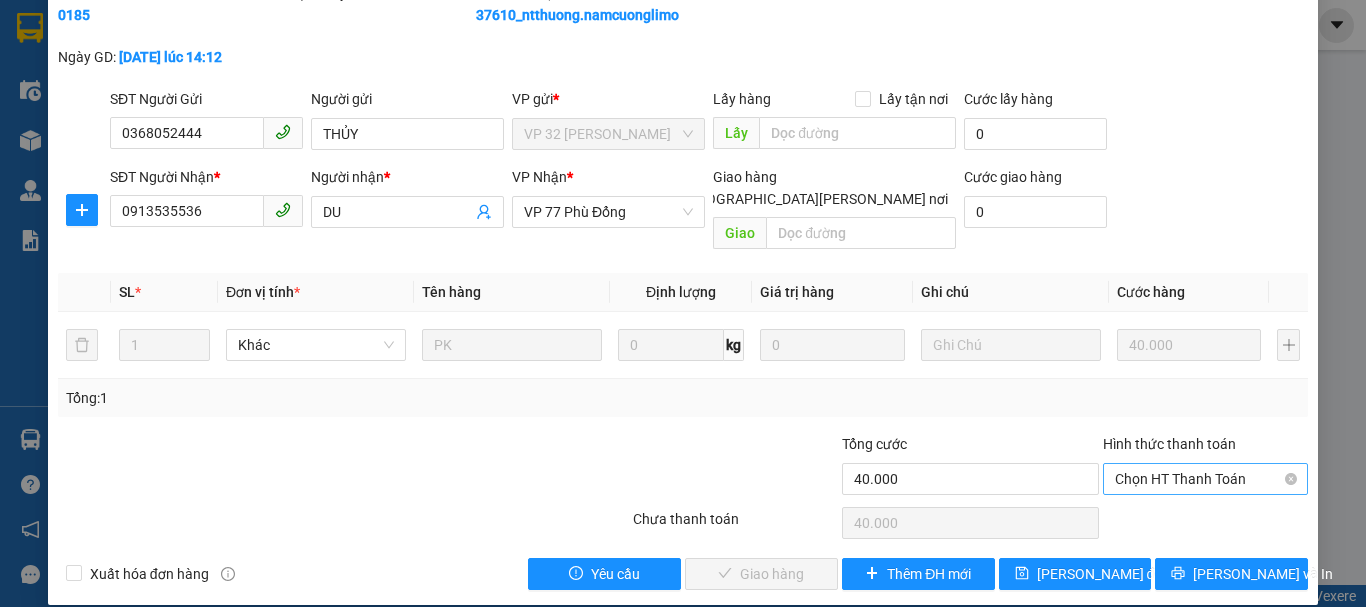 click on "Chọn HT Thanh Toán" at bounding box center [1205, 479] 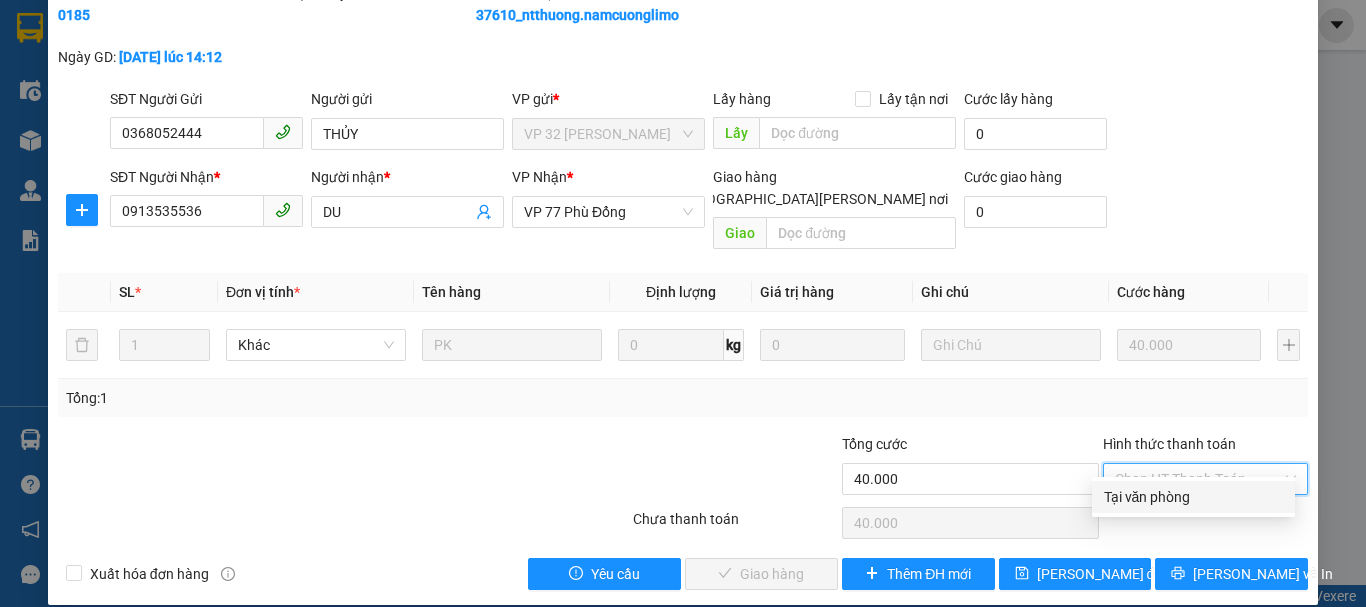 click on "Tại văn phòng" at bounding box center (1193, 497) 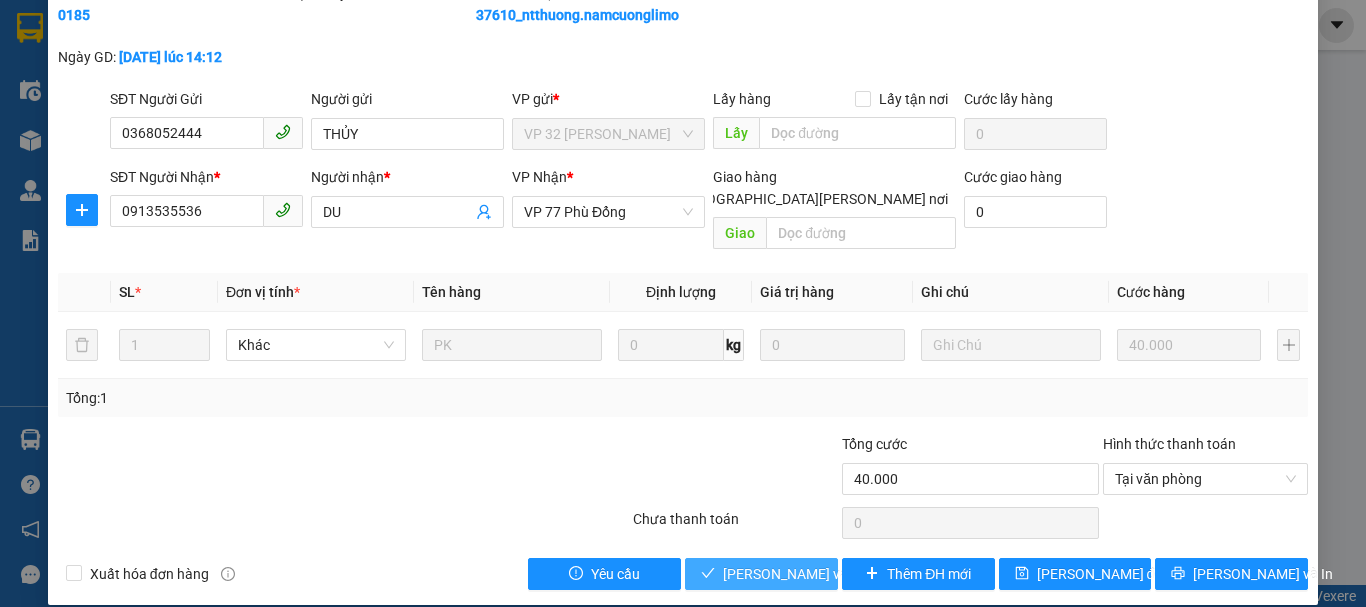 click on "Lưu và Giao hàng" at bounding box center (858, 574) 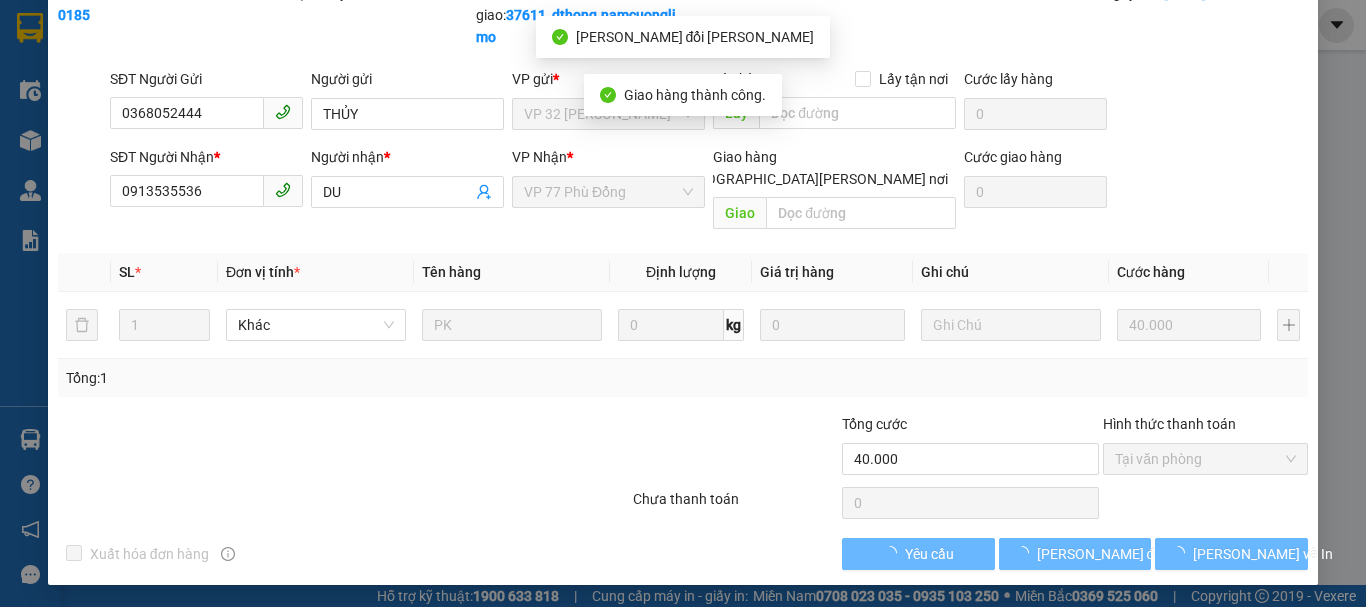 click on "SỬA ĐƠN HÀNG Lịch sử Ảnh kiện hàng Yêu cầu xuất hóa đơn điện tử Total Paid Fee 40.000 Total UnPaid Fee 0 Cash Collection Total Fee Mã ĐH:  32MTT0807250185 Gói vận chuyển:   Nhân viên giao: 37611_dthong.namcuonglimo Cước rồi :   40.000 Chưa cước :   0 Ngày GD:   08-07-2025 lúc 14:12 SĐT Người Gửi 0368052444 Người gửi THỦY VP gửi  * VP 32 Mạc Thái Tổ Lấy hàng Lấy tận nơi Lấy Cước lấy hàng 0 SĐT Người Nhận  * 0913535536 Người nhận  * DU VP Nhận  * VP 77 Phù Đổng Giao hàng Giao tận nơi Giao Cước giao hàng 0 SL  * Đơn vị tính  * Tên hàng  Định lượng Giá trị hàng Ghi chú Cước hàng                   1 Khác PK 0 kg 0 40.000 Tổng:  1 Tổng cước 40.000 Hình thức thanh toán Tại văn phòng Số tiền thu trước 40.000 Chọn HT Thanh Toán Chưa thanh toán 0 Chọn HT Thanh Toán Xuất hóa đơn hàng Yêu cầu Lưu thay đổi Lưu và In Tại văn phòng" at bounding box center [683, 303] 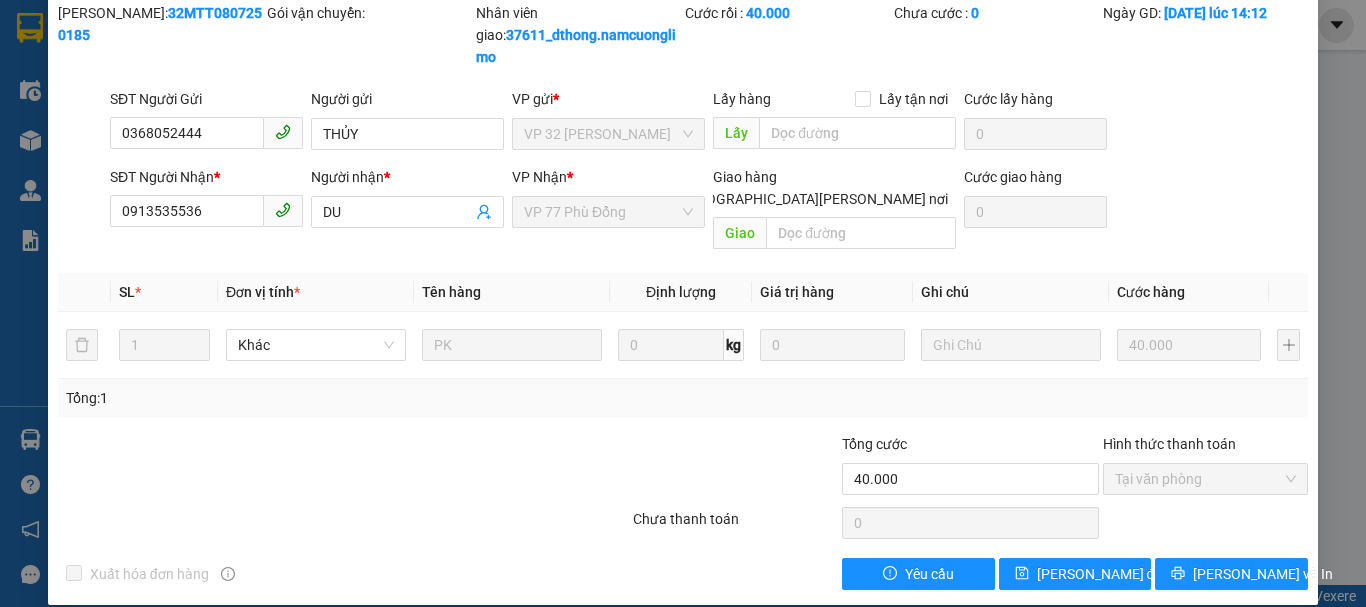 click on "SỬA ĐƠN HÀNG Lịch sử Ảnh kiện hàng Yêu cầu xuất hóa đơn điện tử Total Paid Fee 40.000 Total UnPaid Fee 0 Cash Collection Total Fee Mã ĐH:  32MTT0807250185 Gói vận chuyển:   Nhân viên giao: 37611_dthong.namcuonglimo Cước rồi :   40.000 Chưa cước :   0 Ngày GD:   08-07-2025 lúc 14:12 SĐT Người Gửi 0368052444 Người gửi THỦY VP gửi  * VP 32 Mạc Thái Tổ Lấy hàng Lấy tận nơi Lấy Cước lấy hàng 0 SĐT Người Nhận  * 0913535536 Người nhận  * DU VP Nhận  * VP 77 Phù Đổng Giao hàng Giao tận nơi Giao Cước giao hàng 0 SL  * Đơn vị tính  * Tên hàng  Định lượng Giá trị hàng Ghi chú Cước hàng                   1 Khác PK 0 kg 0 40.000 Tổng:  1 Tổng cước 40.000 Hình thức thanh toán Tại văn phòng Số tiền thu trước 40.000 Chọn HT Thanh Toán Chưa thanh toán 0 Chọn HT Thanh Toán Xuất hóa đơn hàng Yêu cầu Lưu thay đổi Lưu và In Tại văn phòng" at bounding box center [683, 272] 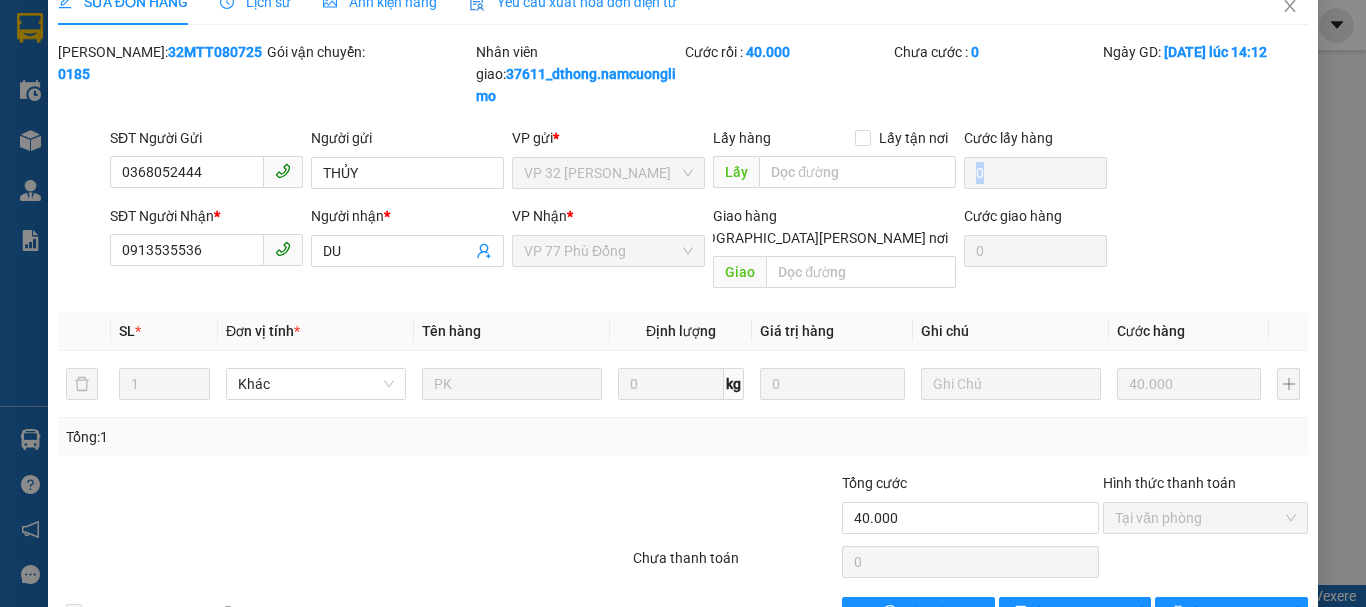 scroll, scrollTop: 0, scrollLeft: 0, axis: both 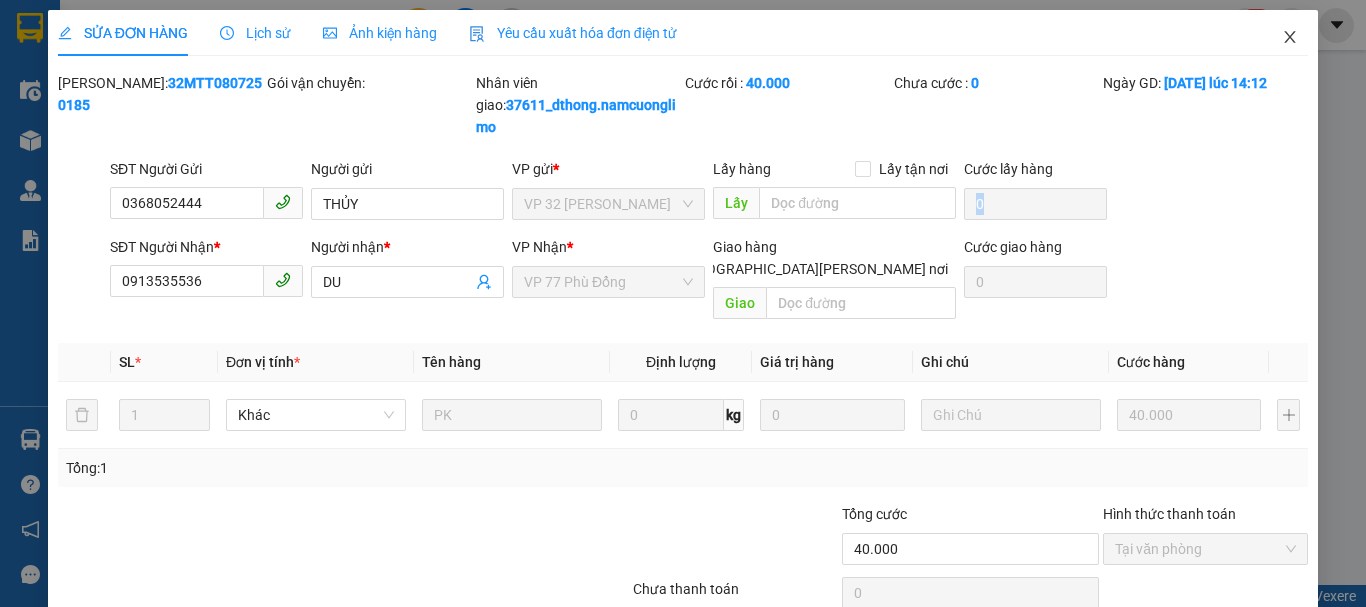 click 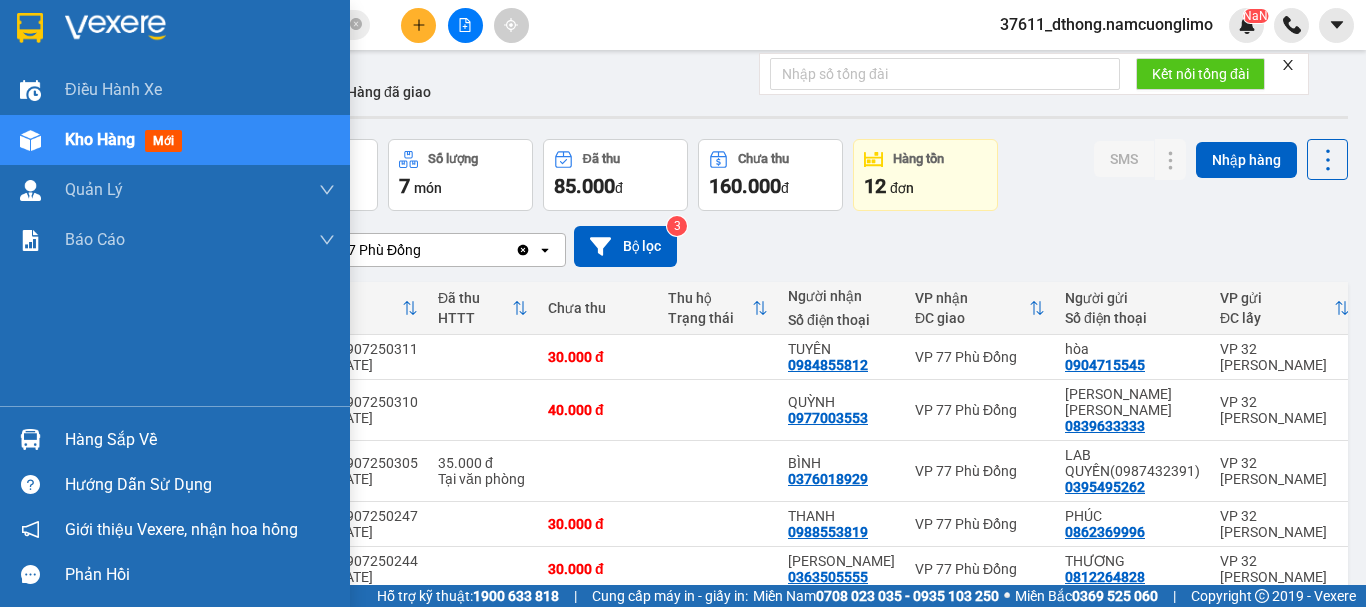 click on "Hàng sắp về" at bounding box center (200, 440) 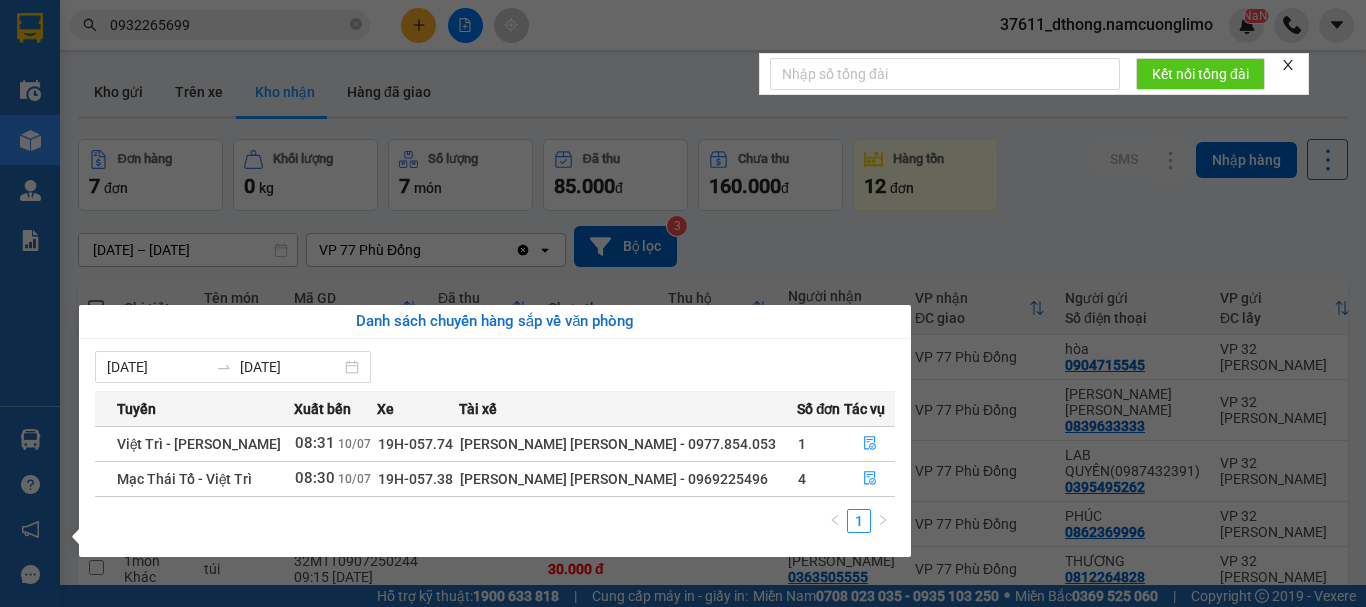 click on "Kết quả tìm kiếm ( 229 )  Bộ lọc  Mã ĐH Trạng thái Món hàng Tổng cước Chưa cước Người gửi VP Gửi Người nhận VP Nhận PV0509240267 12:00 - 05/09 VP Gửi   pt SL:  1 30.000 30.000 0967376984 dũng 93 Phố Vọng 0932265699 CHỊ HẰNG VP 77 Phù Đổng 32MTT0907250294 17:23 - 09/07 Đã giao   06:51 - 10/07 GT SL:  1 30.000 0908501228 QUYỀN VP 32 Mạc Thái Tổ 0932265699 C HẰNG VP 77 Phù Đổng 32MTT0507250451 09:28 - 05/07 Đã giao   09:34 - 06/07 hs SL:  1 30.000 0908501228 QUYỀN VP 32 Mạc Thái Tổ 0932265699 C HẰNG VP 77 Phù Đổng 2889GA1806250305 16:48 - 18/06 Đã giao   14:44 - 19/06 BIỂN SL:  1 40.000 0932265699 C HẰNG VP Ga Phủ Đức 0988386430 E KHANH VP 32 Mạc Thái Tổ 32MTT1706250112 08:12 - 17/06 Đã giao   11:04 - 17/06 gt SL:  1 50.000 0972665555 ANH SƠN VP 32 Mạc Thái Tổ 0932265699 C HẰNG VP 77 Phù Đổng TC: SN 4, PHỐ KIỀU HOA  32MTT1606250101 19:12 - 16/06 Đã giao   09:10 - 17/06 GT SL:  1 30.000   GT 1" at bounding box center [683, 303] 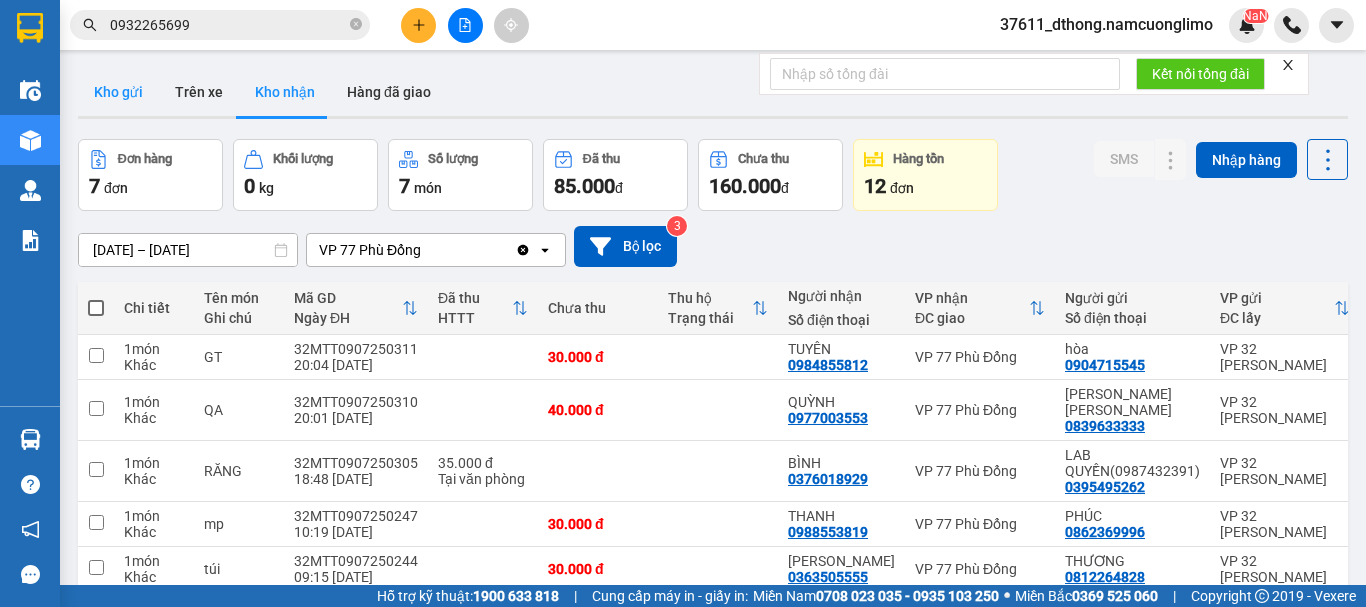 click on "Kho gửi" at bounding box center [118, 92] 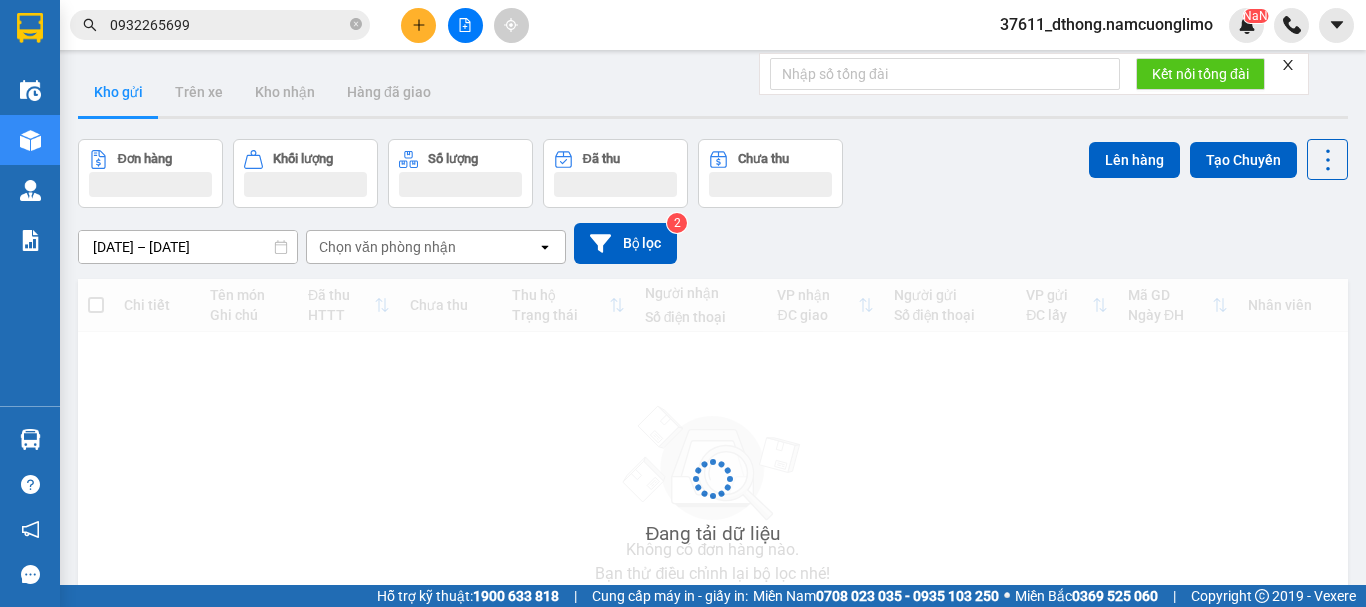 click on "Kho gửi" at bounding box center [118, 92] 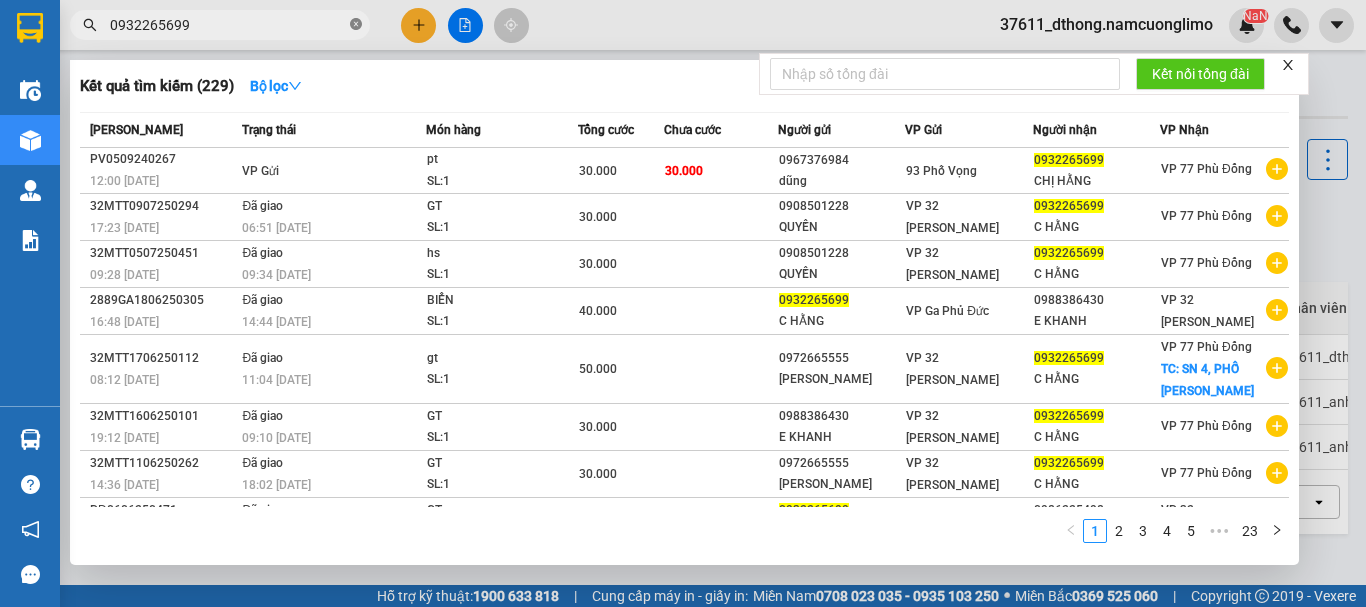click 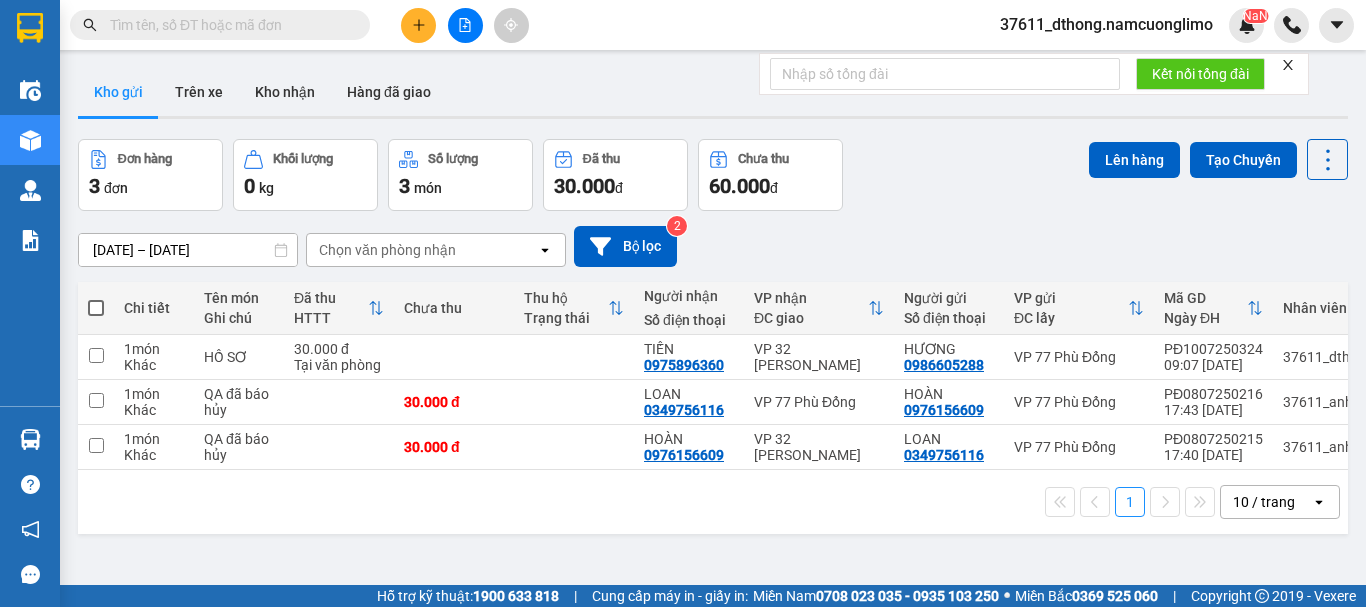 click at bounding box center [228, 25] 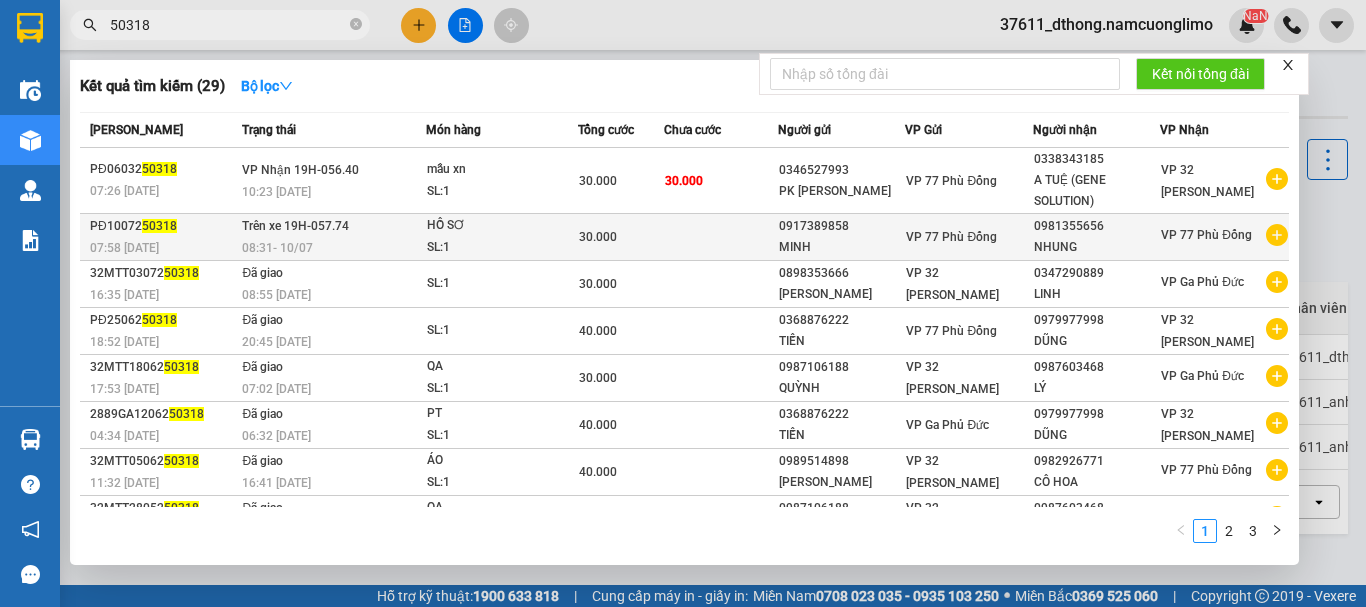 type on "50318" 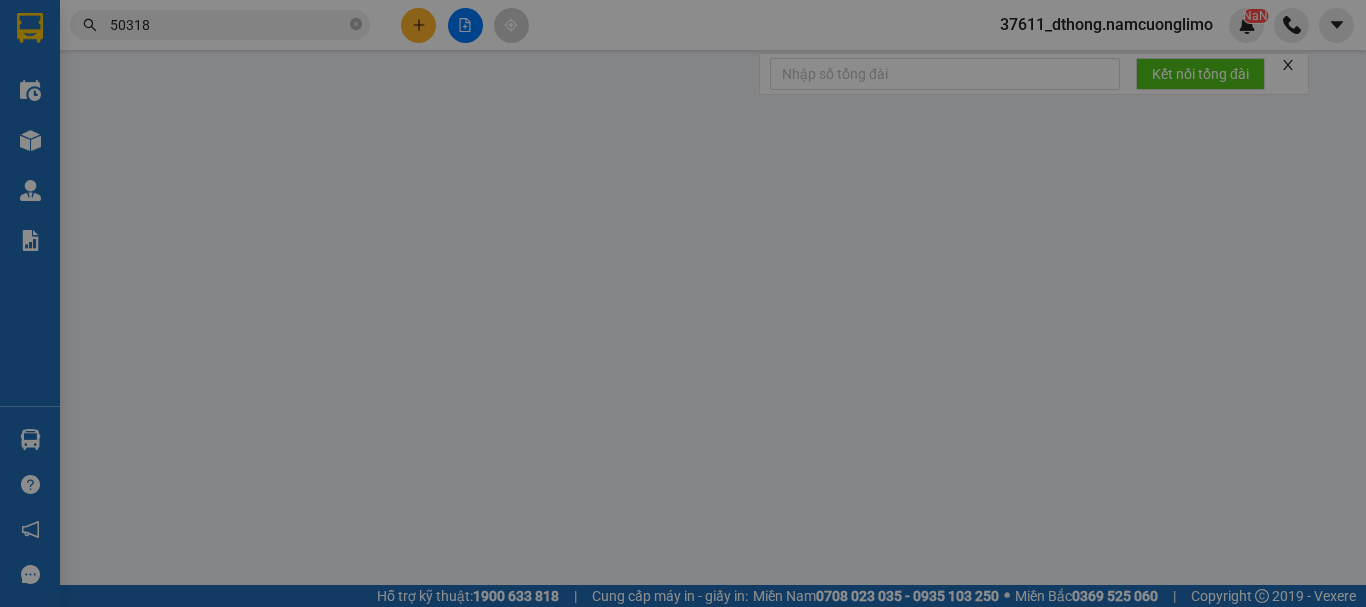 type on "0917389858" 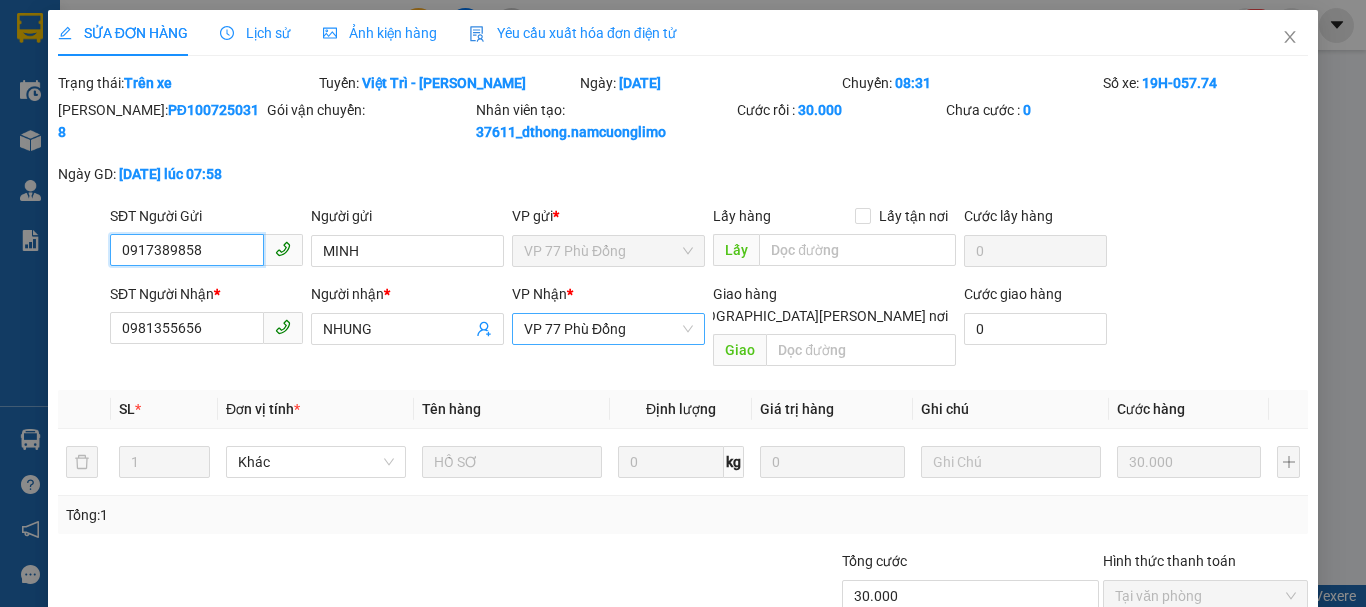 click on "VP 77 Phù Đổng" at bounding box center [608, 329] 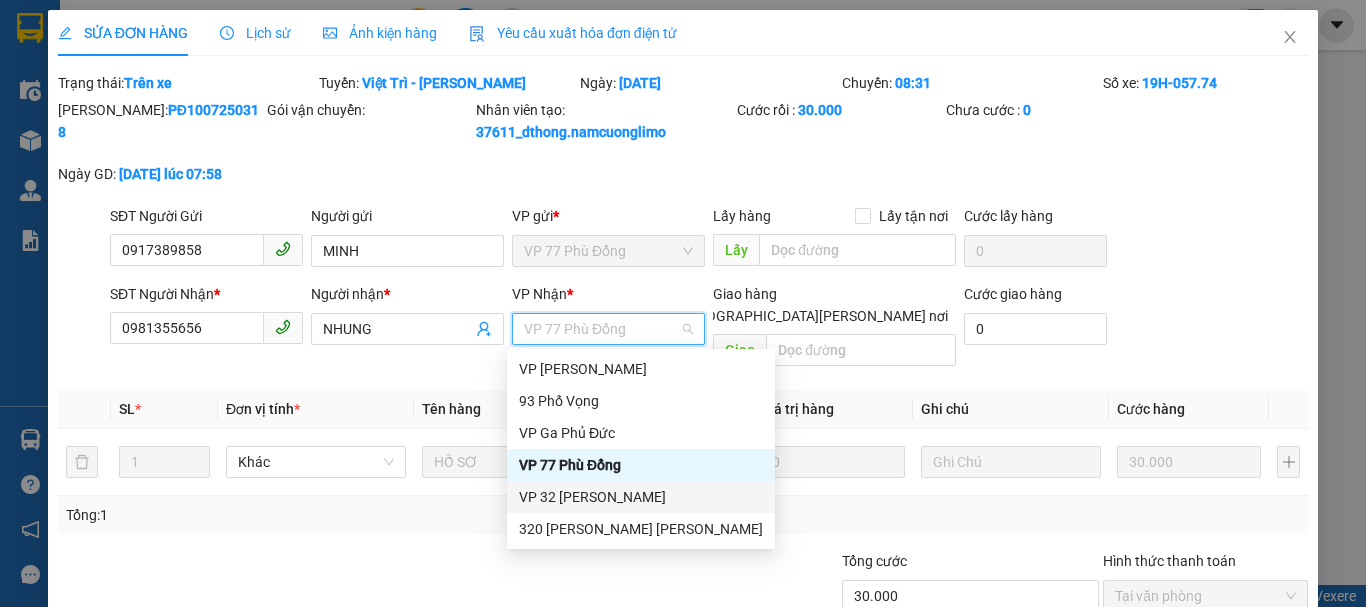 click on "VP 32 [PERSON_NAME]" at bounding box center (641, 497) 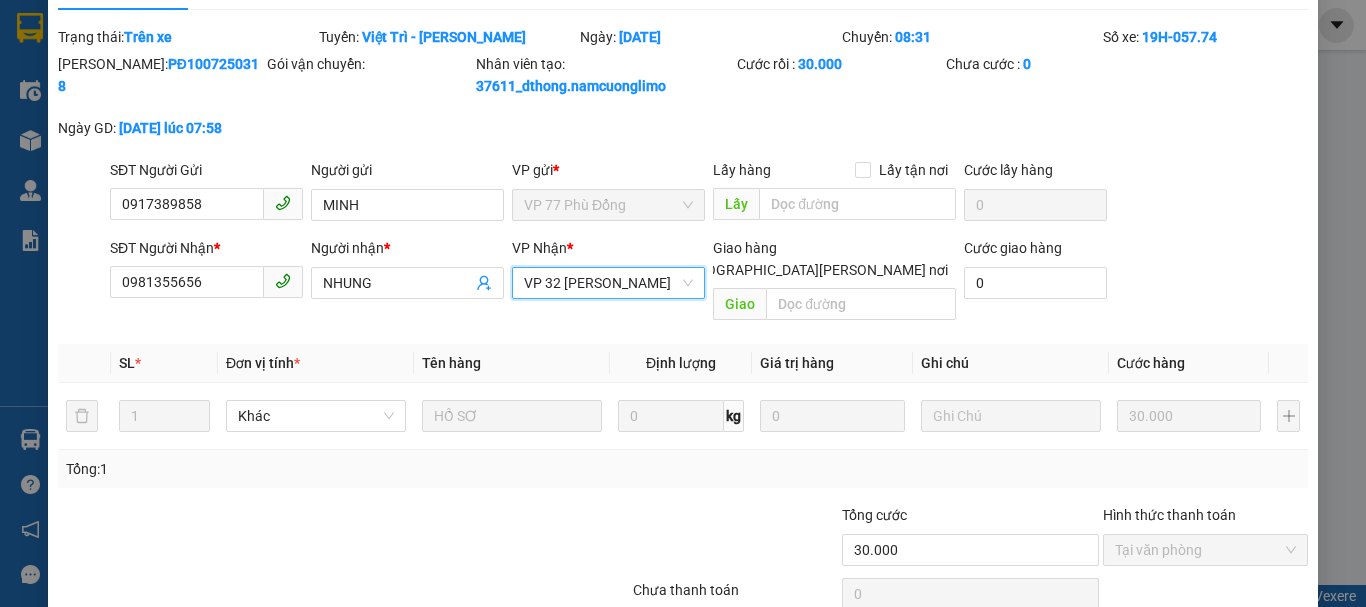 scroll, scrollTop: 117, scrollLeft: 0, axis: vertical 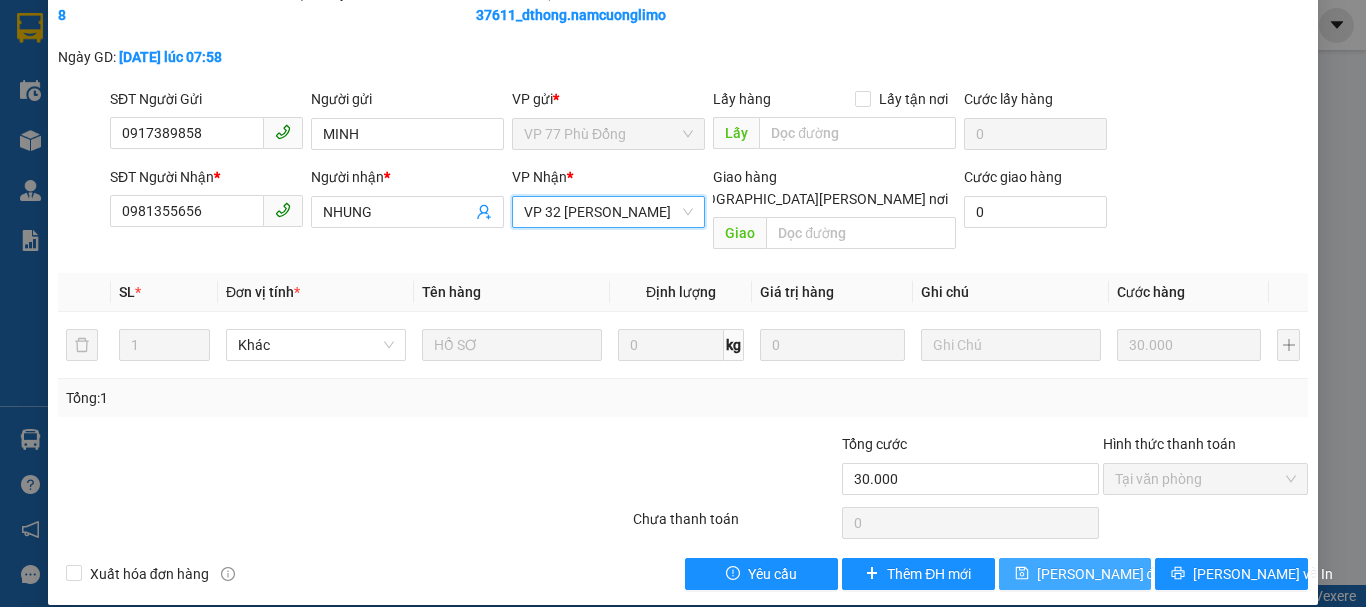 click on "[PERSON_NAME] đổi" at bounding box center (1101, 574) 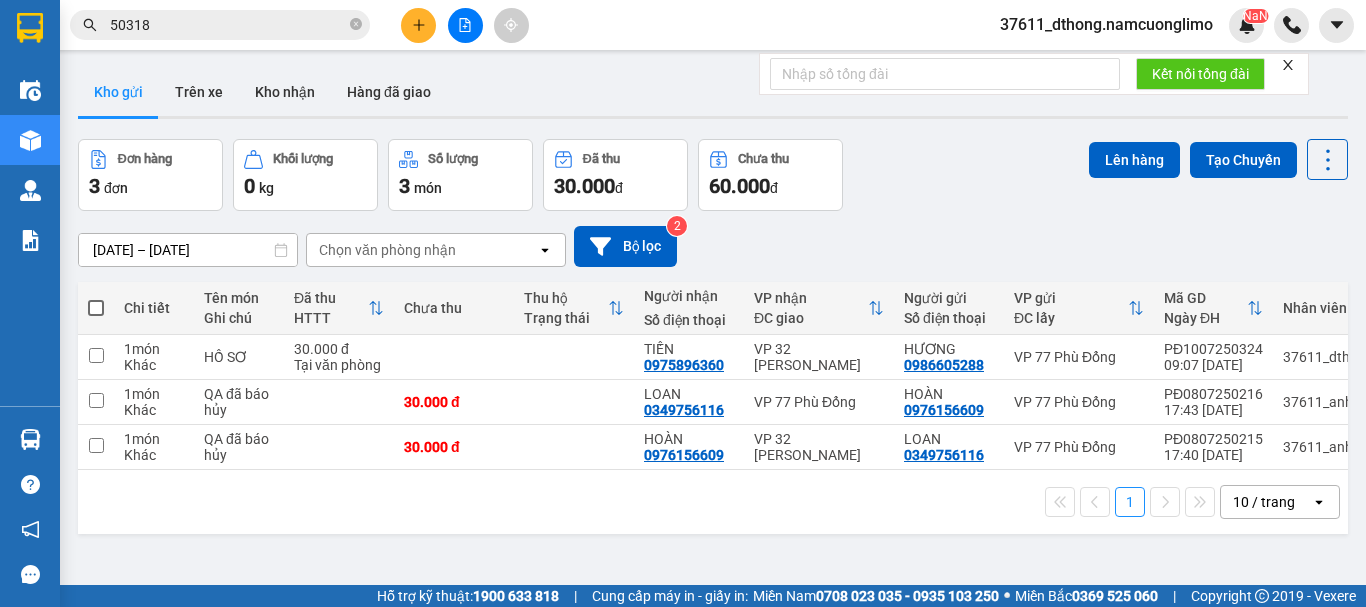 click on "50318" at bounding box center [228, 25] 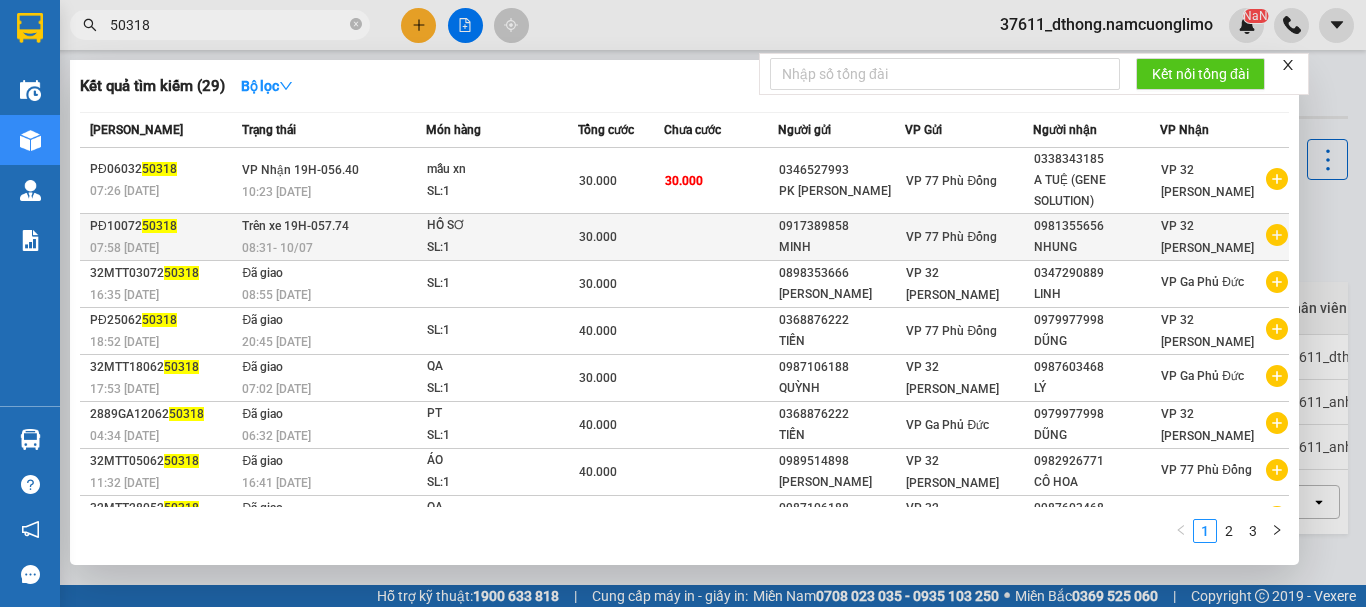 click on "NHUNG" at bounding box center (1096, 247) 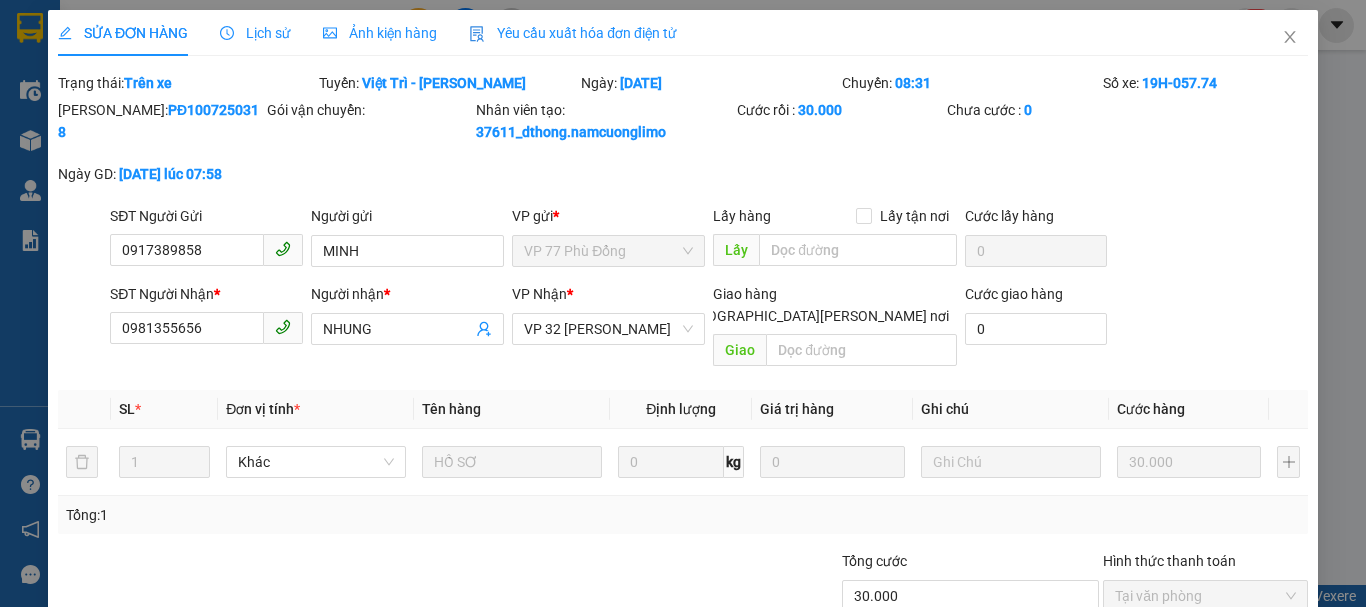 type on "0917389858" 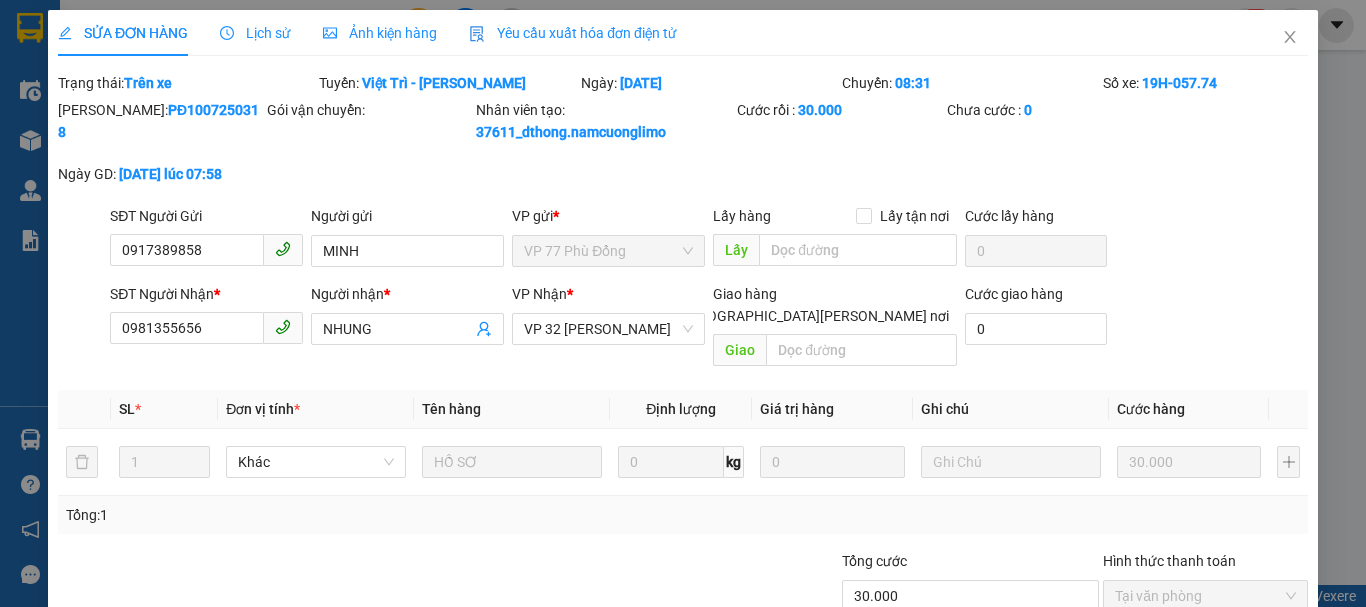 type on "MINH" 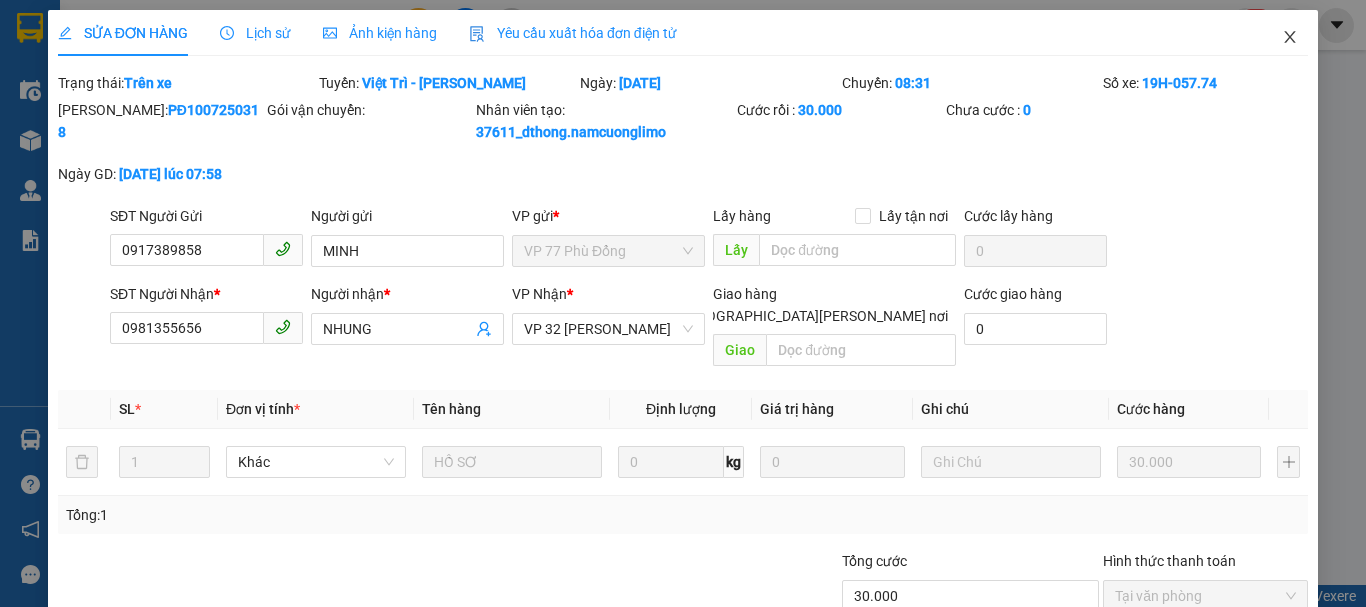 click 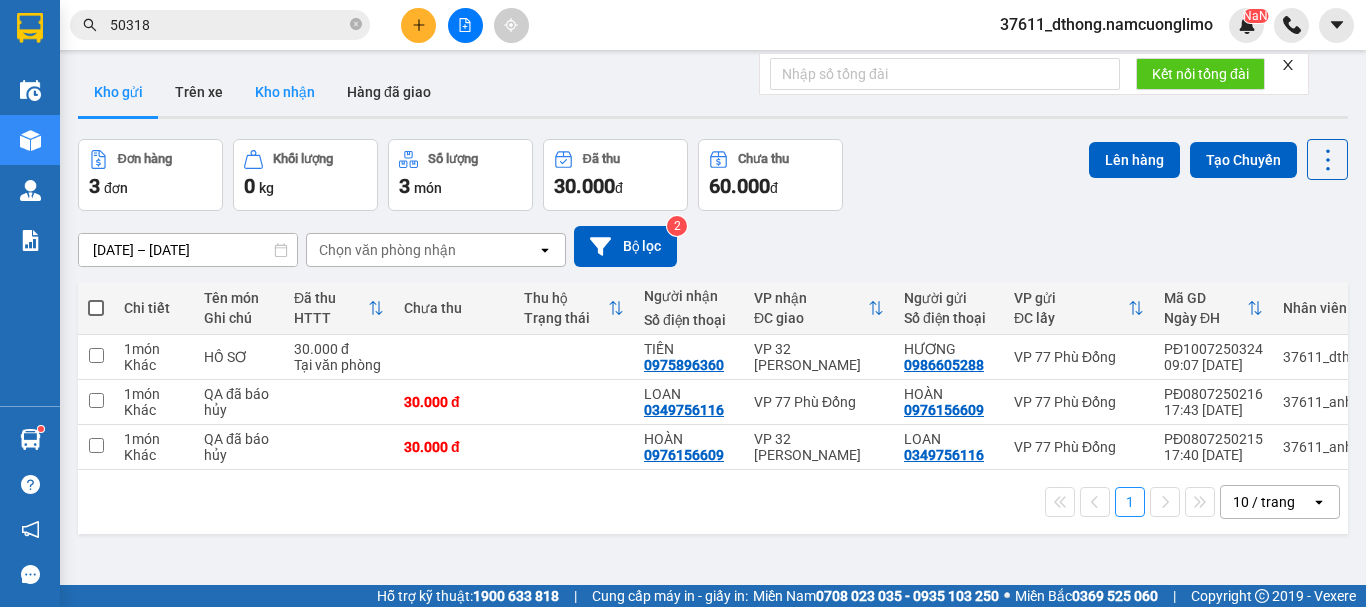 click on "Kho nhận" at bounding box center [285, 92] 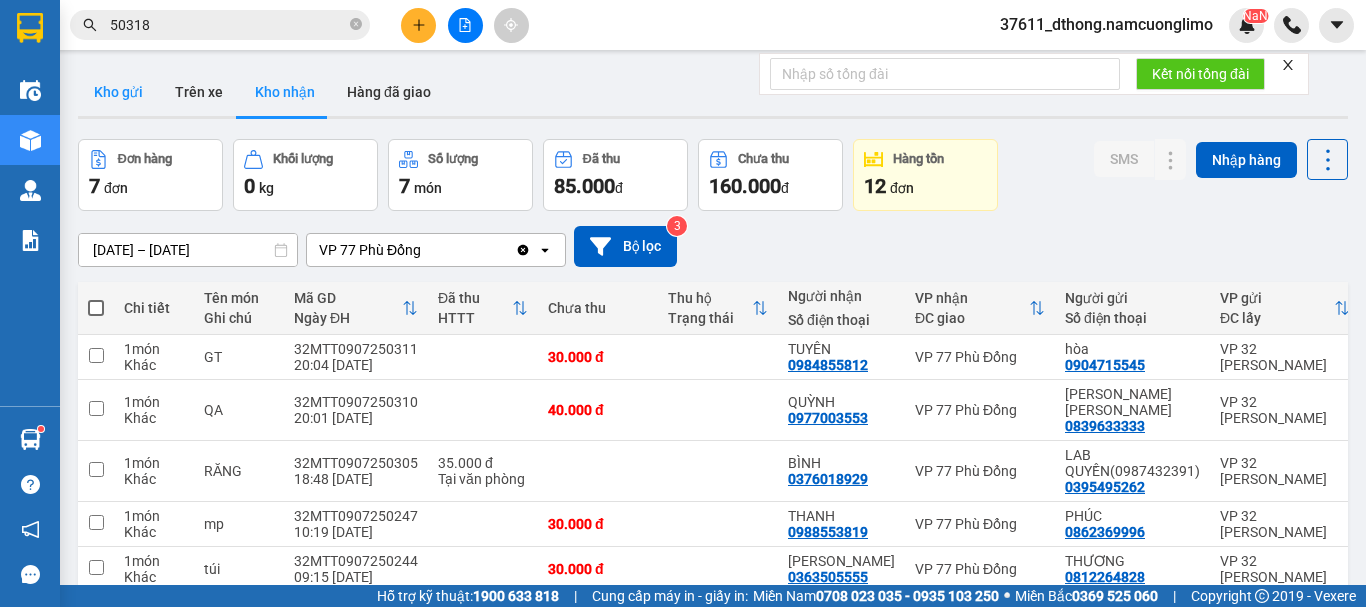 click on "Kho gửi" at bounding box center (118, 92) 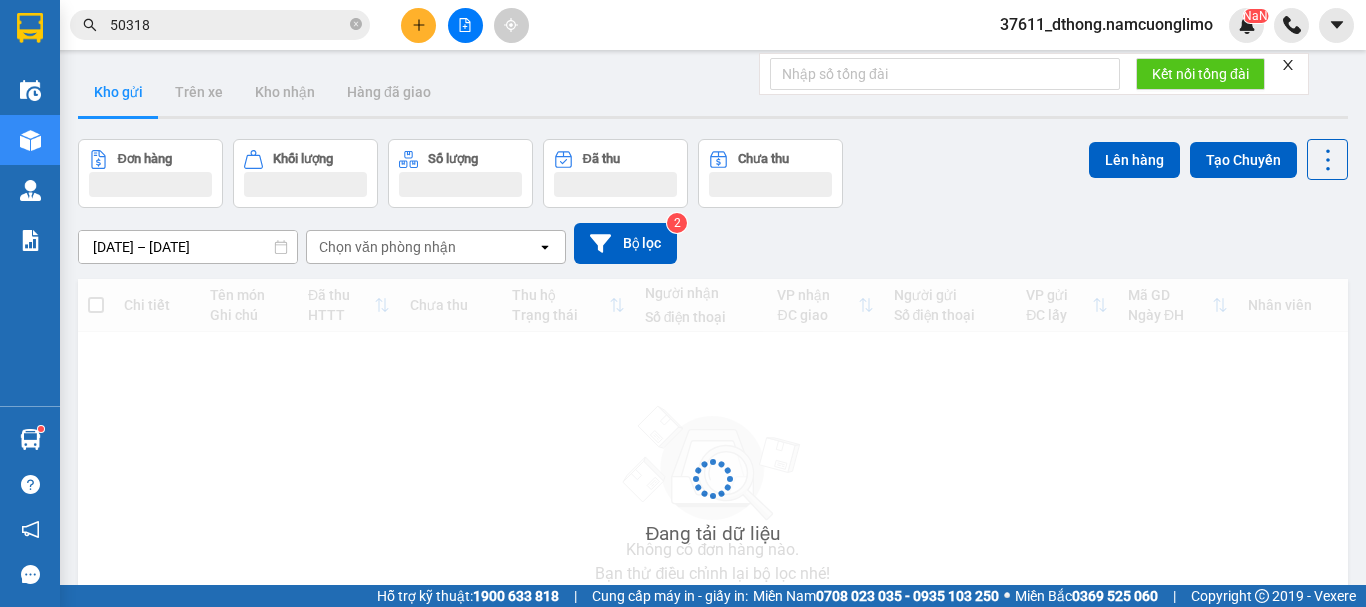 click on "Kho gửi" at bounding box center [118, 92] 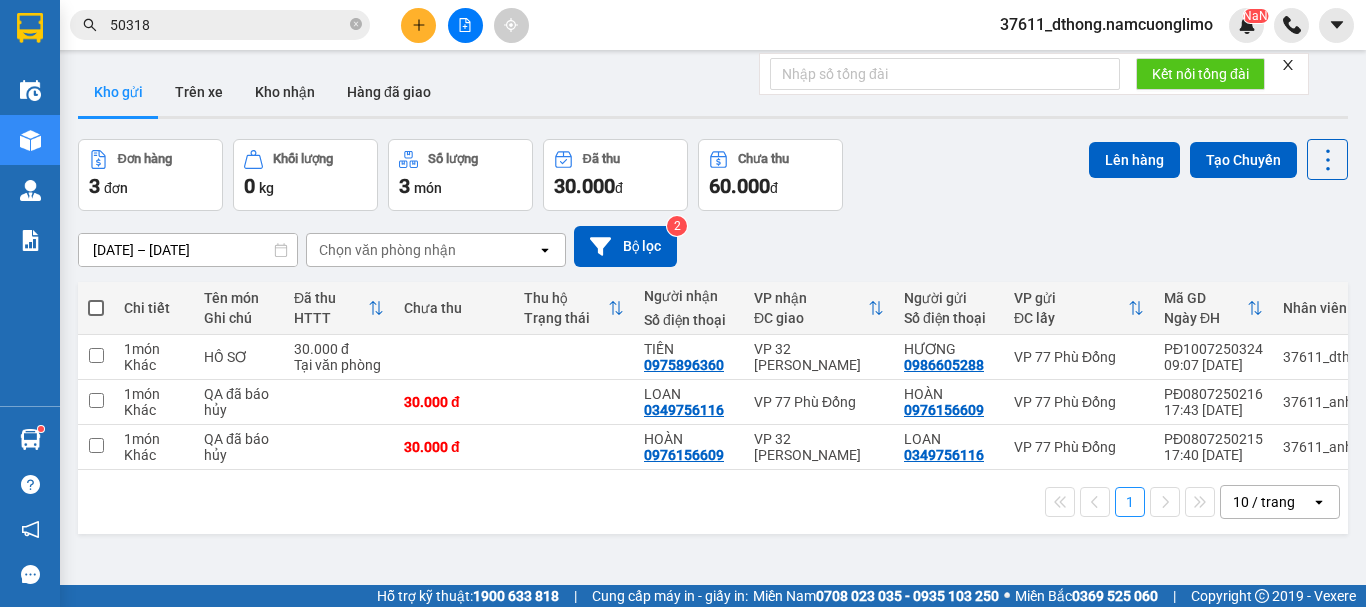 click on "Đơn hàng 3 đơn Khối lượng 0 kg Số lượng 3 món Đã thu 30.000  đ Chưa thu 60.000  đ Lên hàng Tạo Chuyến" at bounding box center (713, 175) 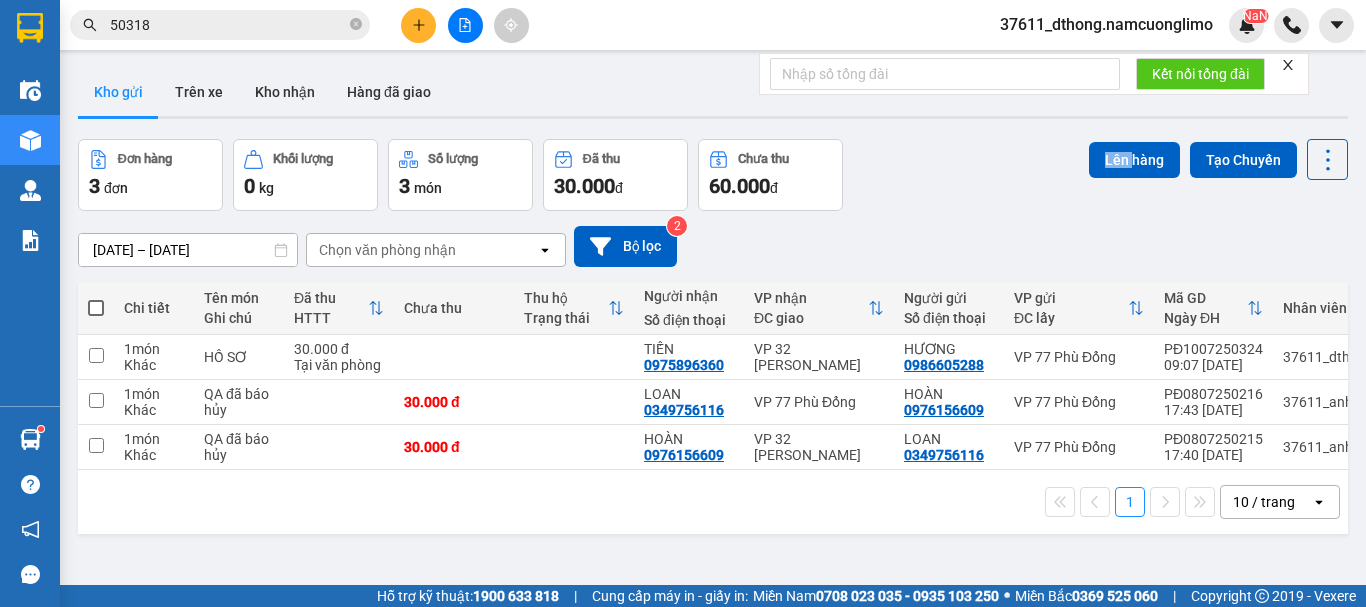 drag, startPoint x: 986, startPoint y: 159, endPoint x: 365, endPoint y: 314, distance: 640.0516 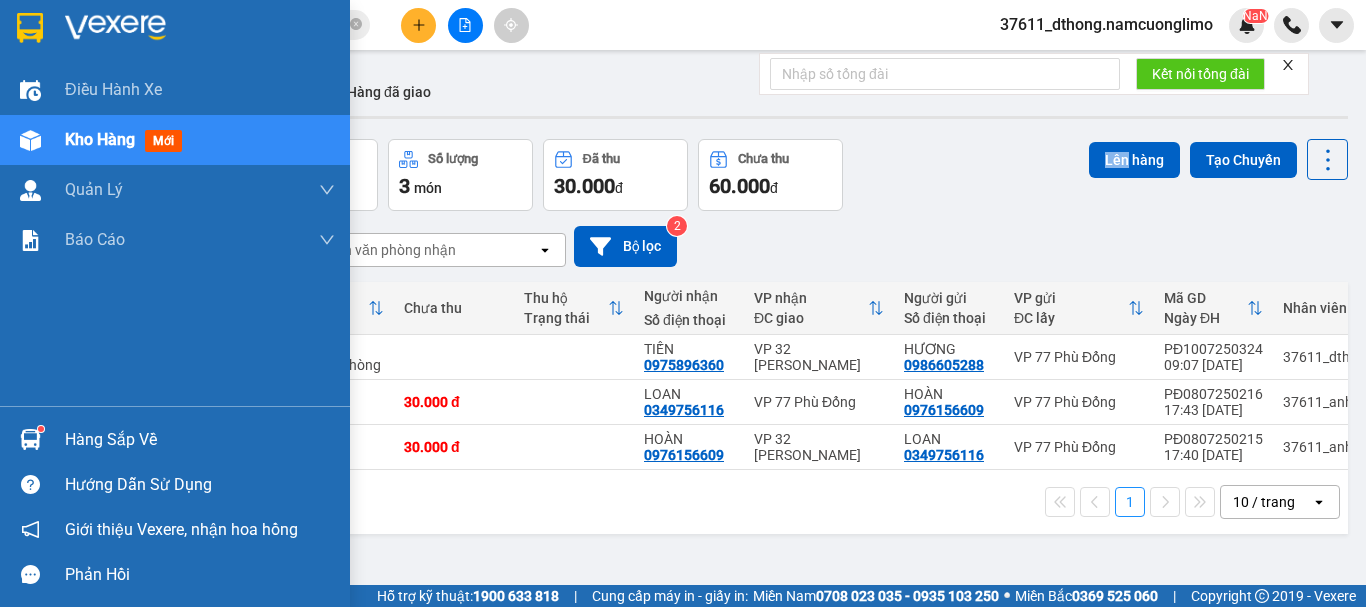 drag, startPoint x: 161, startPoint y: 431, endPoint x: 445, endPoint y: 437, distance: 284.0634 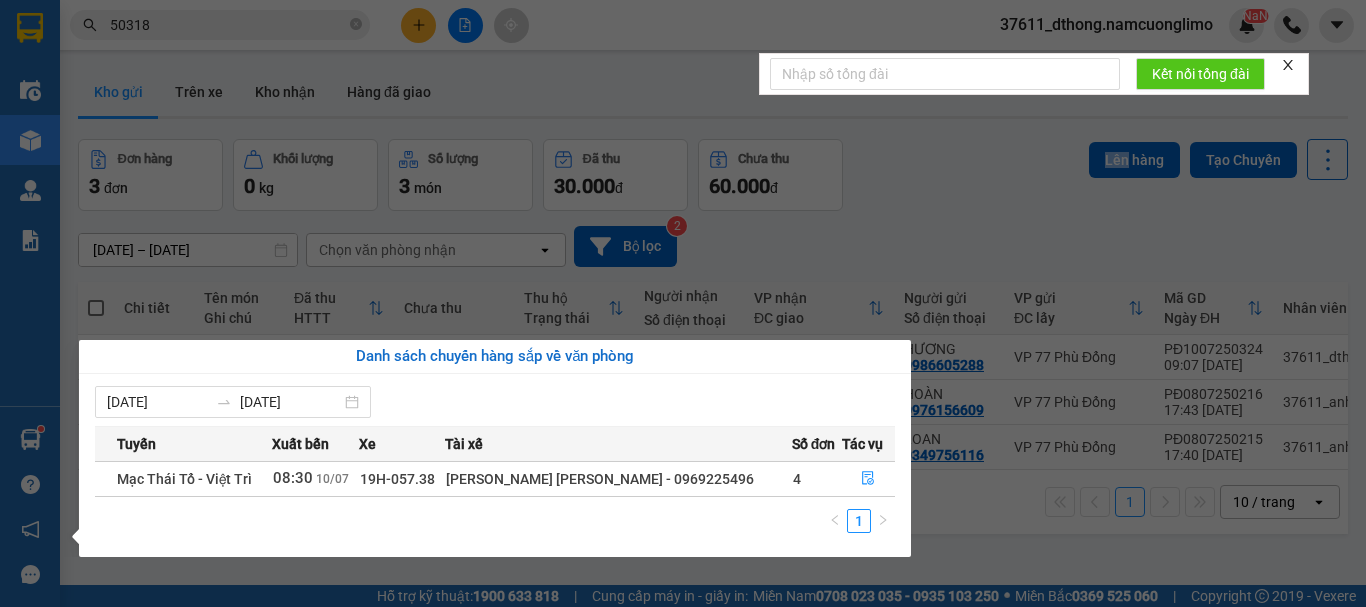 click on "Kết quả tìm kiếm ( 29 )  Bộ lọc  Mã ĐH Trạng thái Món hàng Tổng cước Chưa cước Người gửi VP Gửi Người nhận VP Nhận PĐ06032 50318 07:26 - 06/03 VP Nhận   19H-056.40 10:23 - 06/03 mẫu xn SL:  1 30.000 30.000 0346527993 PK BÌNH MINH VP 77 Phù Đổng 0338343185 A TUỆ (GENE SOLUTION) VP 32 Mạc Thái Tổ PĐ10072 50318 07:58 - 10/07 Trên xe   19H-057.74 08:31  -   10/07 HỒ SƠ SL:  1 30.000 0917389858 MINH VP 77 Phù Đổng 0981355656 NHUNG VP 32 Mạc Thái Tổ 32MTT03072 50318 16:35 - 03/07 Đã giao   08:55 - 04/07 SL:  1 30.000 0898353666 Tuấn VP 32 Mạc Thái Tổ 0347290889 LINH VP Ga Phủ Đức PĐ25062 50318 18:52 - 25/06 Đã giao   20:45 - 25/06 SL:  1 40.000 0368876222 TIẾN VP 77 Phù Đổng 0979977998 DŨNG VP 32 Mạc Thái Tổ 32MTT18062 50318 17:53 - 18/06 Đã giao   07:02 - 19/06 QA SL:  1 30.000 0987106188 QUỲNH VP 32 Mạc Thái Tổ 0987603468 LÝ VP Ga Phủ Đức 2889GA12062 50318 04:34 - 12/06 Đã giao   06:32 - 12/06 PT" at bounding box center [683, 303] 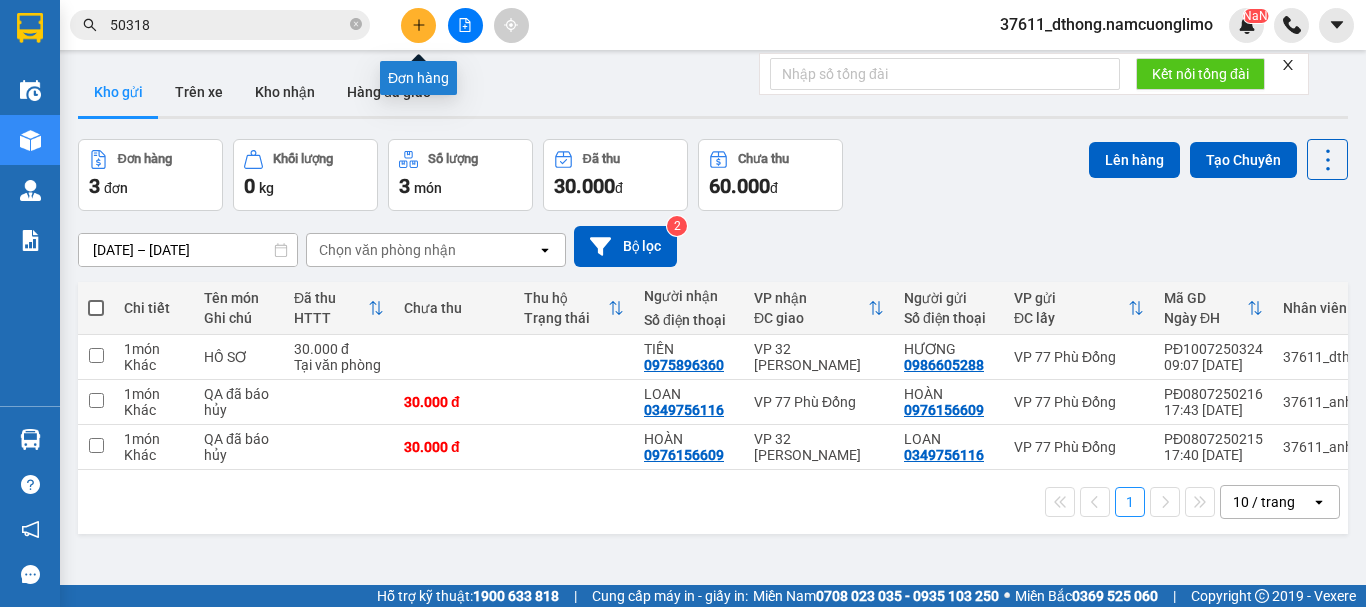 click 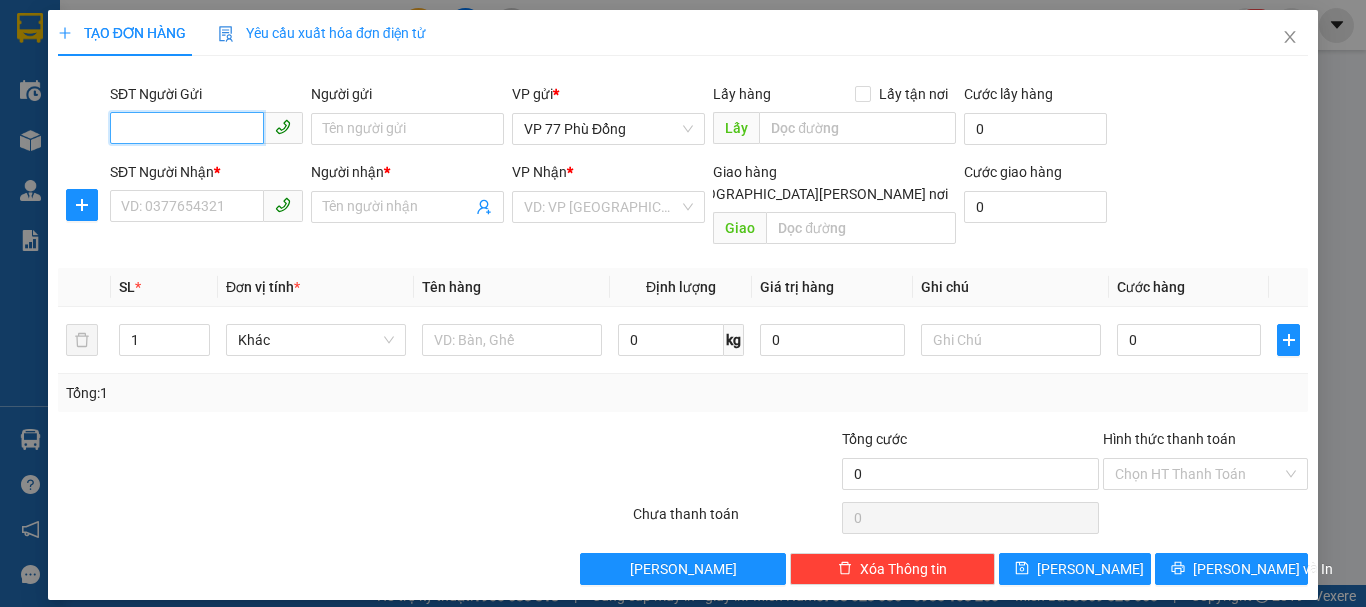 click on "SĐT Người Gửi" at bounding box center (187, 128) 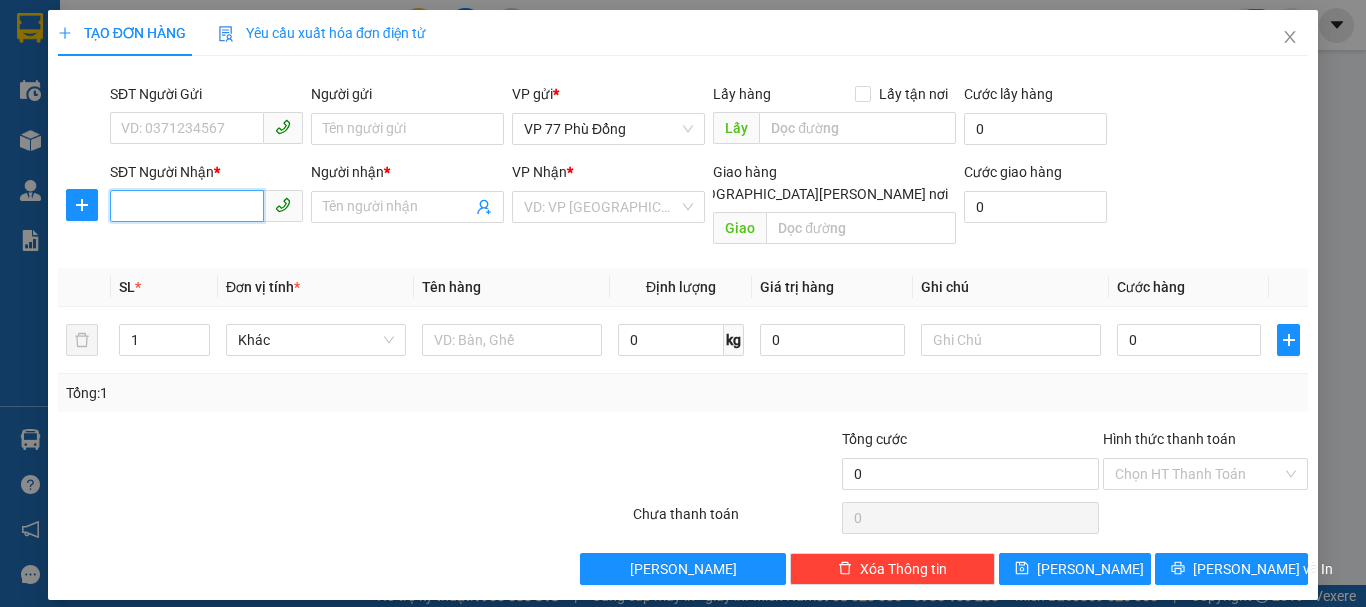 click on "SĐT Người Nhận  *" at bounding box center [187, 206] 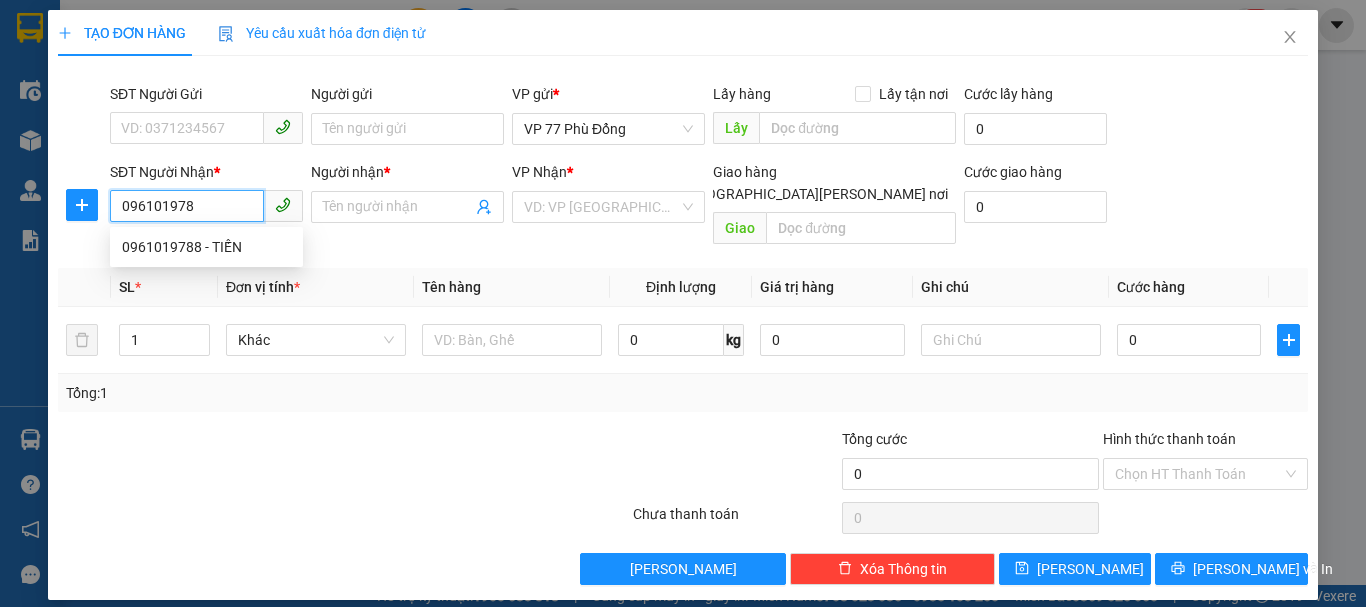 type on "0961019788" 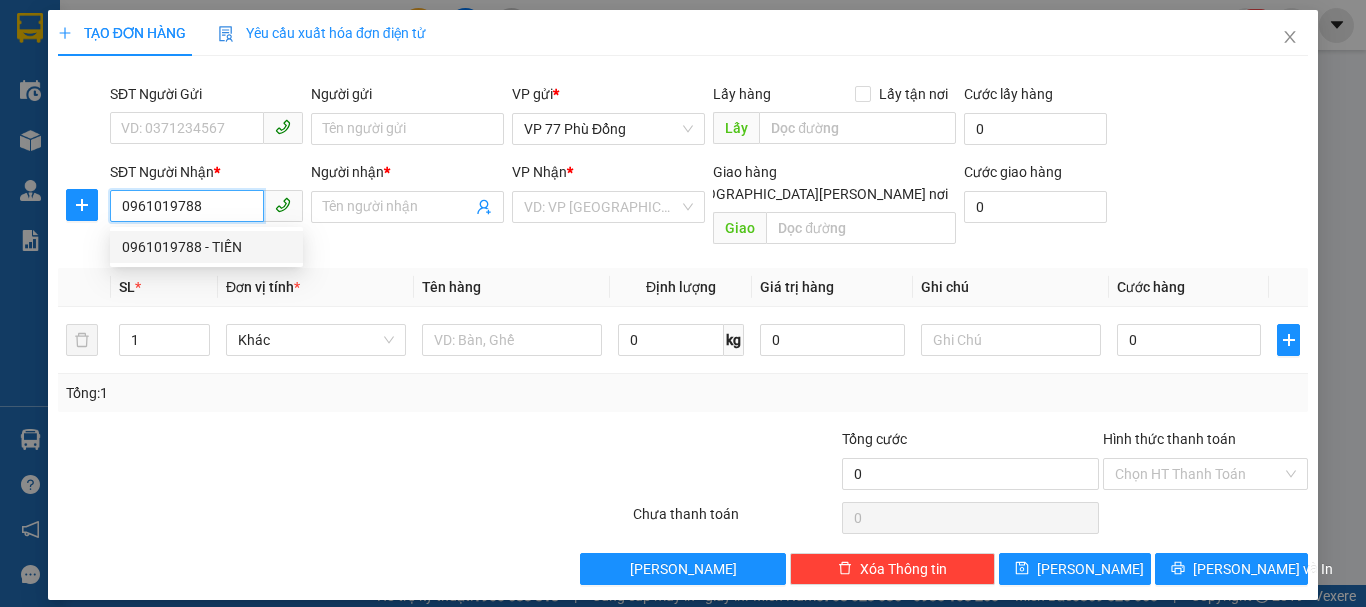 click on "0961019788 - TIẾN" at bounding box center (206, 247) 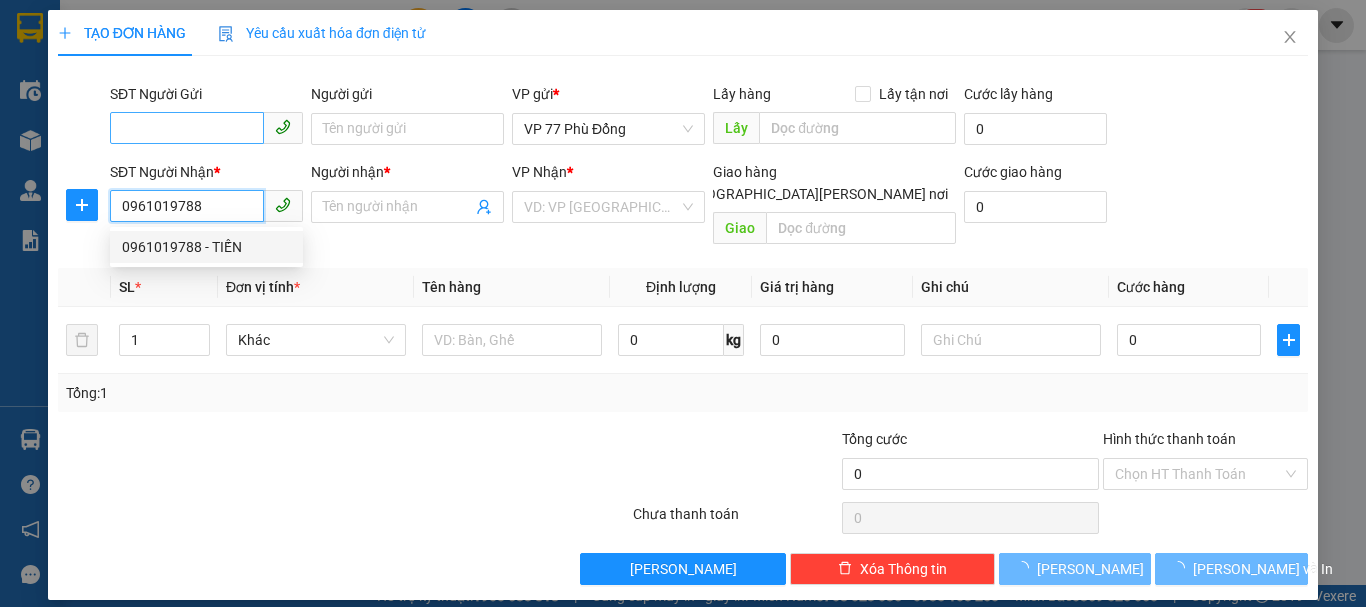 type on "TIẾN" 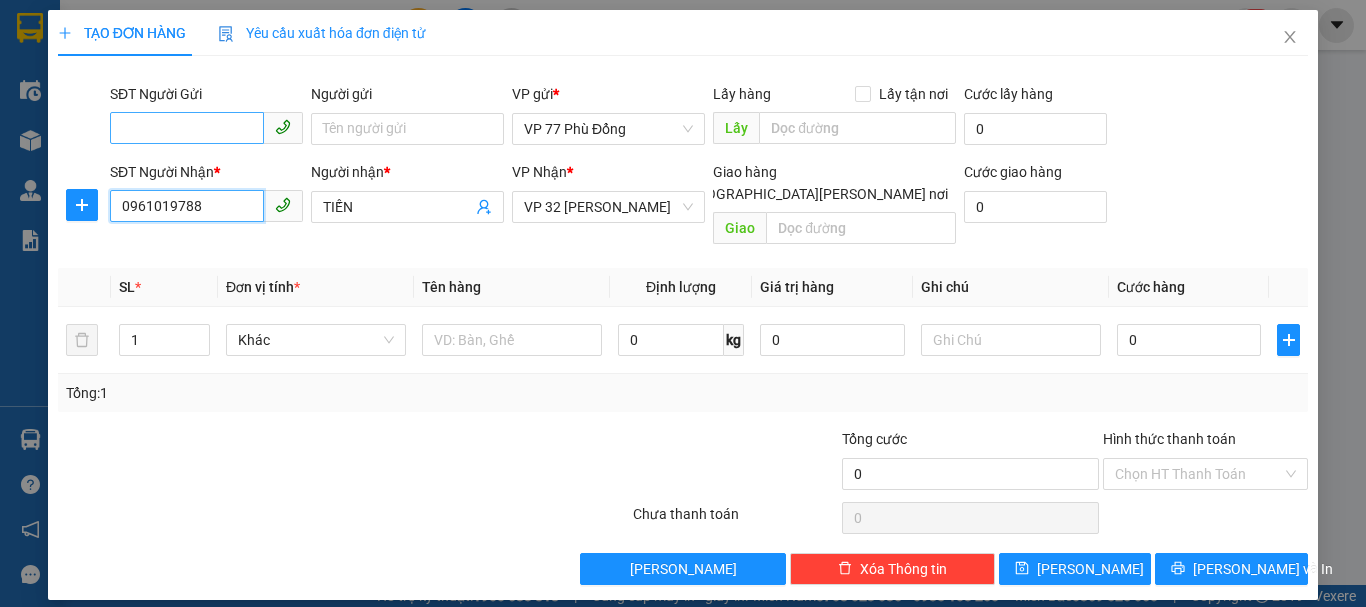 type on "0961019788" 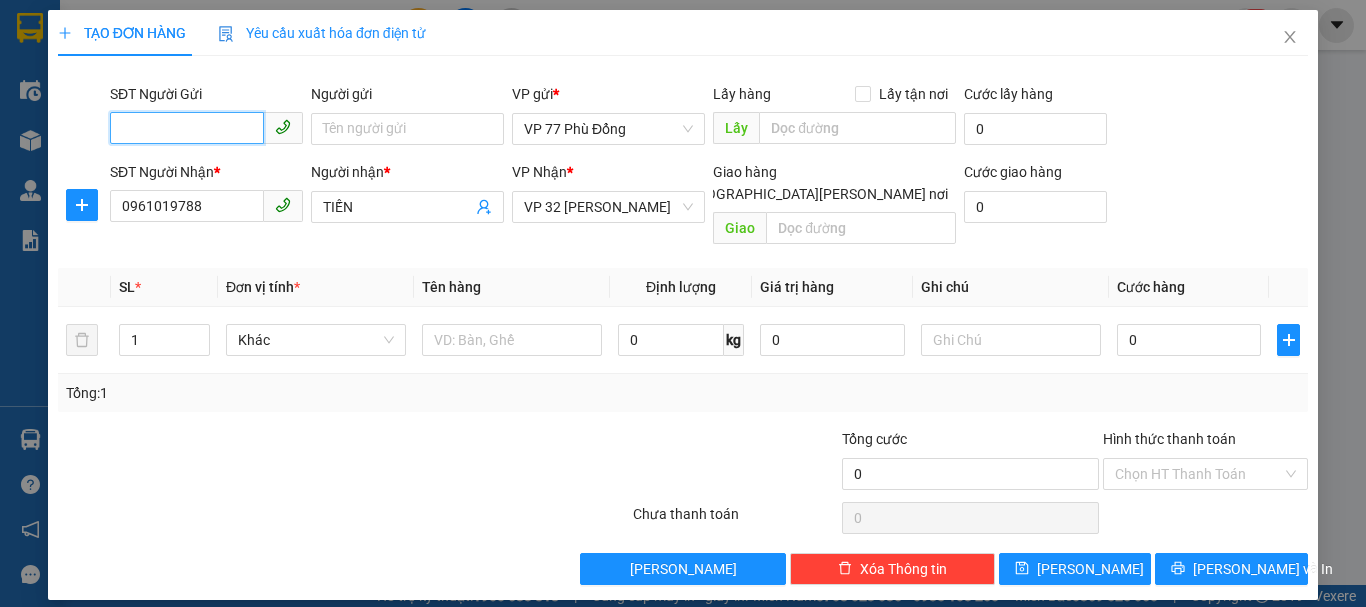 click on "SĐT Người Gửi" at bounding box center [187, 128] 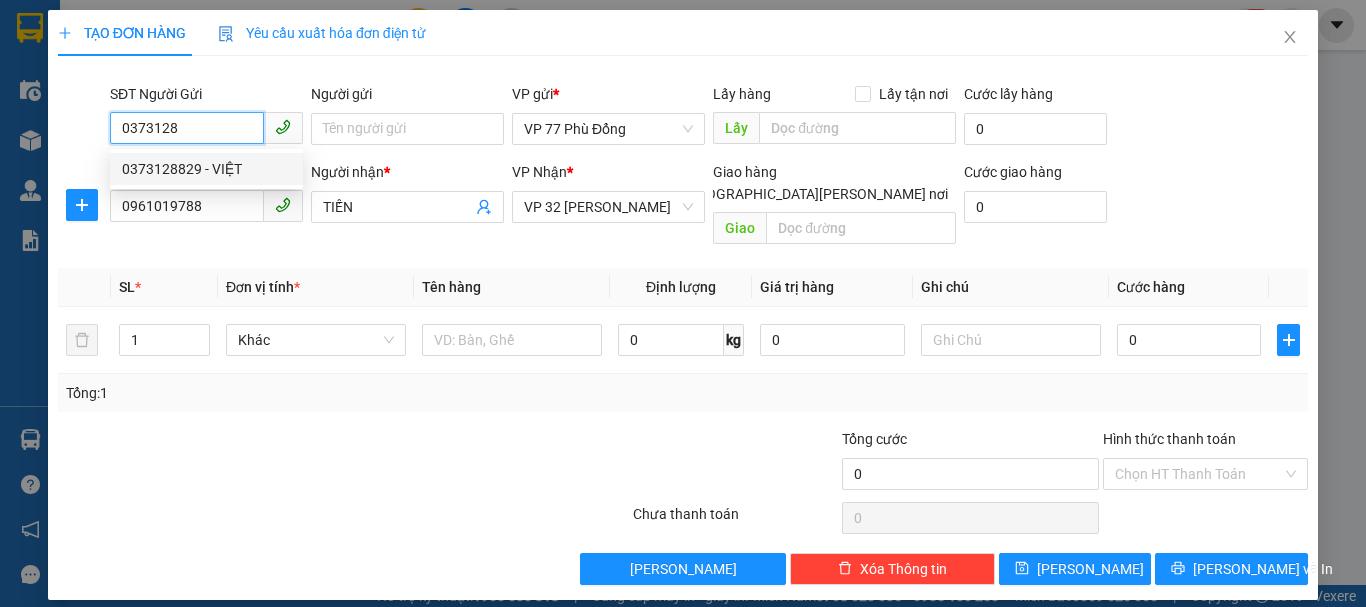 click on "0373128829 - VIỆT" at bounding box center (206, 169) 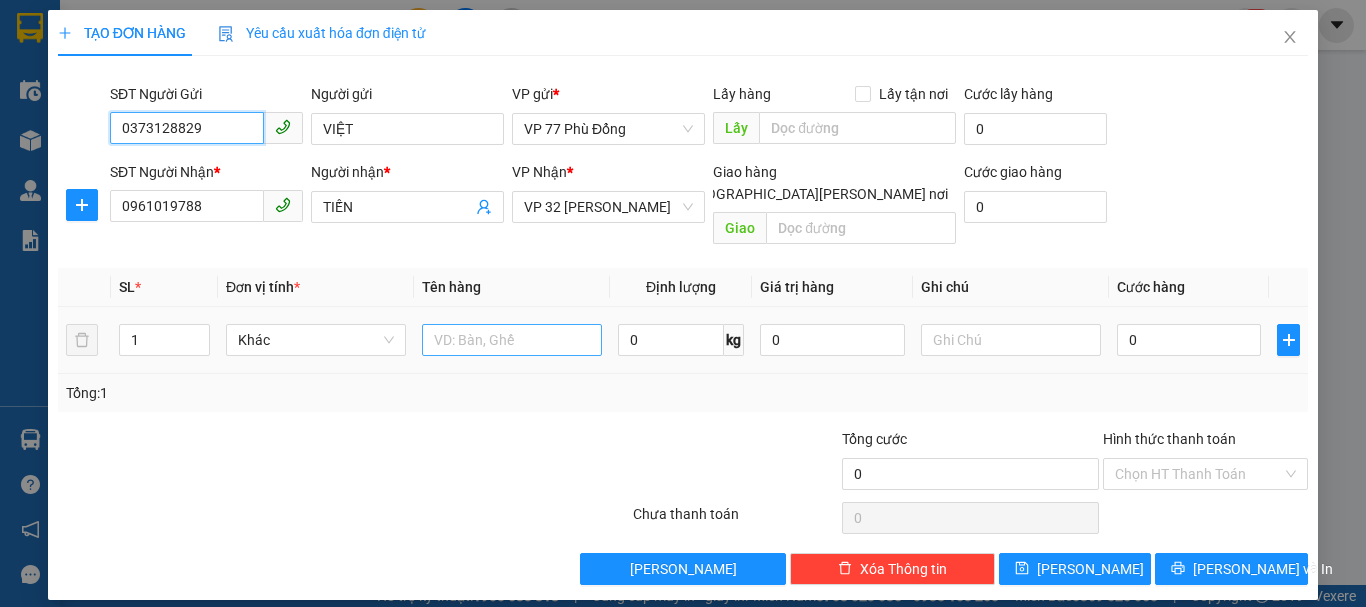 type on "0373128829" 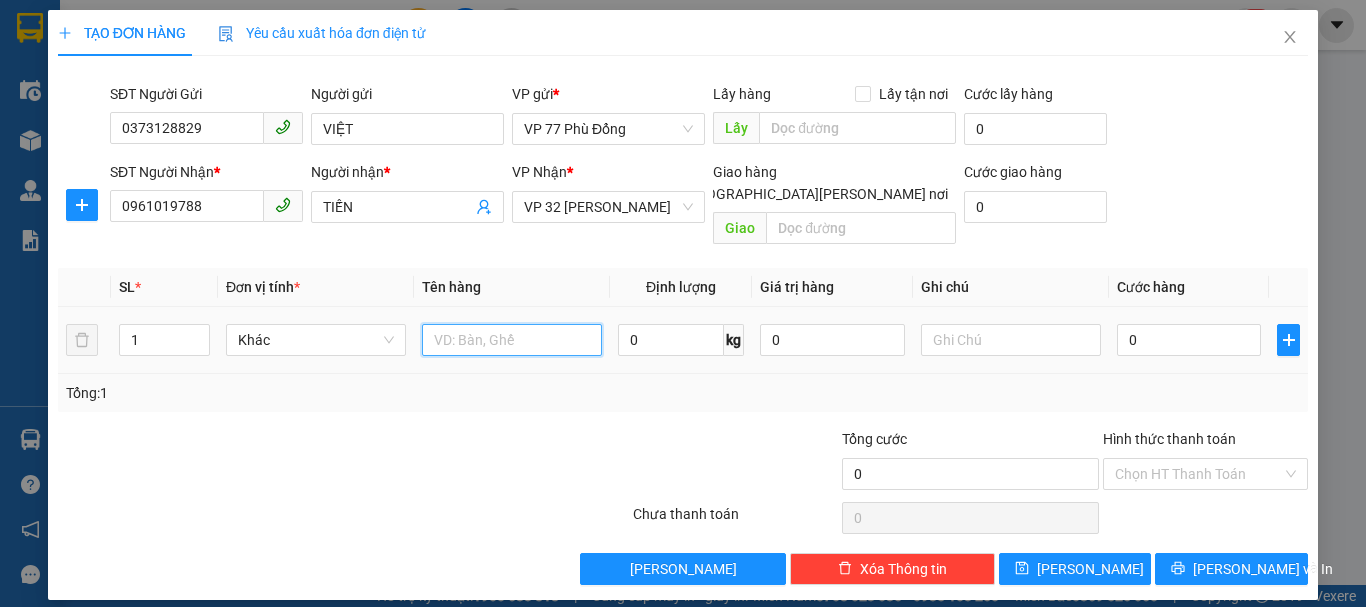 drag, startPoint x: 559, startPoint y: 319, endPoint x: 536, endPoint y: 309, distance: 25.079872 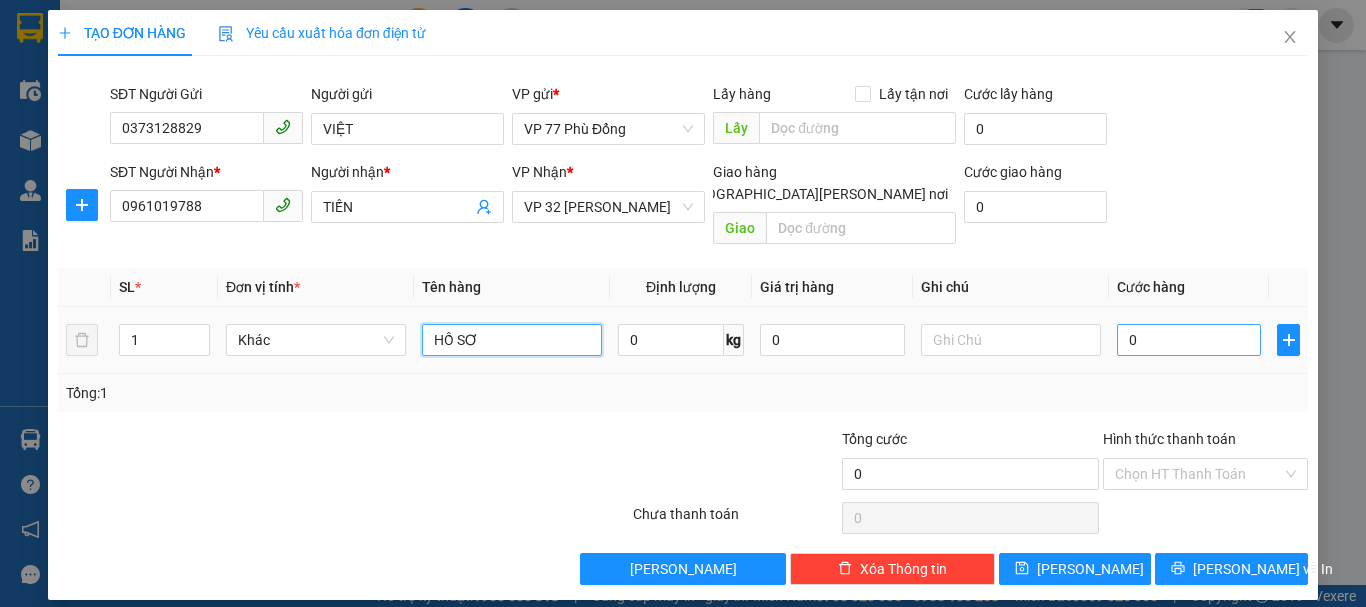 type on "HỒ SƠ" 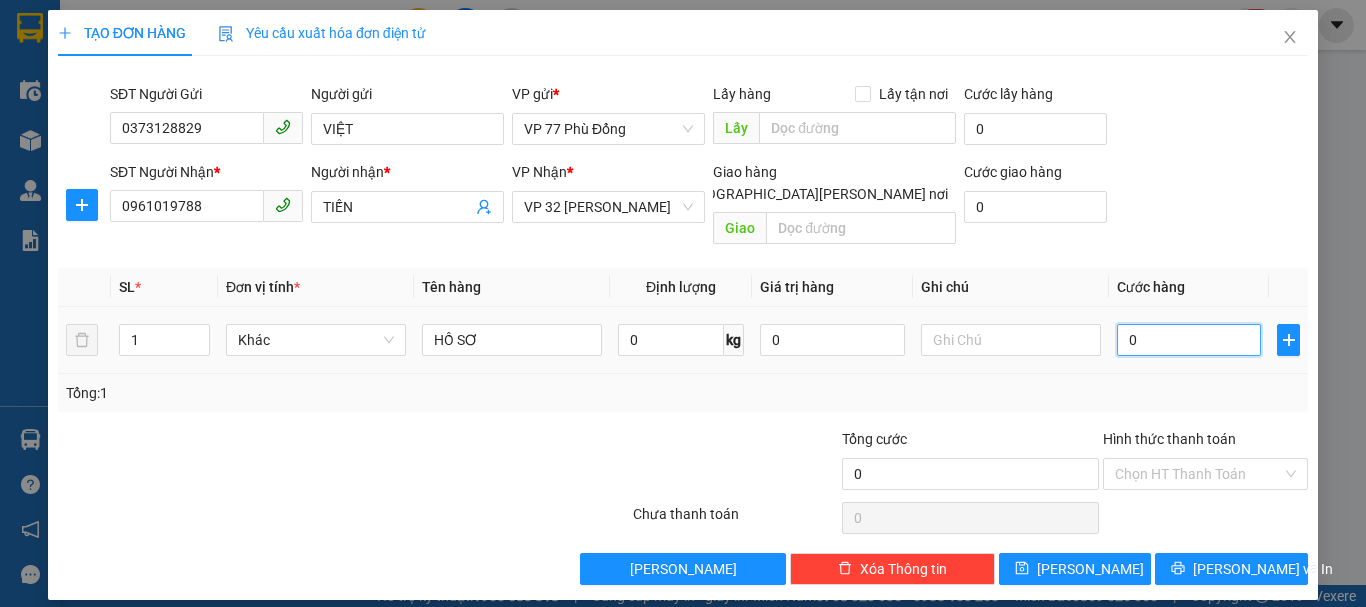 click on "0" at bounding box center [1189, 340] 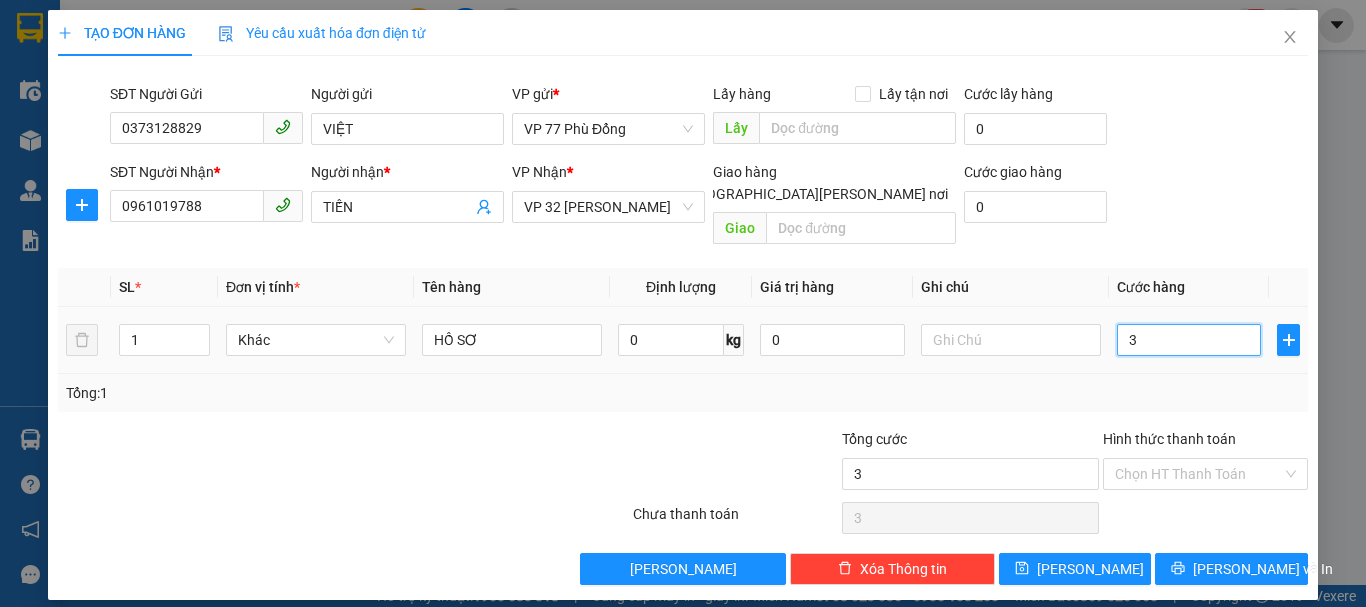 type on "30" 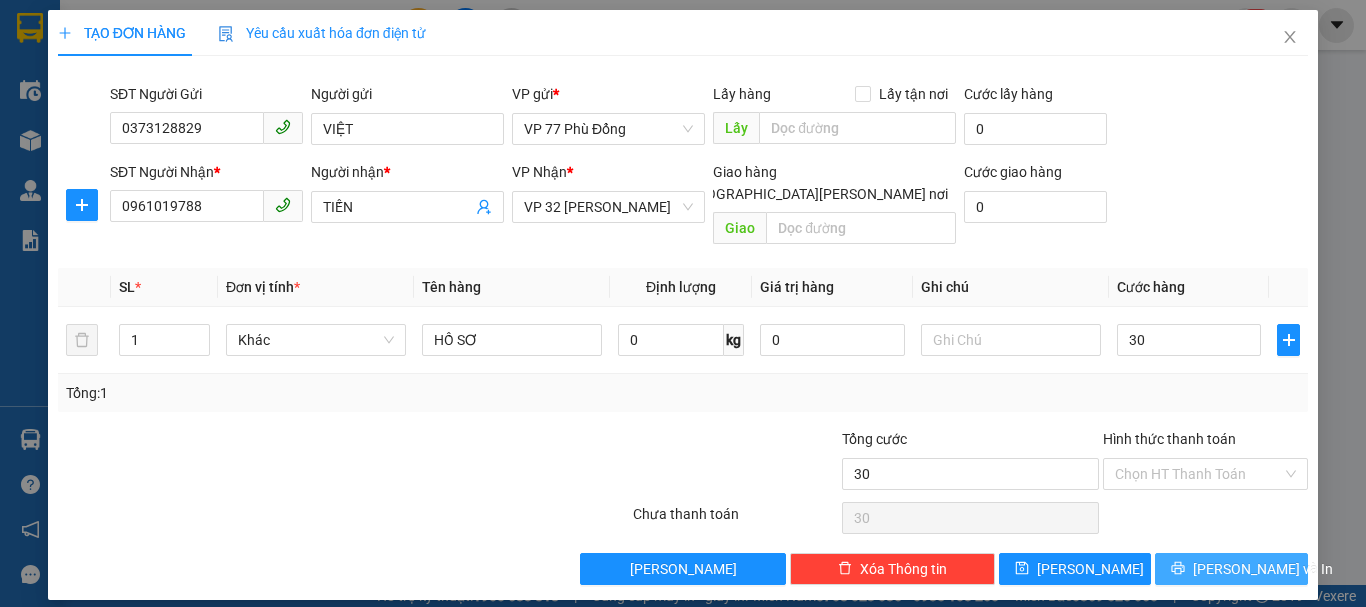 type on "30.000" 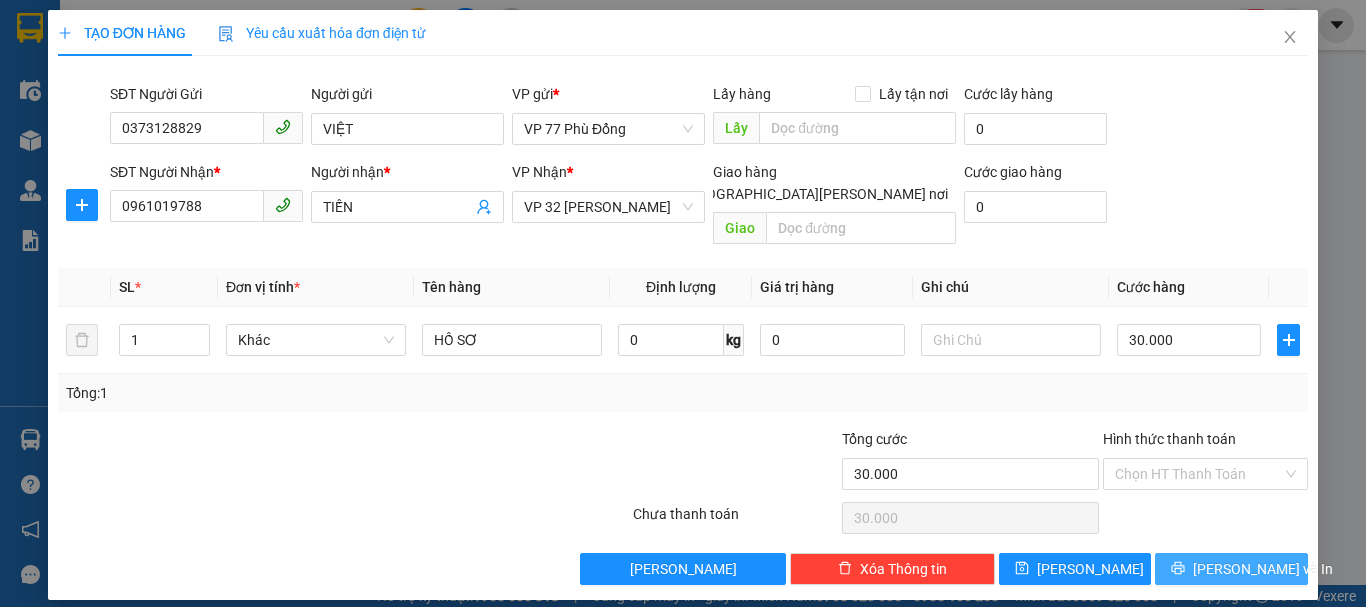 click on "[PERSON_NAME] và In" at bounding box center [1263, 569] 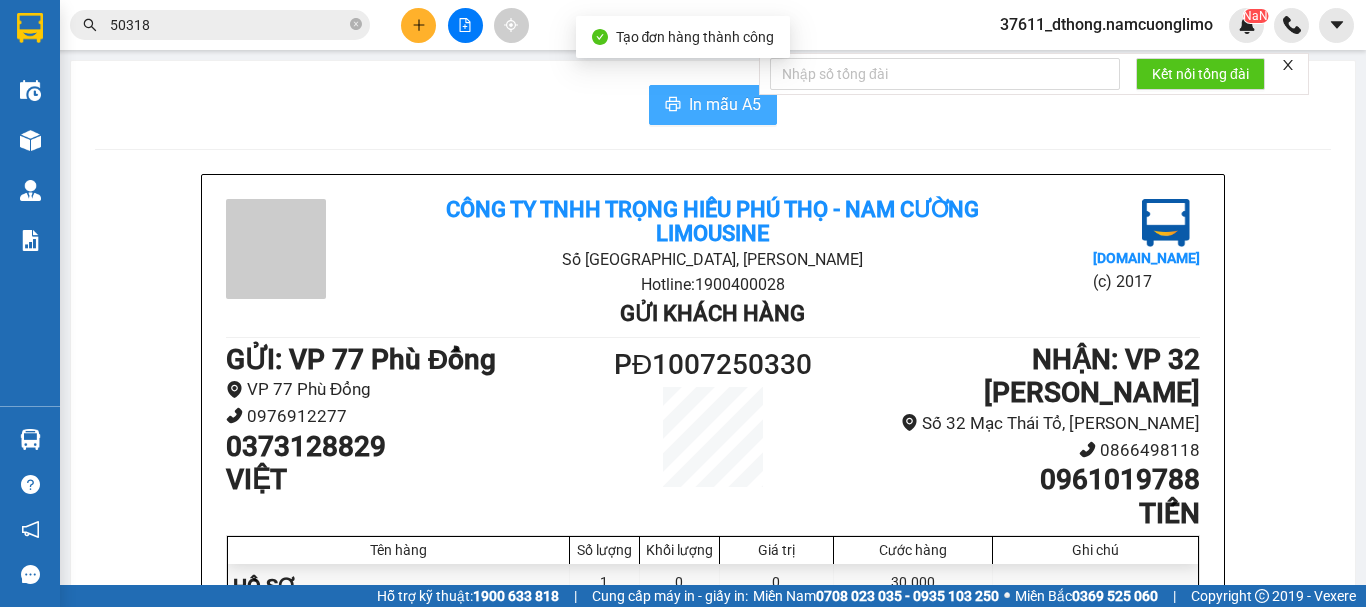 click on "In mẫu A5" at bounding box center [725, 104] 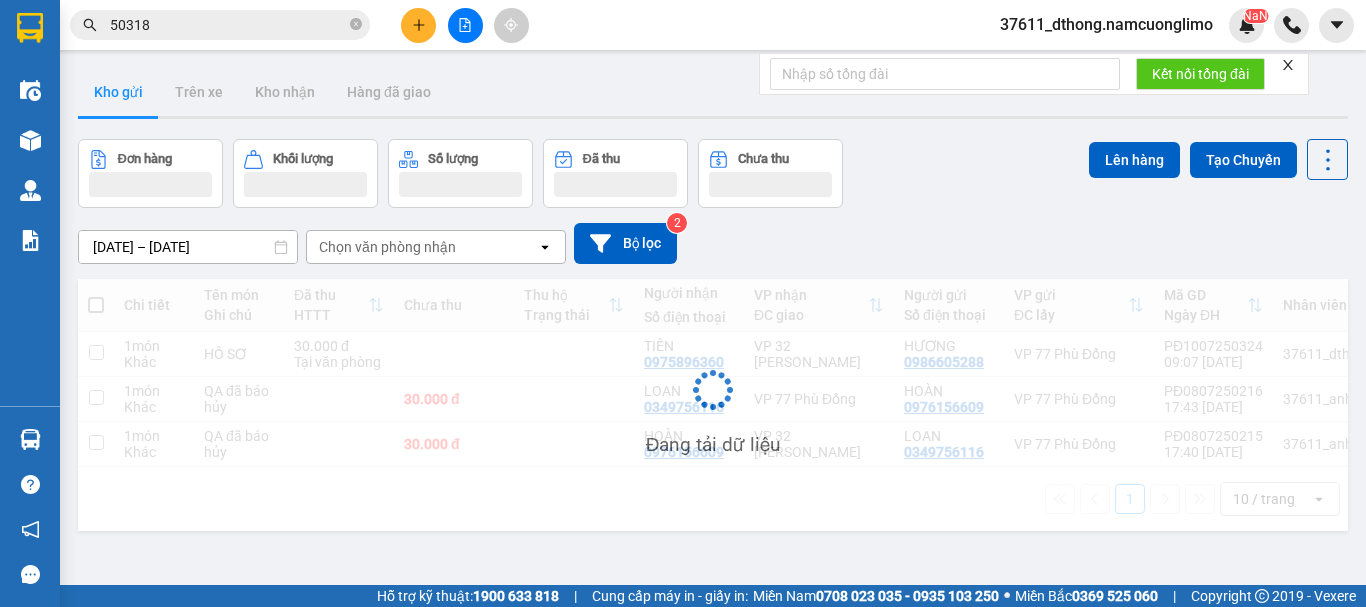 scroll, scrollTop: 0, scrollLeft: 0, axis: both 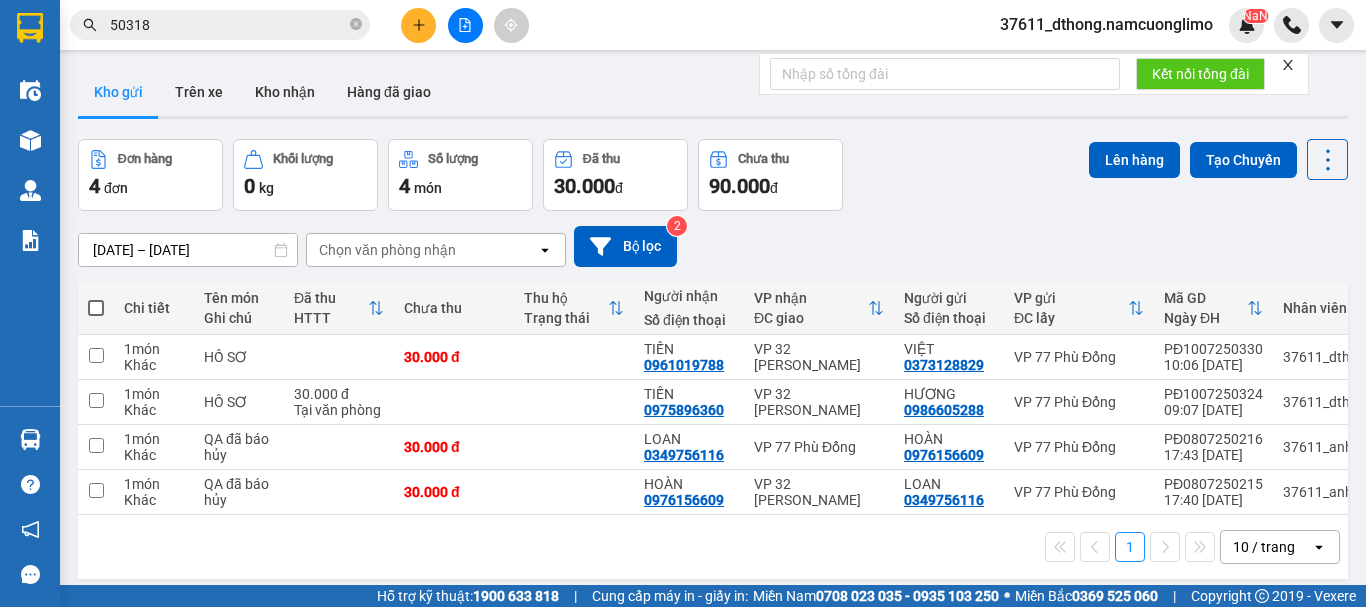 click on "Kho gửi" at bounding box center (118, 92) 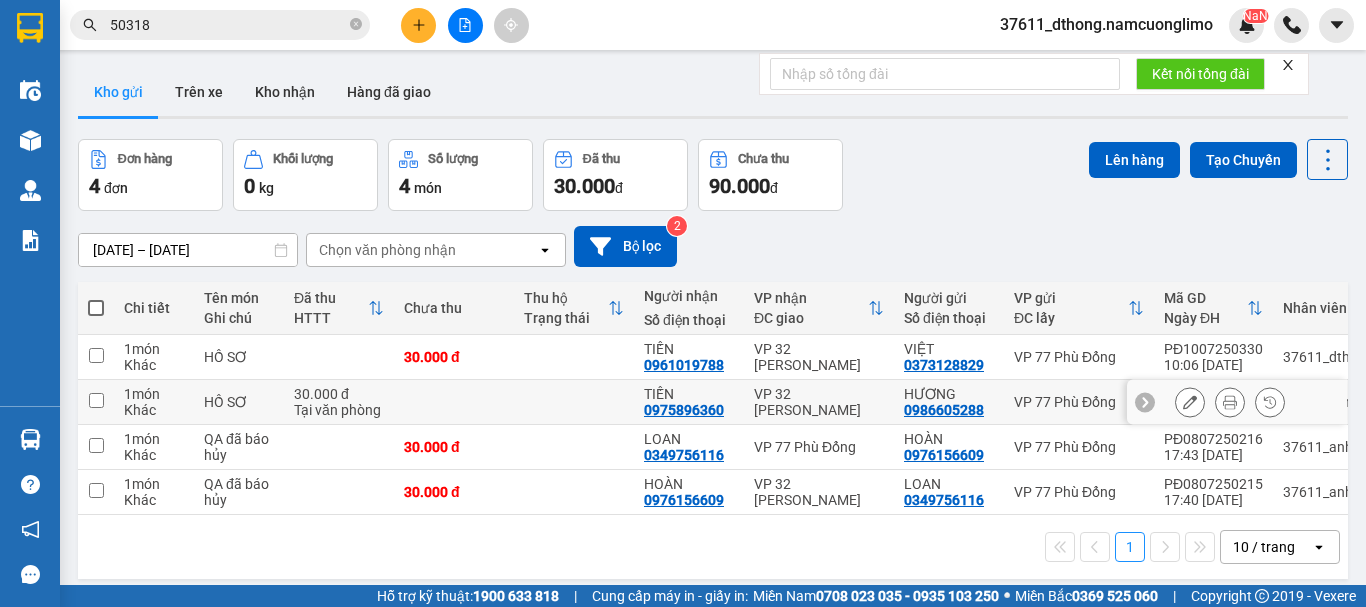click at bounding box center (96, 400) 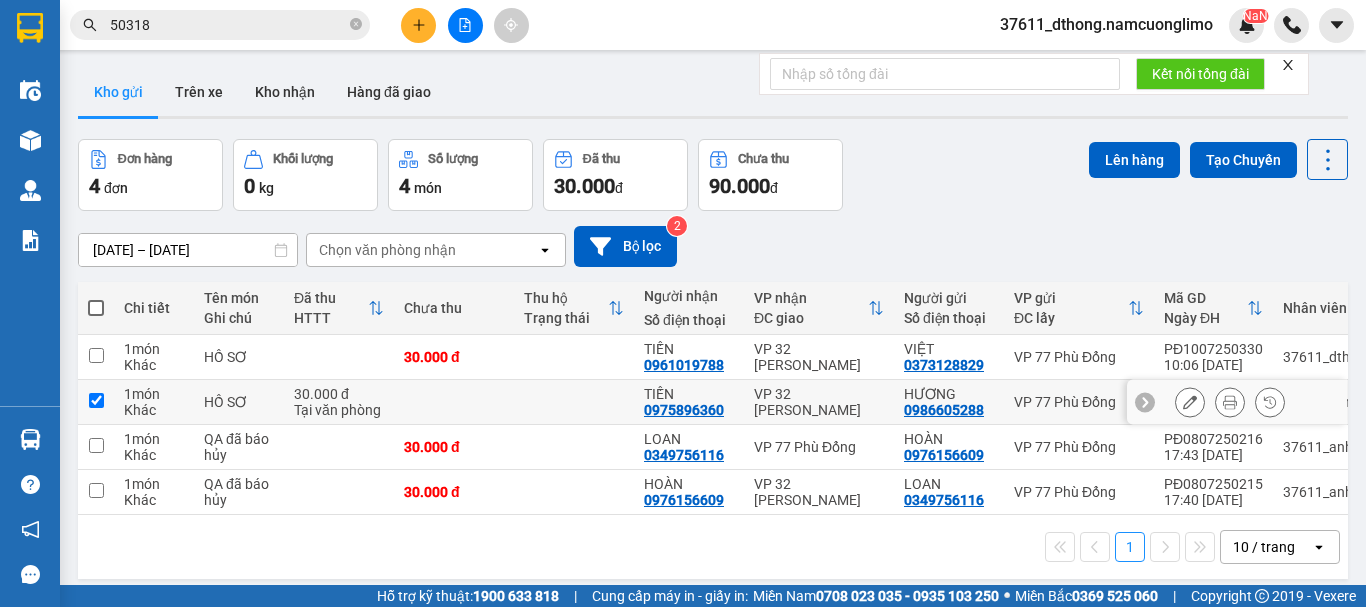 checkbox on "true" 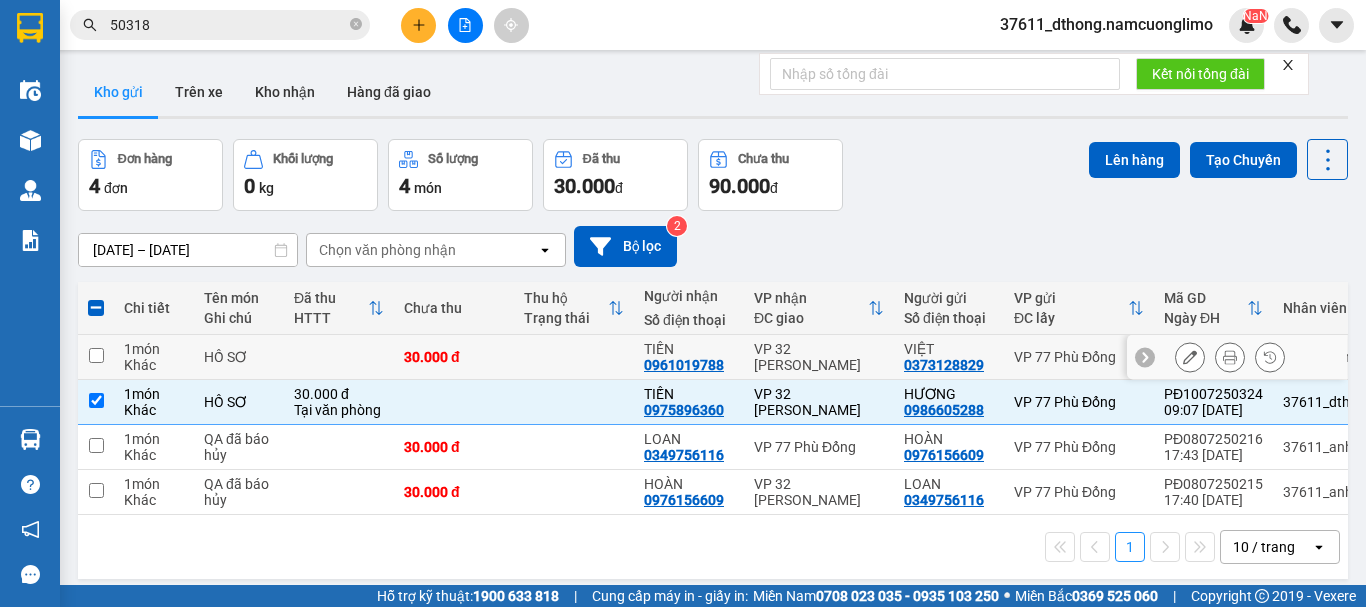 click at bounding box center [96, 355] 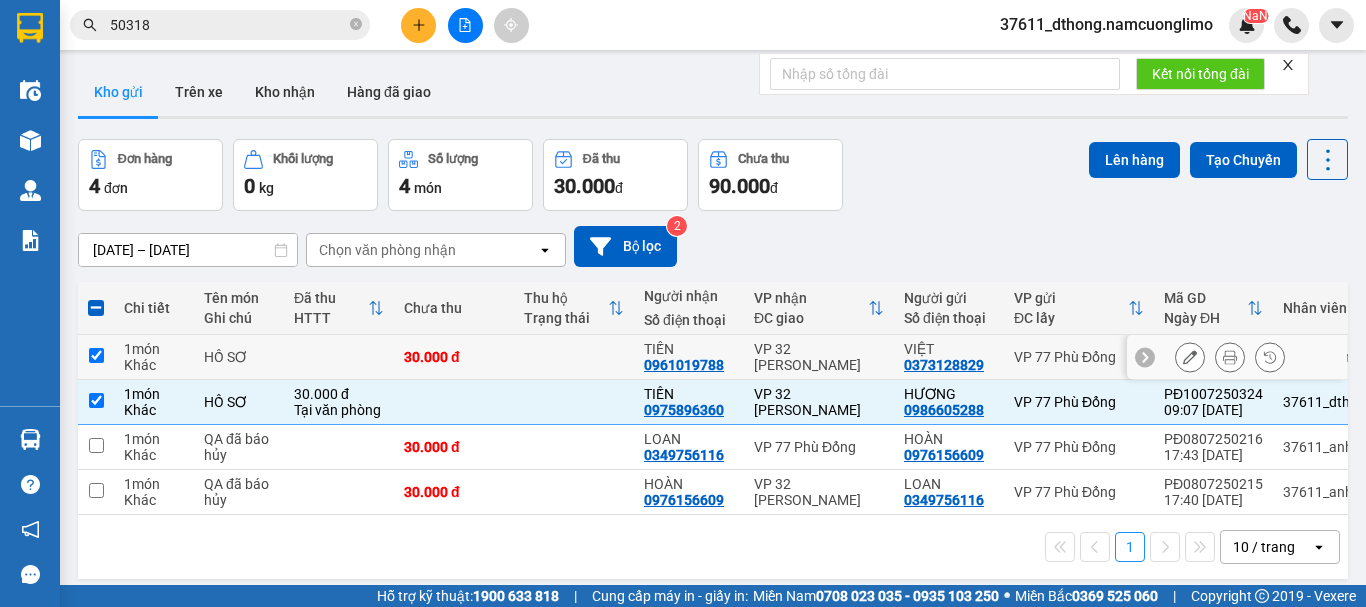checkbox on "true" 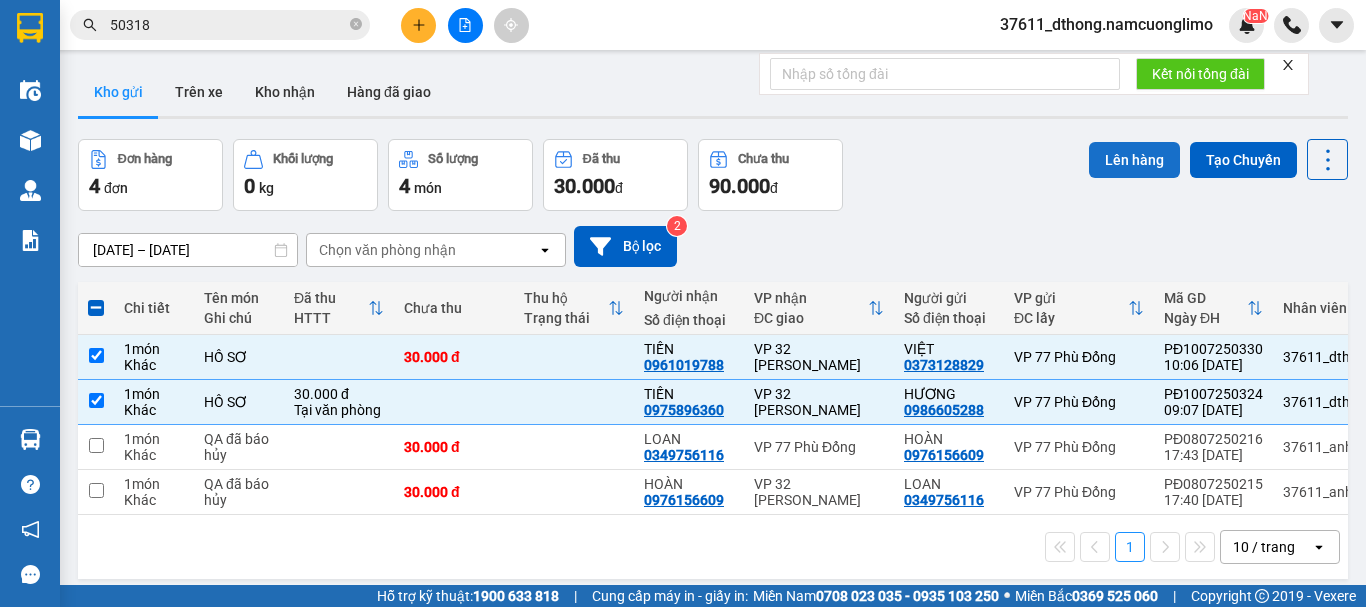 click on "Lên hàng" at bounding box center (1134, 160) 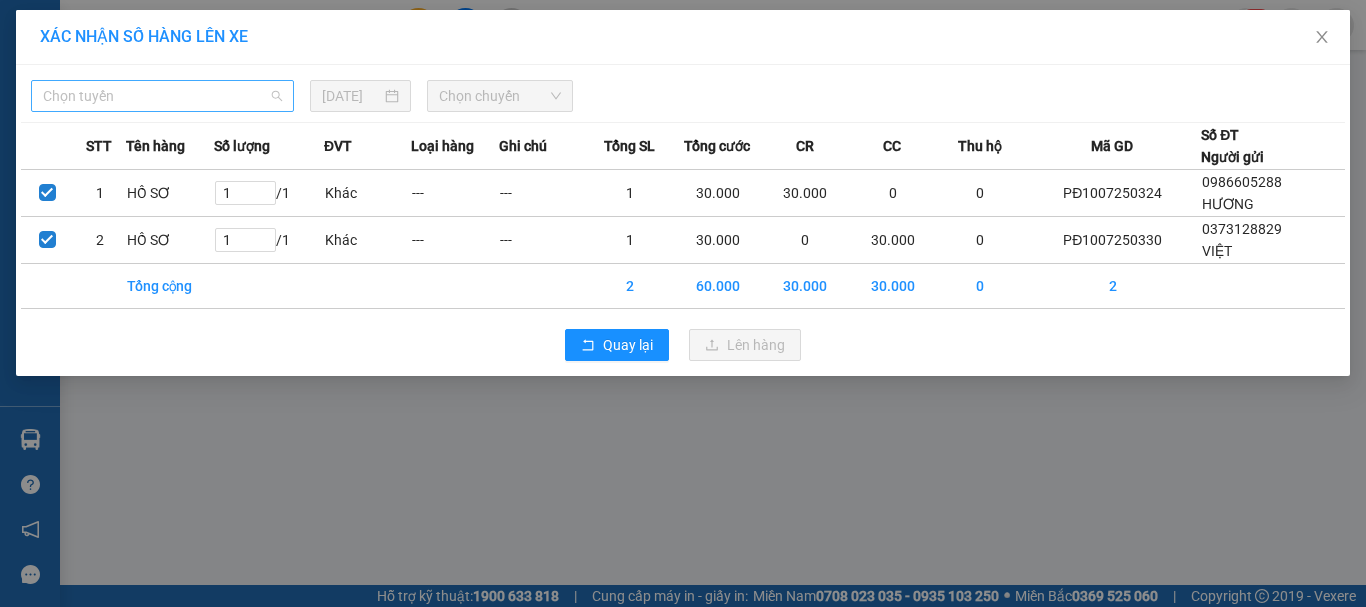 click on "Chọn tuyến" at bounding box center [162, 96] 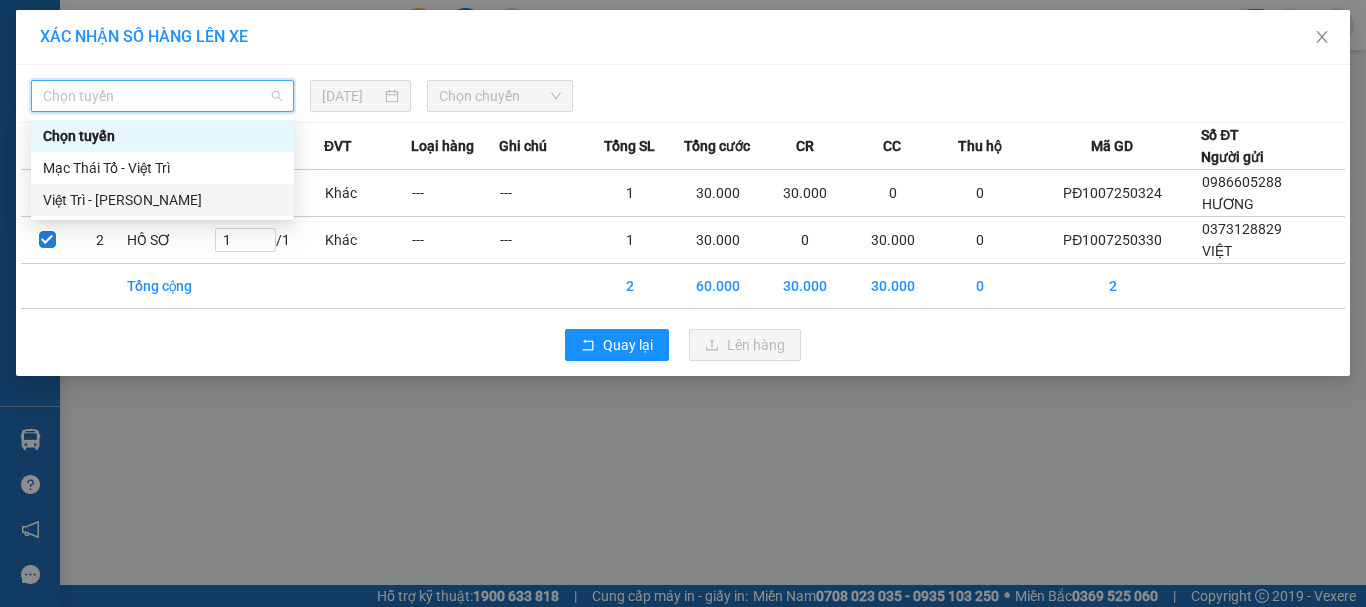 click on "Việt Trì - Mạc Thái Tổ" at bounding box center [162, 200] 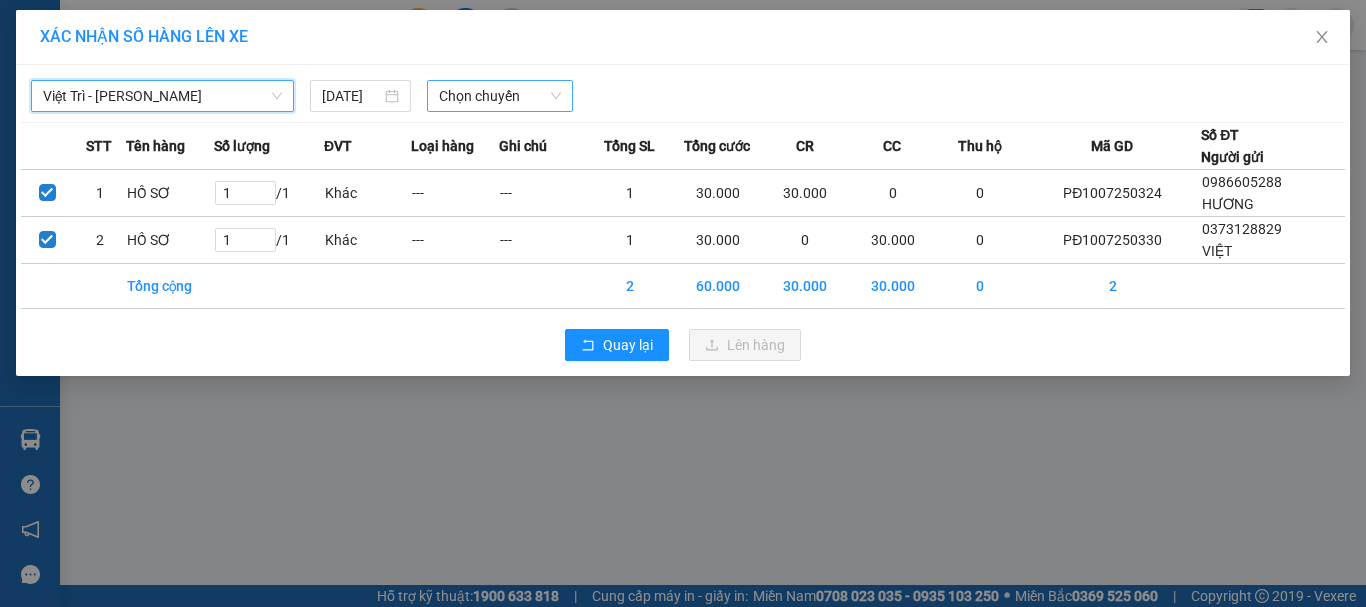 click on "Chọn chuyến" at bounding box center [500, 96] 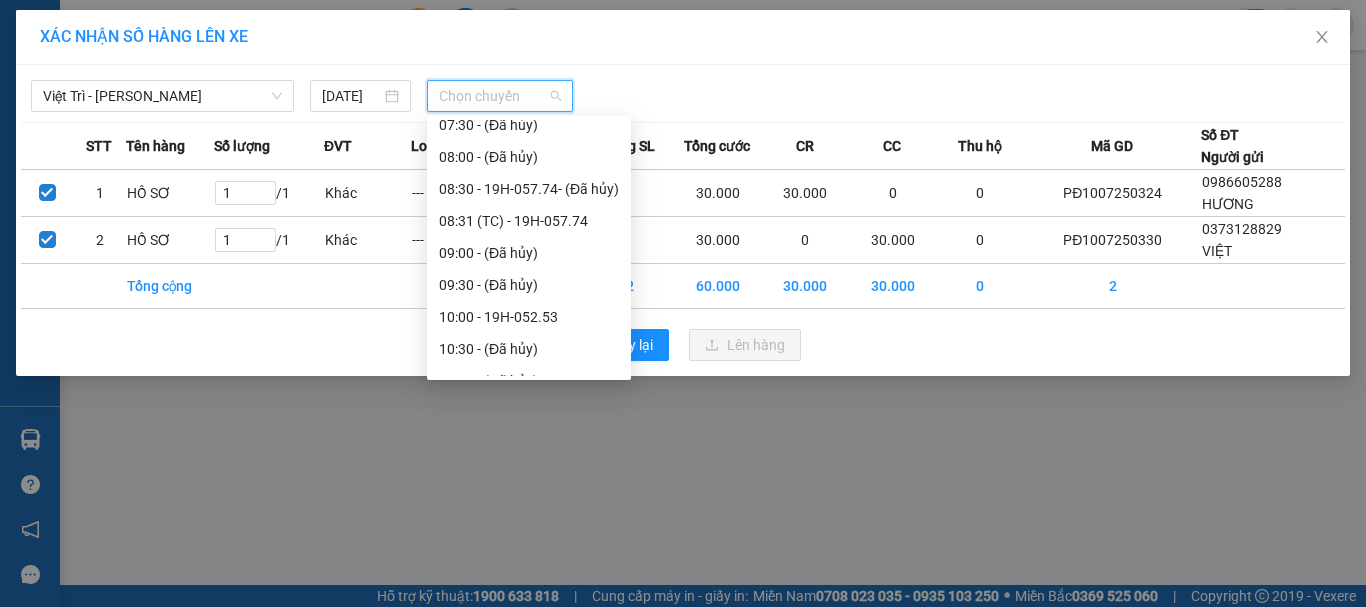 scroll, scrollTop: 297, scrollLeft: 0, axis: vertical 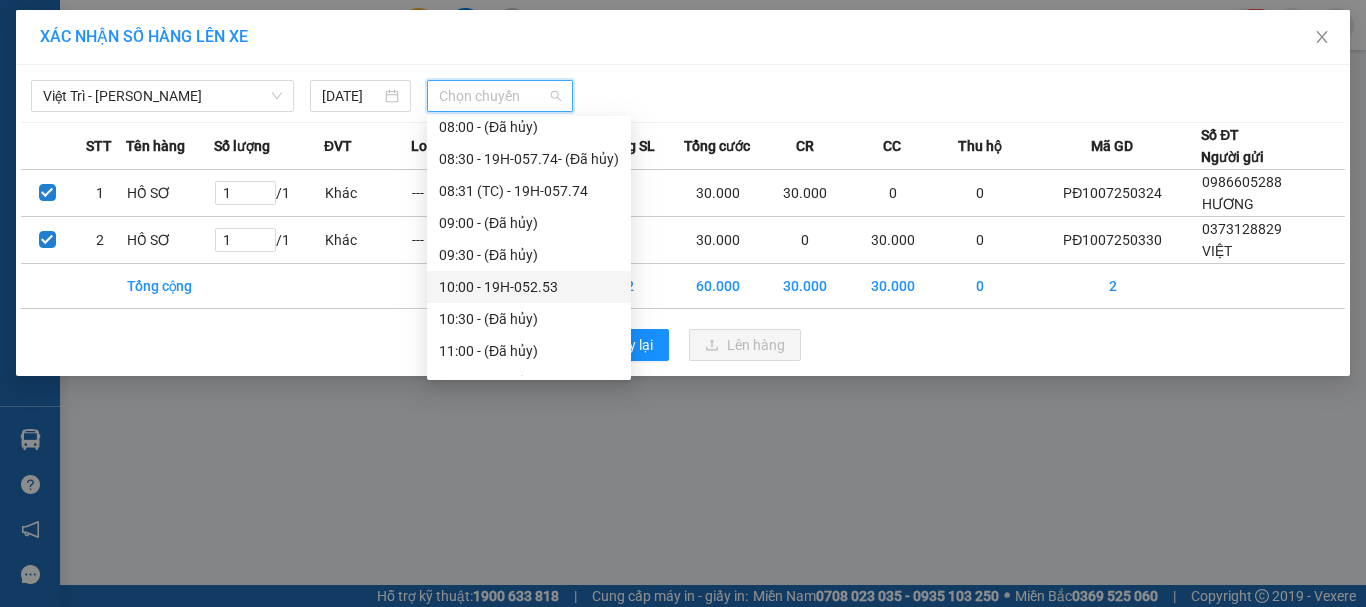 click on "10:00     - 19H-052.53" at bounding box center (529, 287) 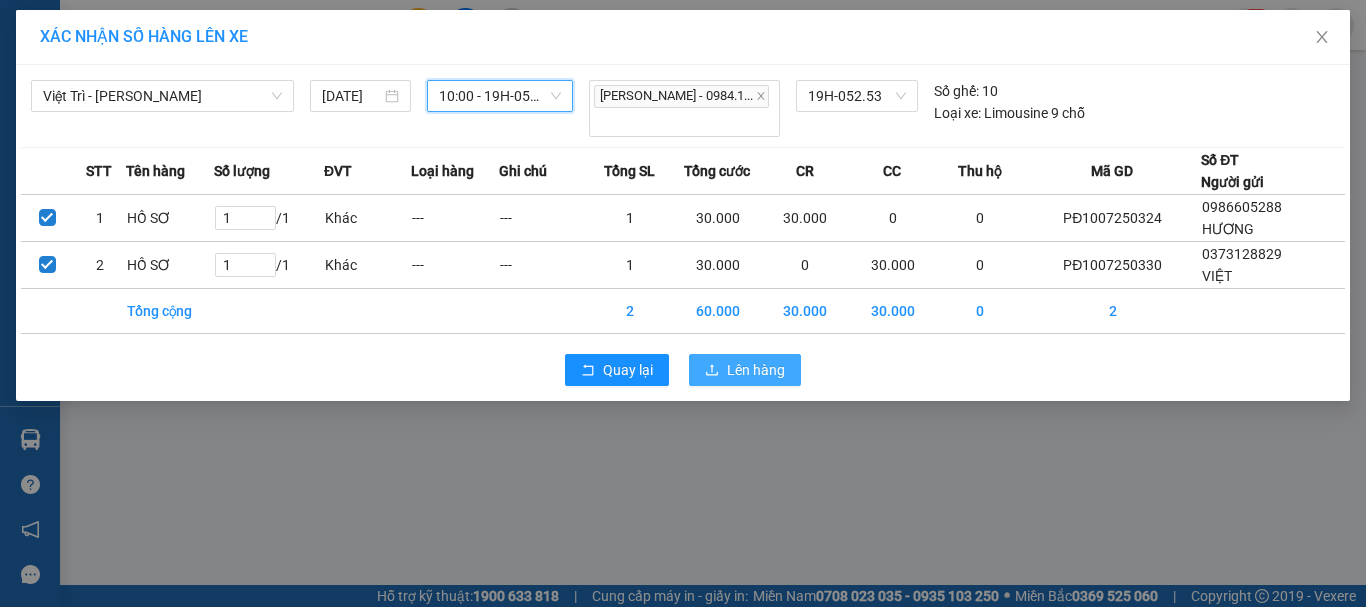 click on "Lên hàng" at bounding box center (756, 370) 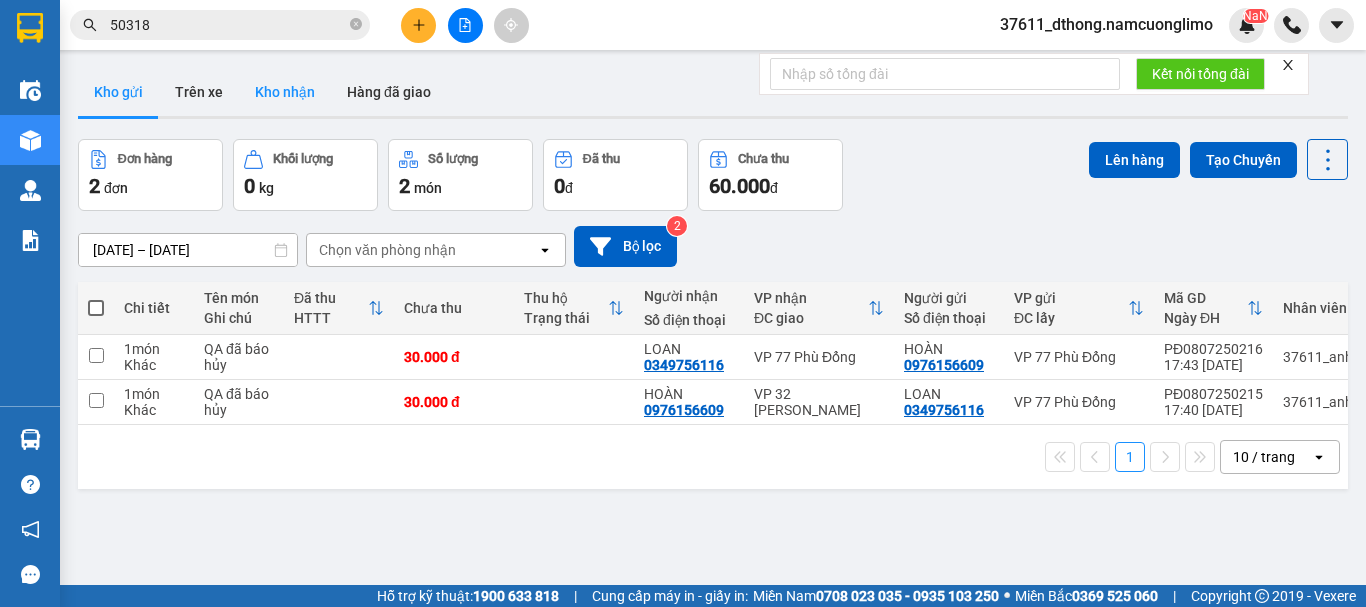 click on "Kho nhận" at bounding box center [285, 92] 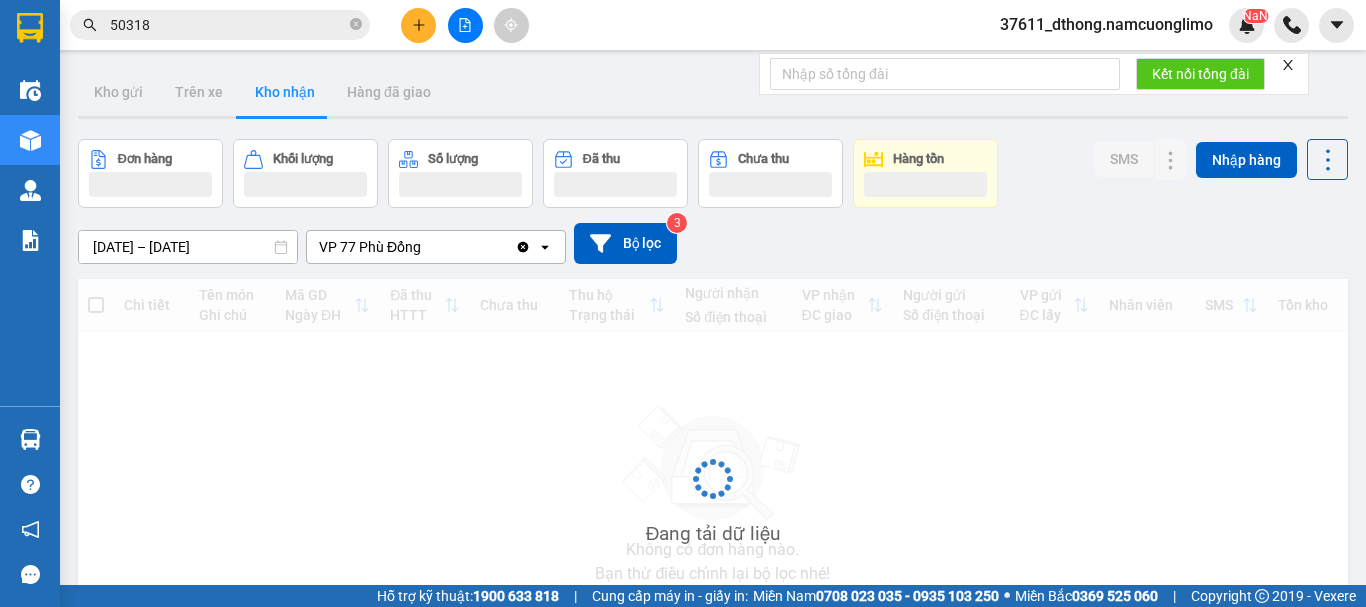 click on "Kho nhận" at bounding box center [285, 92] 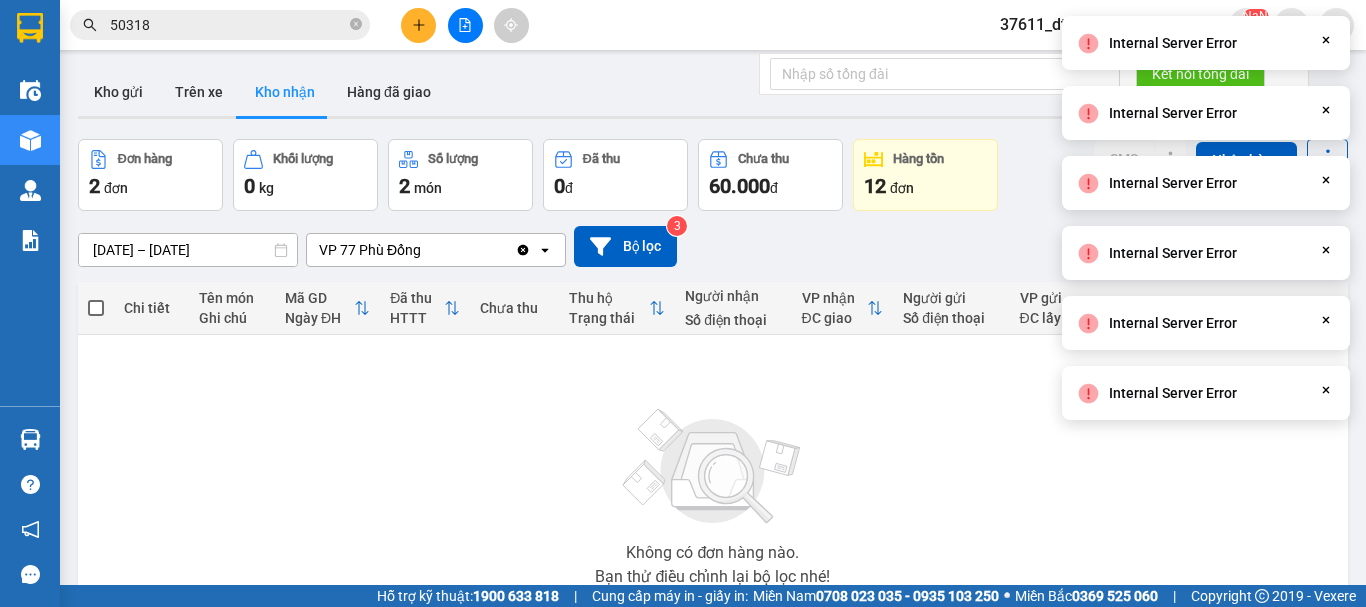 click at bounding box center (713, 467) 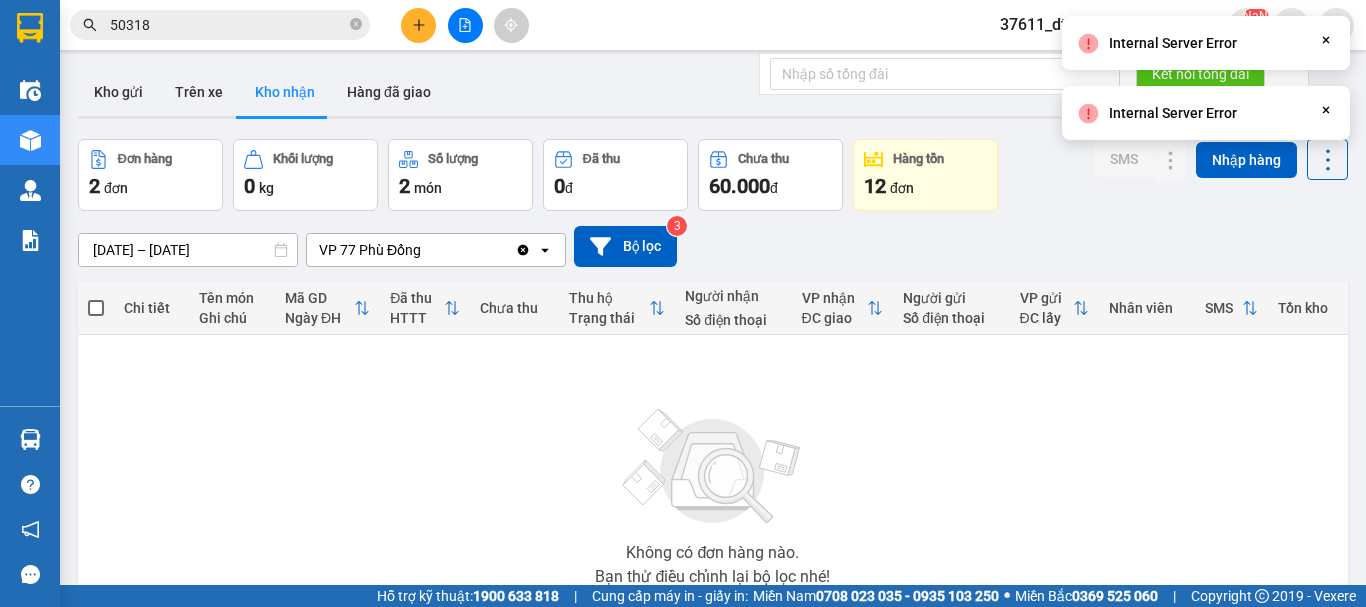 click on "Kho nhận" at bounding box center [285, 92] 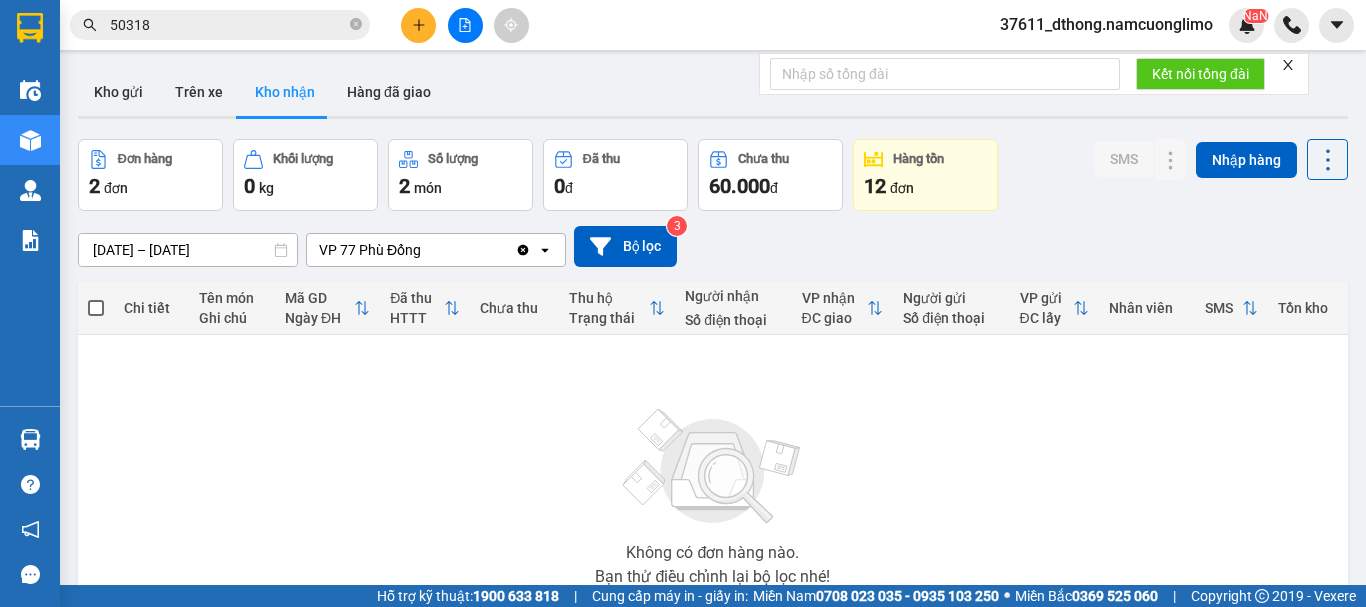 click on "Kho nhận" at bounding box center (285, 92) 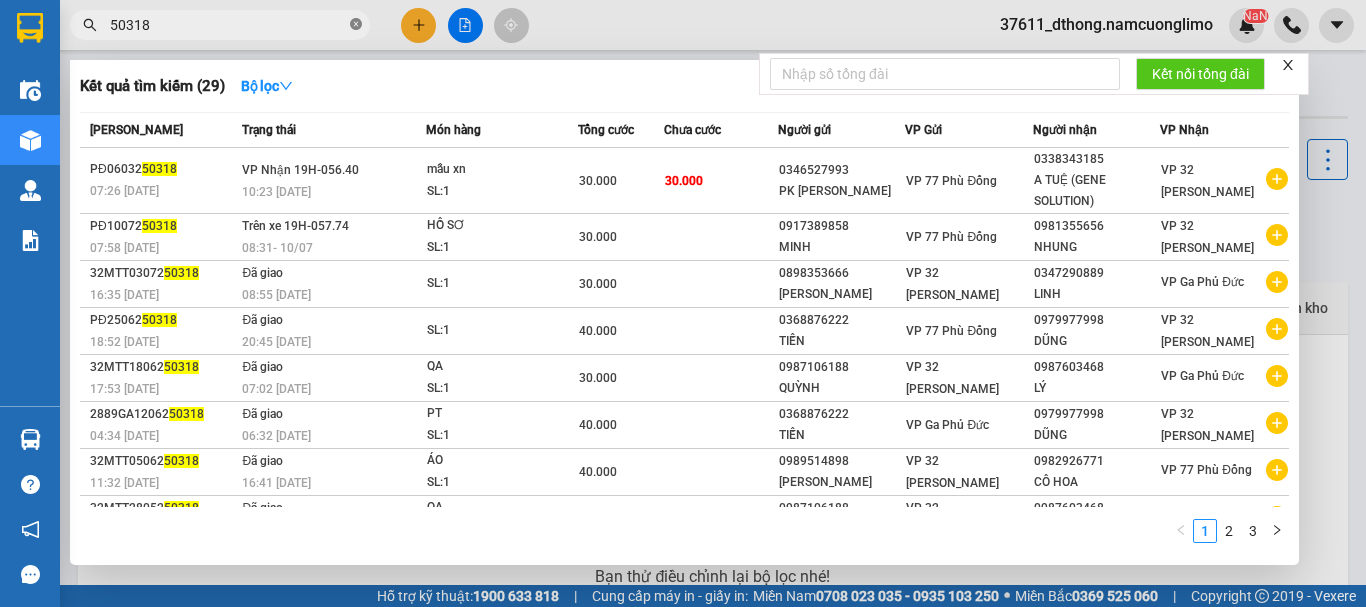 click 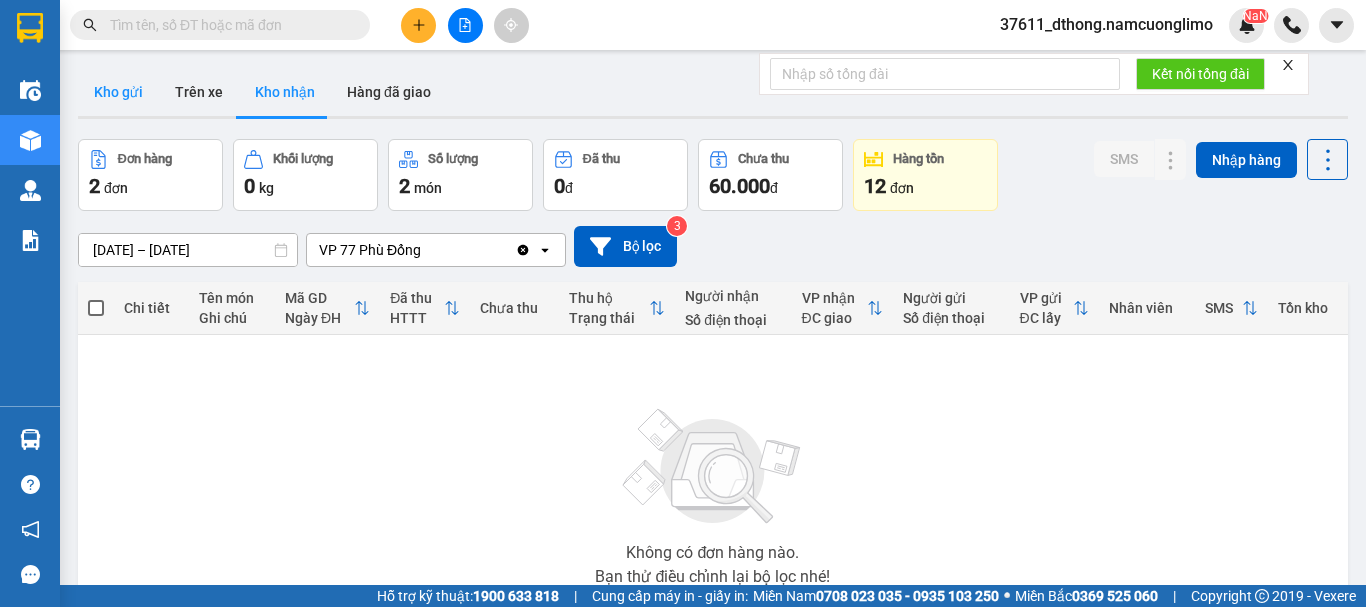 click on "Kho gửi" at bounding box center [118, 92] 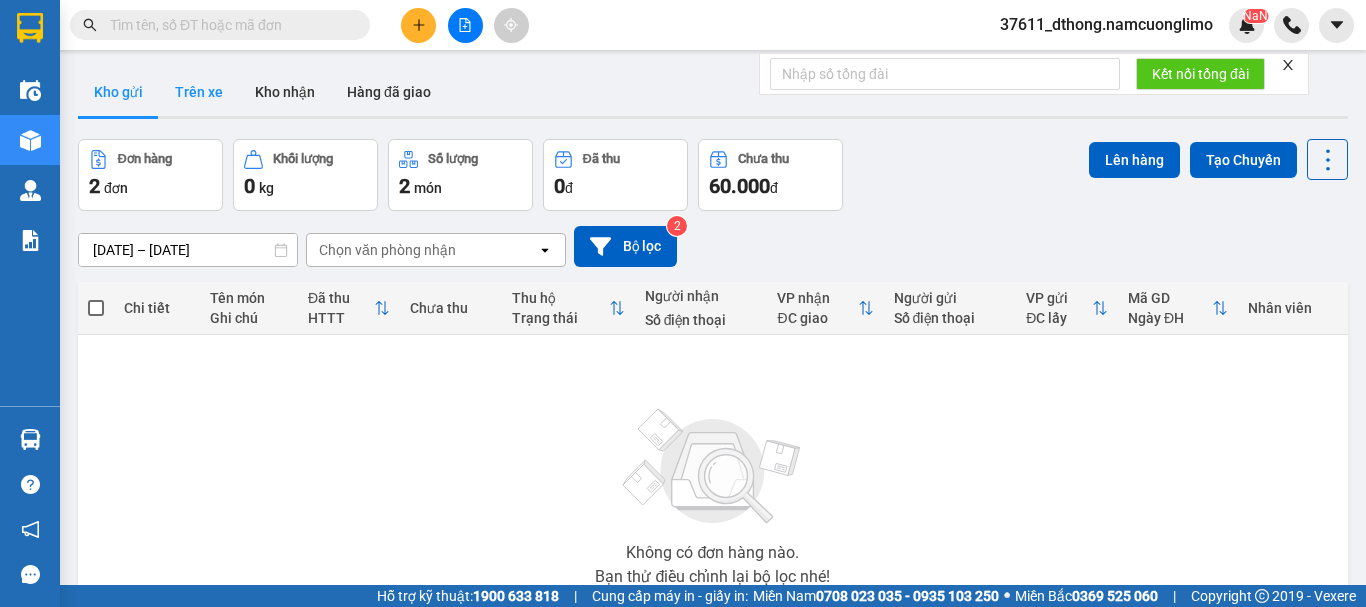 click on "Trên xe" at bounding box center (199, 92) 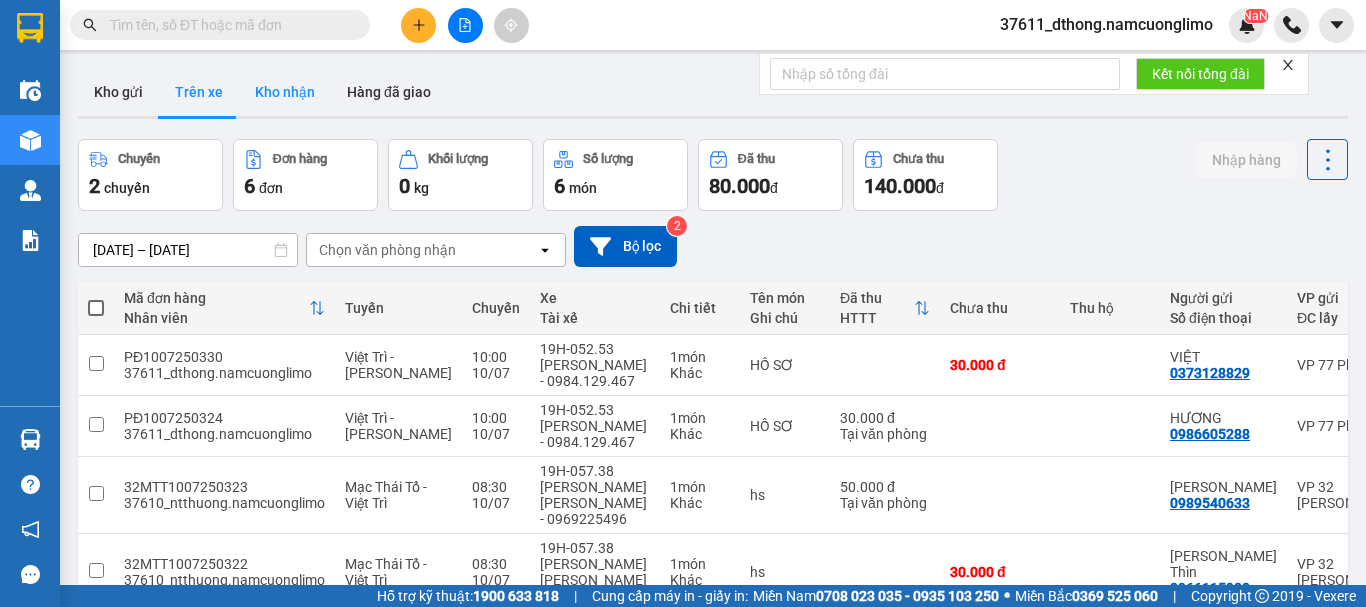 click on "Kho nhận" at bounding box center [285, 92] 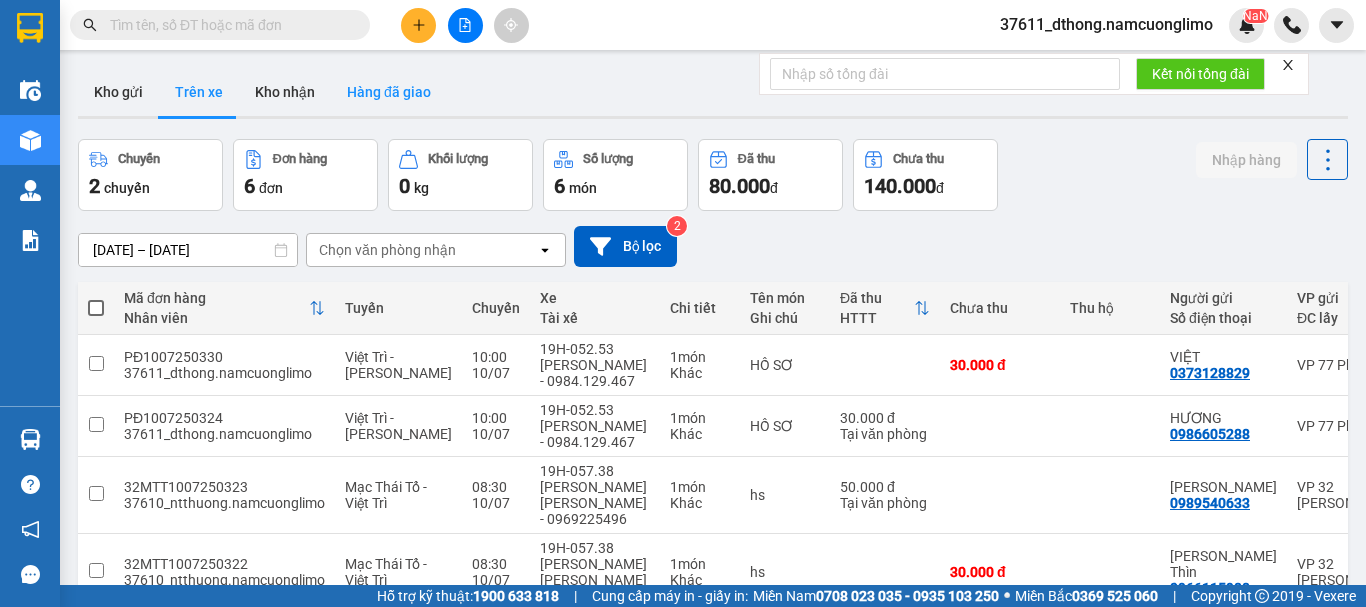 type on "[DATE] – [DATE]" 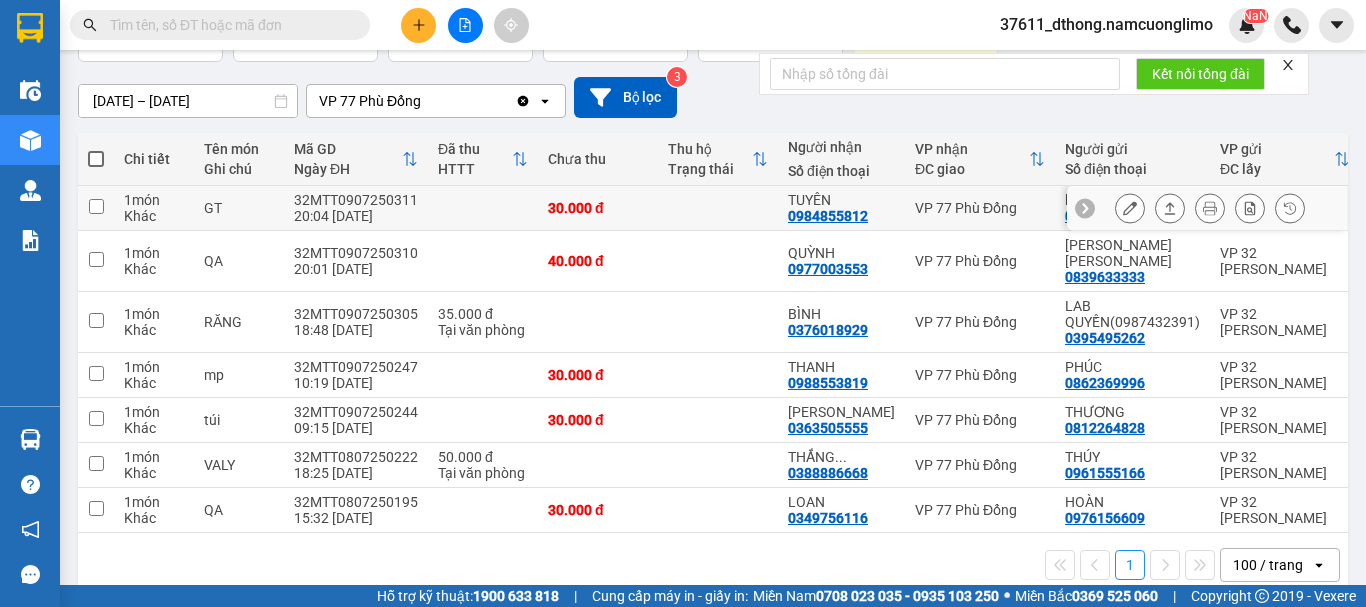 scroll, scrollTop: 171, scrollLeft: 0, axis: vertical 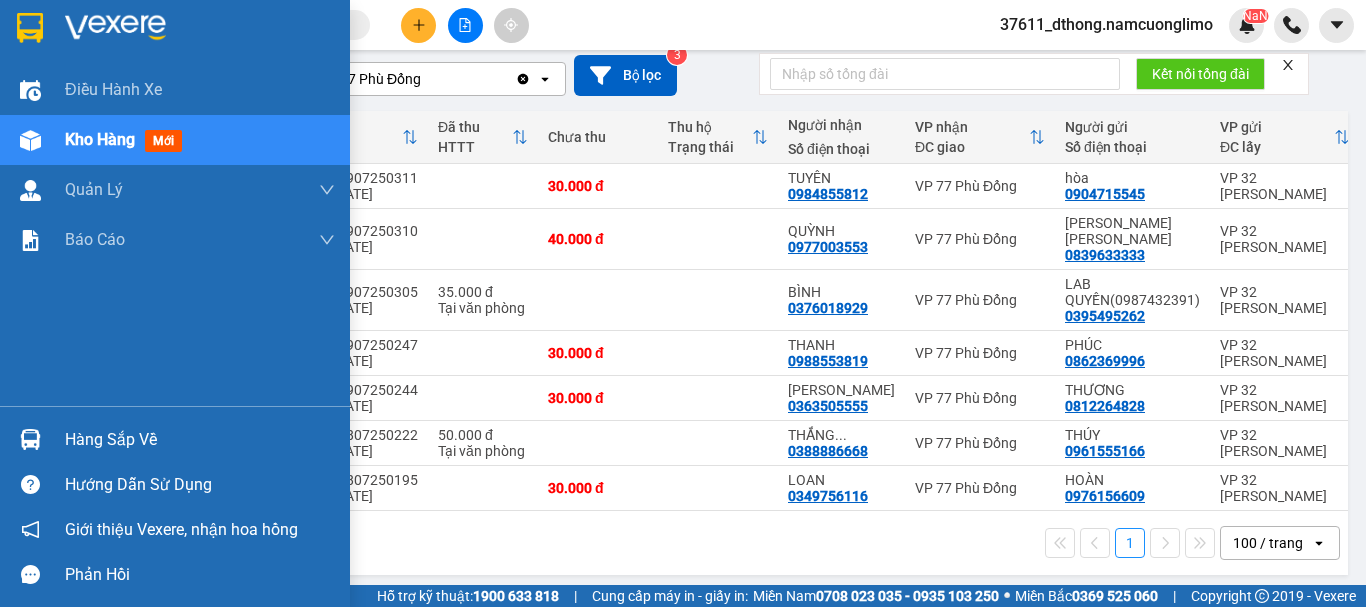 click on "Hàng sắp về" at bounding box center (200, 440) 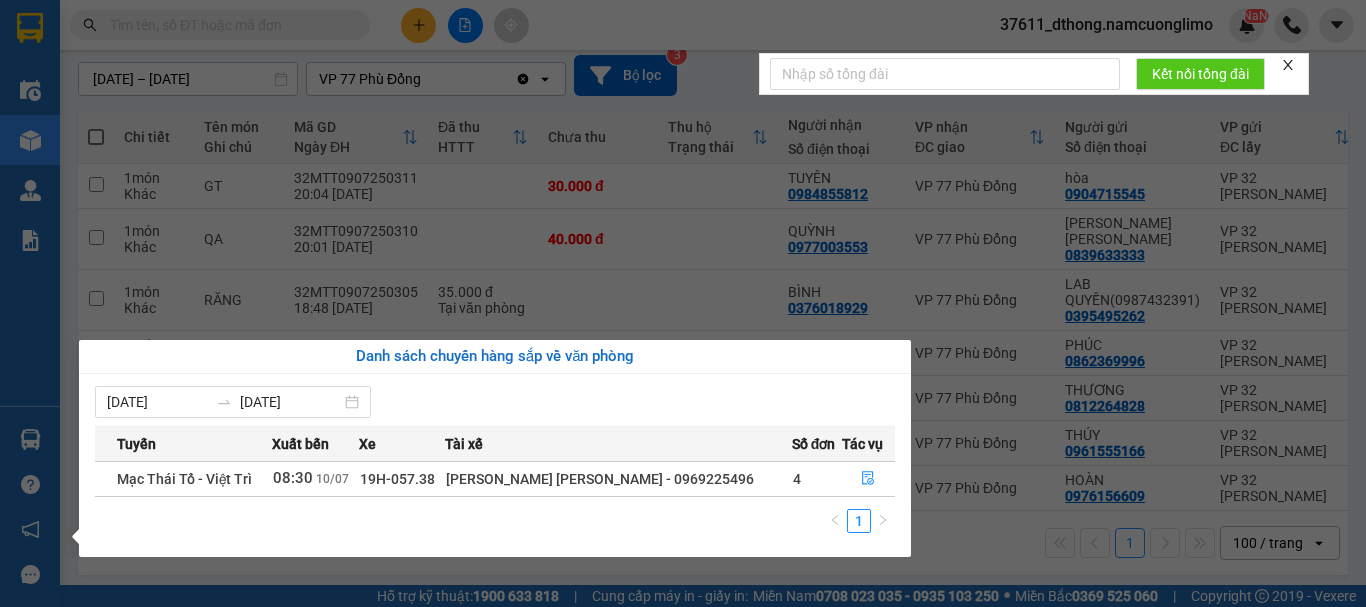 drag, startPoint x: 728, startPoint y: 73, endPoint x: 731, endPoint y: 84, distance: 11.401754 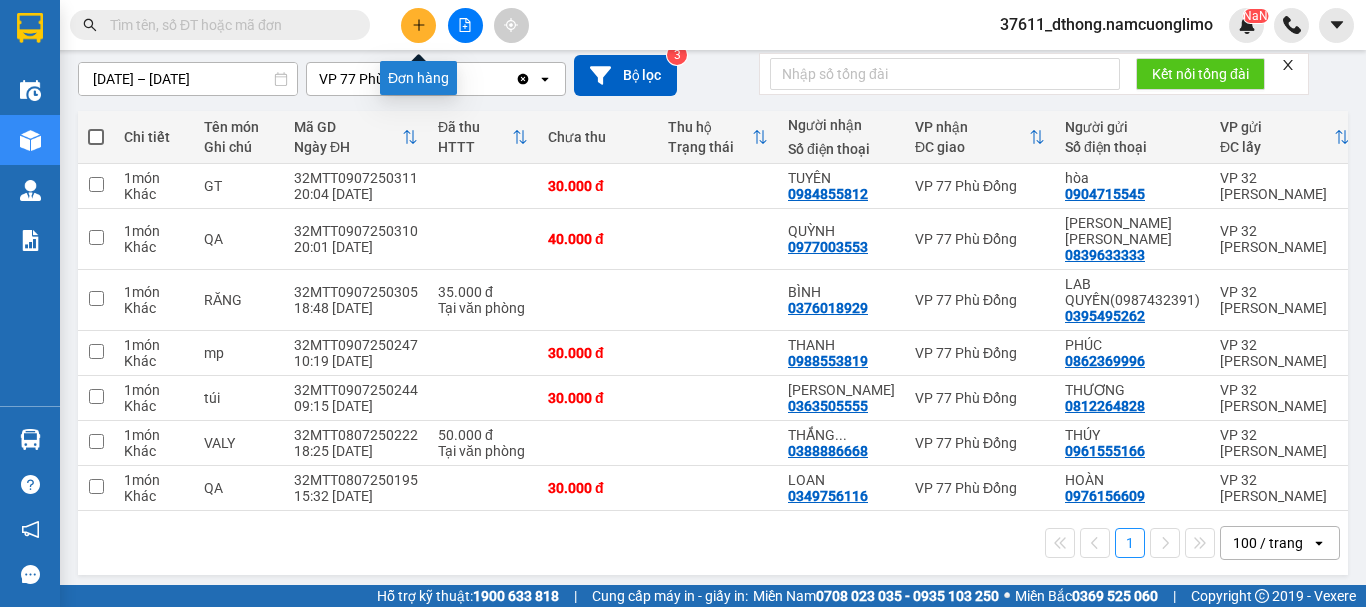 click at bounding box center [418, 25] 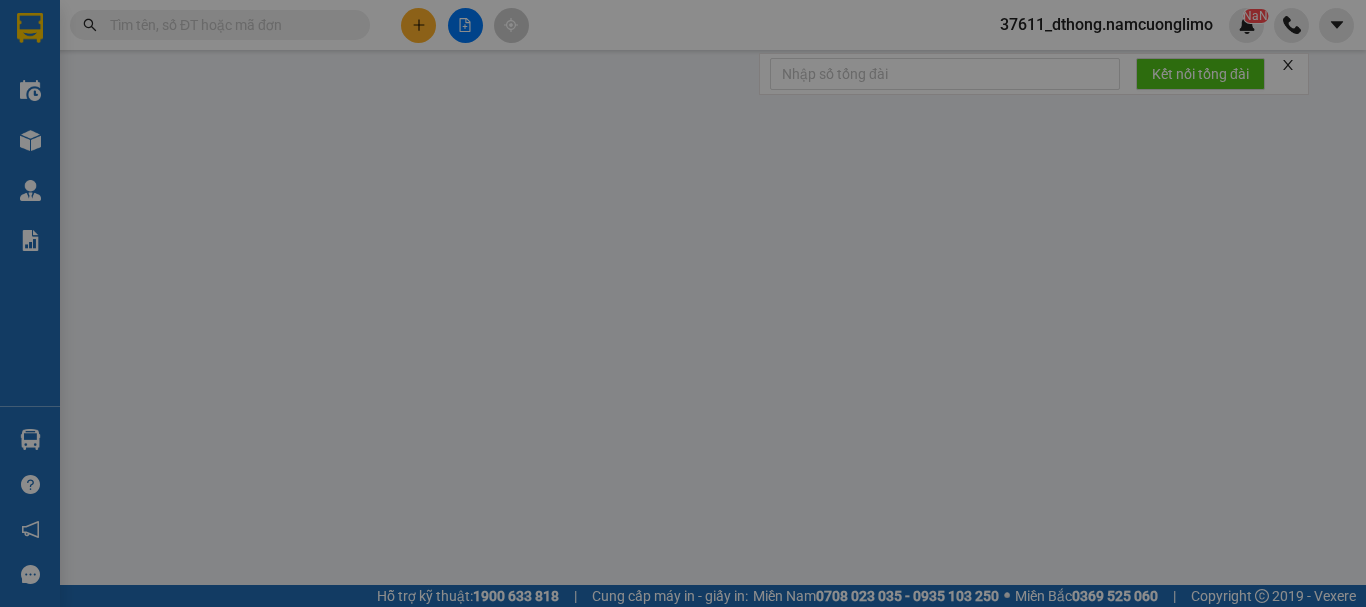 scroll, scrollTop: 0, scrollLeft: 0, axis: both 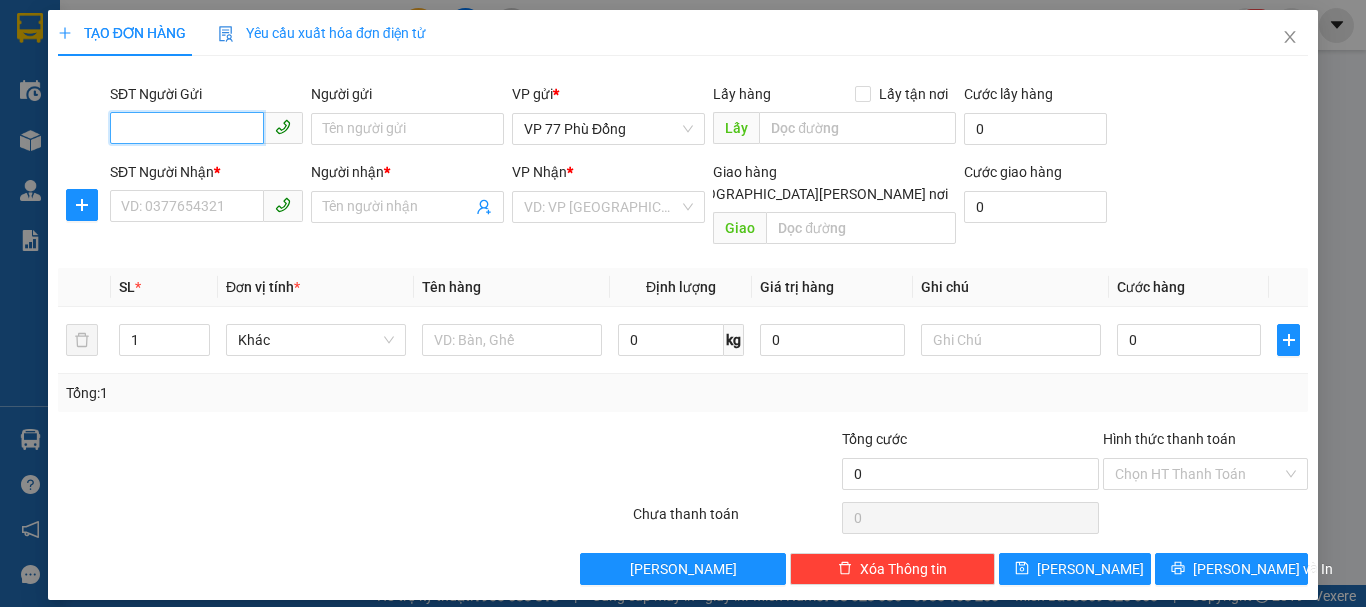 click on "SĐT Người Gửi" at bounding box center [187, 128] 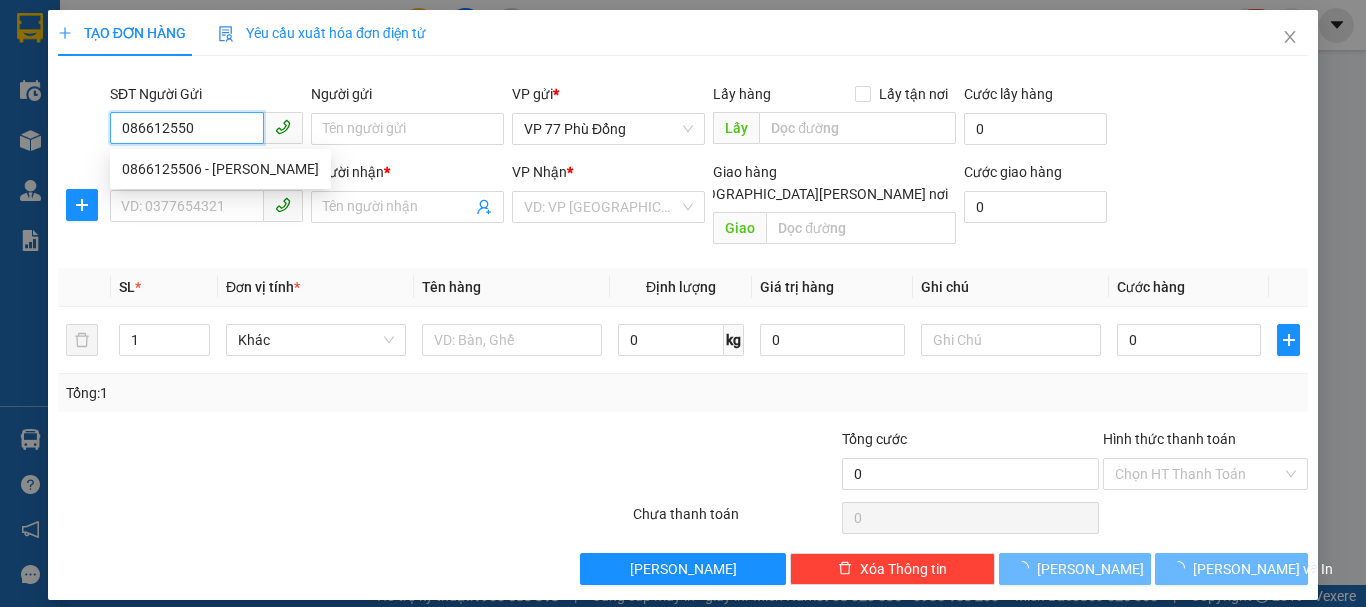 type on "0866125506" 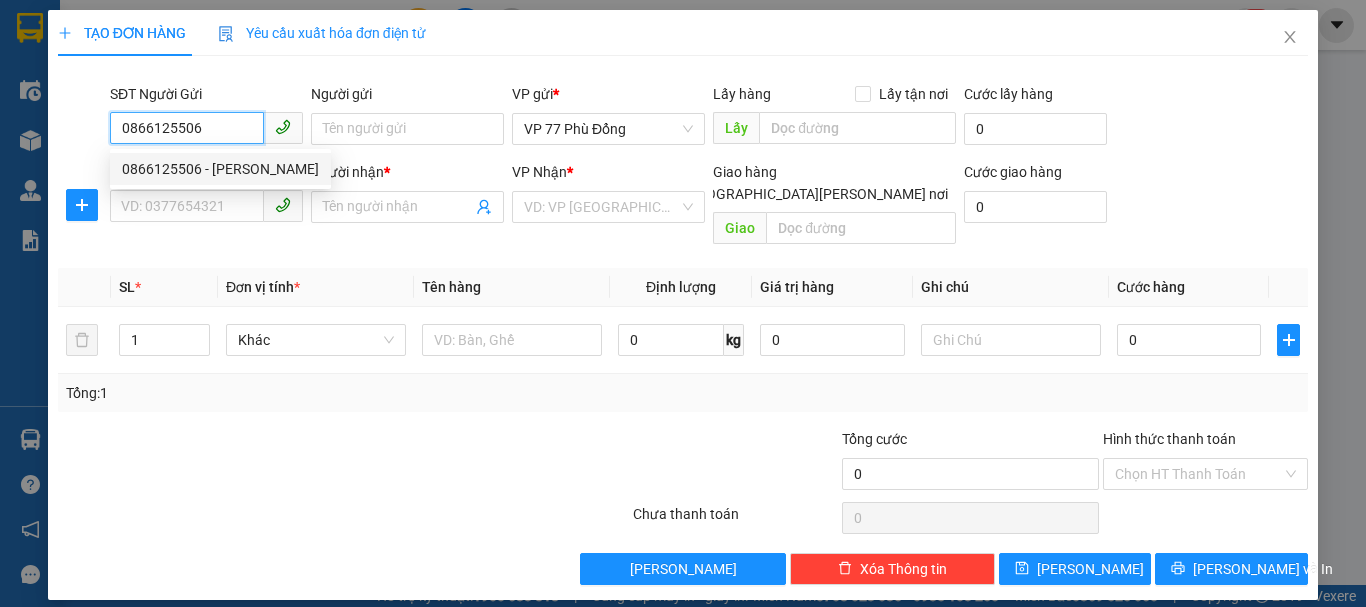 click on "0866125506 - bs vinh" at bounding box center [220, 169] 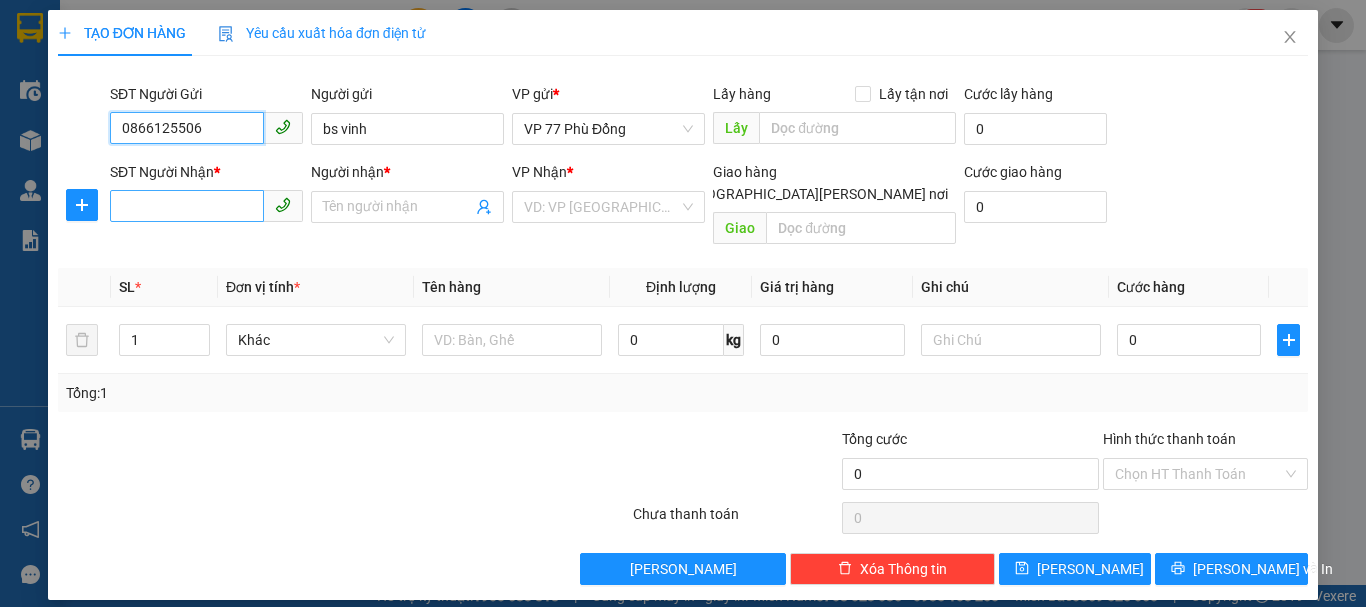 type on "0866125506" 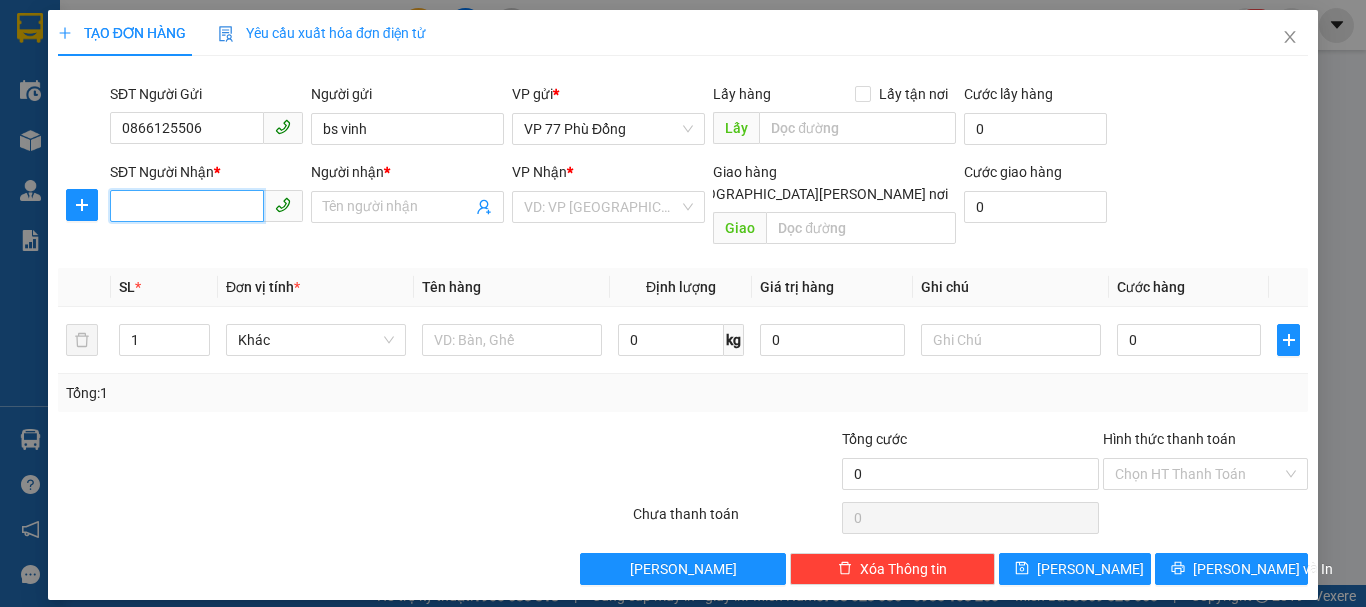 click on "SĐT Người Nhận  *" at bounding box center (187, 206) 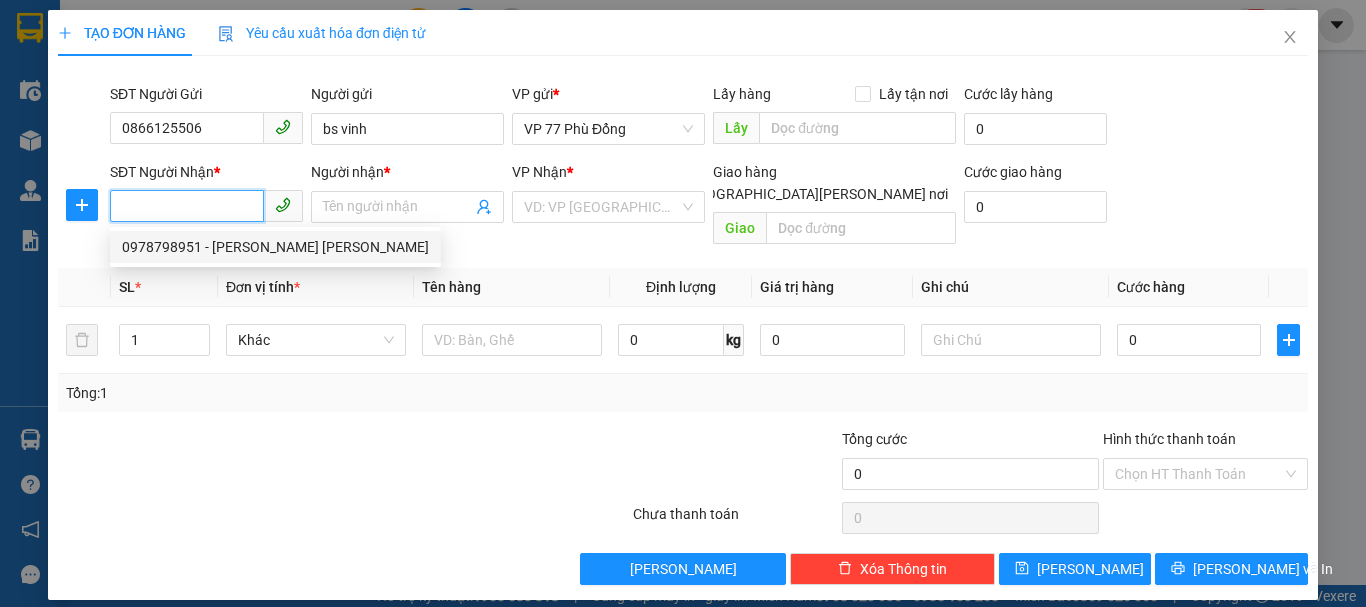 click on "0978798951 - NGUYỄN XUÂN MẠNH" at bounding box center (275, 247) 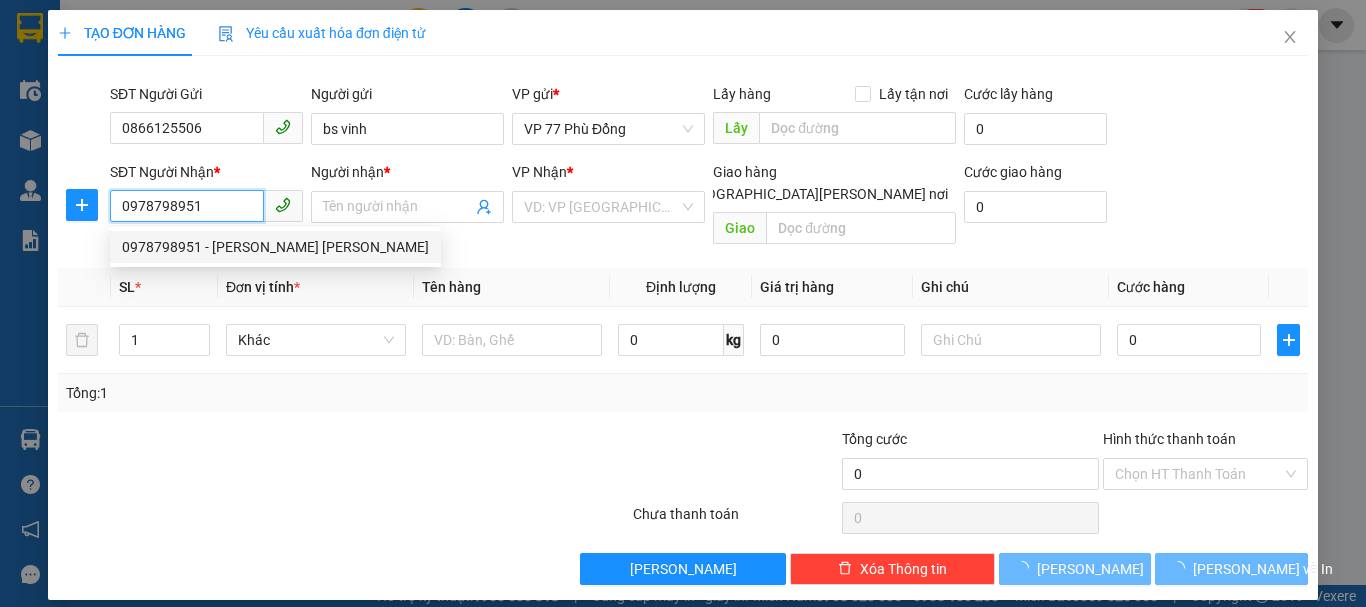 type on "[PERSON_NAME] [PERSON_NAME]" 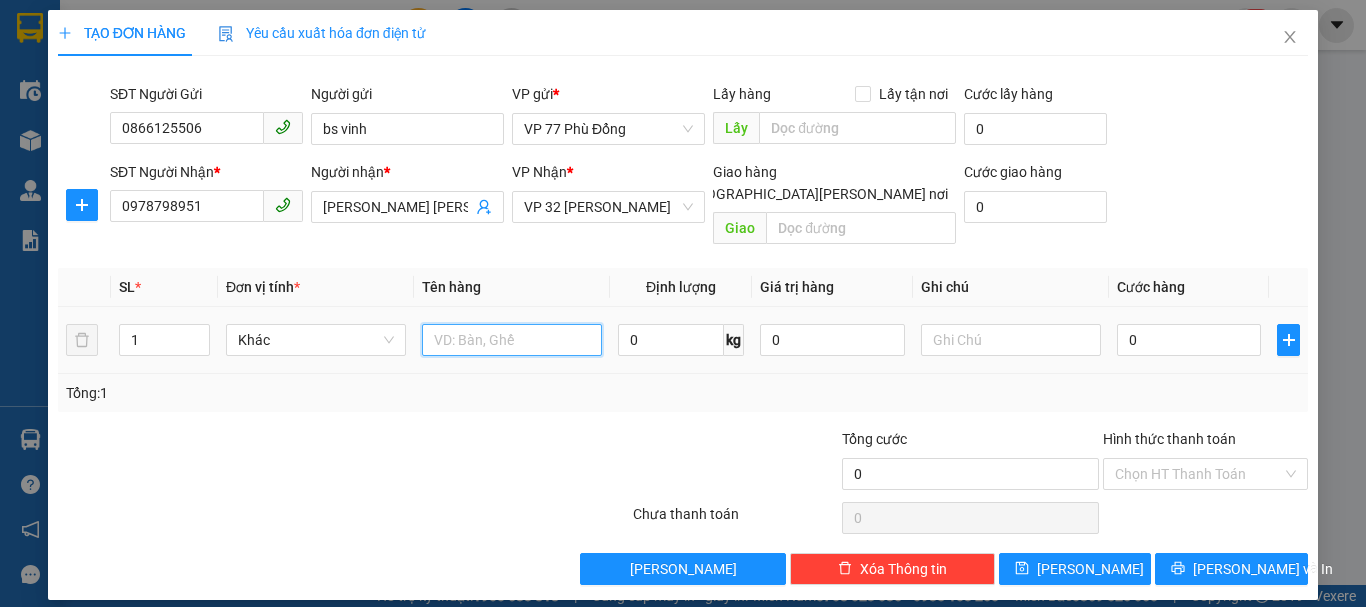 click at bounding box center [512, 340] 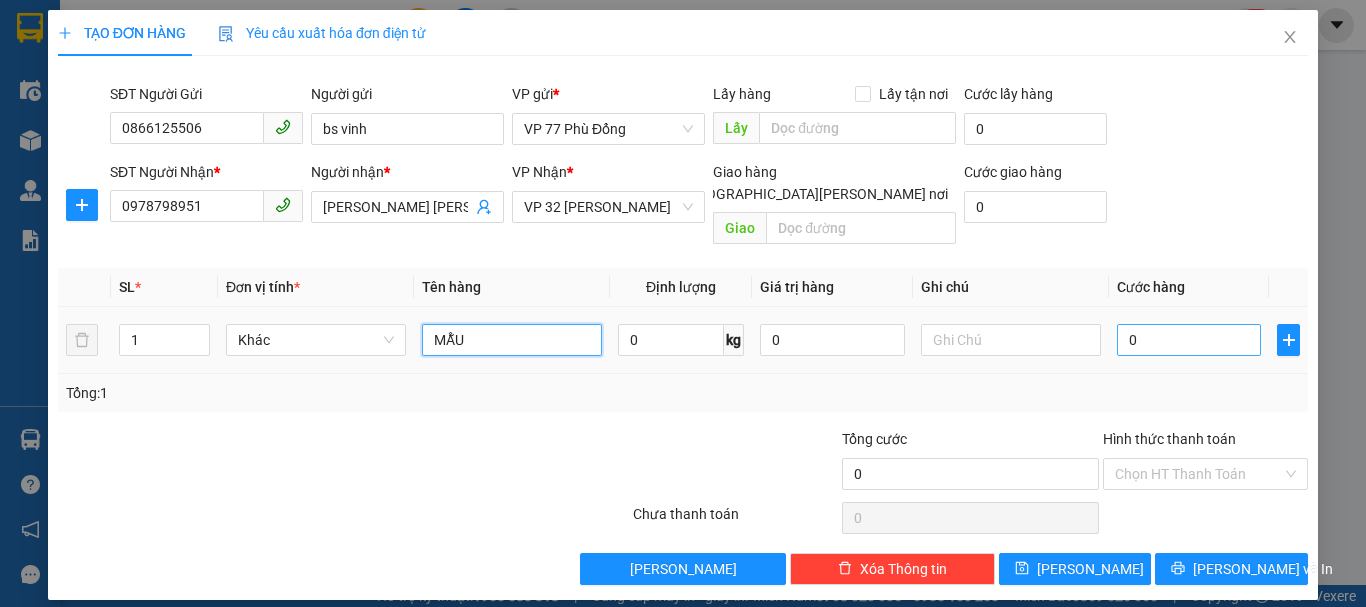 type on "MẪU" 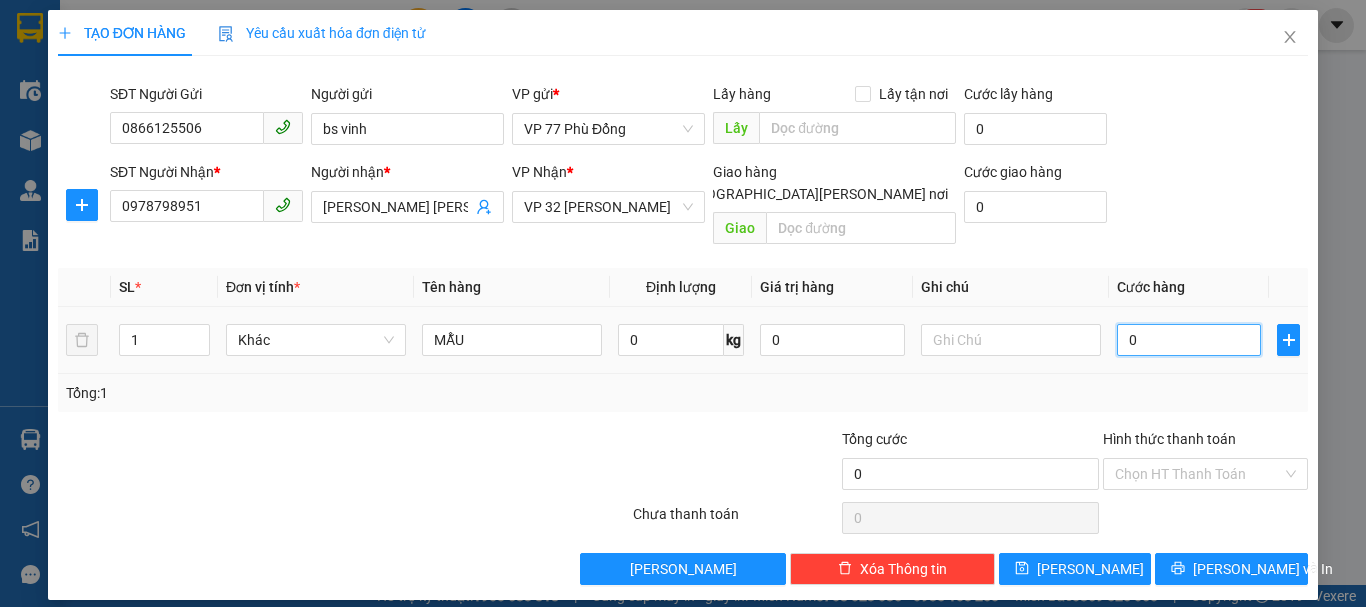 click on "0" at bounding box center (1189, 340) 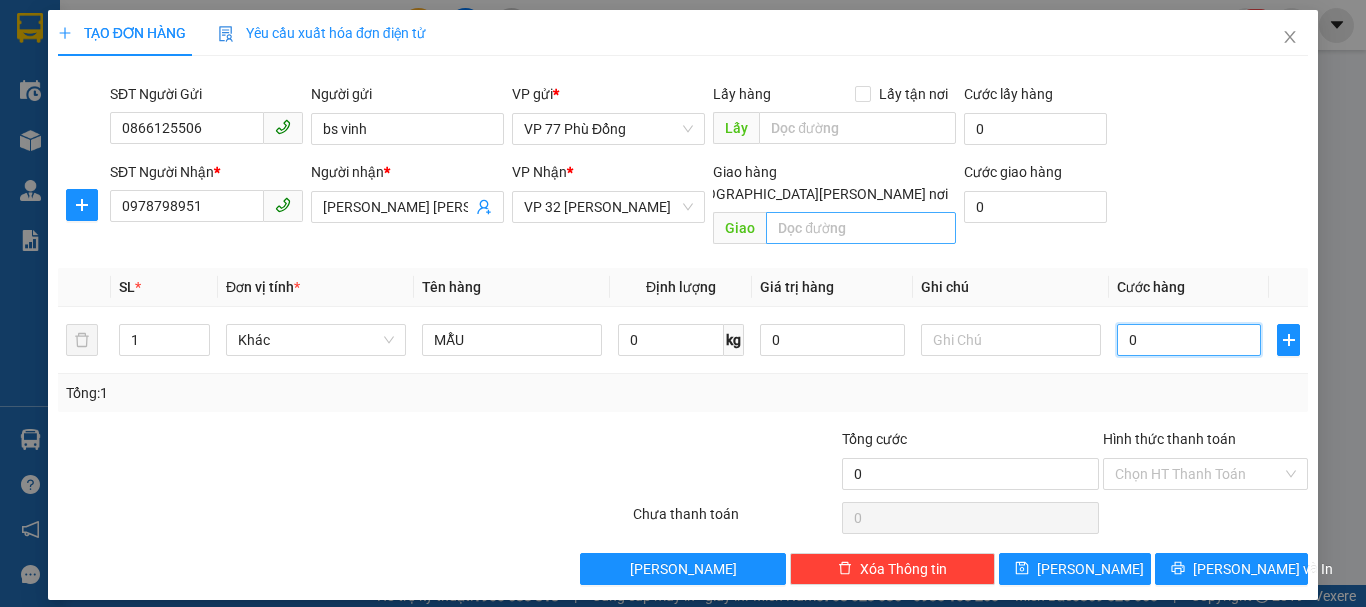type on "3" 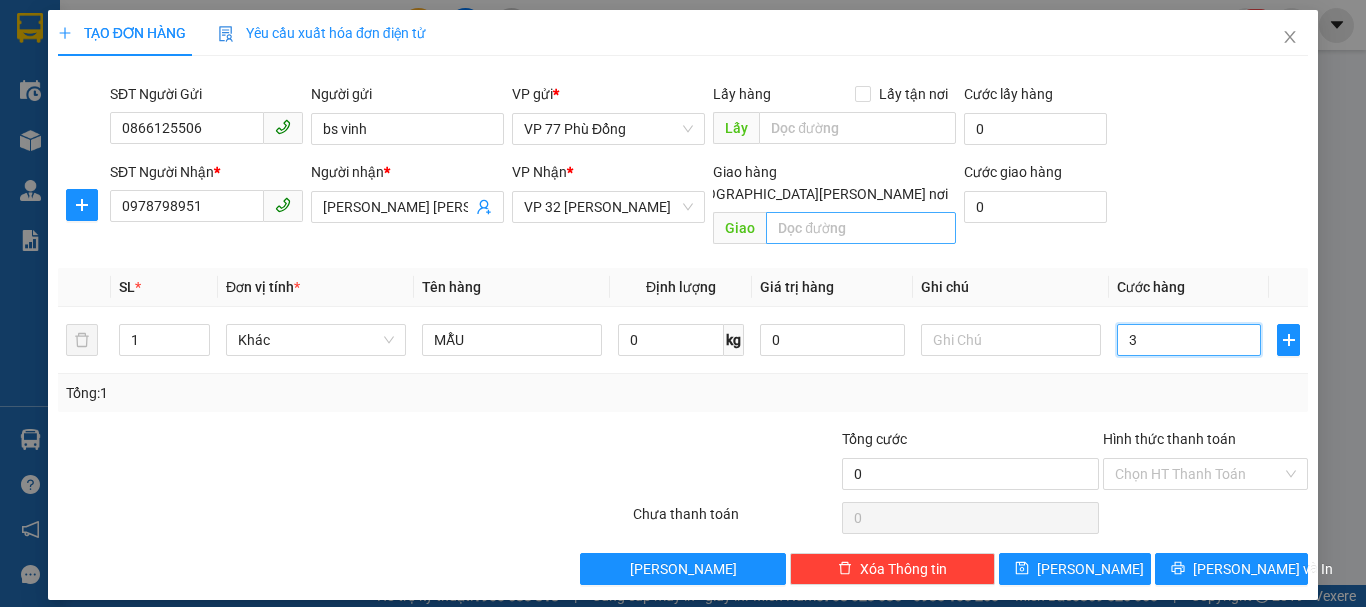 type on "3" 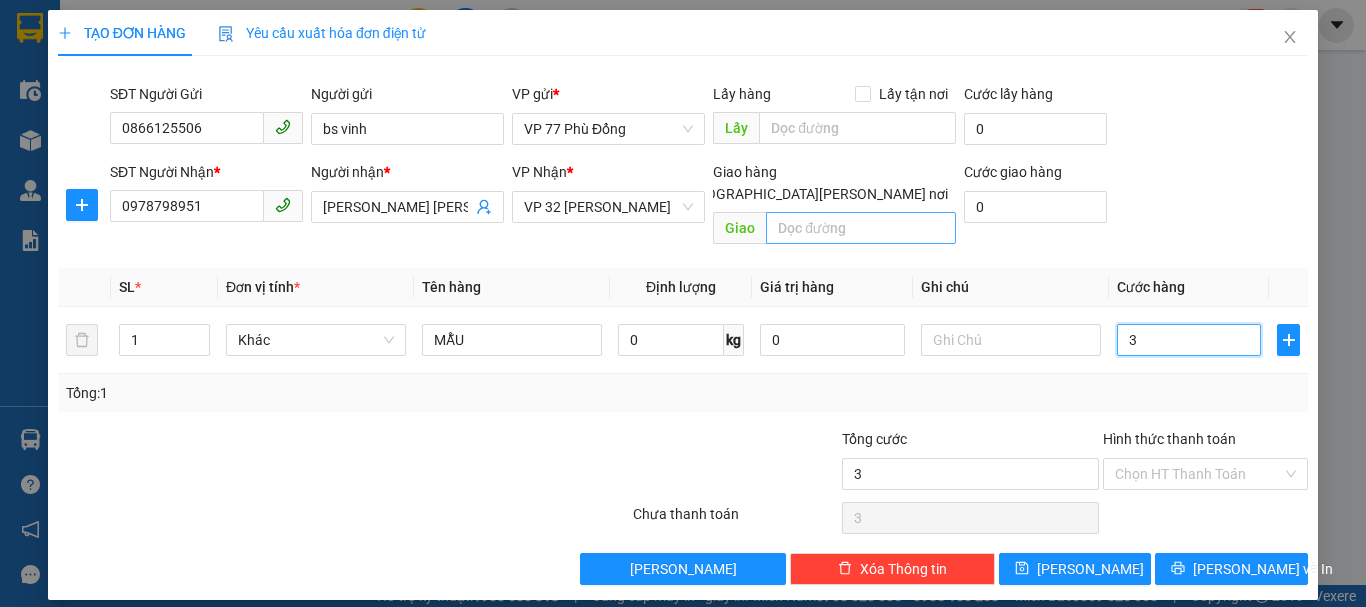 type on "30" 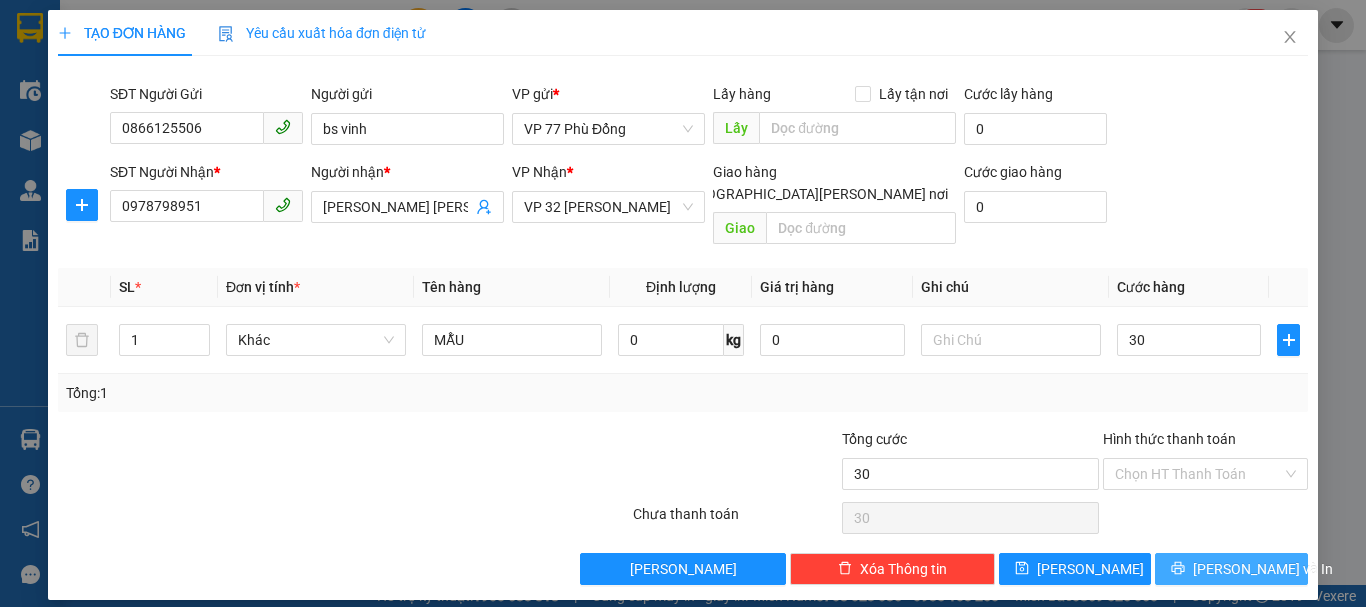 type on "30.000" 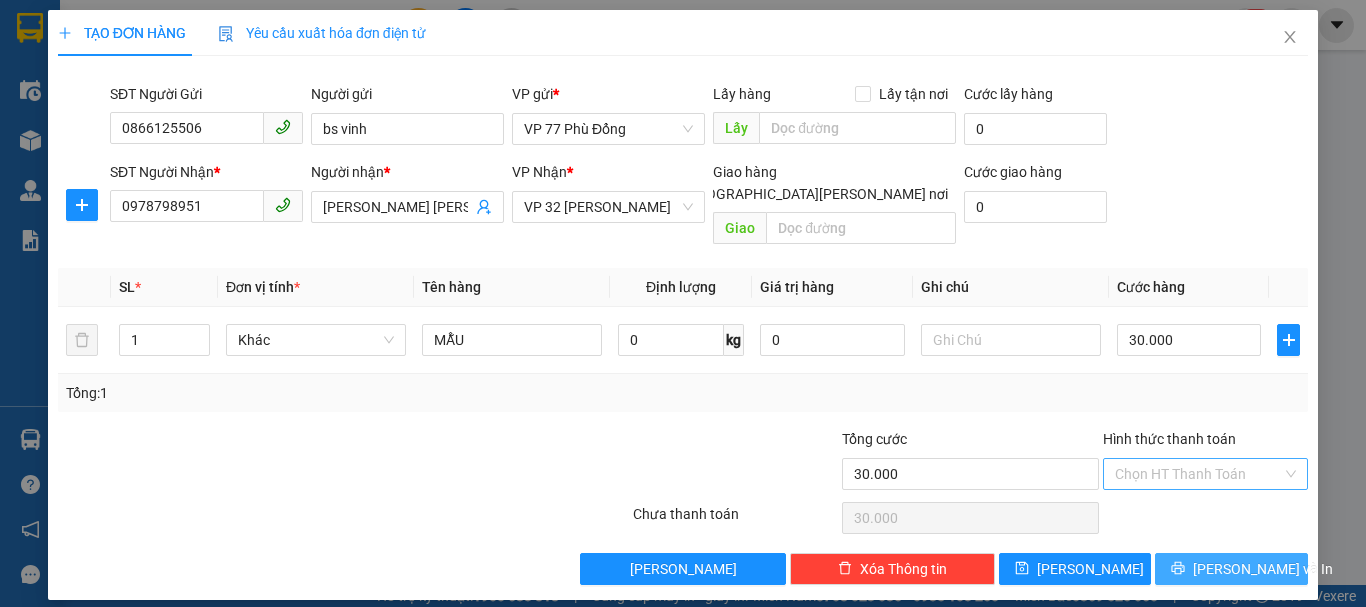 drag, startPoint x: 1252, startPoint y: 556, endPoint x: 1290, endPoint y: 441, distance: 121.11565 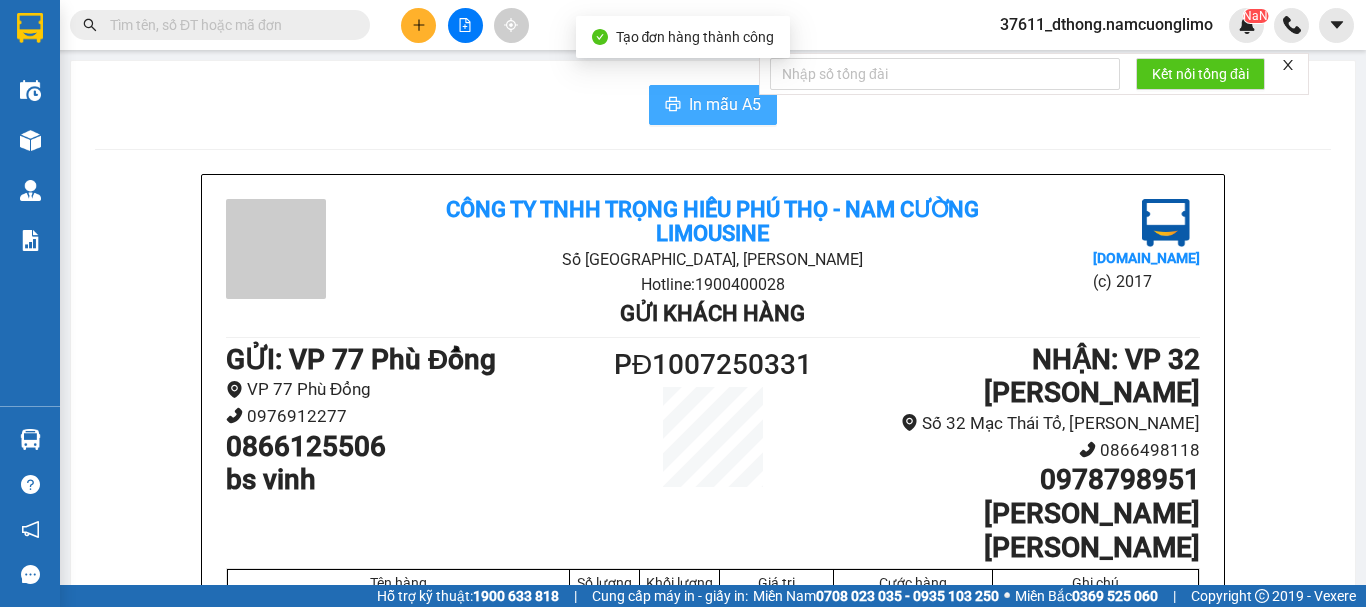 click on "In mẫu A5" at bounding box center [725, 104] 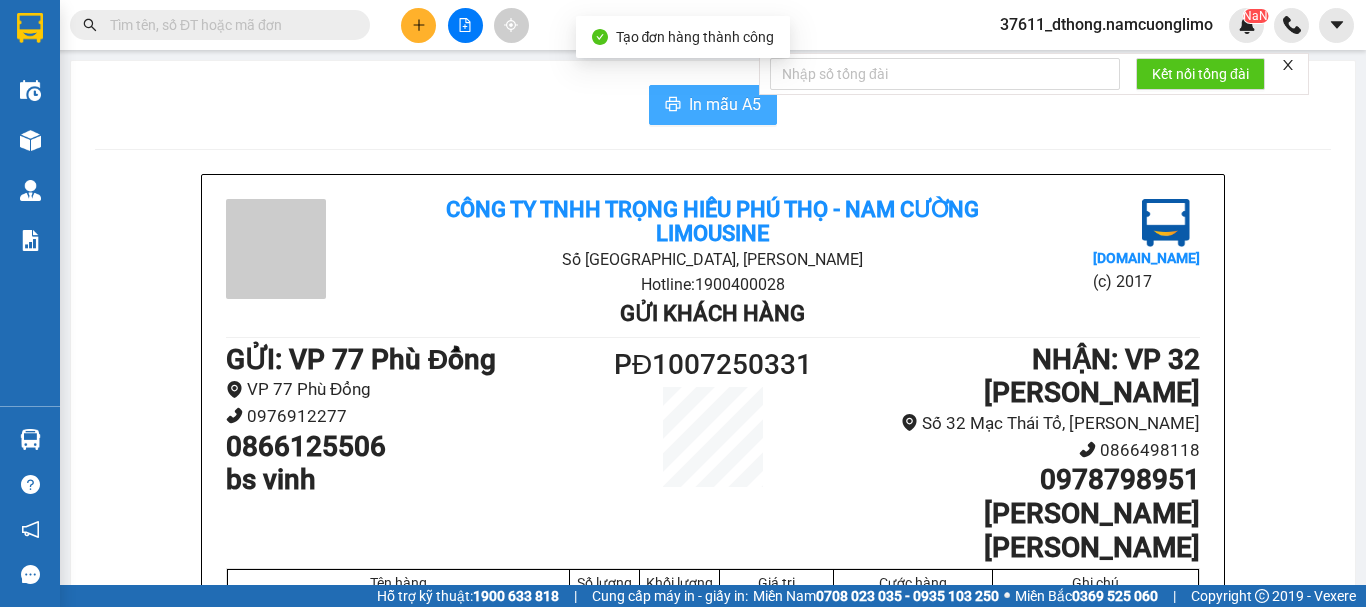 scroll, scrollTop: 0, scrollLeft: 0, axis: both 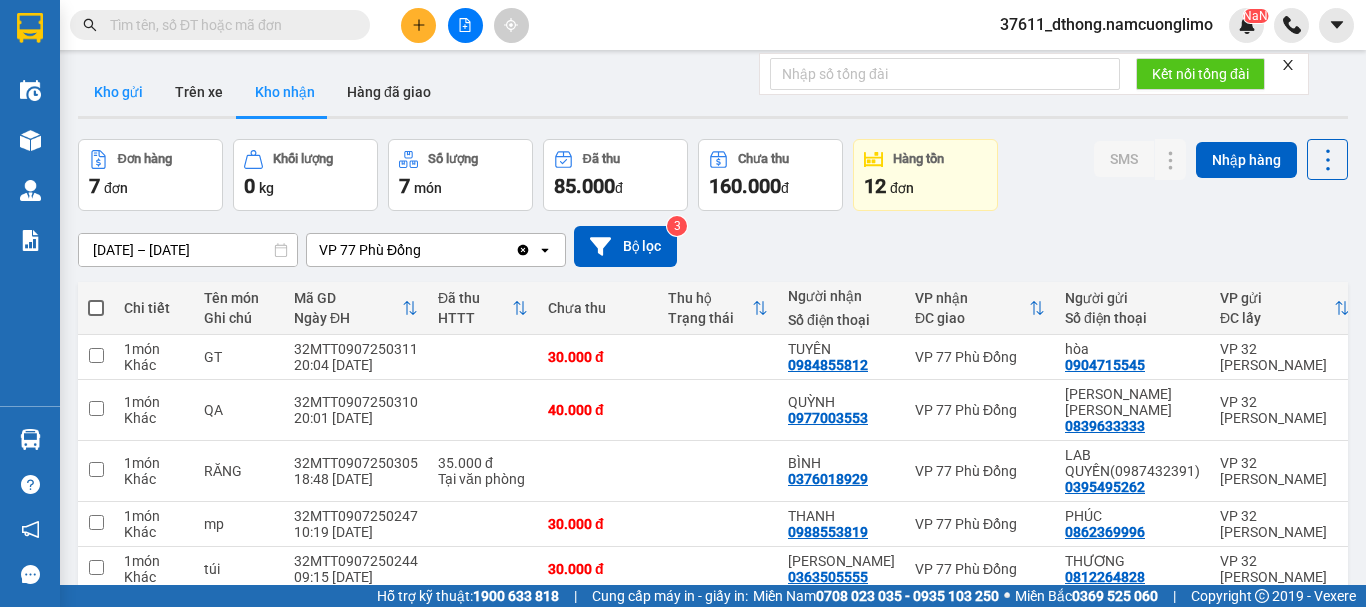 click on "Kho gửi" at bounding box center [118, 92] 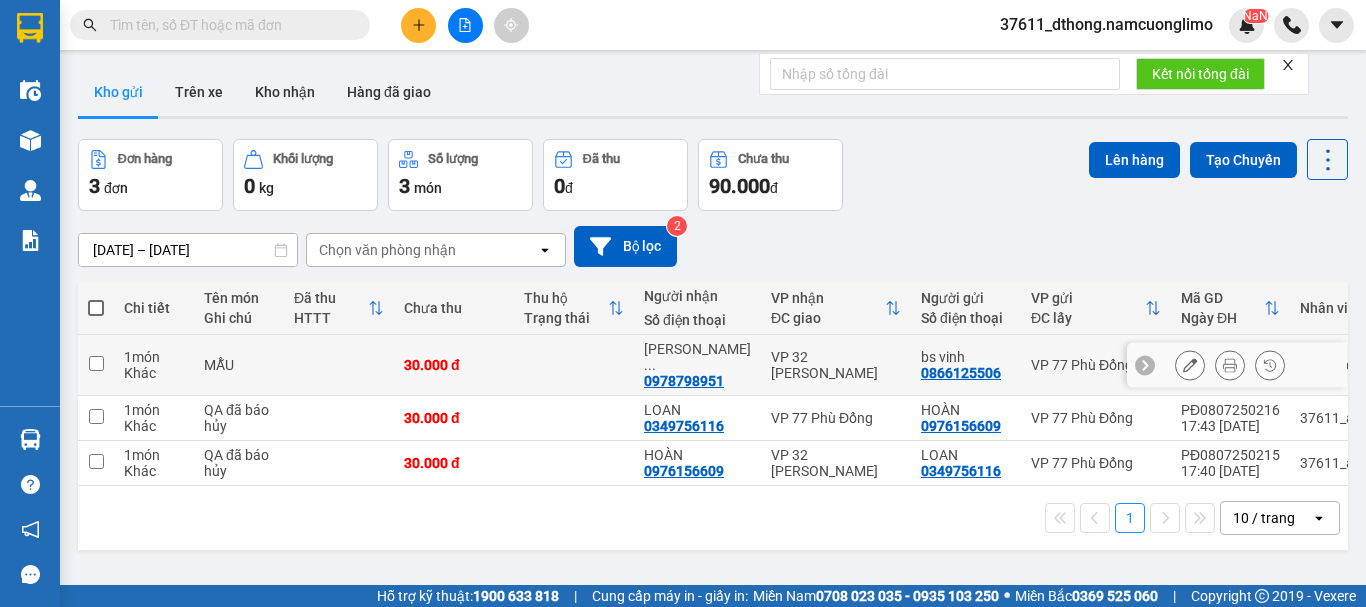 click 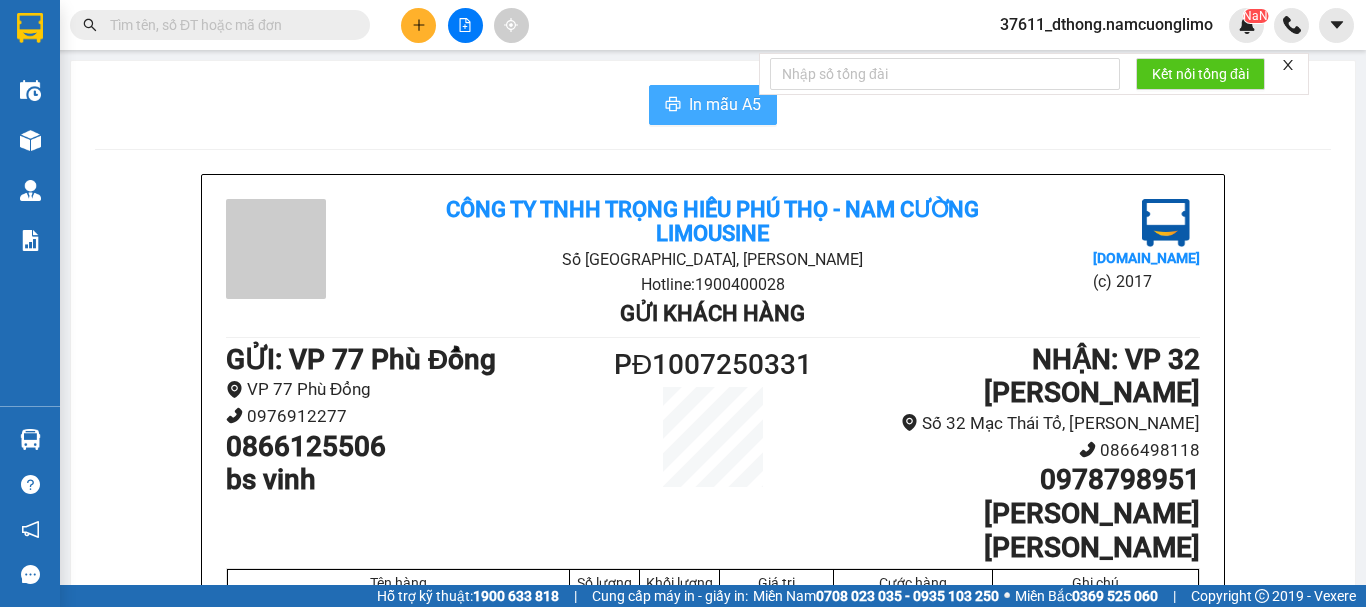 click on "In mẫu A5" at bounding box center (725, 104) 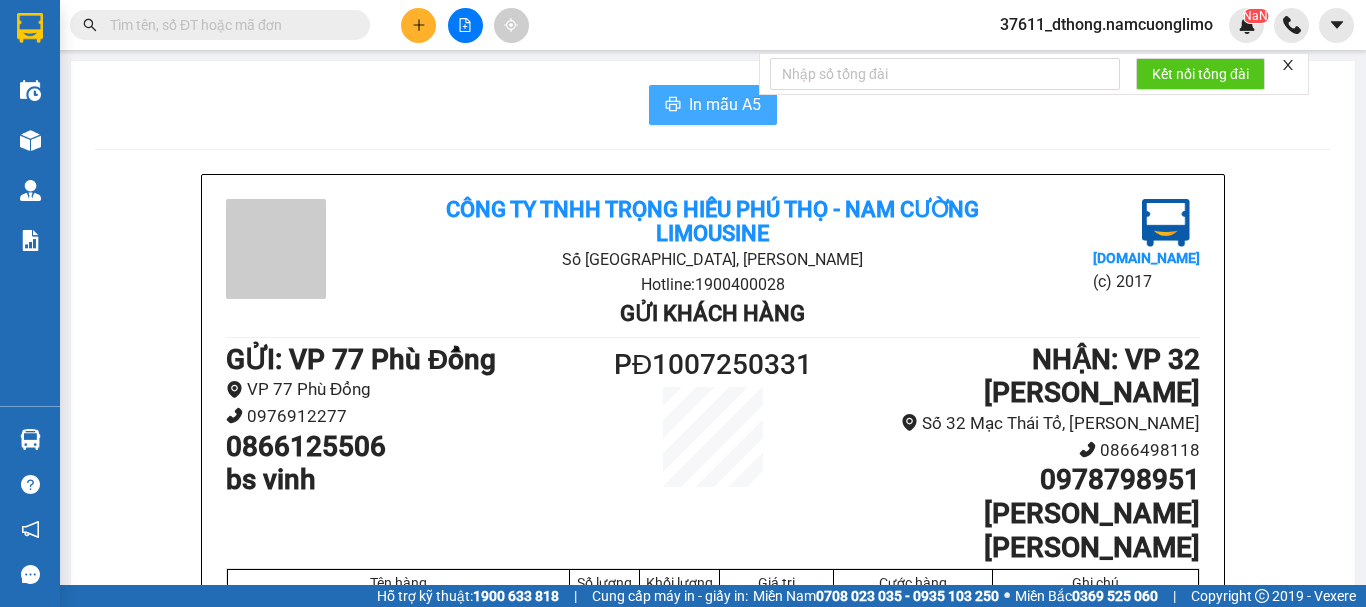 scroll, scrollTop: 0, scrollLeft: 0, axis: both 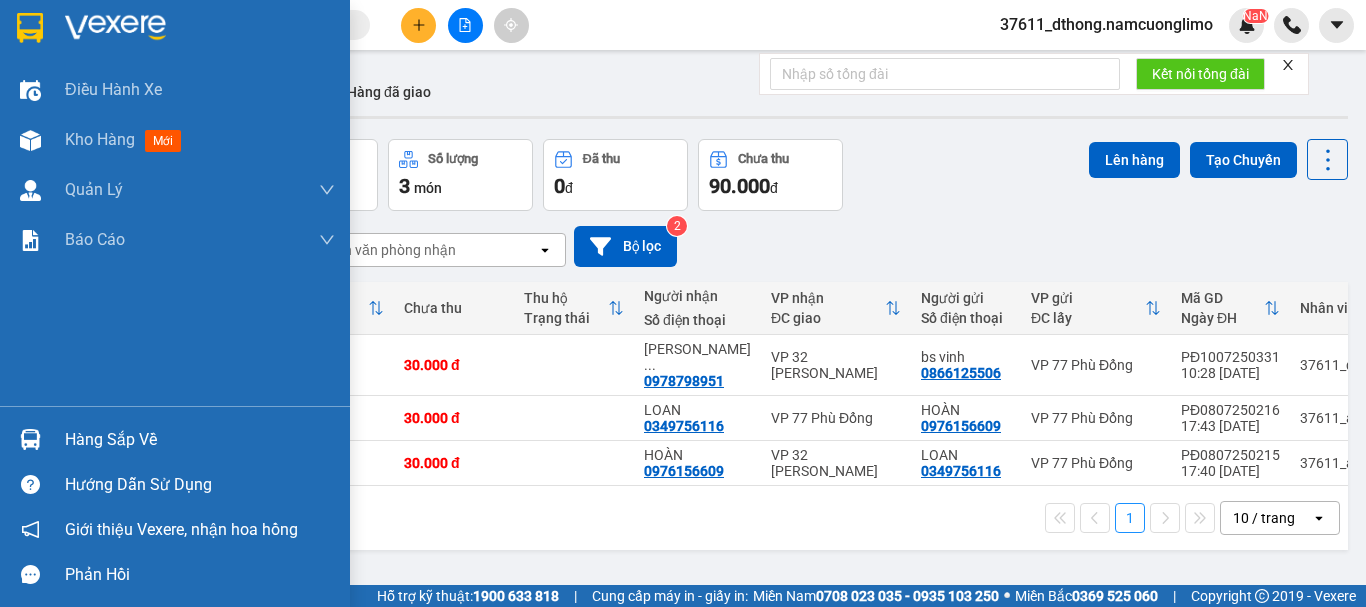 click on "Hàng sắp về" at bounding box center (200, 440) 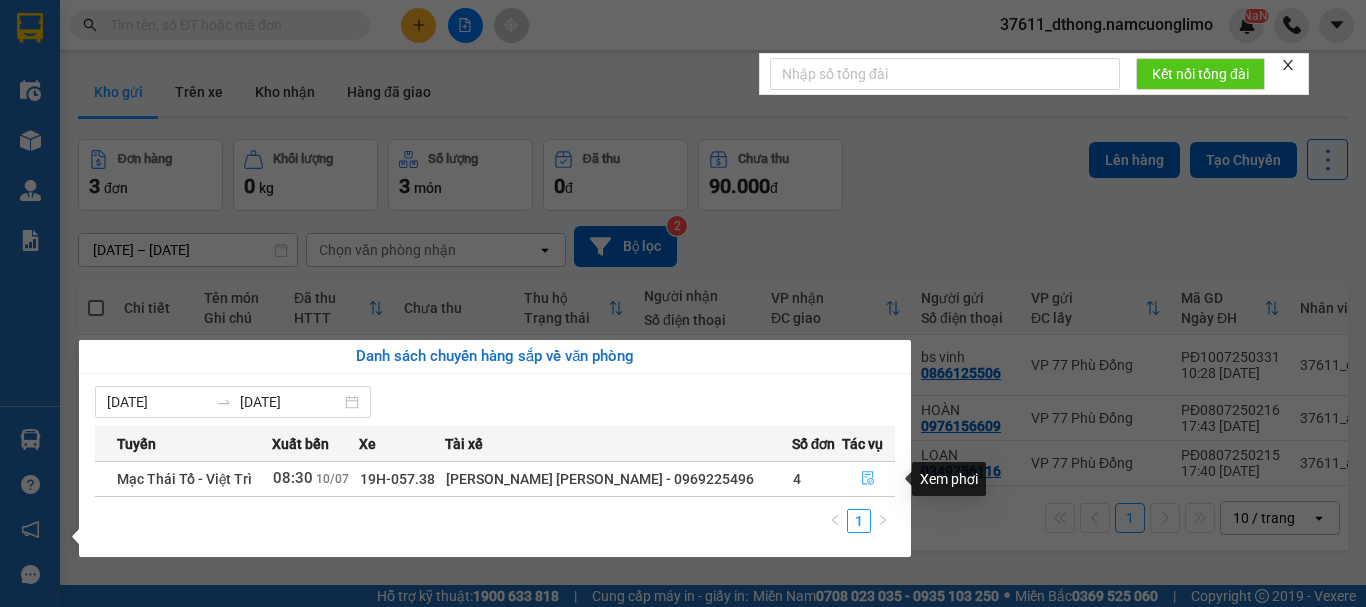 click 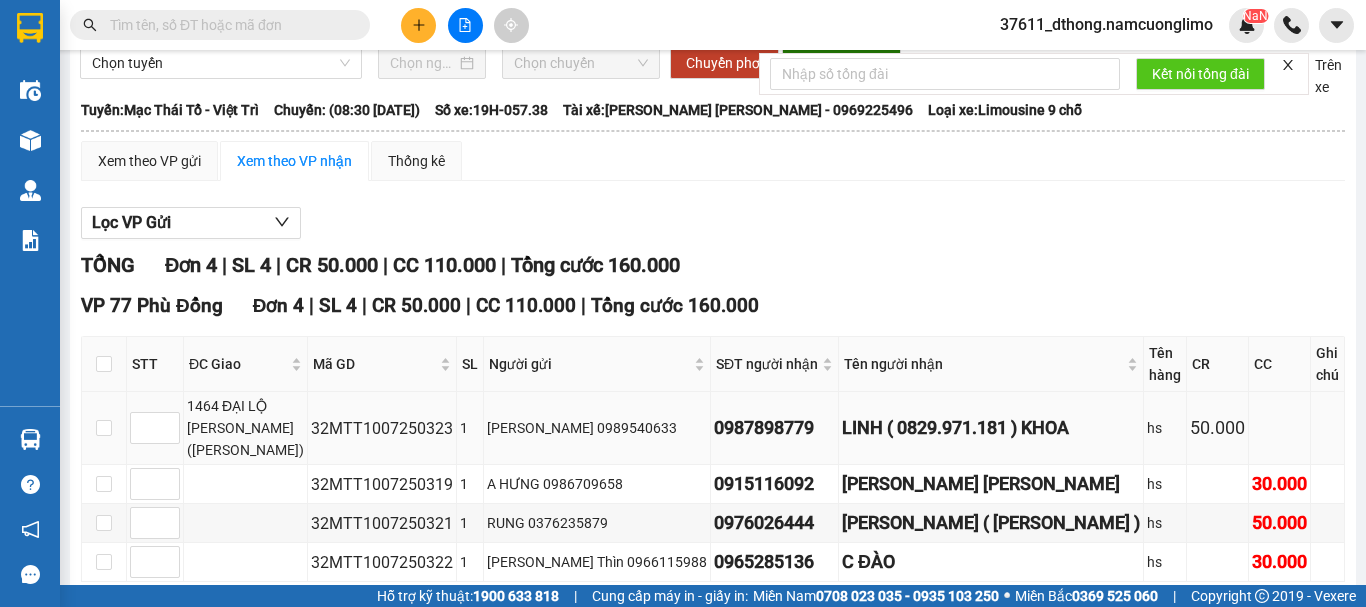 scroll, scrollTop: 0, scrollLeft: 0, axis: both 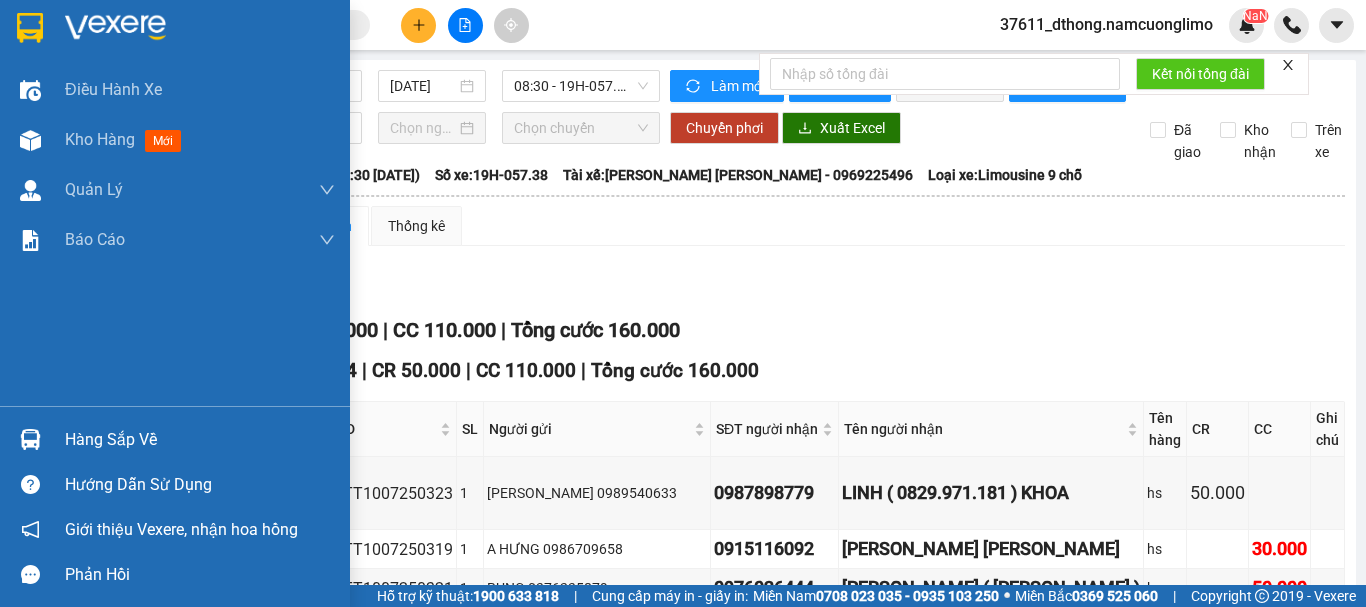 click at bounding box center (30, 28) 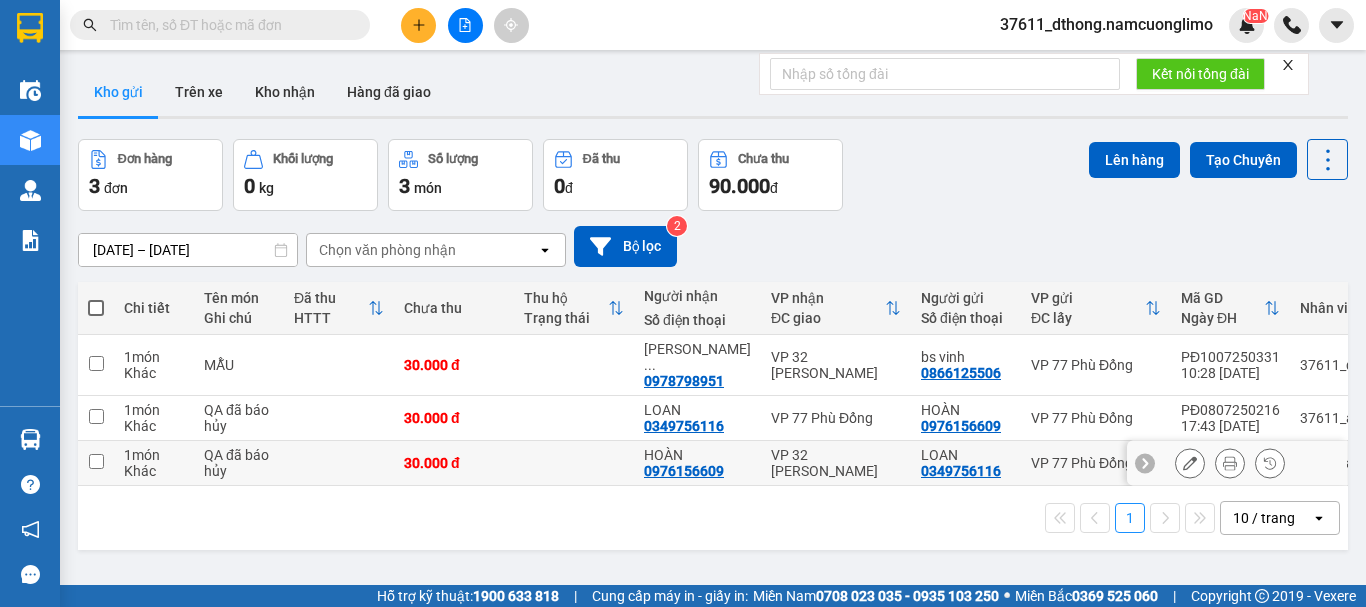 click on "1  món" at bounding box center [154, 455] 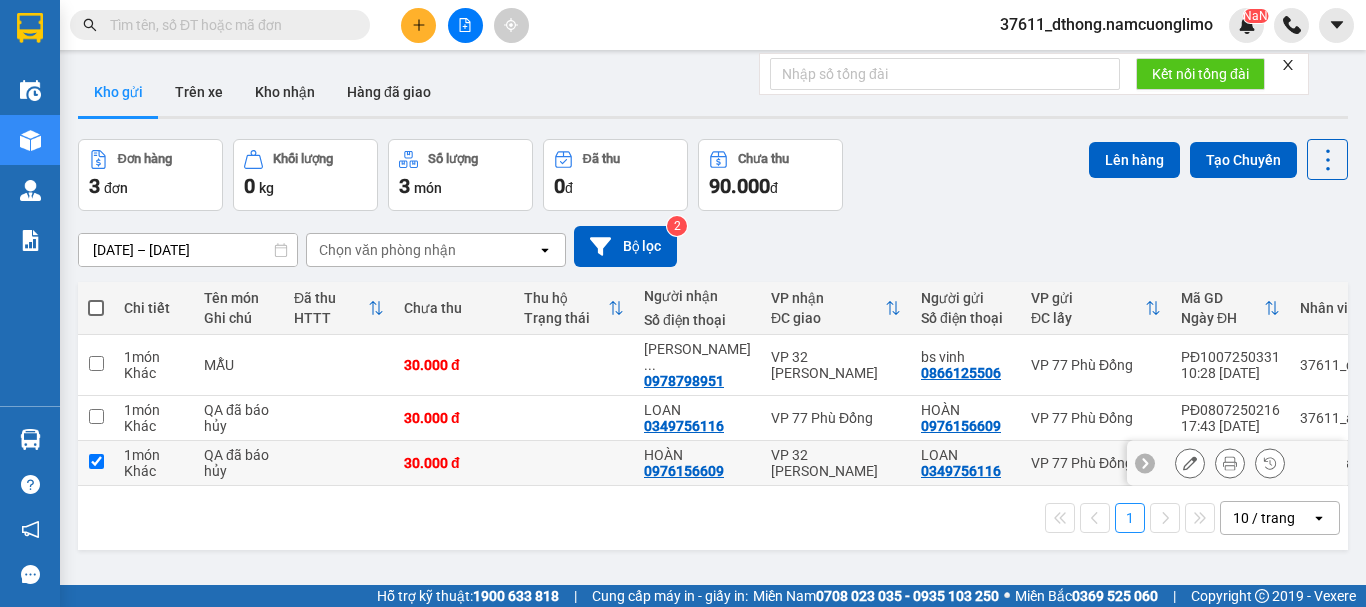 checkbox on "true" 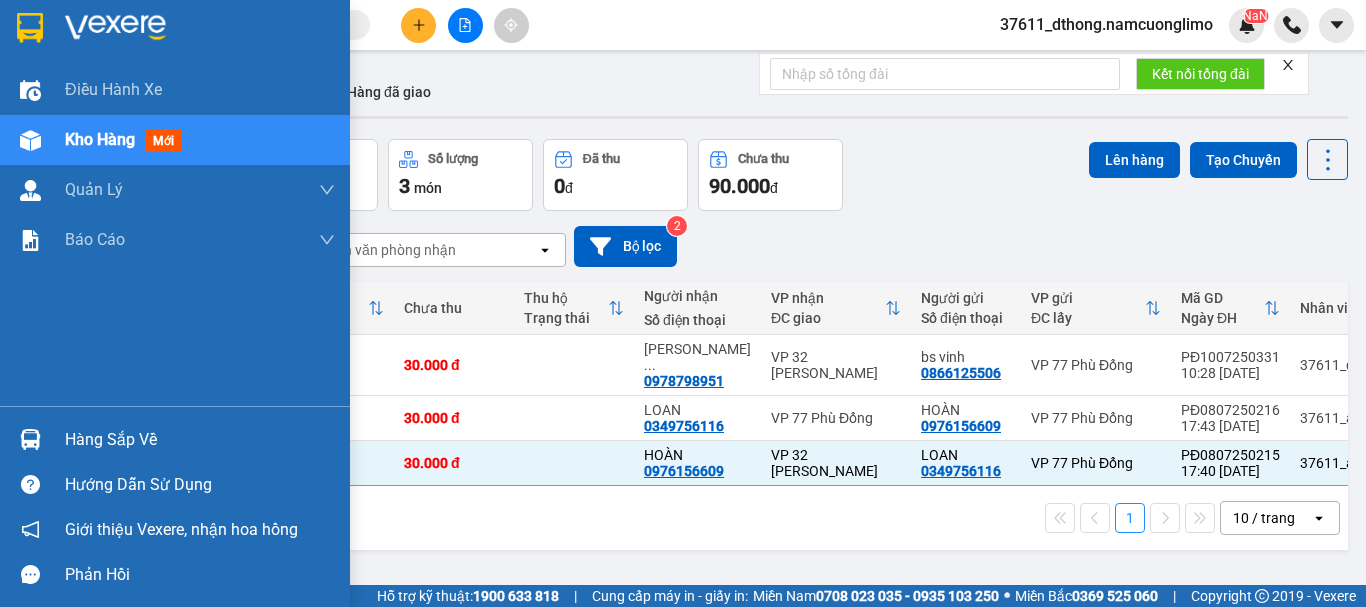 click on "Hàng sắp về" at bounding box center [200, 440] 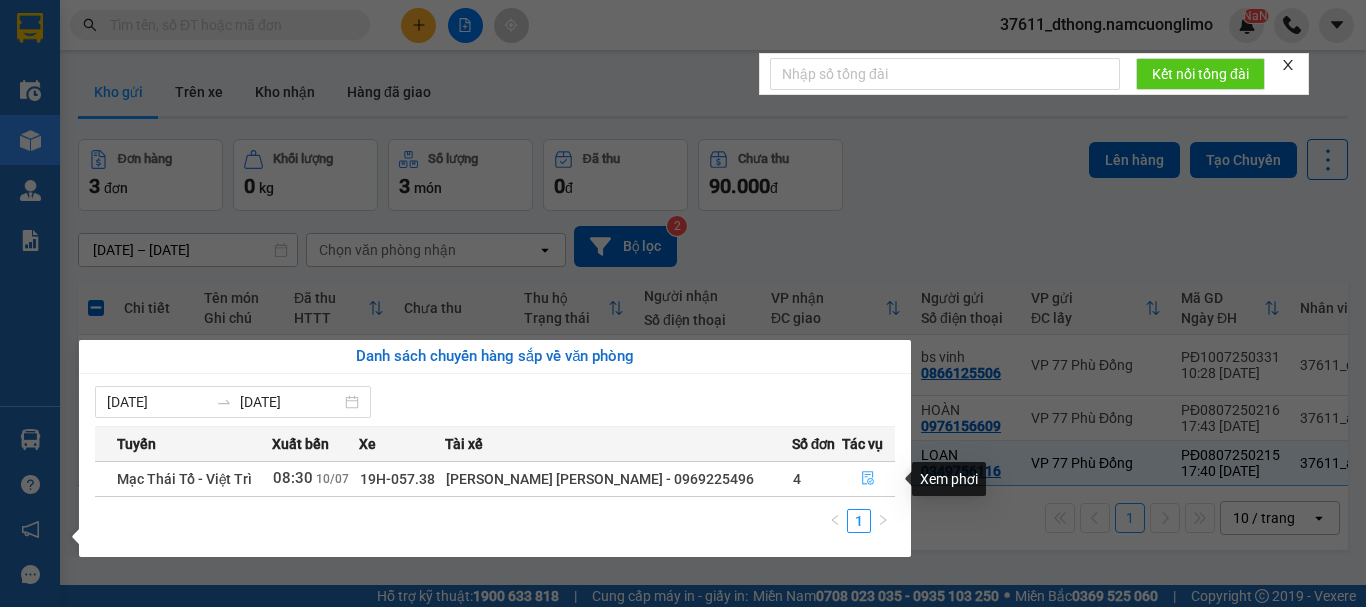 click 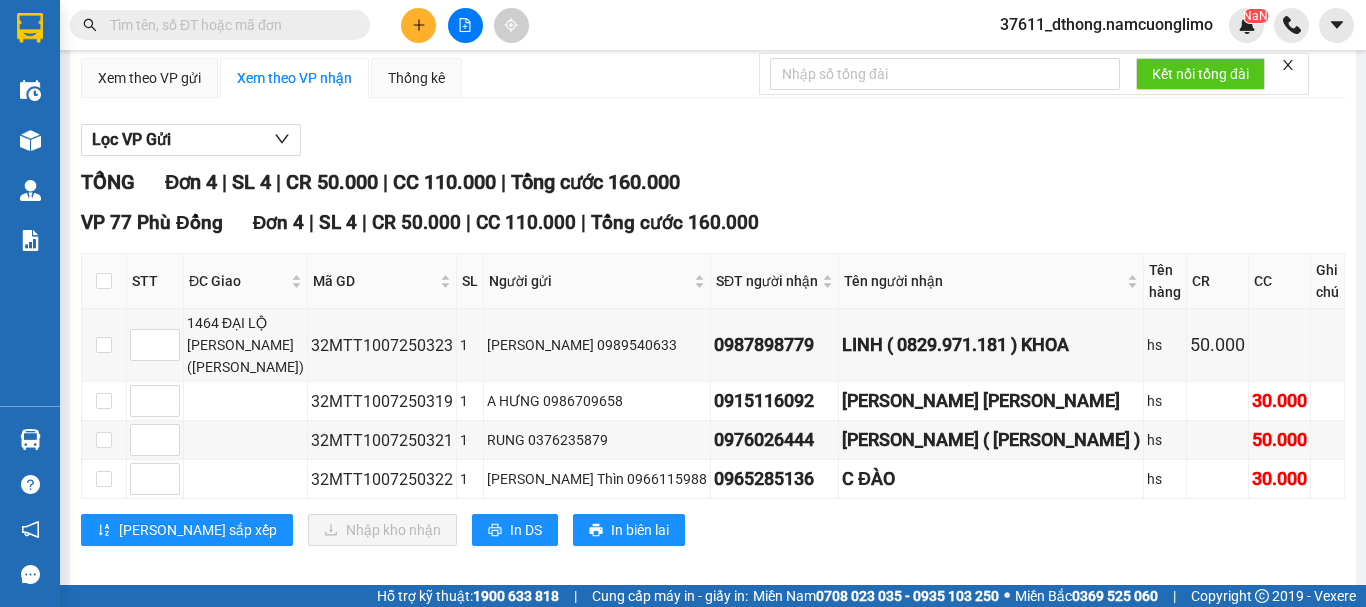 scroll, scrollTop: 160, scrollLeft: 0, axis: vertical 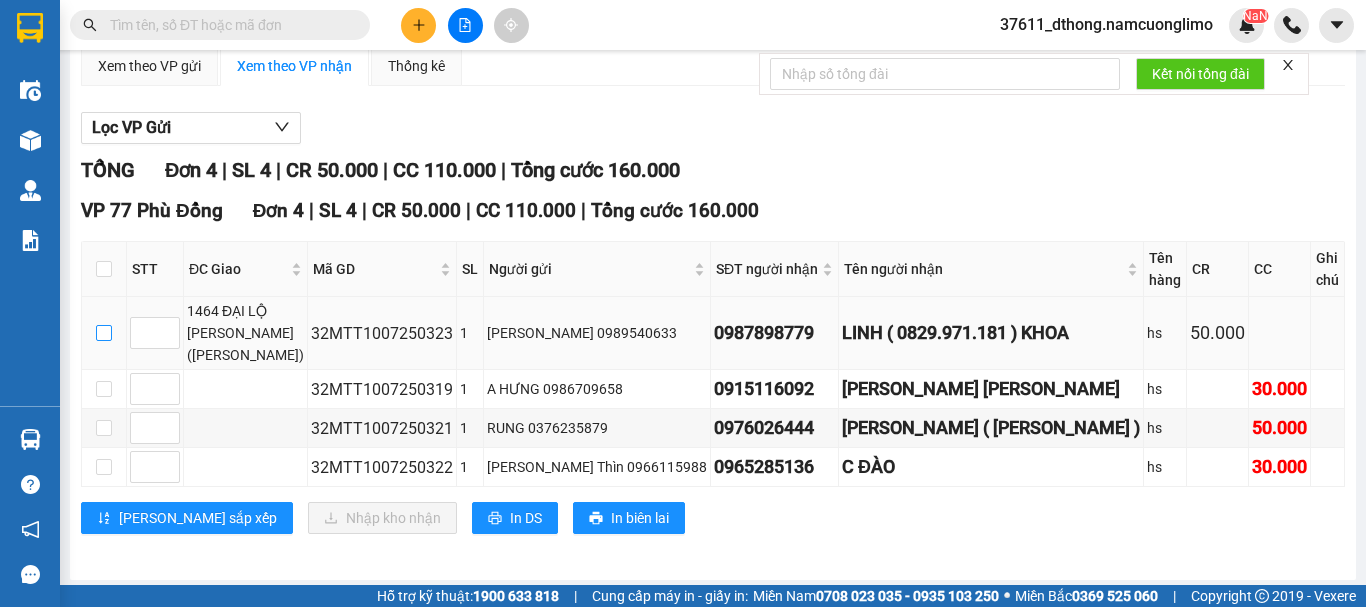 click at bounding box center [104, 333] 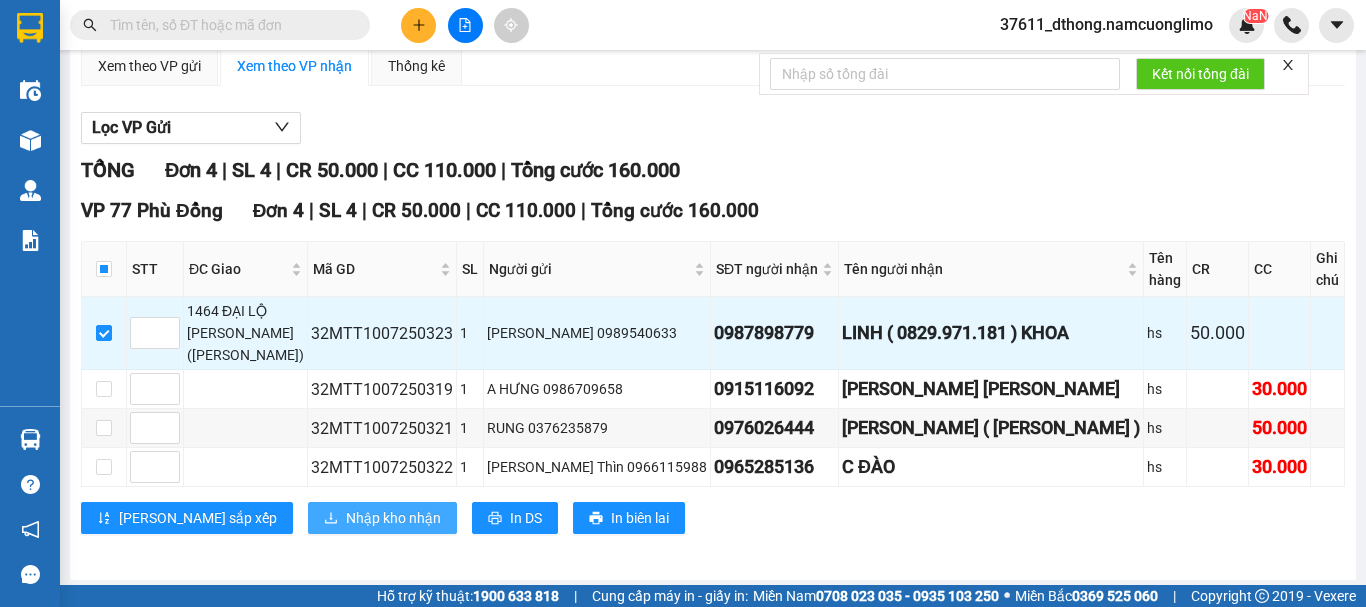 click on "Nhập kho nhận" at bounding box center [393, 518] 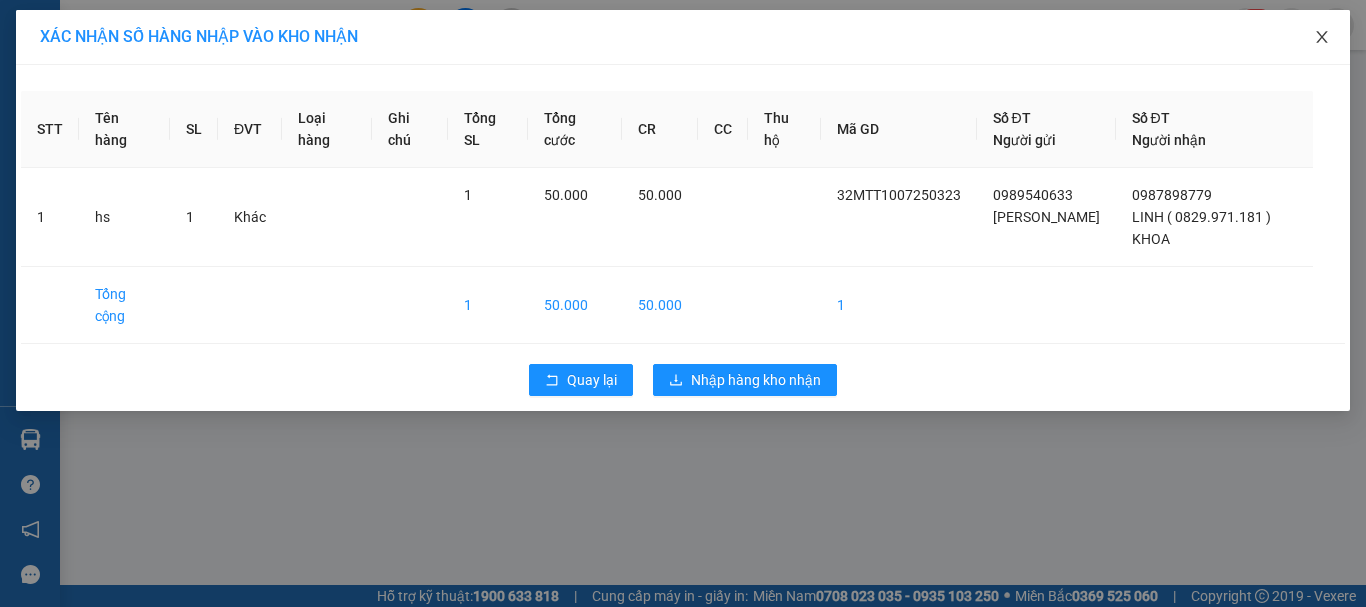 click 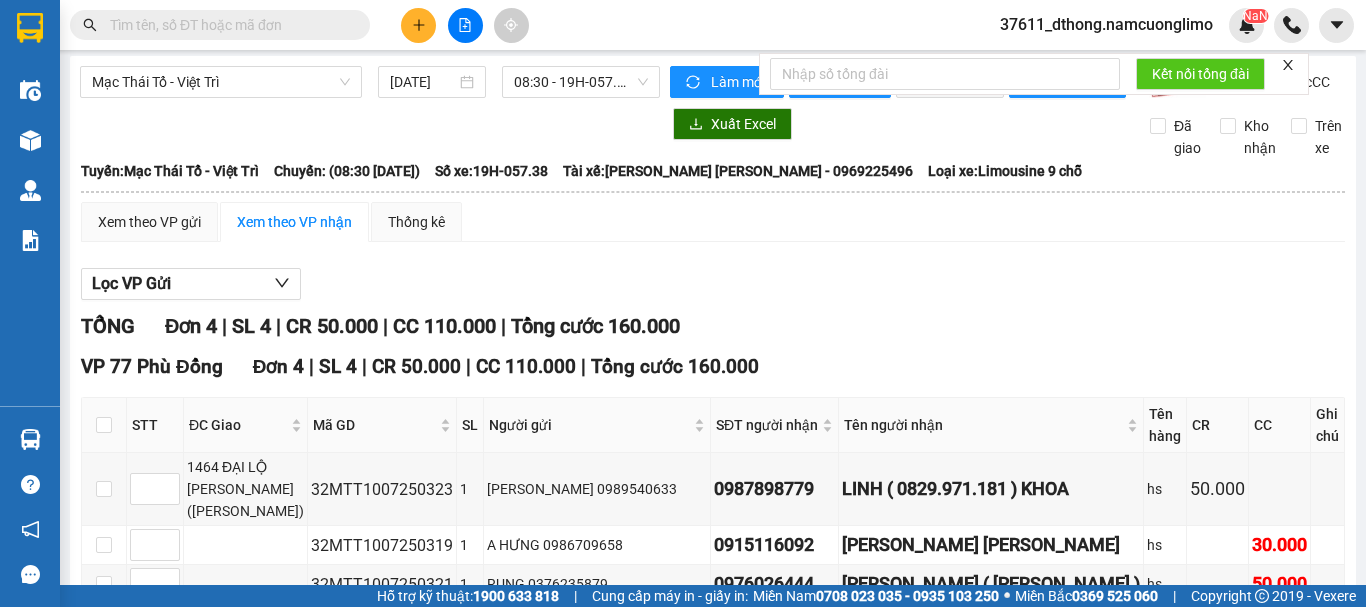 scroll, scrollTop: 0, scrollLeft: 0, axis: both 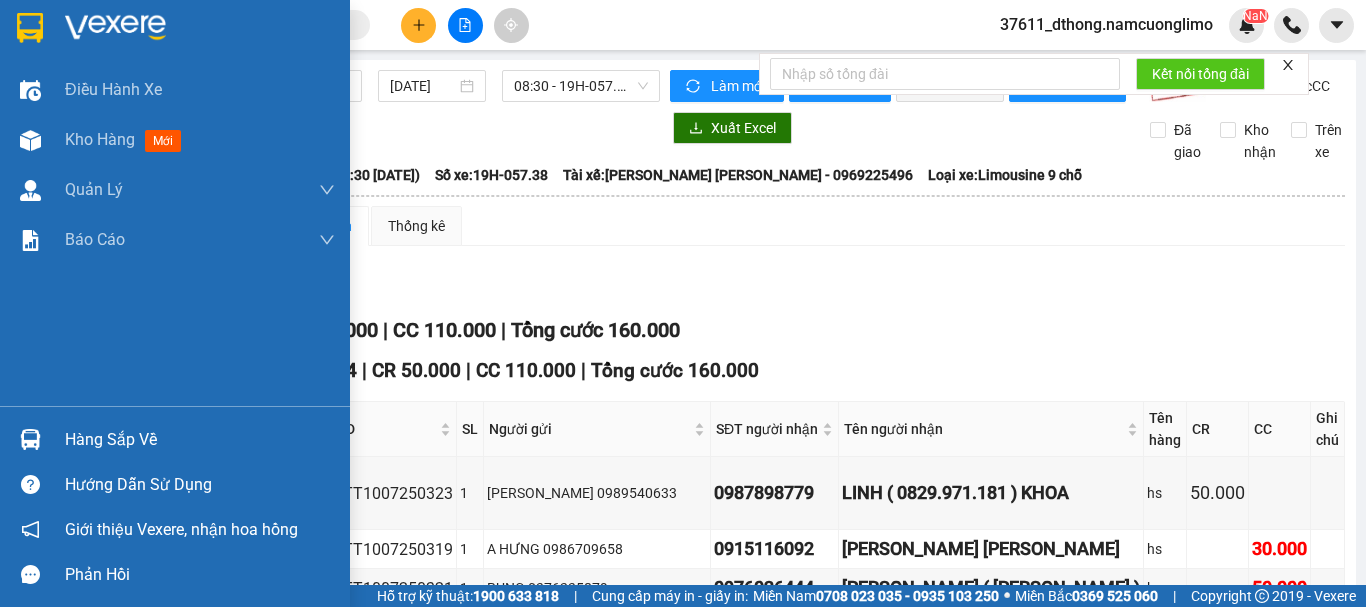 click at bounding box center (30, 28) 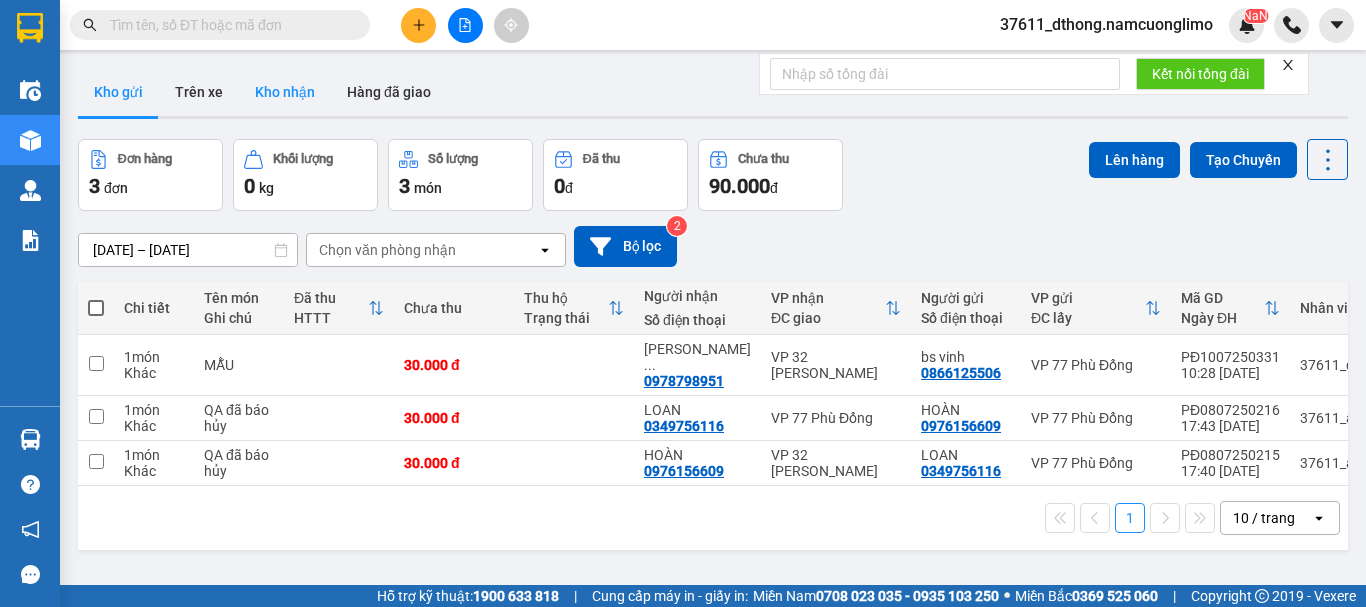 click on "Kho nhận" at bounding box center [285, 92] 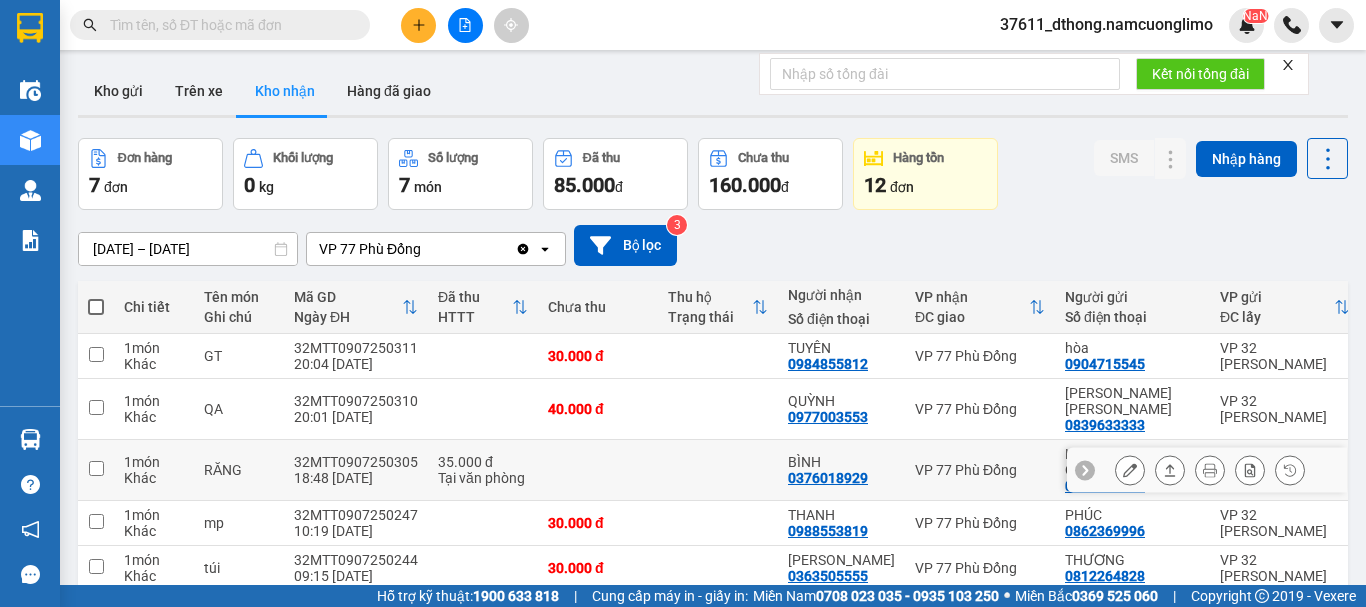 scroll, scrollTop: 0, scrollLeft: 0, axis: both 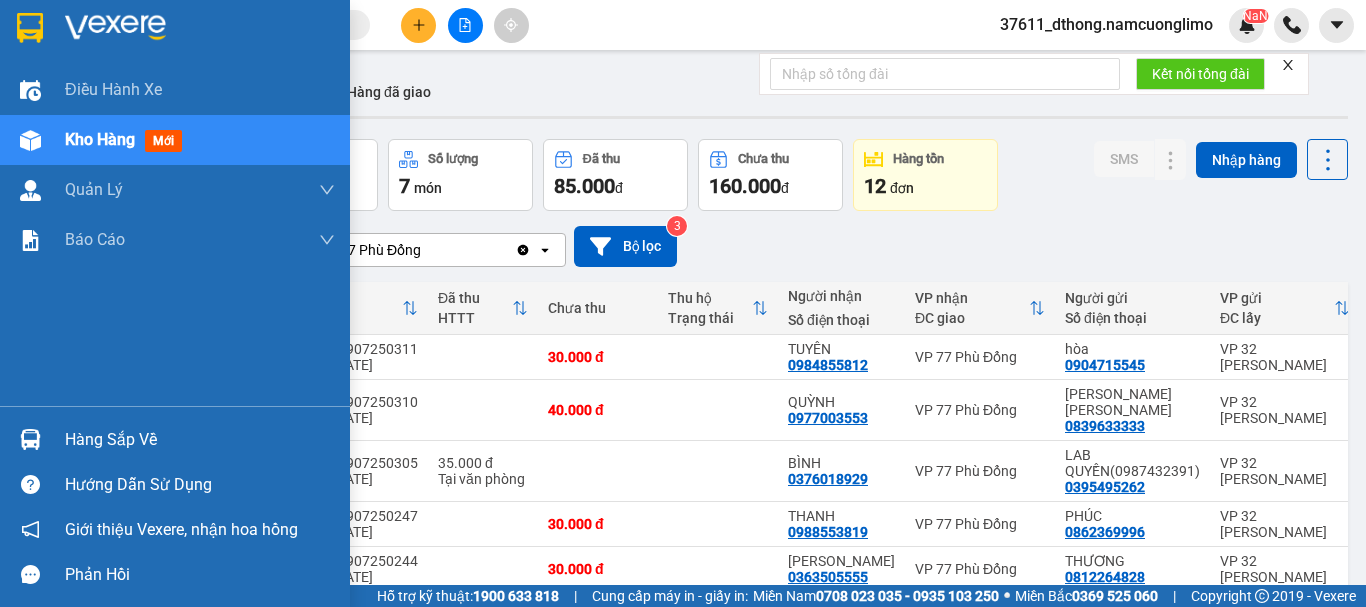 click on "Hàng sắp về" at bounding box center (200, 440) 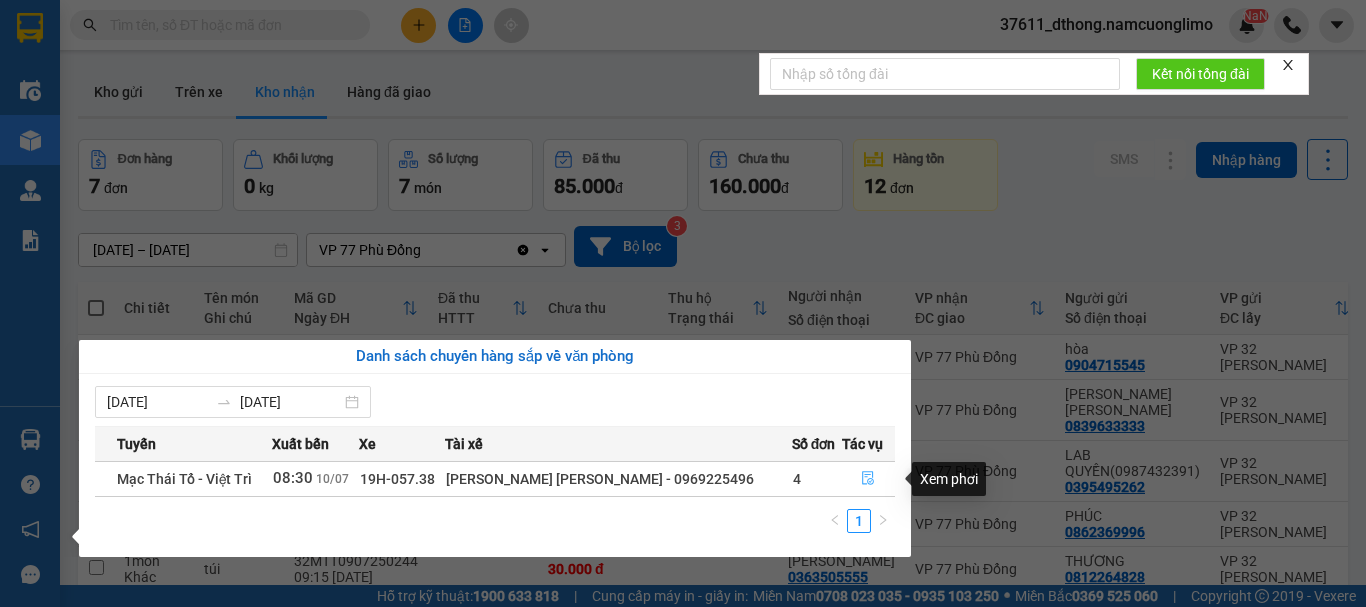click 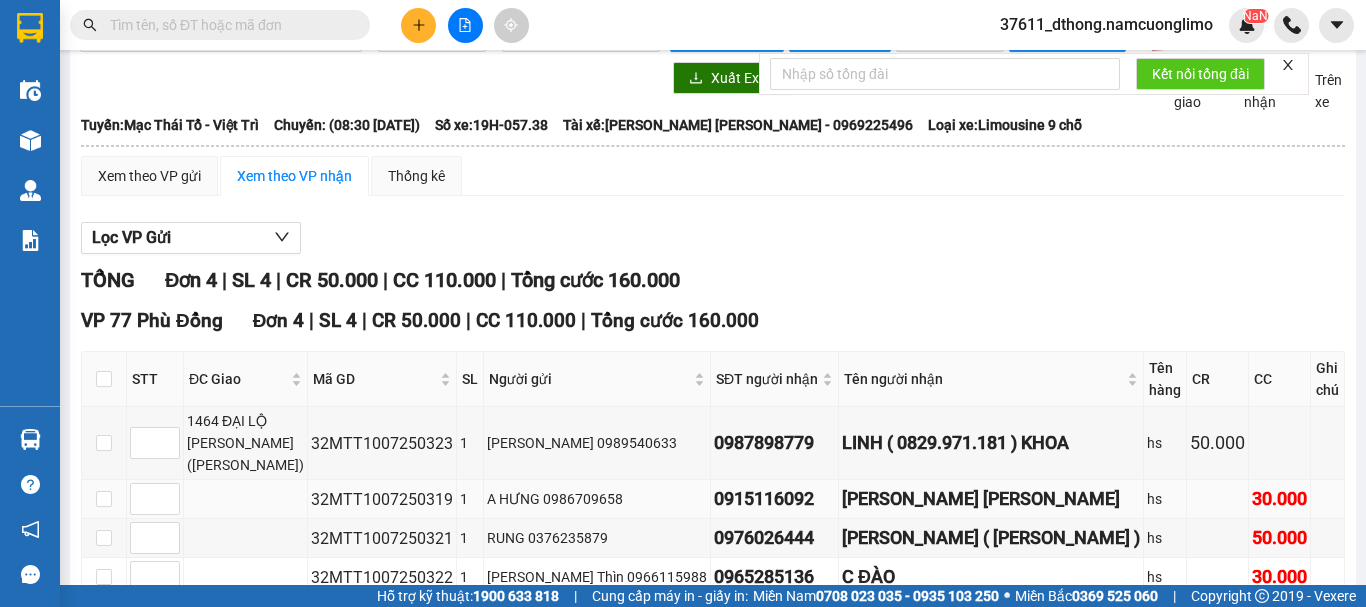 scroll, scrollTop: 160, scrollLeft: 0, axis: vertical 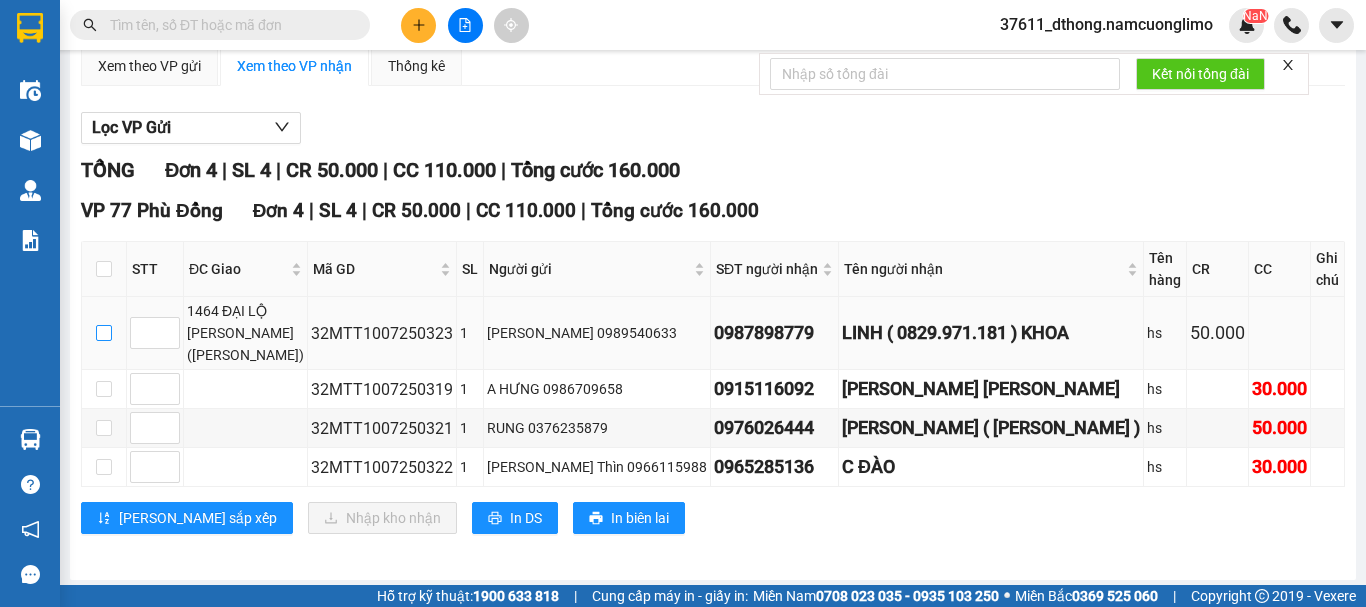 click at bounding box center [104, 333] 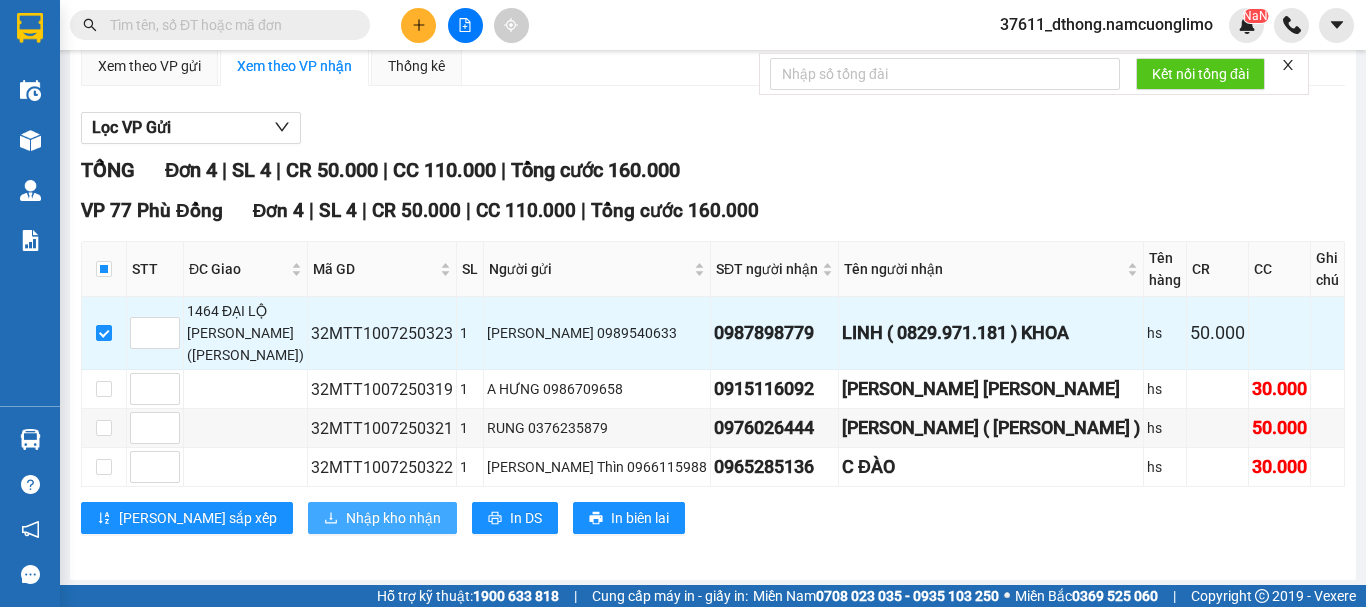 click on "Nhập kho nhận" at bounding box center [393, 518] 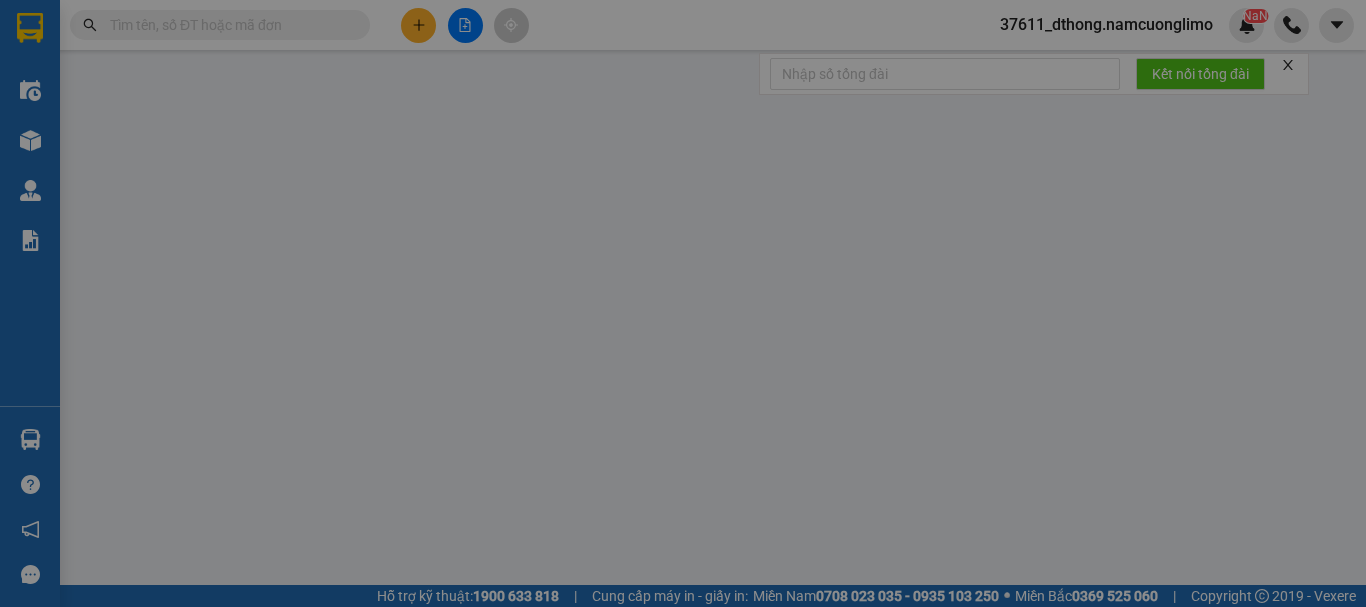 scroll, scrollTop: 0, scrollLeft: 0, axis: both 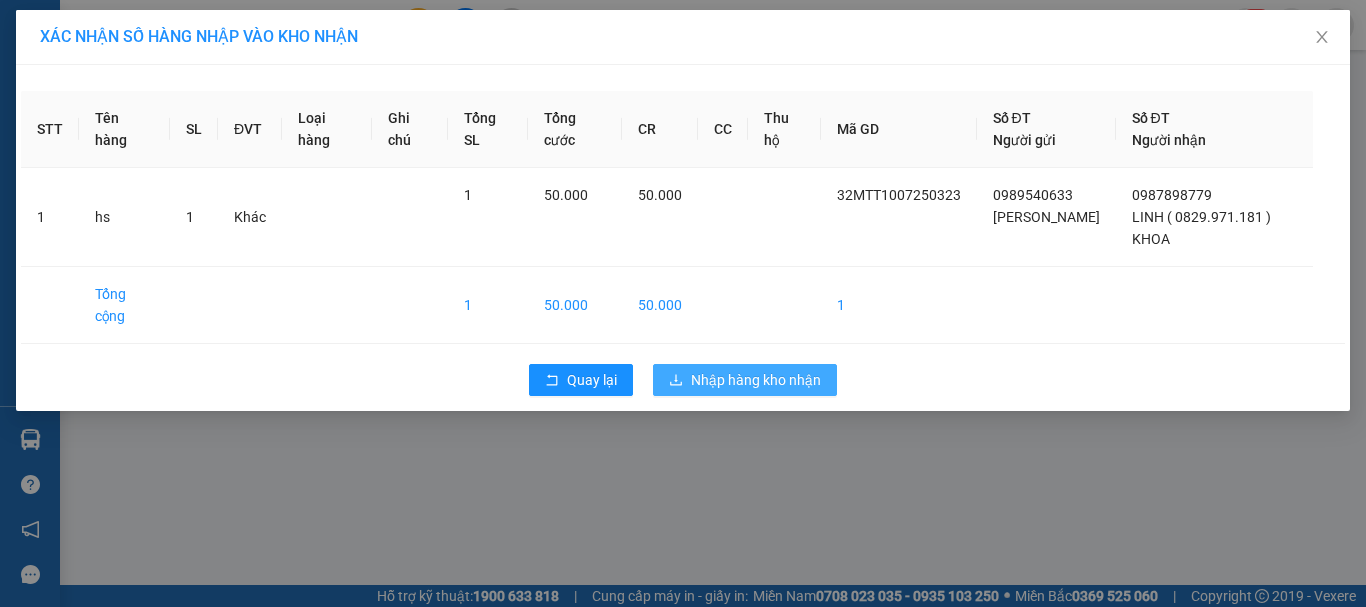 click on "Nhập hàng kho nhận" at bounding box center [756, 380] 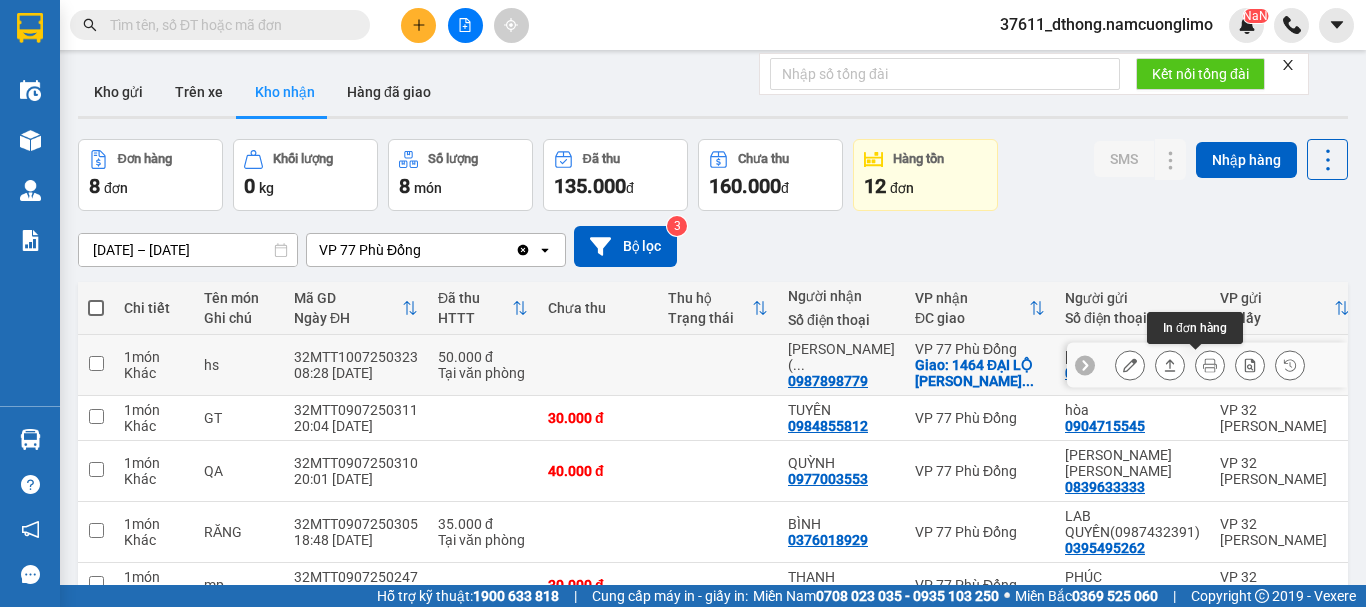 click 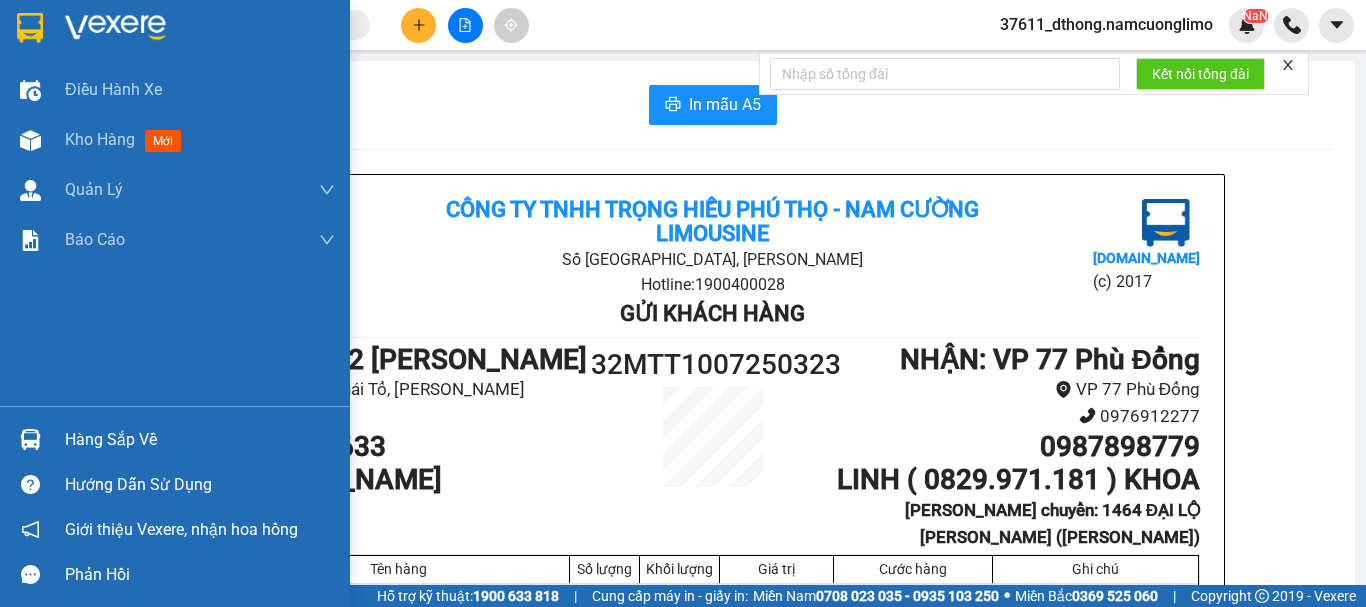 click at bounding box center [30, 28] 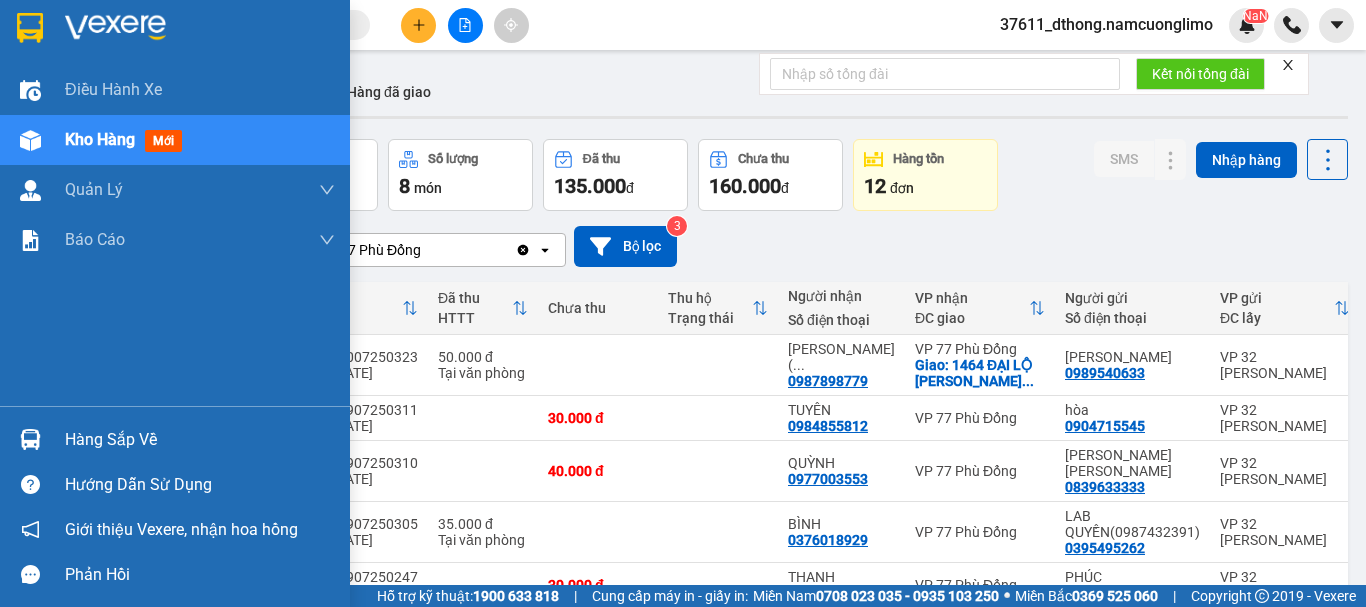 click at bounding box center (30, 28) 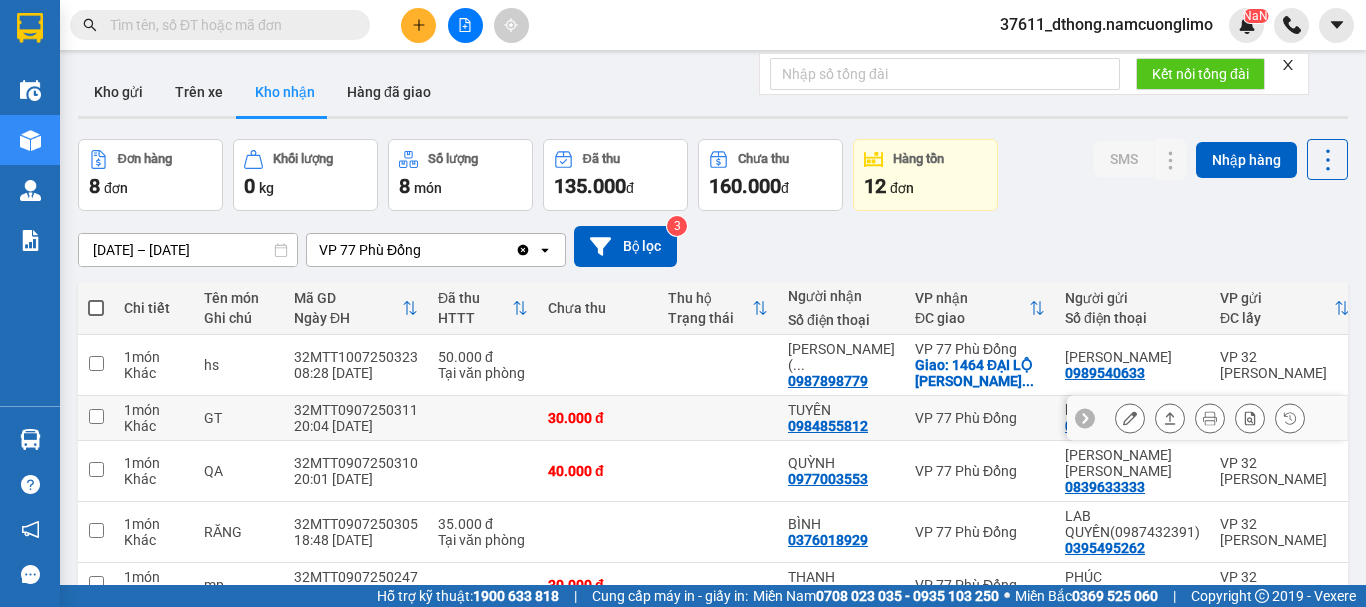 click on "1  món Khác" at bounding box center (154, 418) 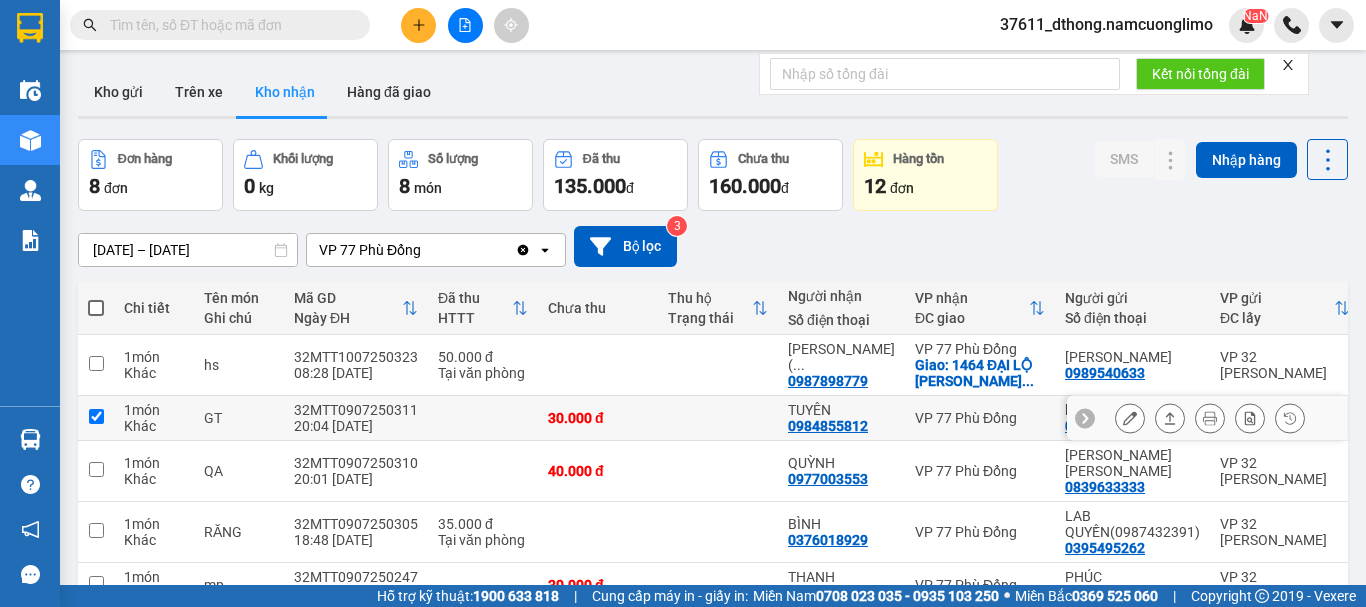 checkbox on "true" 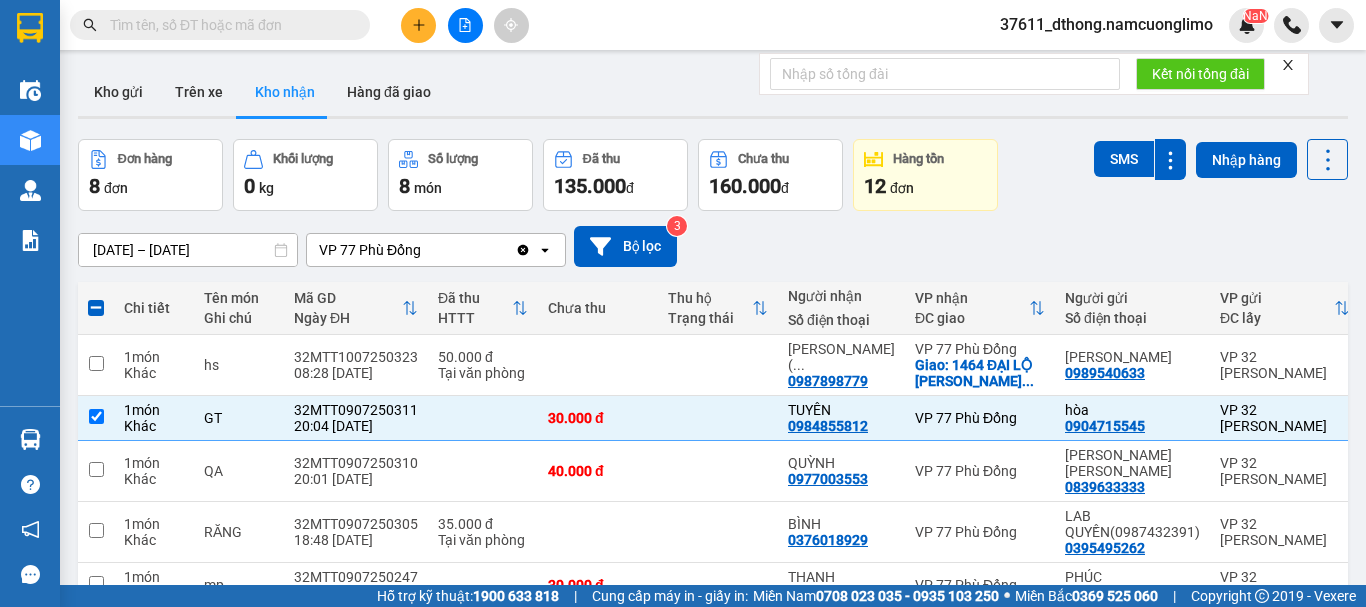 drag, startPoint x: 1053, startPoint y: 215, endPoint x: 381, endPoint y: 376, distance: 691.0174 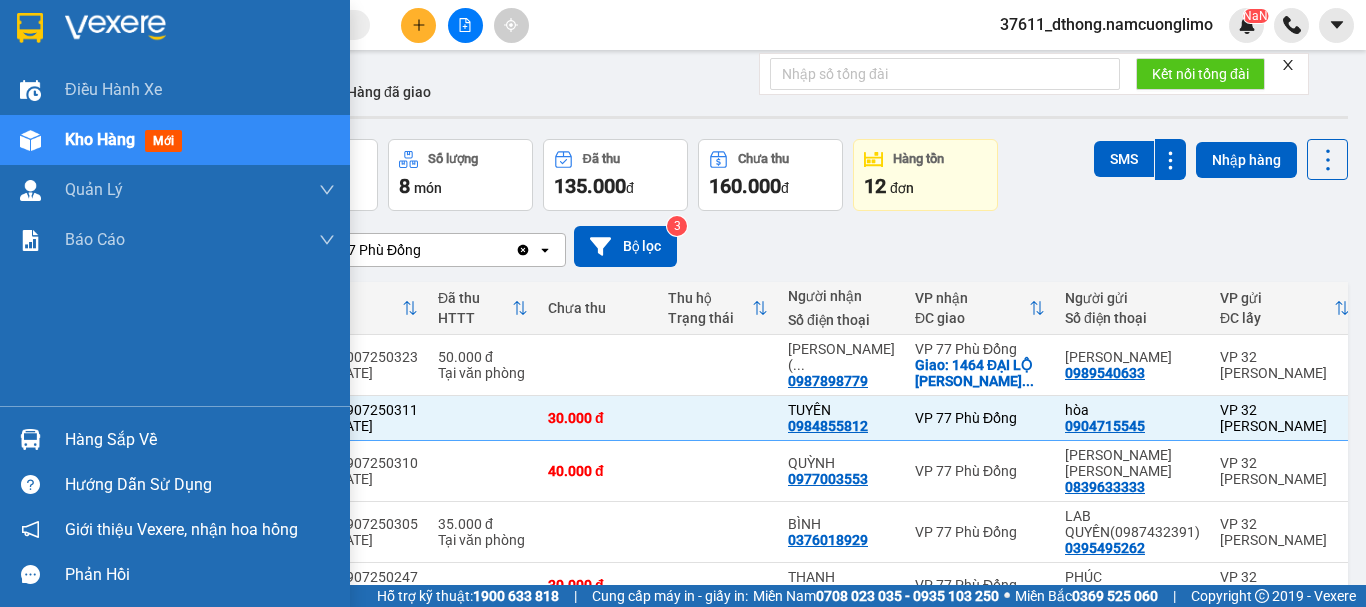 click on "Hàng sắp về" at bounding box center [200, 440] 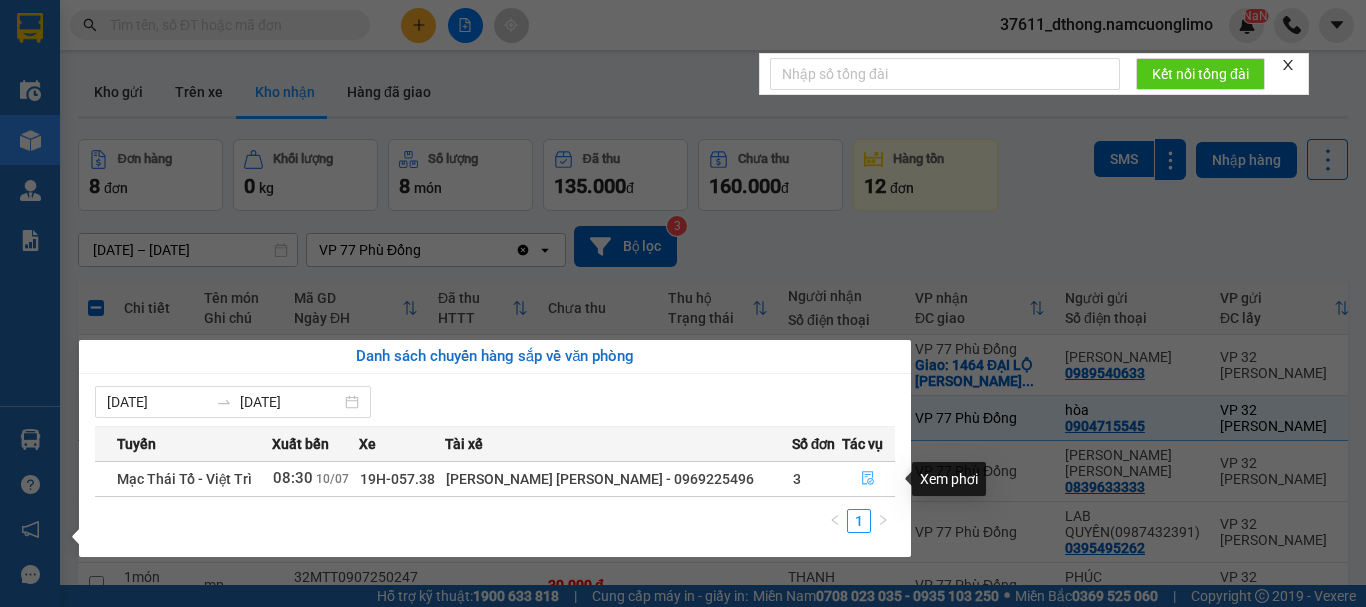 click 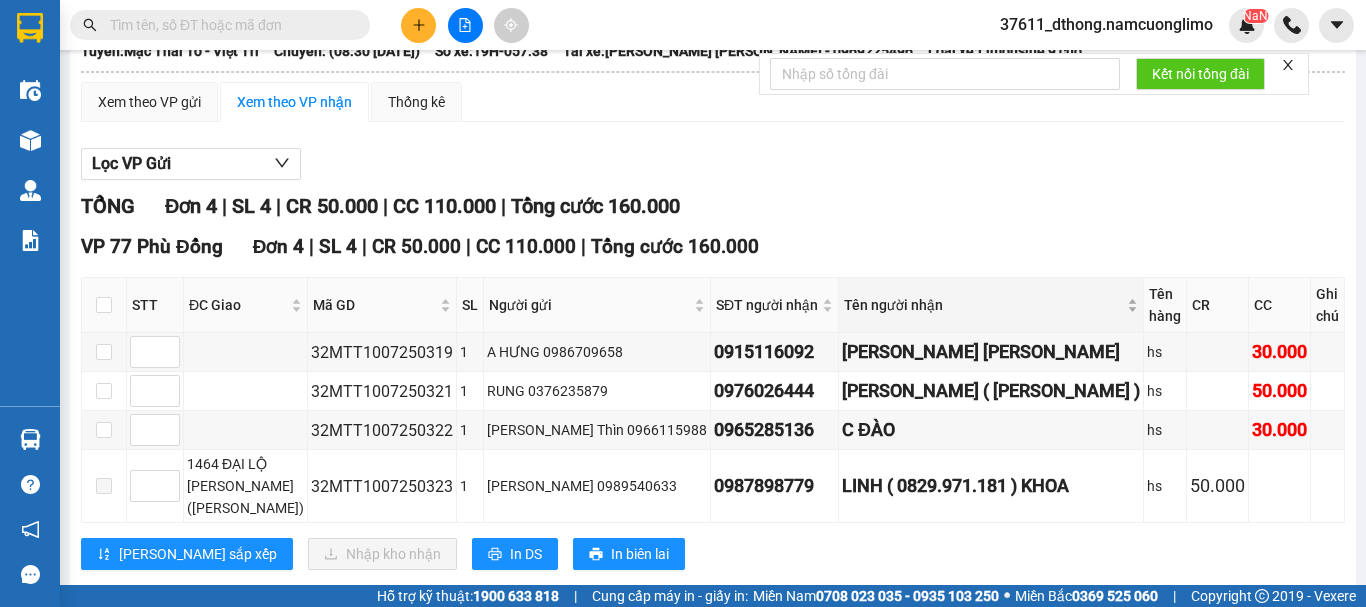 scroll, scrollTop: 160, scrollLeft: 0, axis: vertical 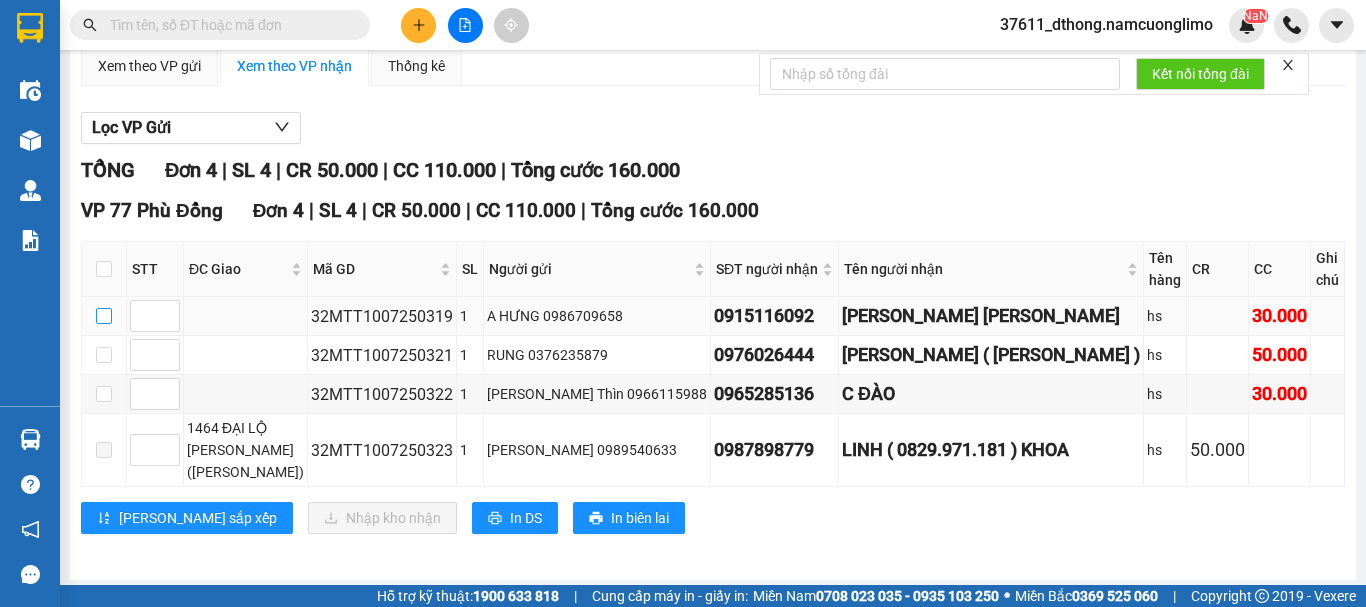 click at bounding box center [104, 316] 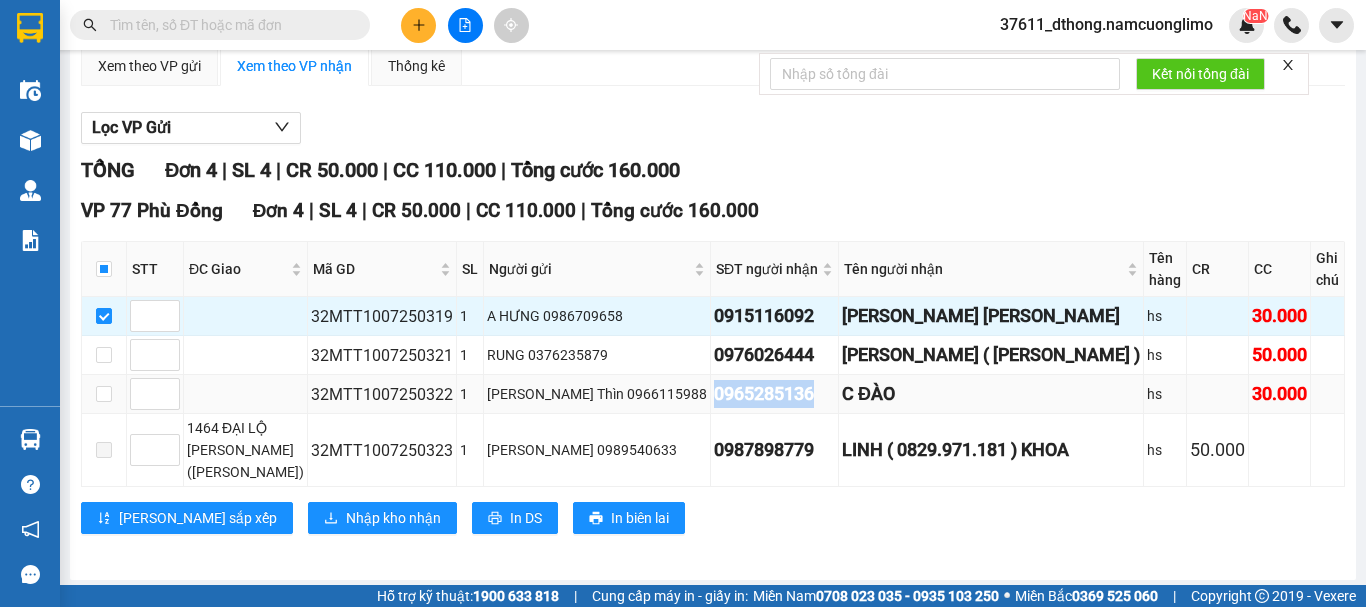 drag, startPoint x: 730, startPoint y: 406, endPoint x: 830, endPoint y: 414, distance: 100.31949 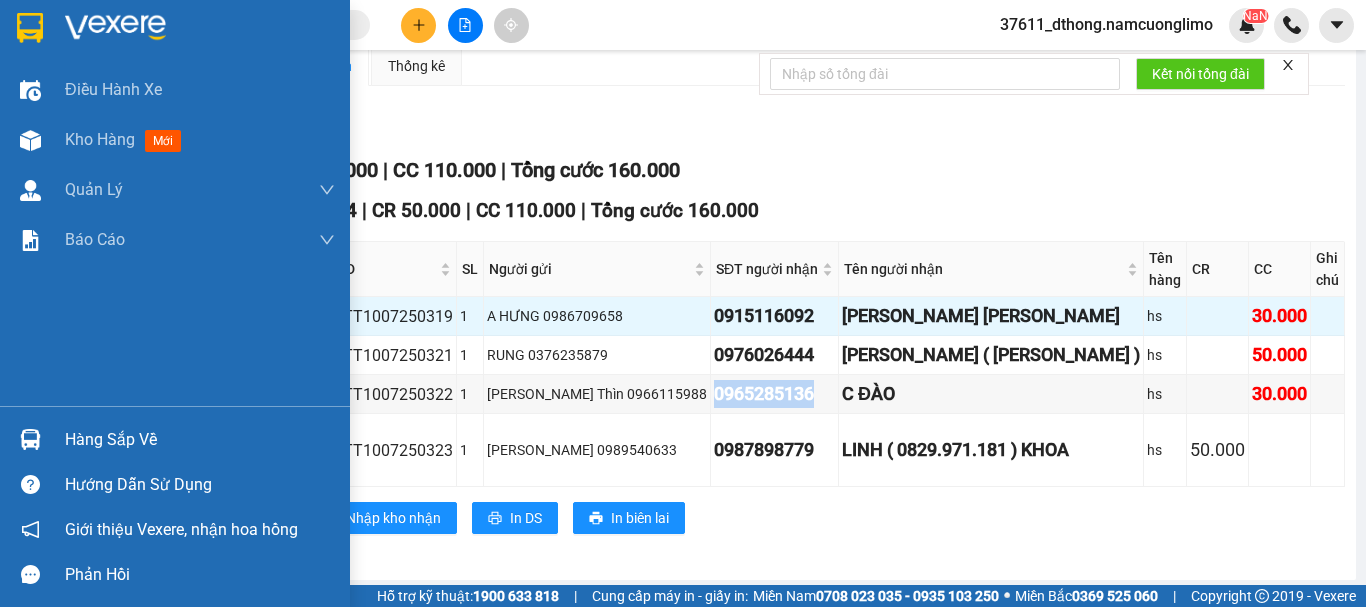 click at bounding box center [30, 28] 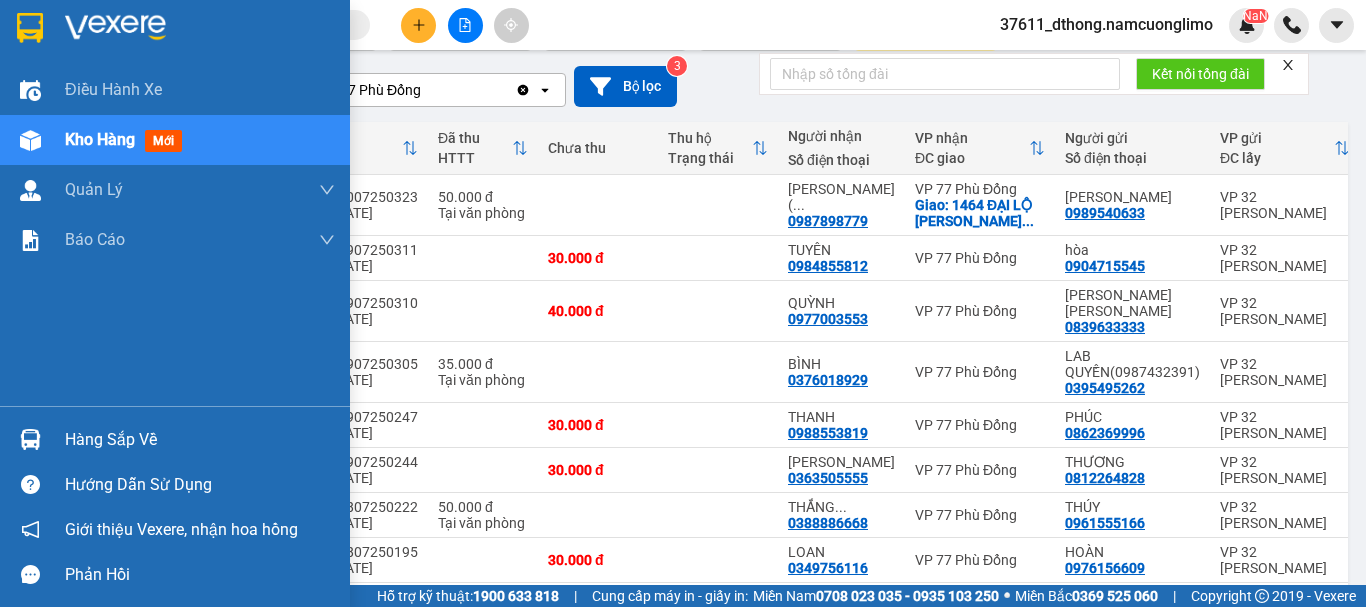 click on "Hàng sắp về" at bounding box center (200, 440) 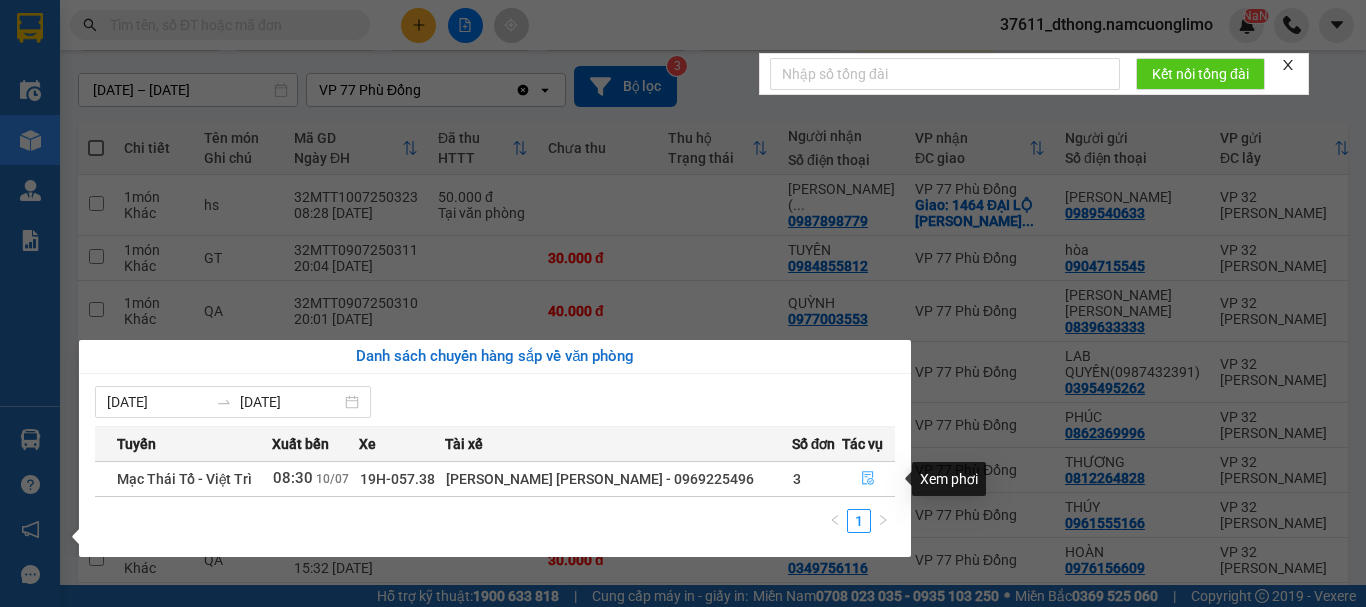 click 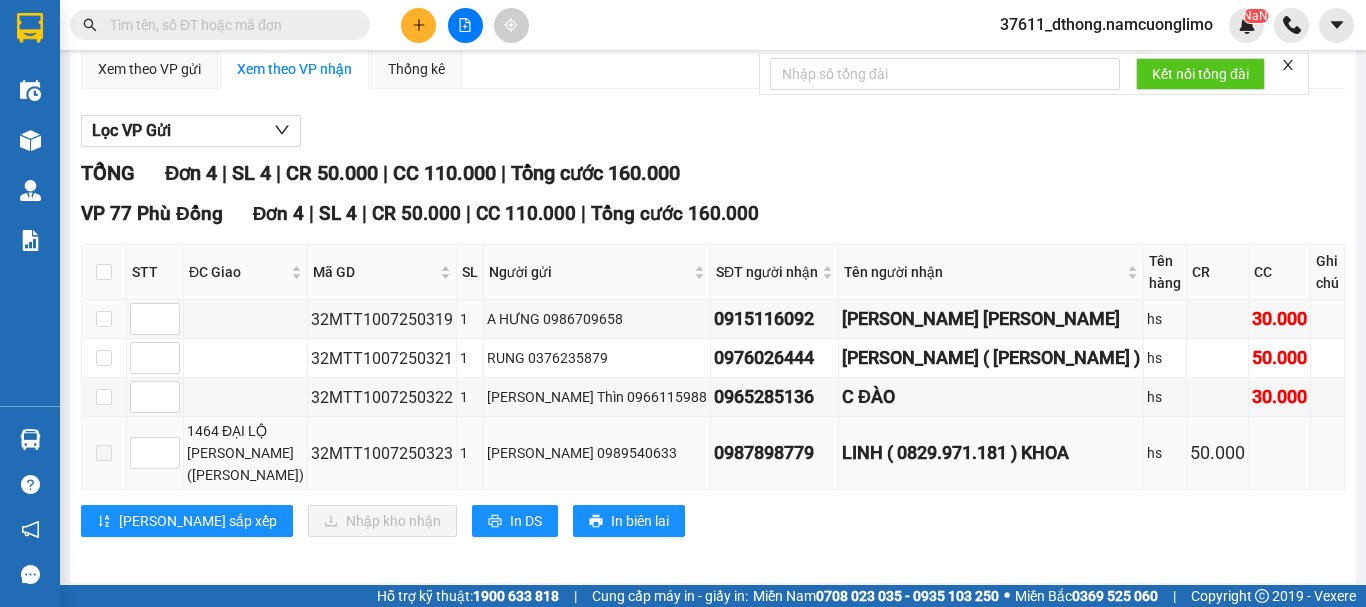 scroll, scrollTop: 160, scrollLeft: 0, axis: vertical 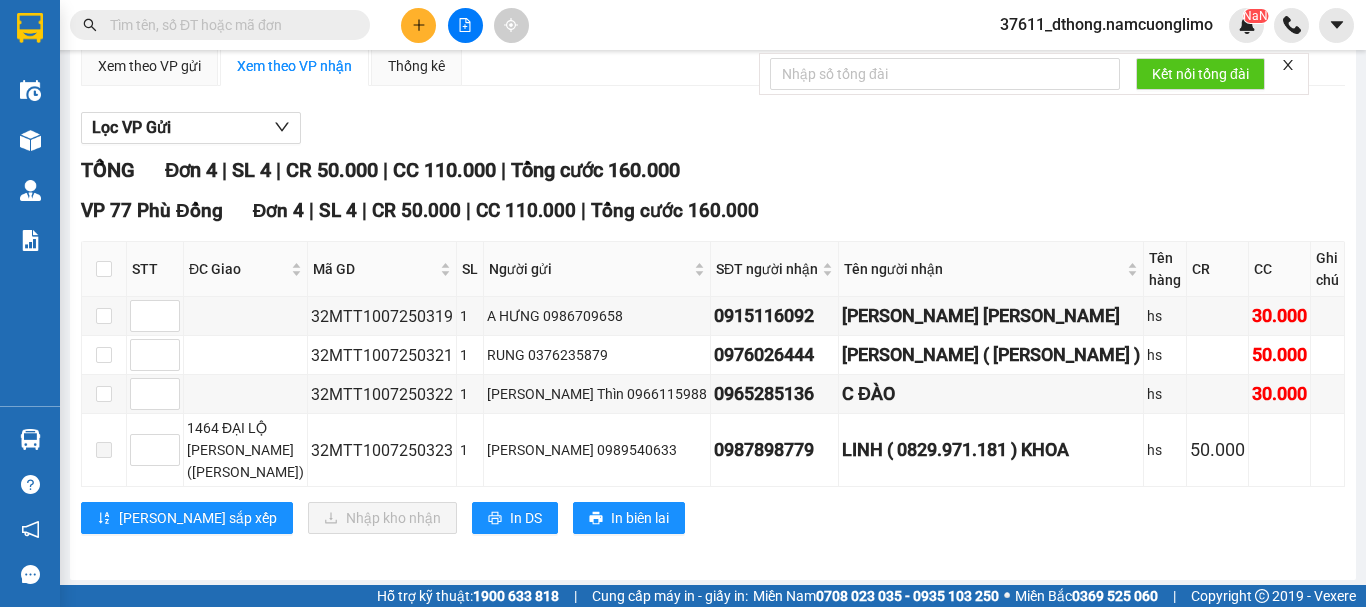 click on "Lọc VP Gửi" at bounding box center (713, 128) 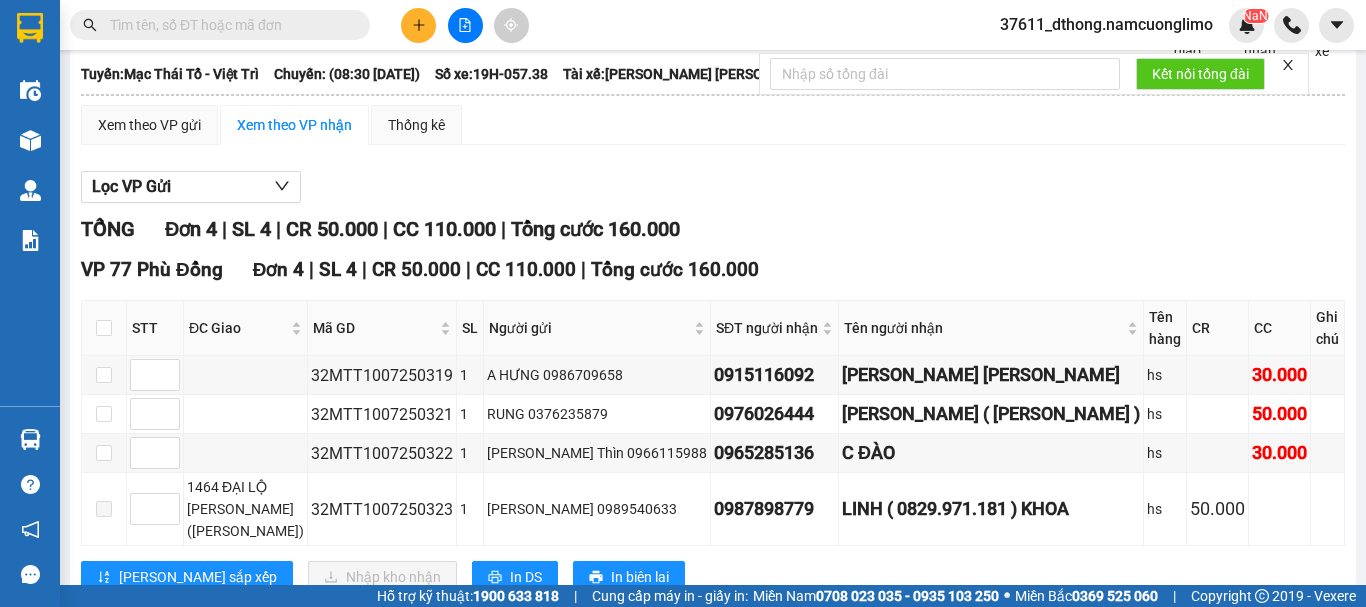 scroll, scrollTop: 0, scrollLeft: 0, axis: both 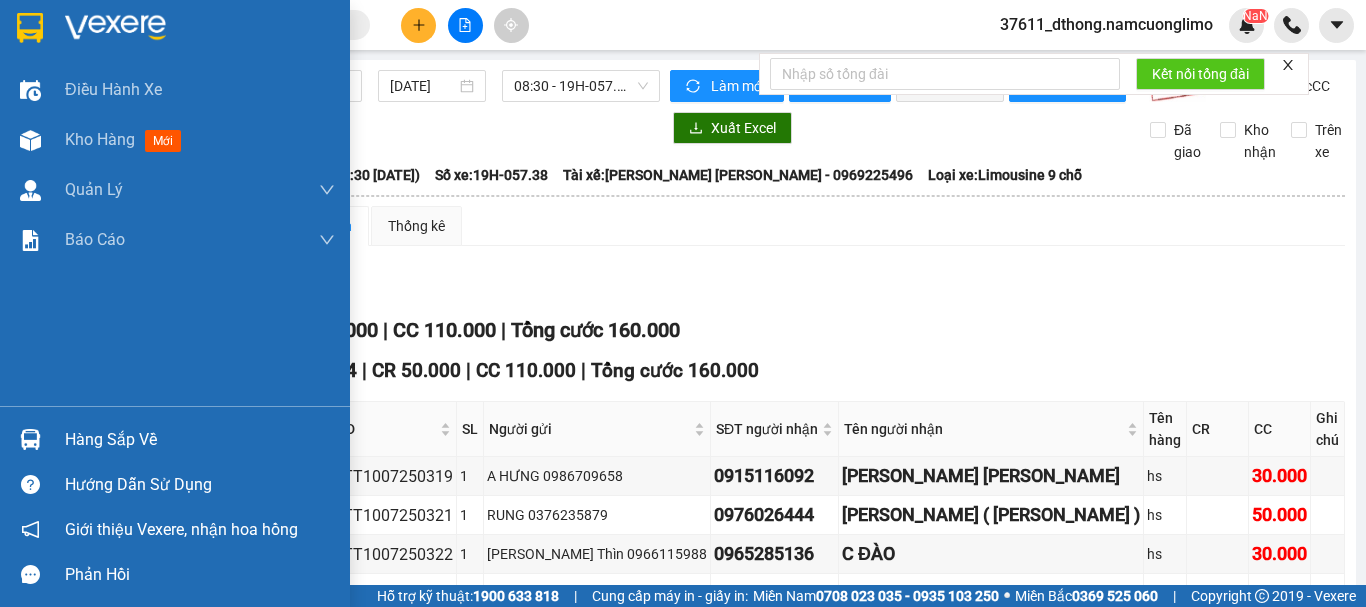 click at bounding box center [30, 28] 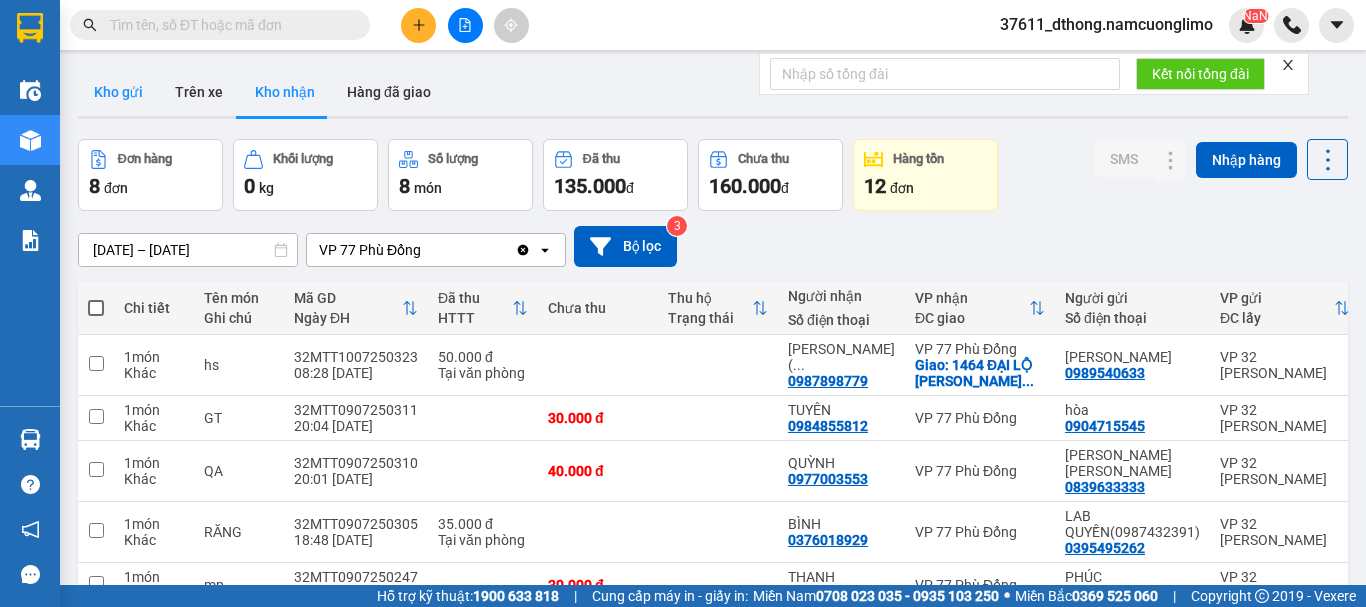 click on "Kho gửi" at bounding box center [118, 92] 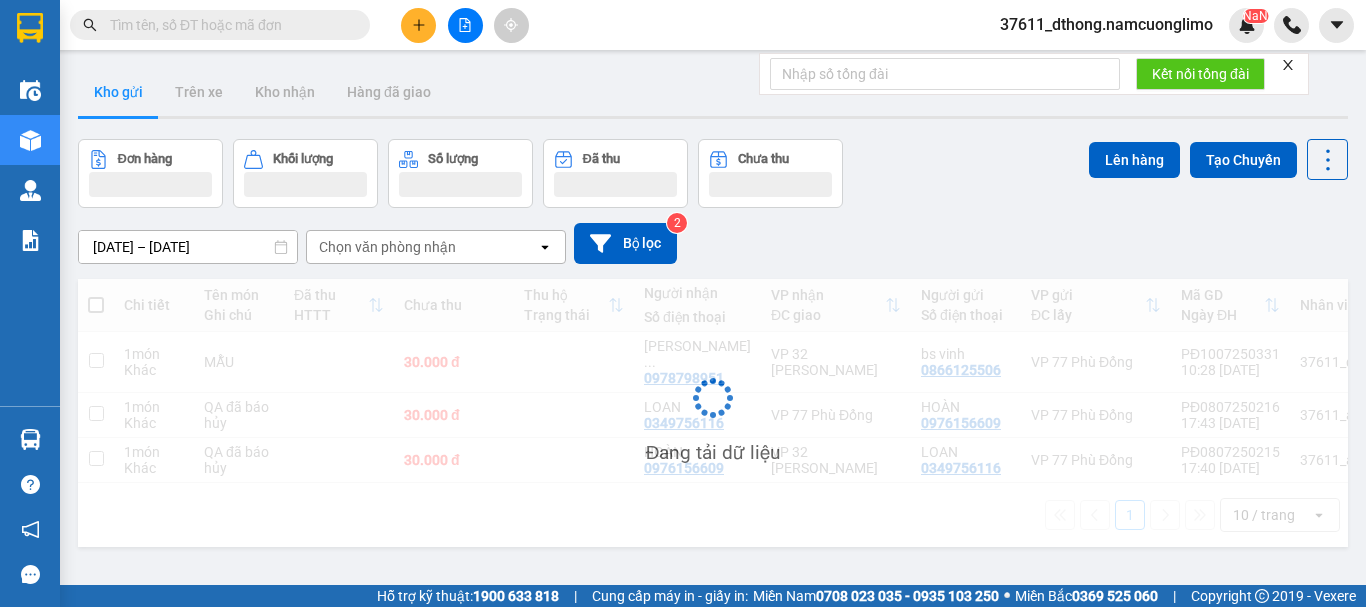 click on "Kho gửi" at bounding box center [118, 92] 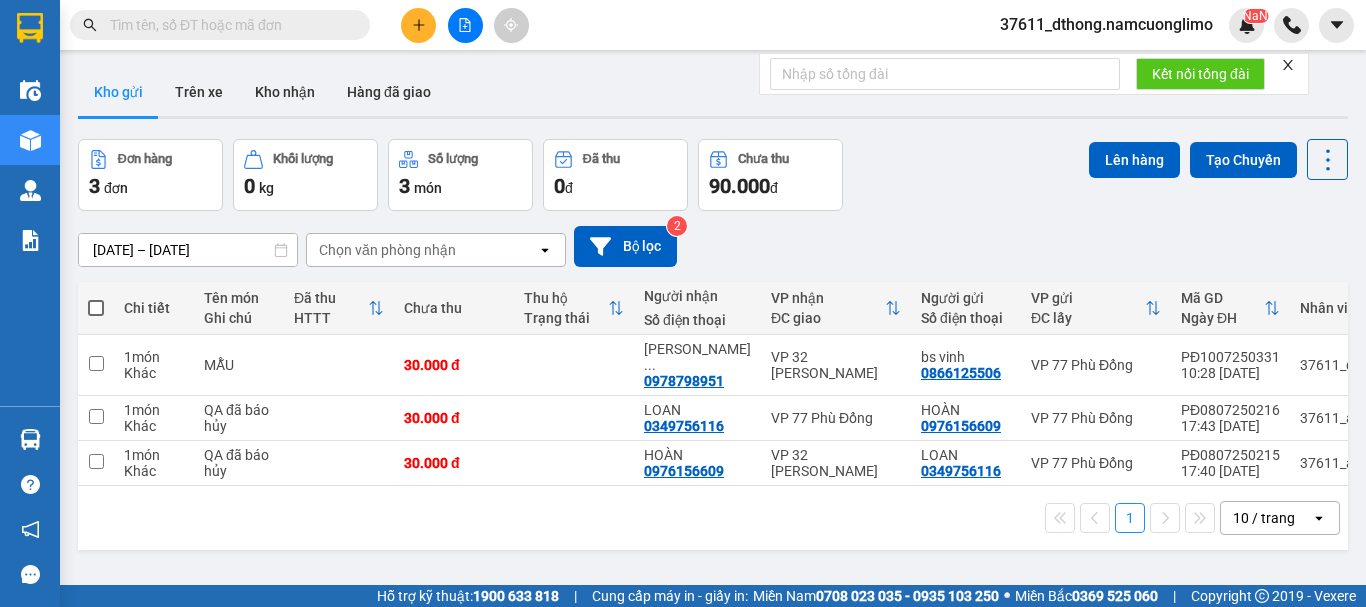 click on "Đơn hàng 3 đơn Khối lượng 0 kg Số lượng 3 món Đã thu 0  đ Chưa thu 90.000  đ Lên hàng Tạo Chuyến" at bounding box center [713, 175] 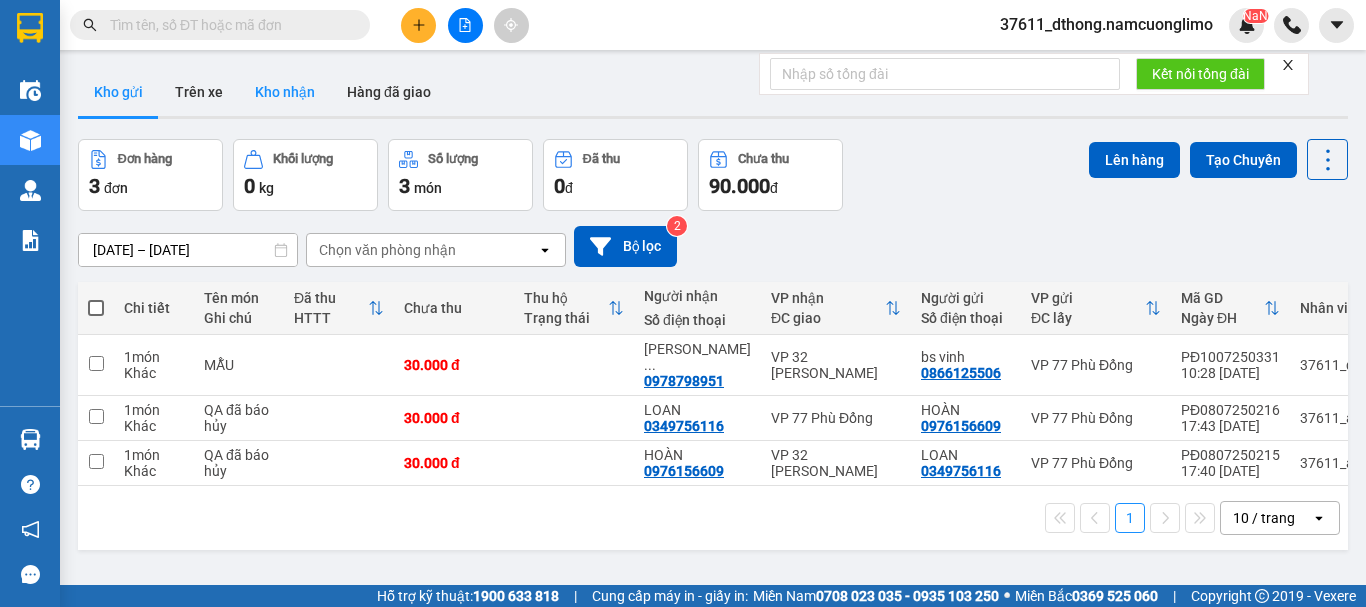 click on "Kho nhận" at bounding box center (285, 92) 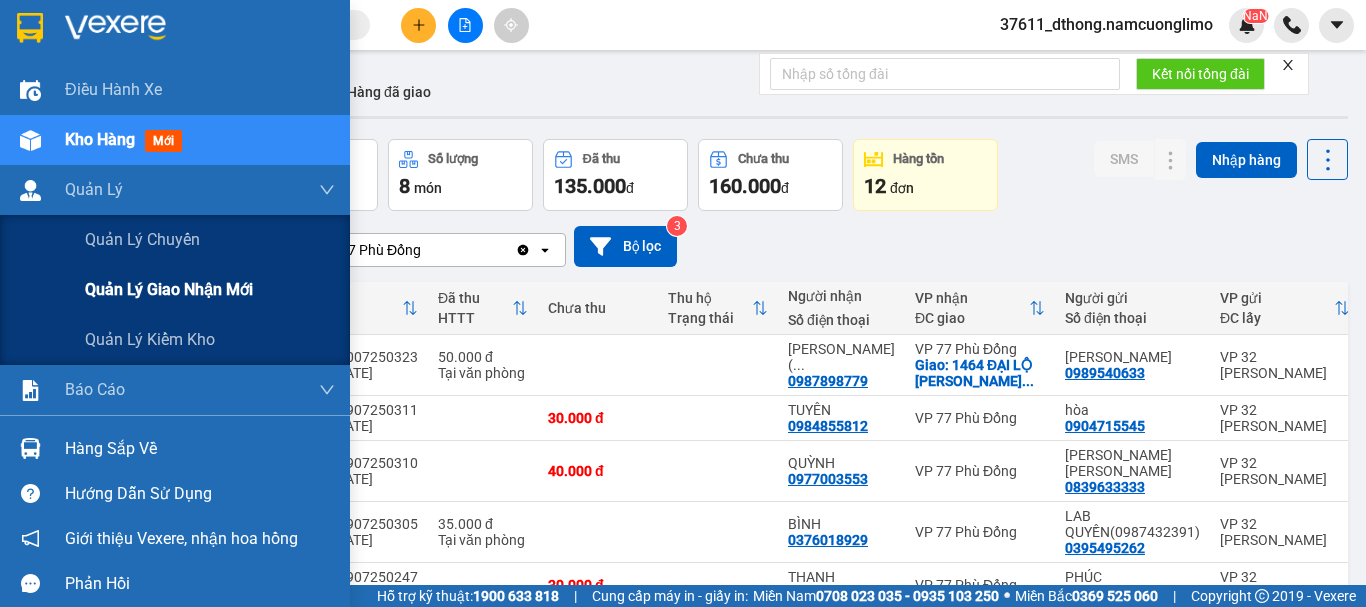 click on "Quản lý giao nhận mới" at bounding box center (169, 289) 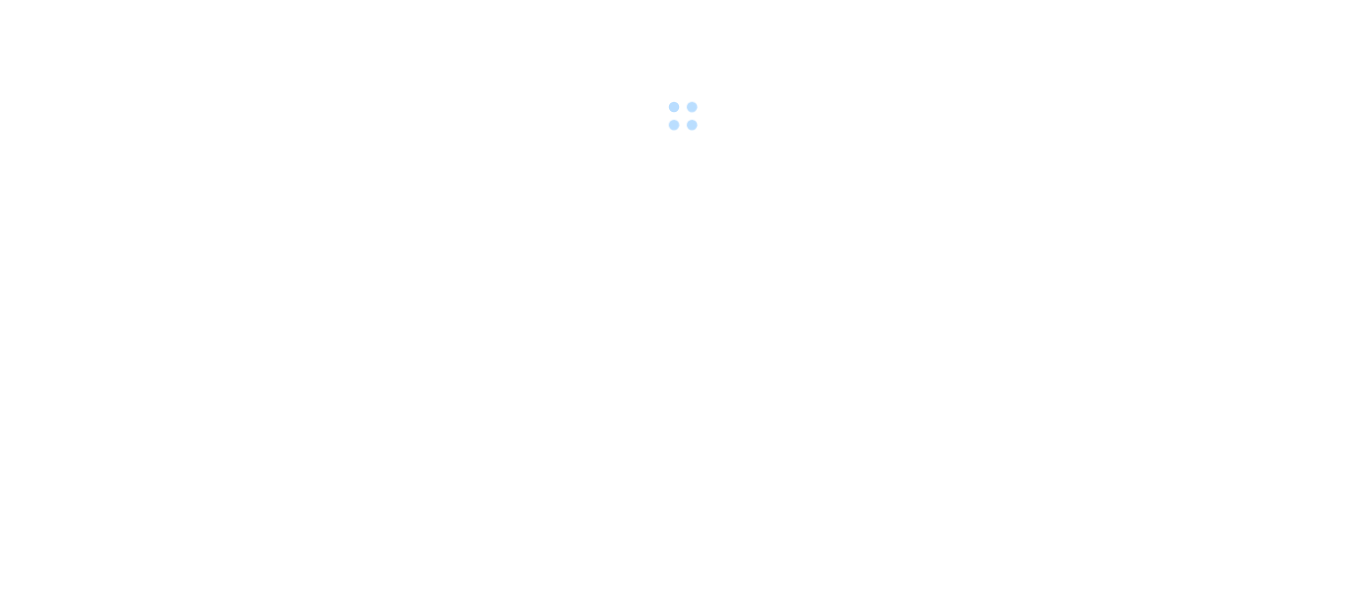 scroll, scrollTop: 0, scrollLeft: 0, axis: both 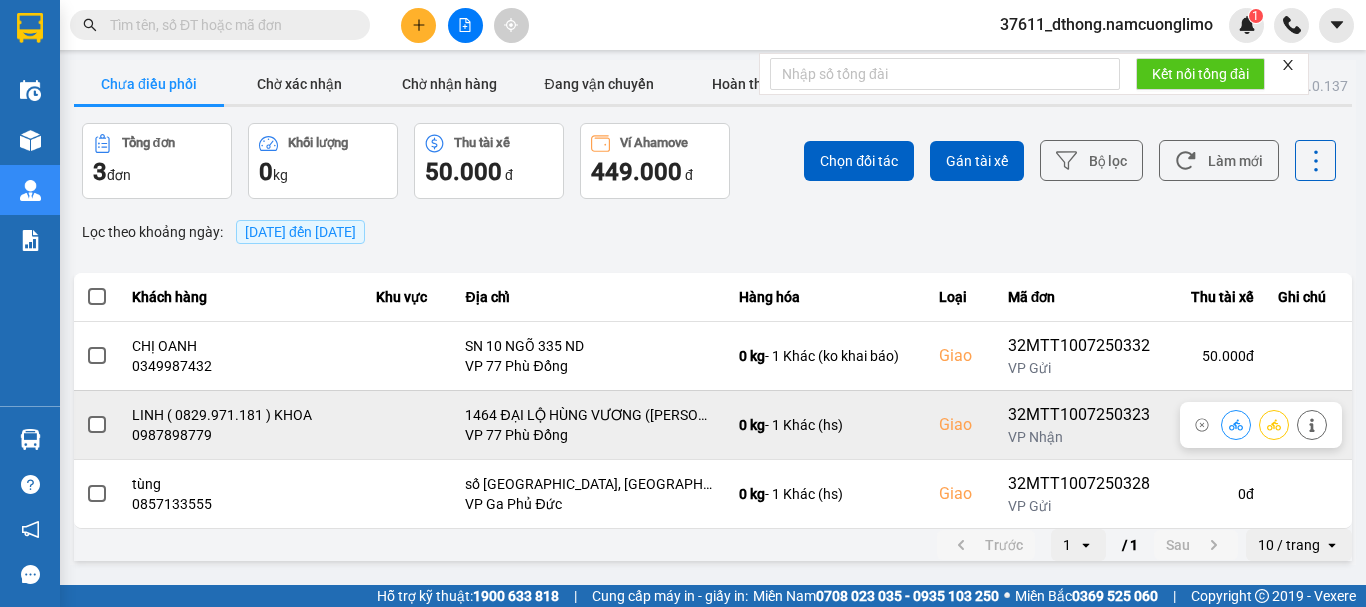 click at bounding box center (97, 425) 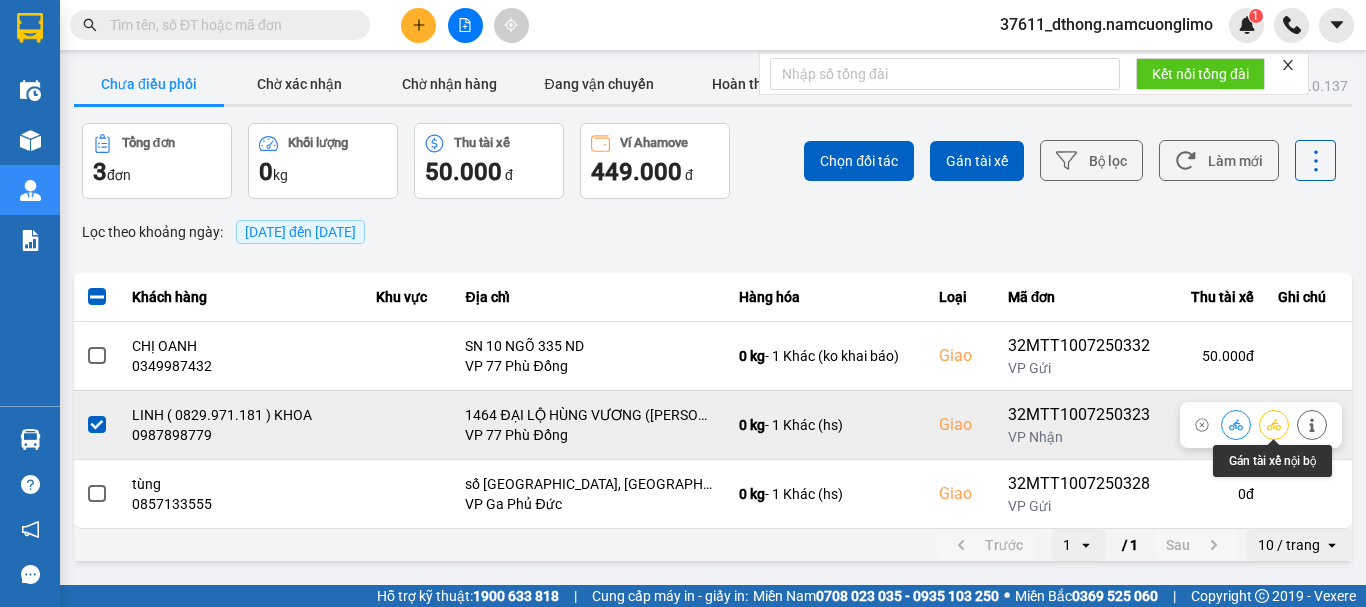 click 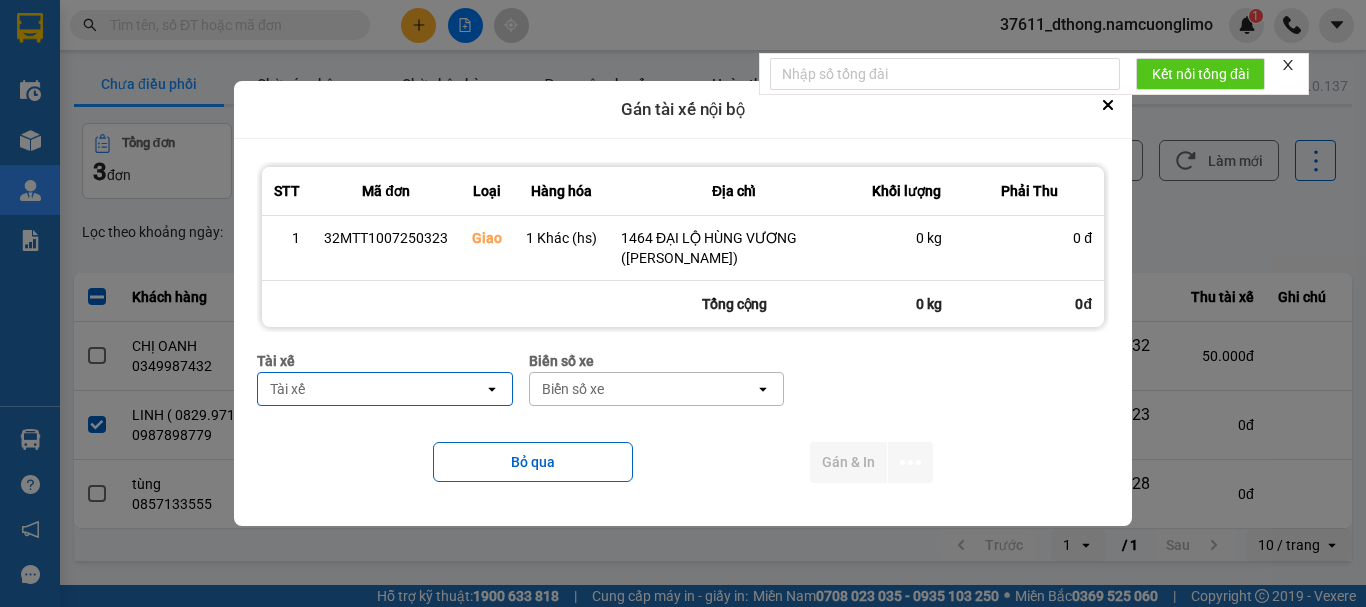 click on "Tài xế" at bounding box center (371, 389) 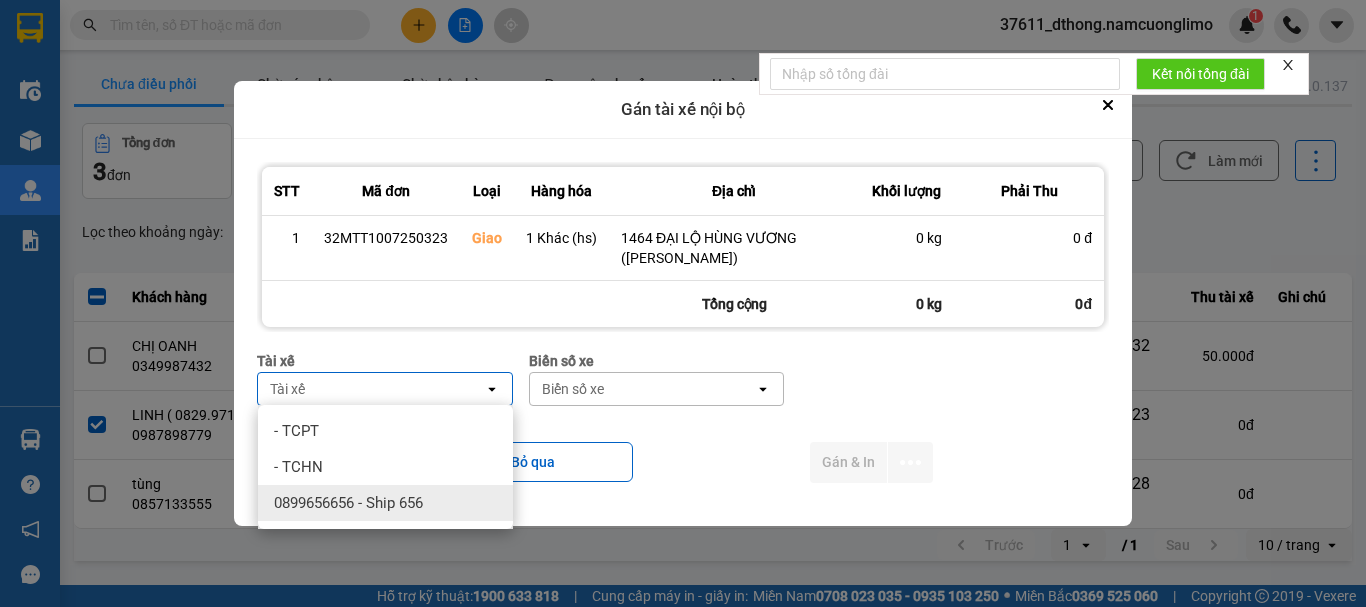 drag, startPoint x: 391, startPoint y: 509, endPoint x: 466, endPoint y: 495, distance: 76.29548 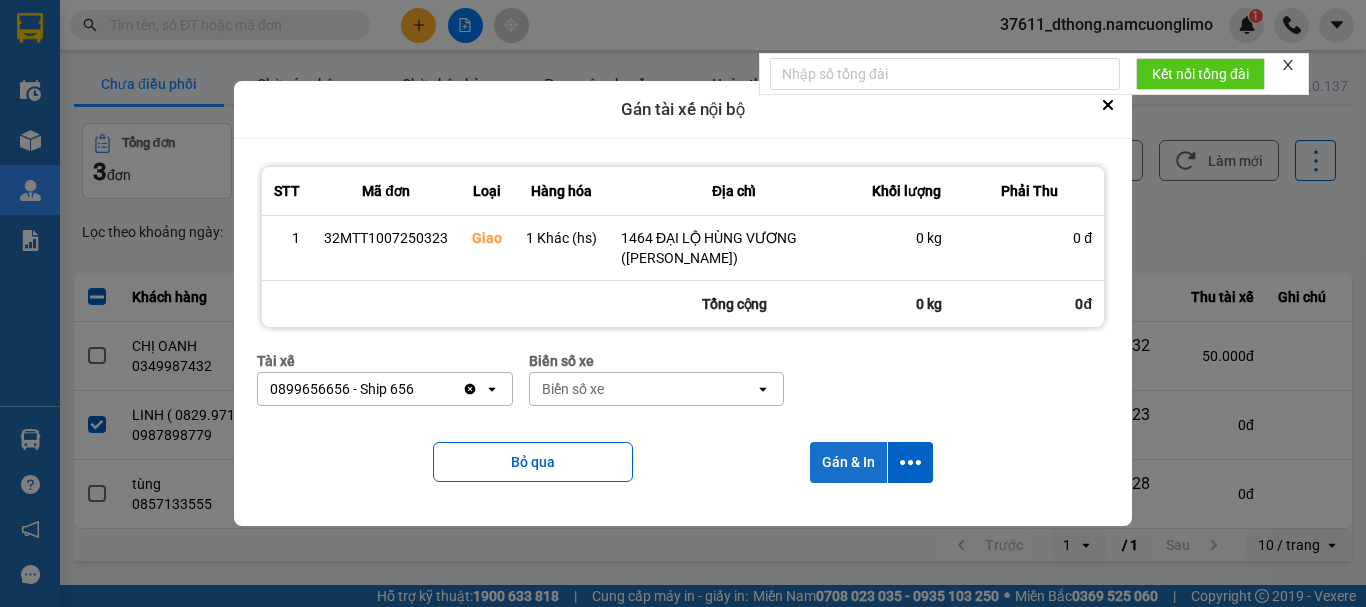 click on "Gán & In" at bounding box center [848, 462] 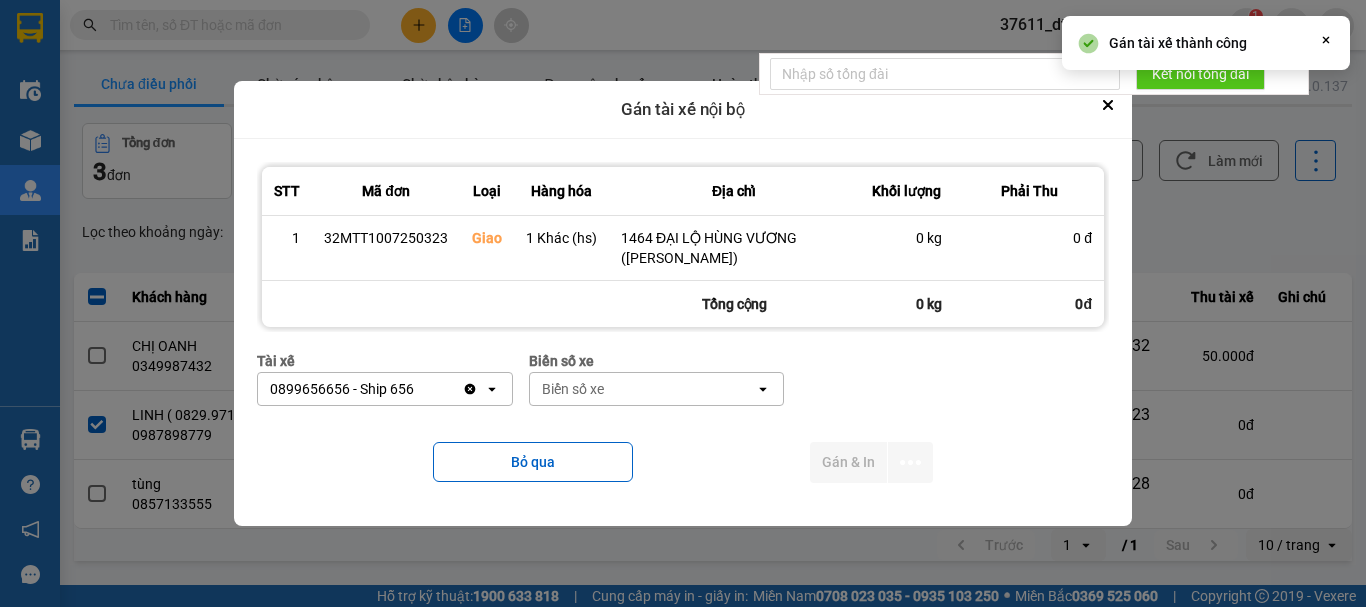 scroll, scrollTop: 0, scrollLeft: 0, axis: both 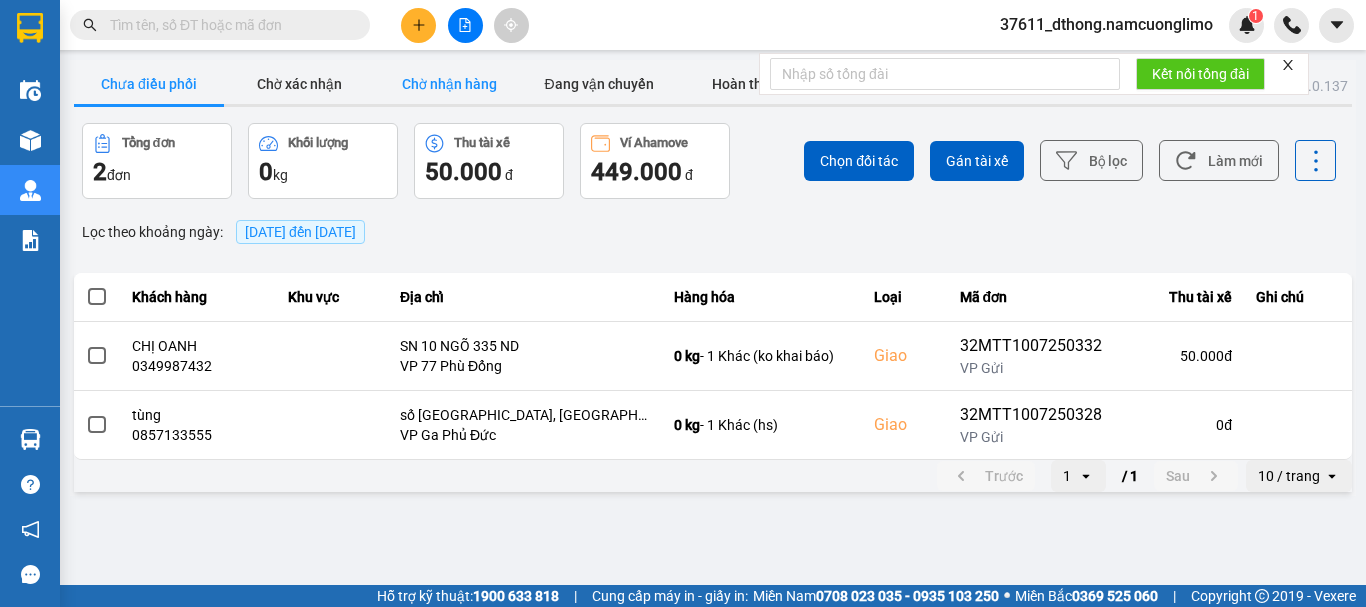 click on "Chờ nhận hàng" at bounding box center (449, 84) 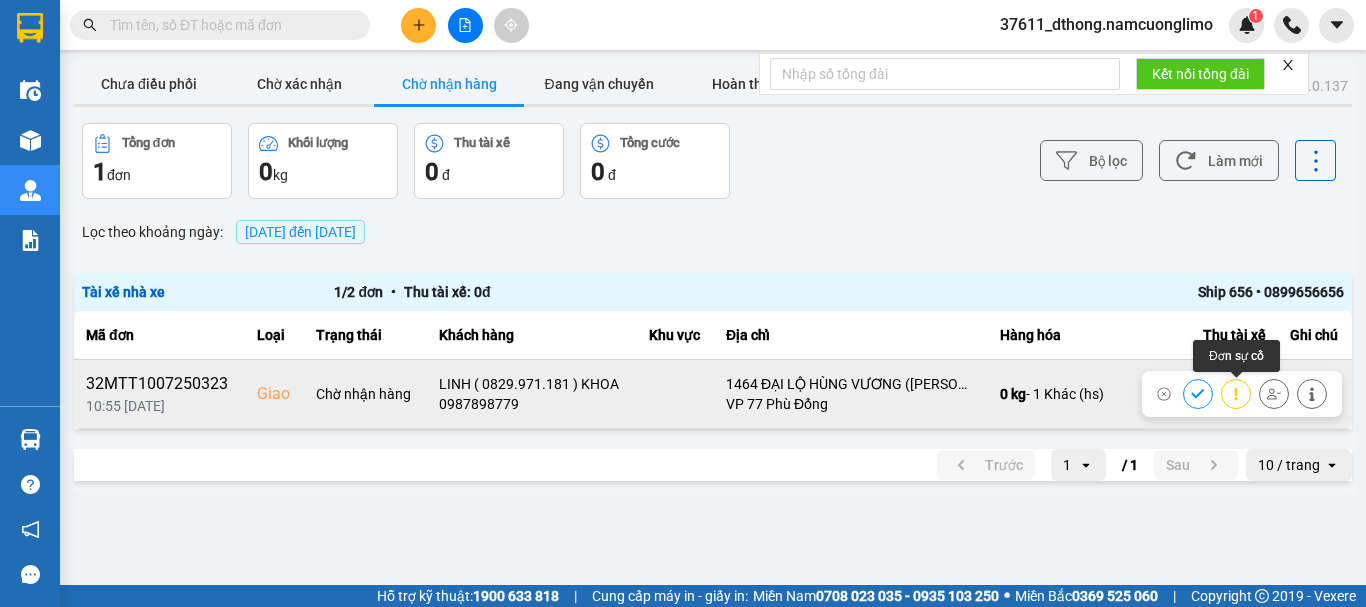 click 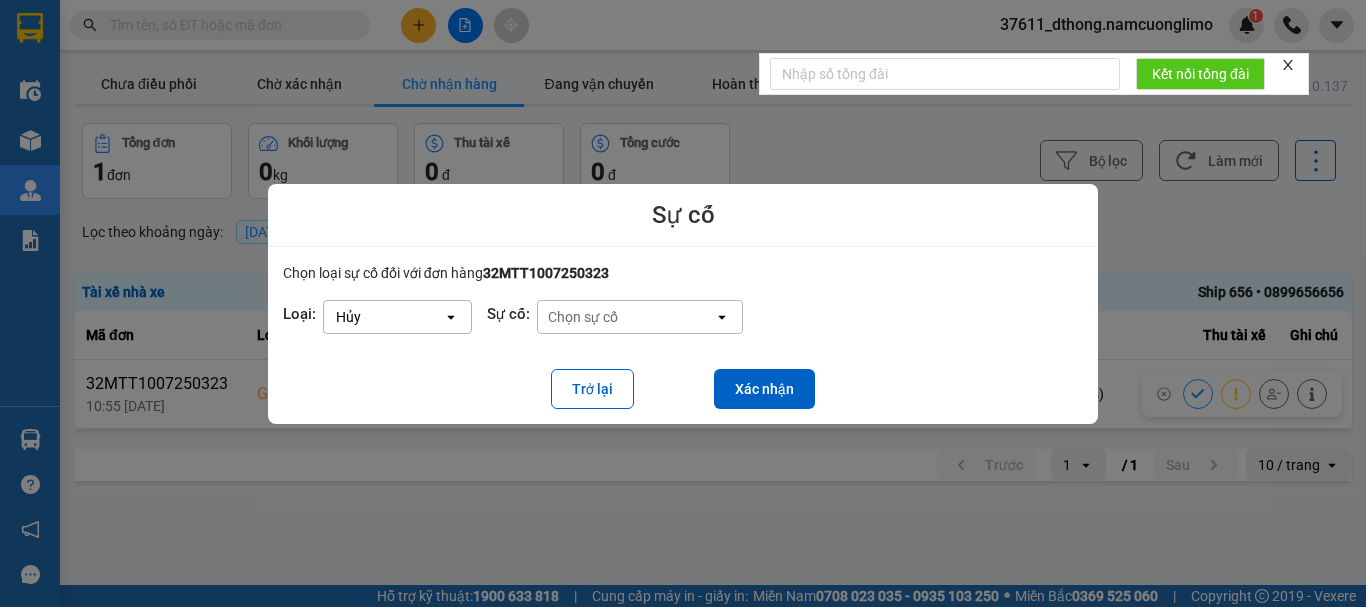 click at bounding box center (683, 303) 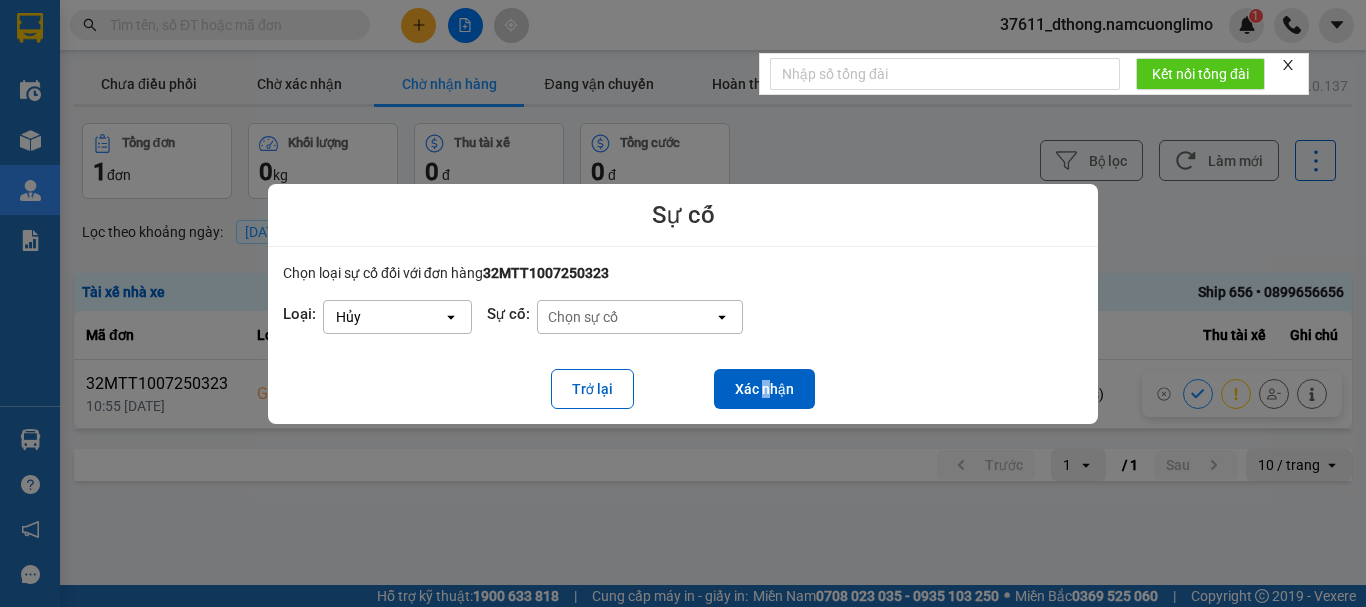 drag, startPoint x: 766, startPoint y: 385, endPoint x: 798, endPoint y: 366, distance: 37.215588 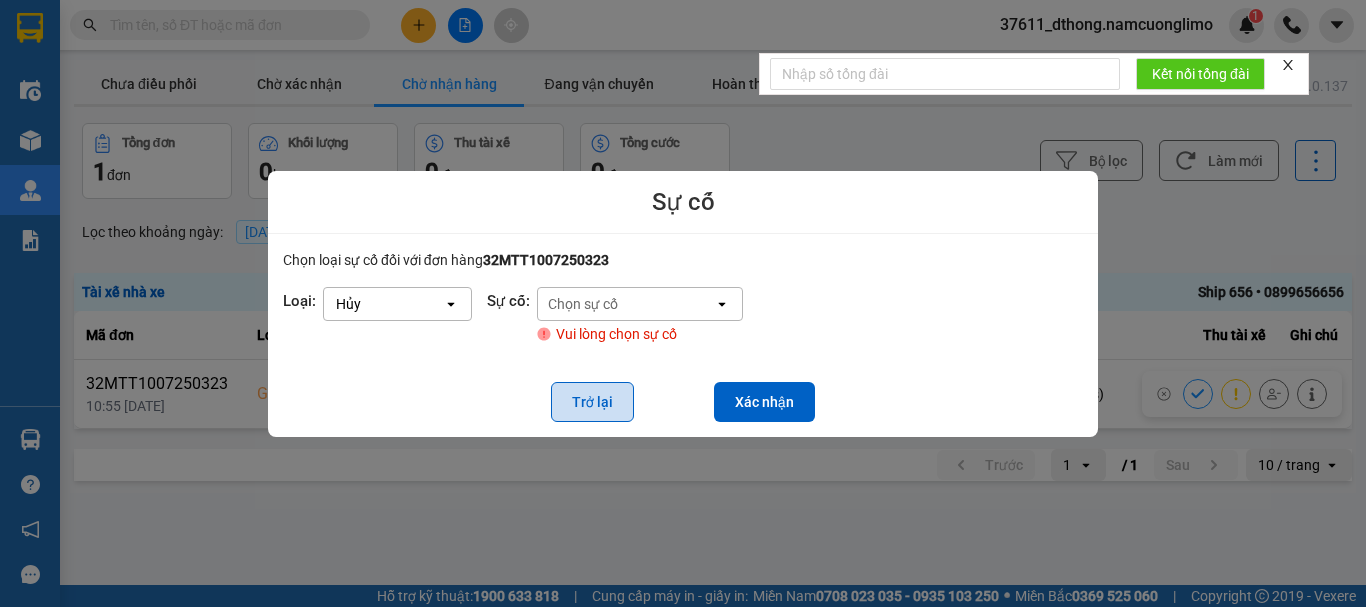 click on "Trở lại" at bounding box center (592, 402) 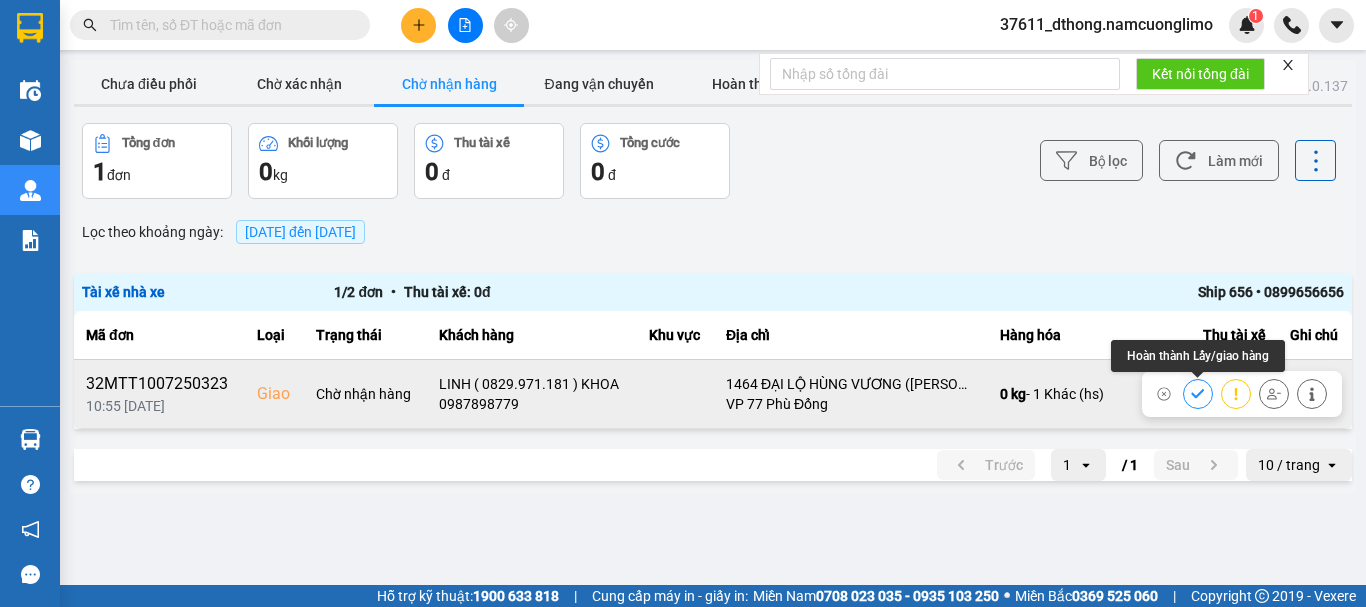 click 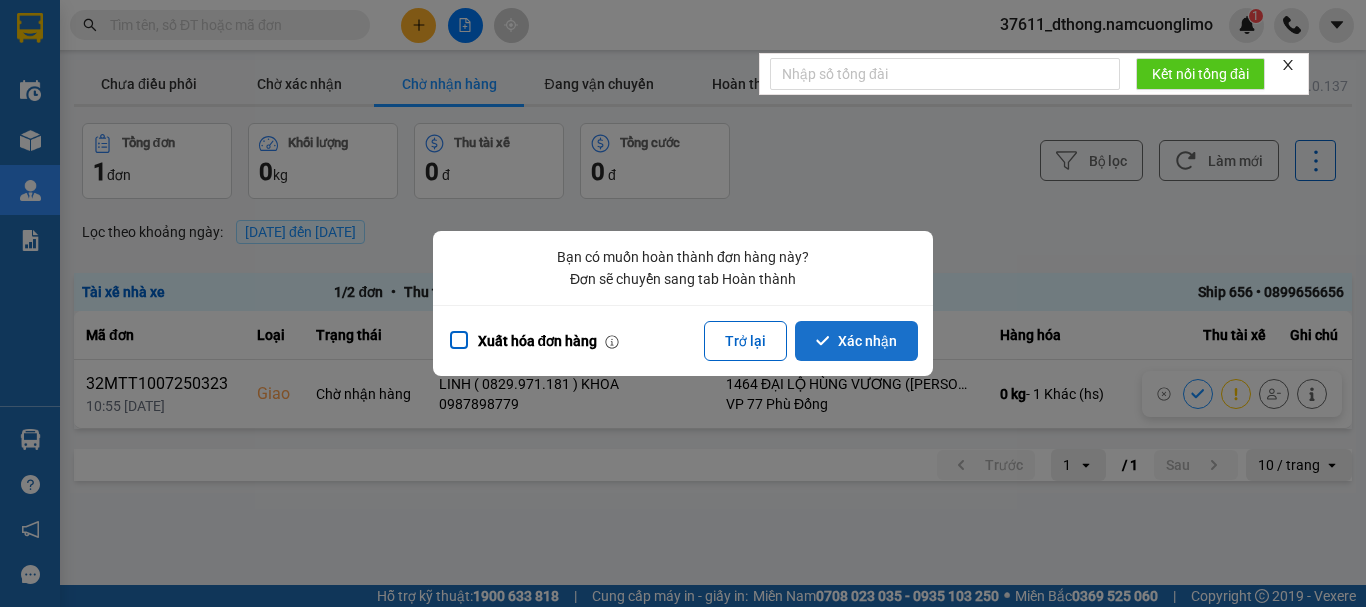 click on "Xác nhận" at bounding box center (856, 341) 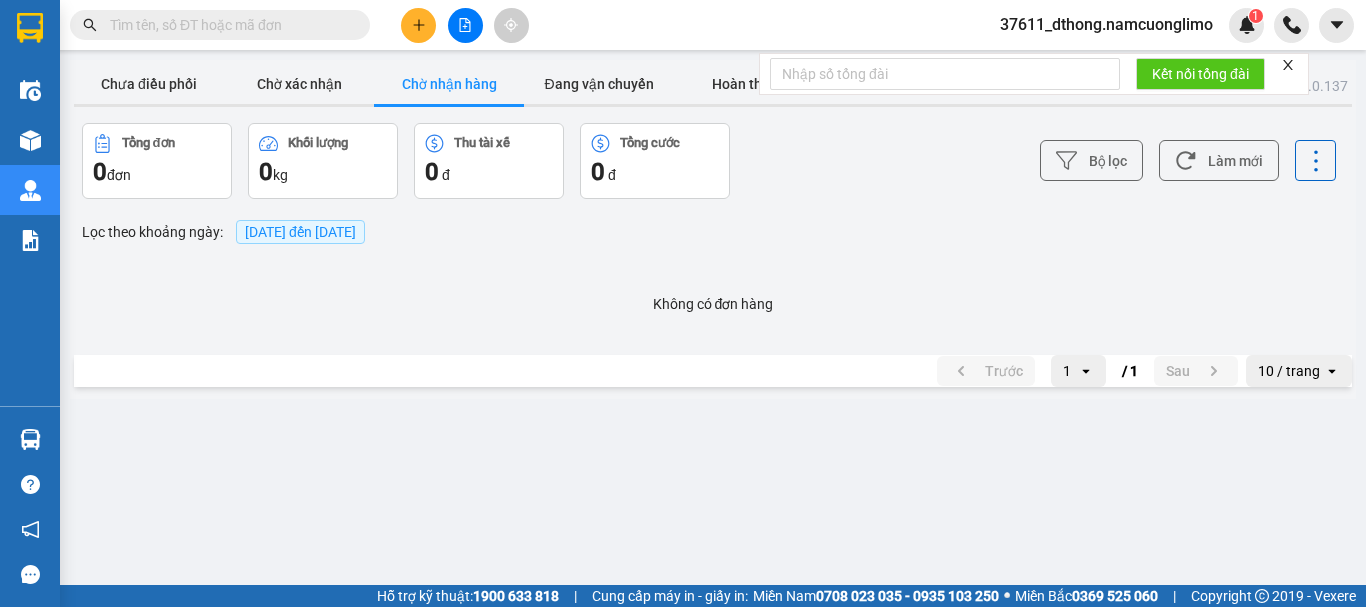 click on "Chờ nhận hàng" at bounding box center (449, 84) 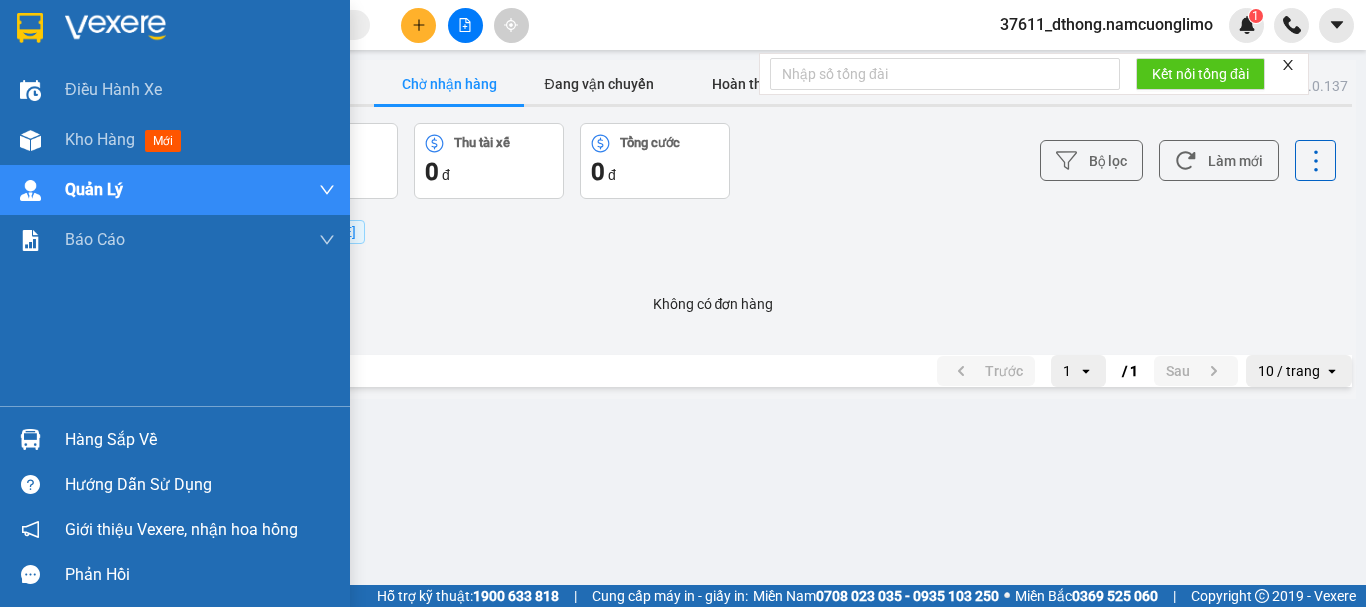 click at bounding box center (30, 28) 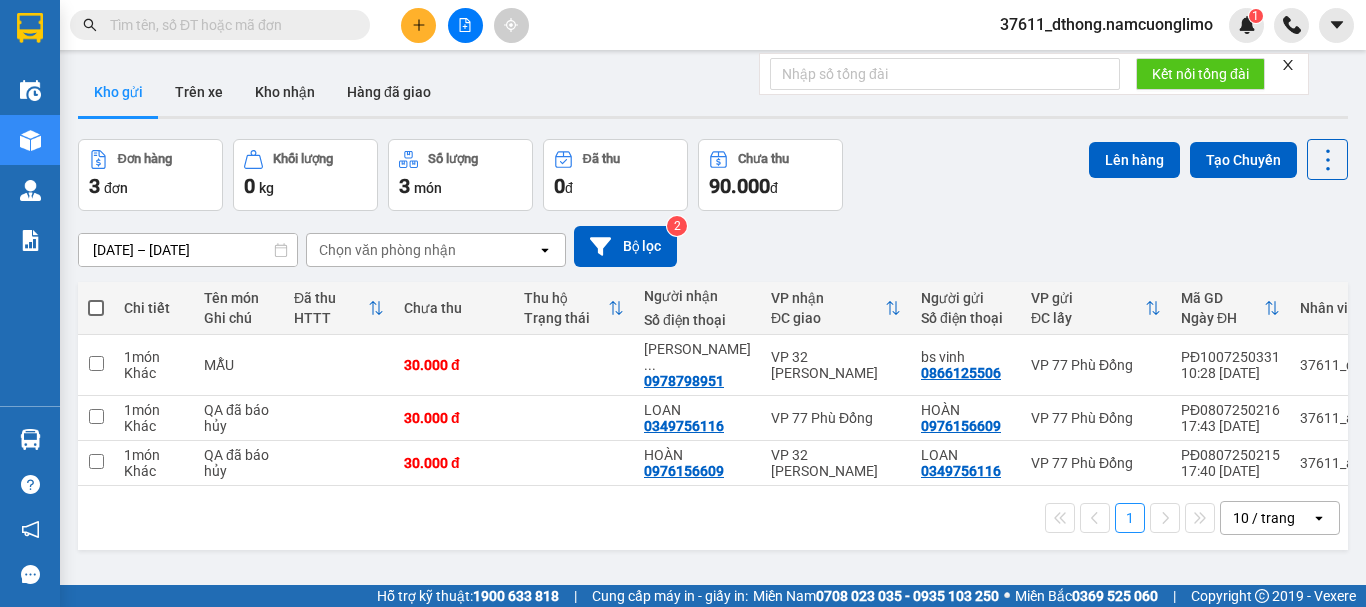 click on "Kho nhận" at bounding box center [285, 92] 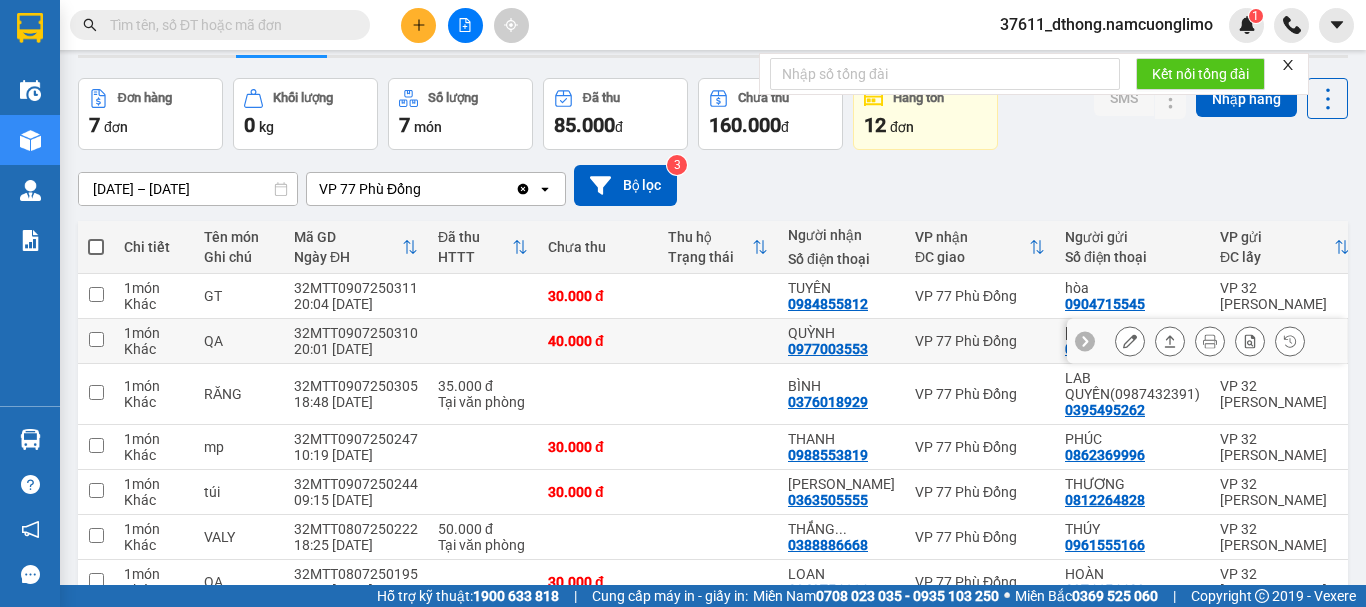 scroll, scrollTop: 0, scrollLeft: 0, axis: both 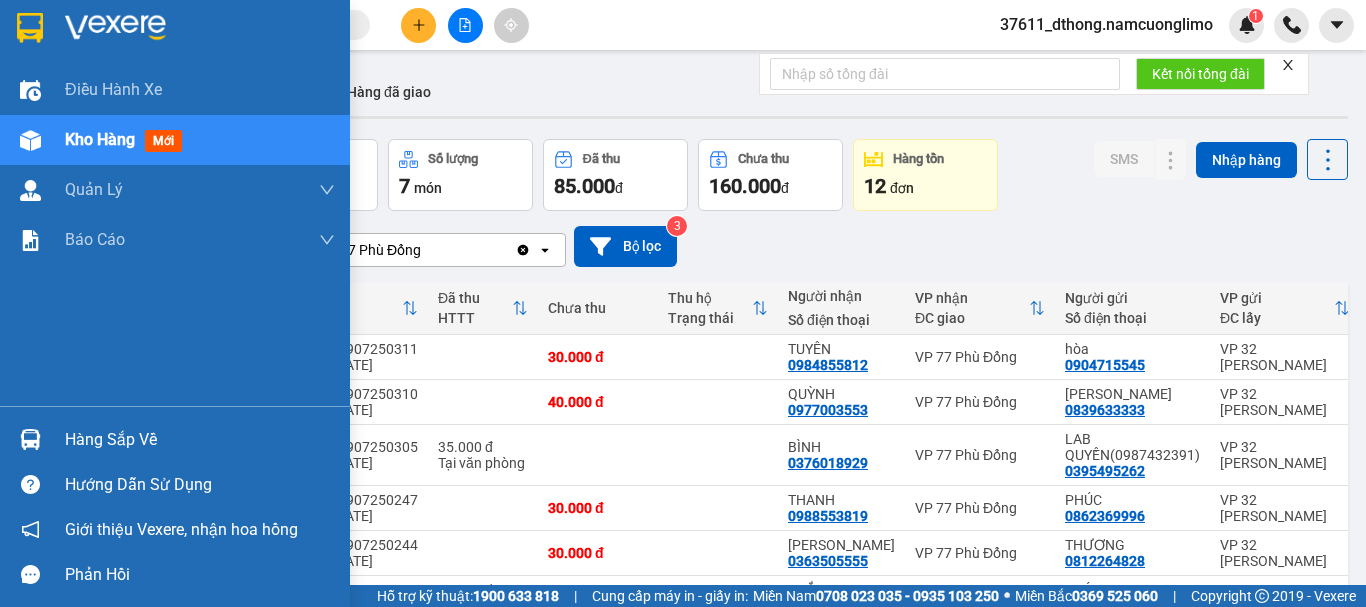 click on "Hàng sắp về" at bounding box center [200, 440] 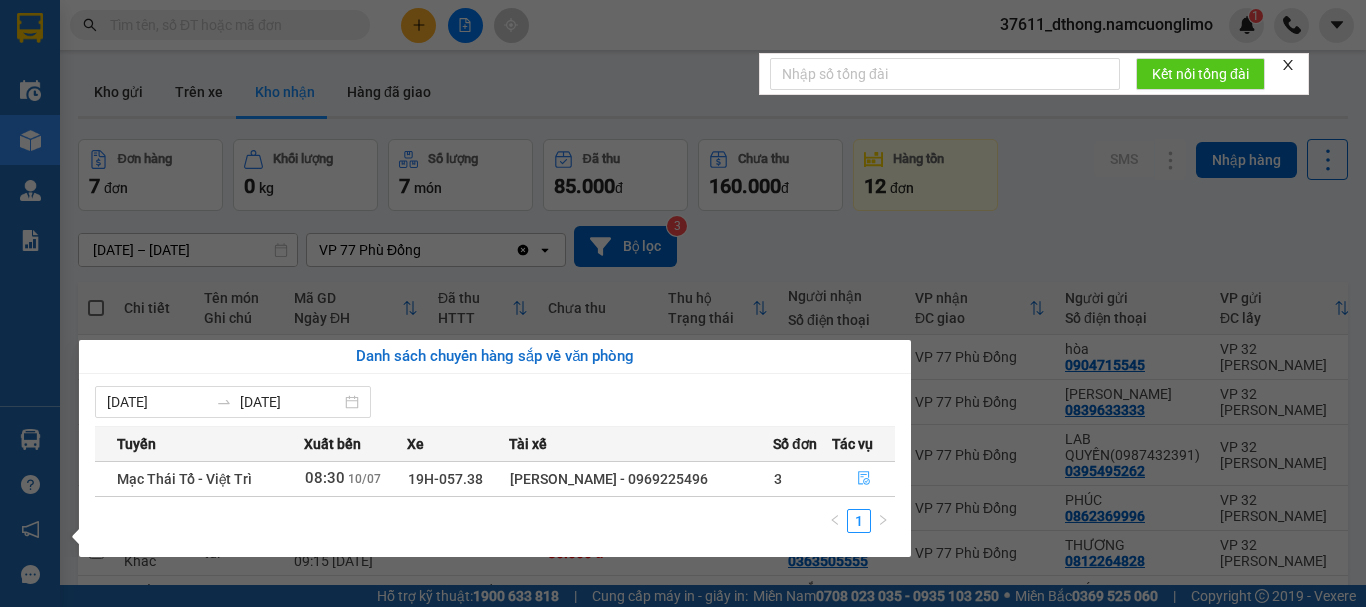 click at bounding box center [863, 479] 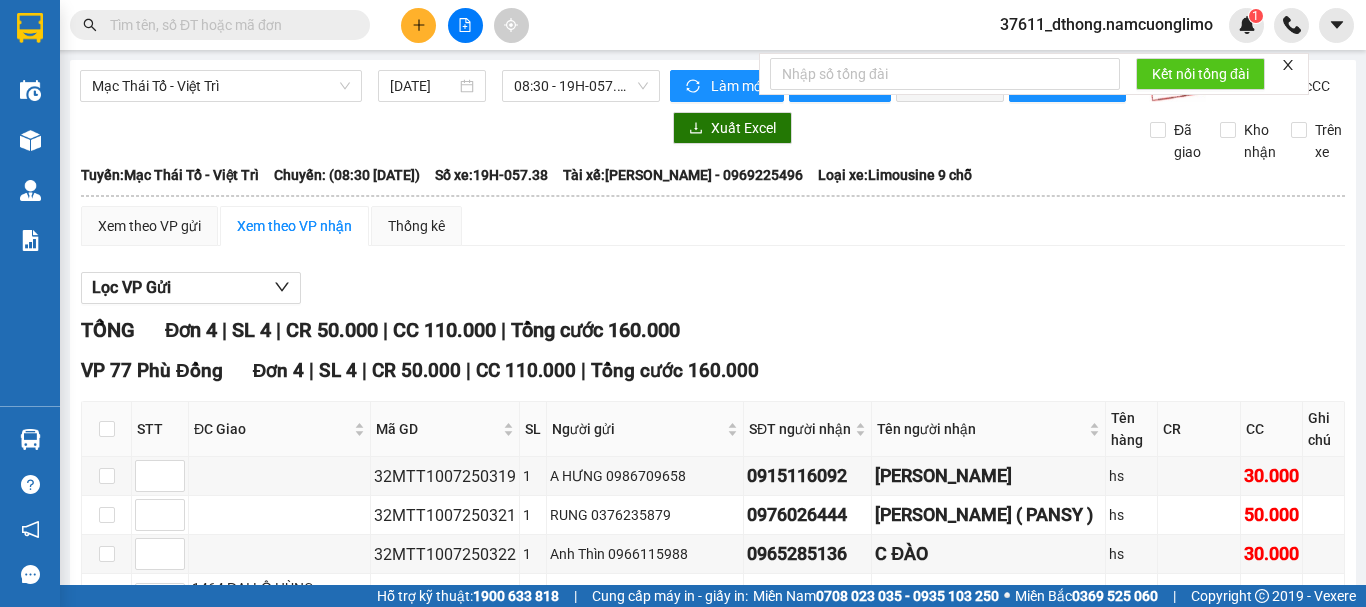 scroll, scrollTop: 160, scrollLeft: 0, axis: vertical 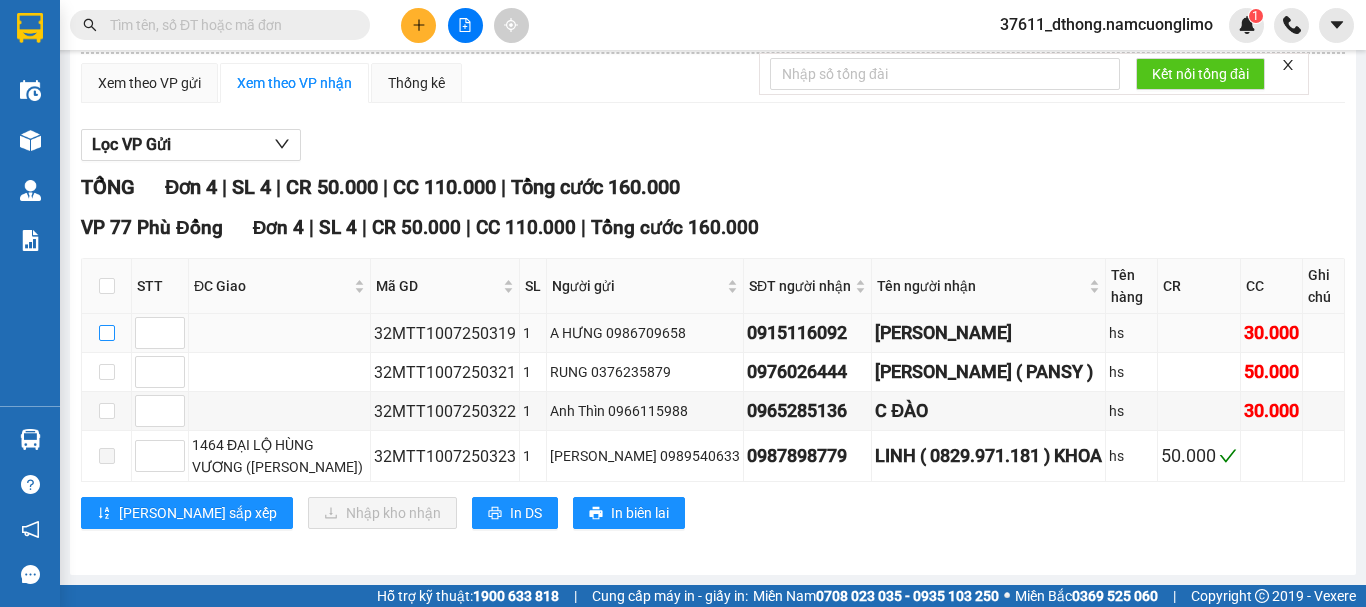 click at bounding box center (107, 333) 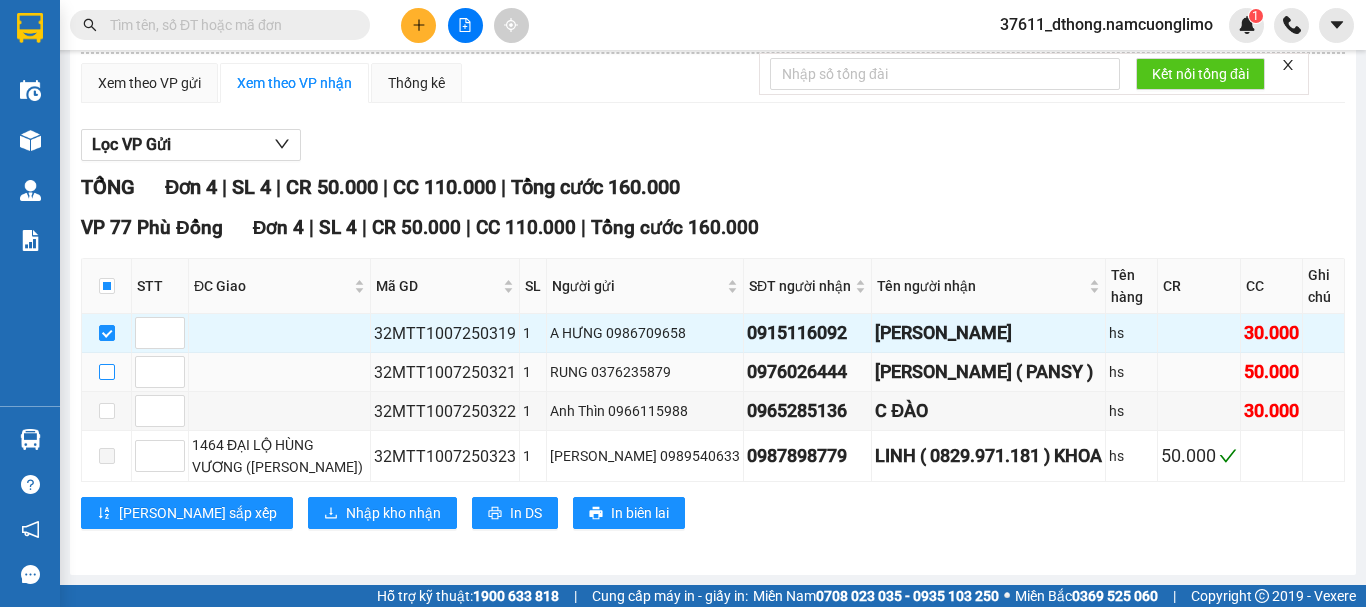 click at bounding box center [107, 372] 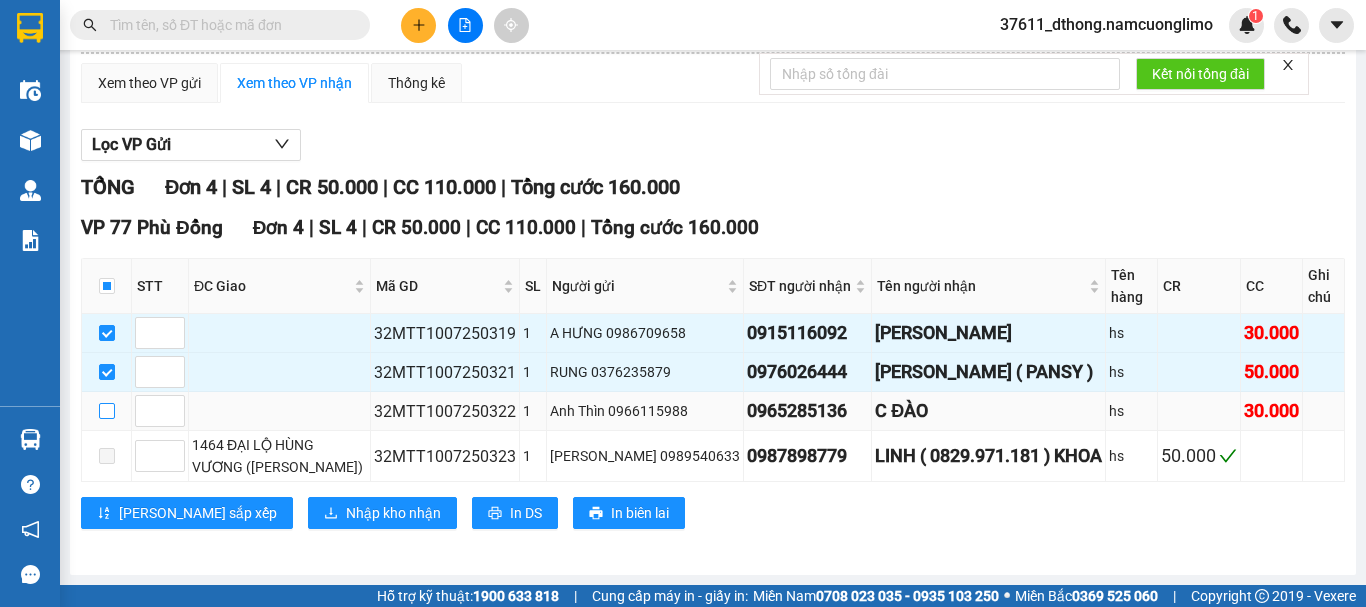 click at bounding box center [107, 411] 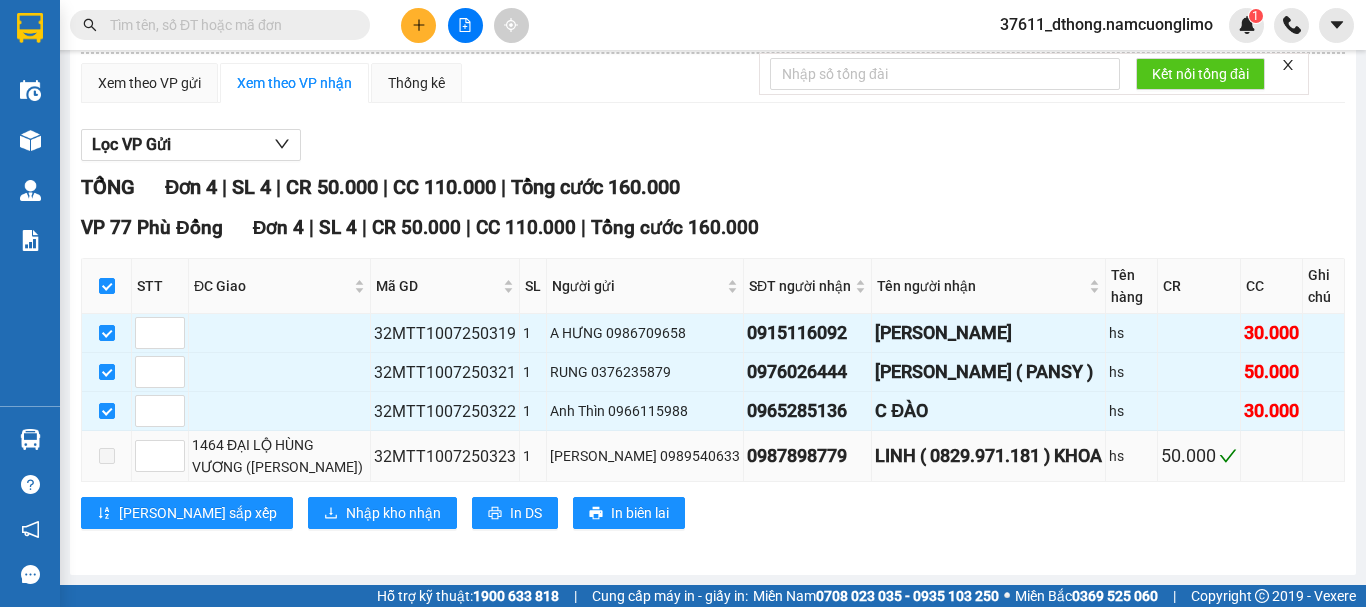 click at bounding box center (107, 456) 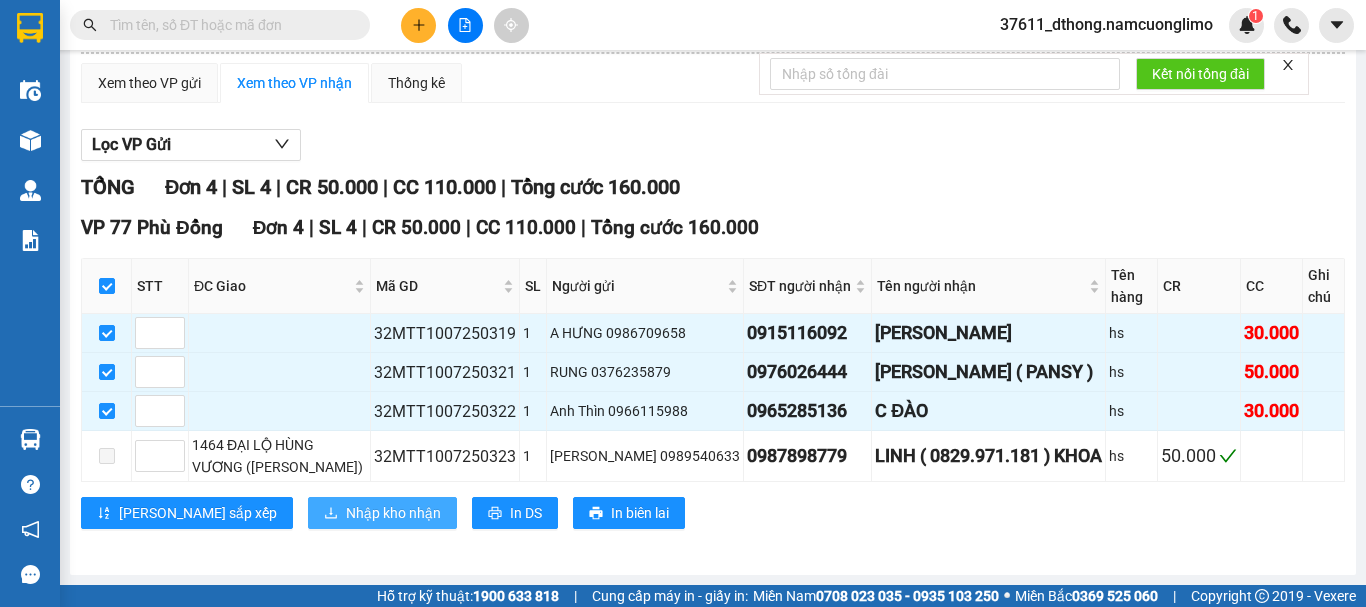click on "Nhập kho nhận" at bounding box center (393, 513) 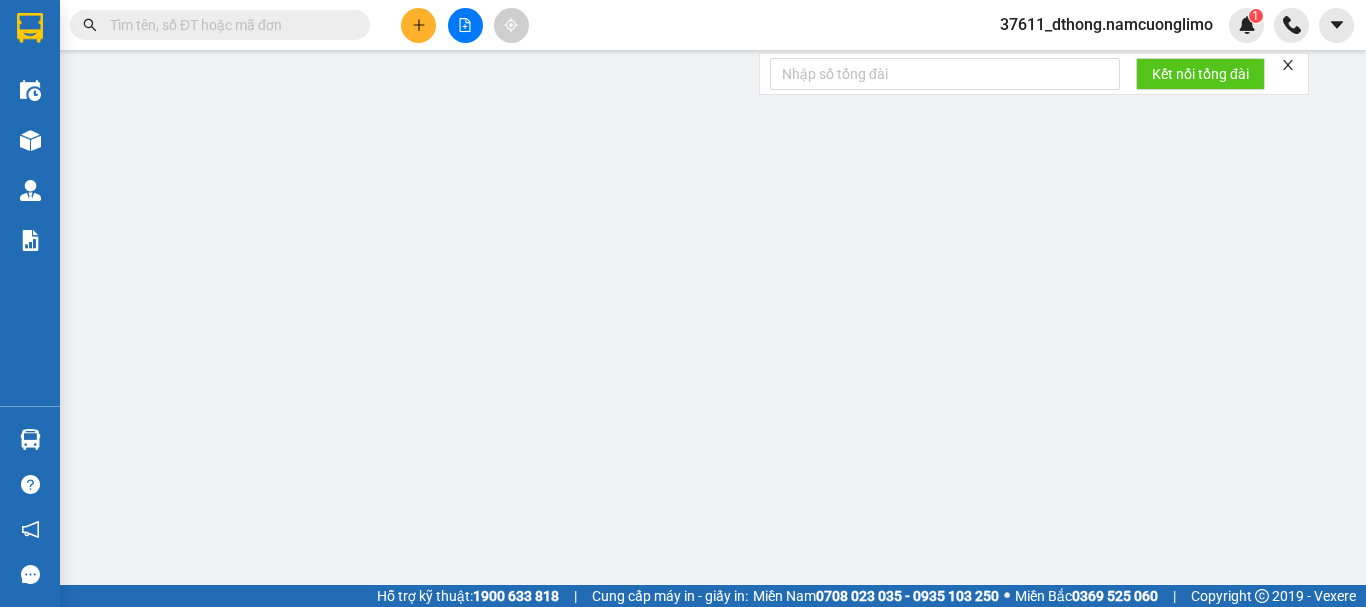 scroll, scrollTop: 0, scrollLeft: 0, axis: both 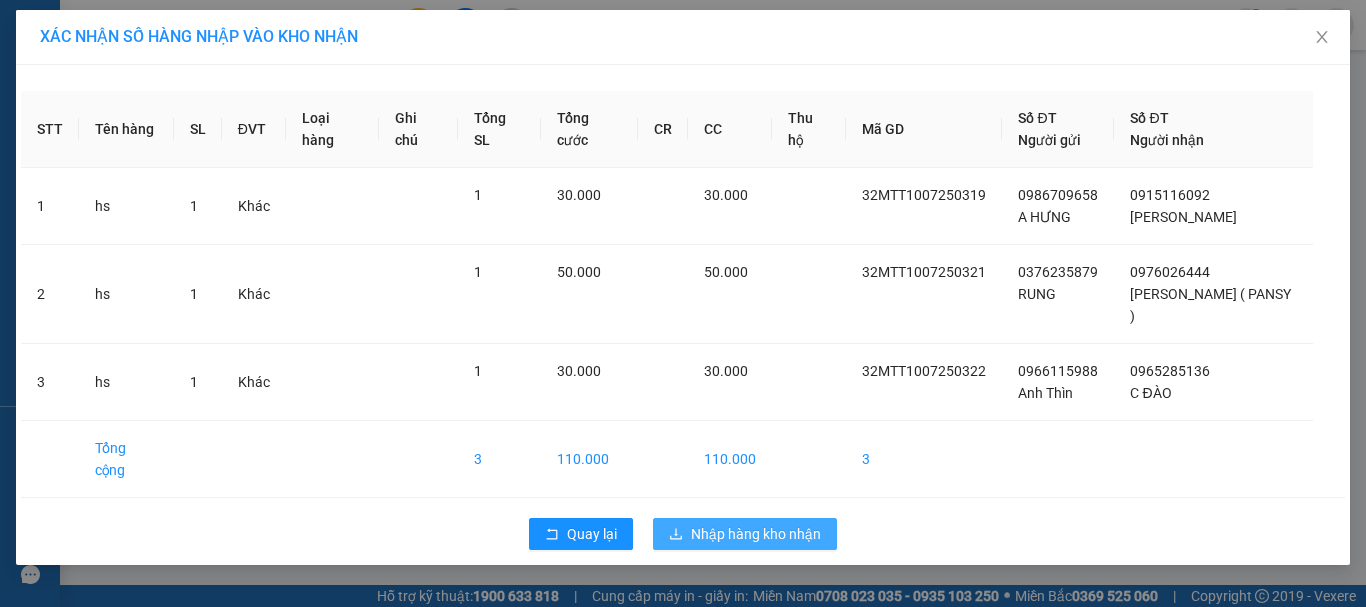 click on "Nhập hàng kho nhận" at bounding box center (756, 534) 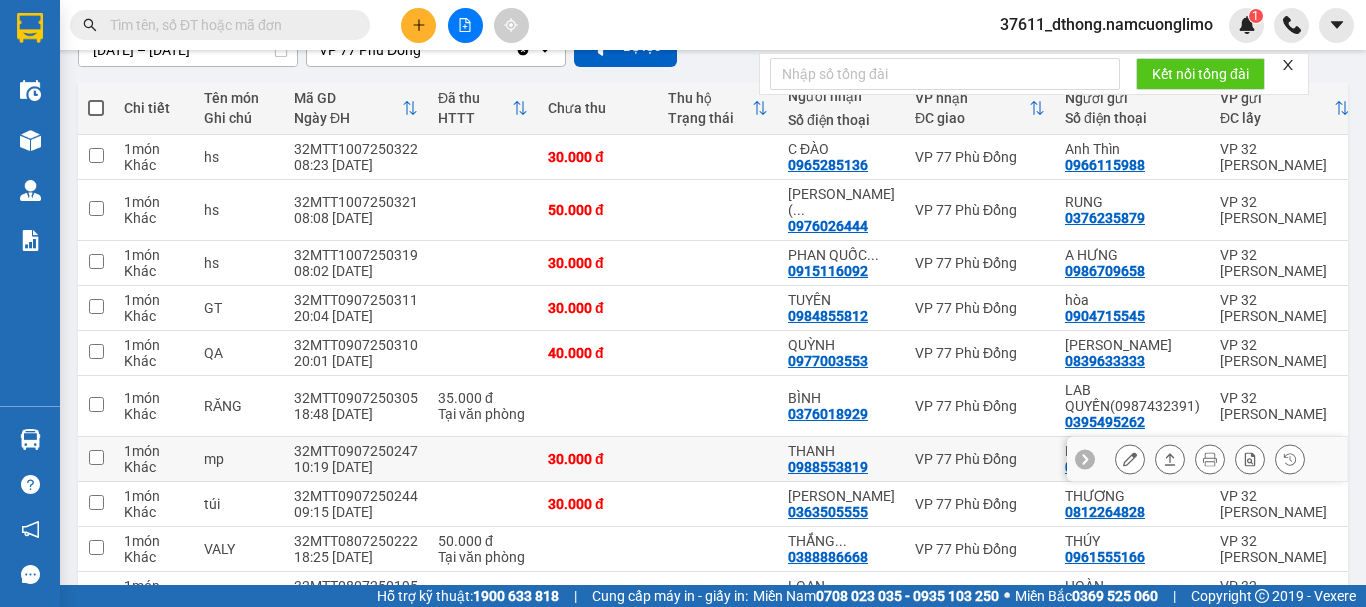 scroll, scrollTop: 0, scrollLeft: 0, axis: both 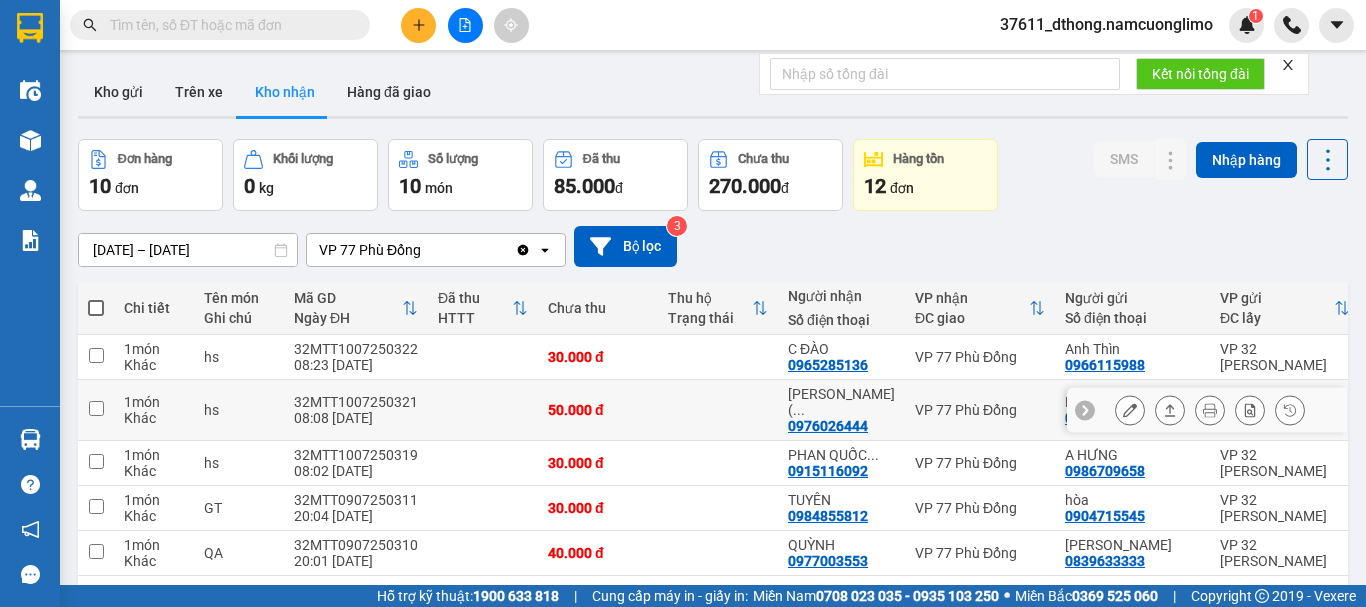 click on "0976026444" at bounding box center (828, 426) 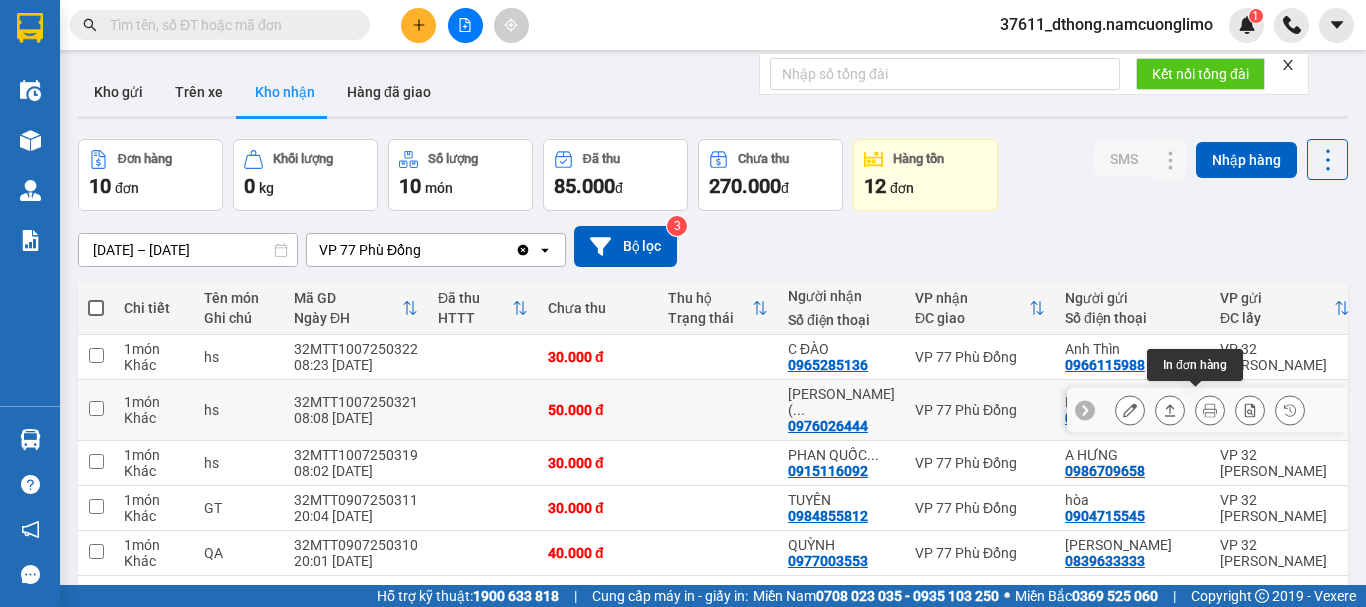 click 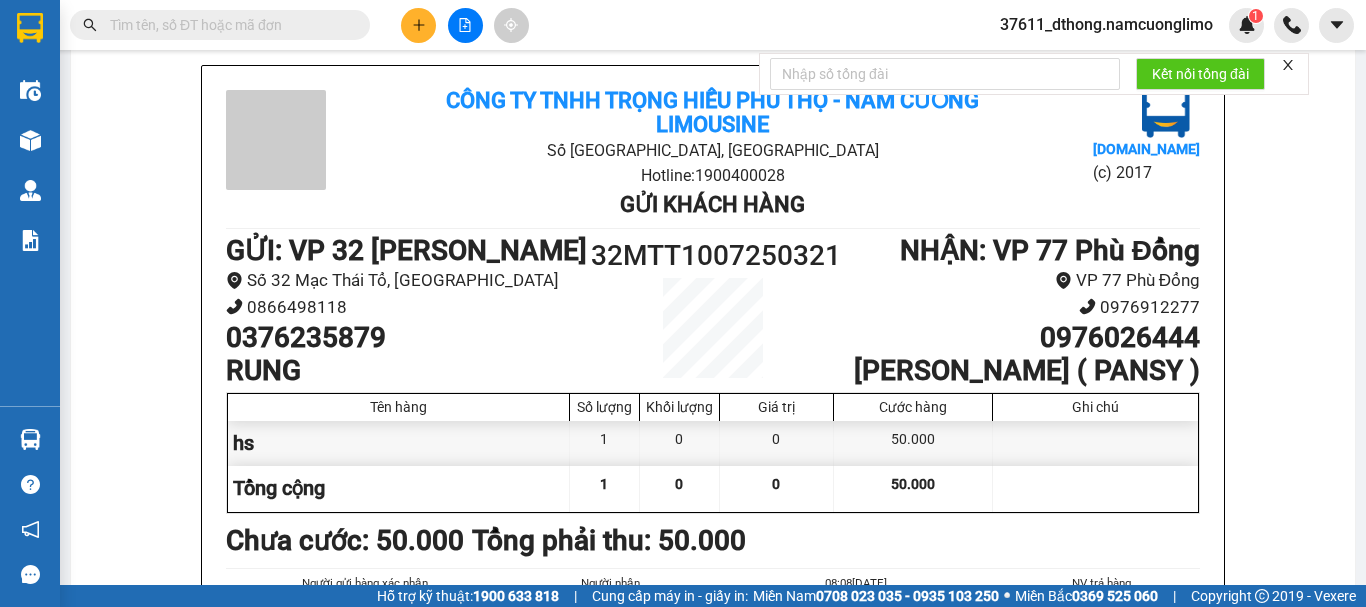 scroll, scrollTop: 100, scrollLeft: 0, axis: vertical 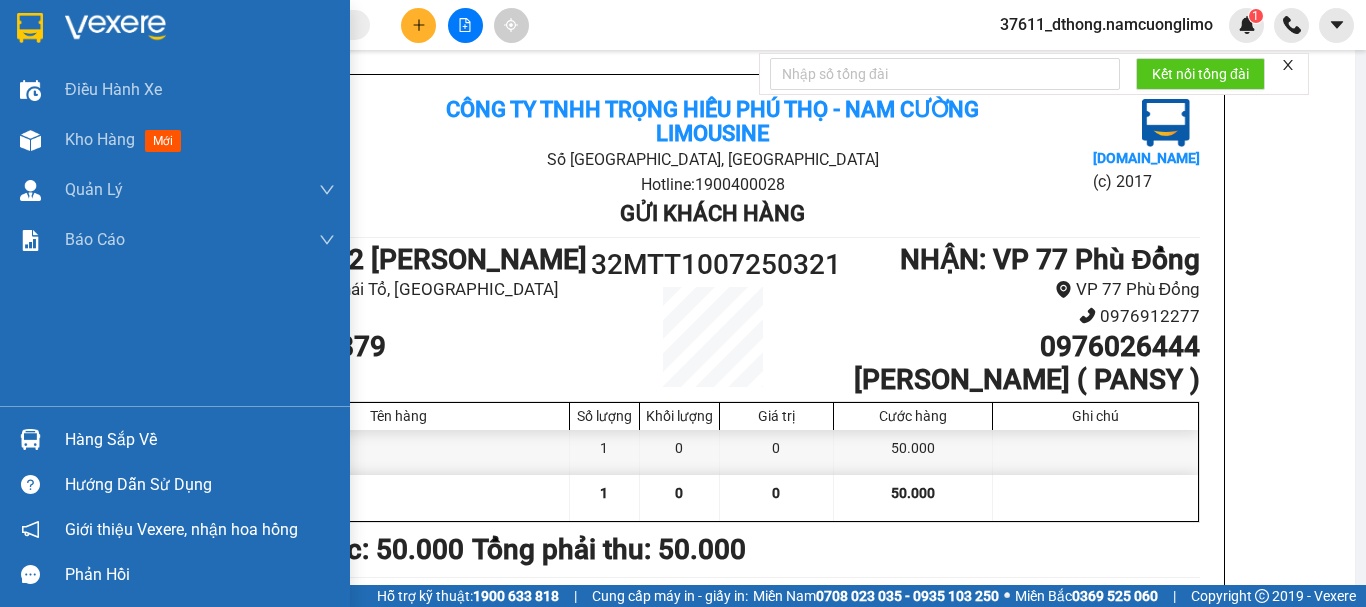 click at bounding box center (30, 28) 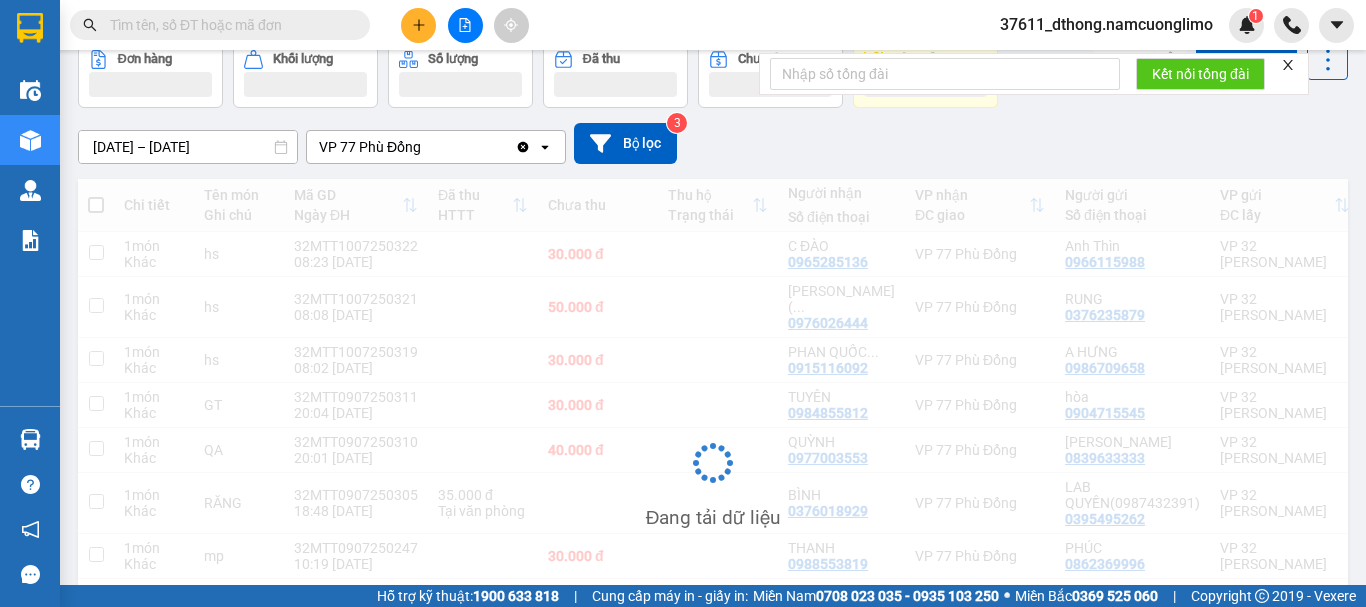 scroll, scrollTop: 0, scrollLeft: 0, axis: both 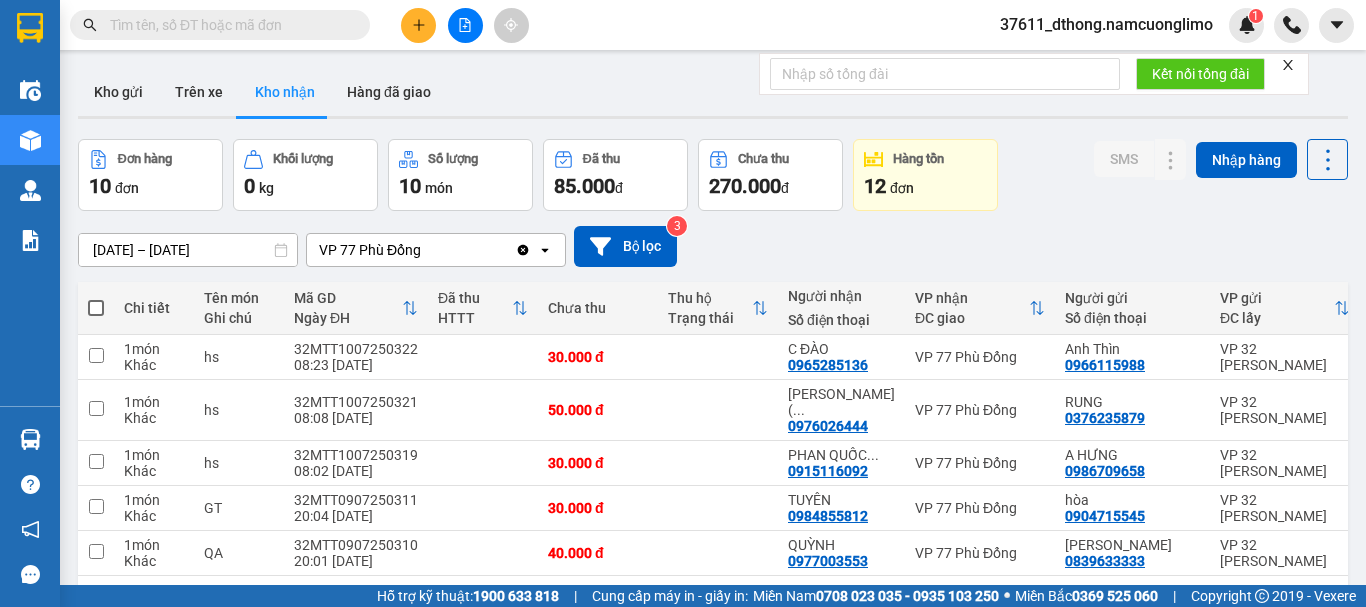 click at bounding box center (228, 25) 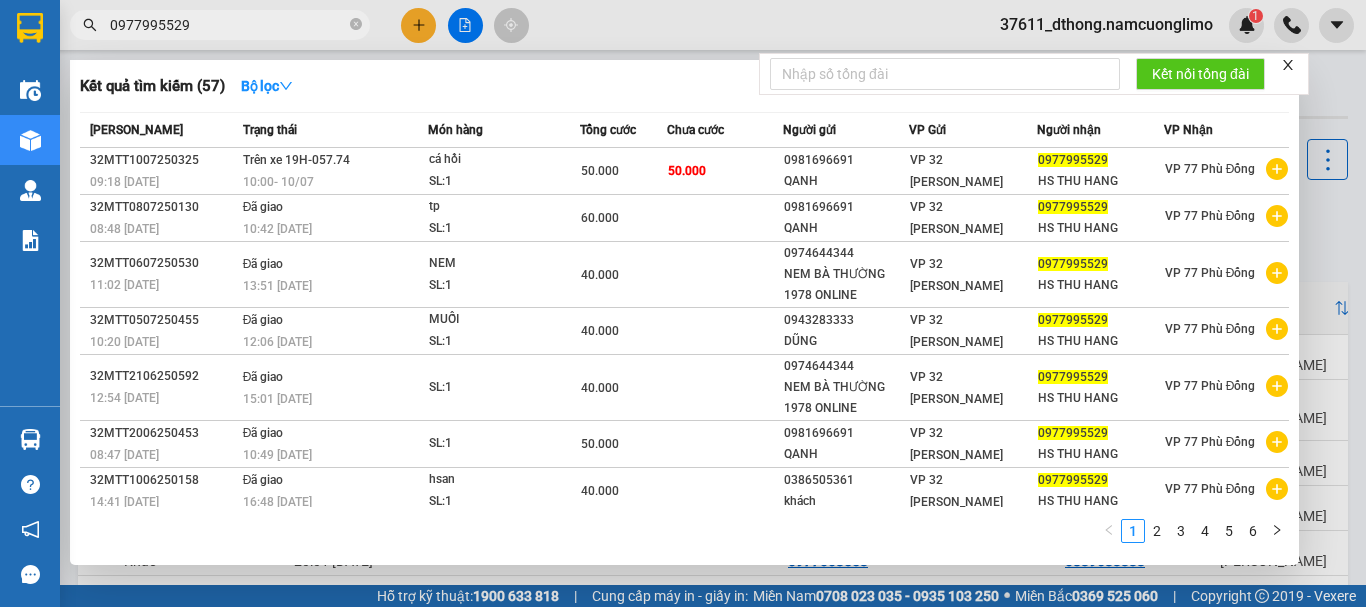 type on "0977995529" 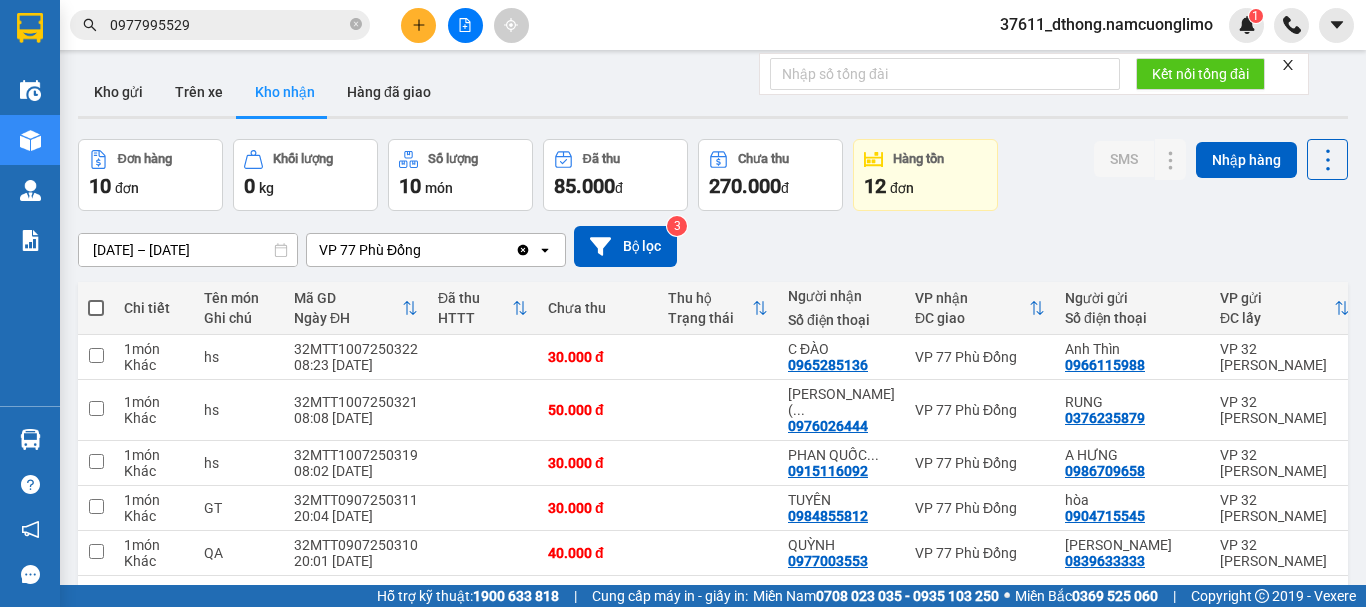 click at bounding box center (418, 25) 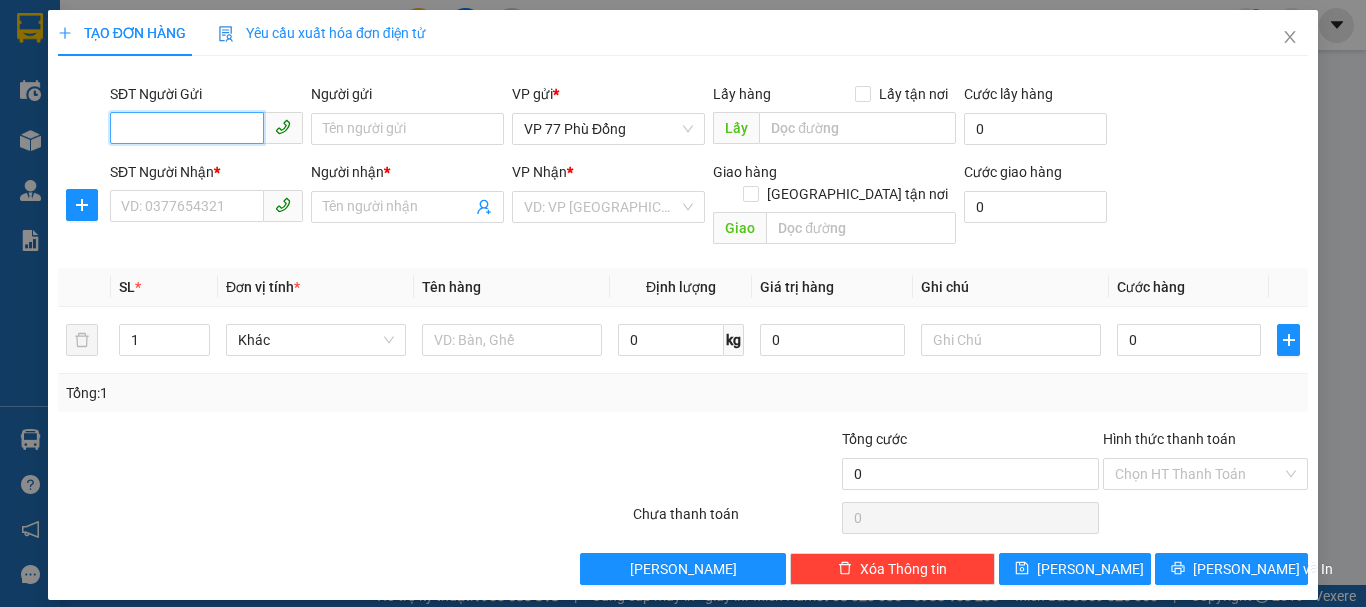 click on "SĐT Người Gửi" at bounding box center [187, 128] 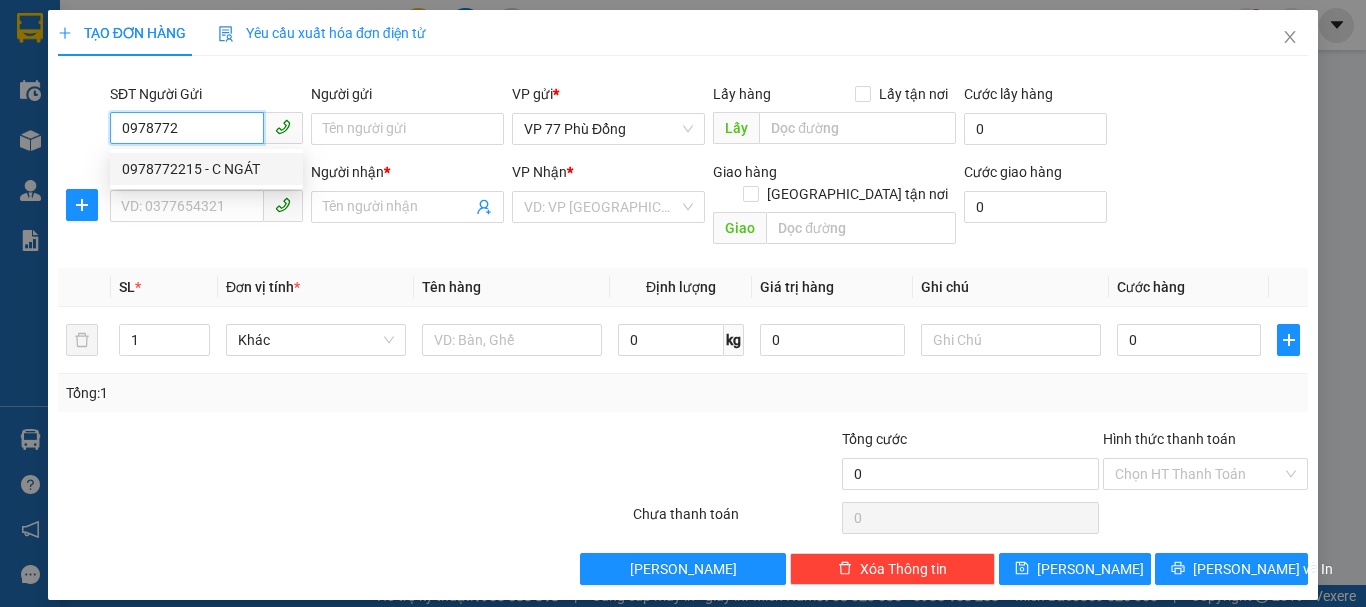 drag, startPoint x: 226, startPoint y: 173, endPoint x: 239, endPoint y: 184, distance: 17.029387 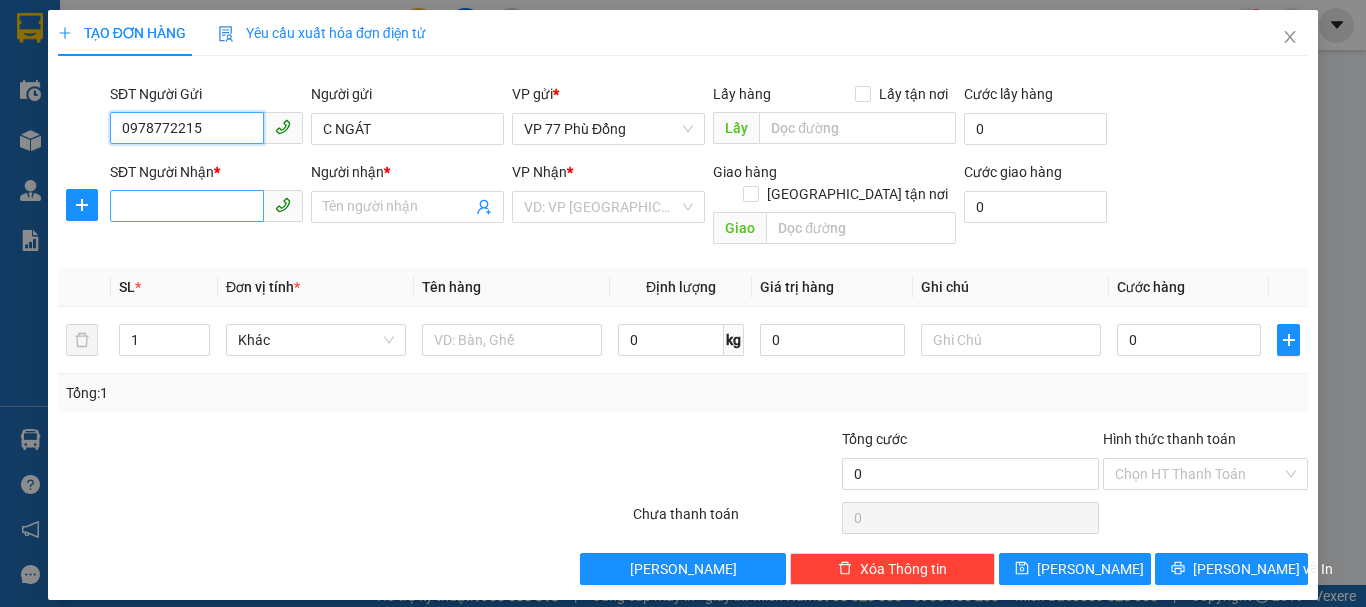 type on "0978772215" 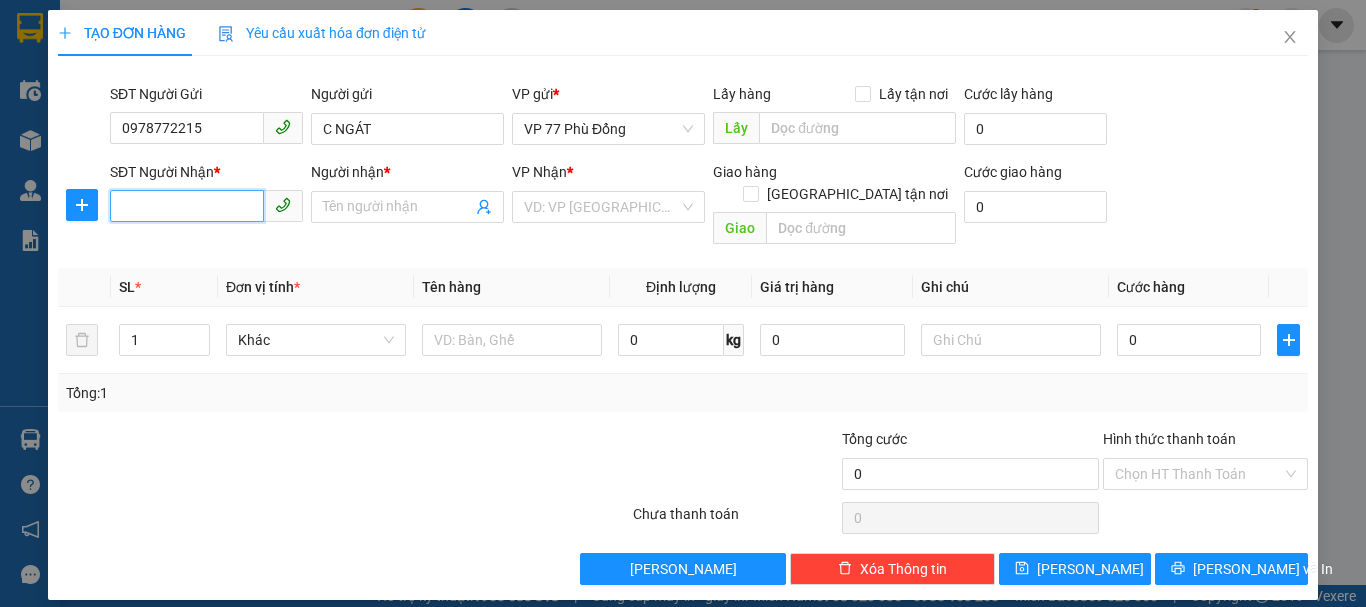 click on "SĐT Người Nhận  *" at bounding box center [187, 206] 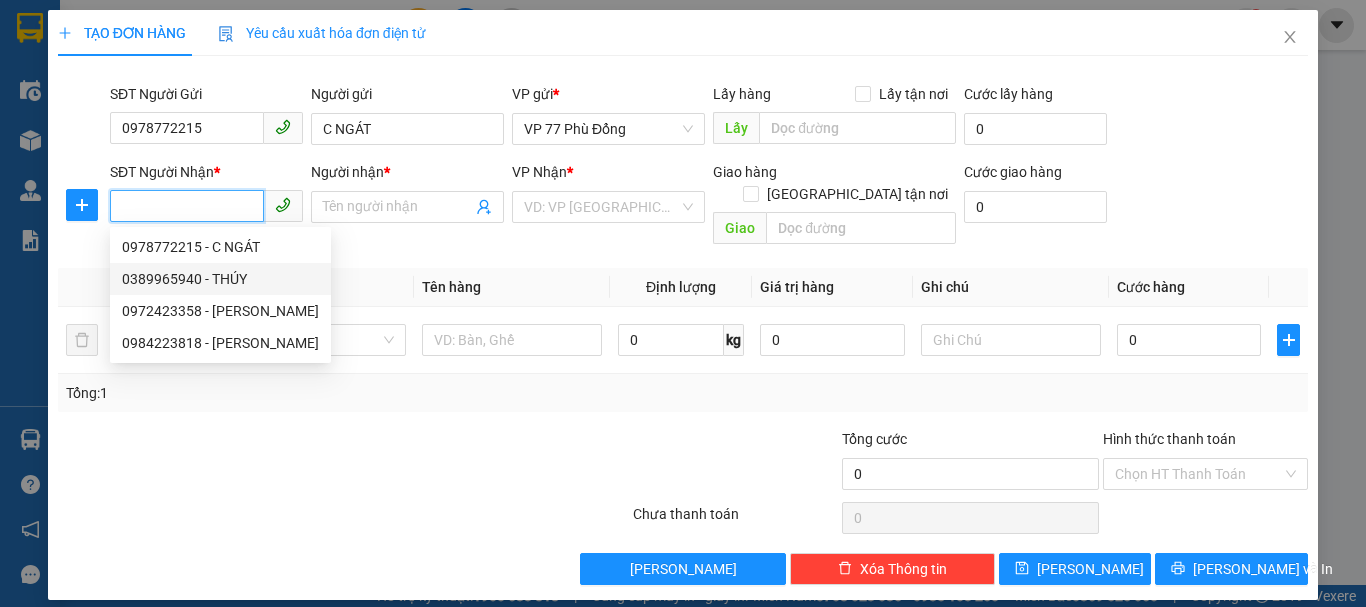click on "0389965940 - THÚY" at bounding box center (220, 279) 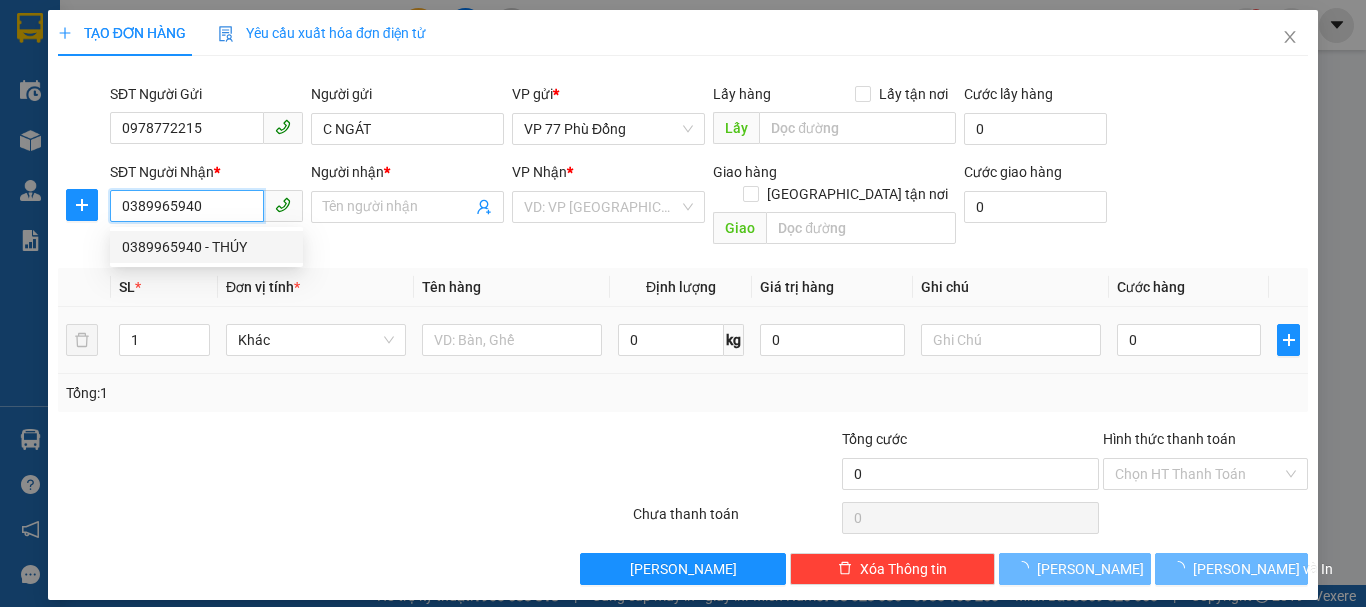 type on "THÚY" 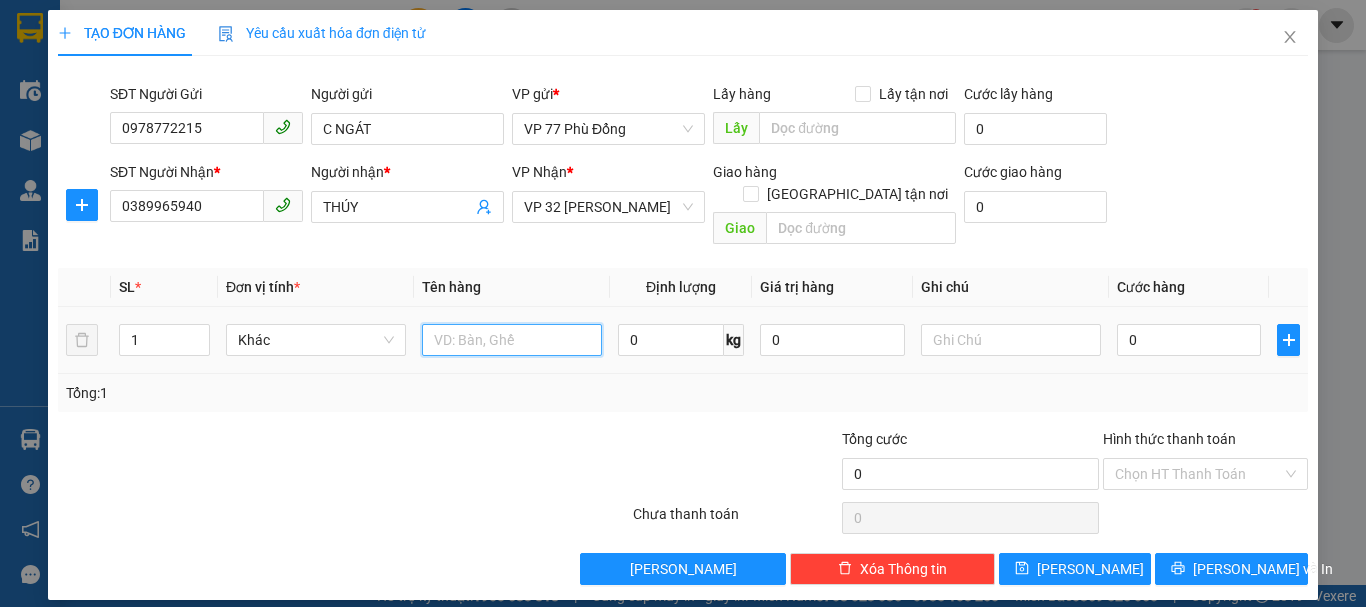 click at bounding box center [512, 340] 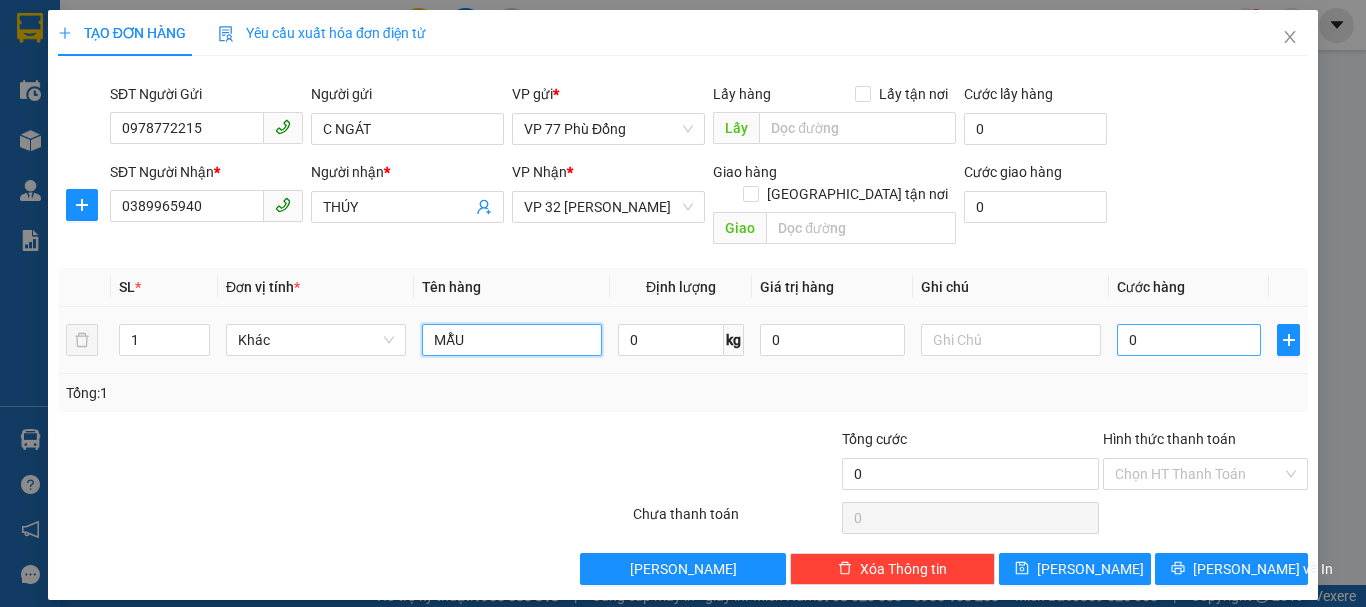 type on "MẪU" 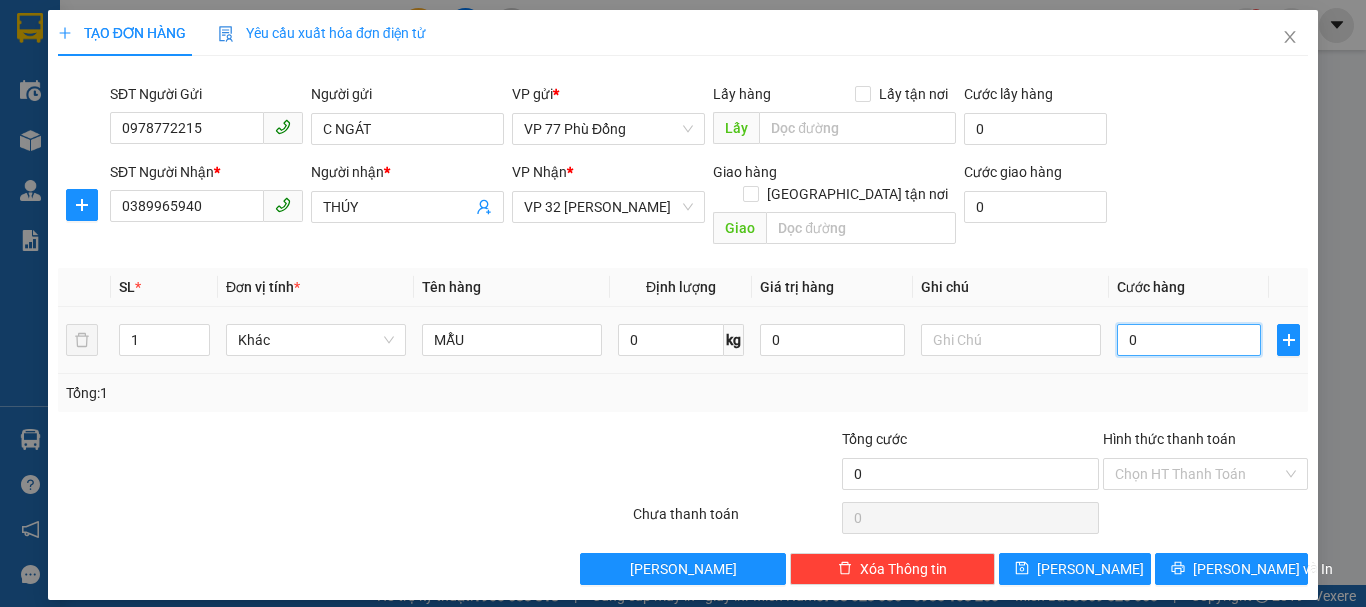 click on "0" at bounding box center [1189, 340] 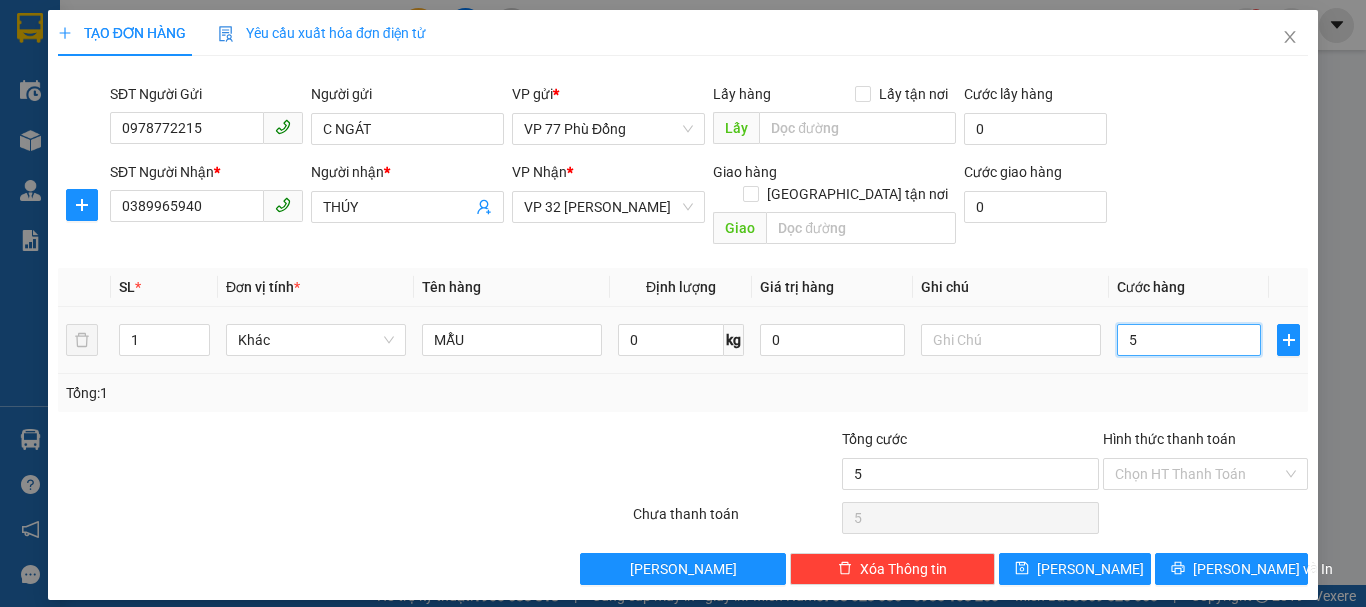 type on "0" 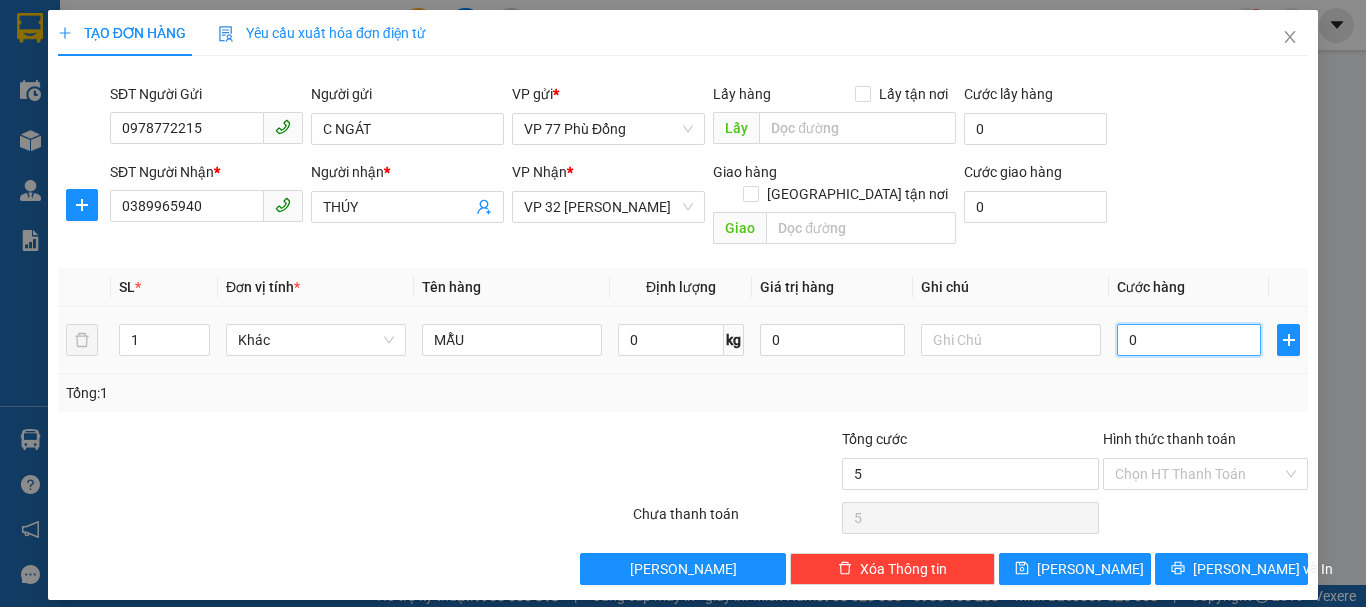 type on "0" 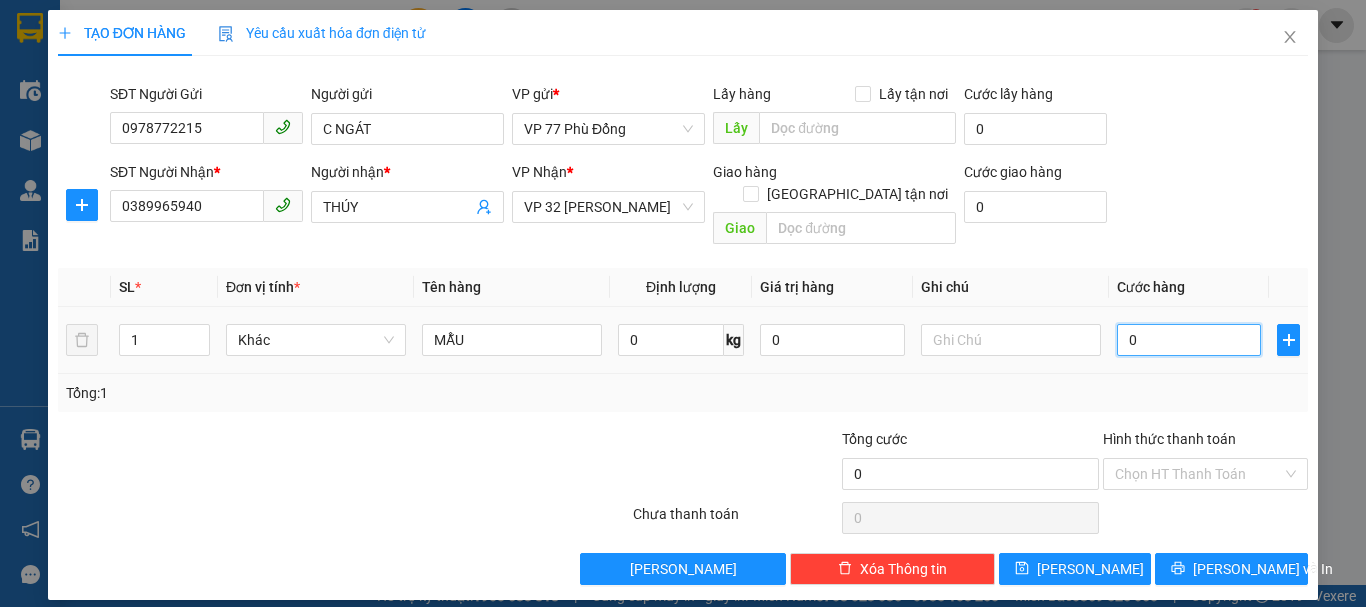 type on "04" 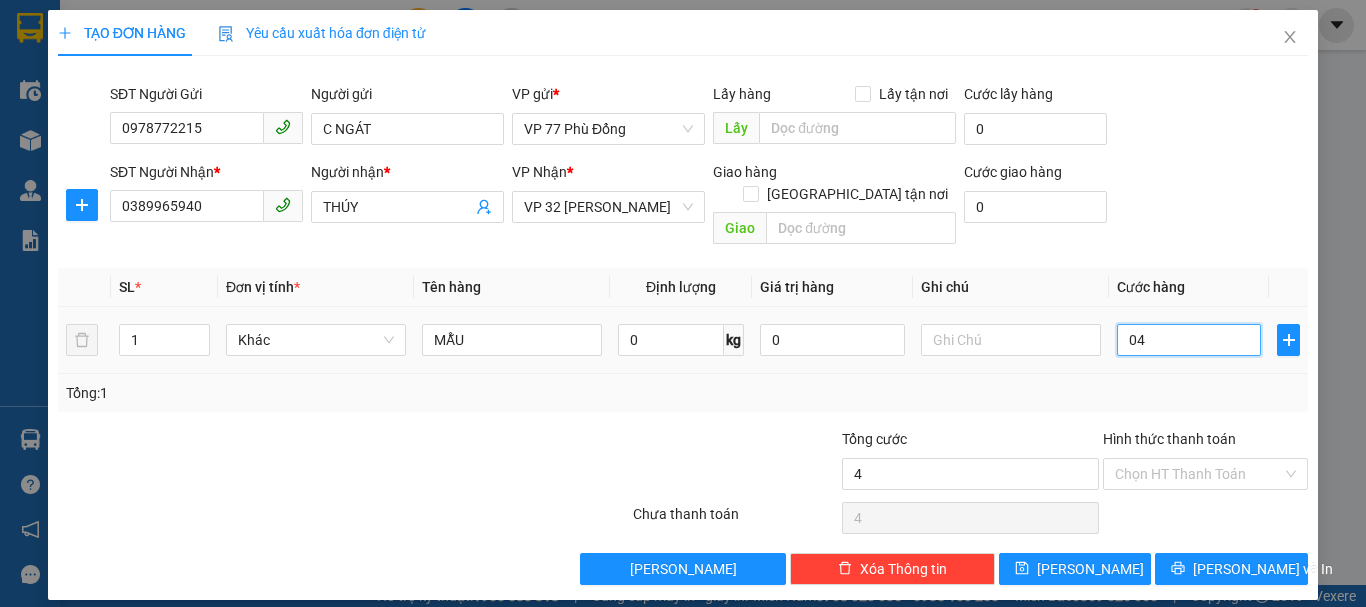 type on "040" 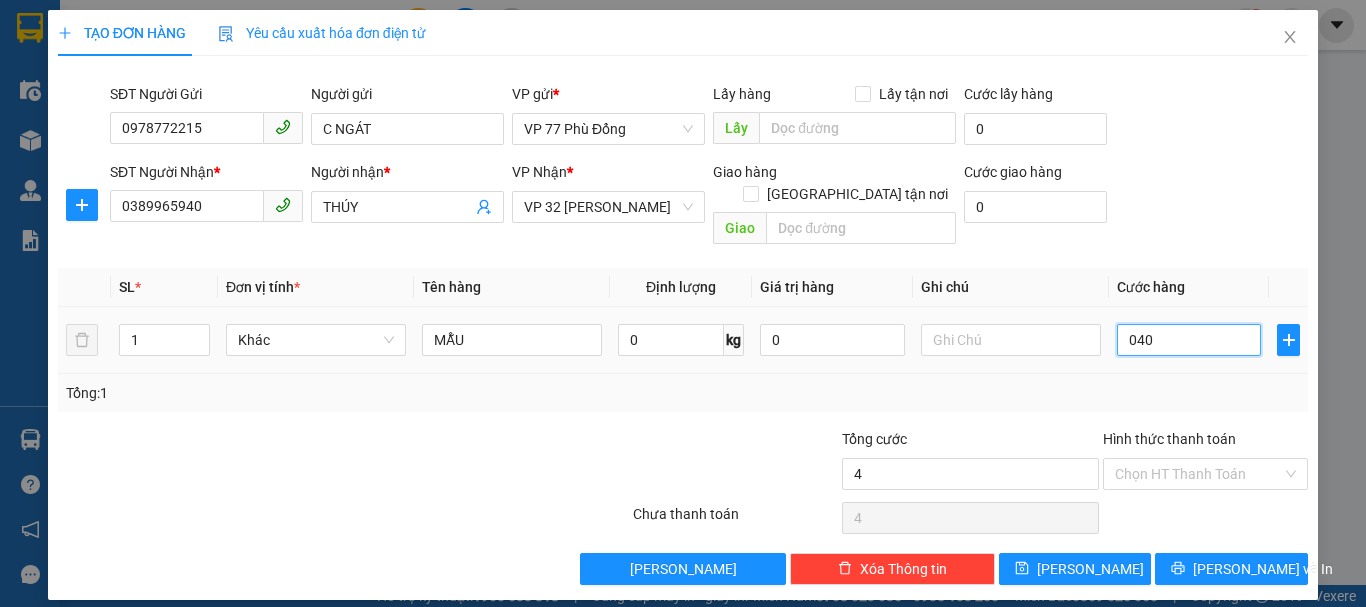 type on "40" 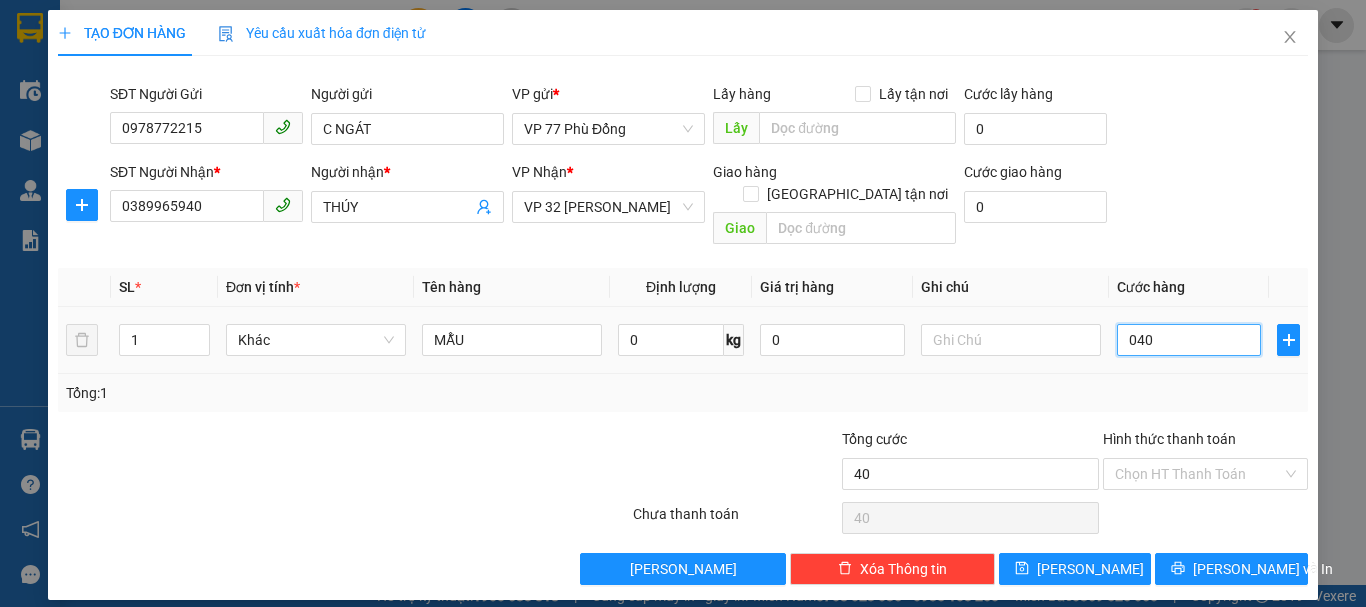 type on "04" 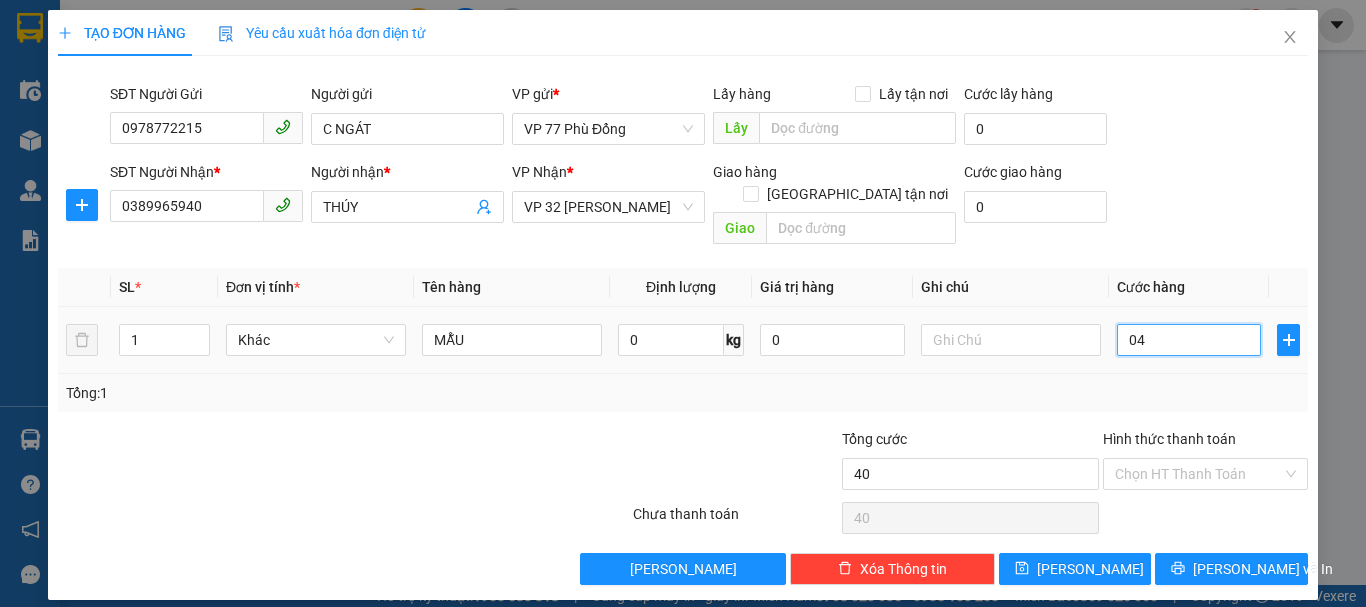 type on "4" 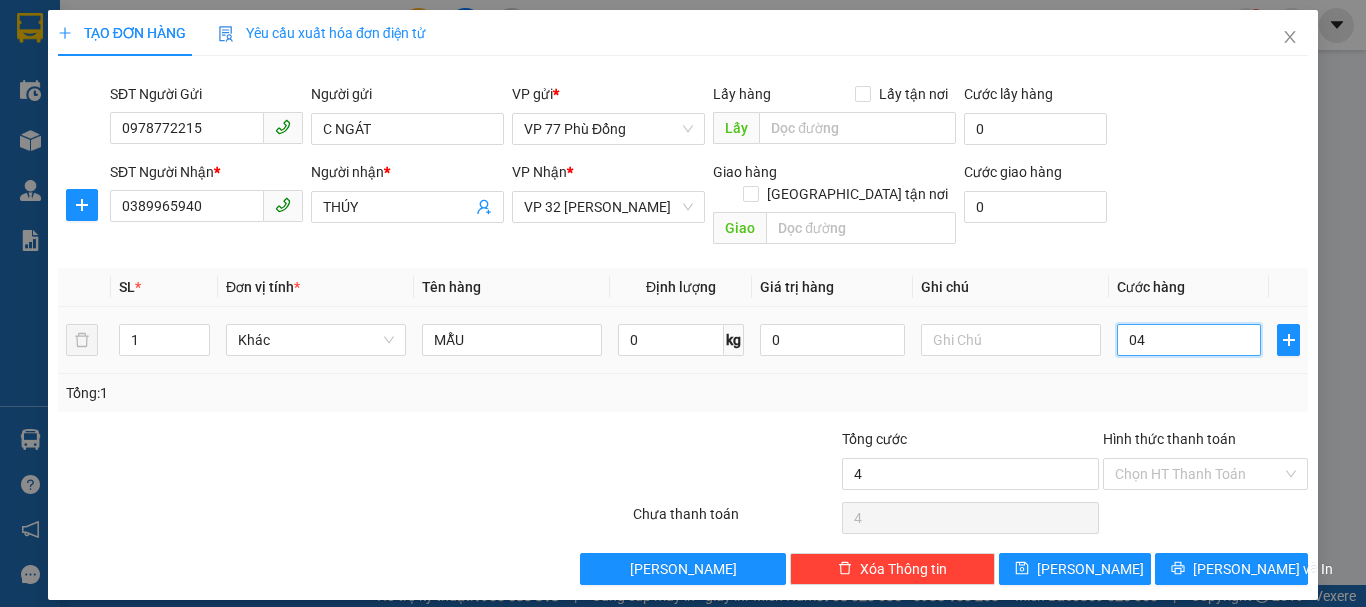 type on "0" 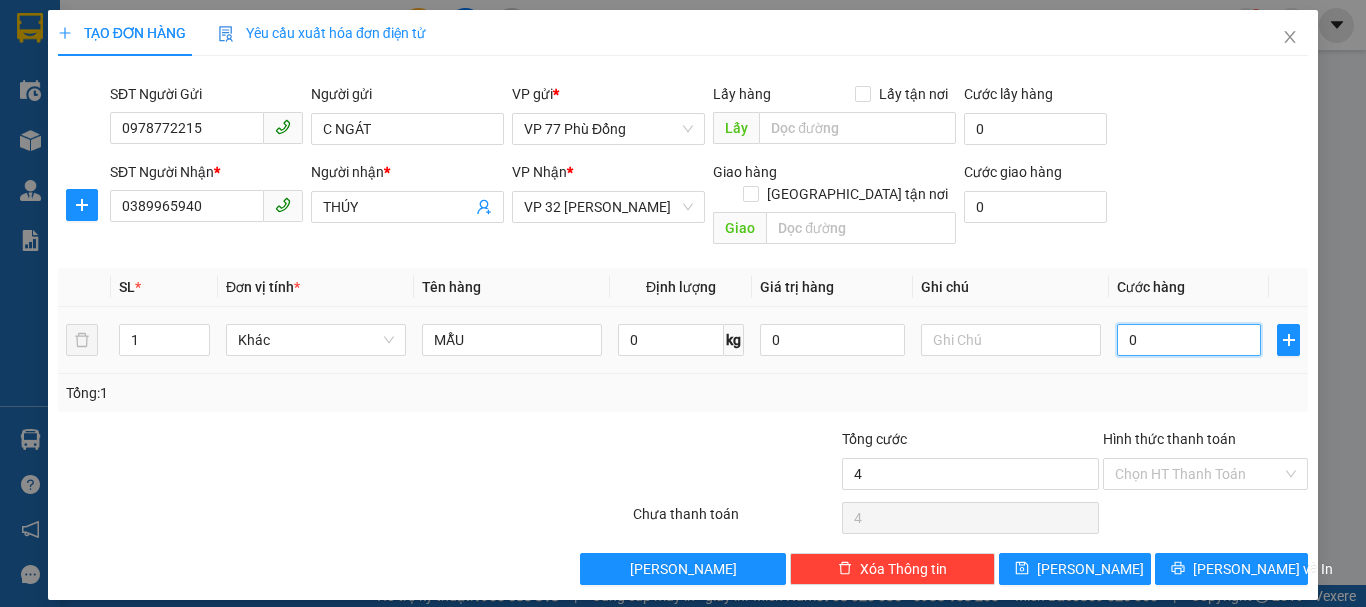 type on "0" 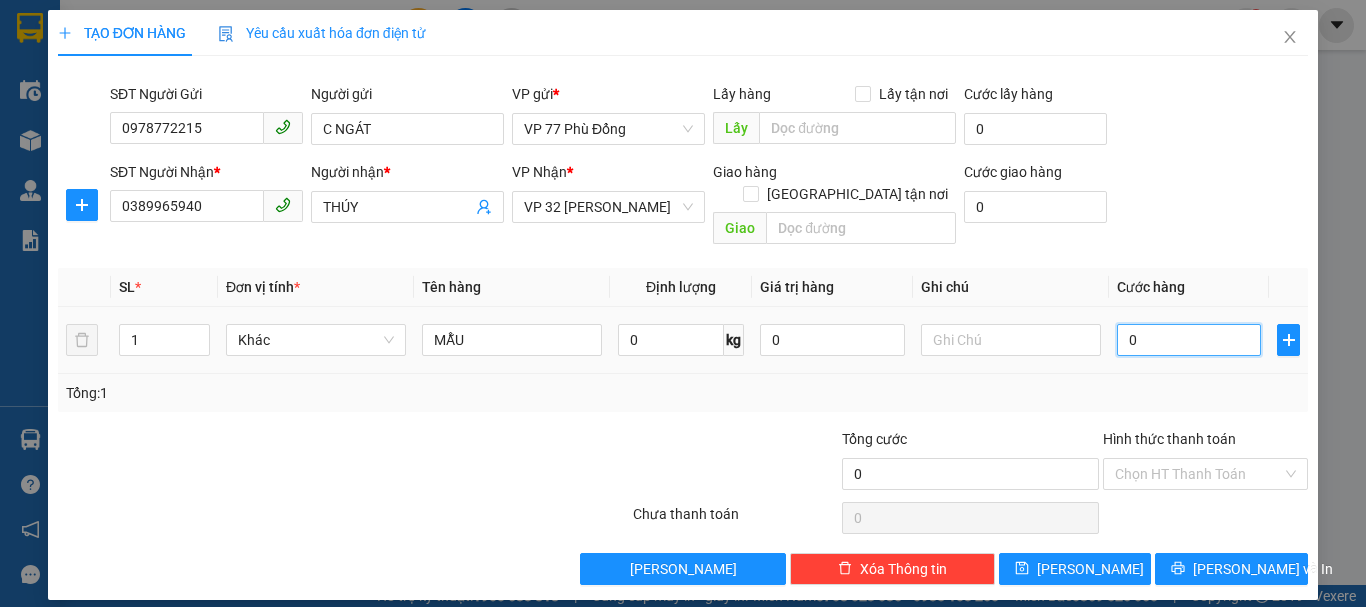 click on "0" at bounding box center [1189, 340] 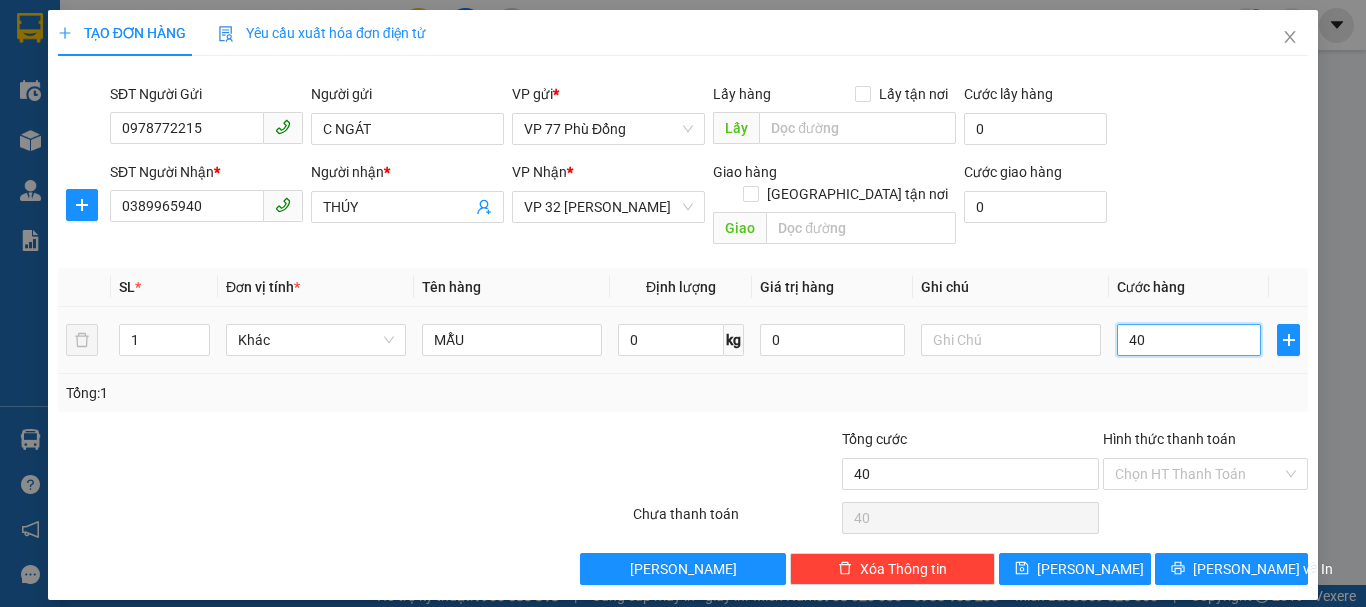 type on "400" 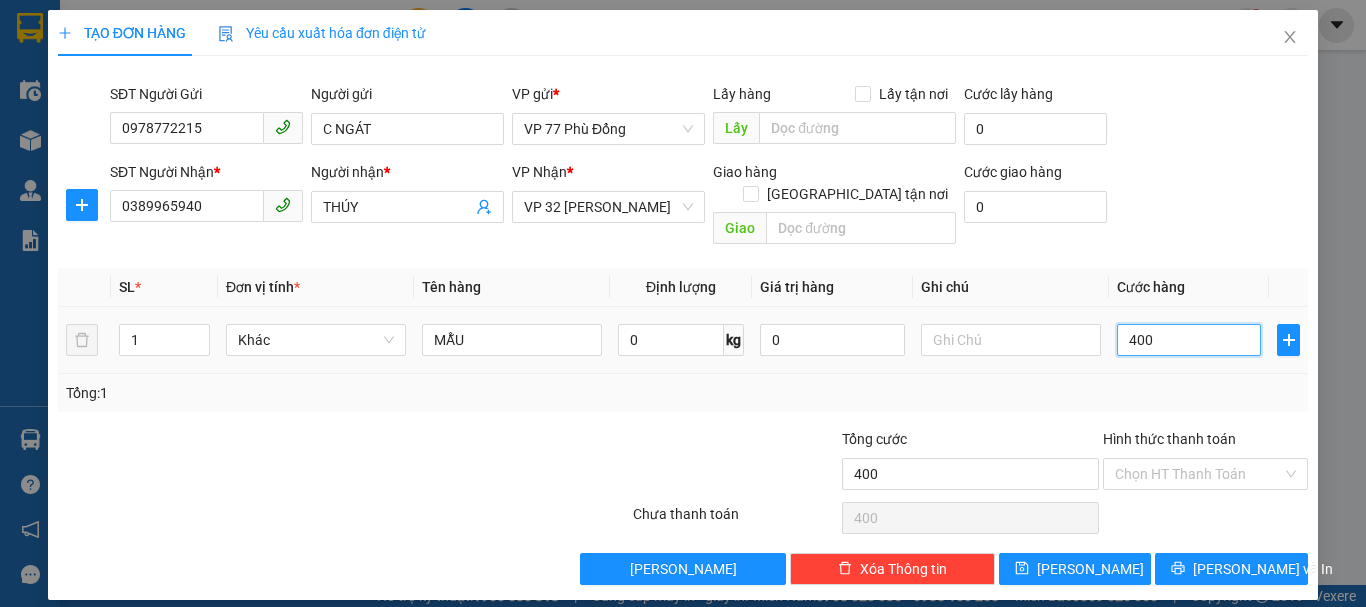 click on "400" at bounding box center [1189, 340] 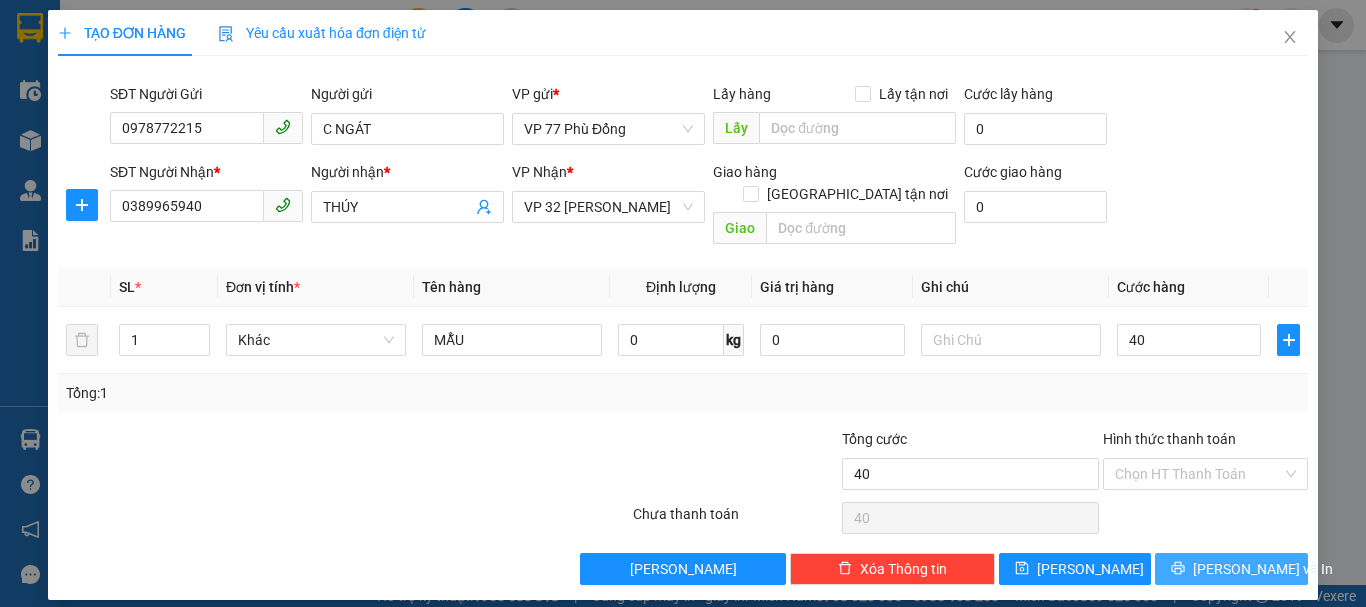 type on "40.000" 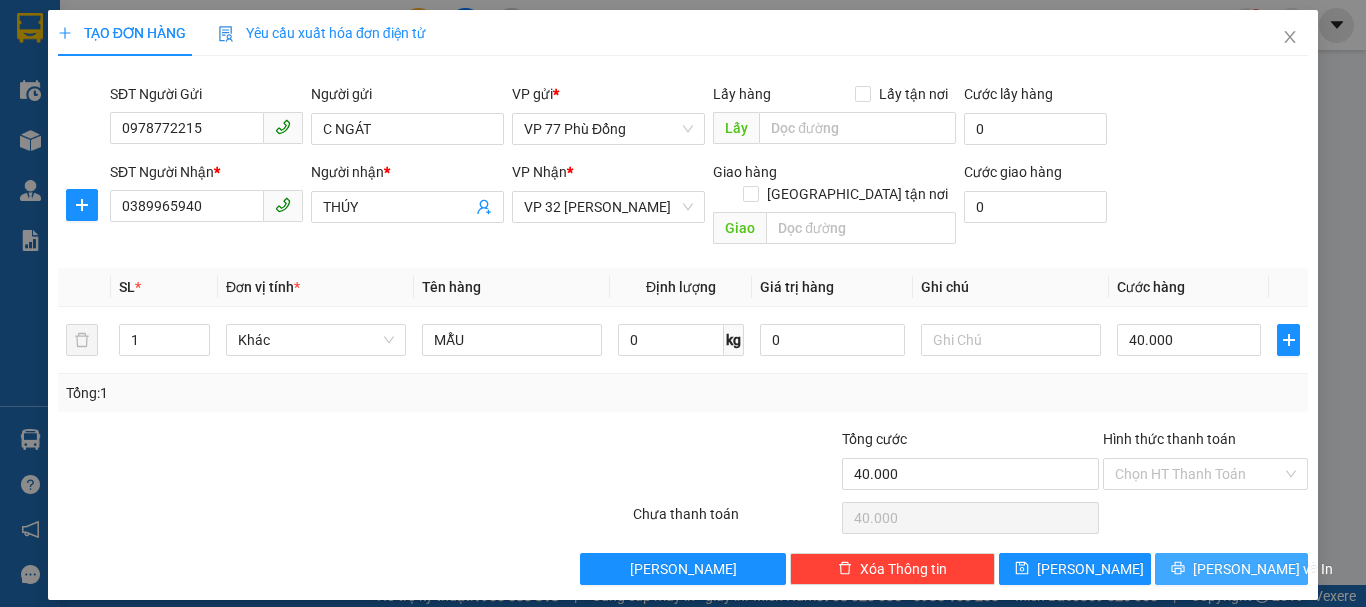click on "[PERSON_NAME] và In" at bounding box center (1263, 569) 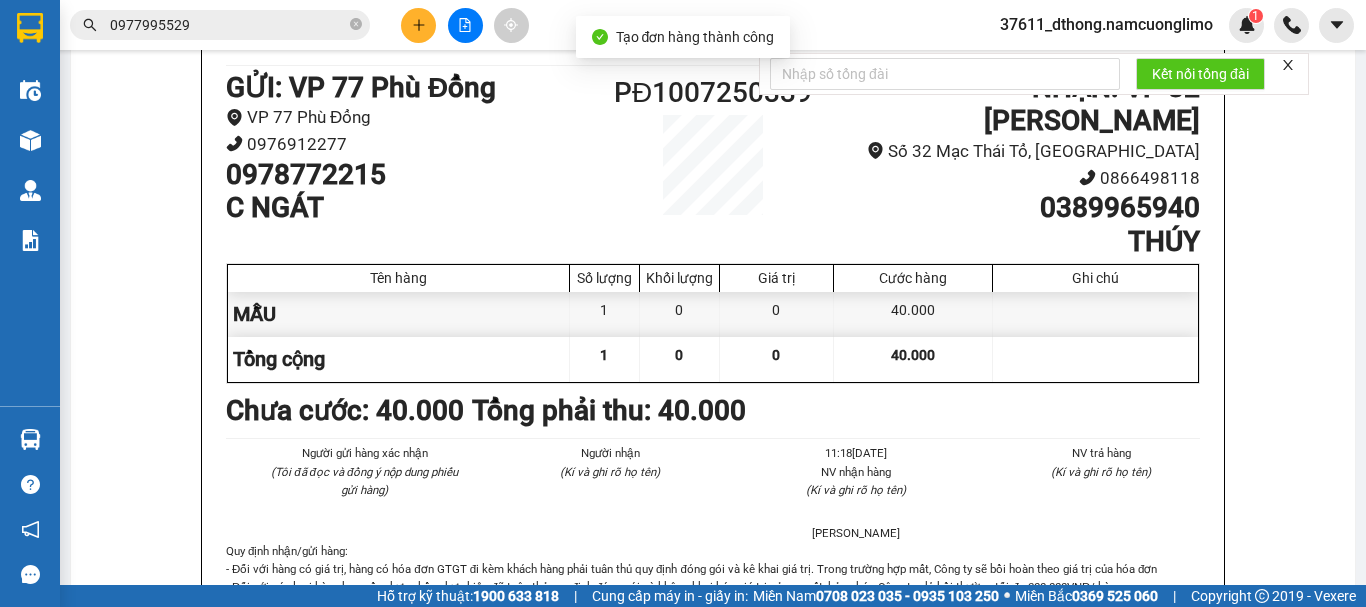scroll, scrollTop: 0, scrollLeft: 0, axis: both 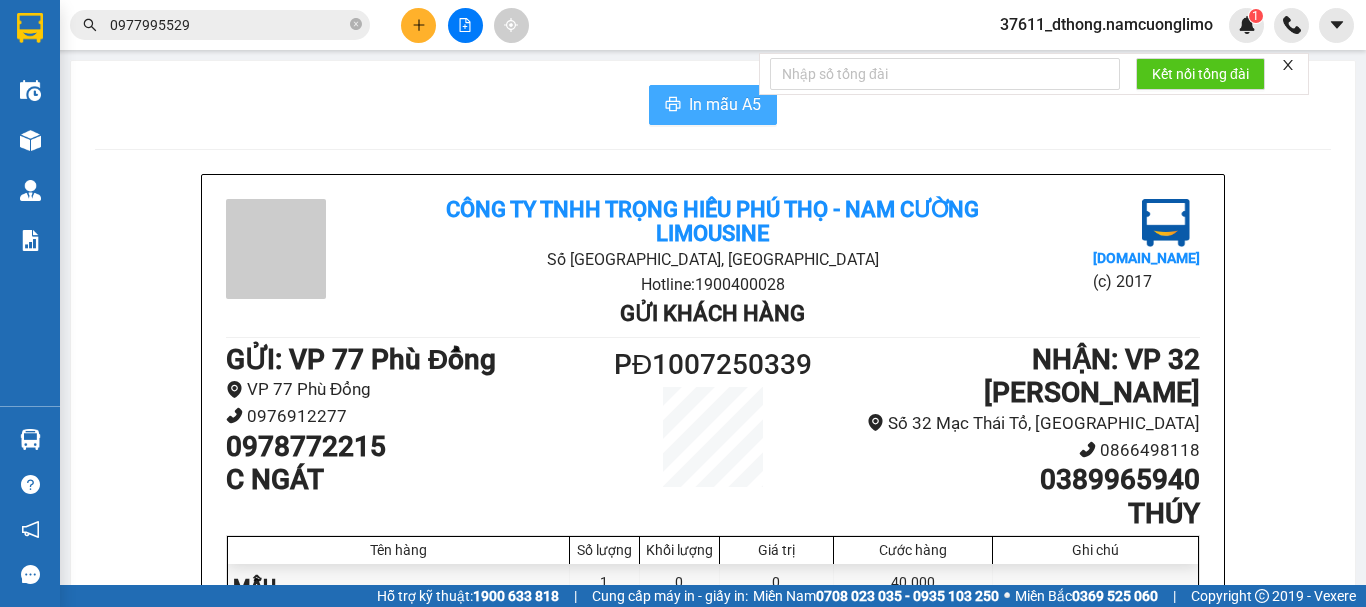 click on "In mẫu A5" at bounding box center (725, 104) 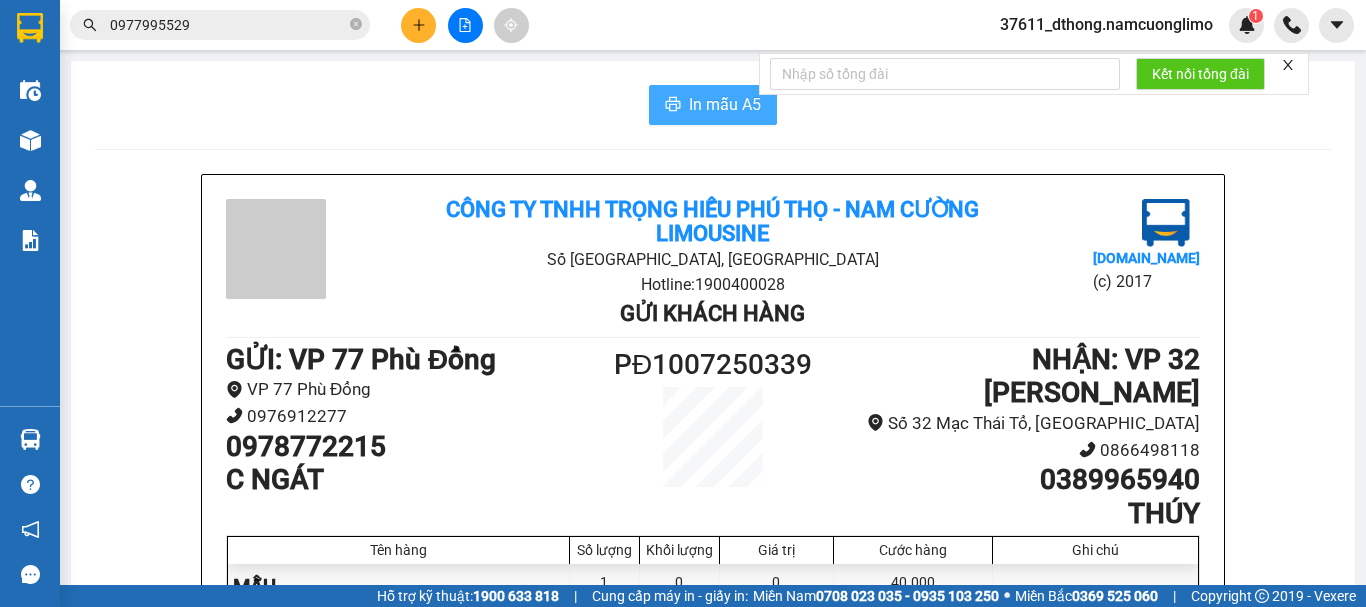 scroll, scrollTop: 0, scrollLeft: 0, axis: both 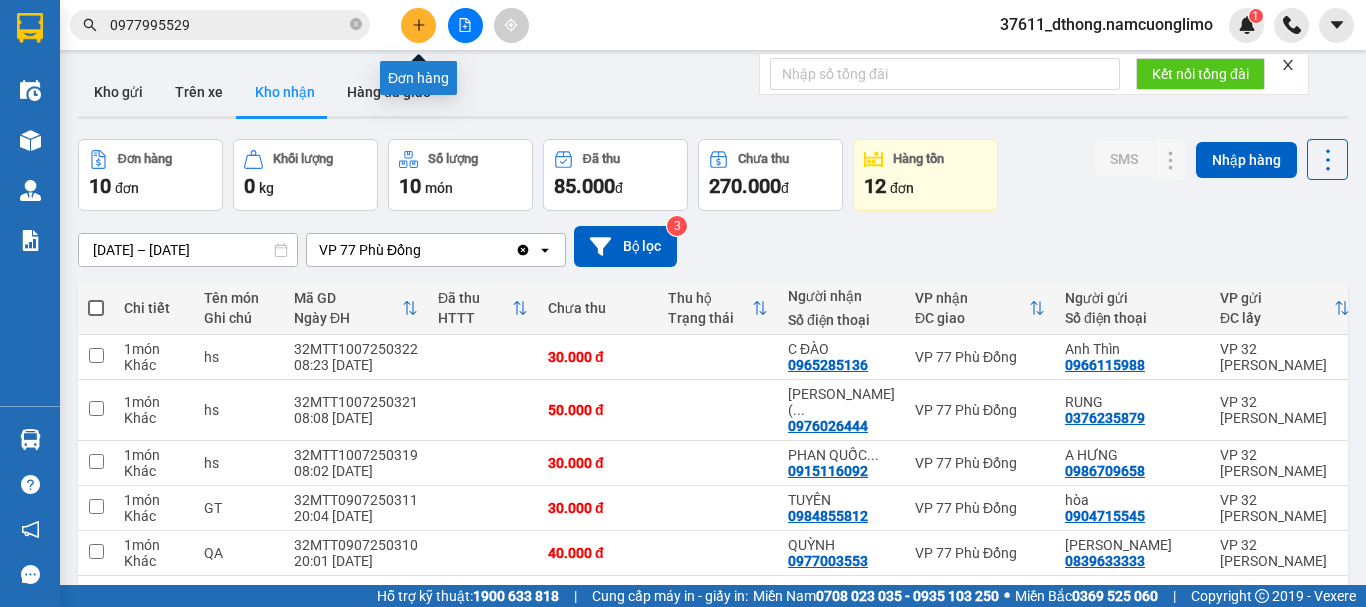 click at bounding box center (418, 25) 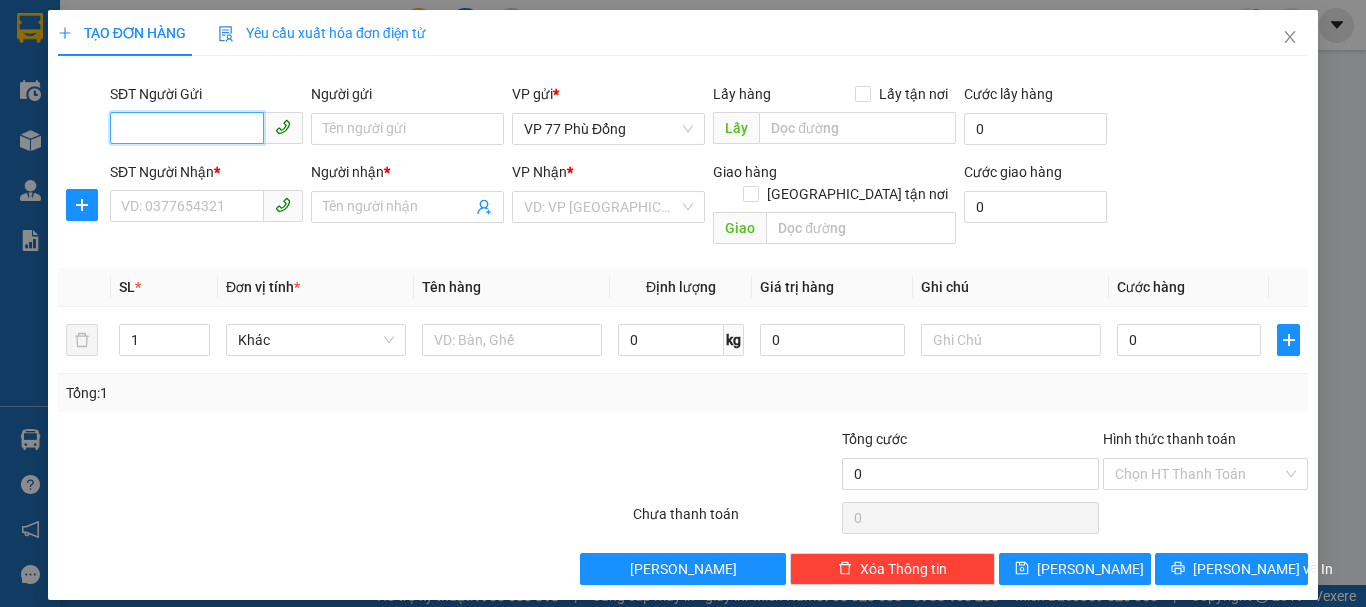 click on "SĐT Người Gửi" at bounding box center (187, 128) 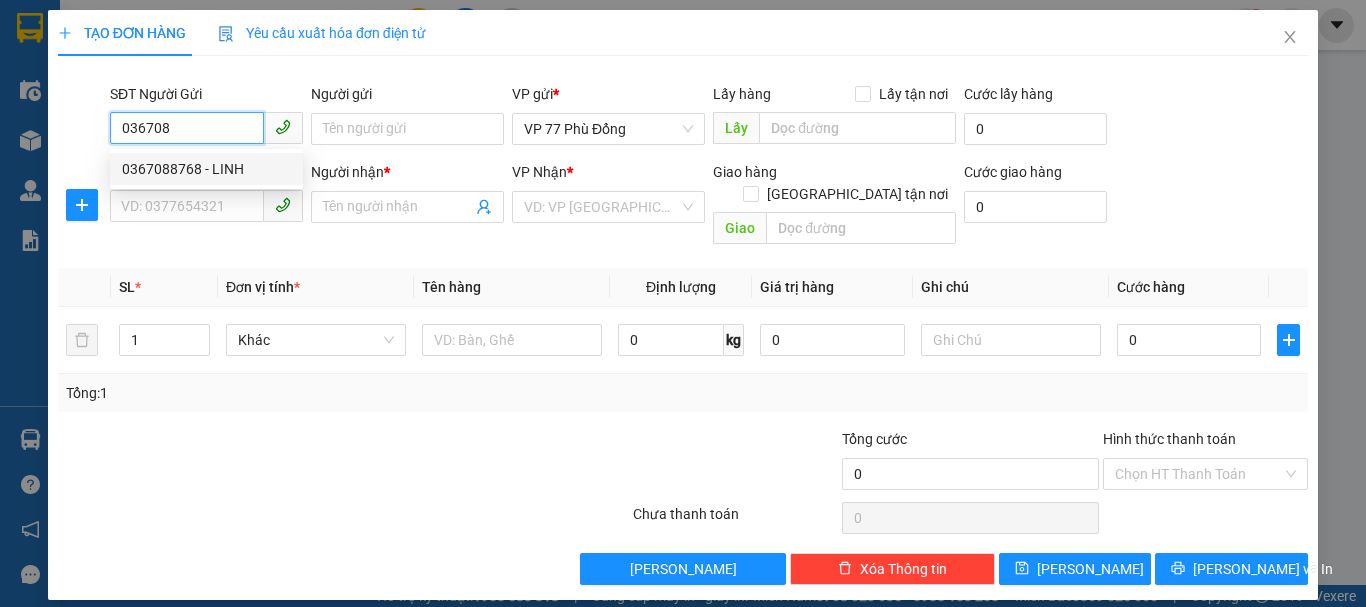 click on "0367088768 - LINH" at bounding box center [206, 169] 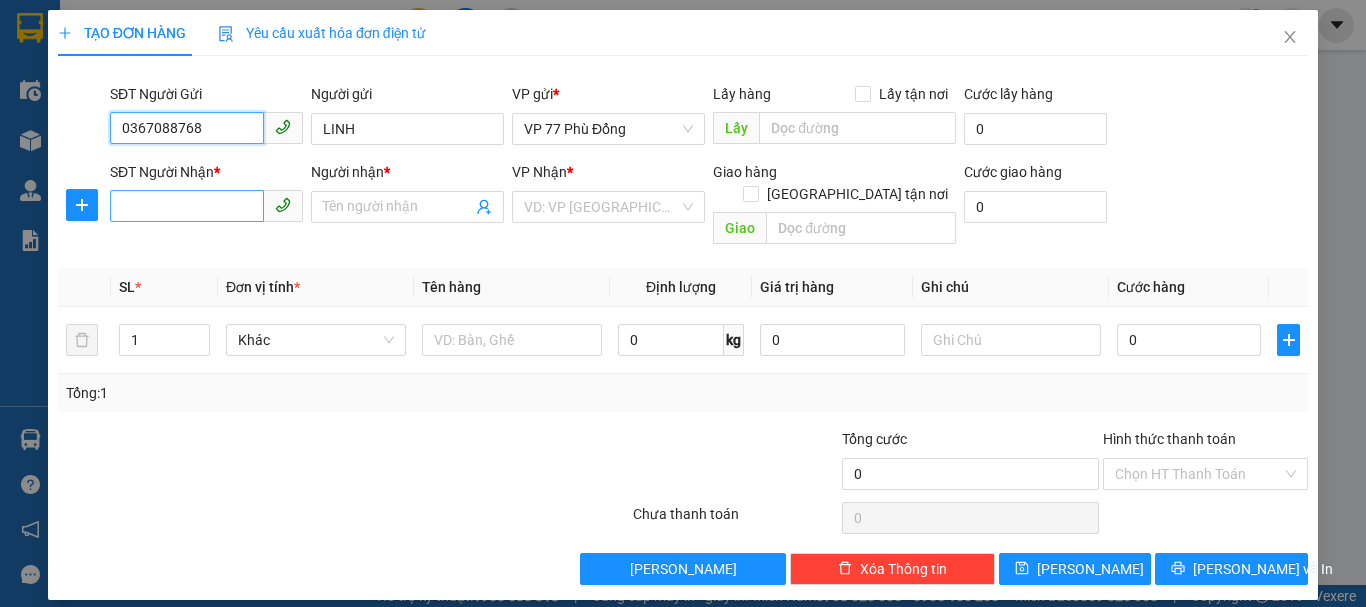 type on "0367088768" 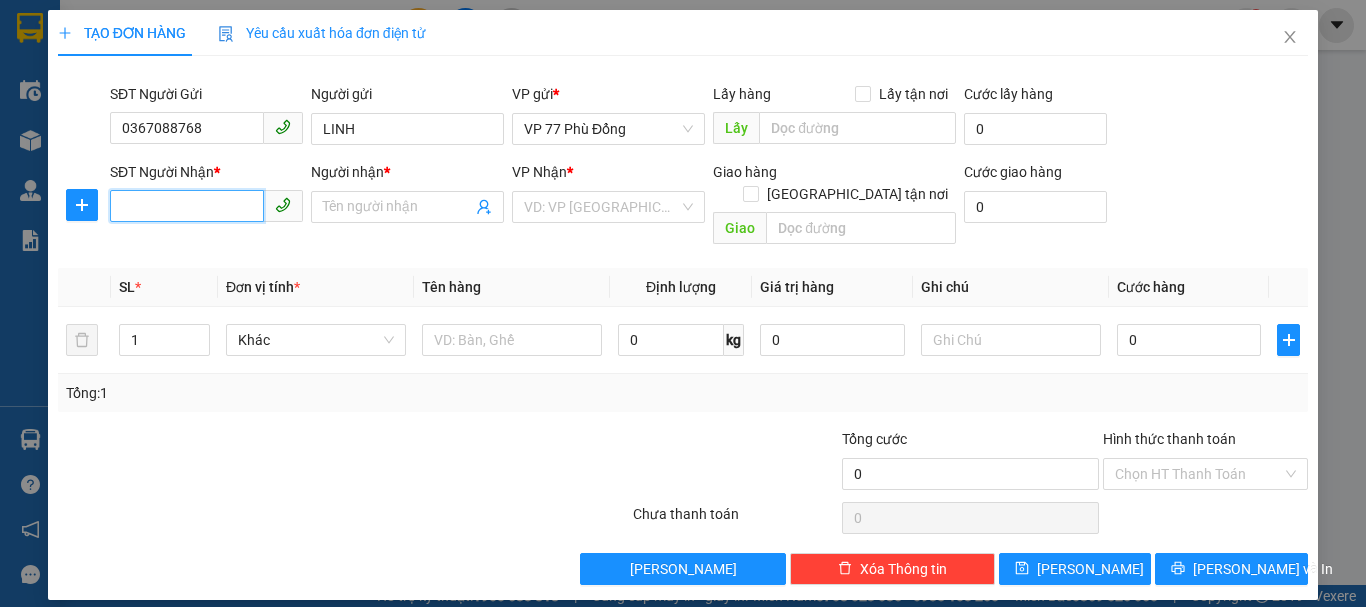 click on "SĐT Người Nhận  *" at bounding box center (187, 206) 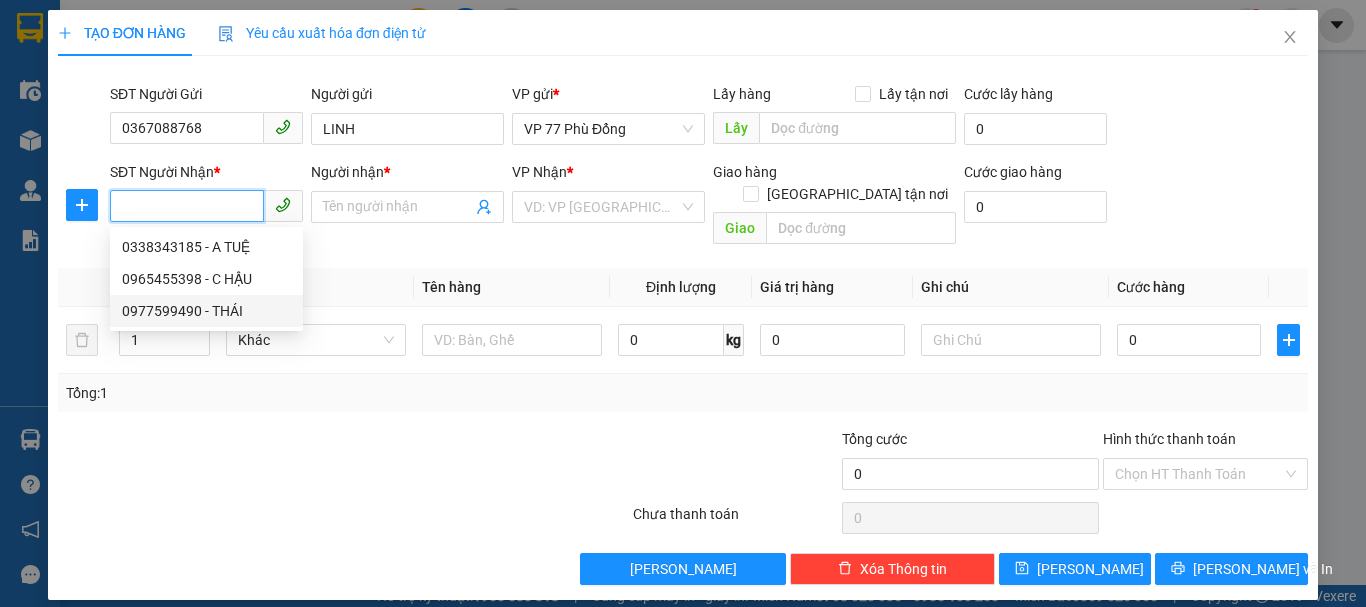 click on "0977599490 - THÁI" at bounding box center [206, 311] 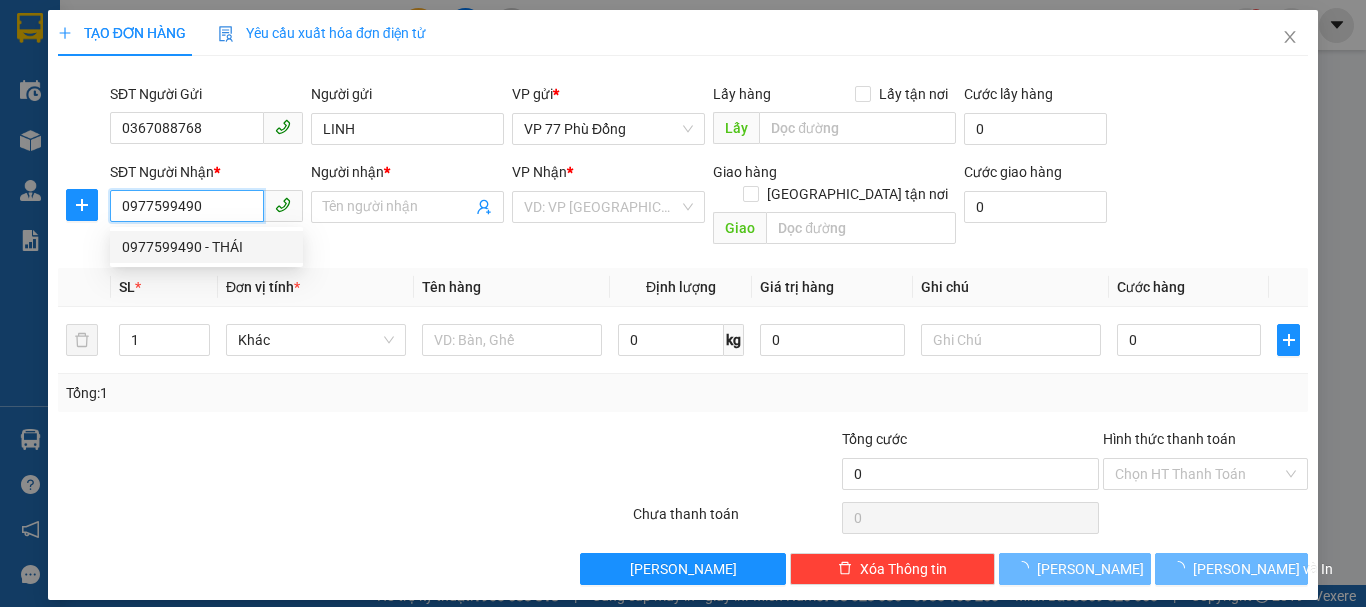 type on "THÁI" 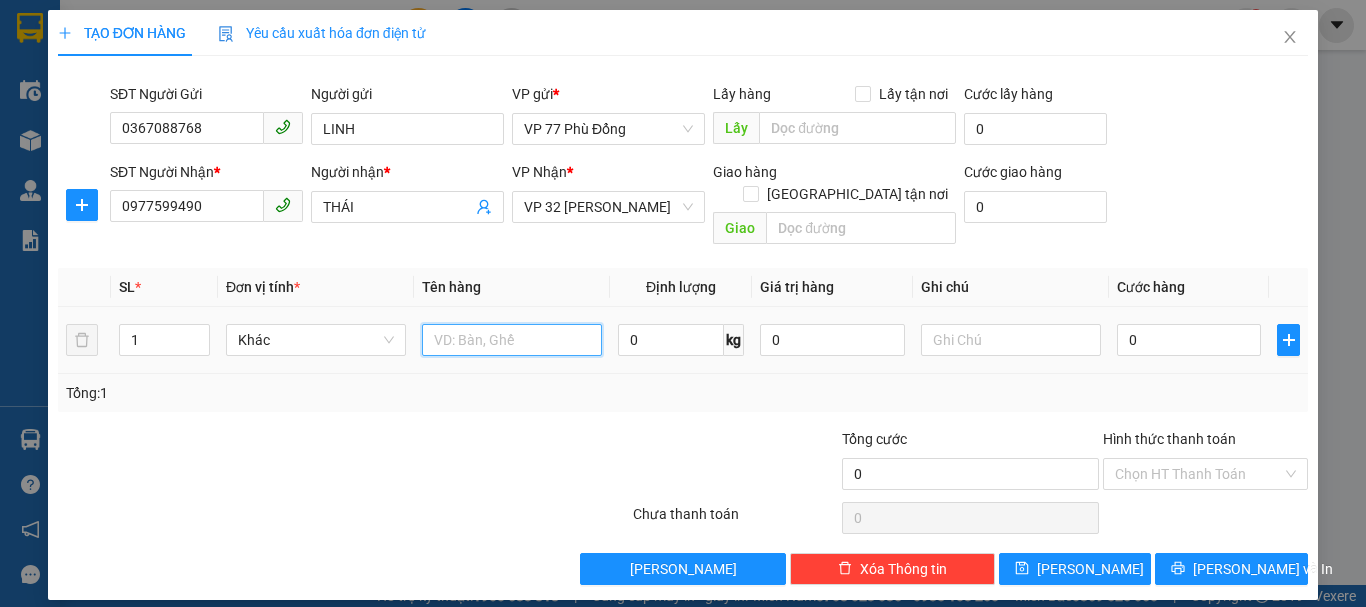 click at bounding box center (512, 340) 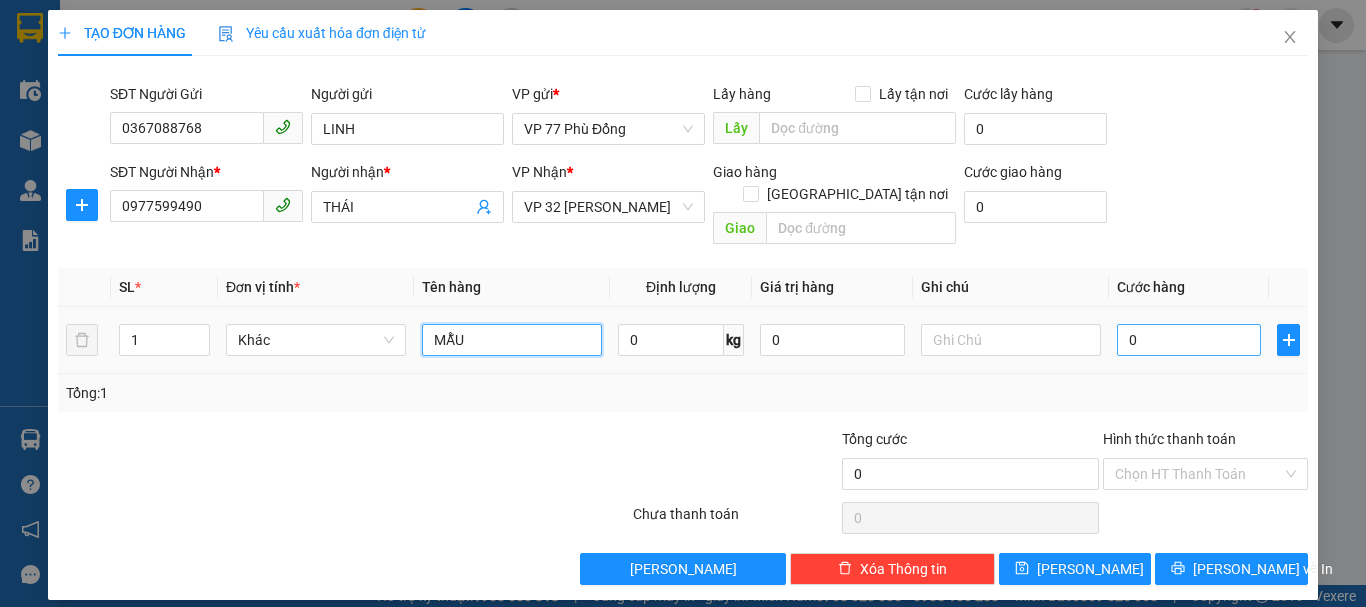 type on "MẪU" 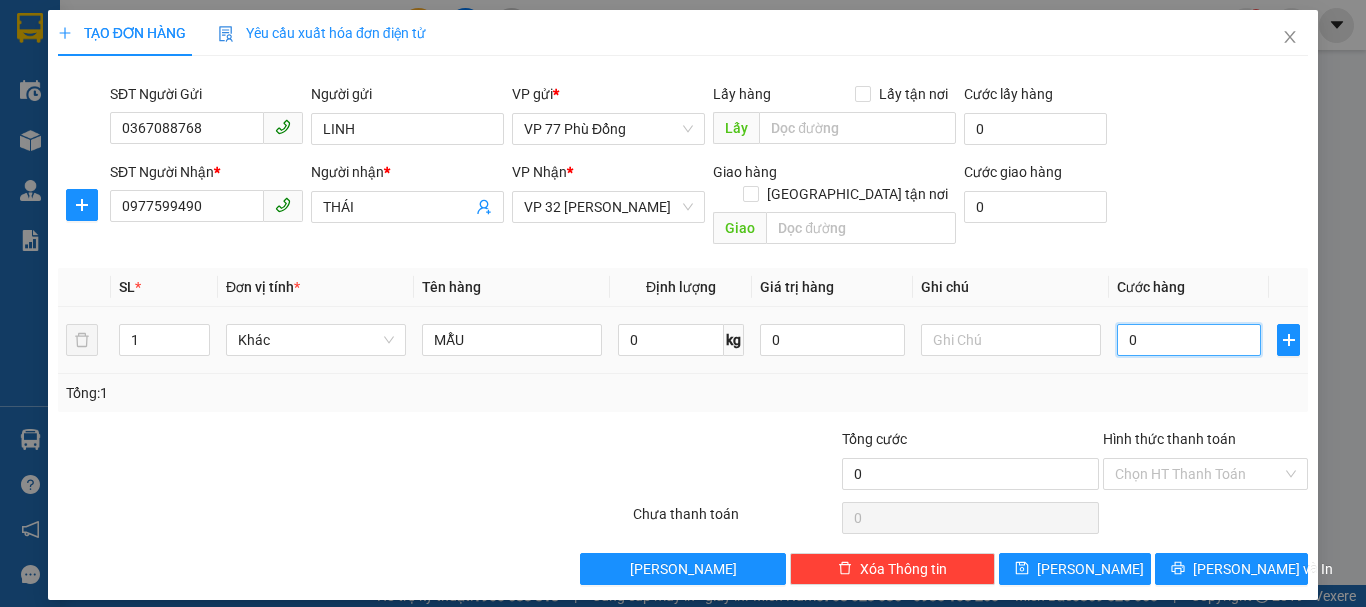 click on "0" at bounding box center [1189, 340] 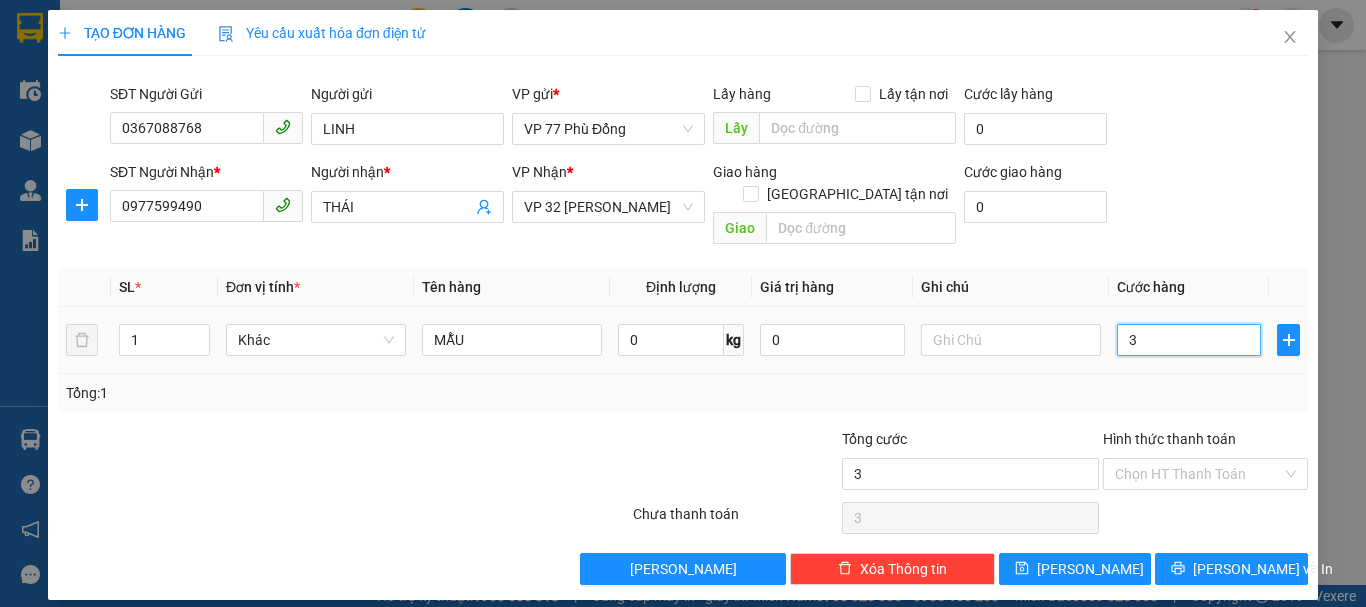 type on "30" 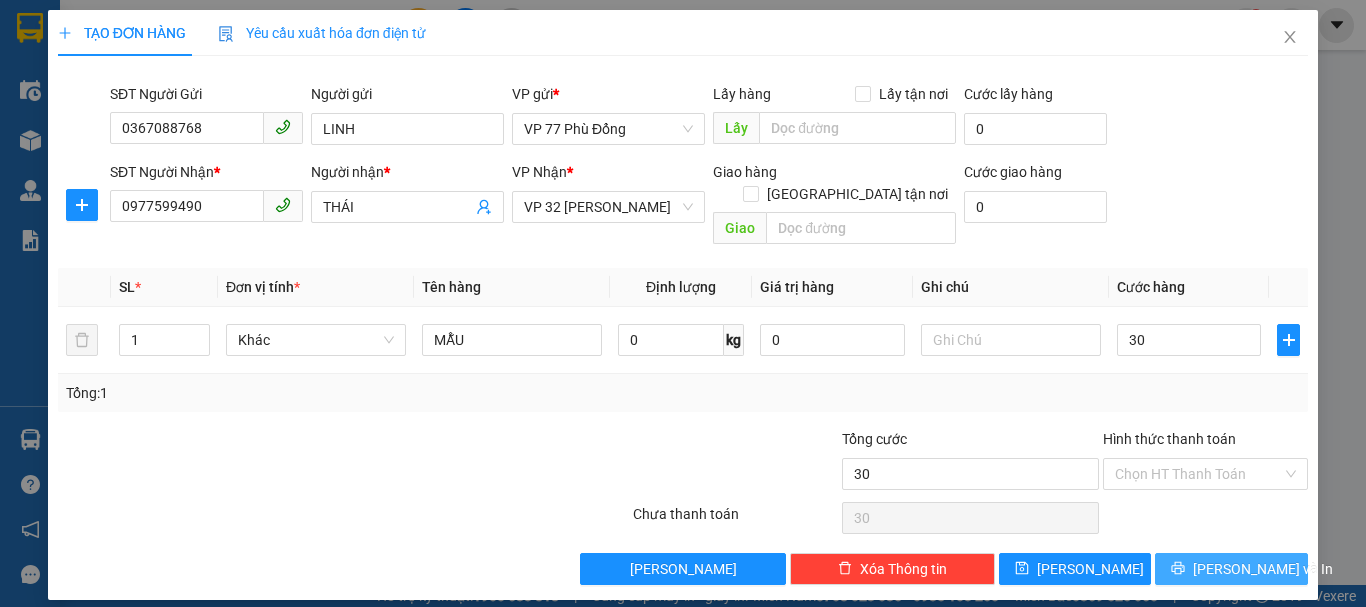 type on "30.000" 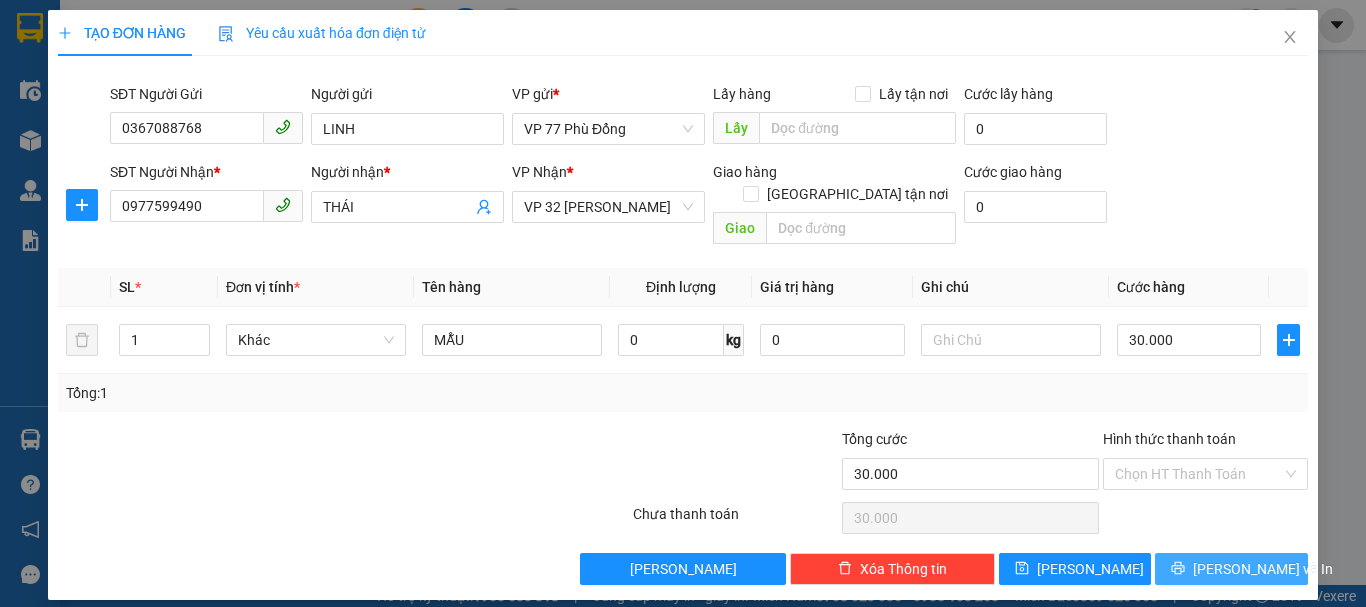 click on "[PERSON_NAME] và In" at bounding box center [1263, 569] 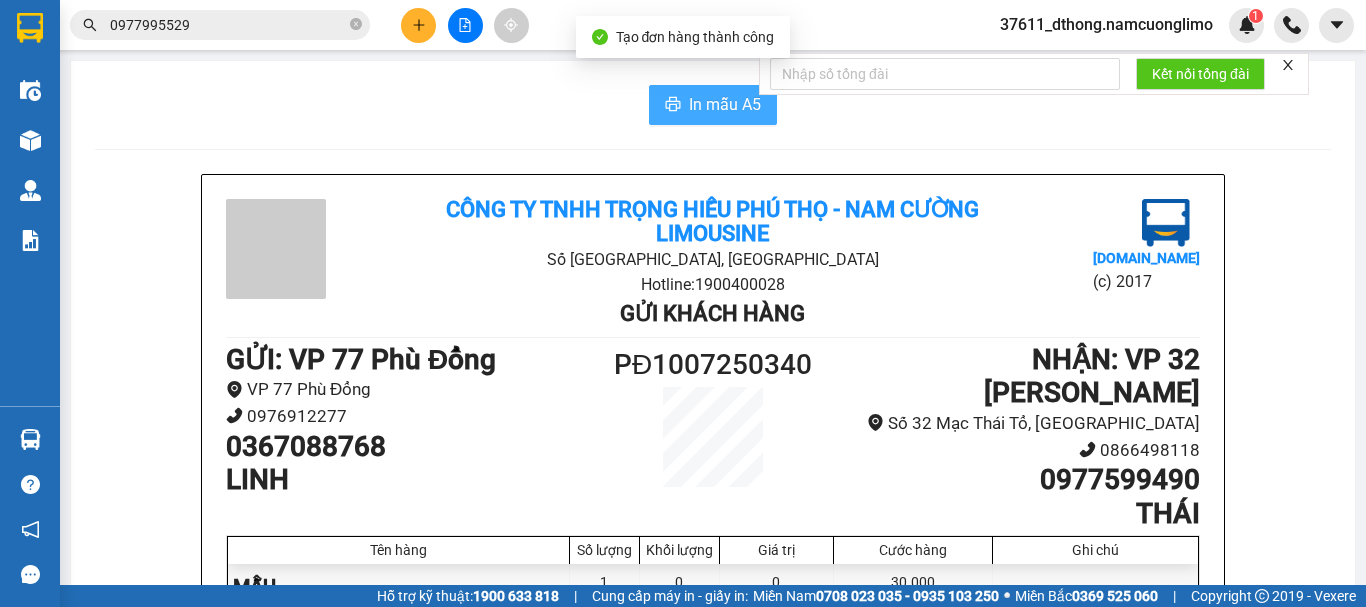 drag, startPoint x: 713, startPoint y: 109, endPoint x: 1010, endPoint y: 119, distance: 297.1683 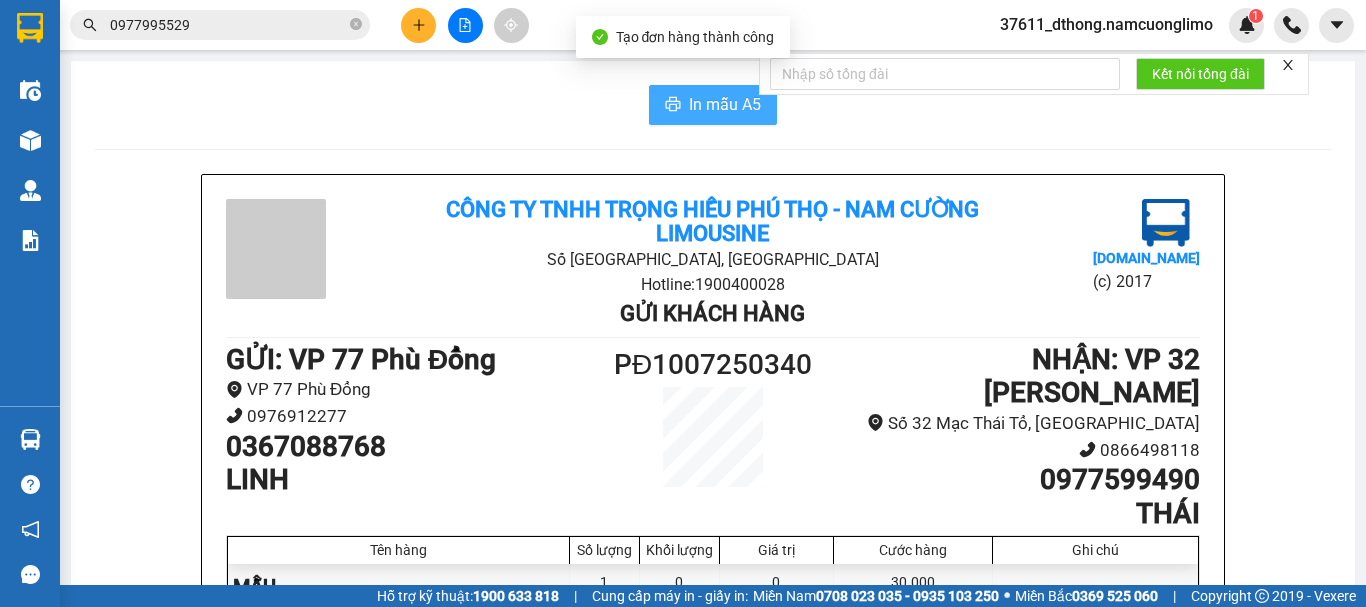 scroll, scrollTop: 0, scrollLeft: 0, axis: both 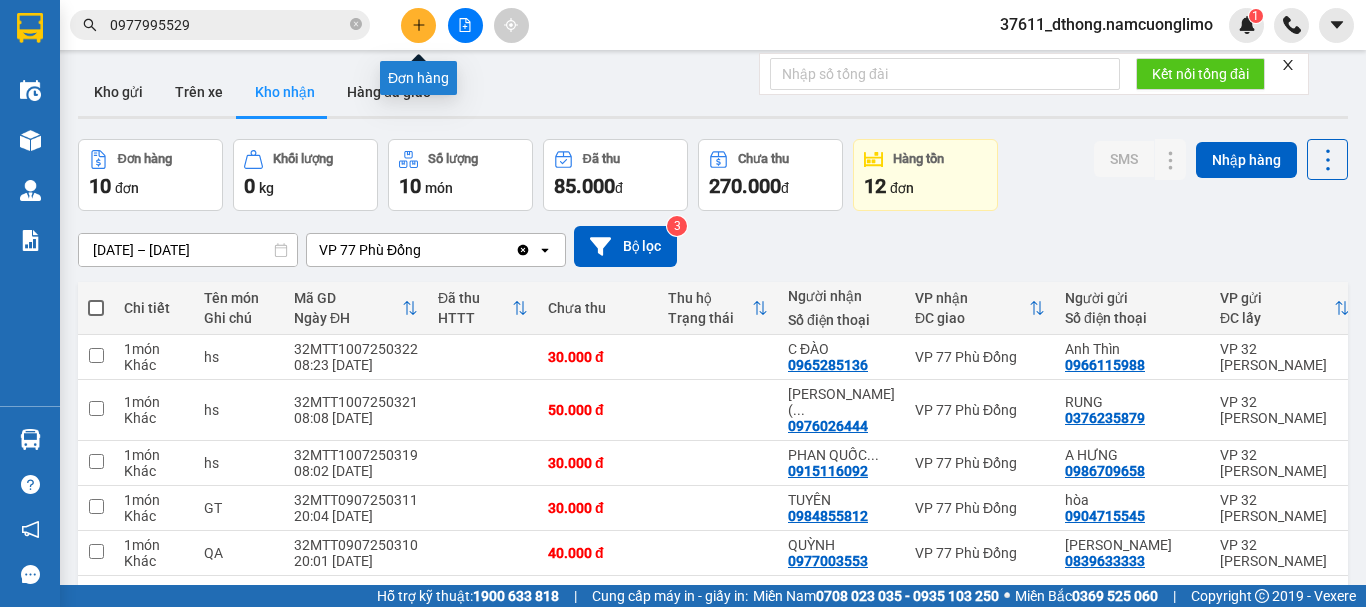 click 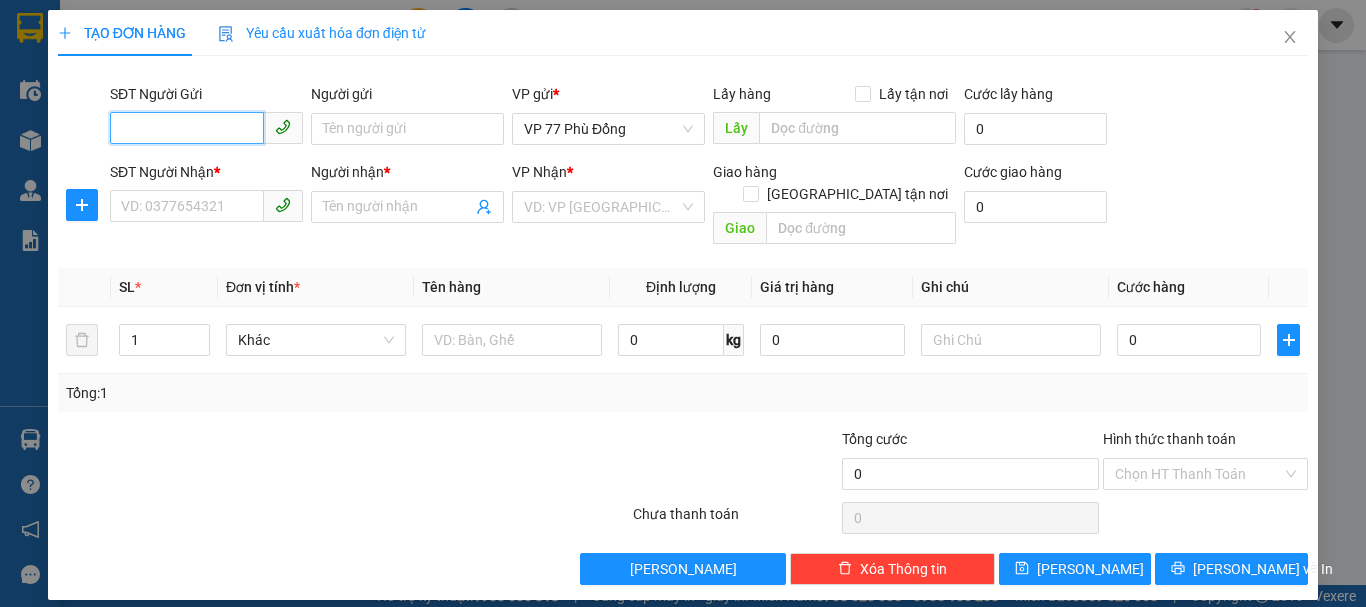 click on "SĐT Người Gửi" at bounding box center [187, 128] 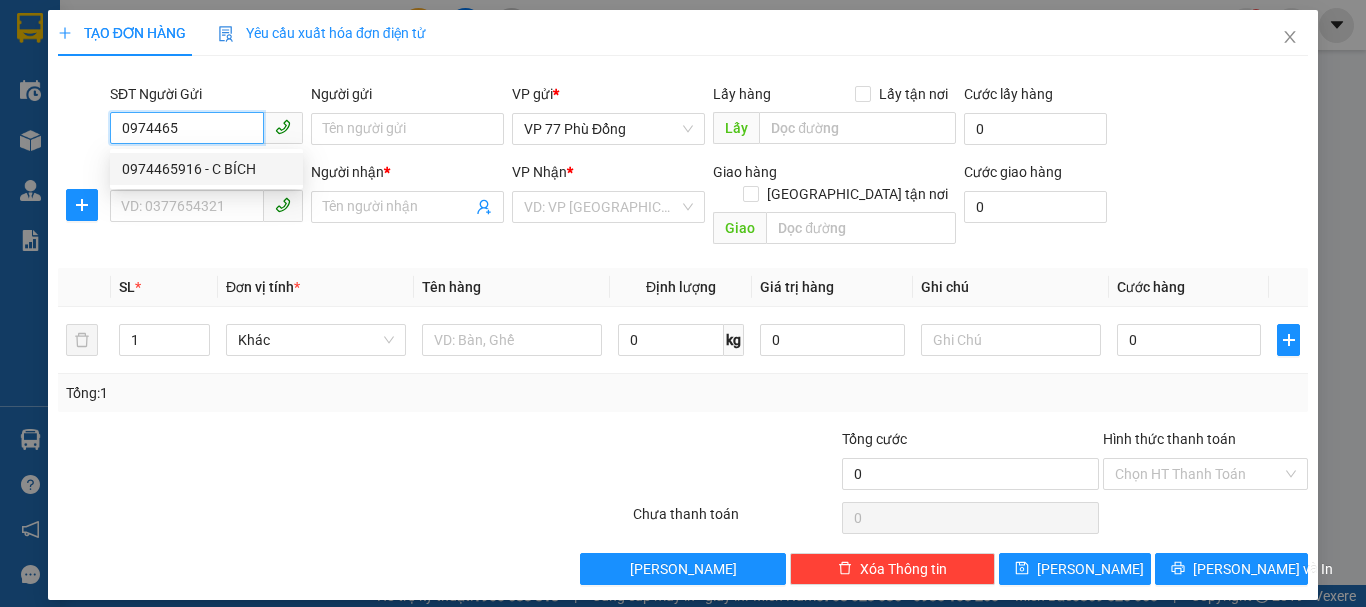 click on "0974465916 - C BÍCH" at bounding box center [206, 169] 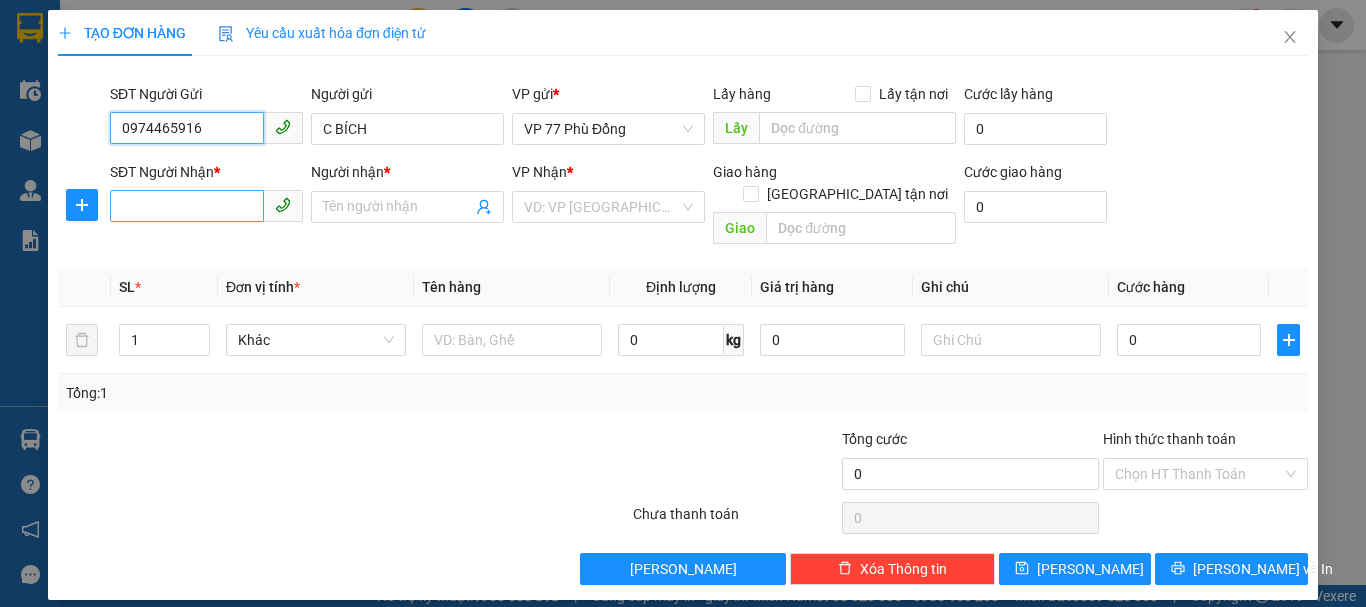 type on "0974465916" 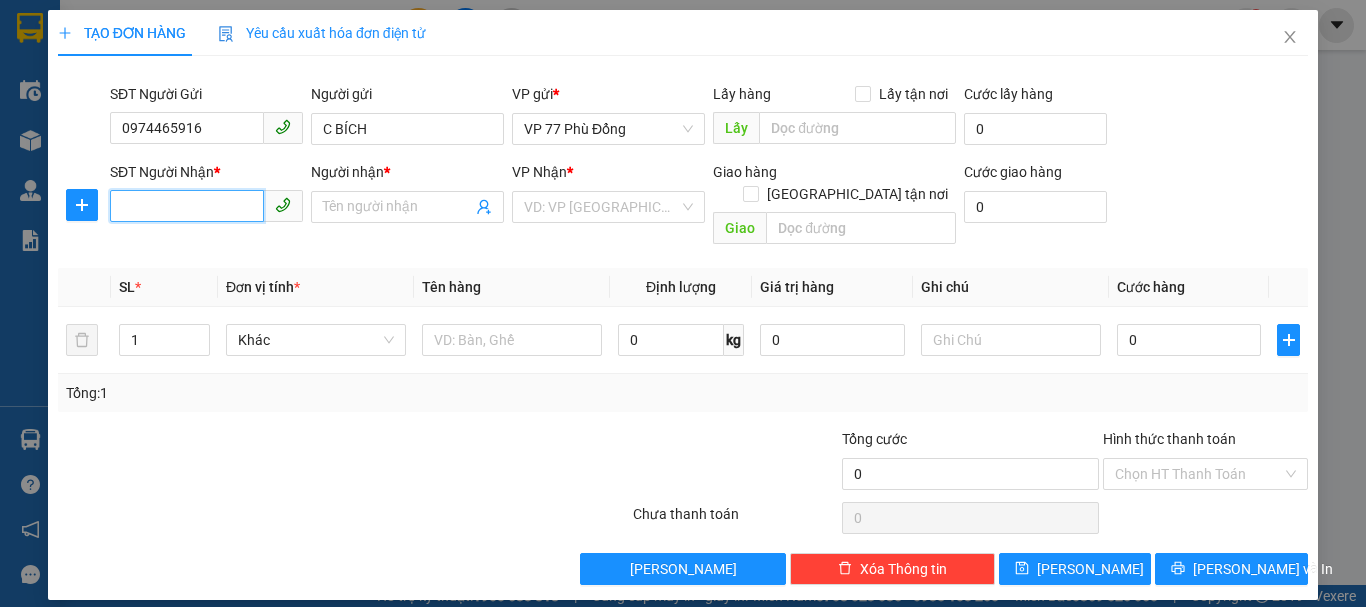click on "SĐT Người Nhận  *" at bounding box center (187, 206) 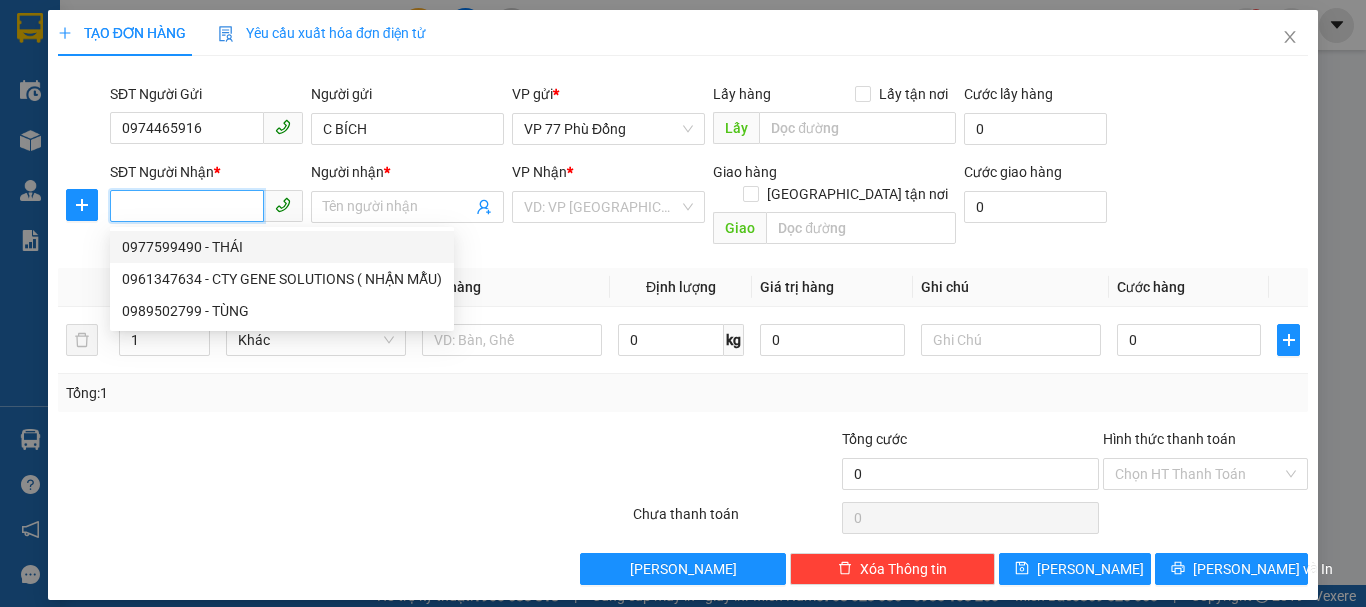 click on "0977599490 - THÁI" at bounding box center [282, 247] 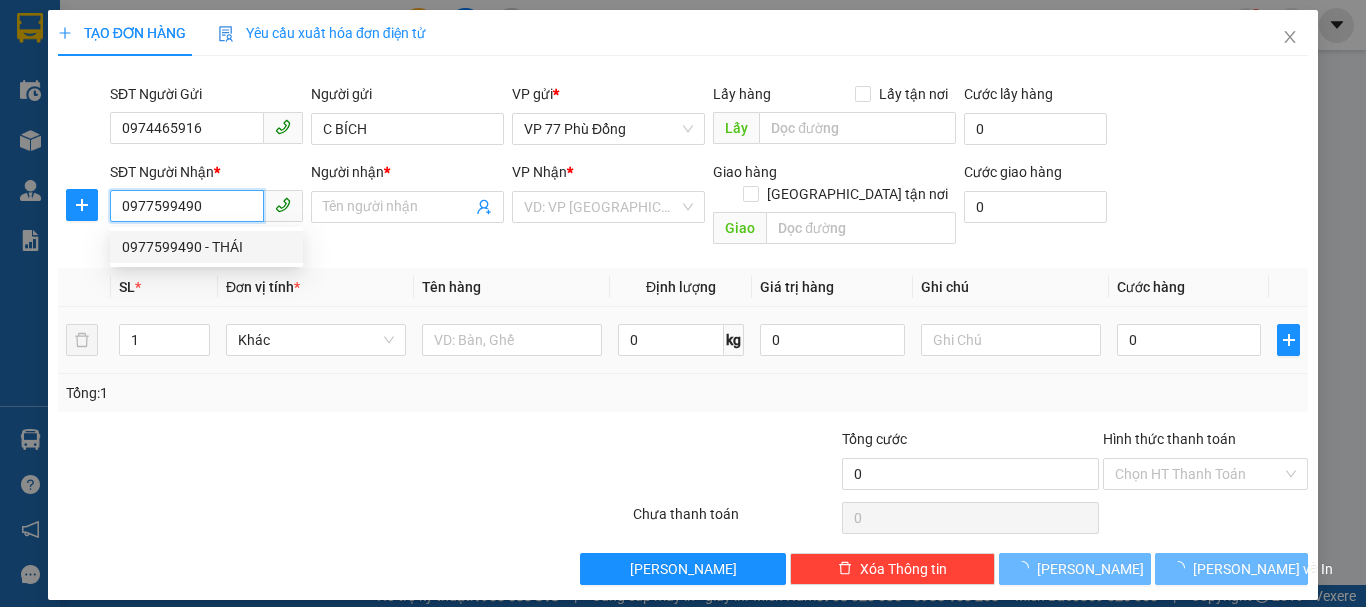 type on "THÁI" 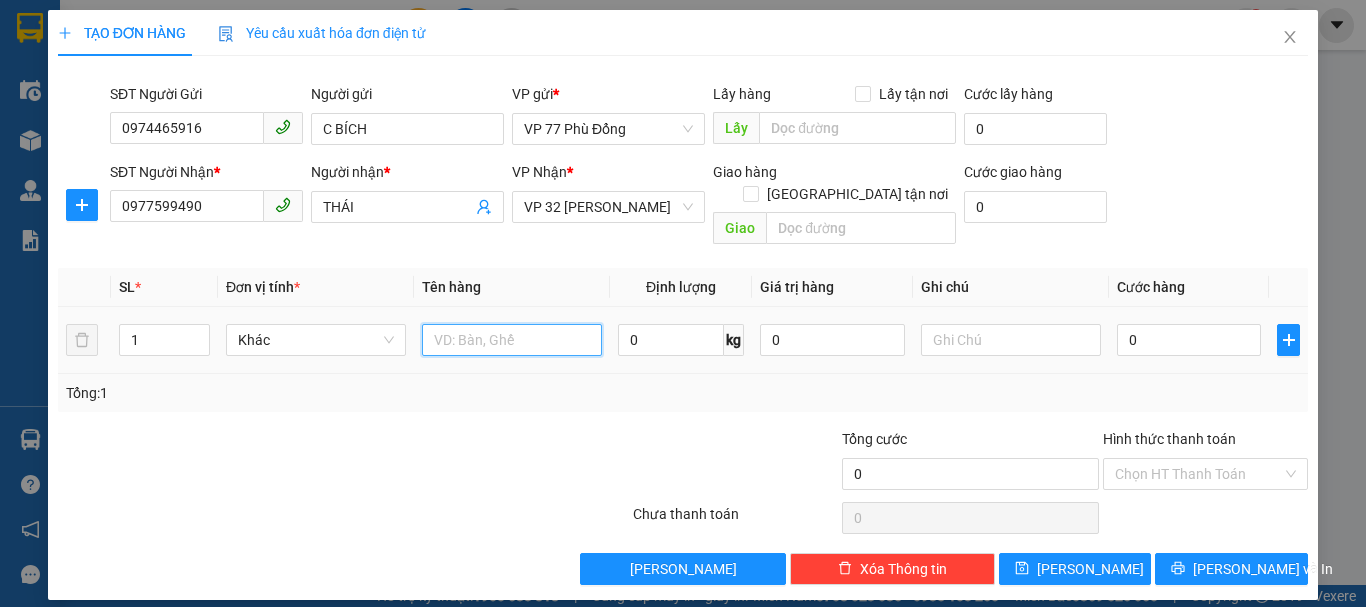 click at bounding box center [512, 340] 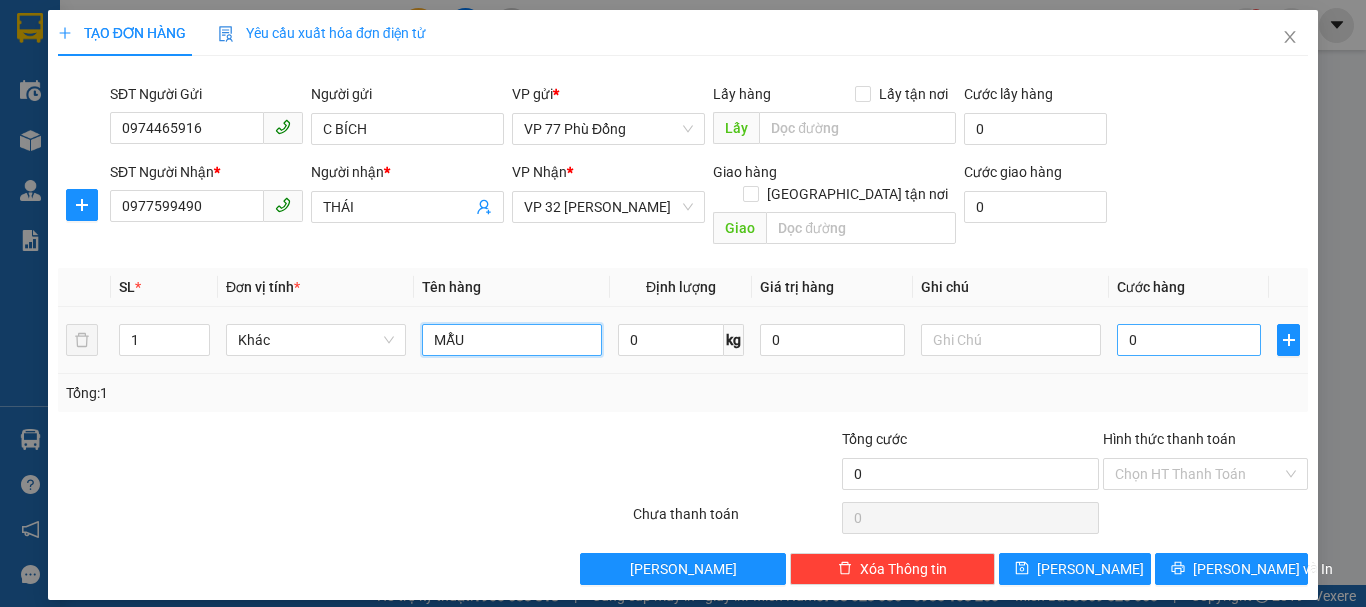 type on "MẪU" 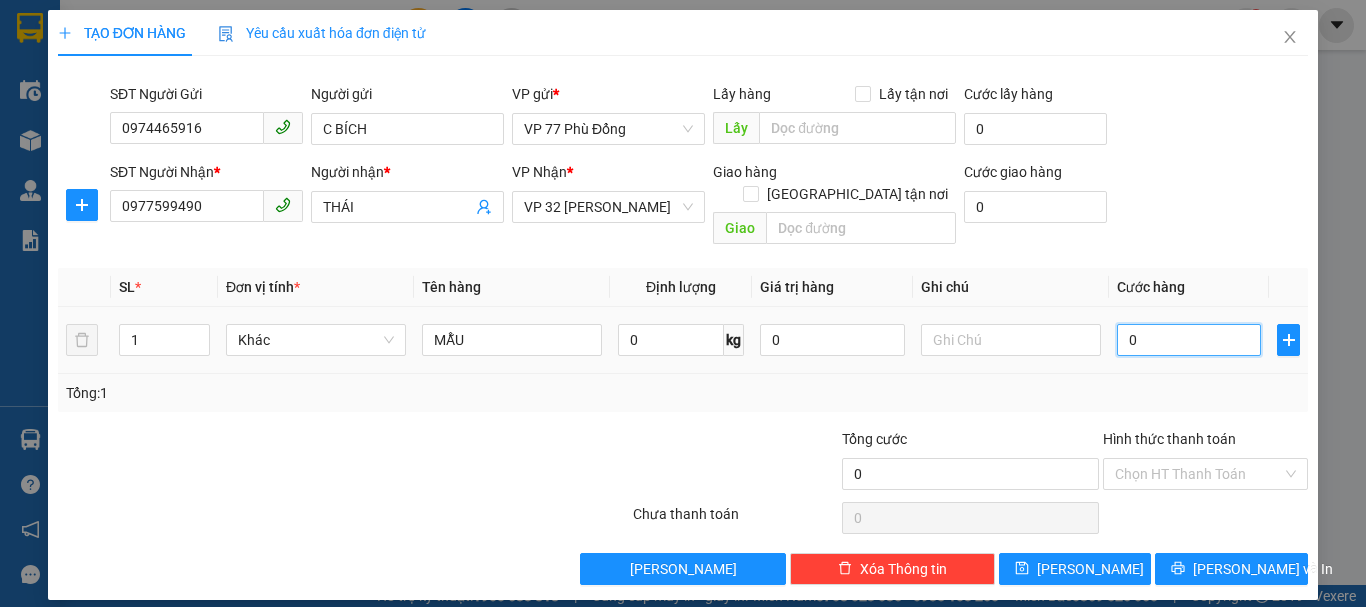 click on "0" at bounding box center [1189, 340] 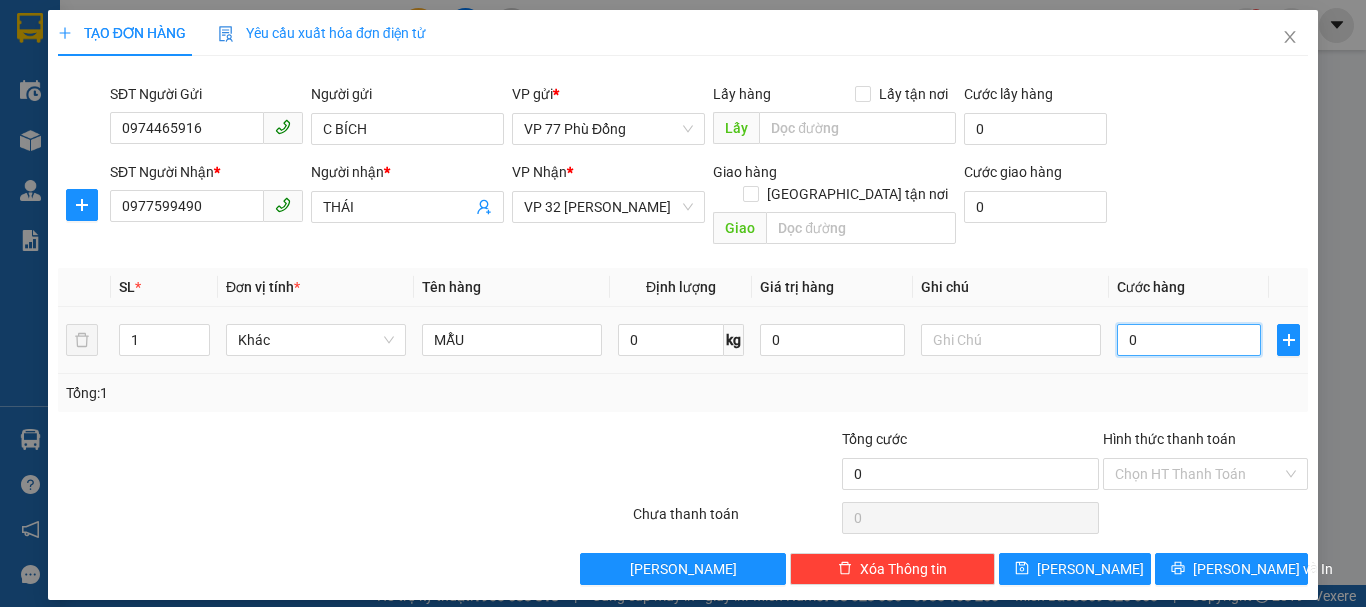 type on "3" 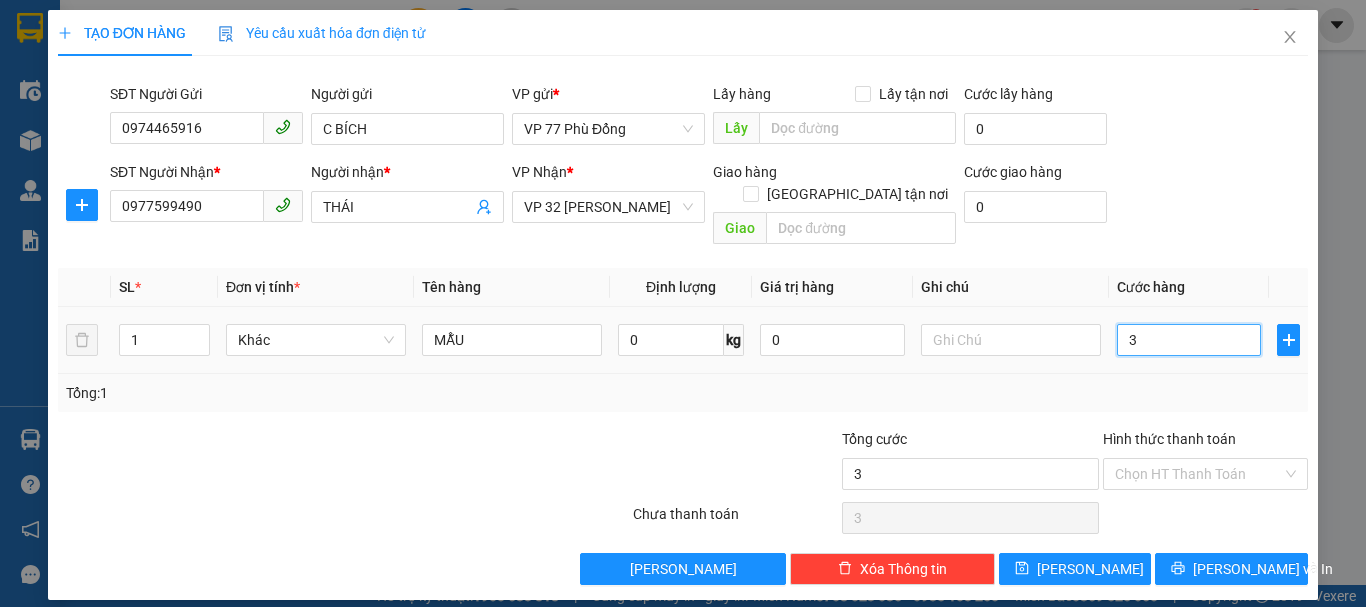 type on "30" 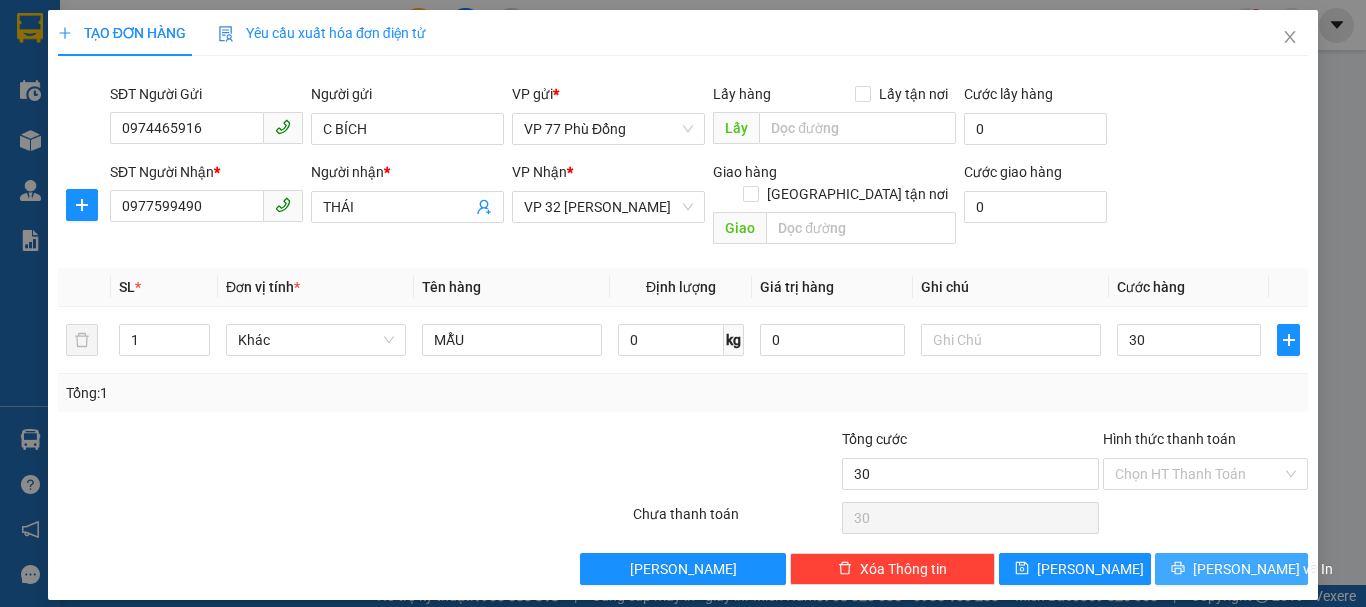 type on "30.000" 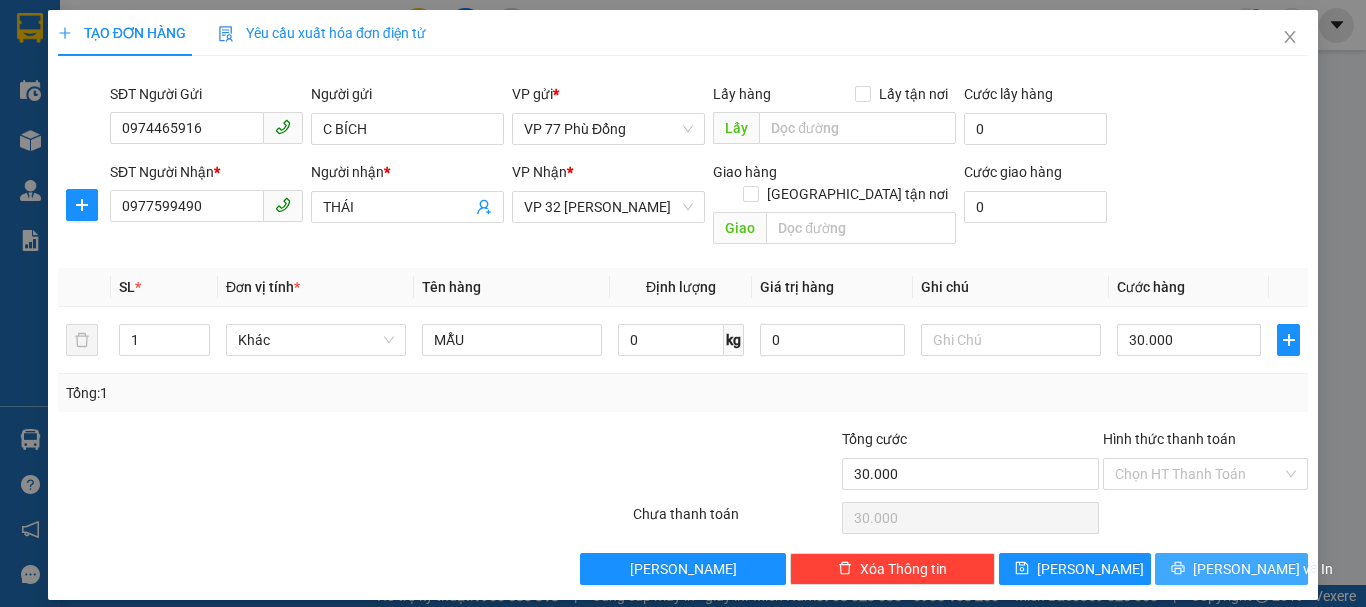 click on "[PERSON_NAME] và In" at bounding box center (1263, 569) 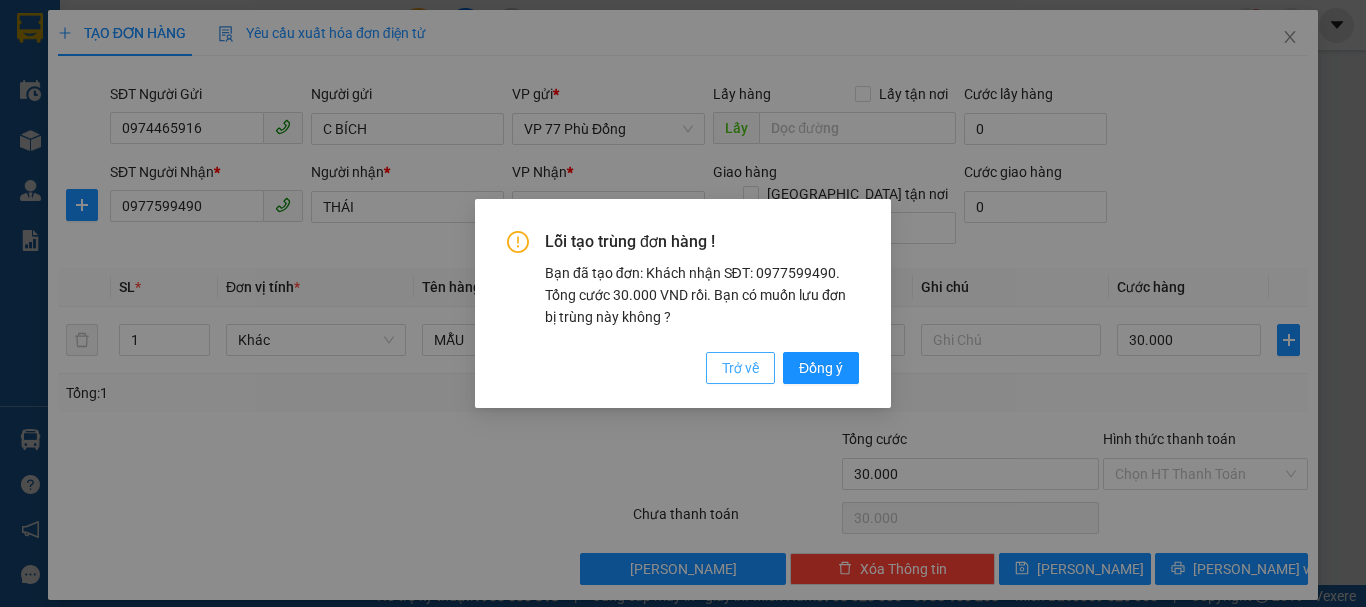 drag, startPoint x: 736, startPoint y: 368, endPoint x: 763, endPoint y: 374, distance: 27.658634 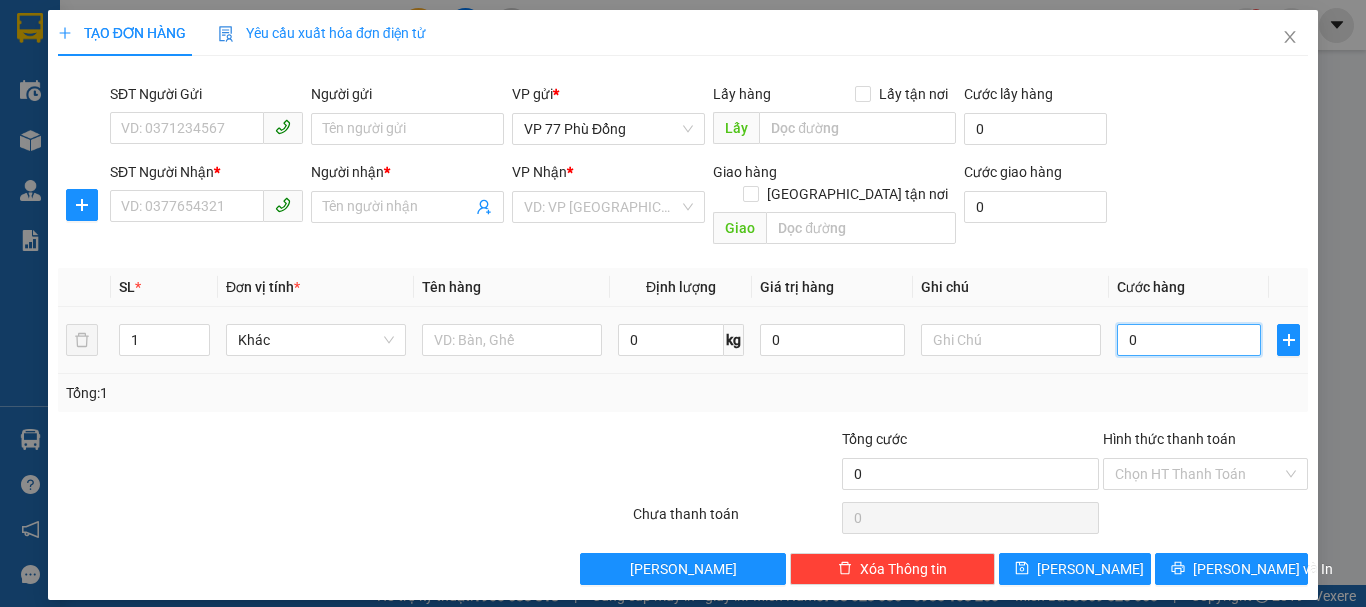 click on "0" at bounding box center (1189, 340) 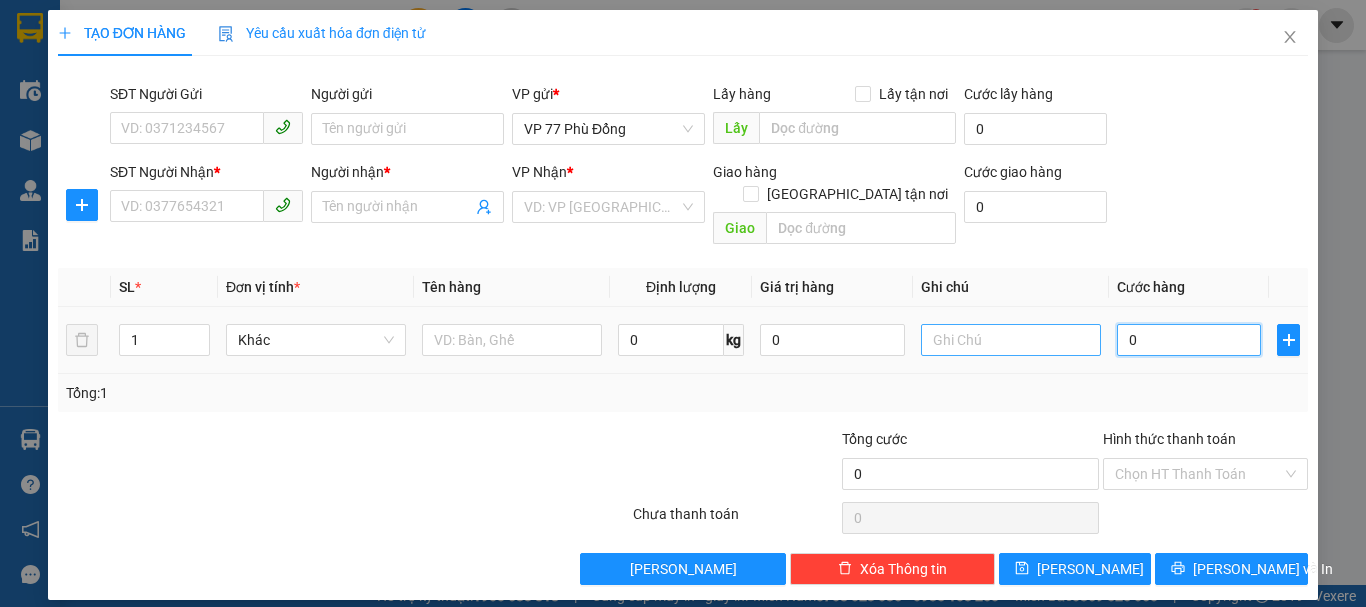 type on "3" 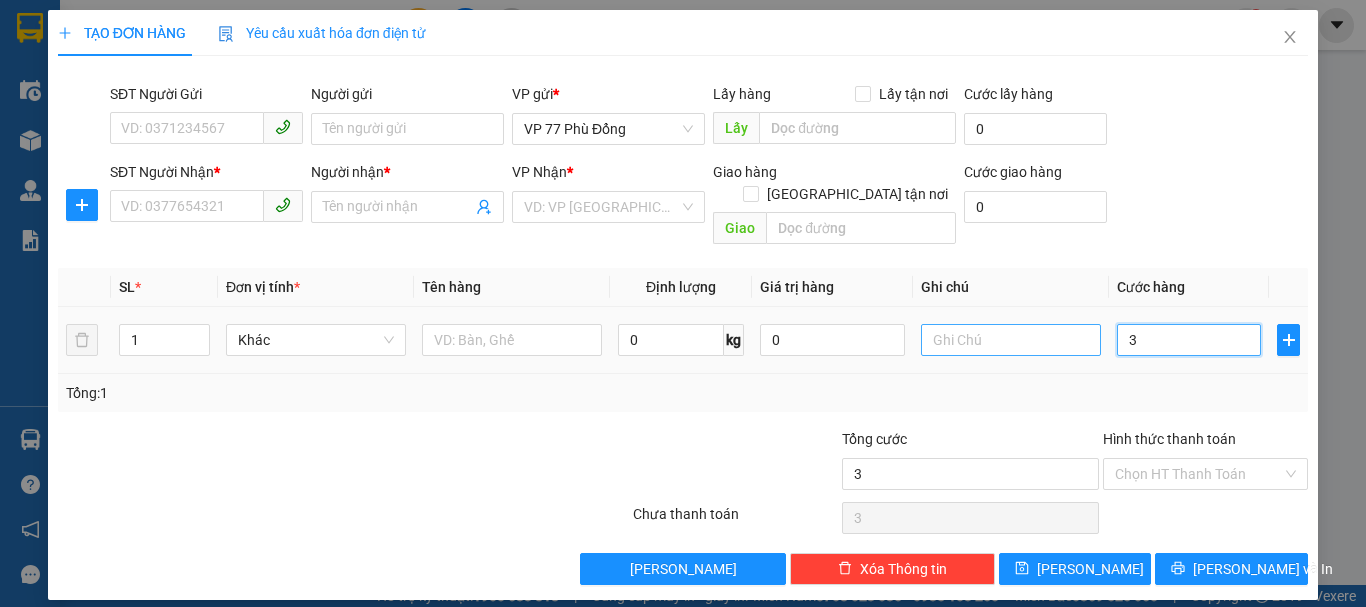 type on "30" 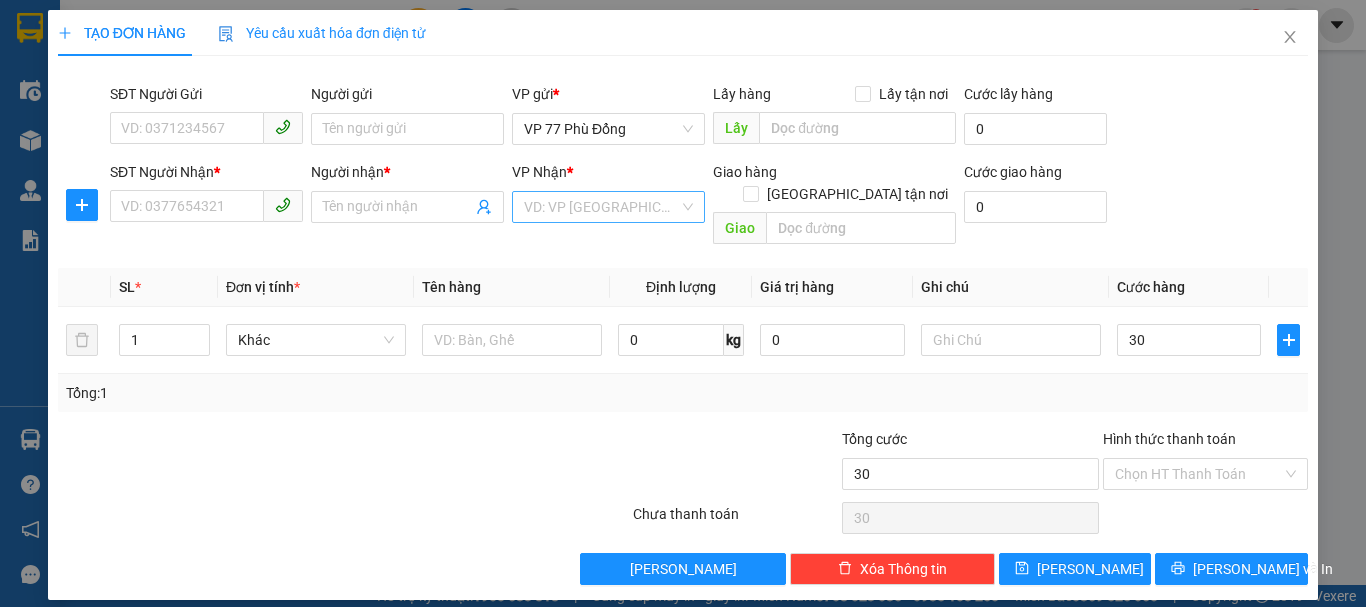type on "30.000" 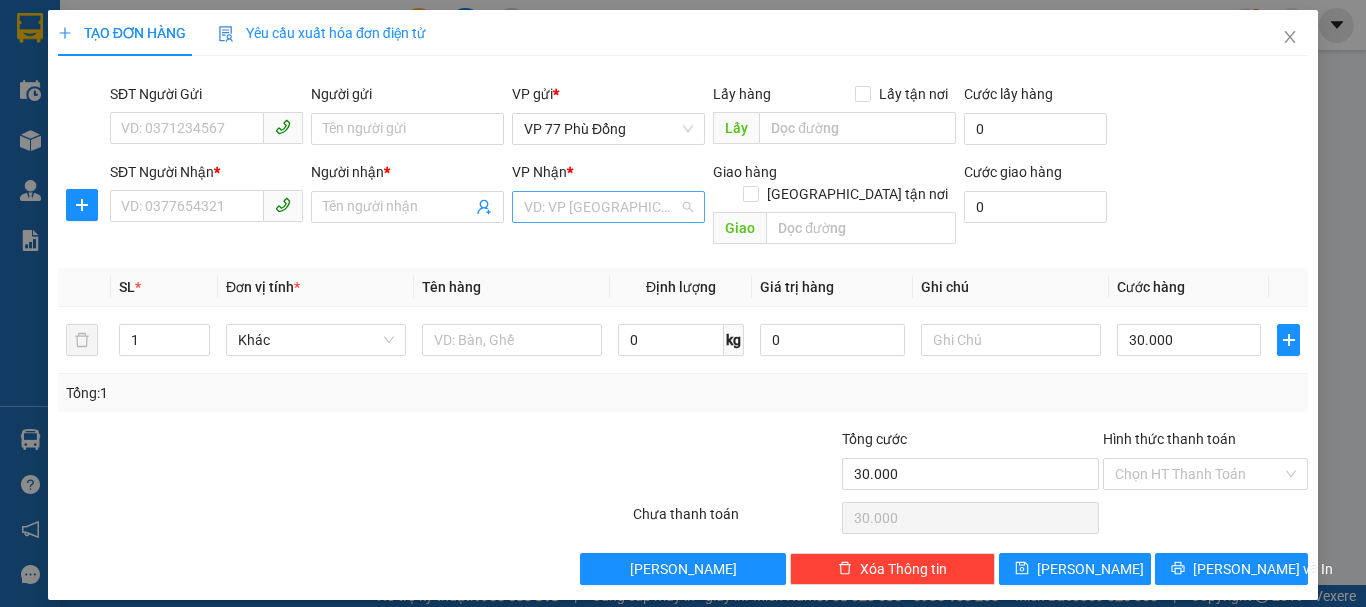 click at bounding box center [601, 207] 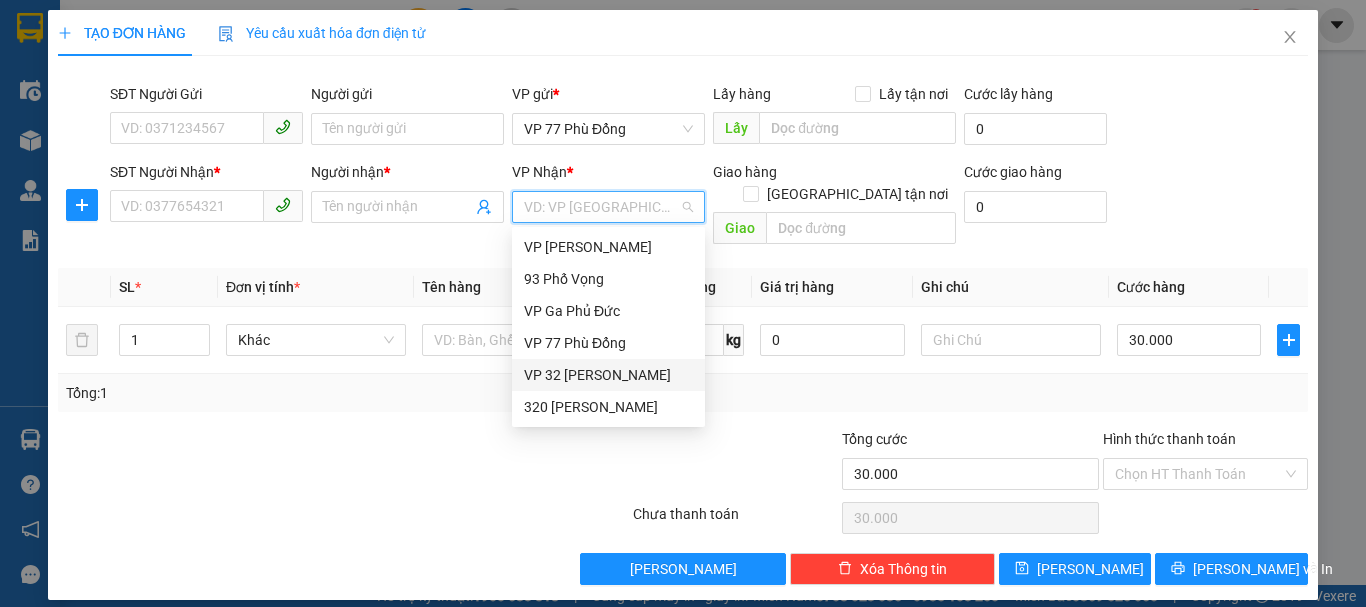 click on "VP 32 [PERSON_NAME]" at bounding box center (608, 375) 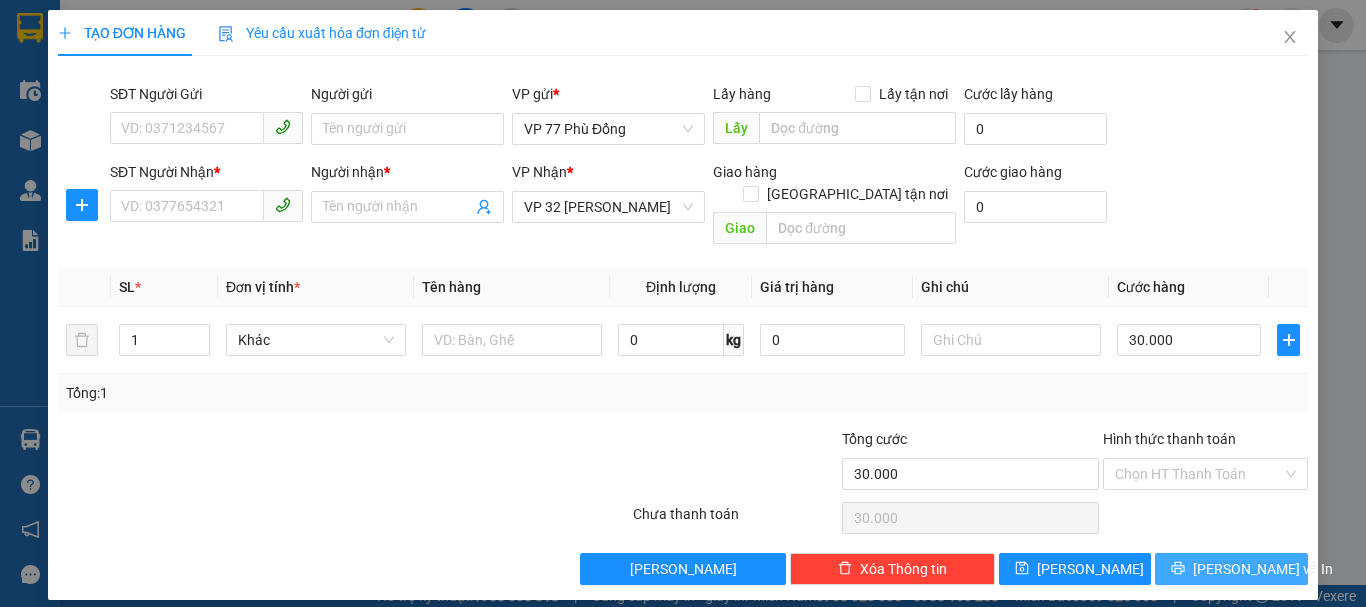 drag, startPoint x: 1244, startPoint y: 551, endPoint x: 1365, endPoint y: 362, distance: 224.4148 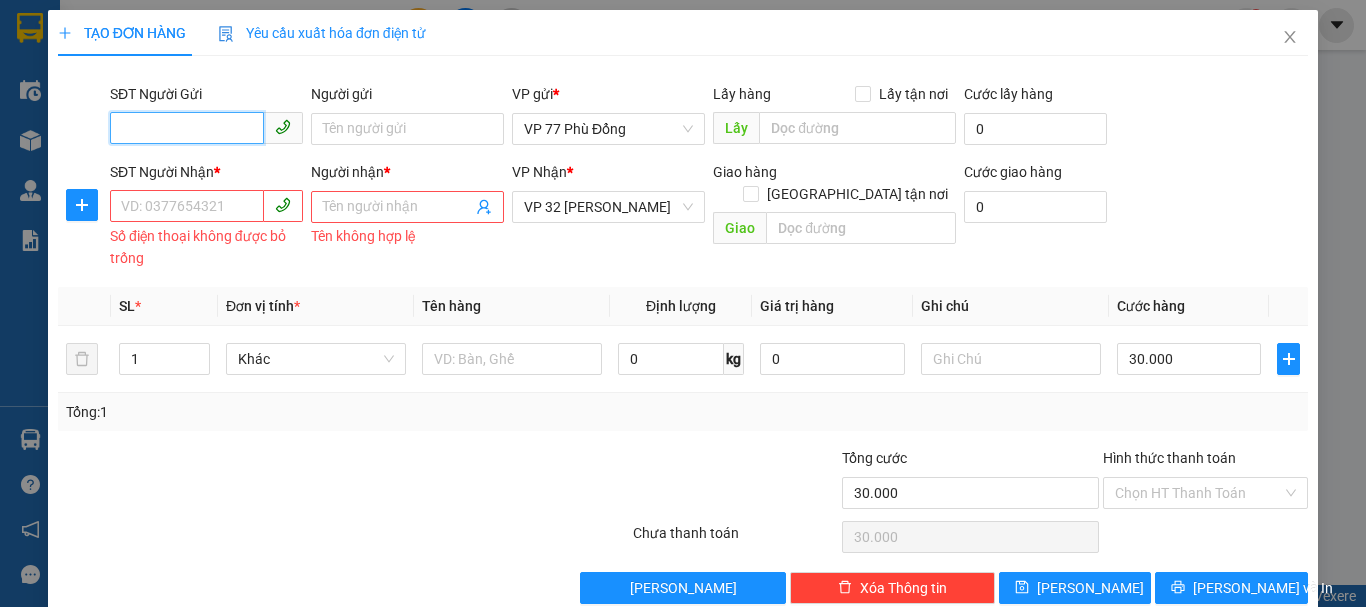 click on "SĐT Người Gửi" at bounding box center (187, 128) 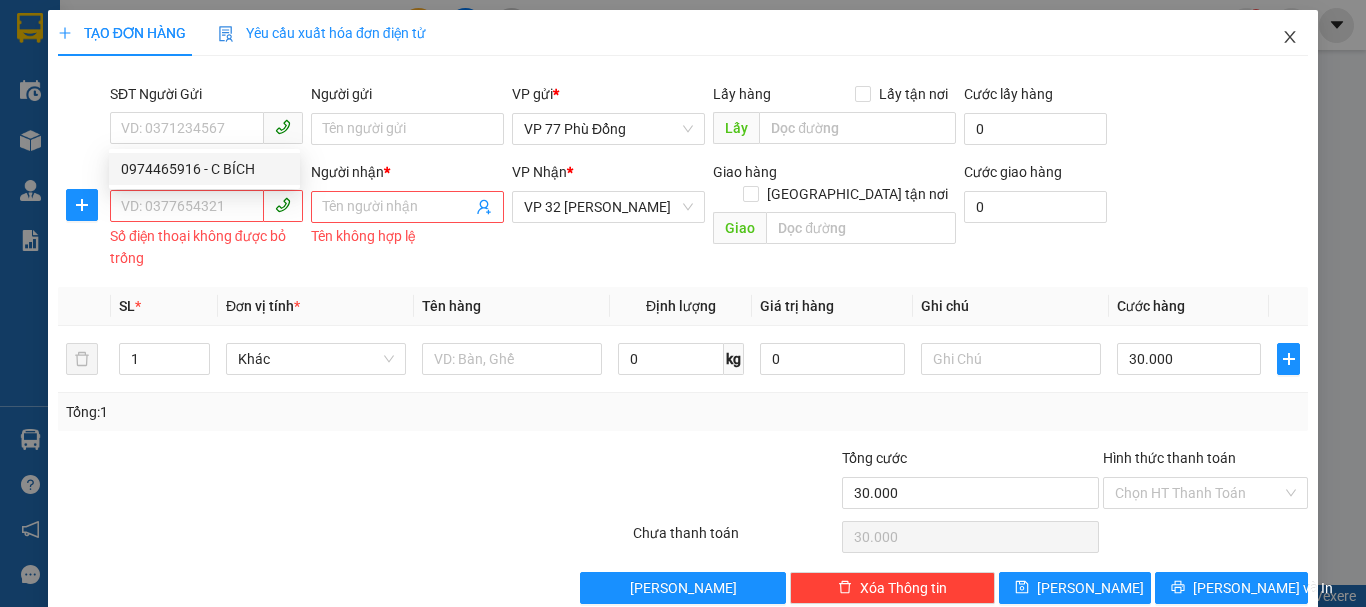click at bounding box center [1290, 38] 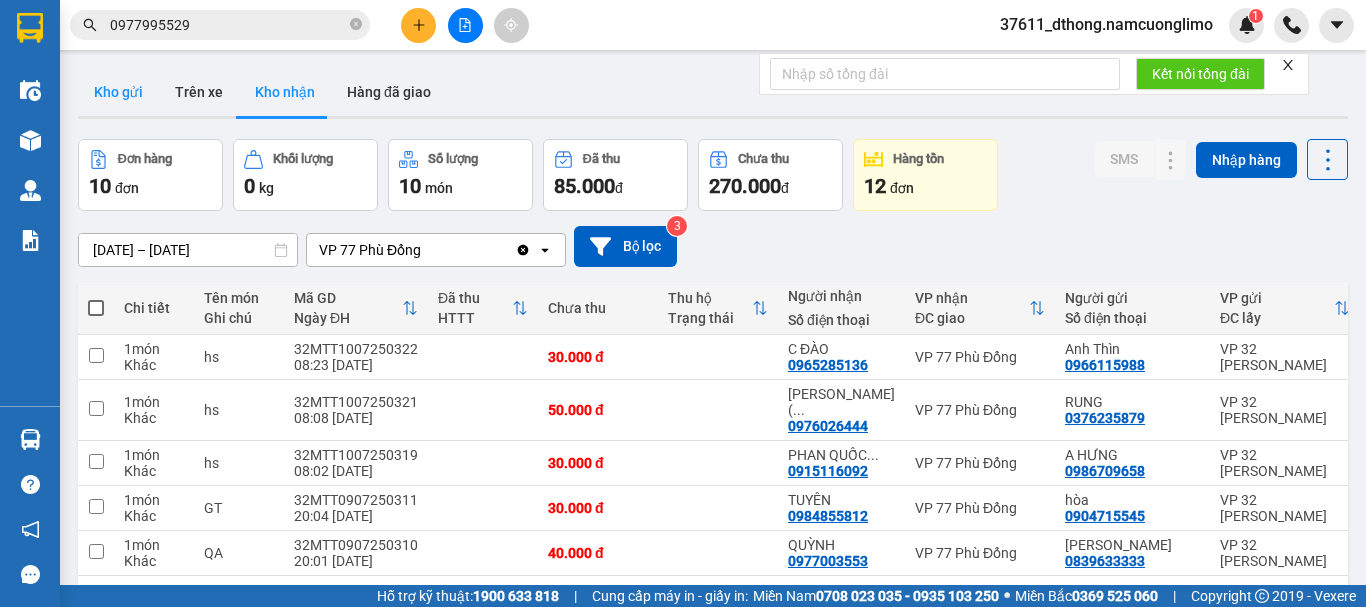 click on "Kho gửi" at bounding box center [118, 92] 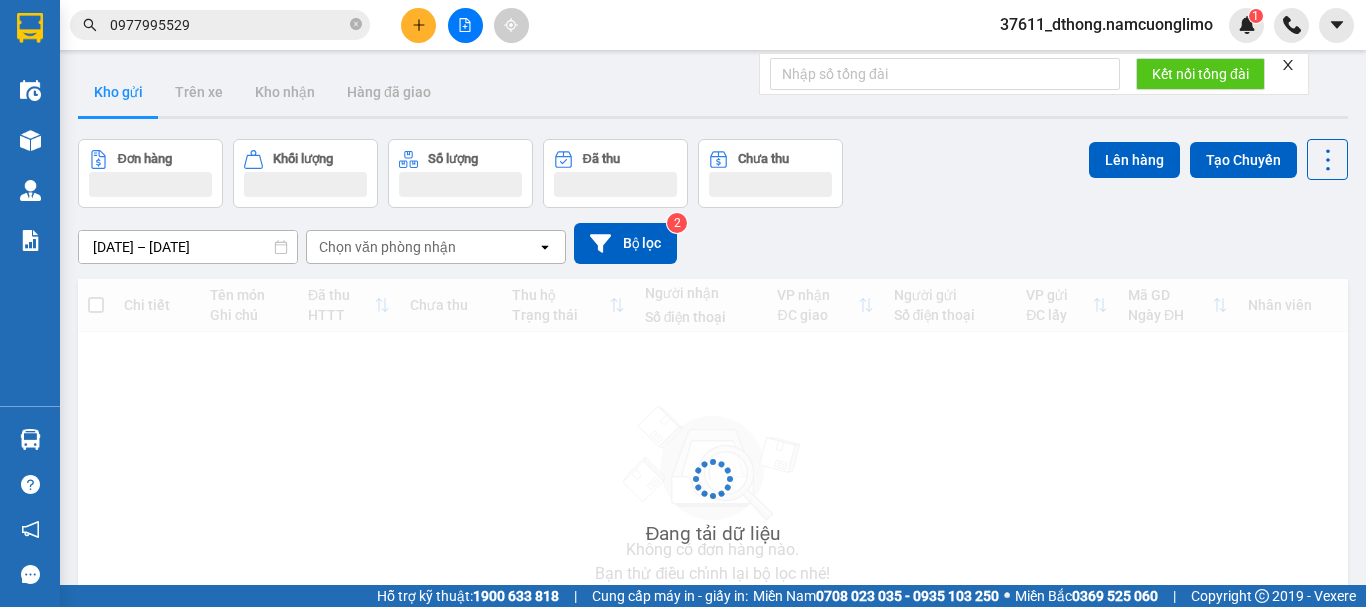 click on "Kho gửi" at bounding box center [118, 92] 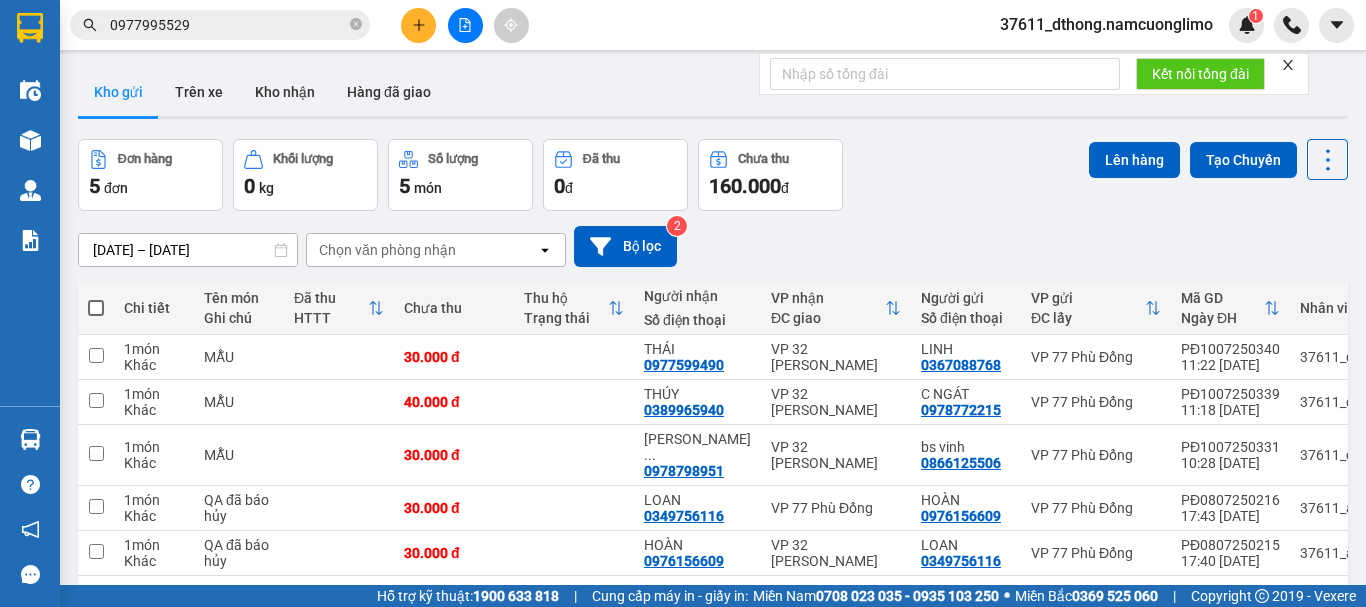 click 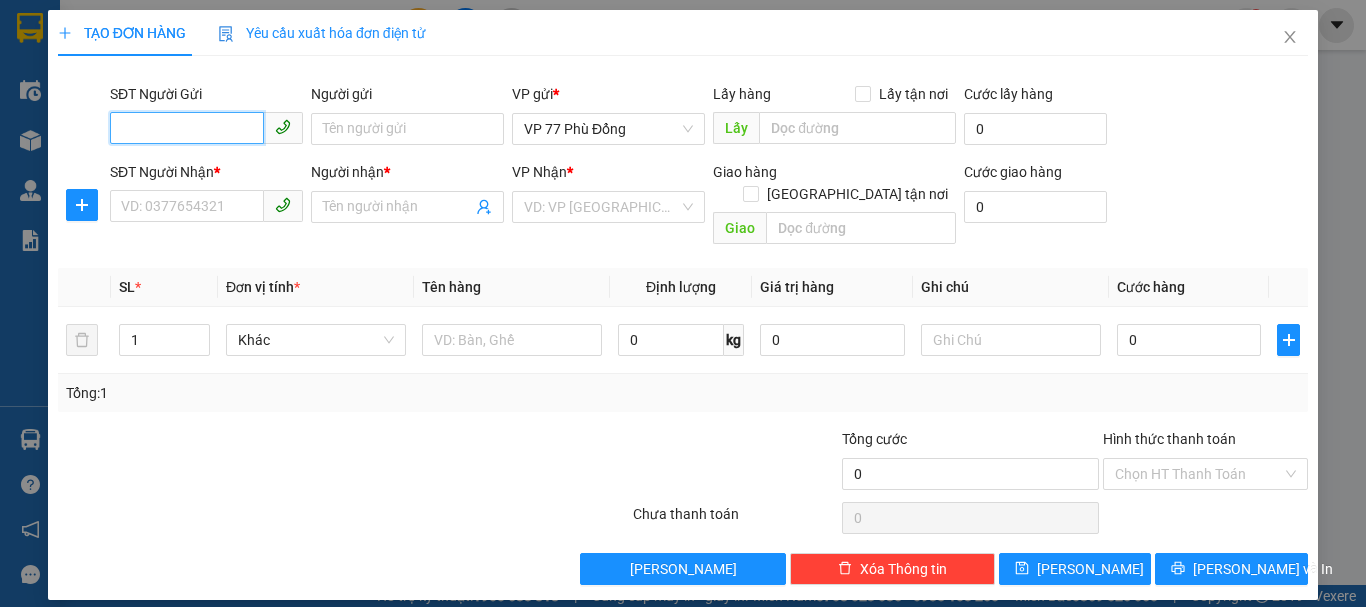 click on "SĐT Người Gửi" at bounding box center [187, 128] 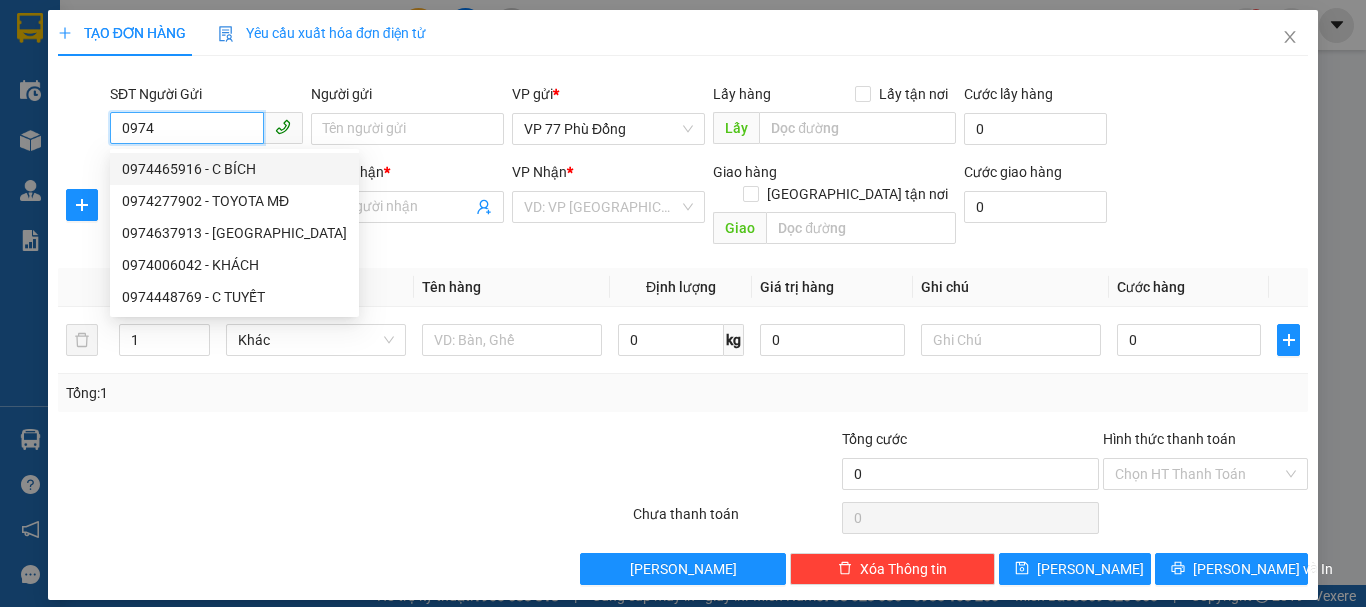 click on "0974465916 - C BÍCH" at bounding box center [234, 169] 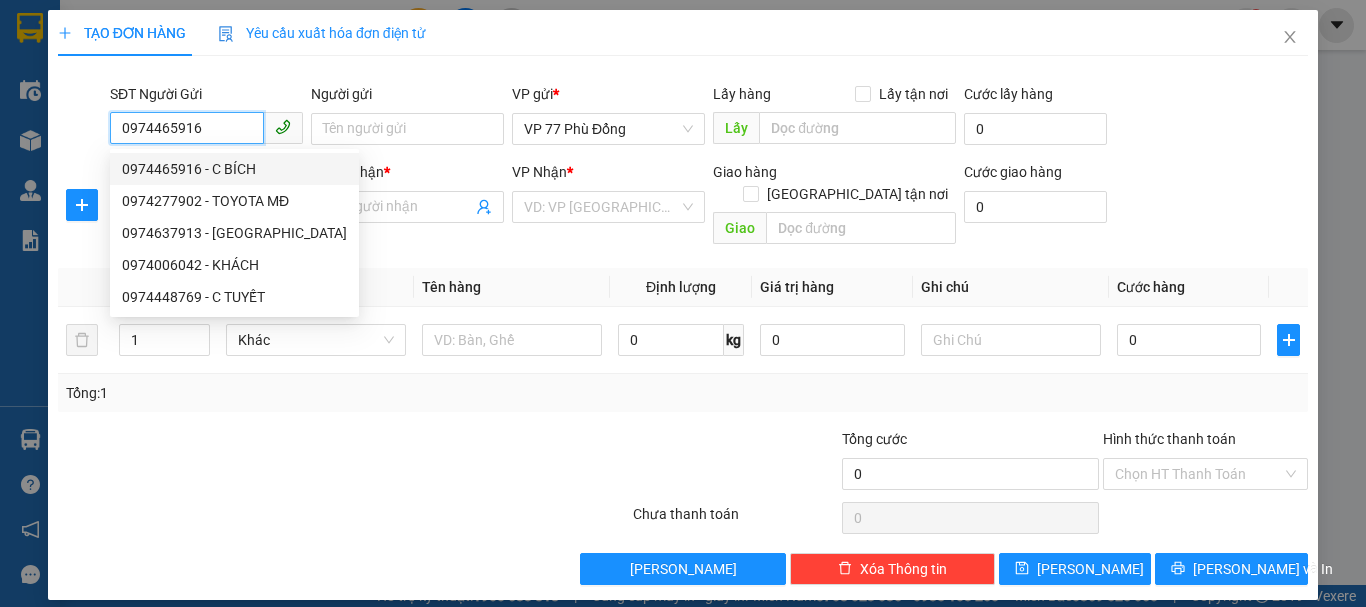 type on "C BÍCH" 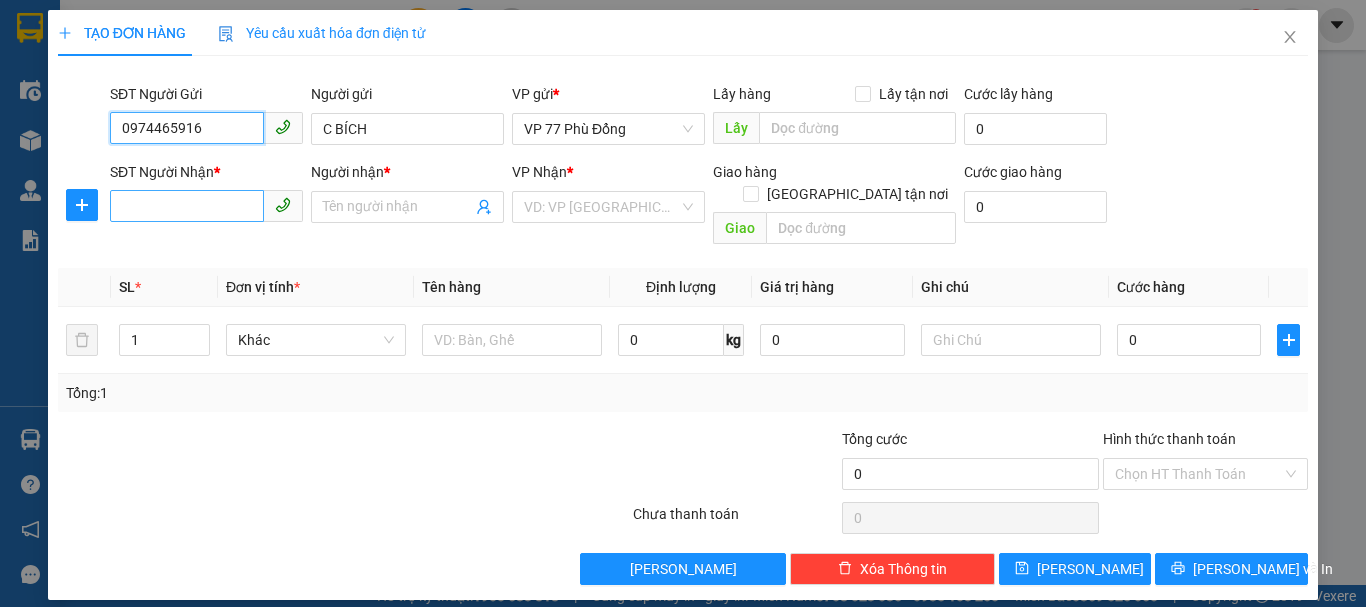 type on "0974465916" 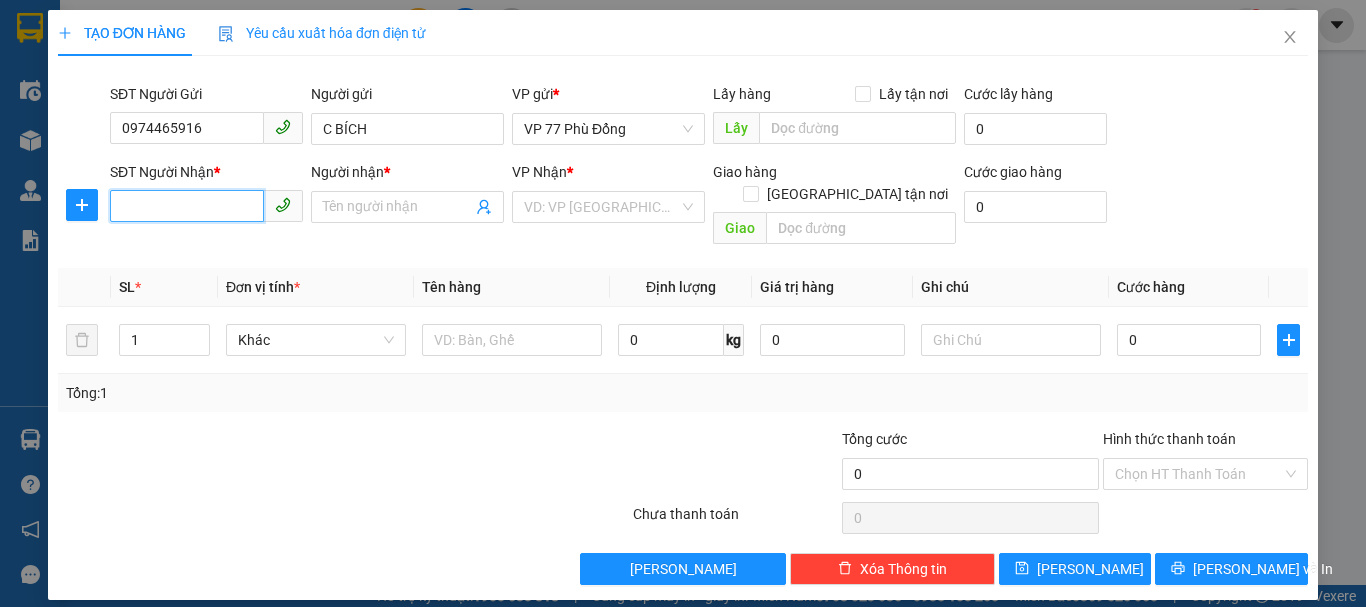 click on "SĐT Người Nhận  *" at bounding box center (187, 206) 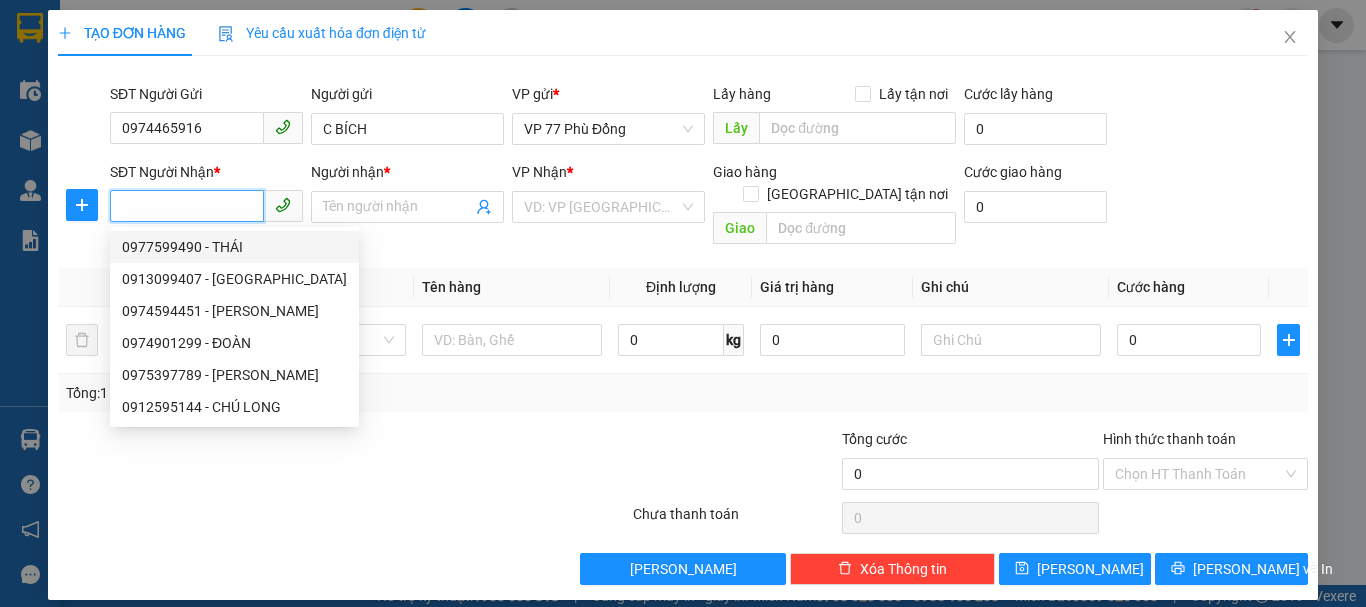 click on "0977599490 - THÁI" at bounding box center [234, 247] 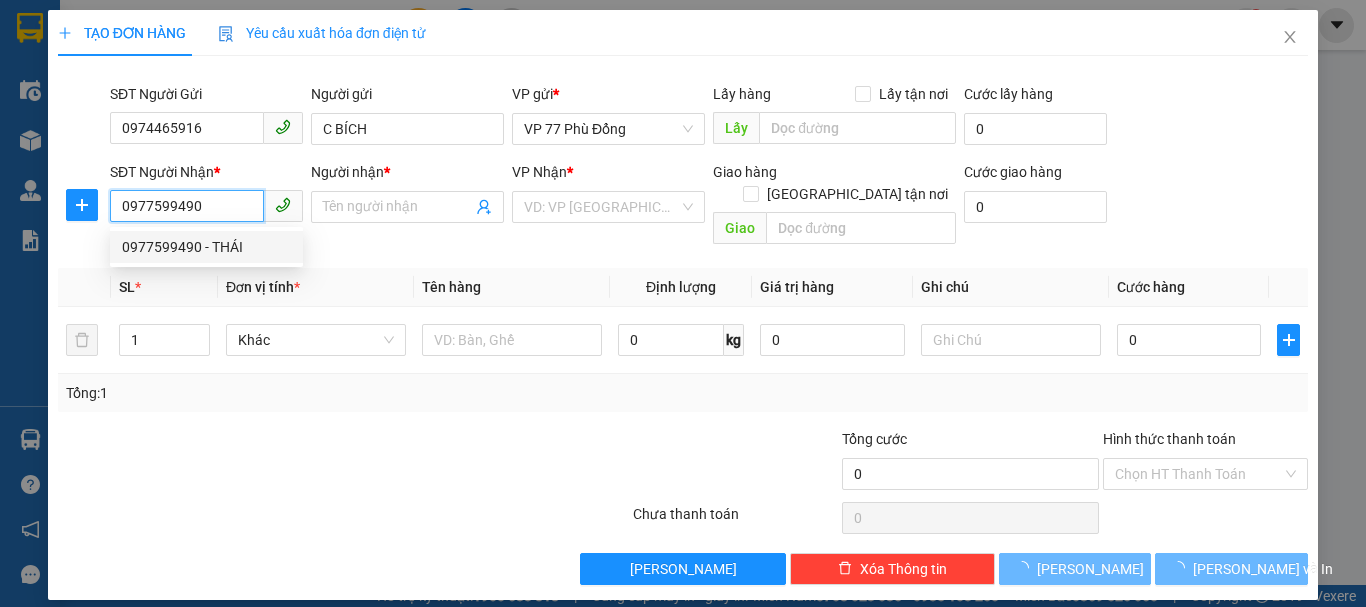 type on "THÁI" 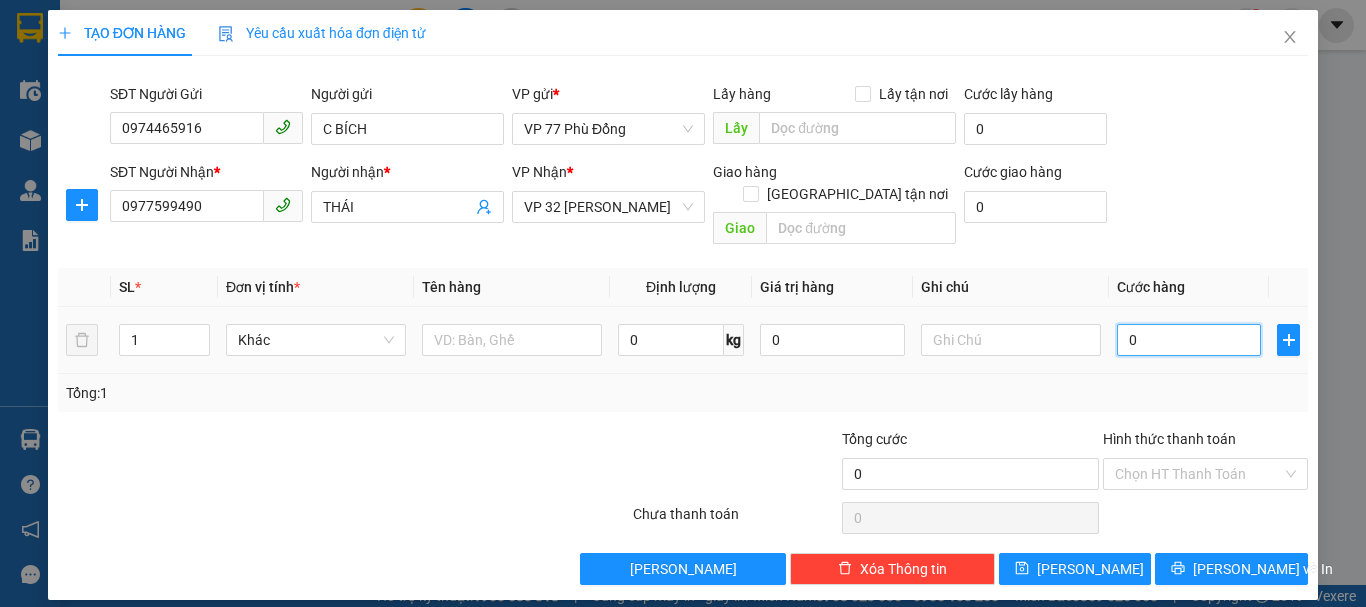 click on "0" at bounding box center [1189, 340] 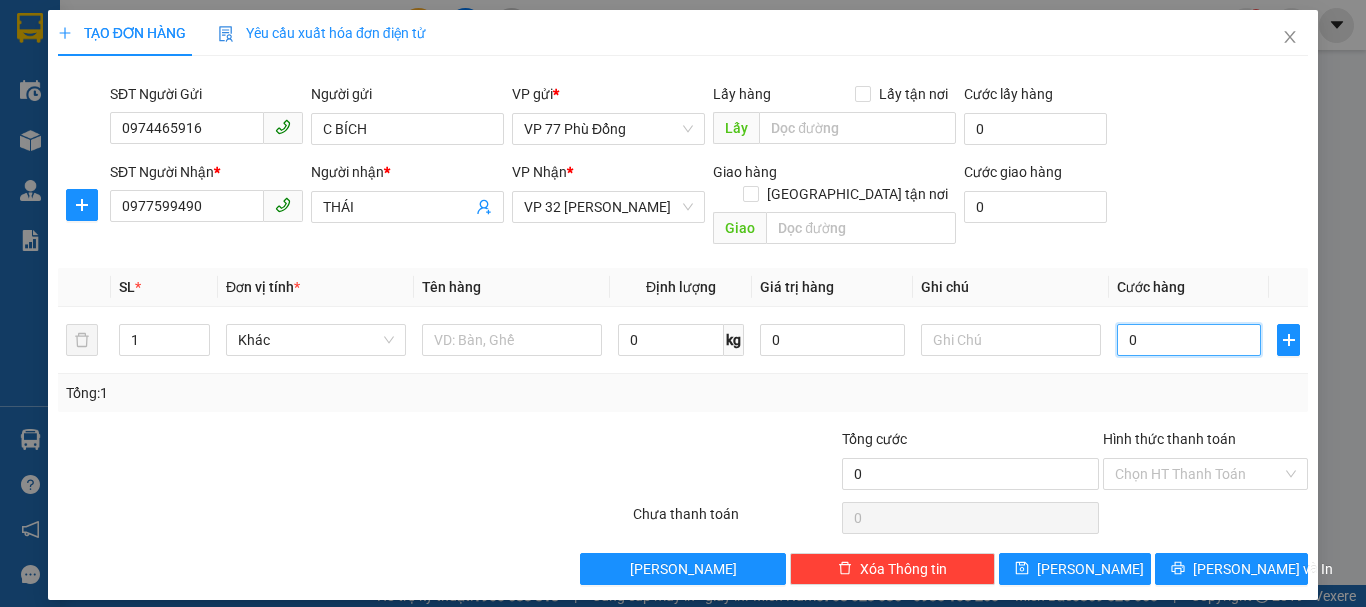 type on "3" 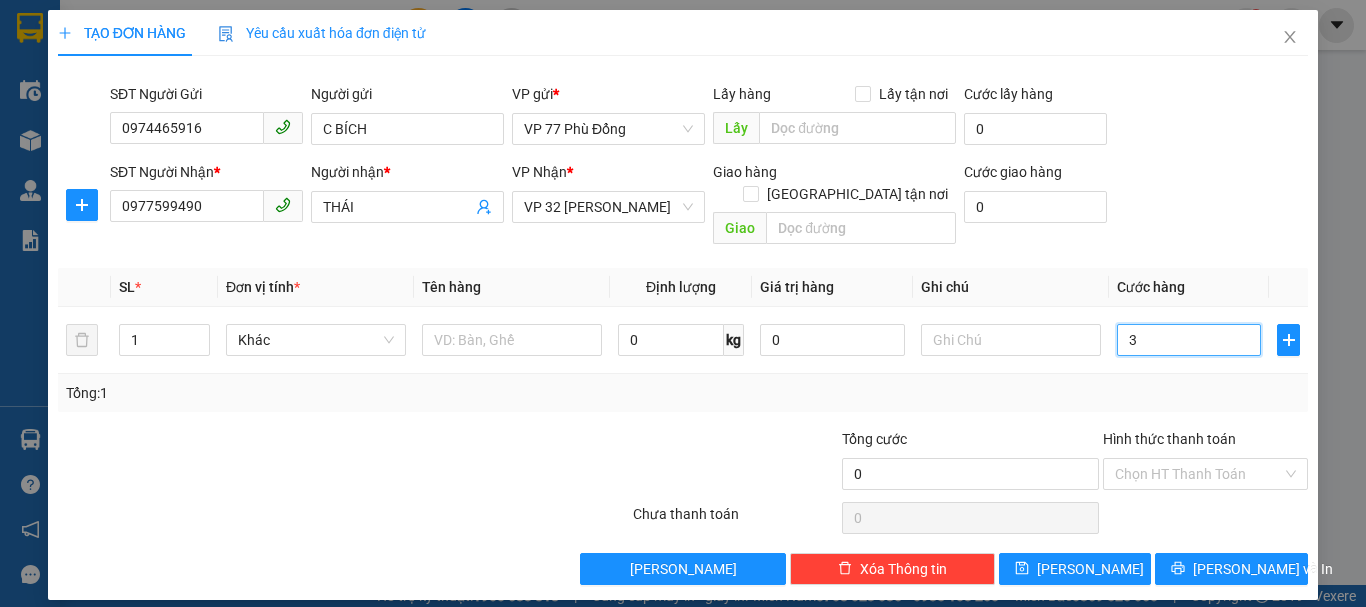 type on "3" 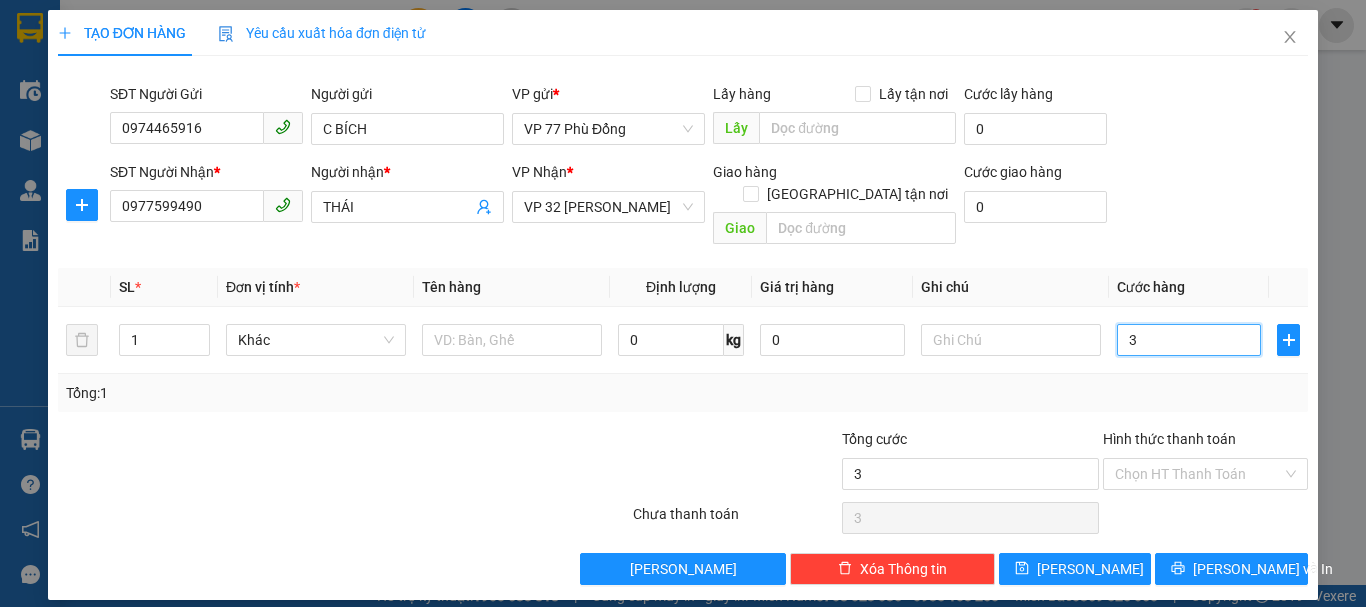 type on "30" 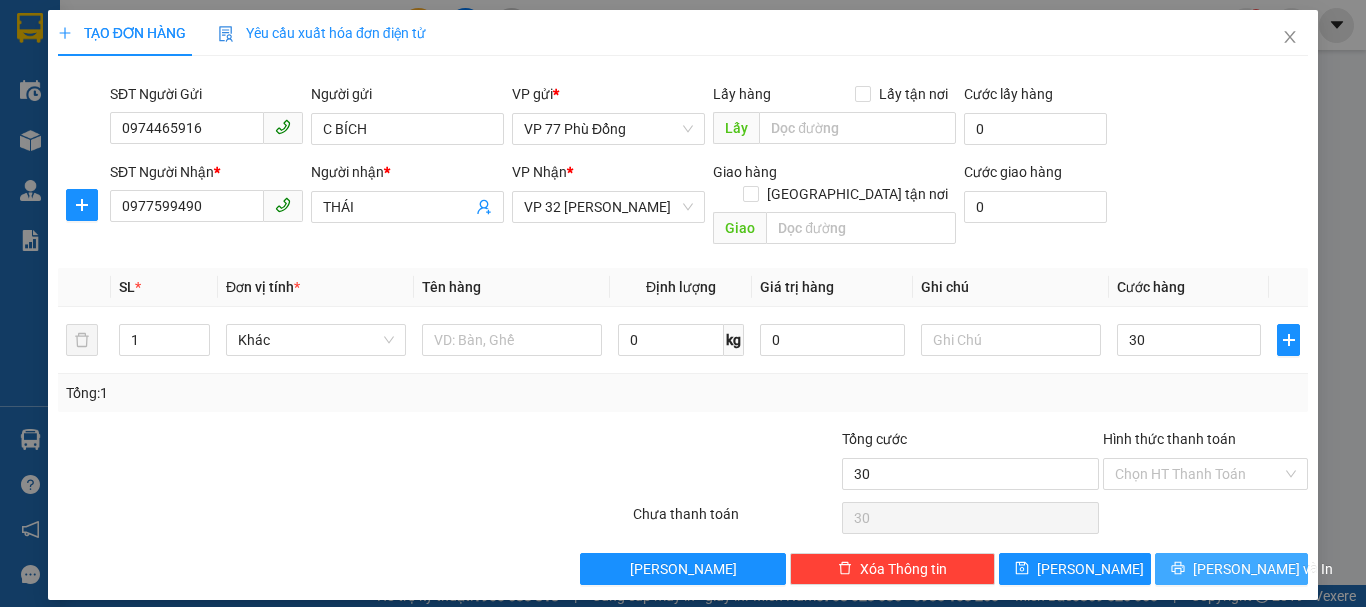 type on "30.000" 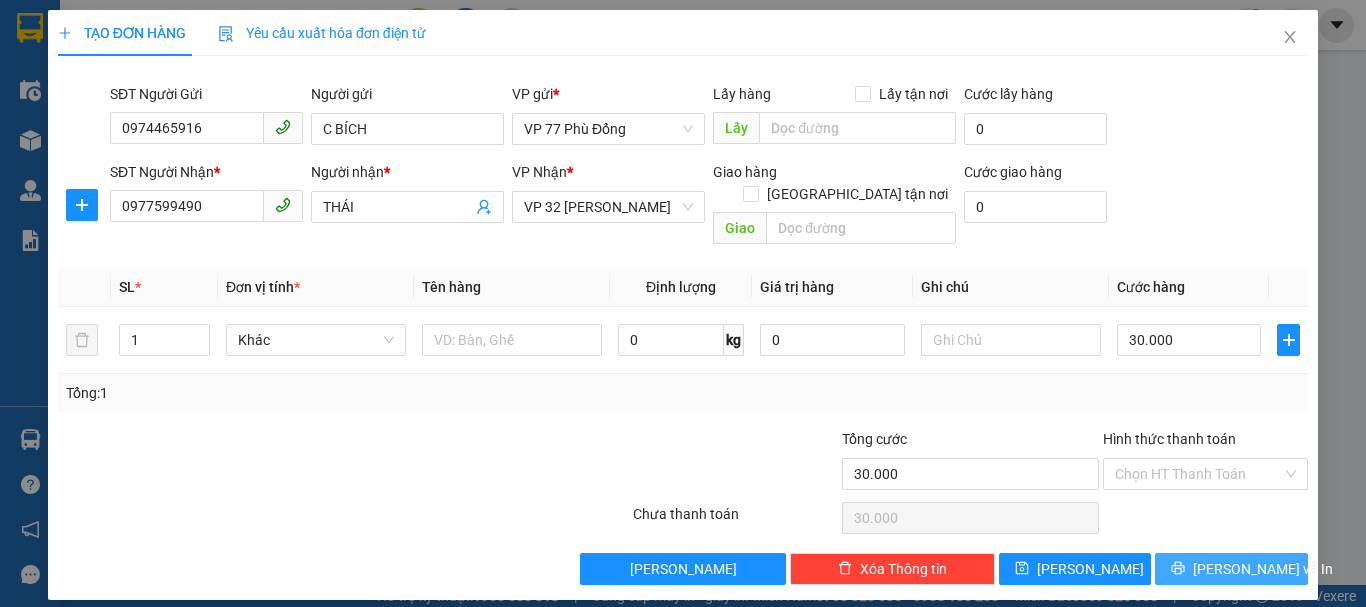 click on "[PERSON_NAME] và In" at bounding box center (1231, 569) 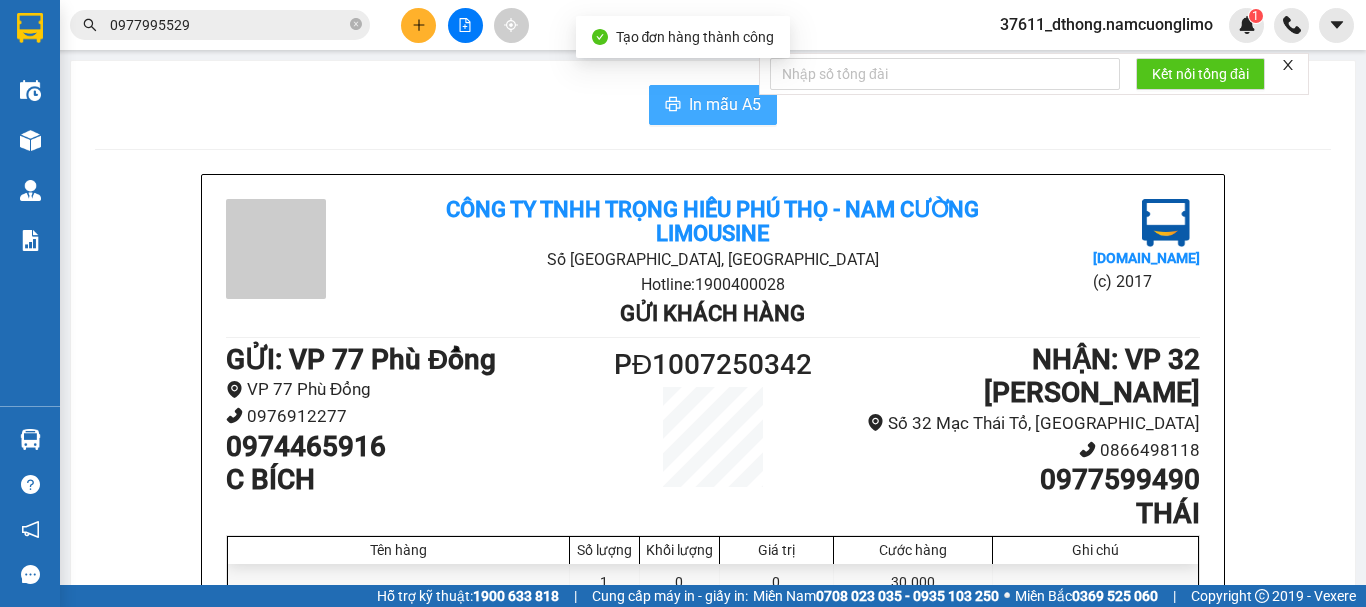 click on "In mẫu A5" at bounding box center (725, 104) 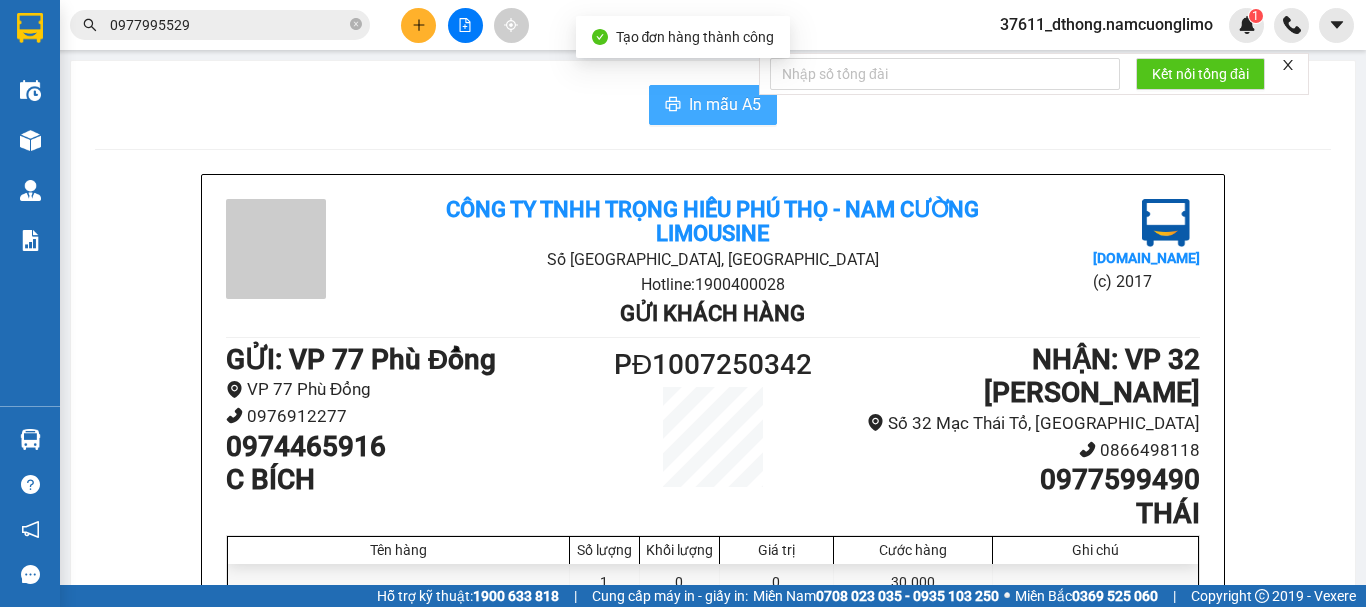 scroll, scrollTop: 0, scrollLeft: 0, axis: both 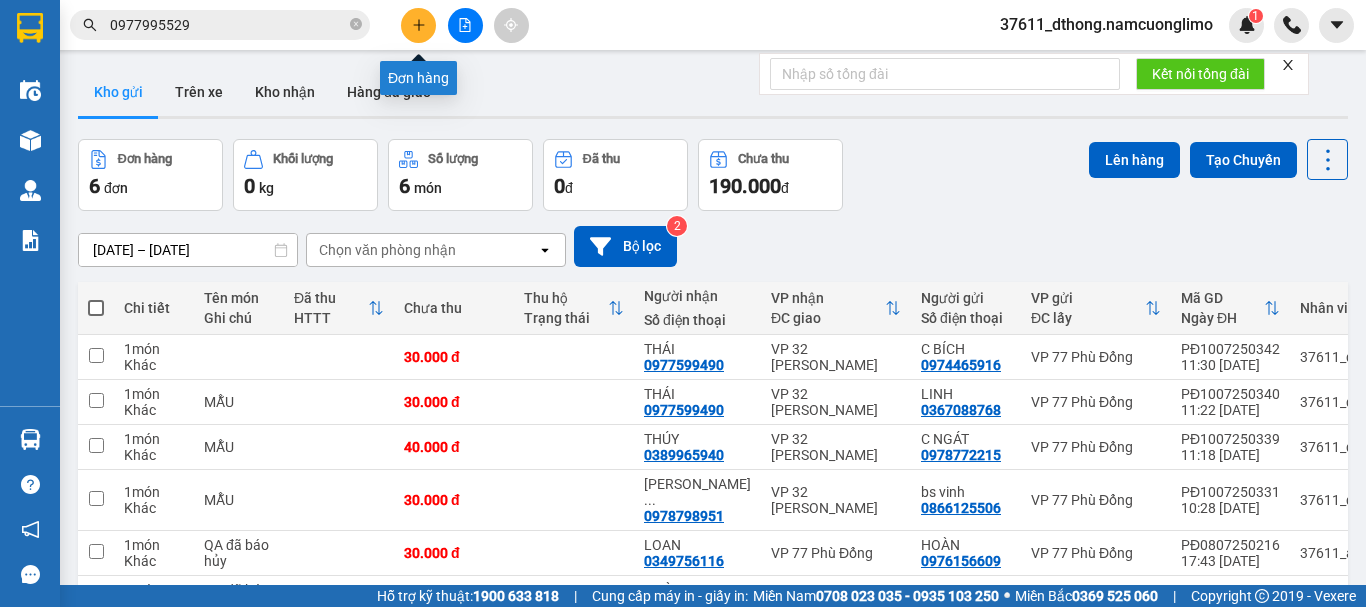 click at bounding box center (418, 25) 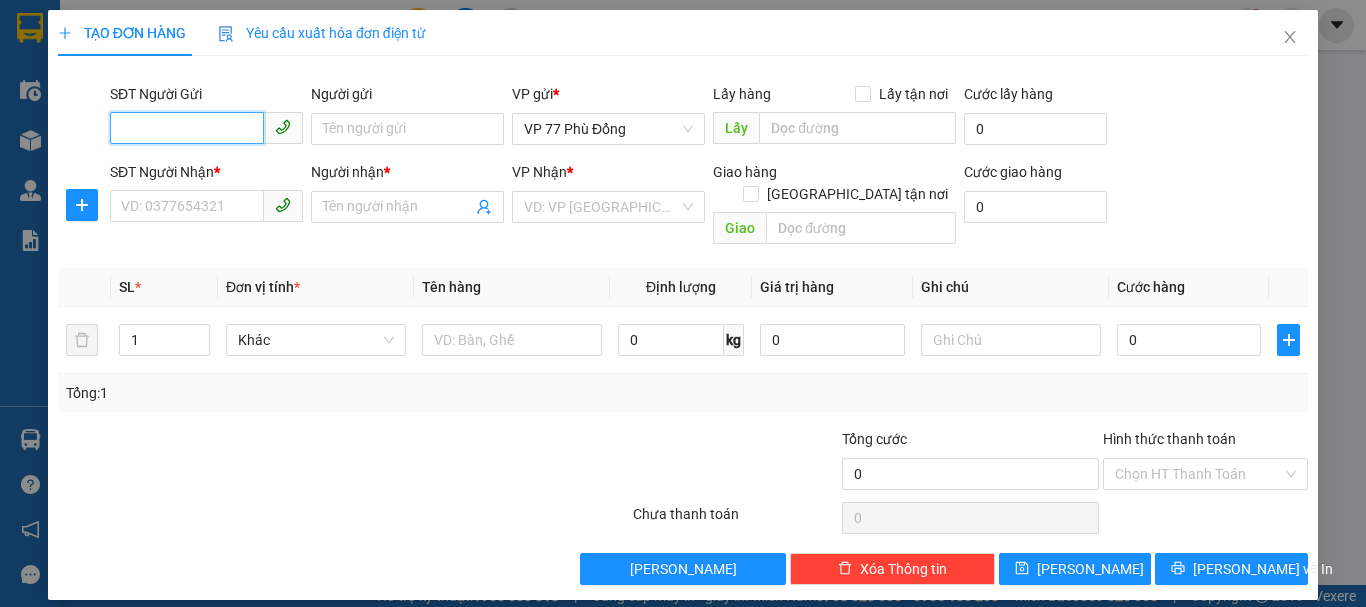 click on "SĐT Người Gửi" at bounding box center [187, 128] 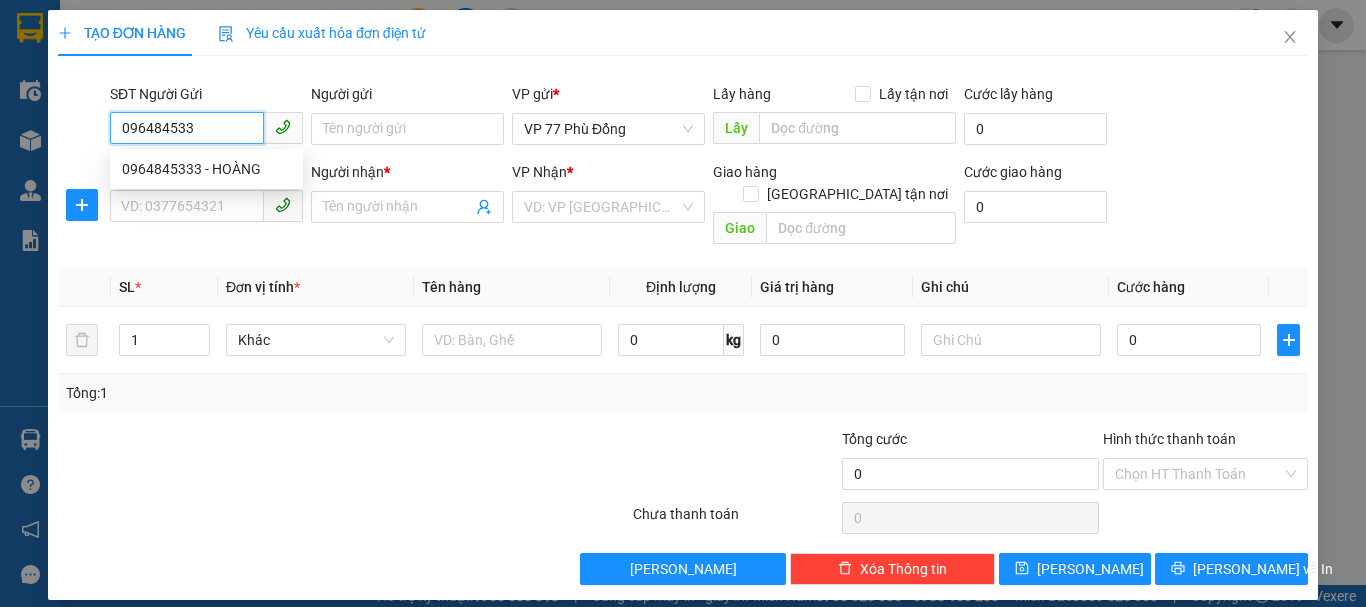 type on "0964845333" 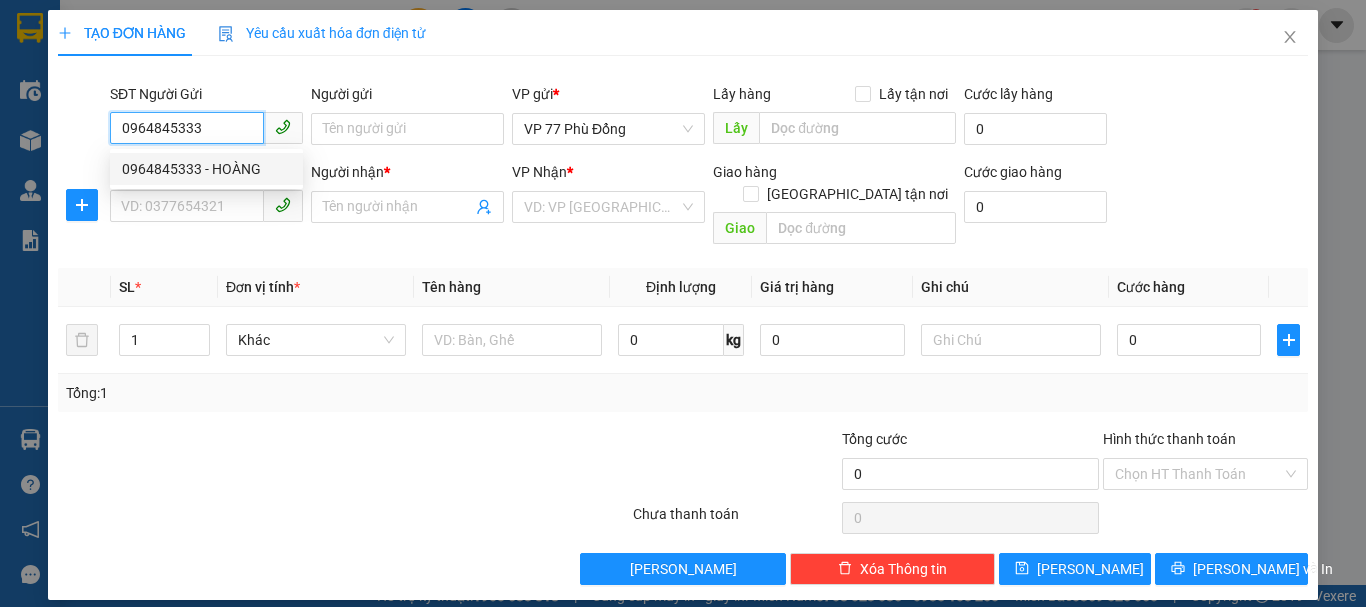 click on "0964845333 - HOÀNG" at bounding box center (206, 169) 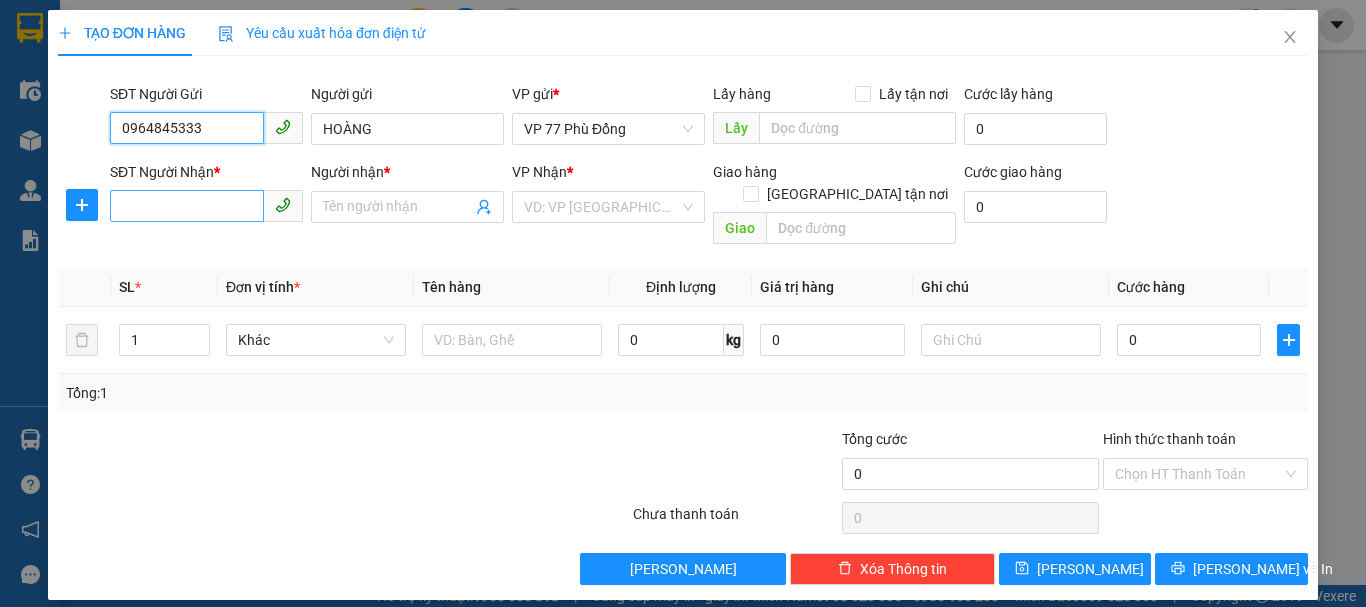 type on "0964845333" 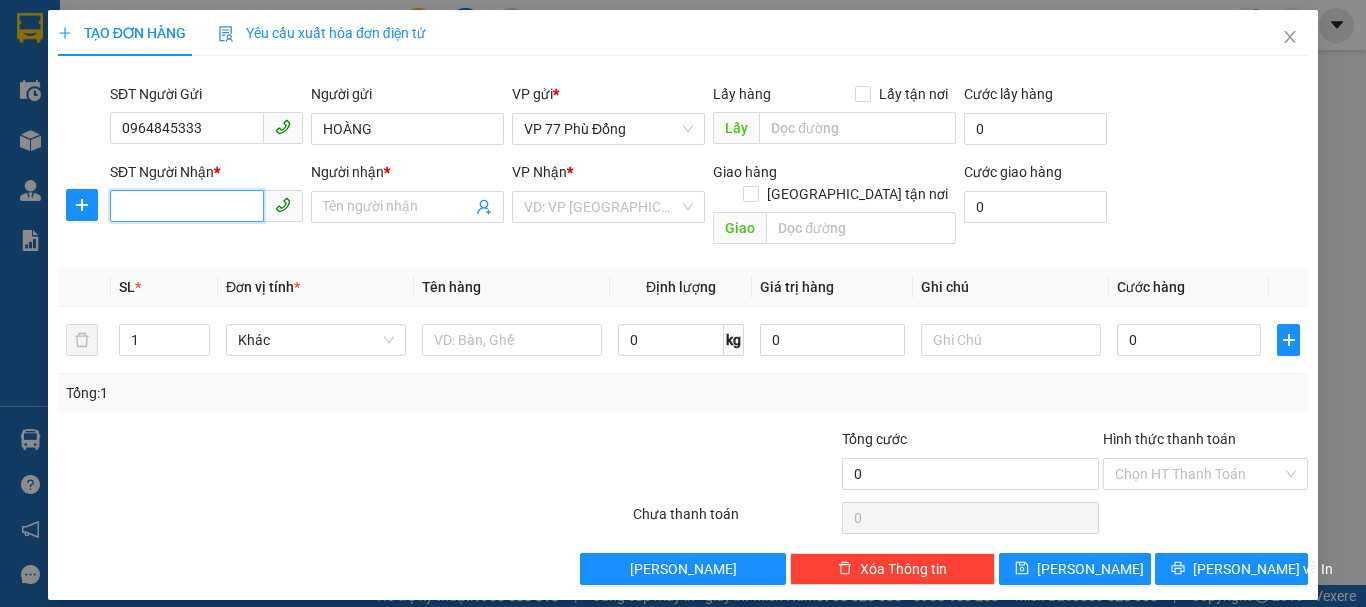 click on "SĐT Người Nhận  *" at bounding box center [187, 206] 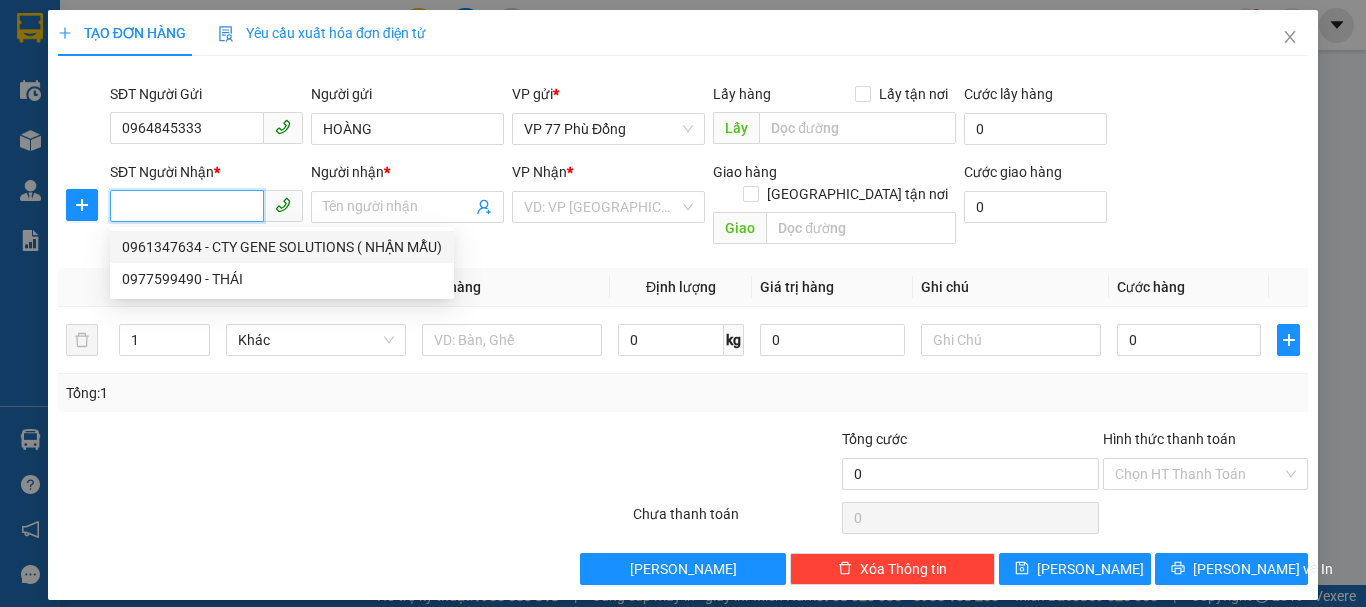 click on "0961347634 - CTY GENE SOLUTIONS ( NHẬN MẪU)" at bounding box center [282, 247] 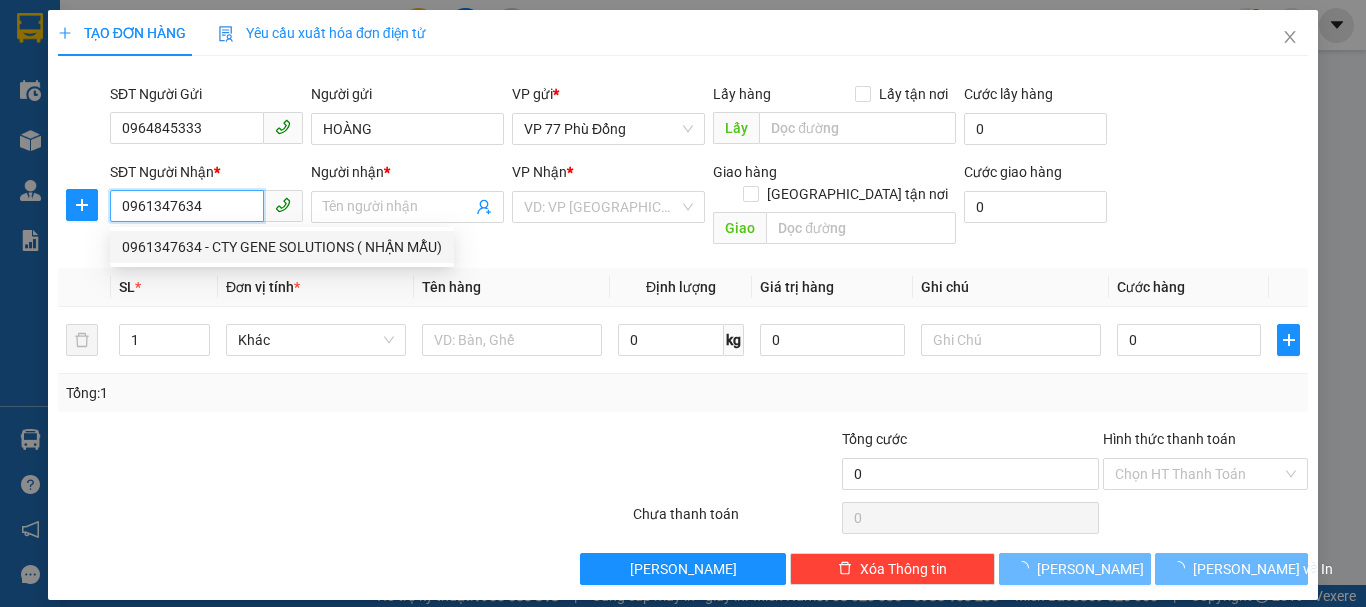 type on "CTY GENE SOLUTIONS ( NHẬN MẪU)" 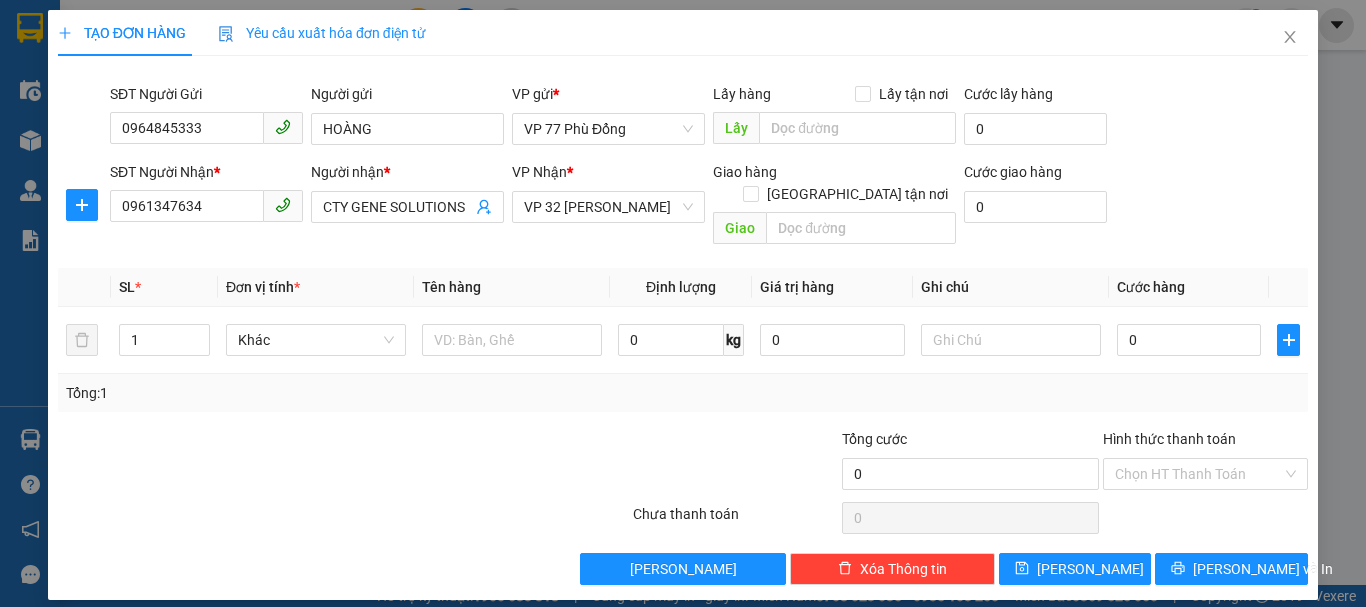 click on "SĐT Người Nhận  *" at bounding box center (206, 172) 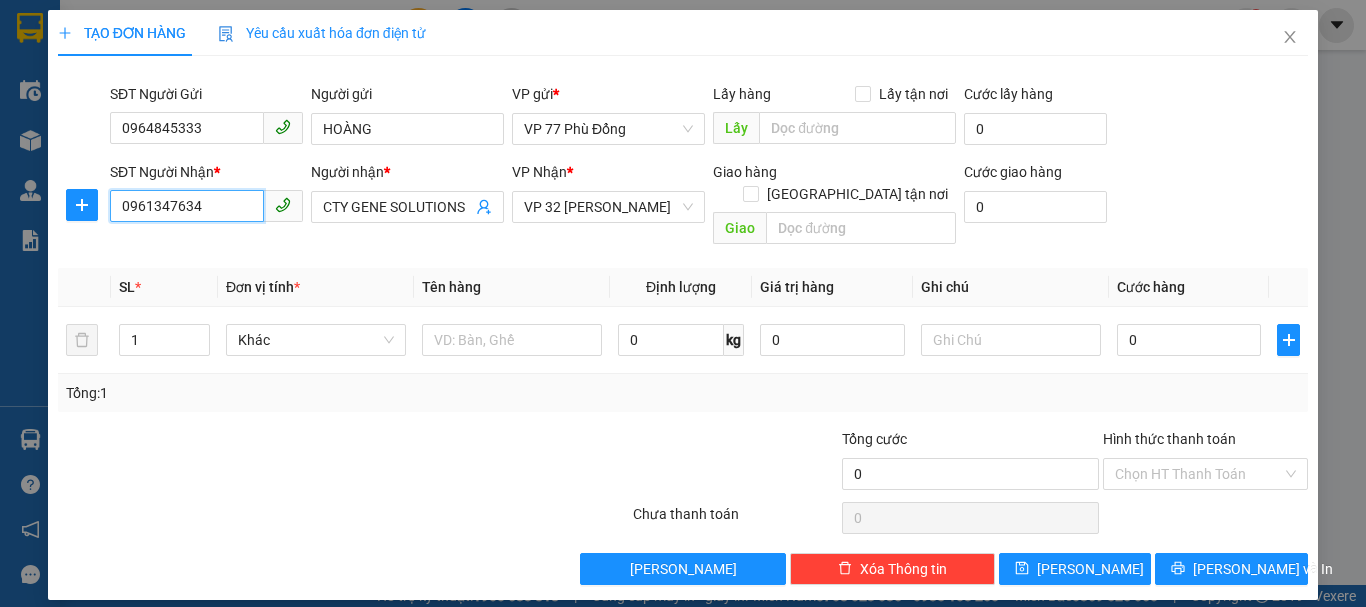 click on "0961347634" at bounding box center (187, 206) 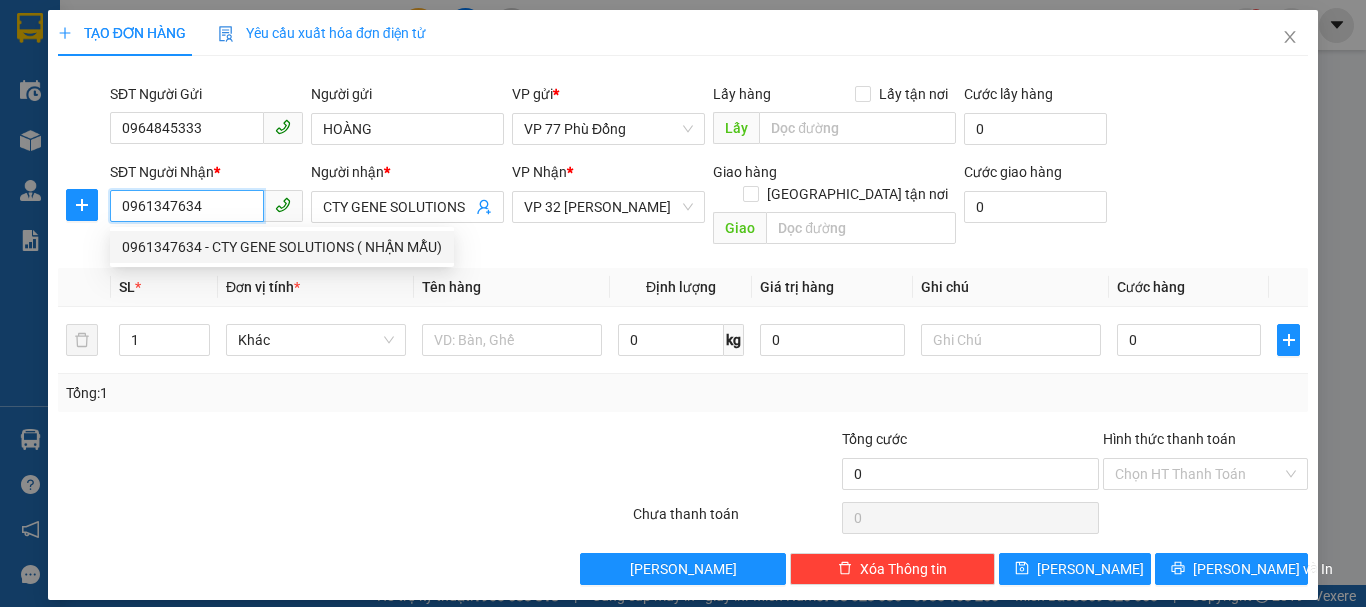 drag, startPoint x: 238, startPoint y: 203, endPoint x: 130, endPoint y: 208, distance: 108.11568 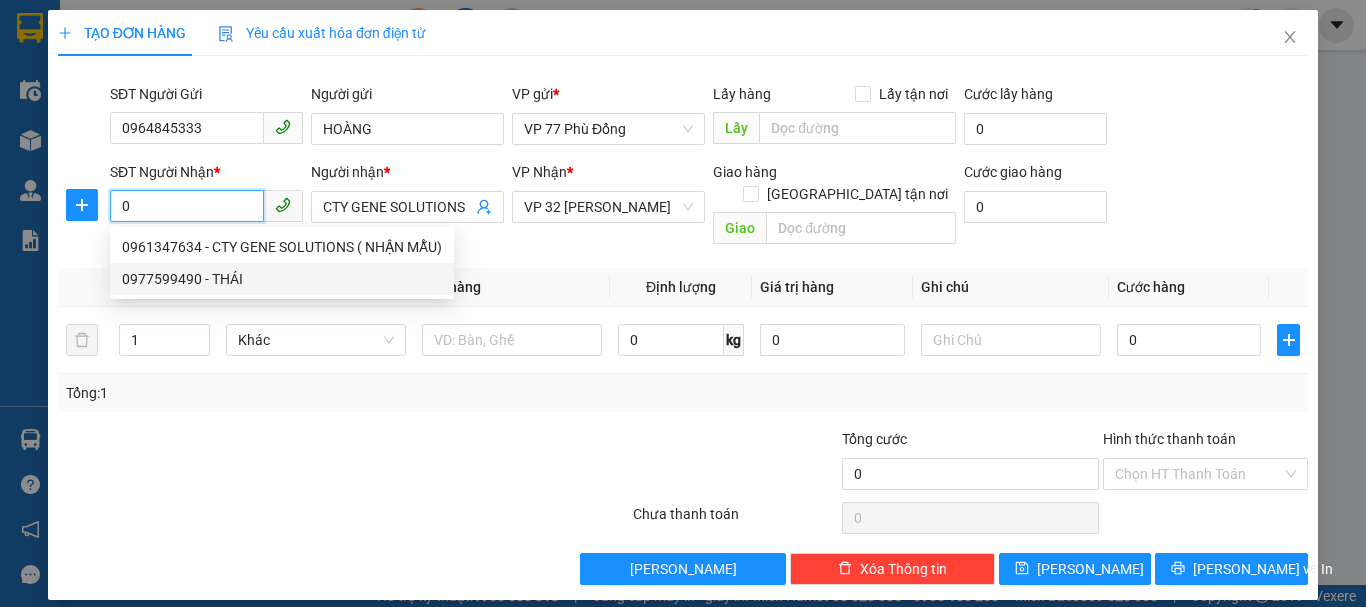 click on "0977599490 - THÁI" at bounding box center [282, 279] 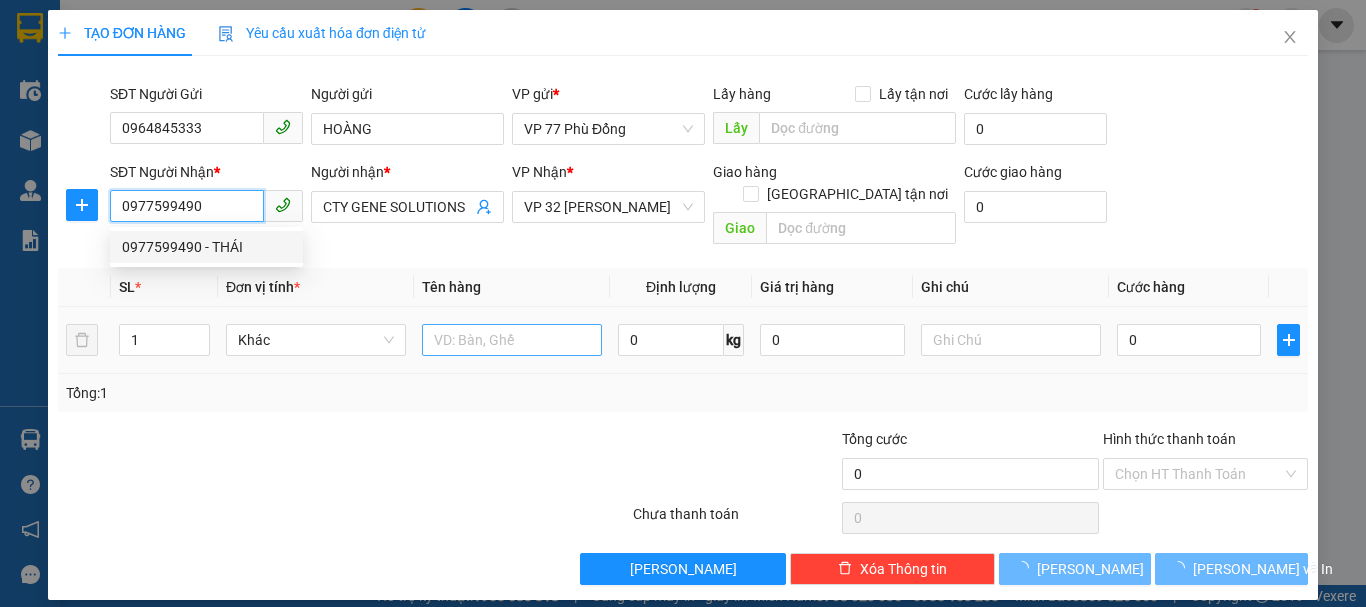 type on "THÁI" 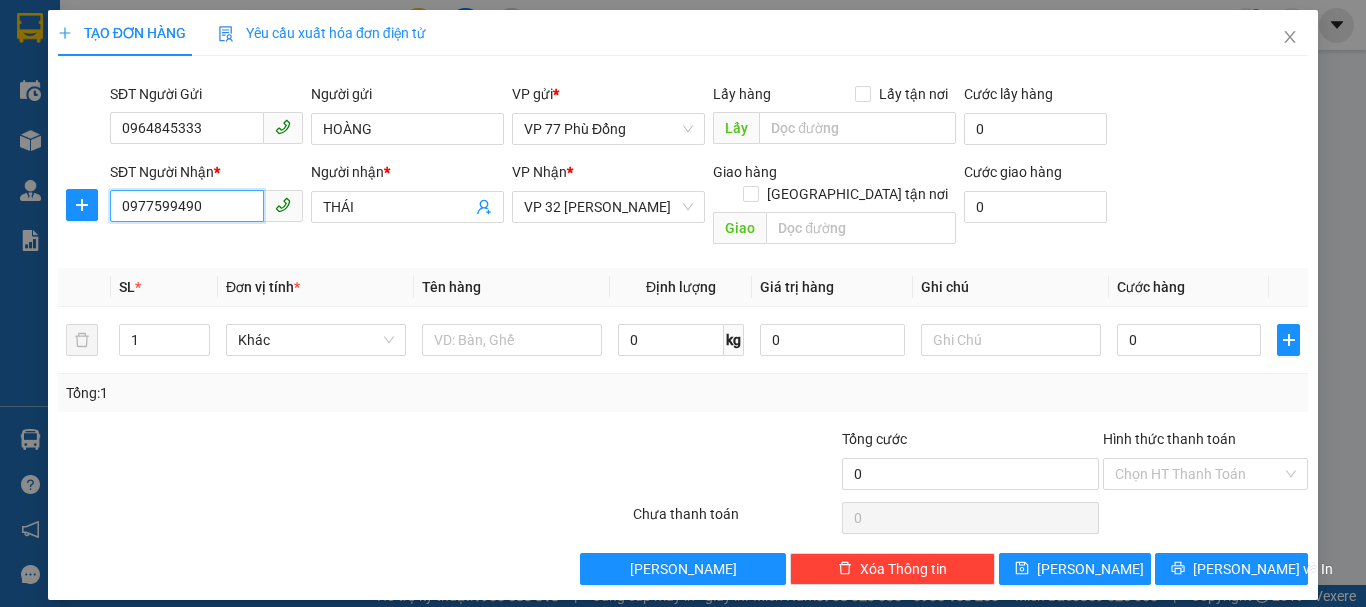 type on "0977599490" 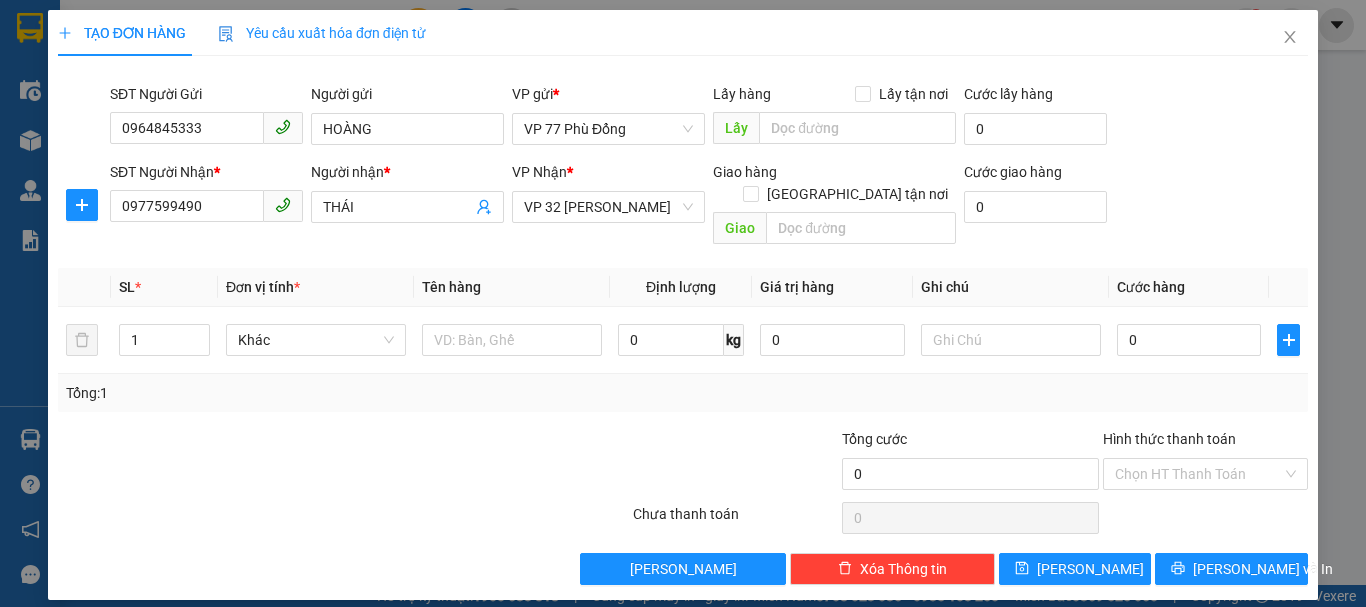 click on "Tên hàng" at bounding box center [512, 287] 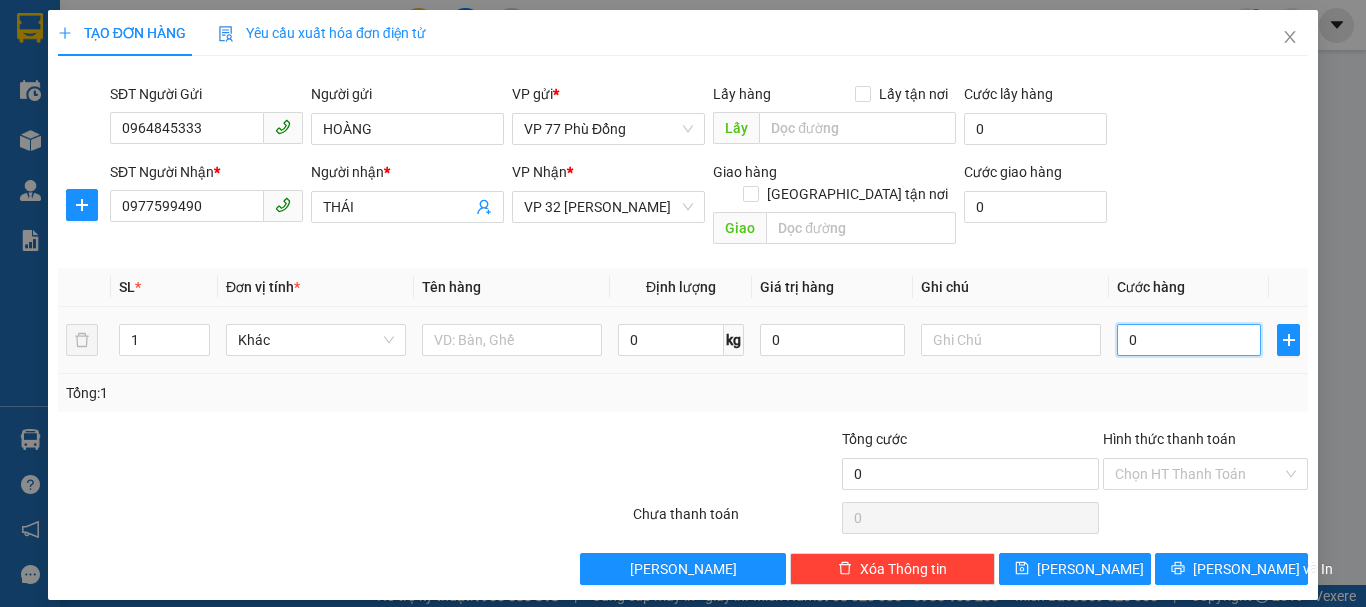 click on "0" at bounding box center [1189, 340] 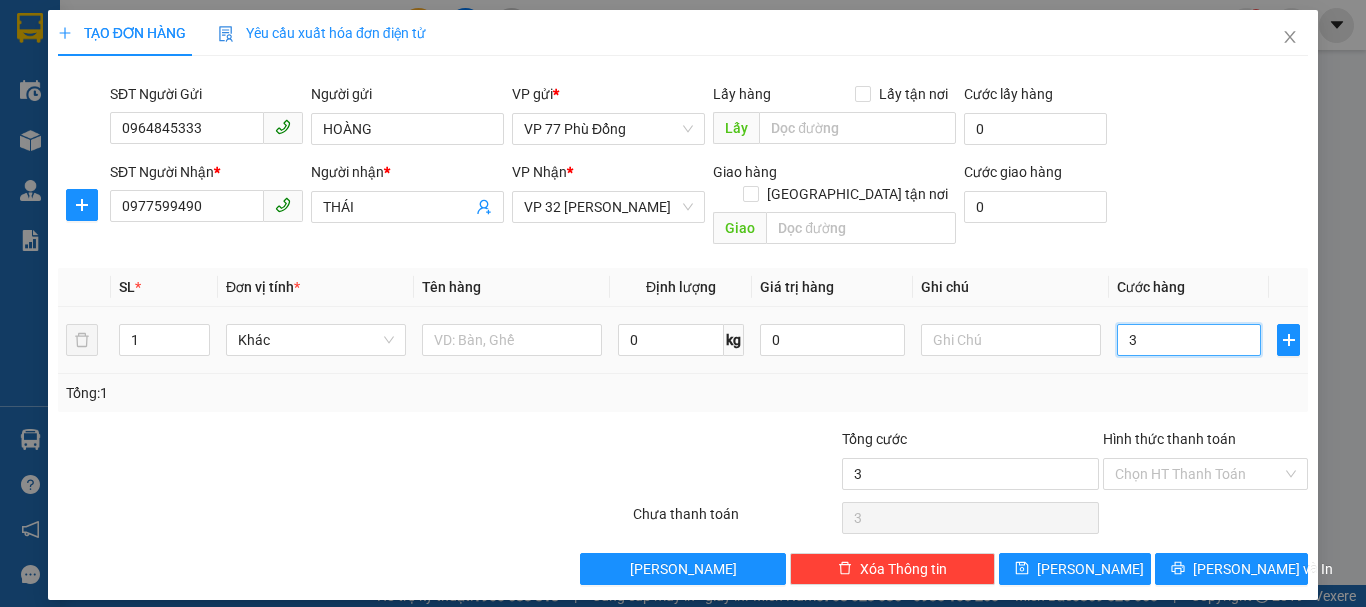 type on "30" 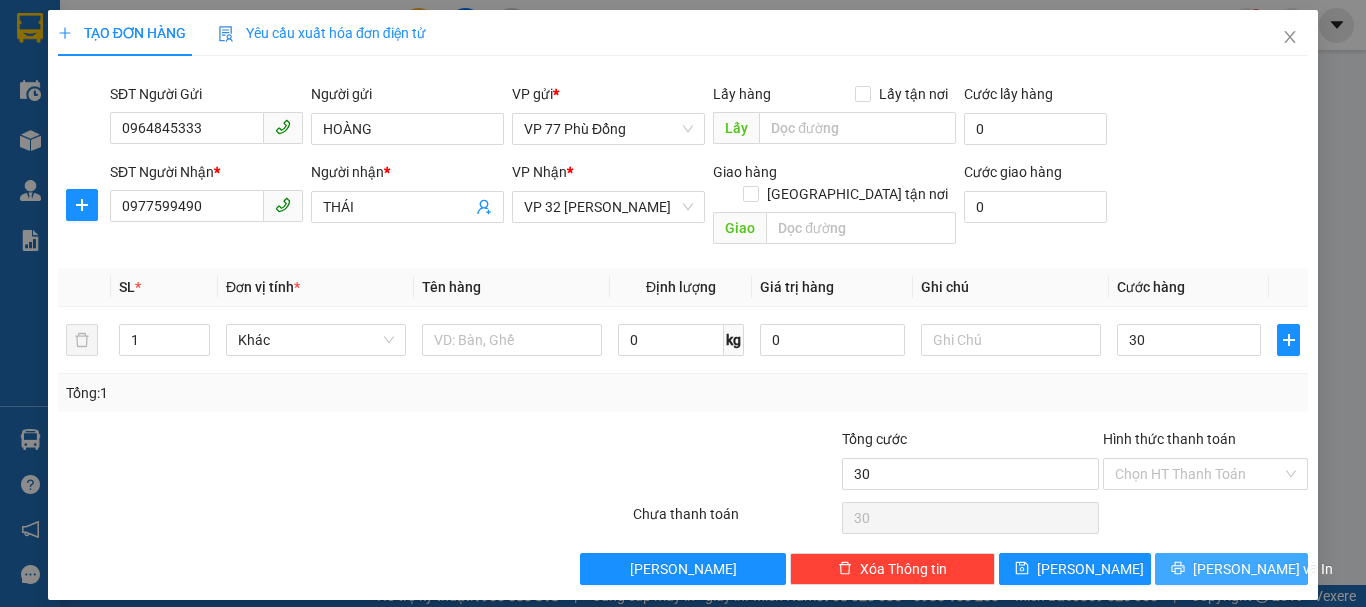 type on "30.000" 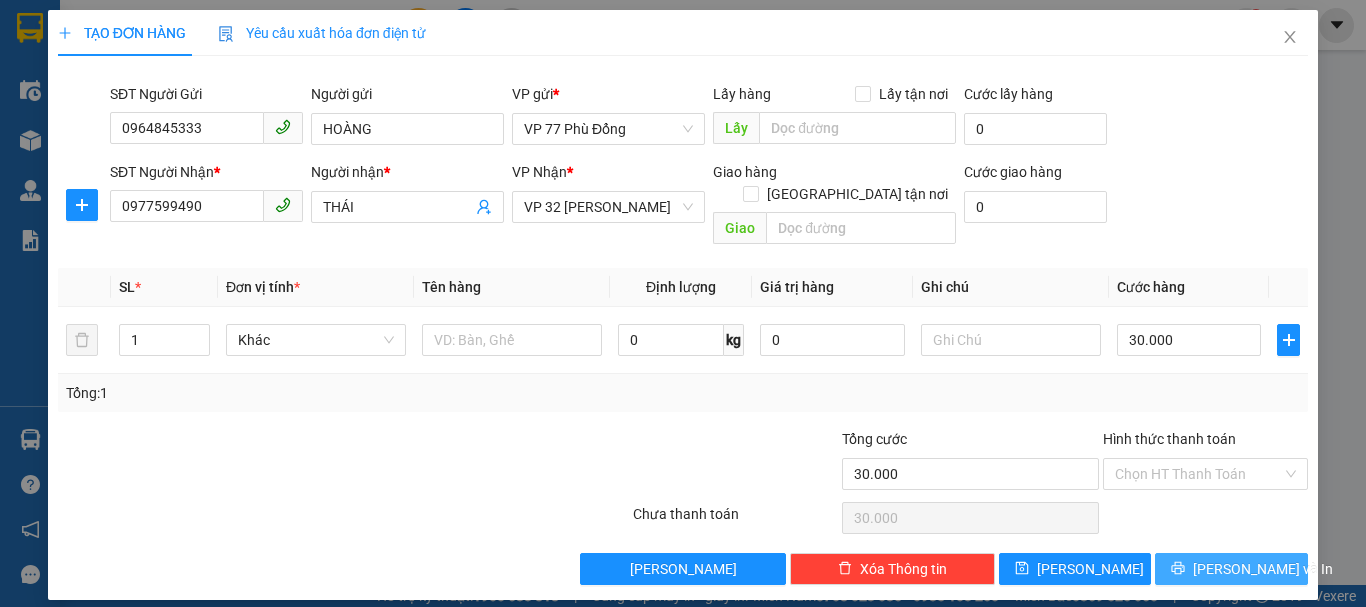 click on "[PERSON_NAME] và In" at bounding box center (1263, 569) 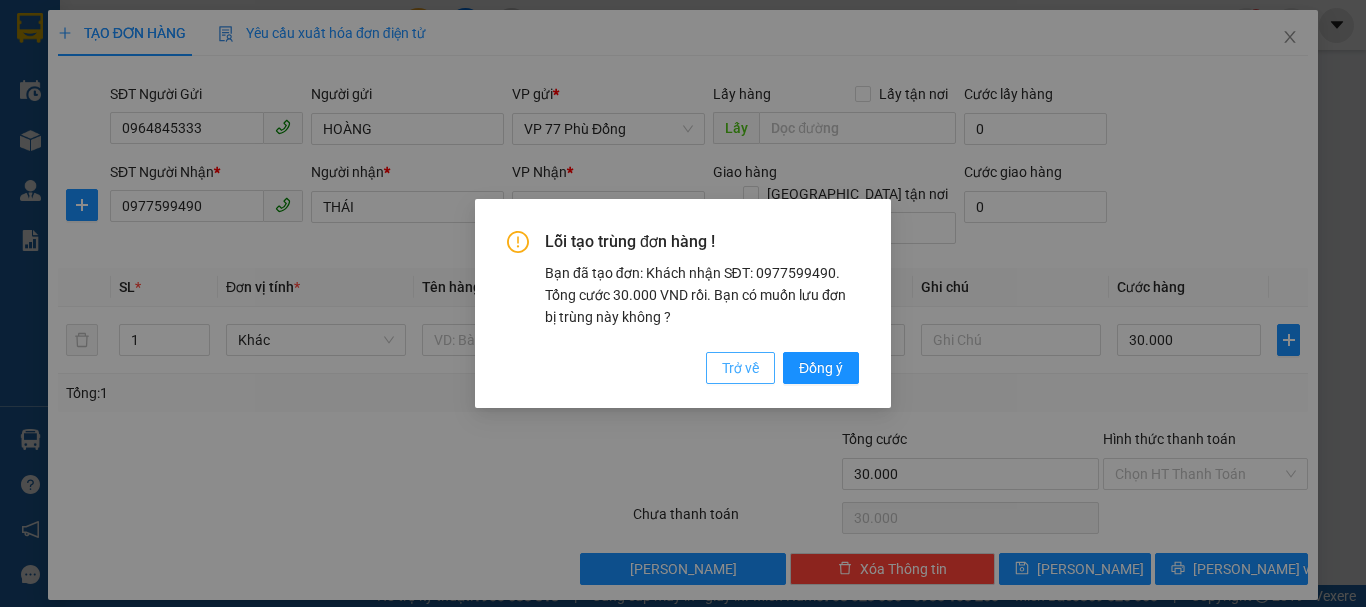 click on "Trở về" at bounding box center [740, 368] 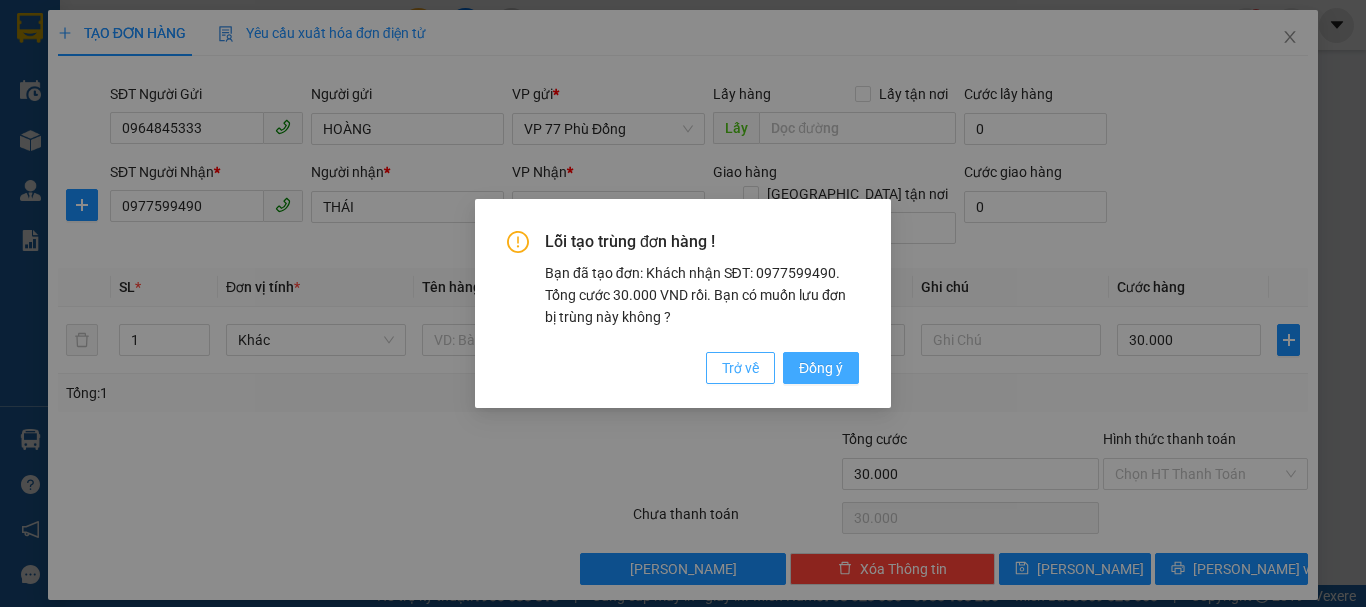 type 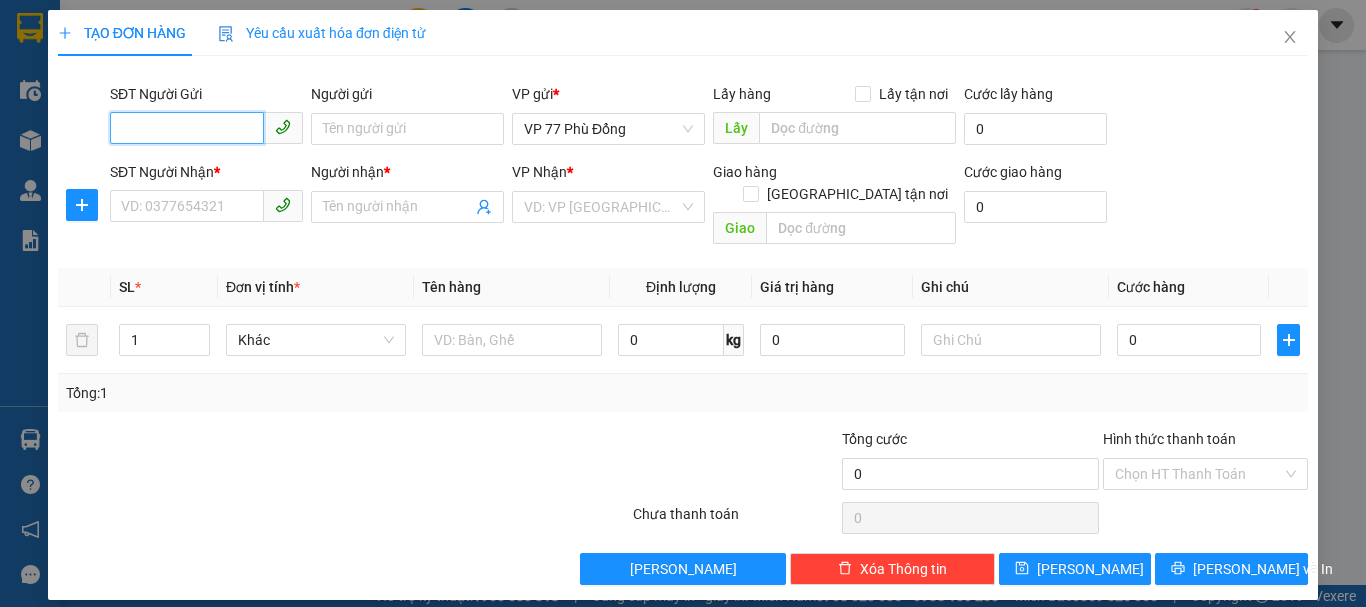 click on "SĐT Người Gửi" at bounding box center [187, 128] 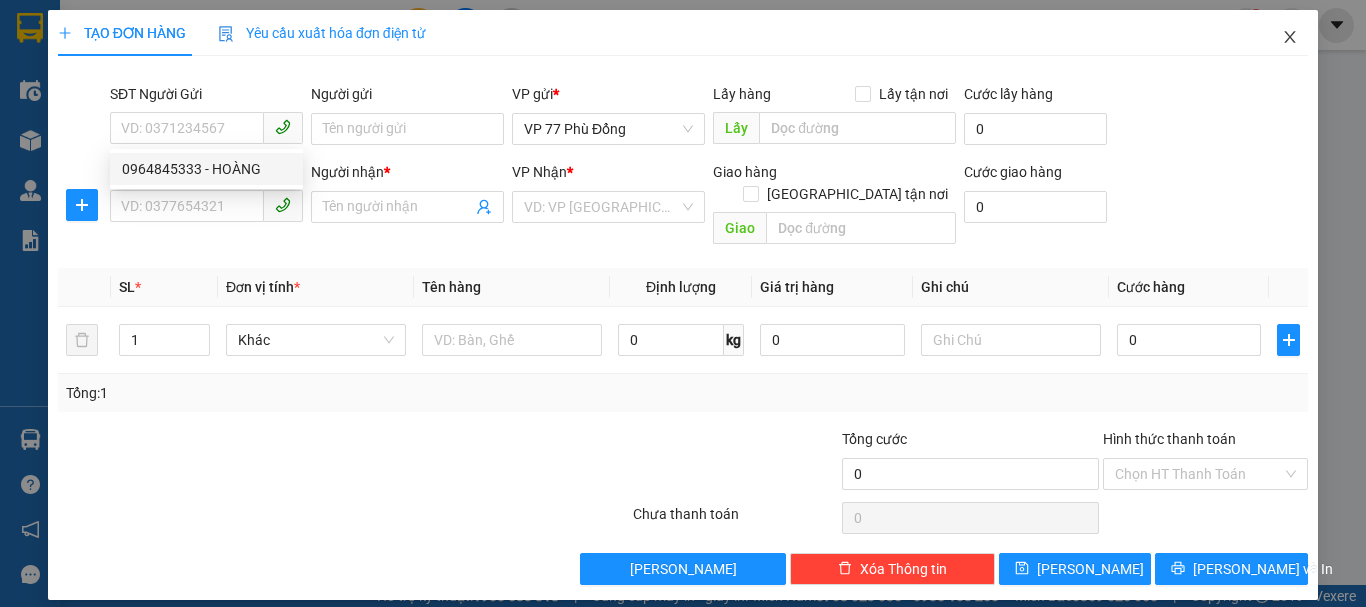 click 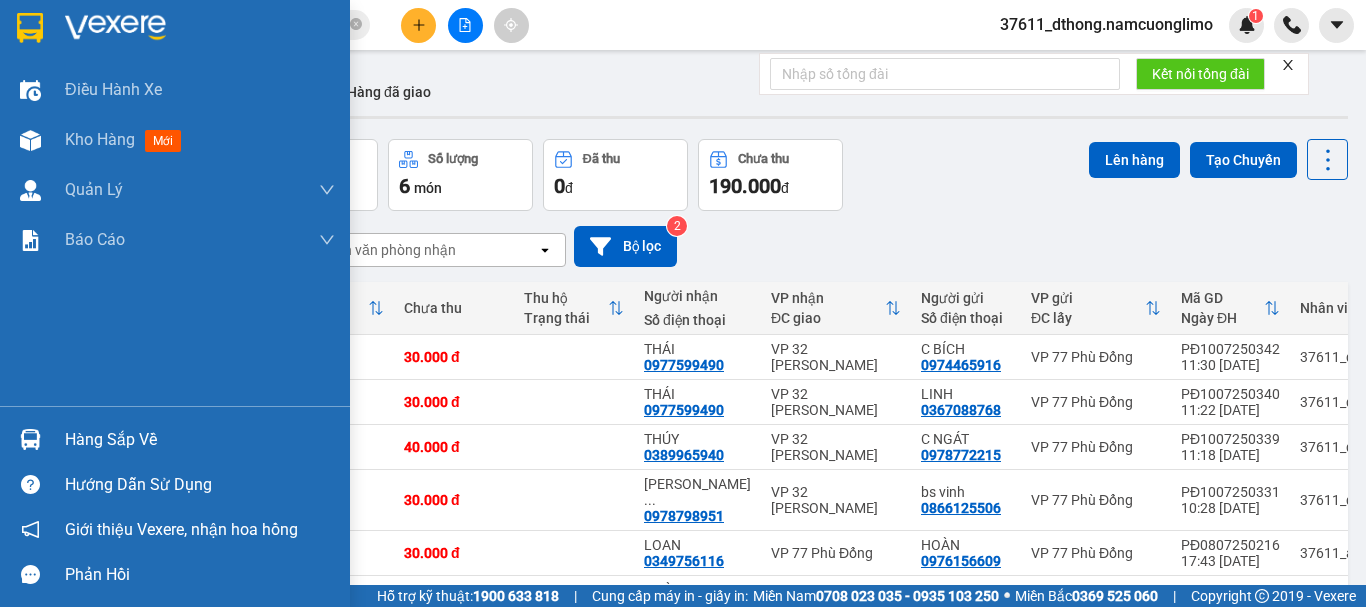 drag, startPoint x: 80, startPoint y: 441, endPoint x: 224, endPoint y: 480, distance: 149.1878 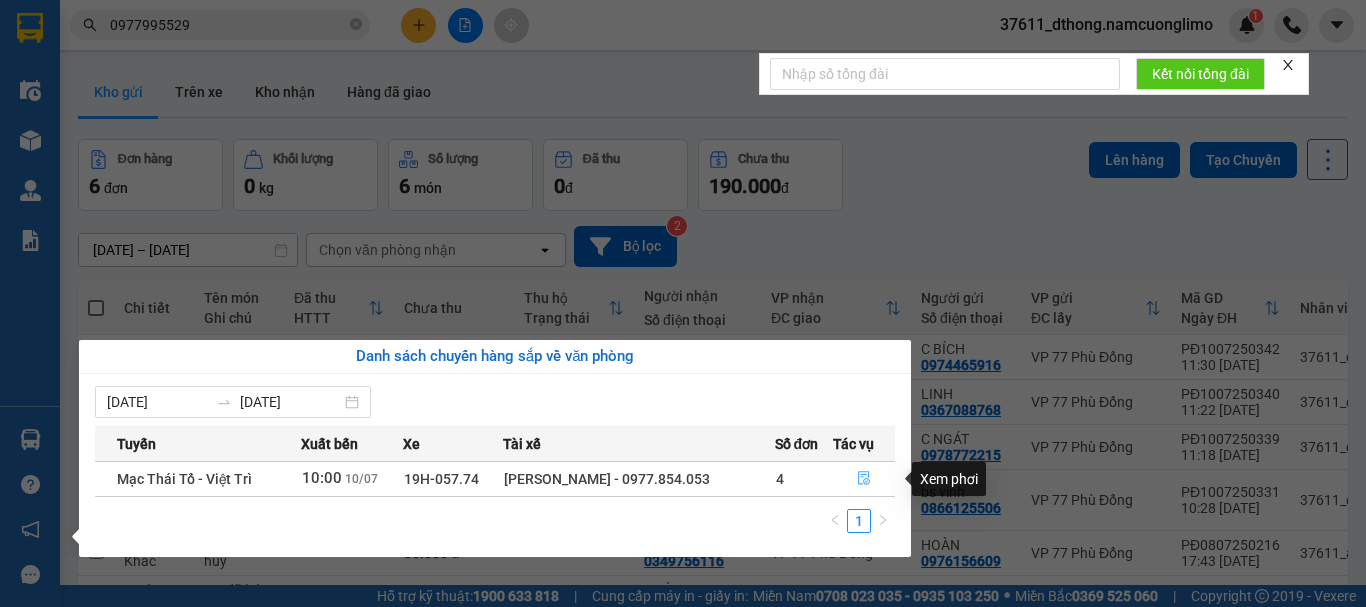 click 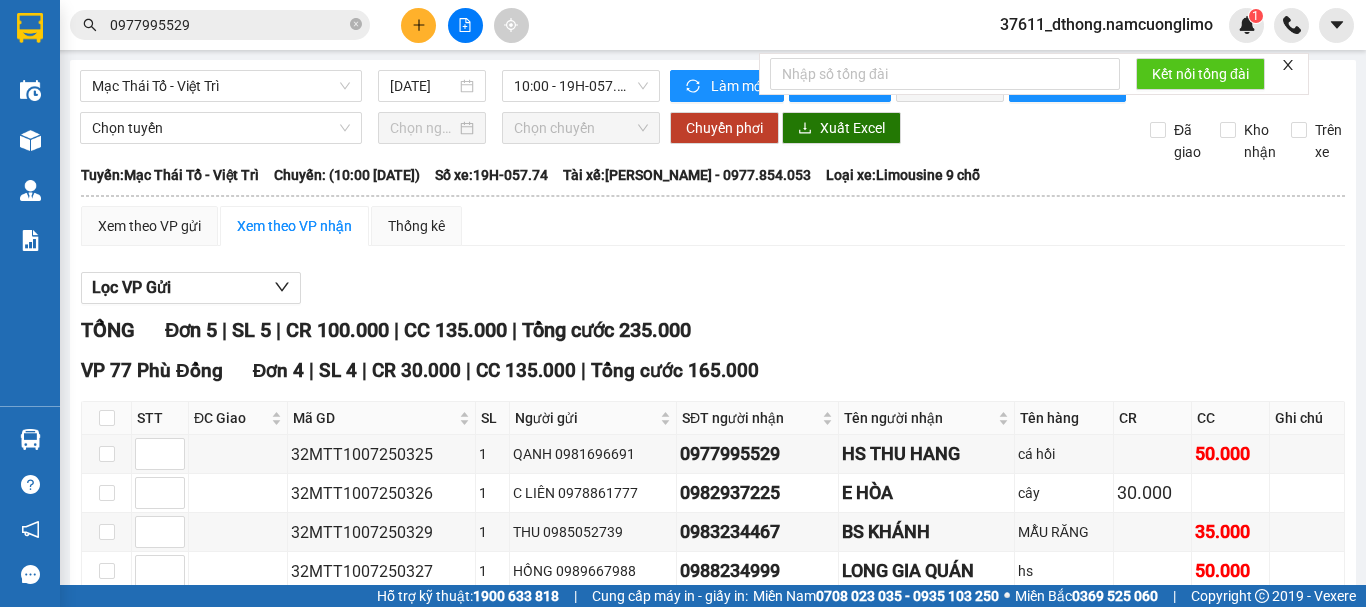 scroll, scrollTop: 200, scrollLeft: 0, axis: vertical 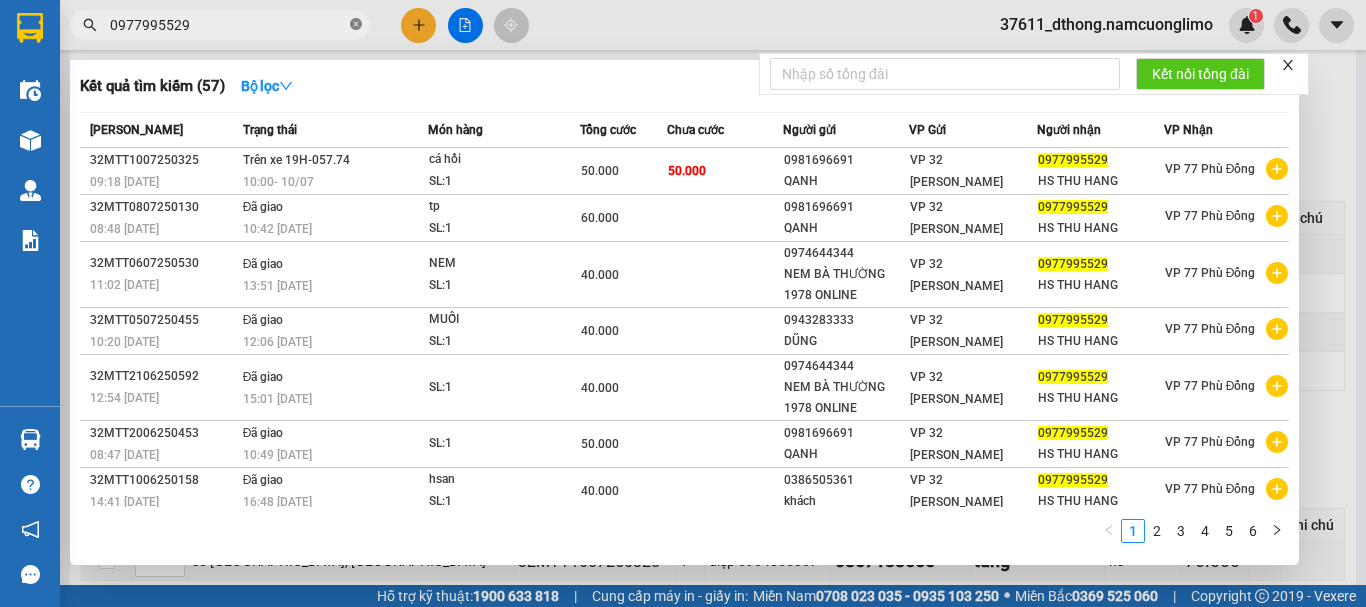 click 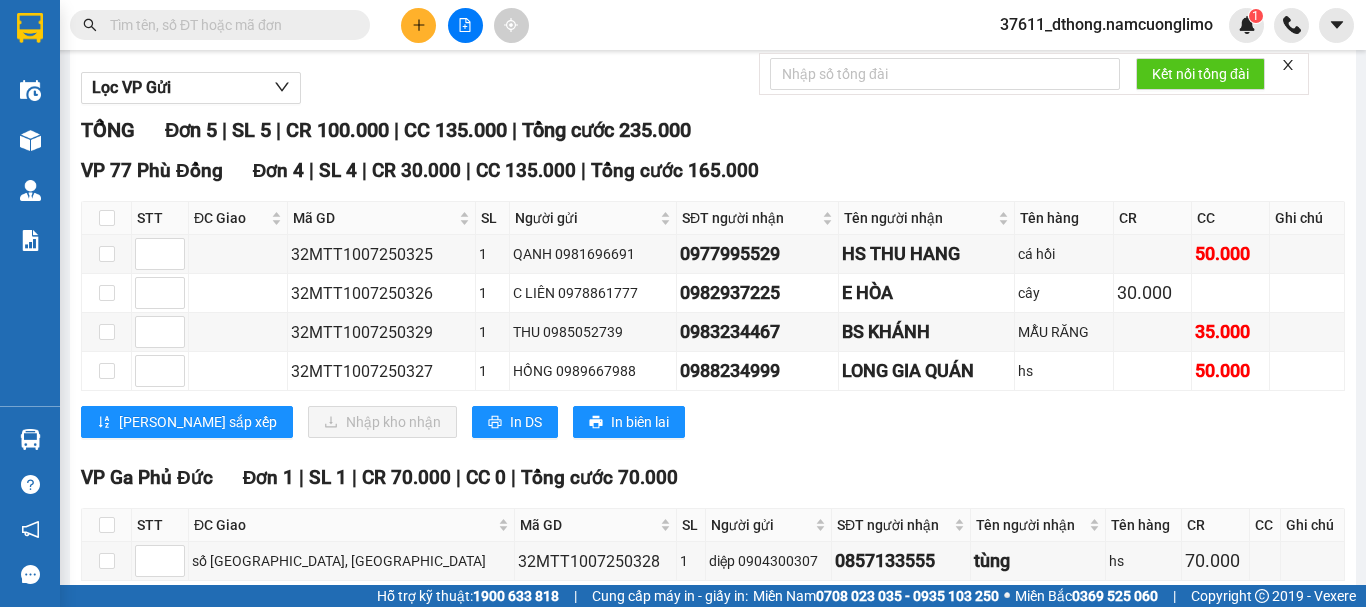 click at bounding box center (228, 25) 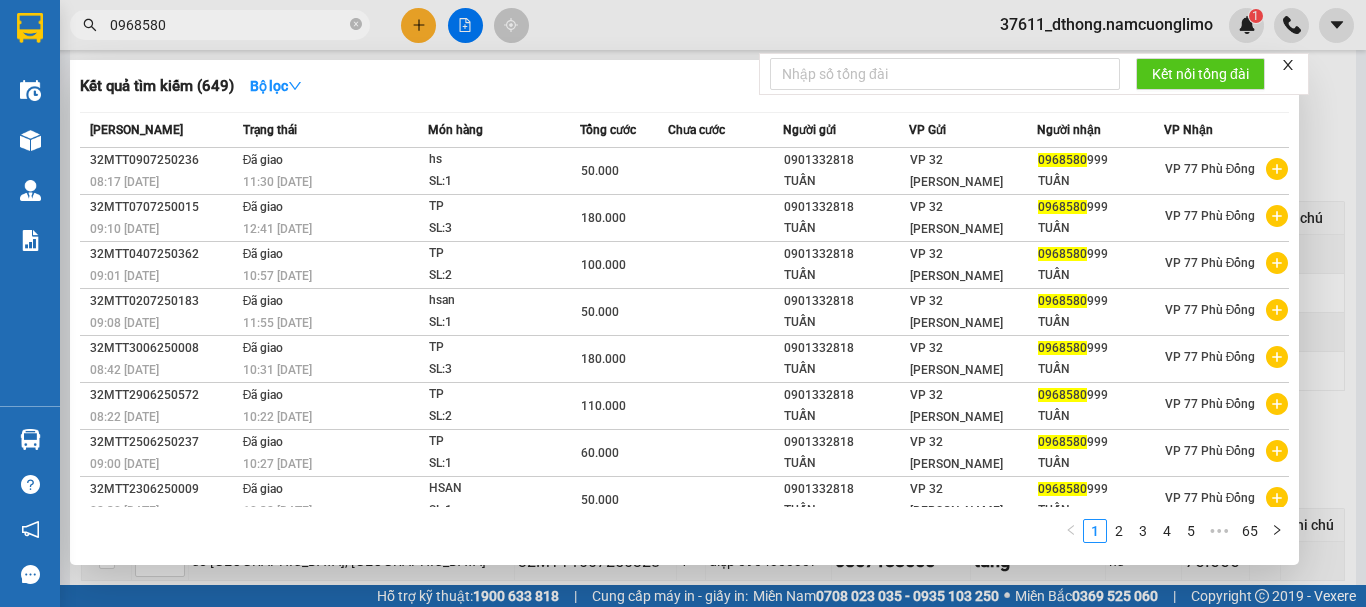 type on "0968580" 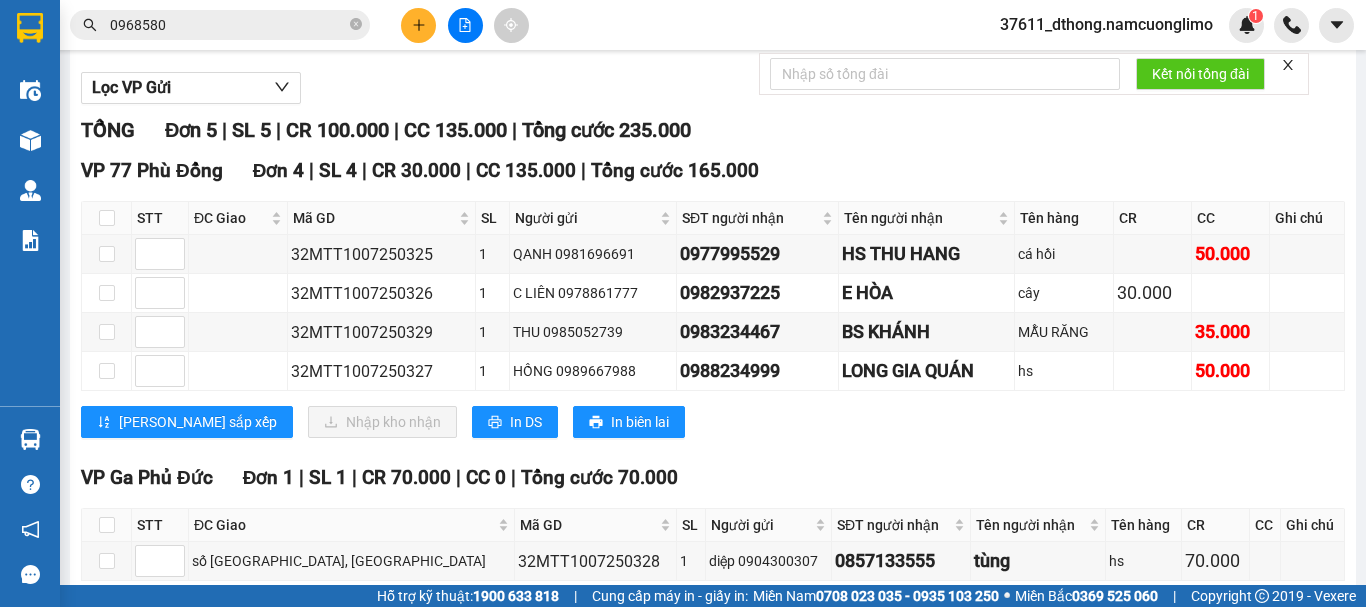 click at bounding box center [418, 25] 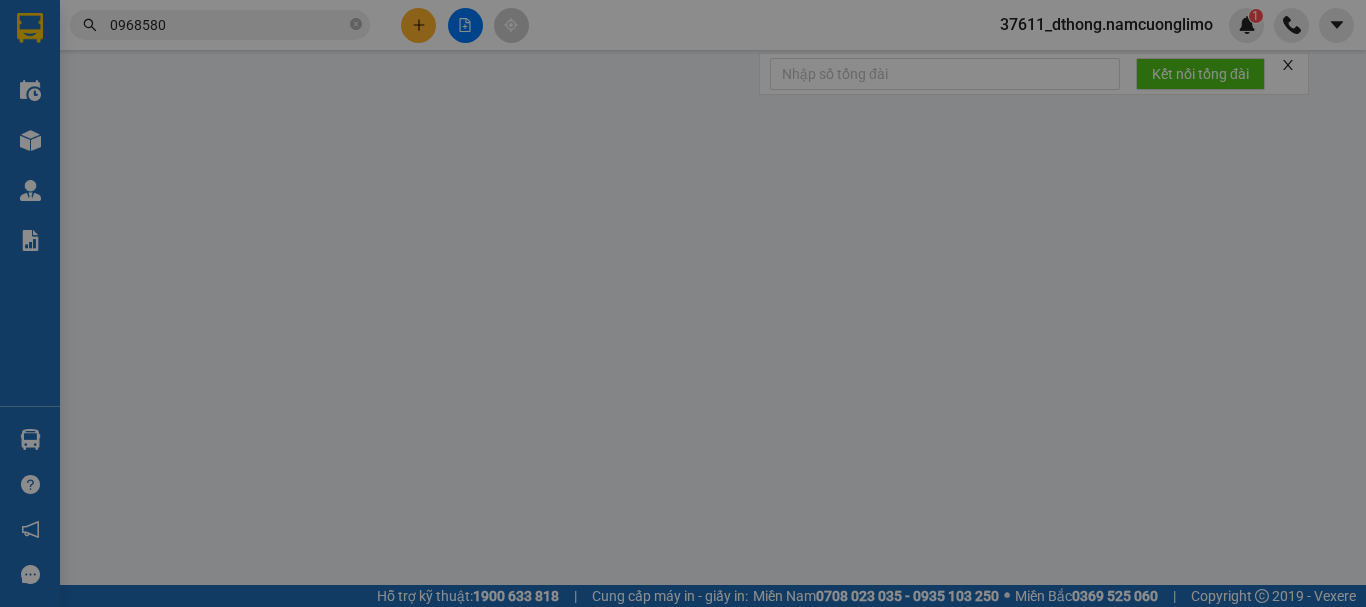 scroll, scrollTop: 0, scrollLeft: 0, axis: both 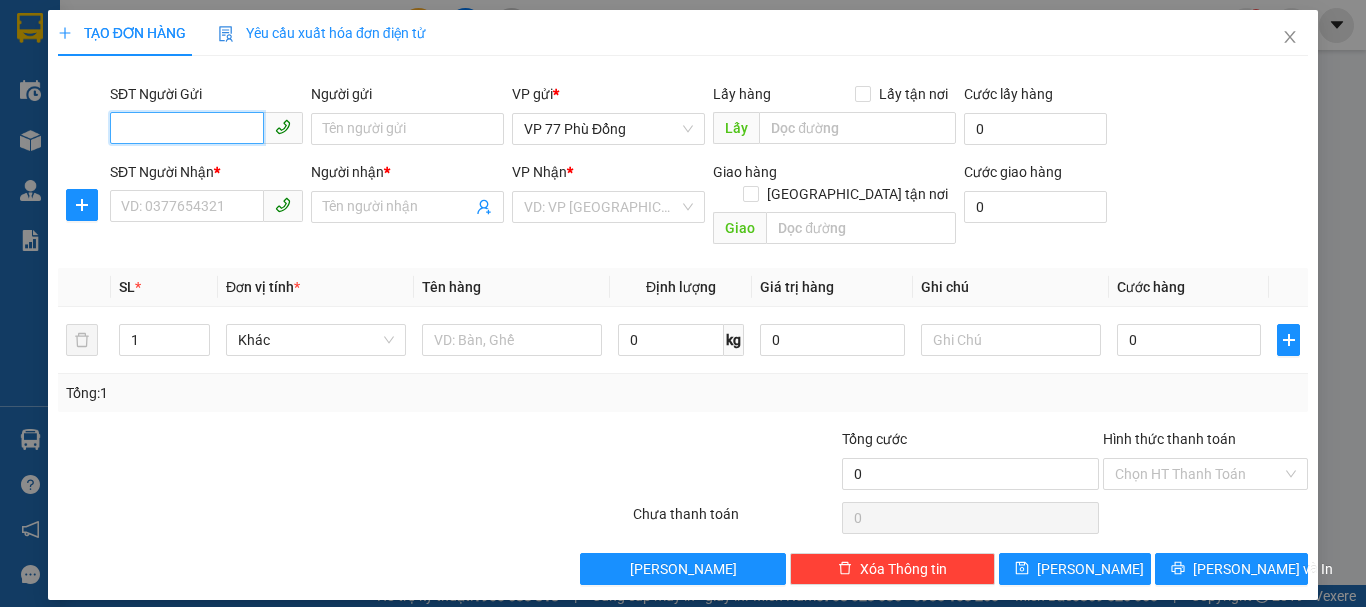 click on "SĐT Người Gửi" at bounding box center [187, 128] 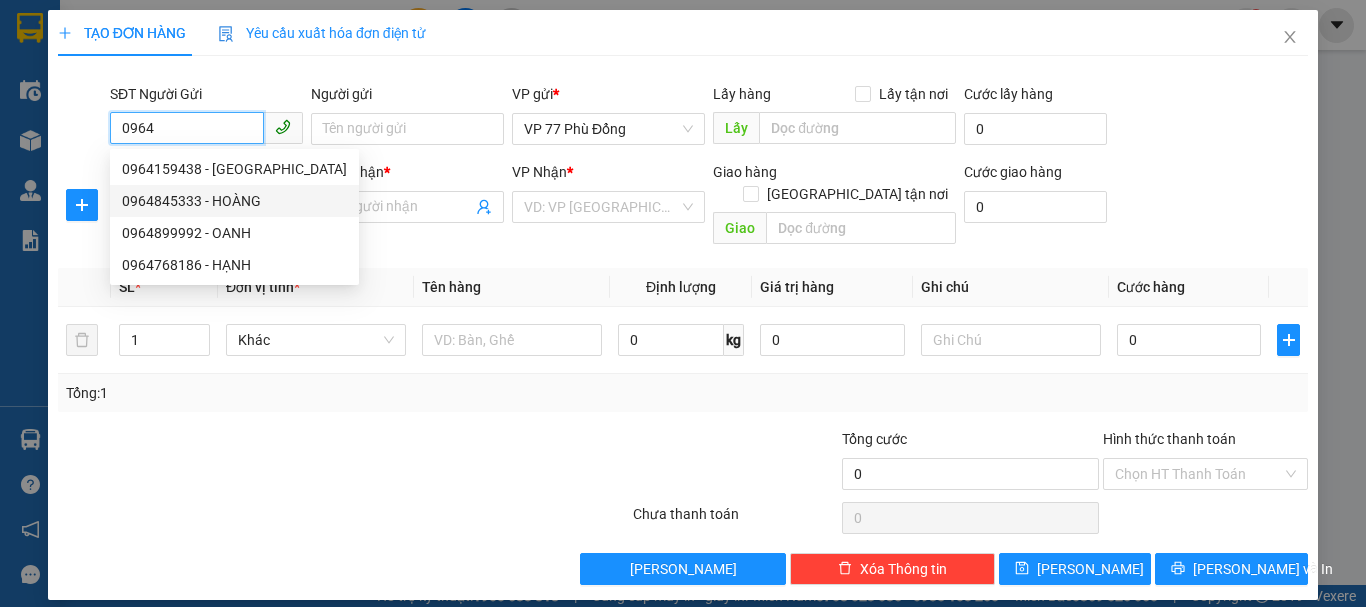 click on "0964845333 - HOÀNG" at bounding box center [234, 201] 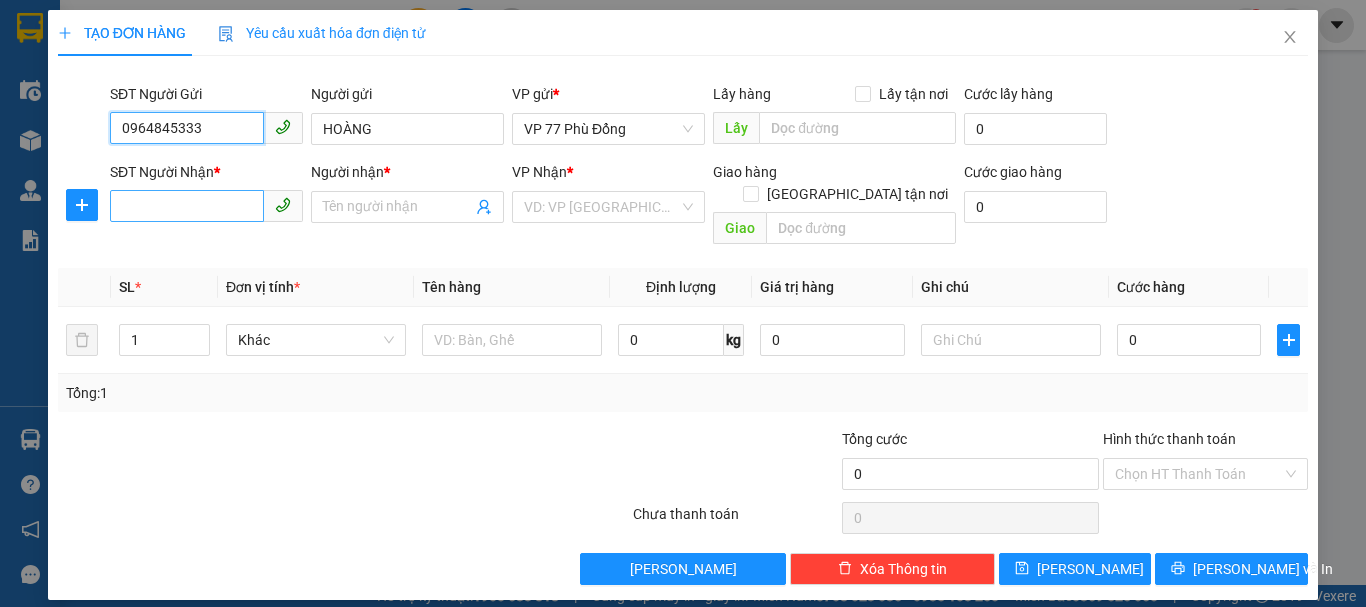 type on "0964845333" 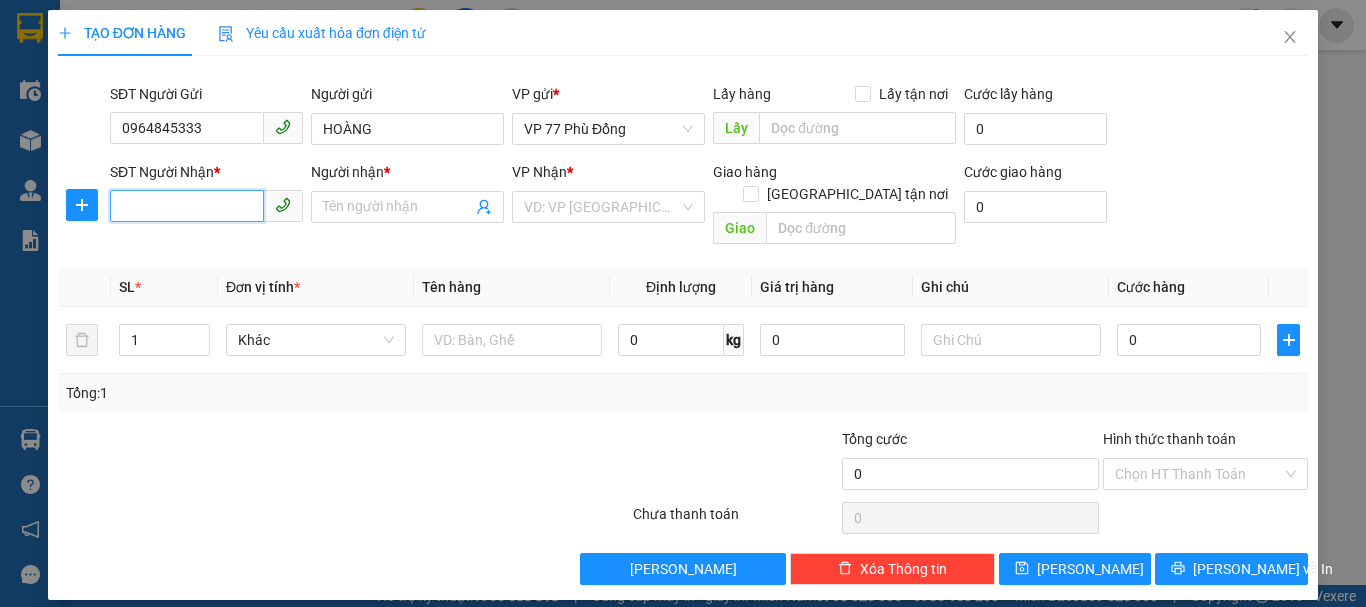 click on "SĐT Người Nhận  *" at bounding box center [187, 206] 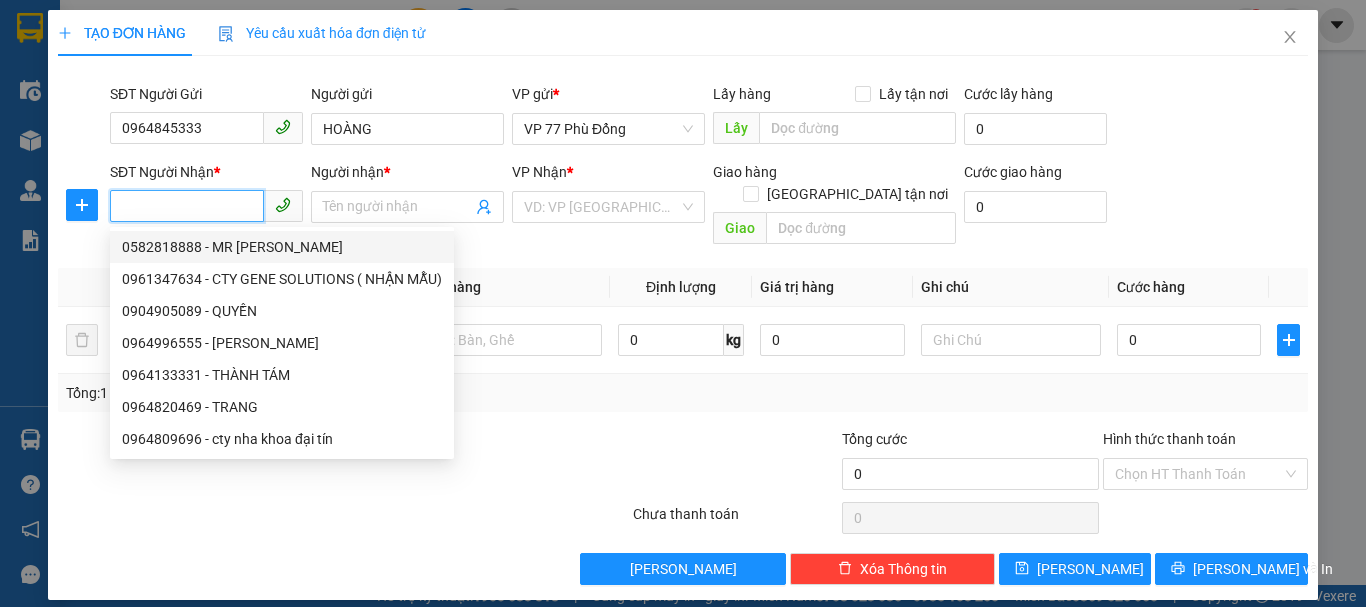 click on "SĐT Người Nhận  *" at bounding box center (187, 206) 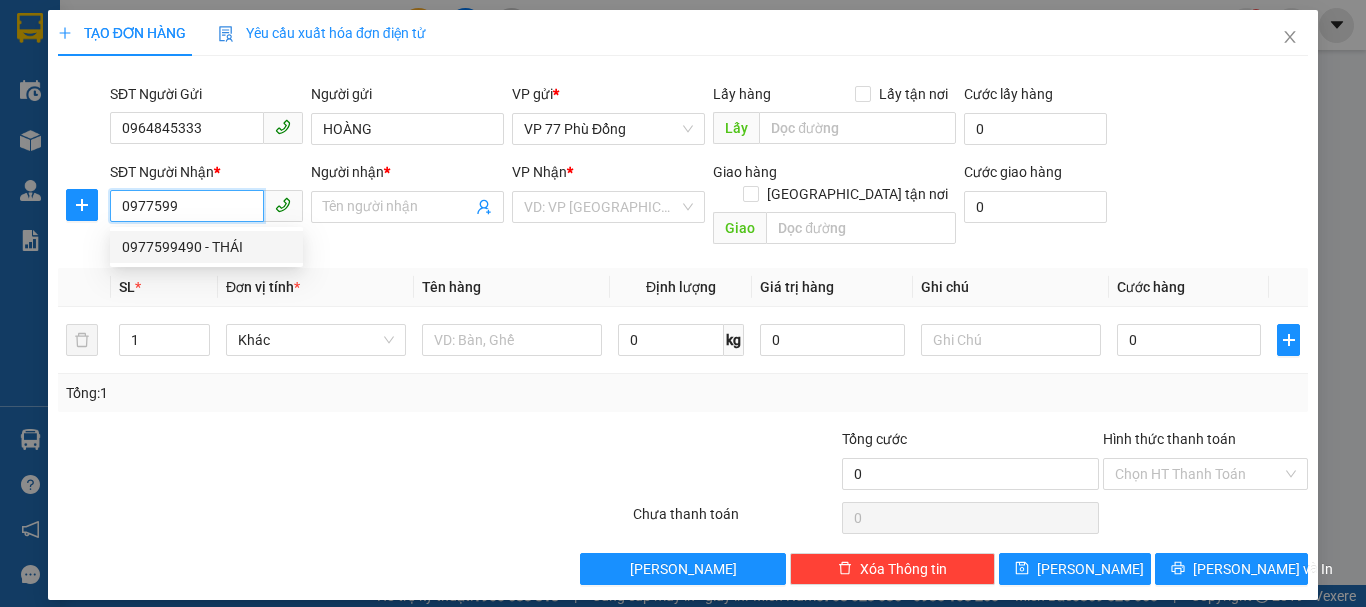 click on "0977599490 - THÁI" at bounding box center (206, 247) 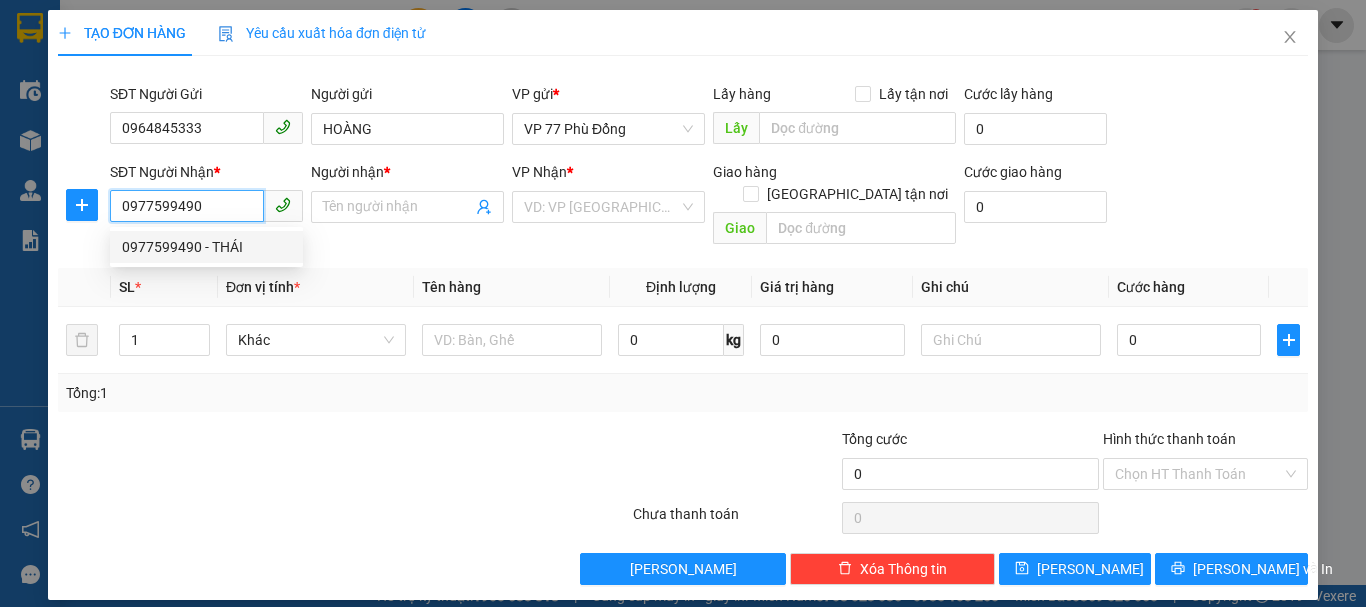type on "THÁI" 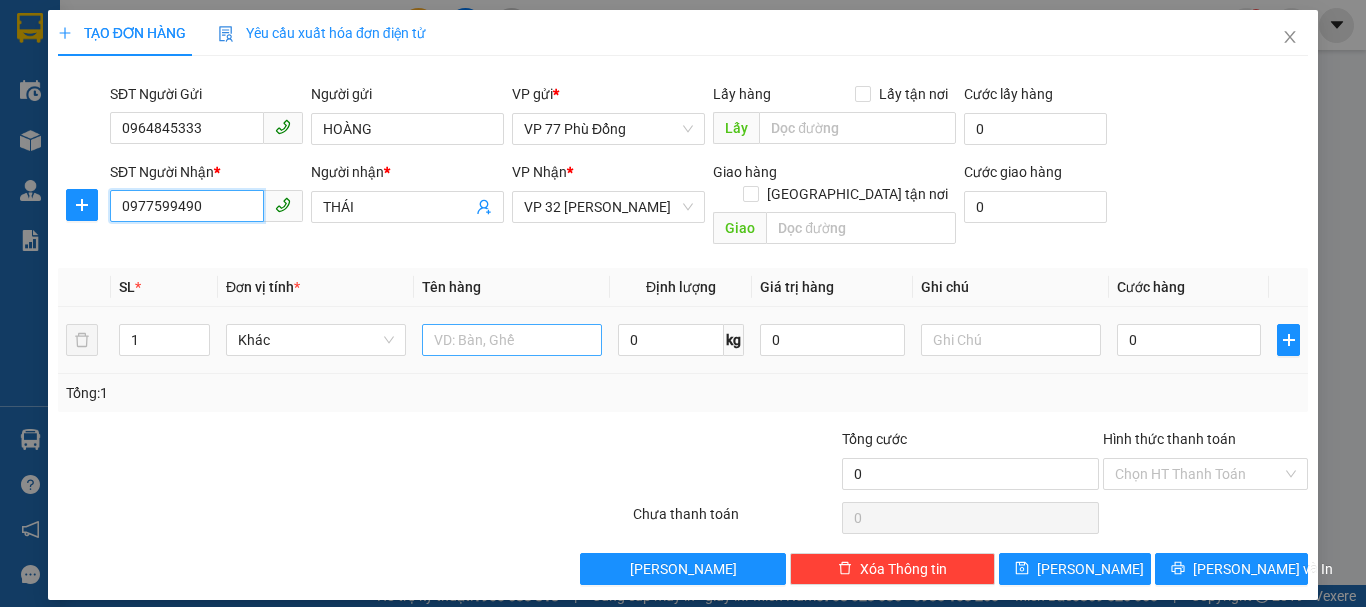 type on "0977599490" 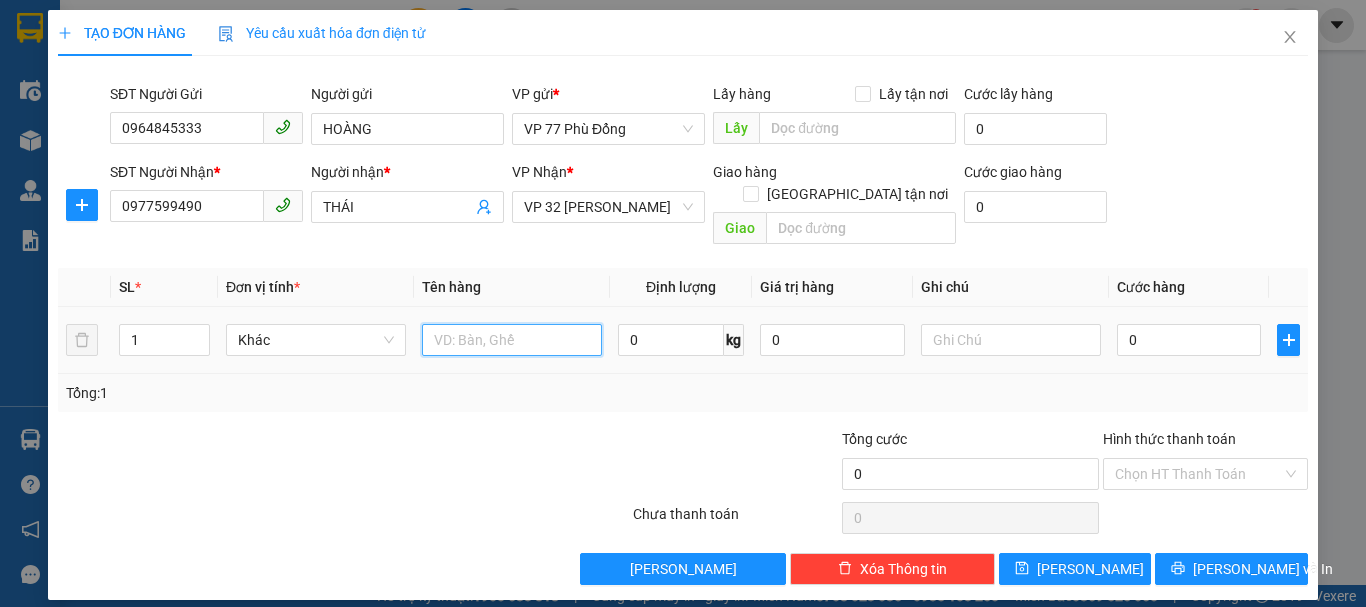 click at bounding box center [512, 340] 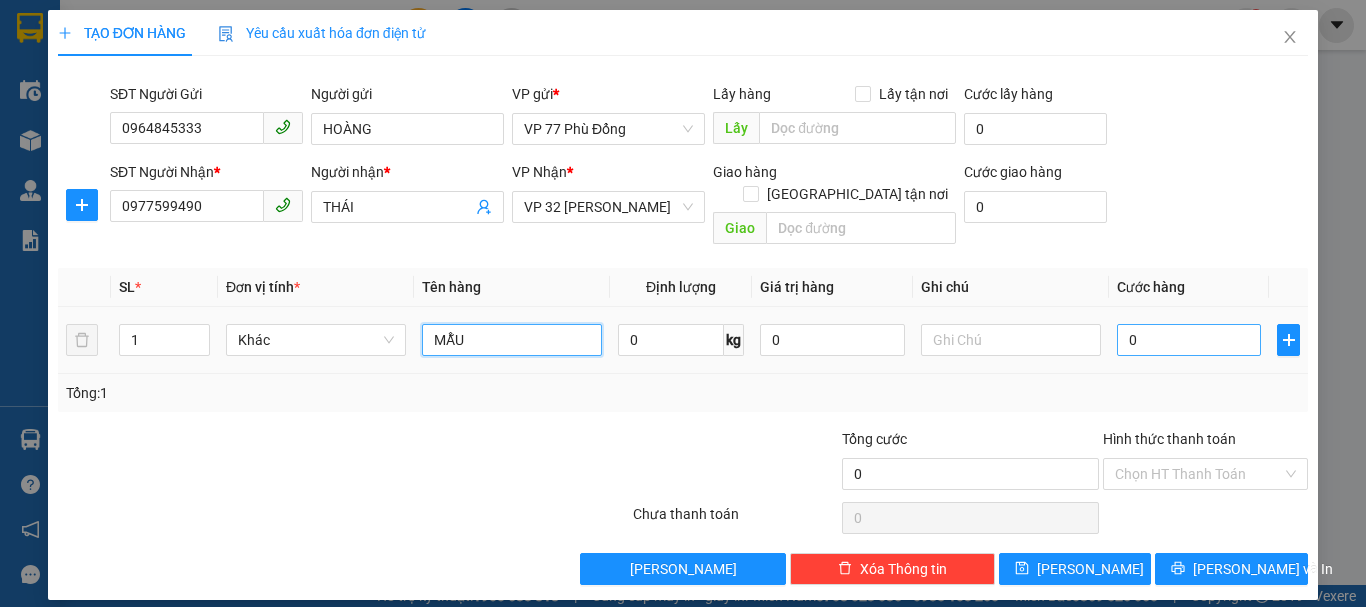 type on "MẪU" 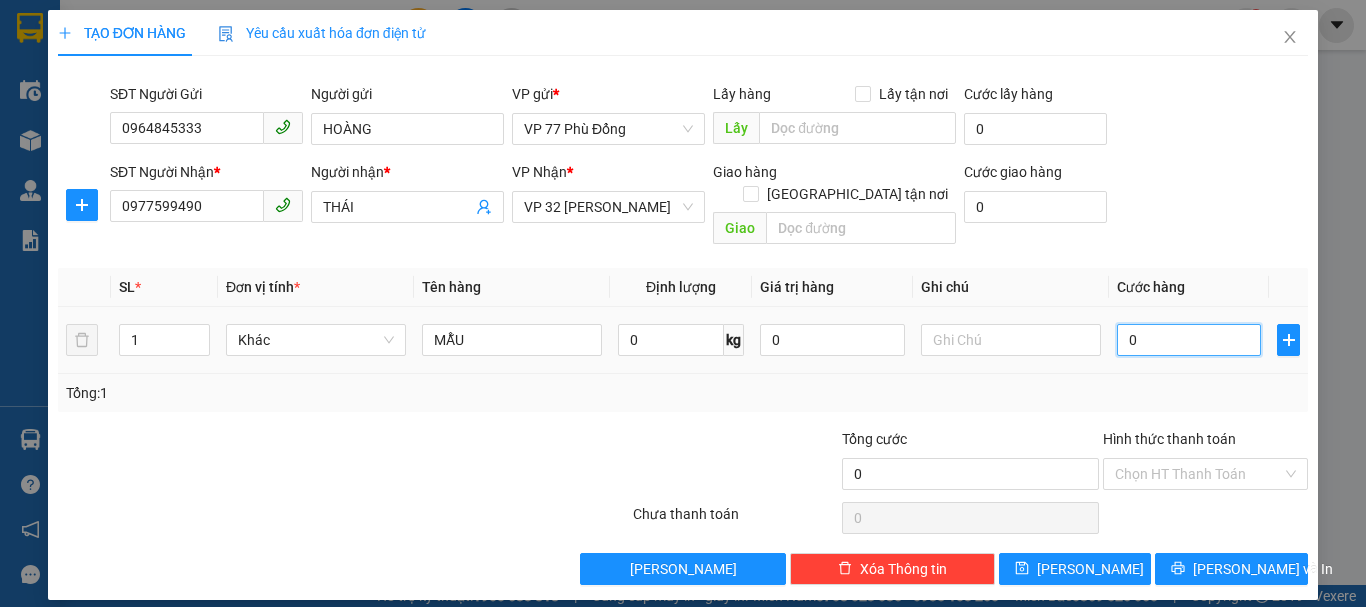 click on "0" at bounding box center [1189, 340] 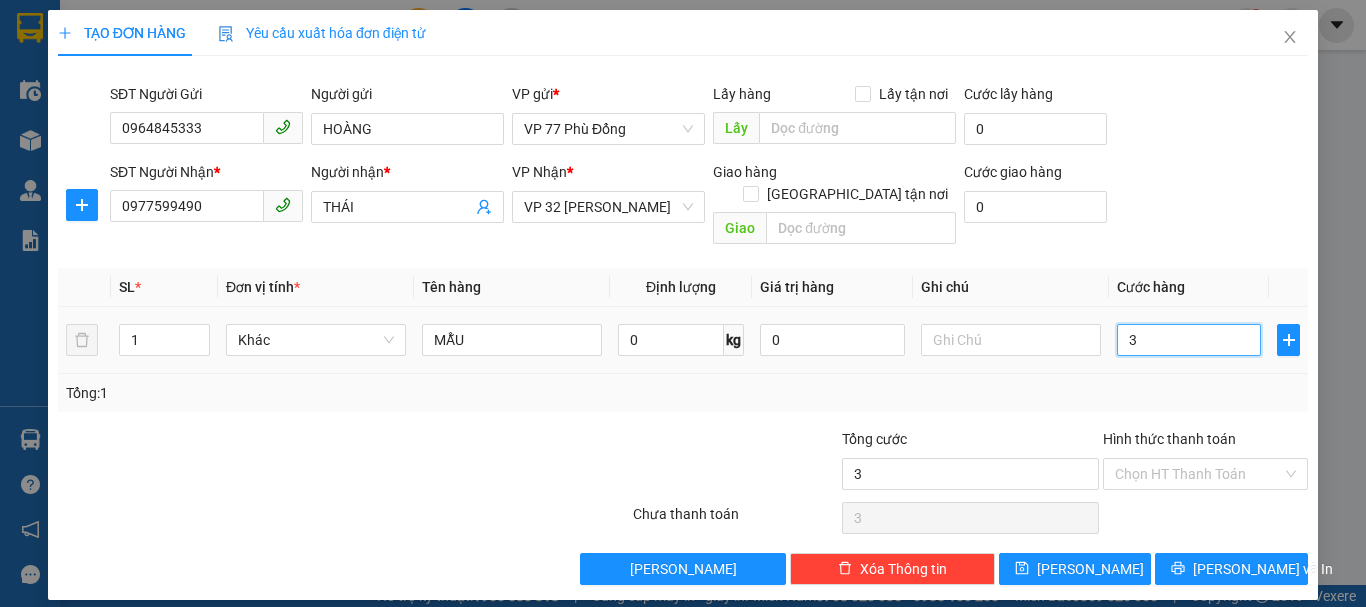 type on "30" 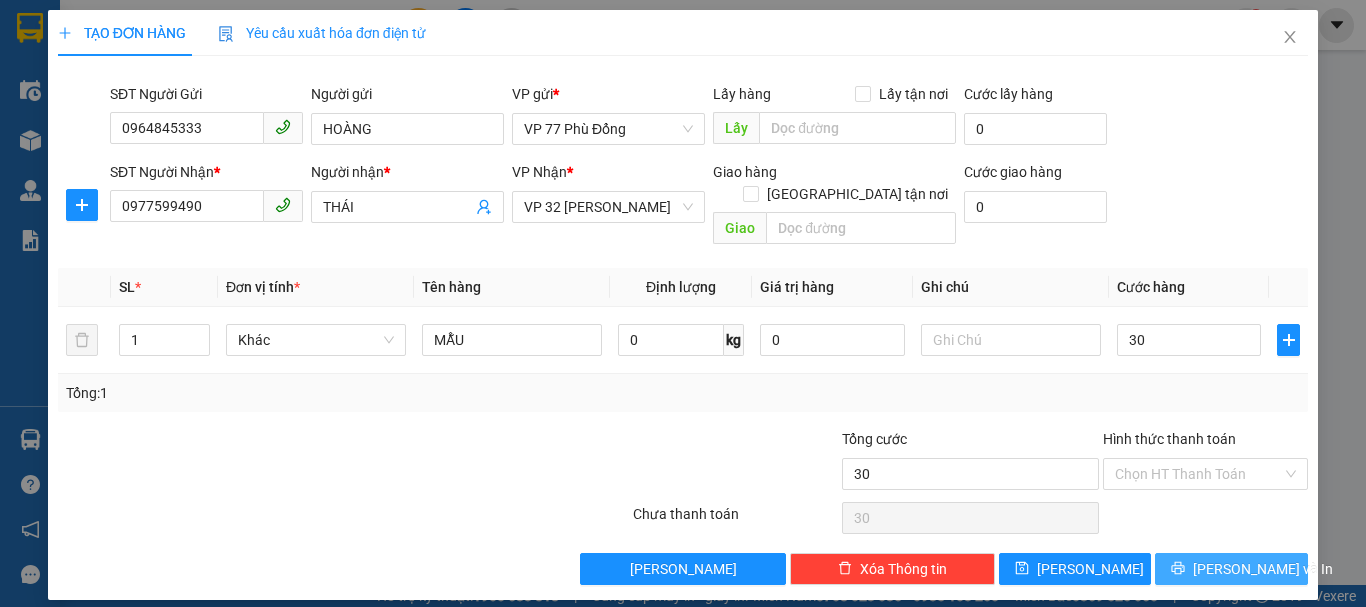 type on "30.000" 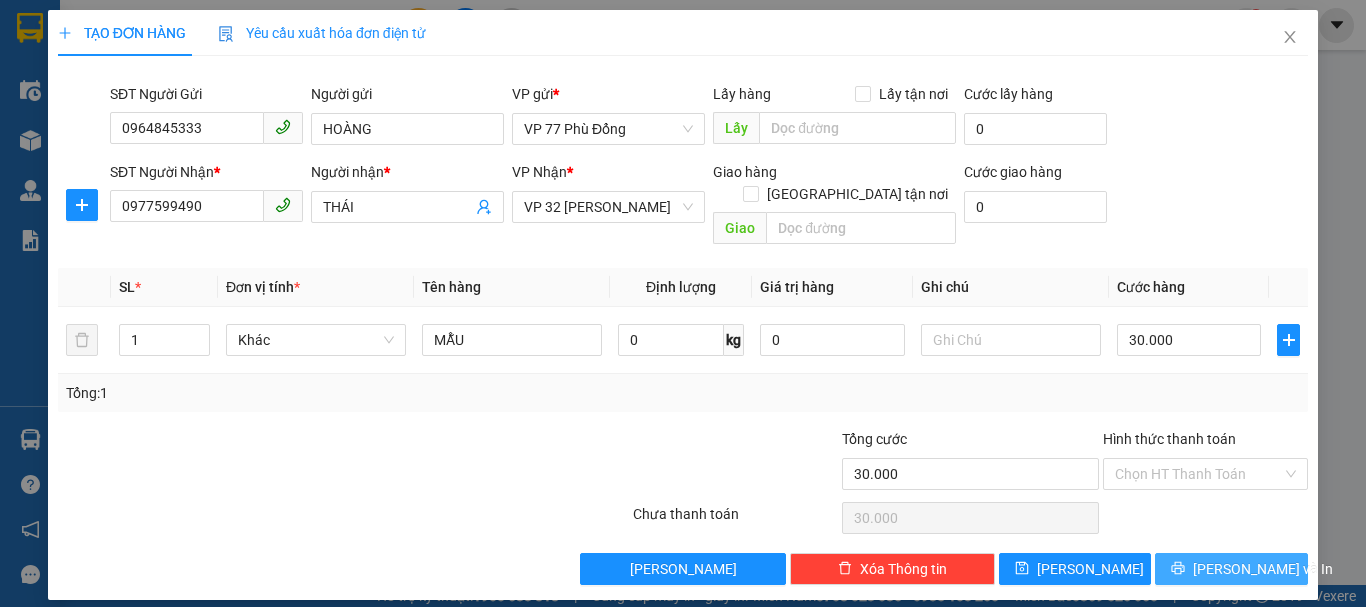 click on "[PERSON_NAME] và In" at bounding box center (1231, 569) 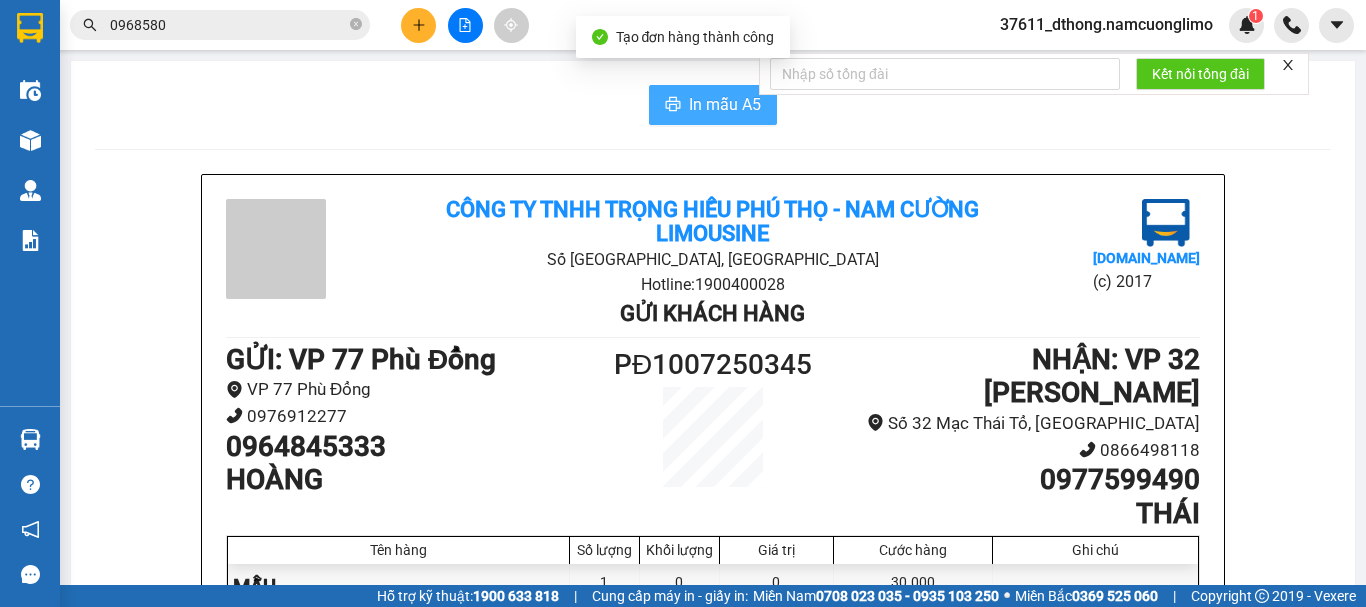 click on "In mẫu A5" at bounding box center (725, 104) 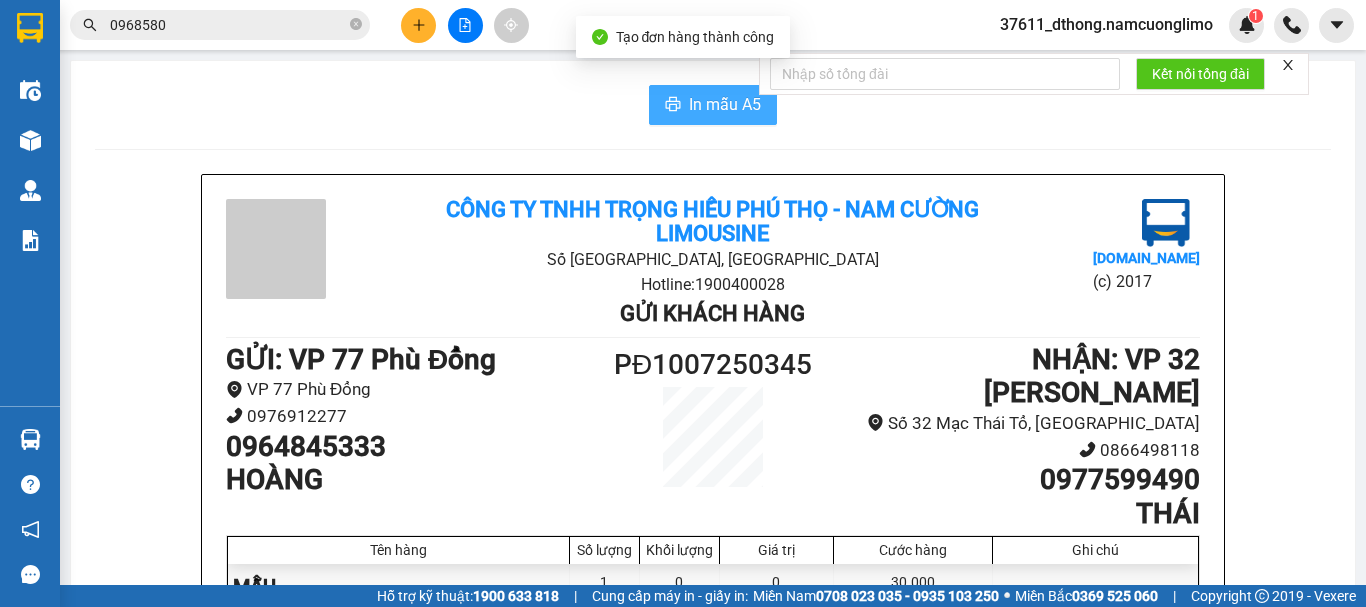 scroll, scrollTop: 0, scrollLeft: 0, axis: both 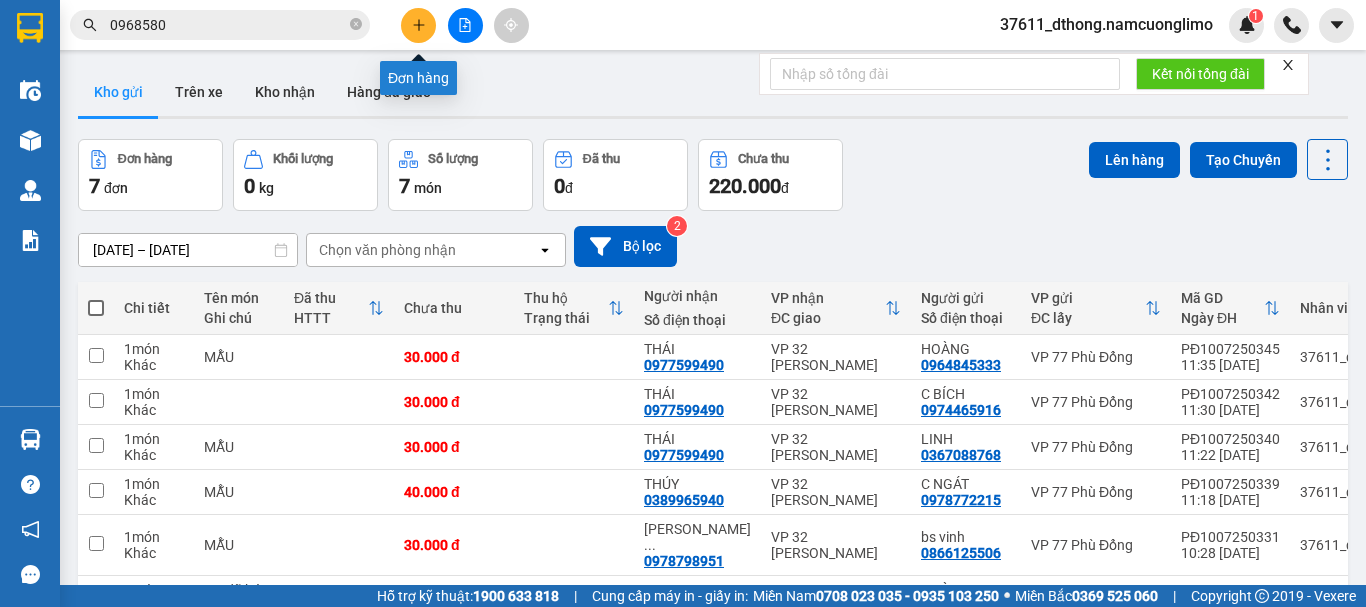 click at bounding box center [418, 25] 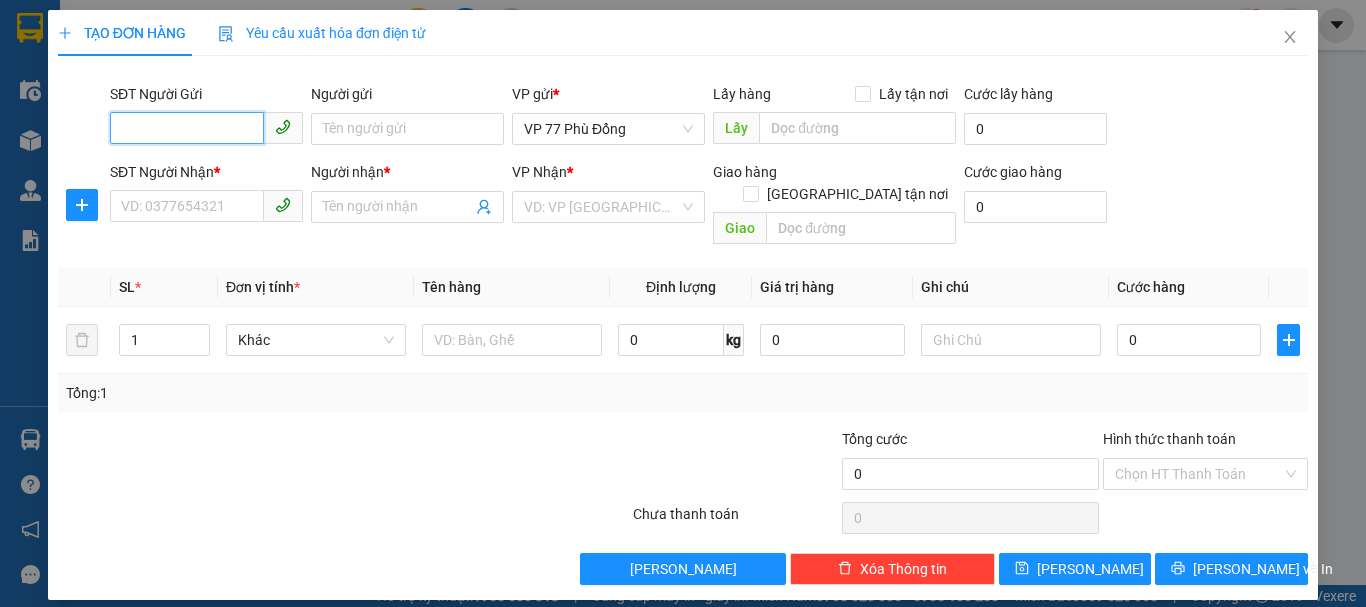 click on "SĐT Người Gửi" at bounding box center (187, 128) 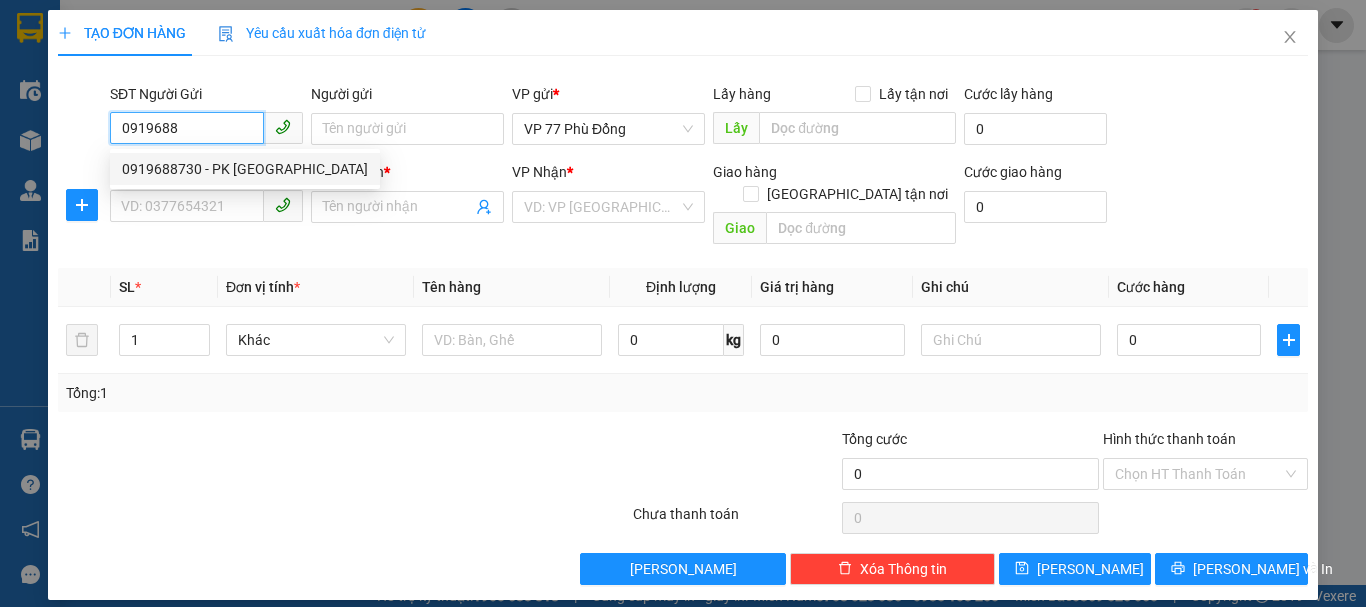 click on "0919688730 - PK DUNG CHÂU" at bounding box center (245, 169) 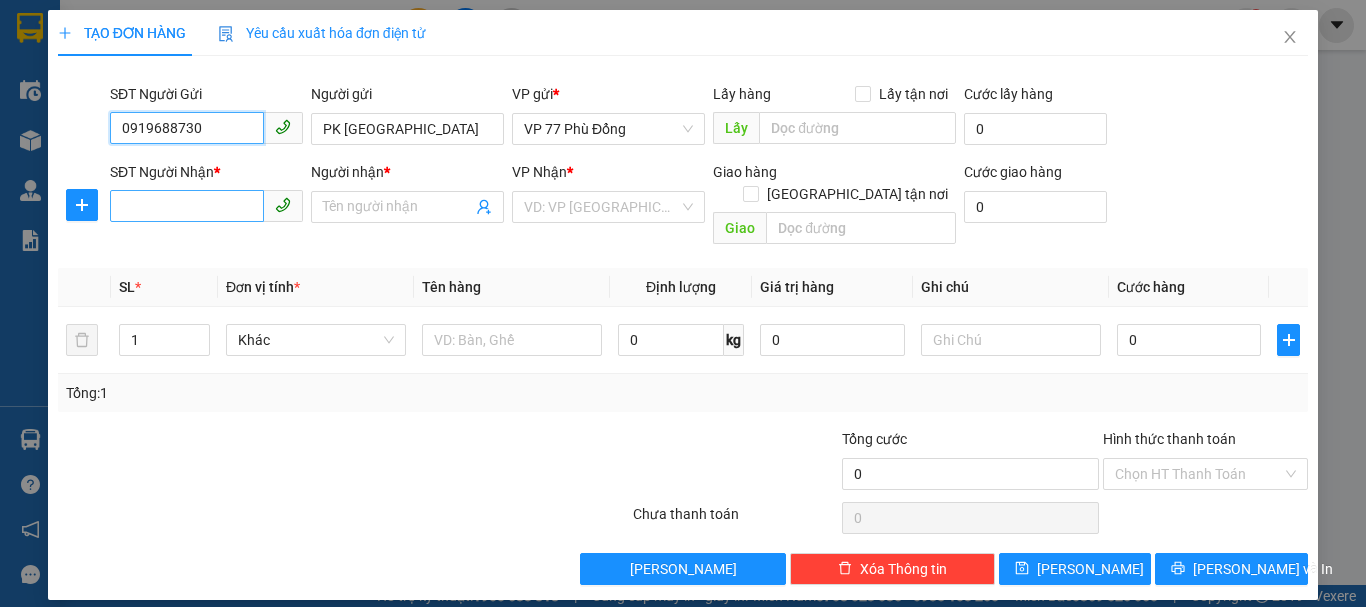 type on "0919688730" 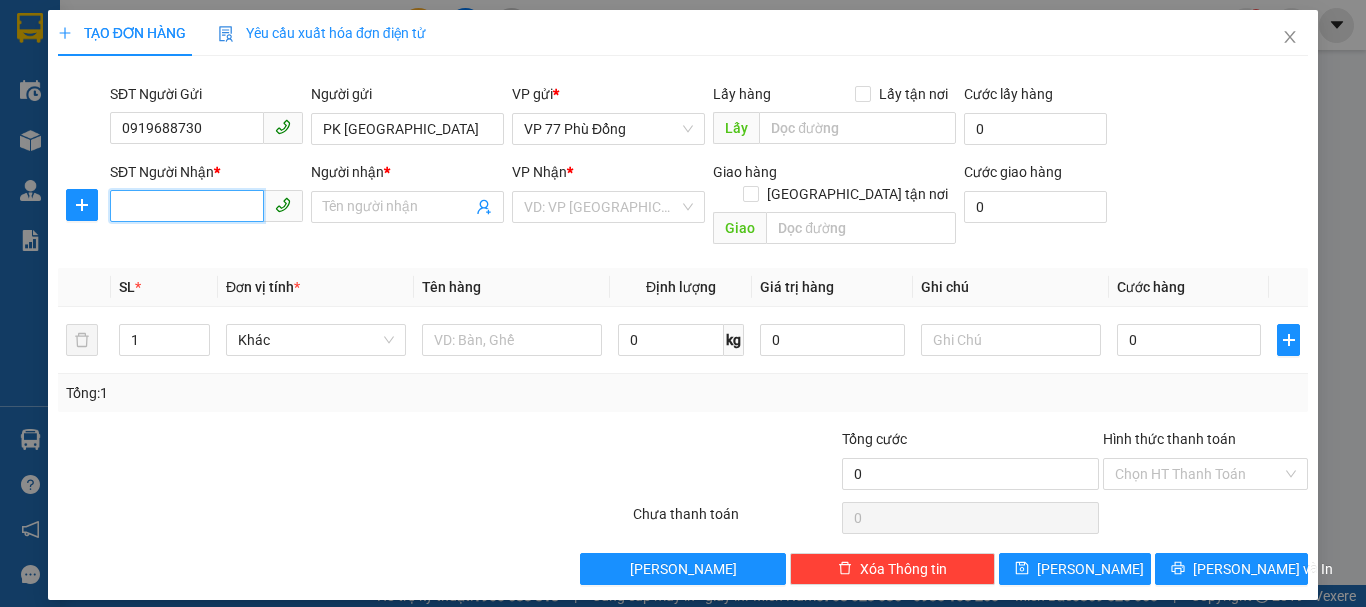 click on "SĐT Người Nhận  *" at bounding box center [187, 206] 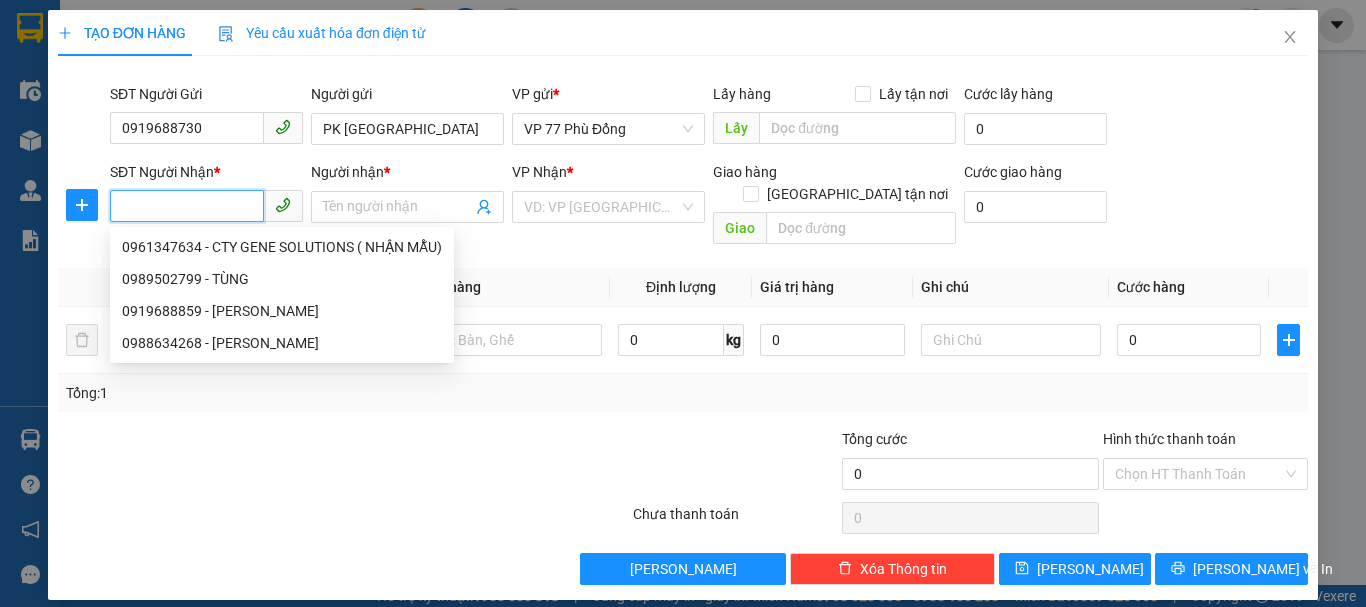 click on "SĐT Người Nhận  *" at bounding box center [187, 206] 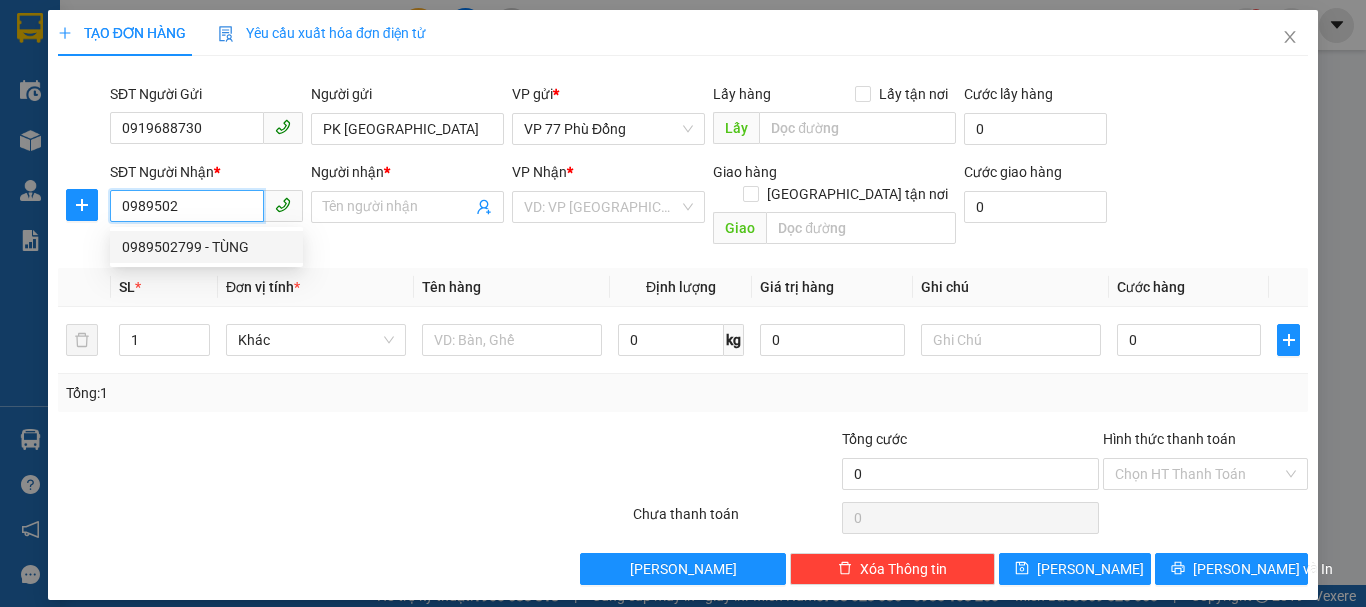 click on "0989502799 - TÙNG" at bounding box center (206, 247) 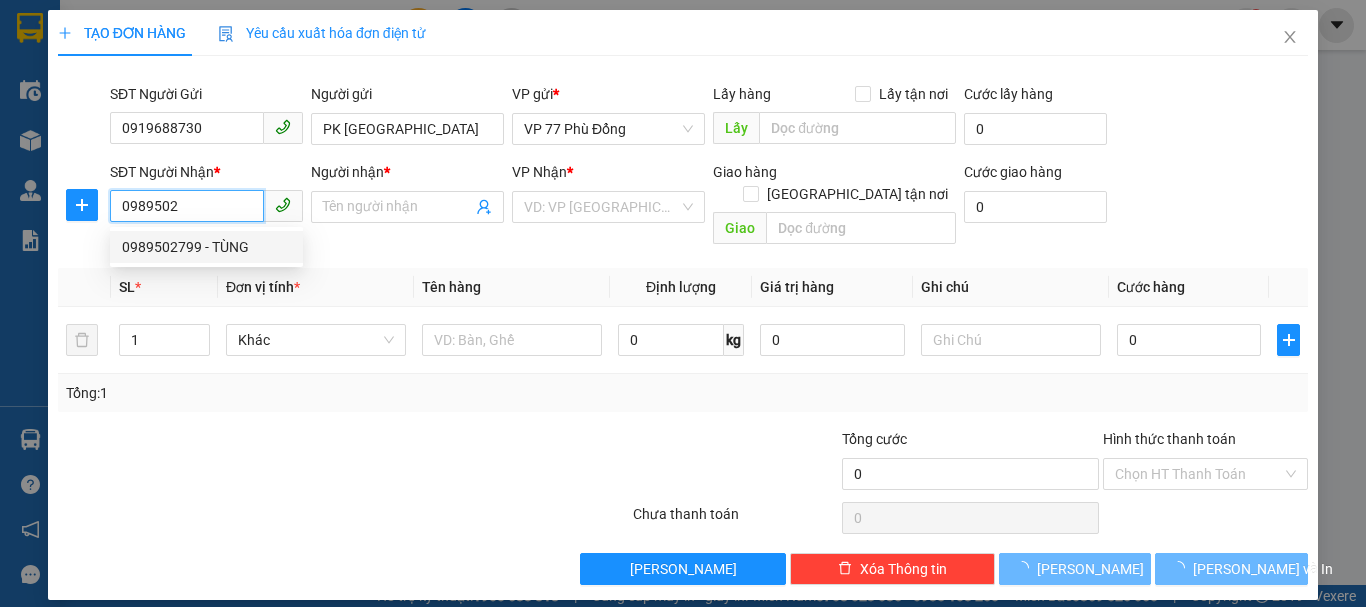 type on "0989502799" 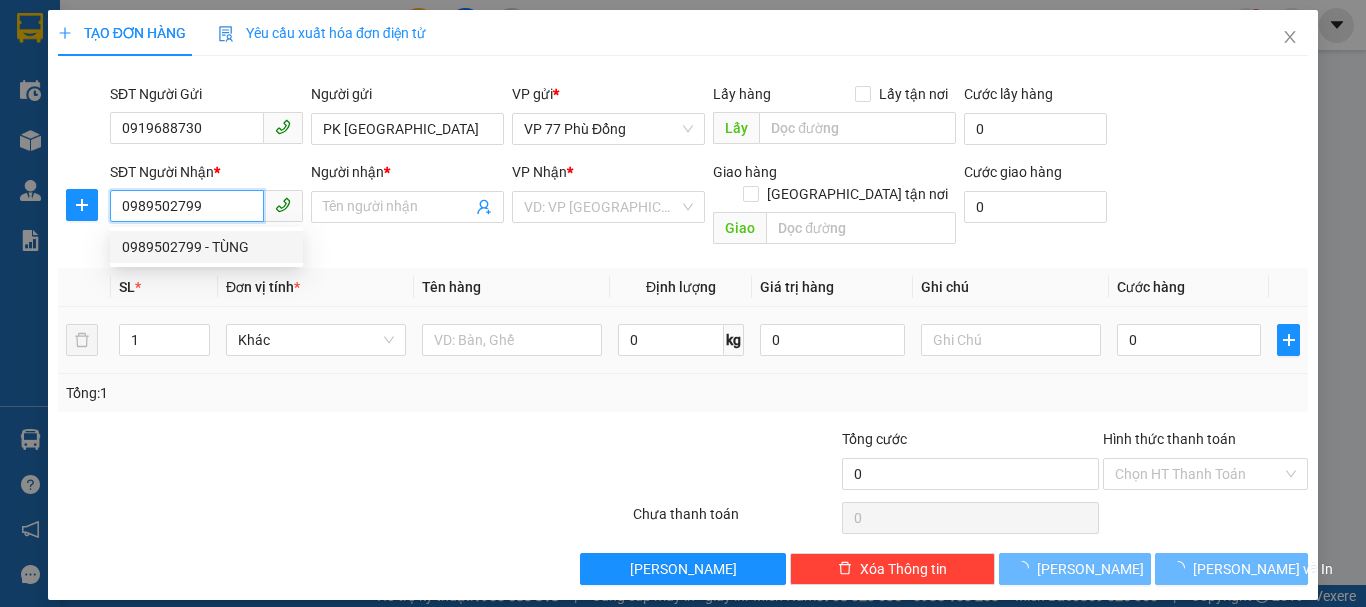 type on "TÙNG" 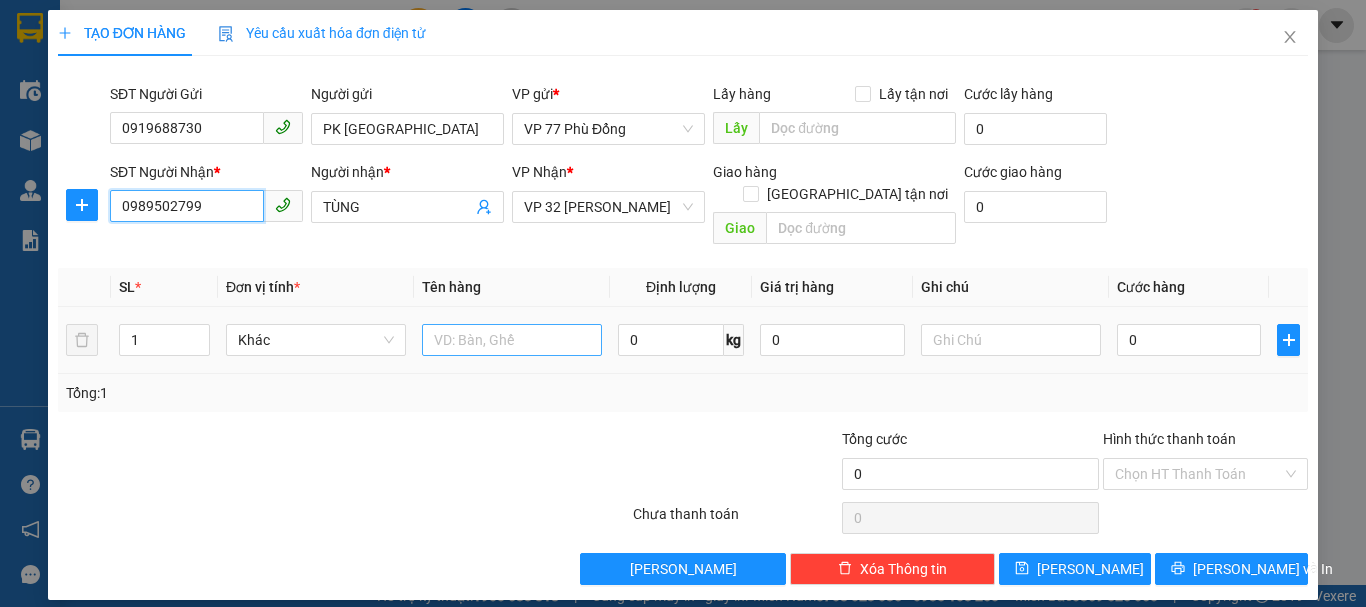 type on "0989502799" 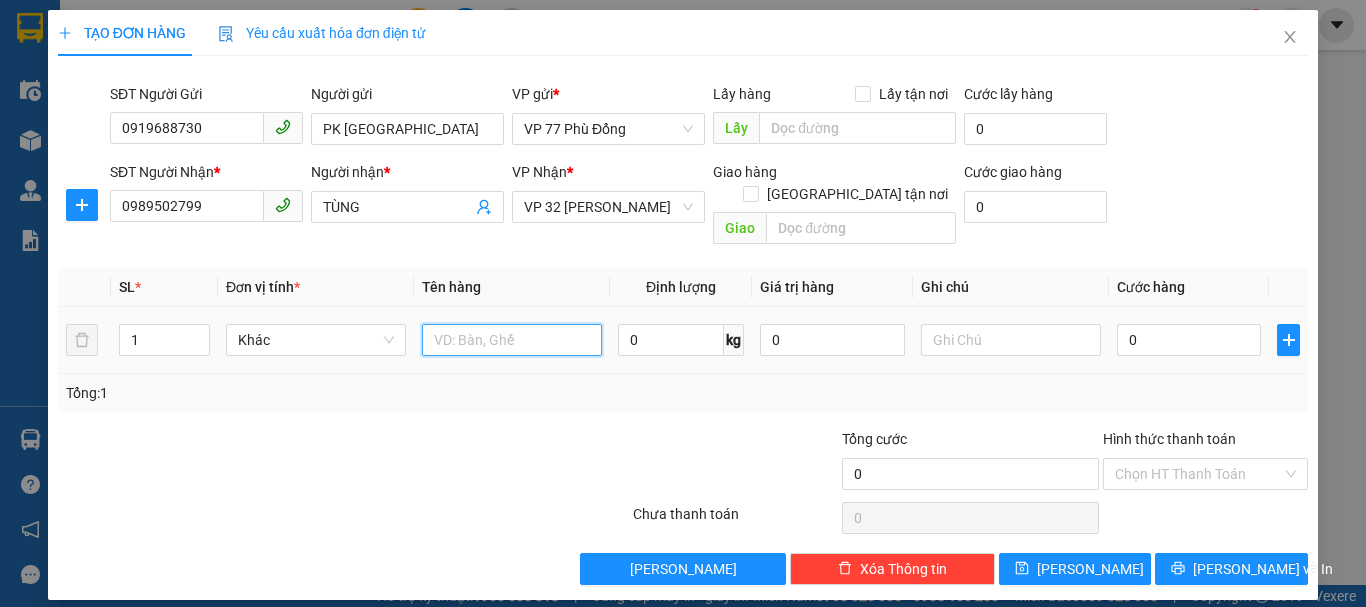 click at bounding box center [512, 340] 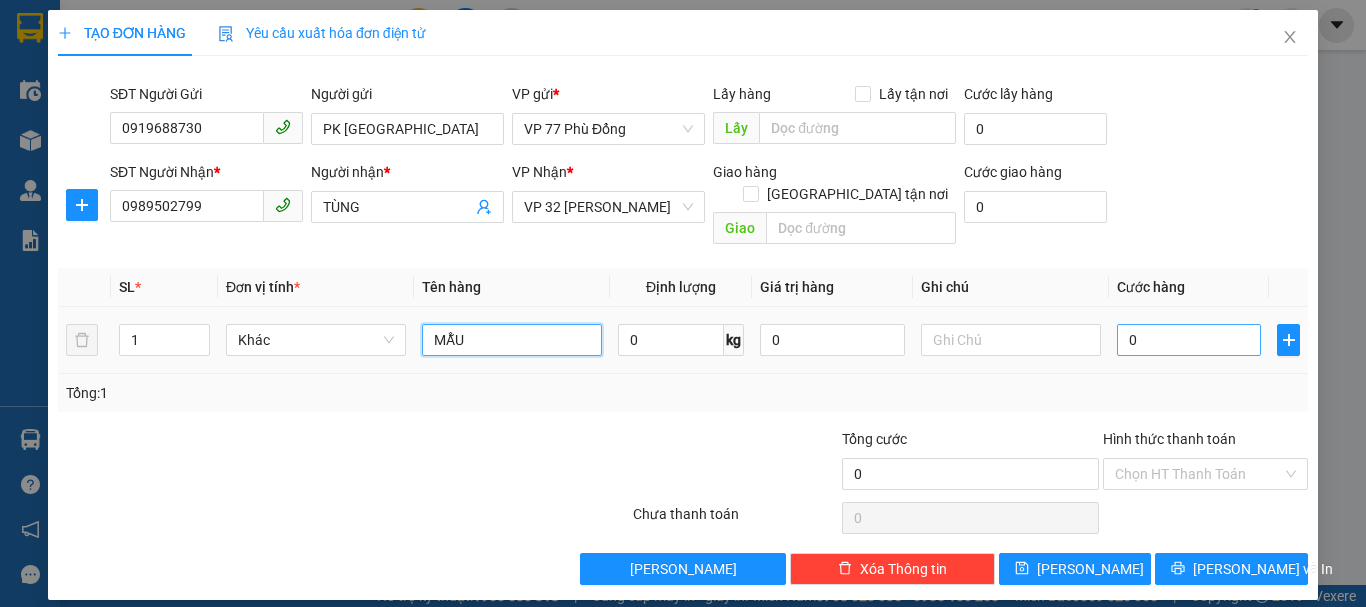 type on "MẪU" 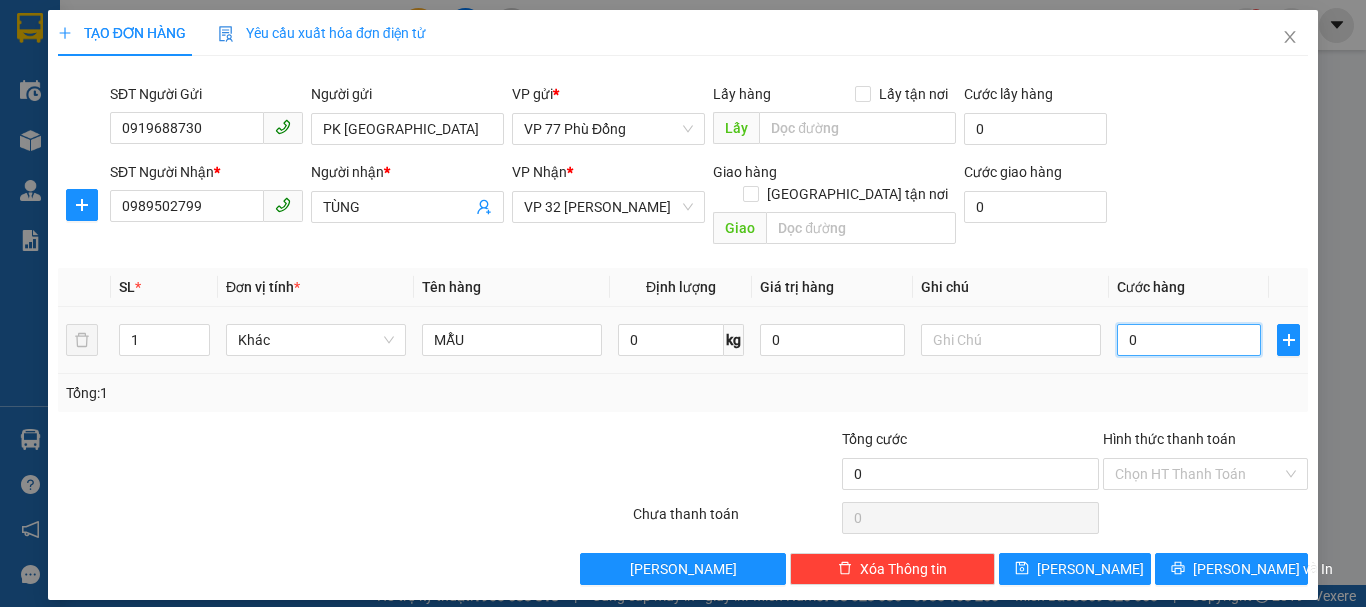 type on "3" 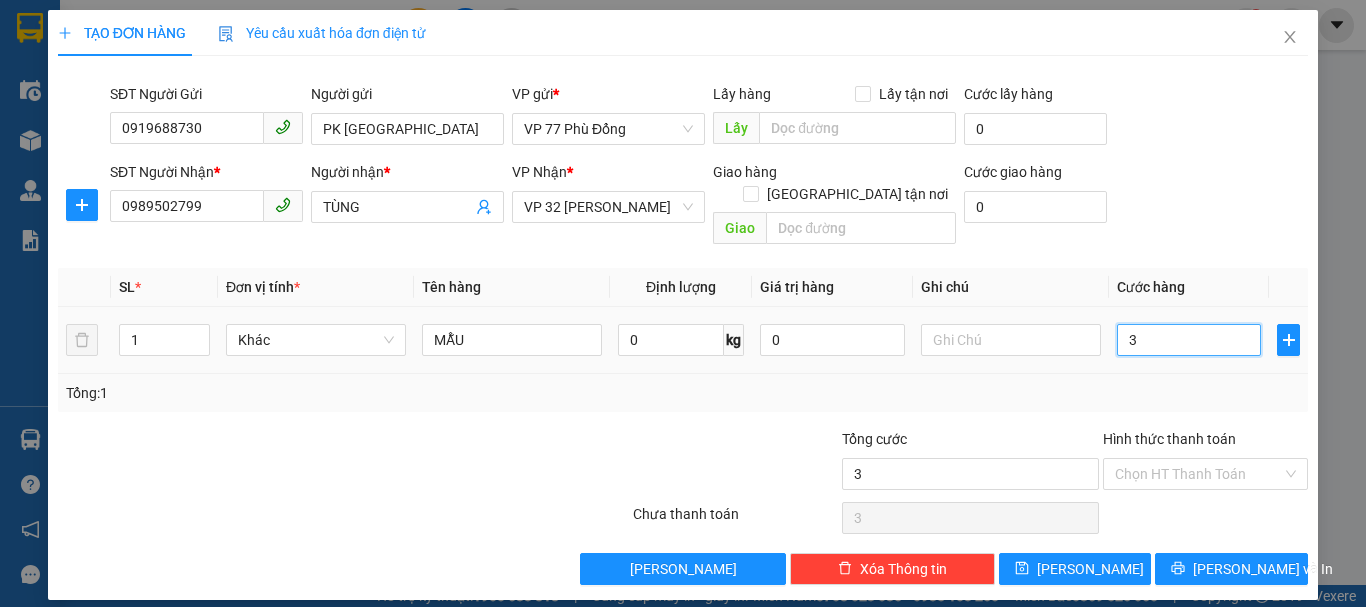 type on "30" 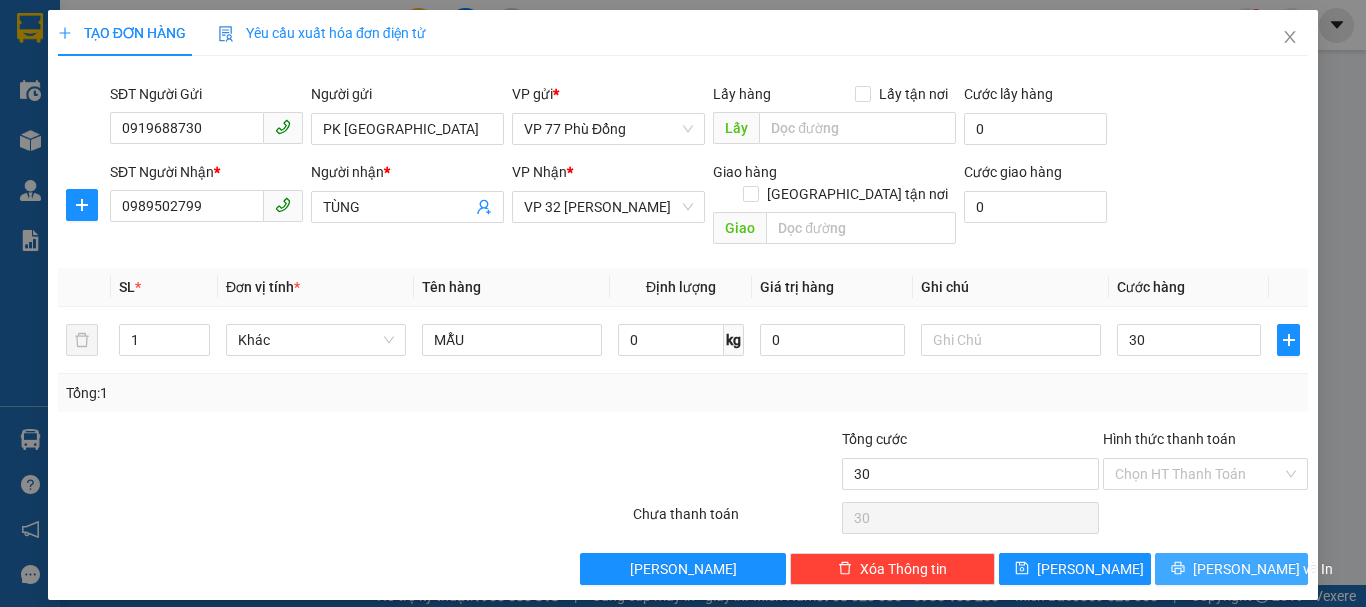 type on "30.000" 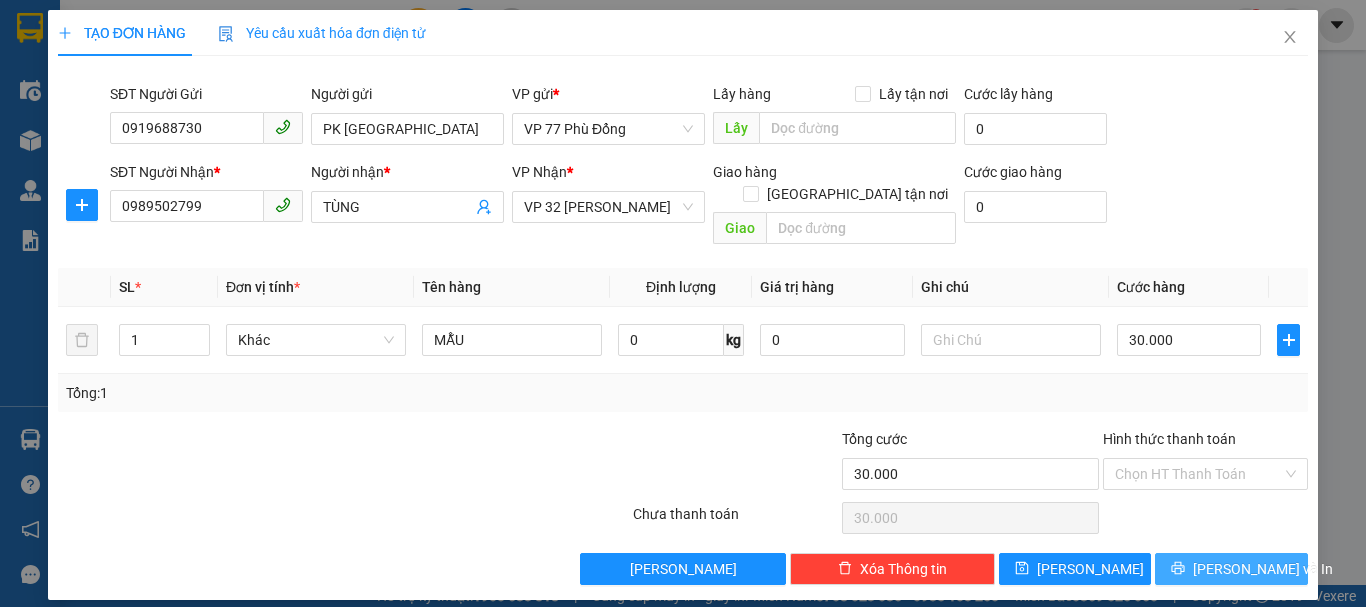 click on "[PERSON_NAME] và In" at bounding box center (1263, 569) 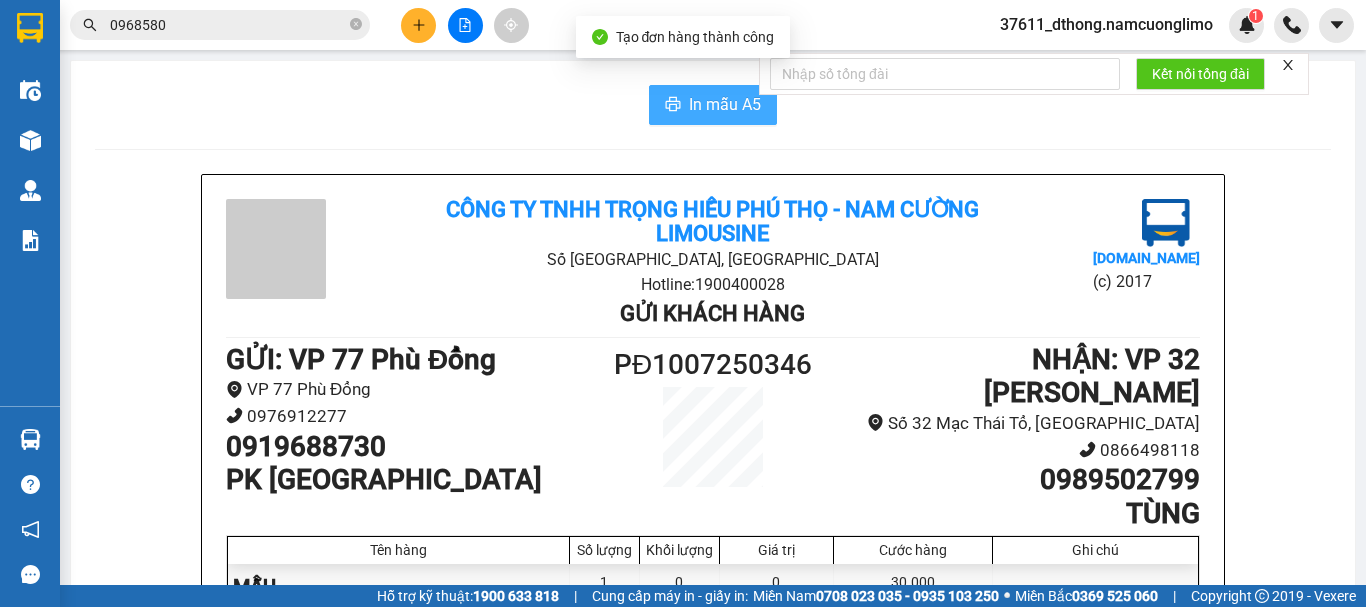 click on "In mẫu A5" at bounding box center [725, 104] 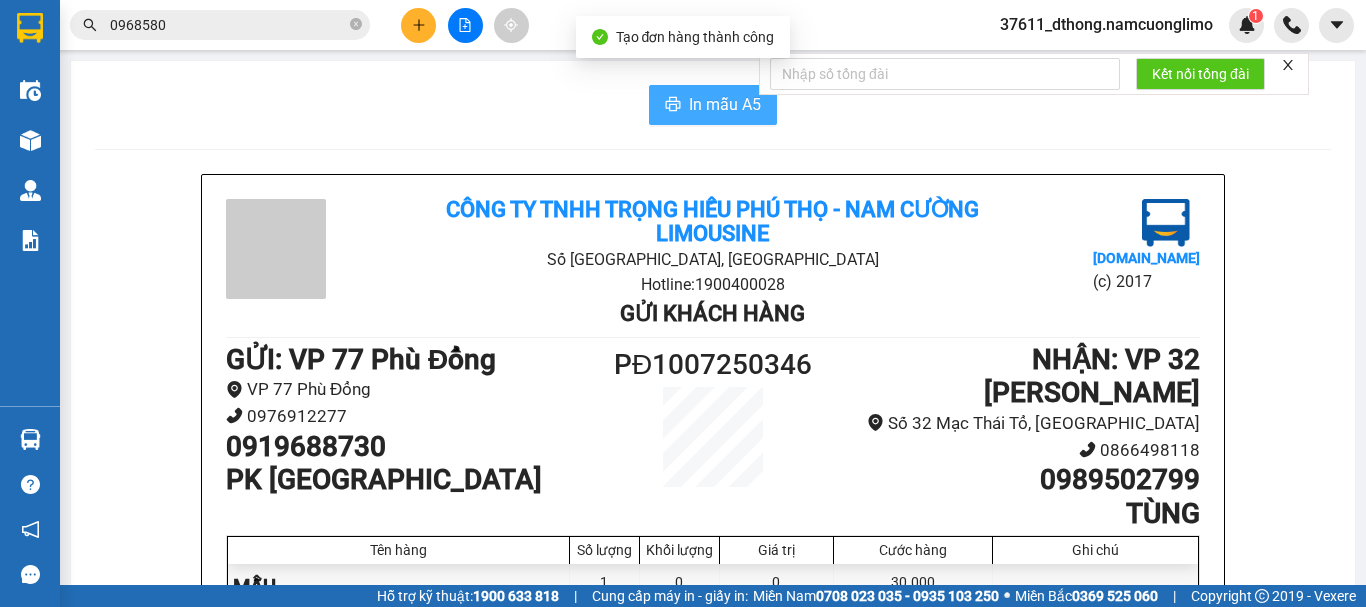 scroll, scrollTop: 0, scrollLeft: 0, axis: both 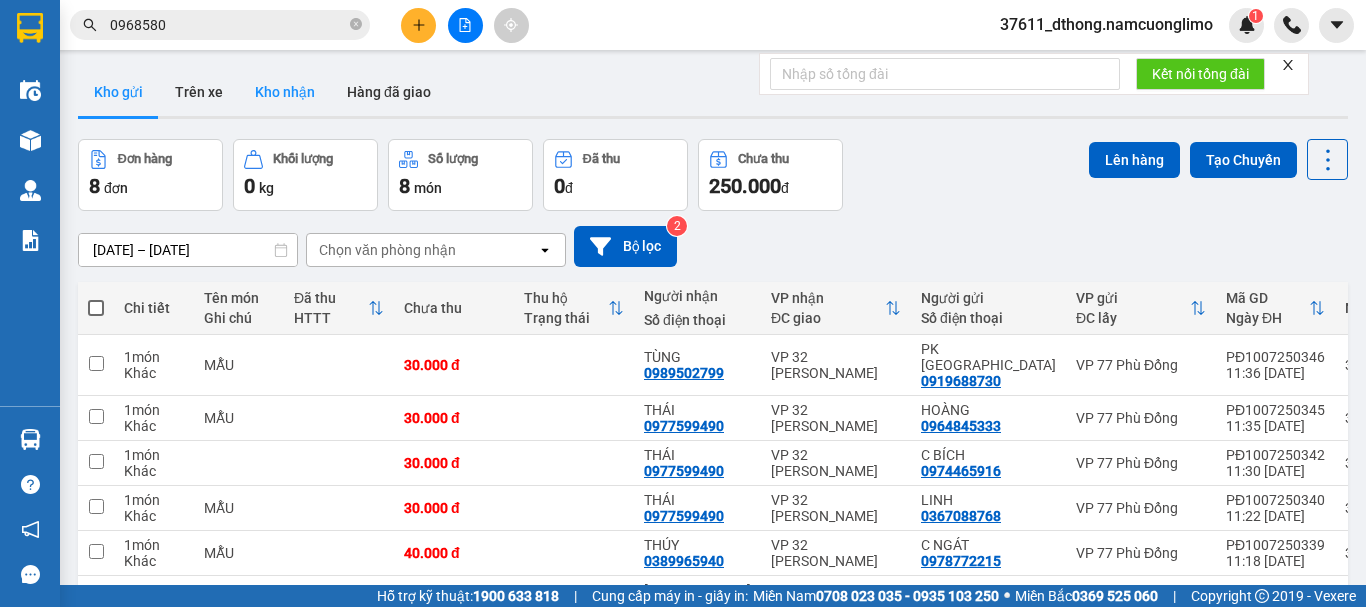 click on "Kho nhận" at bounding box center (285, 92) 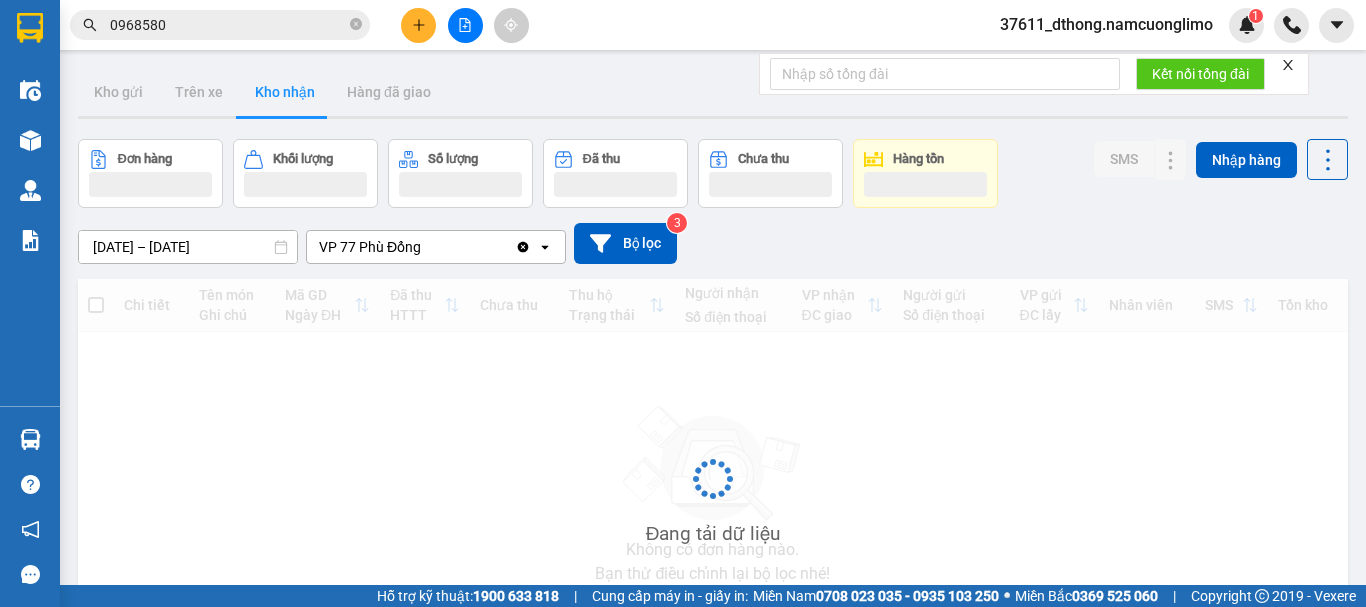 click on "Kho nhận" at bounding box center (285, 92) 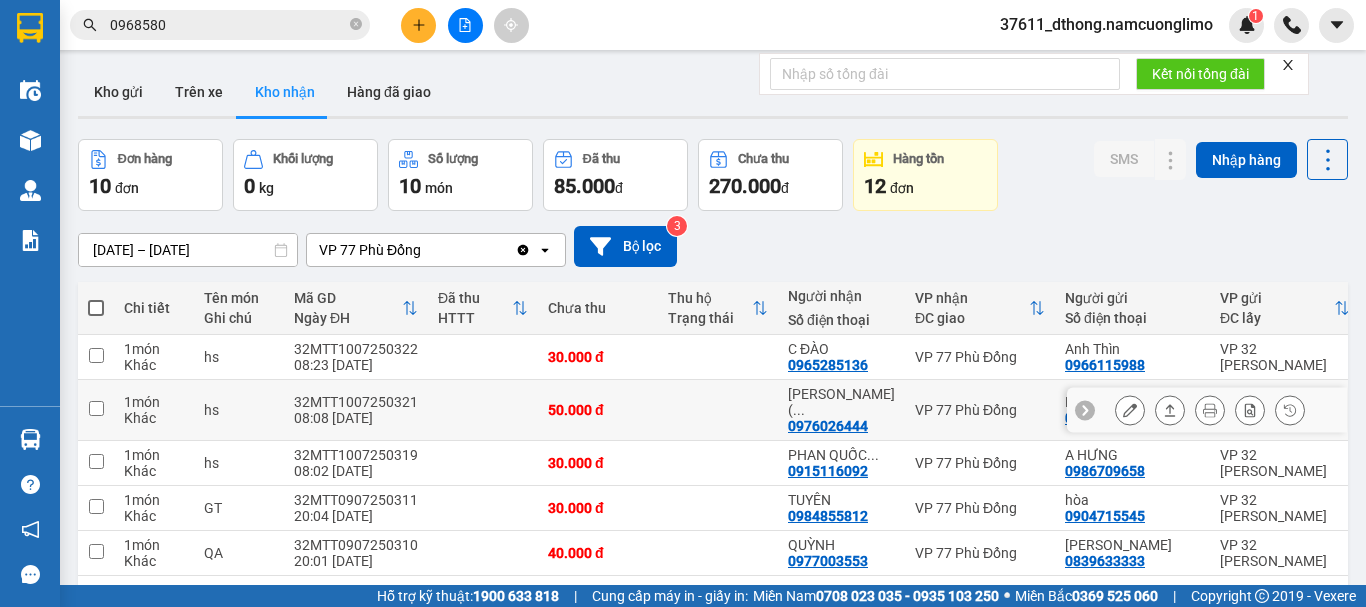 click at bounding box center [96, 408] 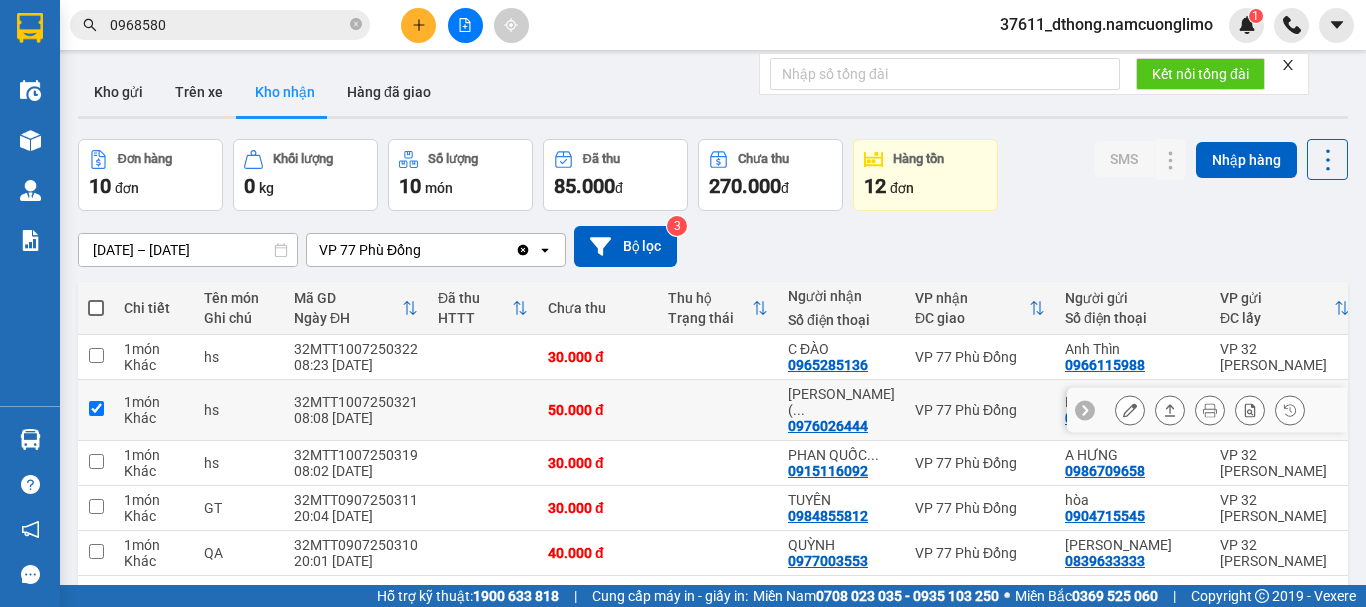 checkbox on "true" 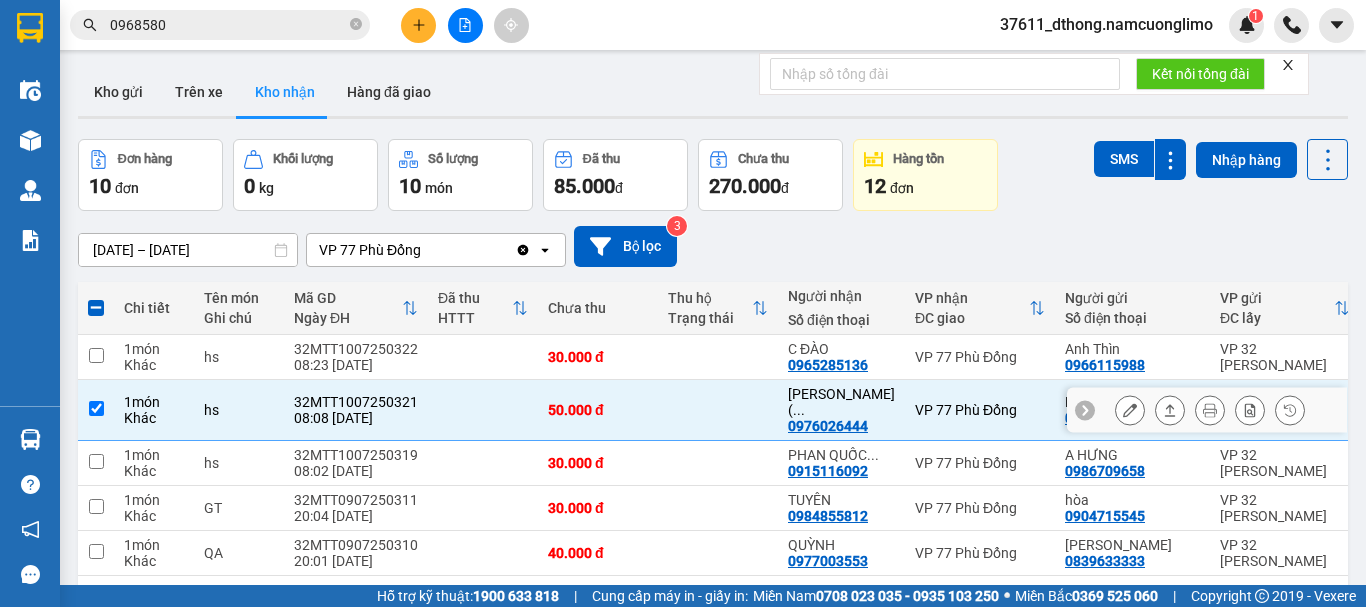 click at bounding box center (1130, 410) 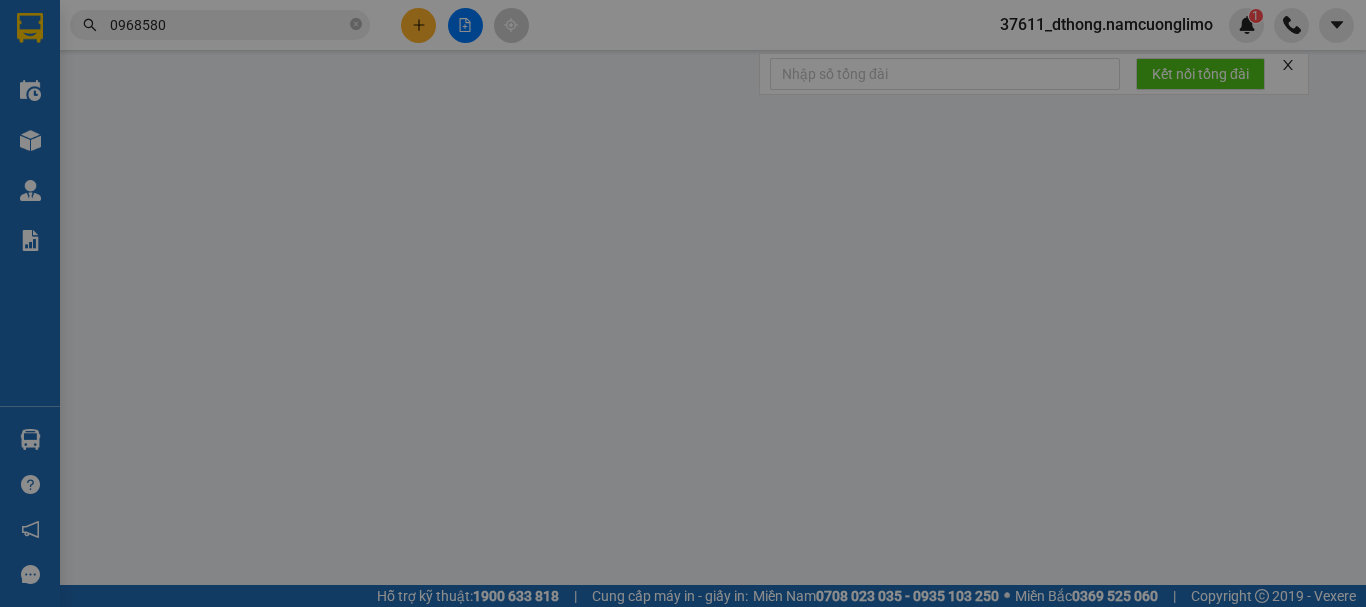 type on "0376235879" 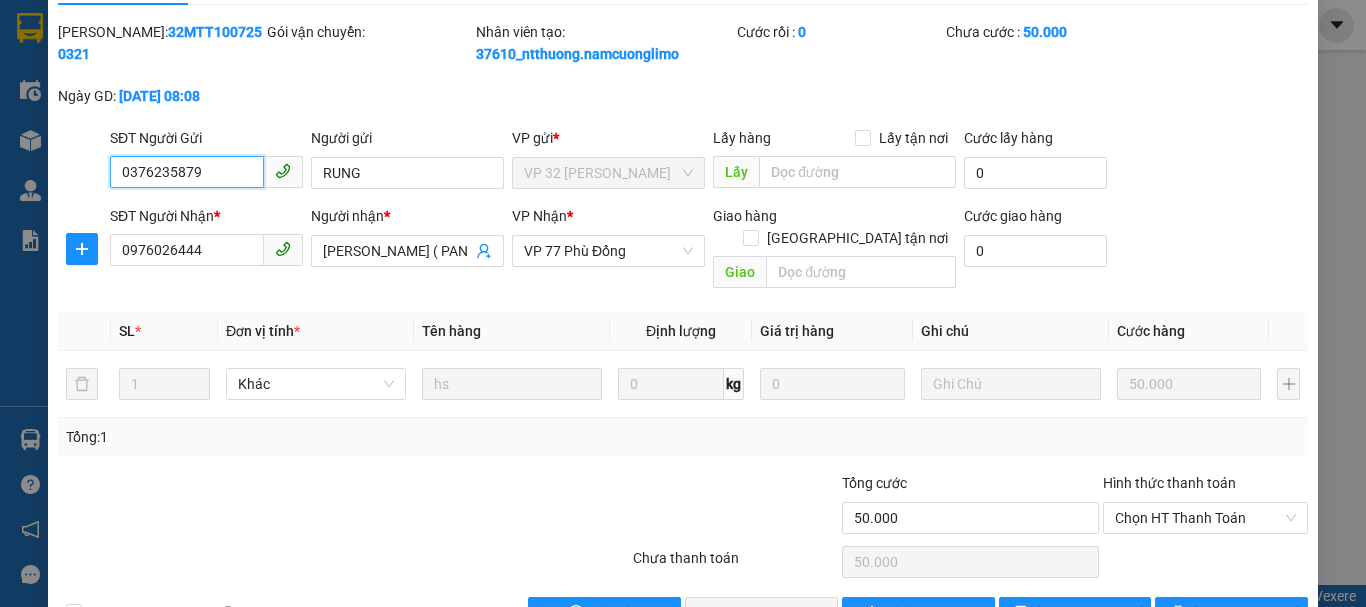scroll, scrollTop: 90, scrollLeft: 0, axis: vertical 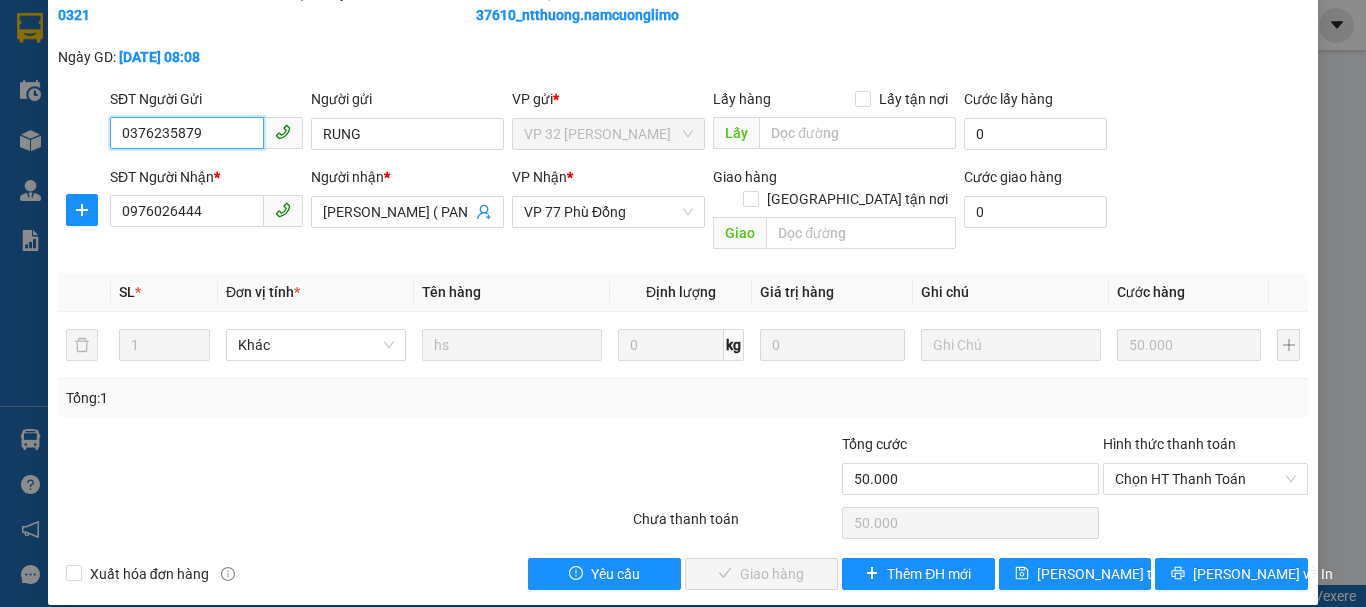 drag, startPoint x: 1209, startPoint y: 451, endPoint x: 1184, endPoint y: 473, distance: 33.30165 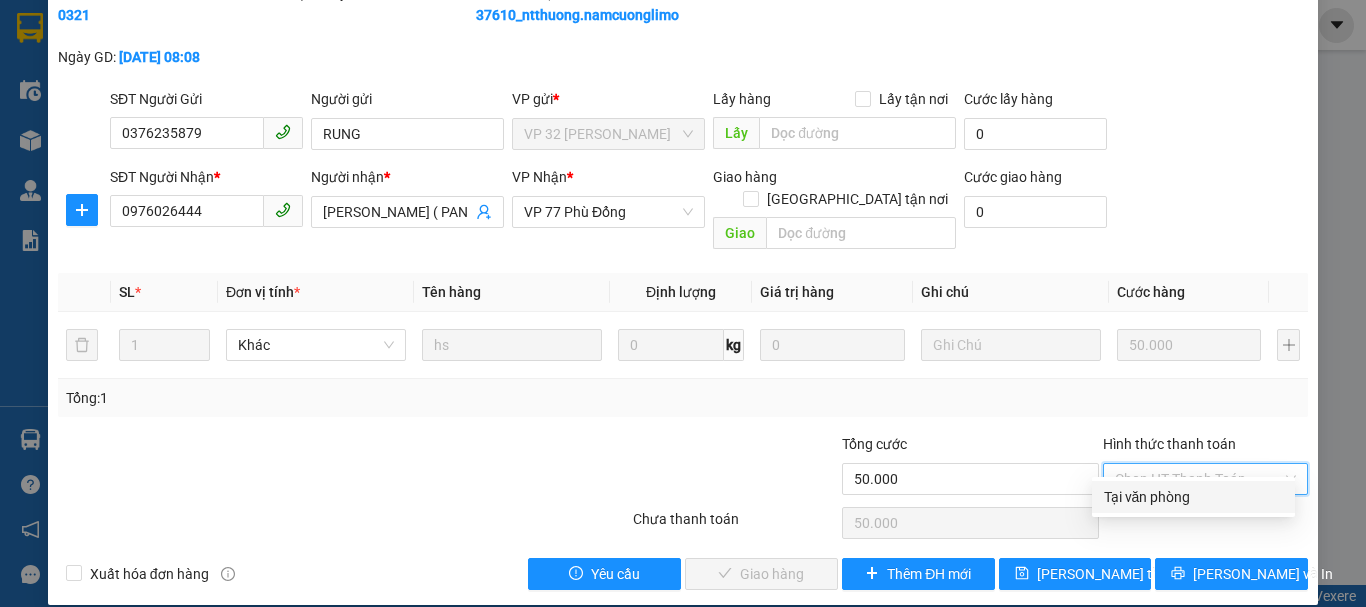 click on "Tại văn phòng" at bounding box center [1193, 497] 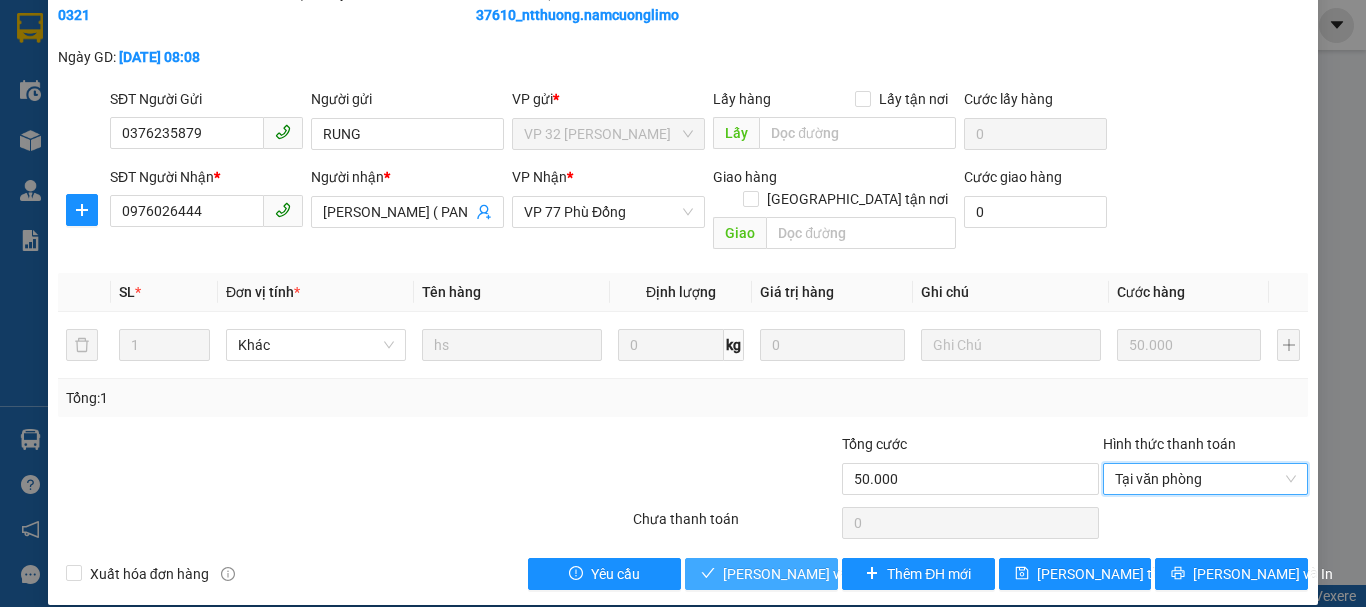 click on "Lưu và Giao hàng" at bounding box center [819, 574] 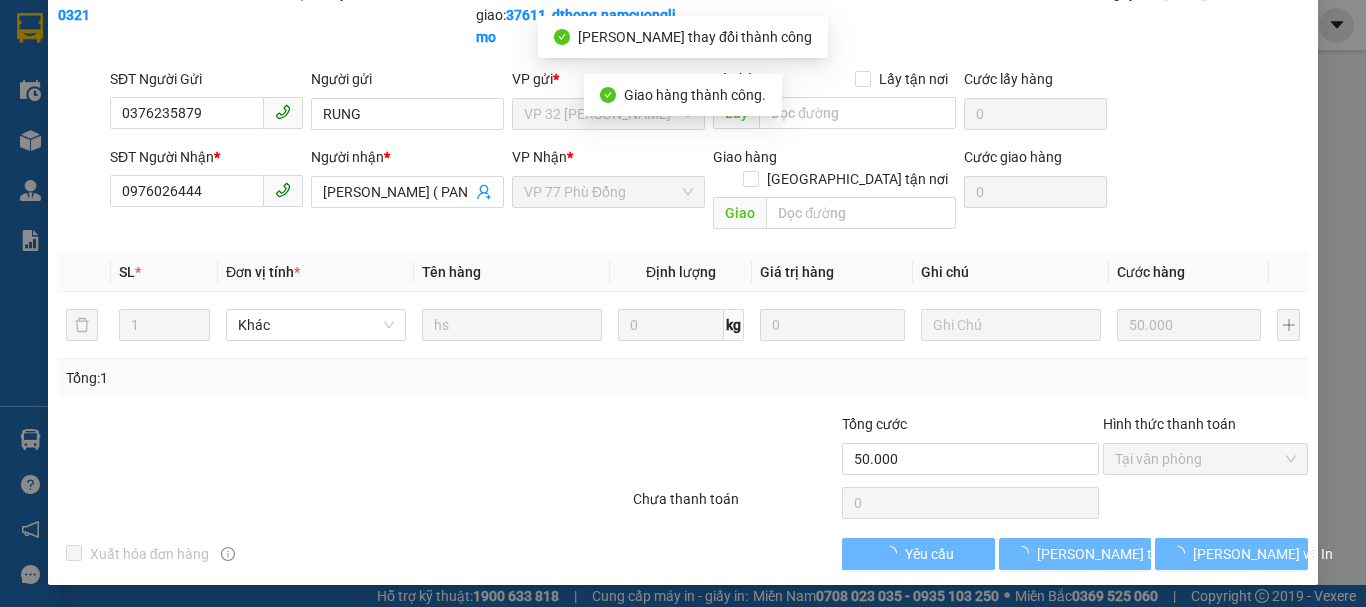 scroll, scrollTop: 70, scrollLeft: 0, axis: vertical 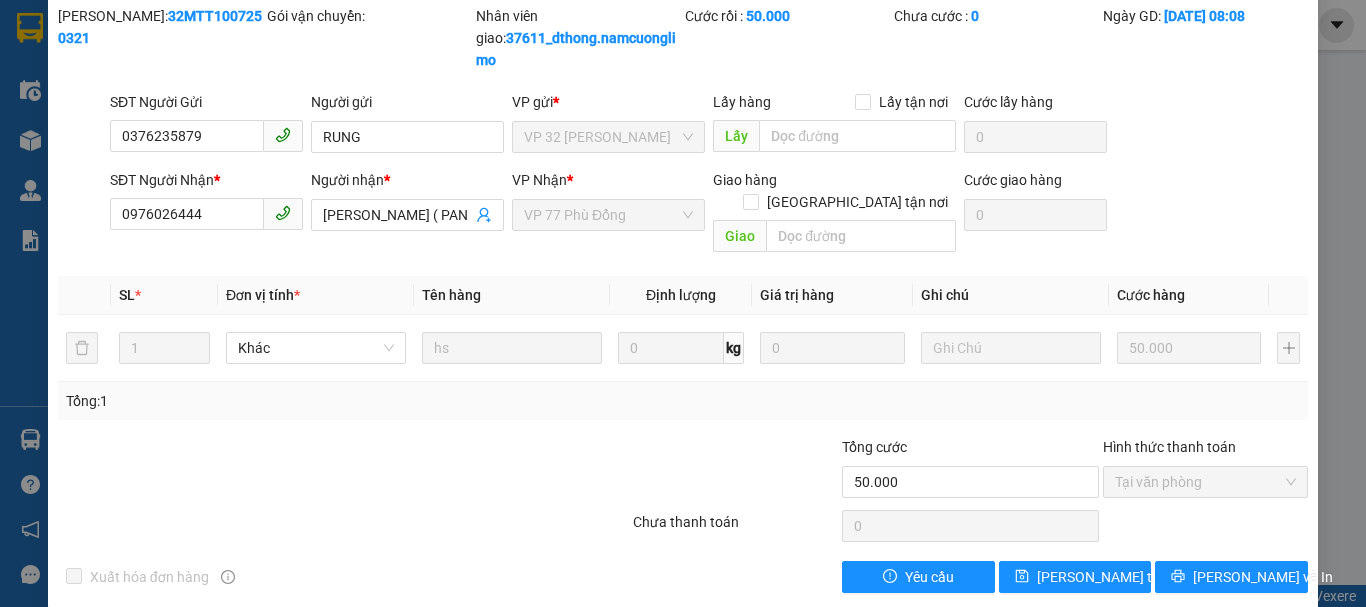 click on "SỬA ĐƠN HÀNG Lịch sử Ảnh kiện hàng Yêu cầu xuất hóa đơn điện tử Total Paid Fee 50.000 Total UnPaid Fee 0 Cash Collection Total Fee Mã ĐH:  32MTT1007250321 Gói vận chuyển:   Nhân viên giao: 37611_dthong.namcuonglimo Cước rồi :   50.000 Chưa cước :   0 Ngày GD:   10-07-2025 lúc 08:08 SĐT Người Gửi 0376235879 Người gửi RUNG VP gửi  * VP 32 Mạc Thái Tổ Lấy hàng Lấy tận nơi Lấy Cước lấy hàng 0 SĐT Người Nhận  * 0976026444 Người nhận  * ANH TUẤN ( PANSY ) VP Nhận  * VP 77 Phù Đổng Giao hàng Giao tận nơi Giao Cước giao hàng 0 SL  * Đơn vị tính  * Tên hàng  Định lượng Giá trị hàng Ghi chú Cước hàng                   1 Khác hs 0 kg 0 50.000 Tổng:  1 Tổng cước 50.000 Hình thức thanh toán Tại văn phòng Số tiền thu trước 50.000 Chọn HT Thanh Toán Chưa thanh toán 0 Chọn HT Thanh Toán Xuất hóa đơn hàng Yêu cầu Lưu thay đổi Lưu và In" at bounding box center [683, 303] 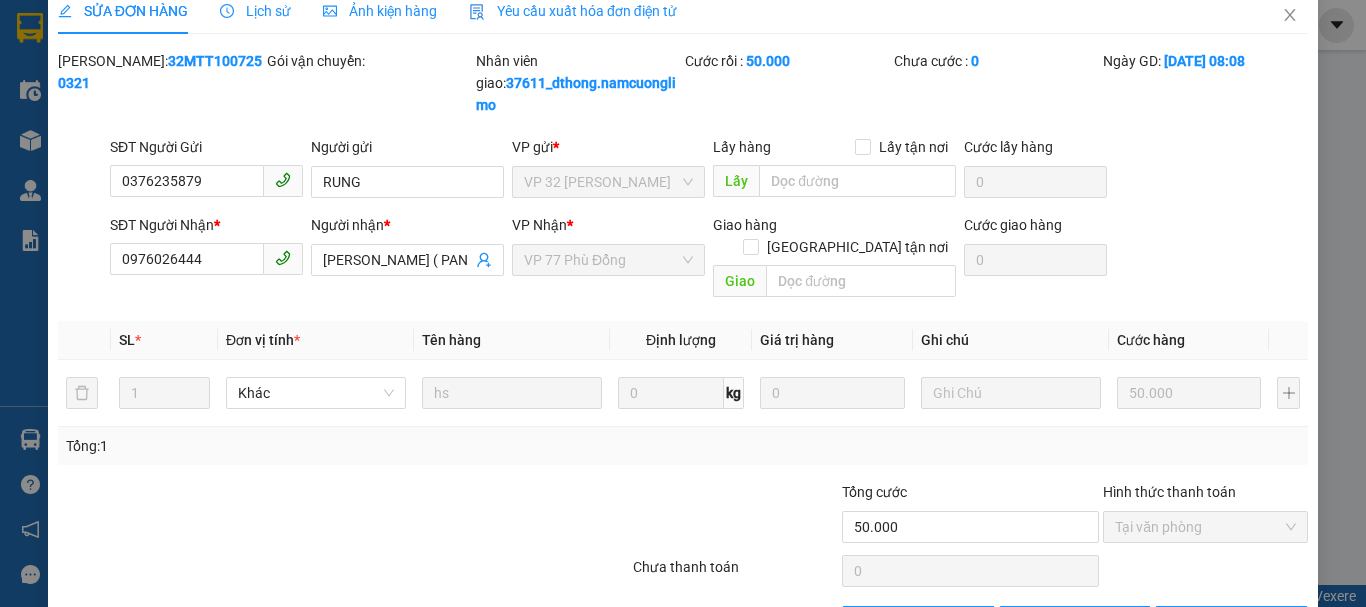 scroll, scrollTop: 0, scrollLeft: 0, axis: both 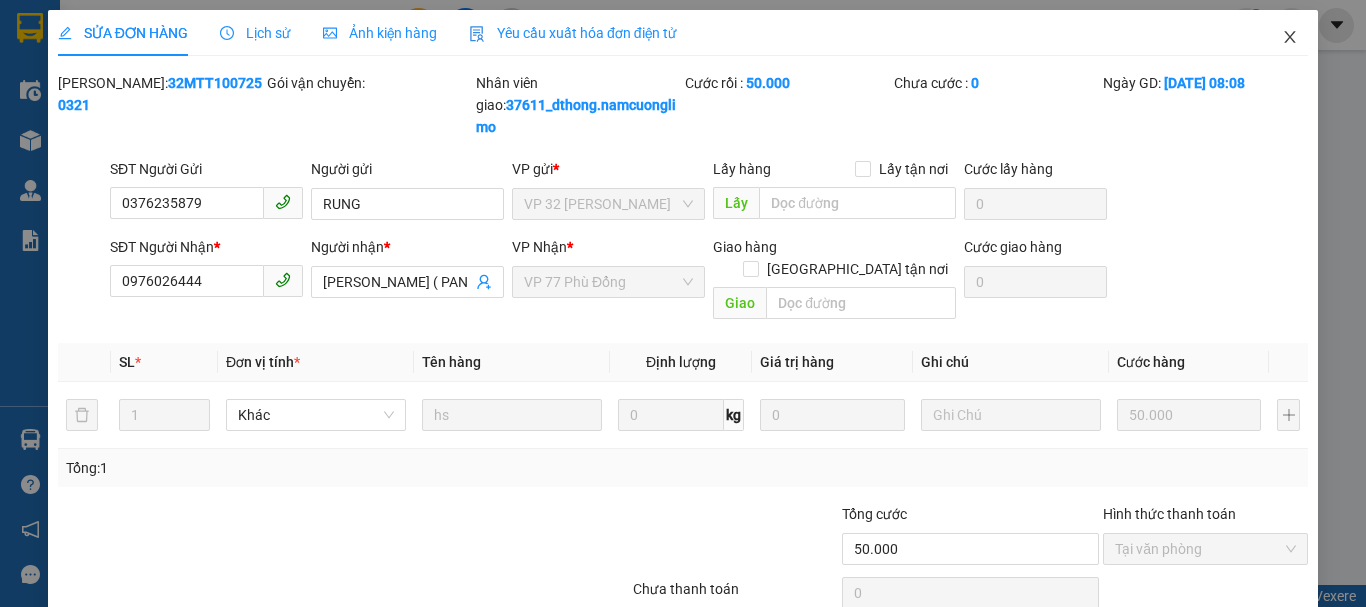 click 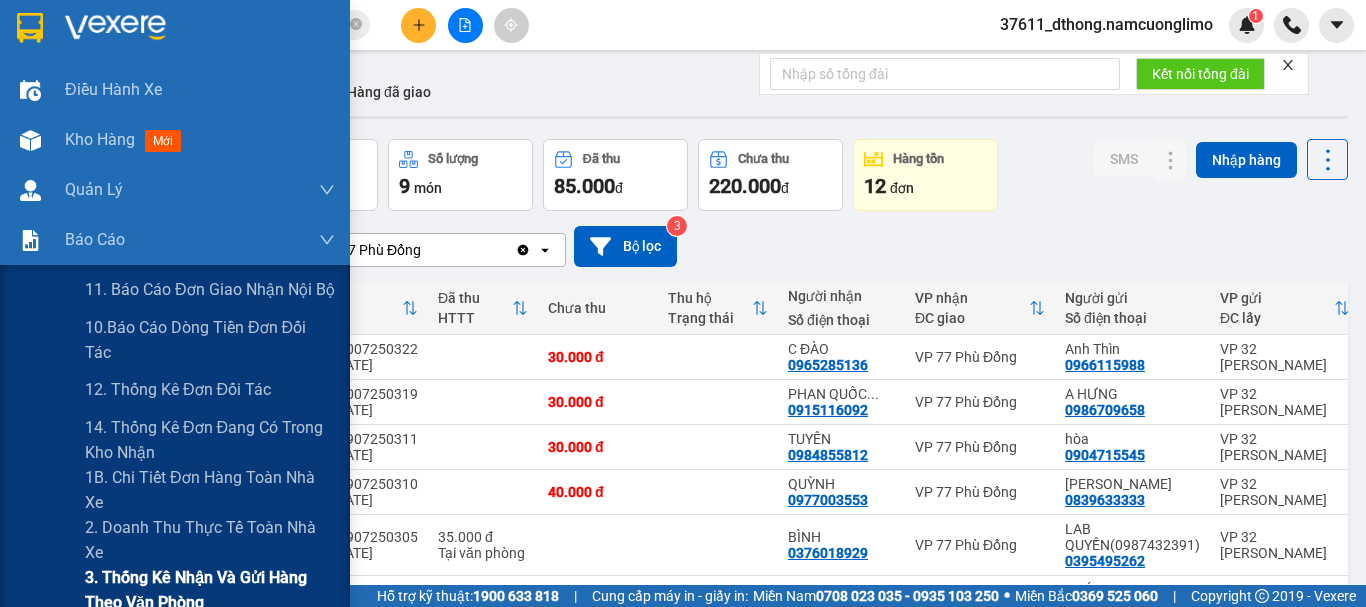 click on "3. Thống kê nhận và gửi hàng theo văn phòng" at bounding box center (210, 590) 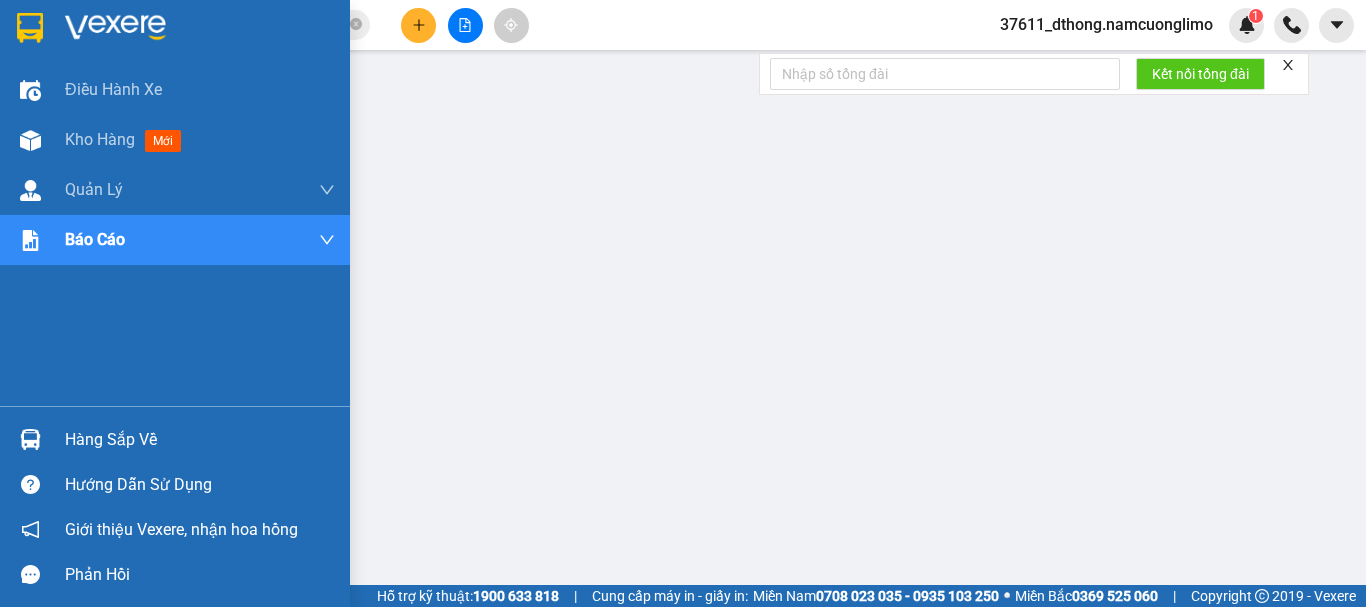 click at bounding box center (30, 28) 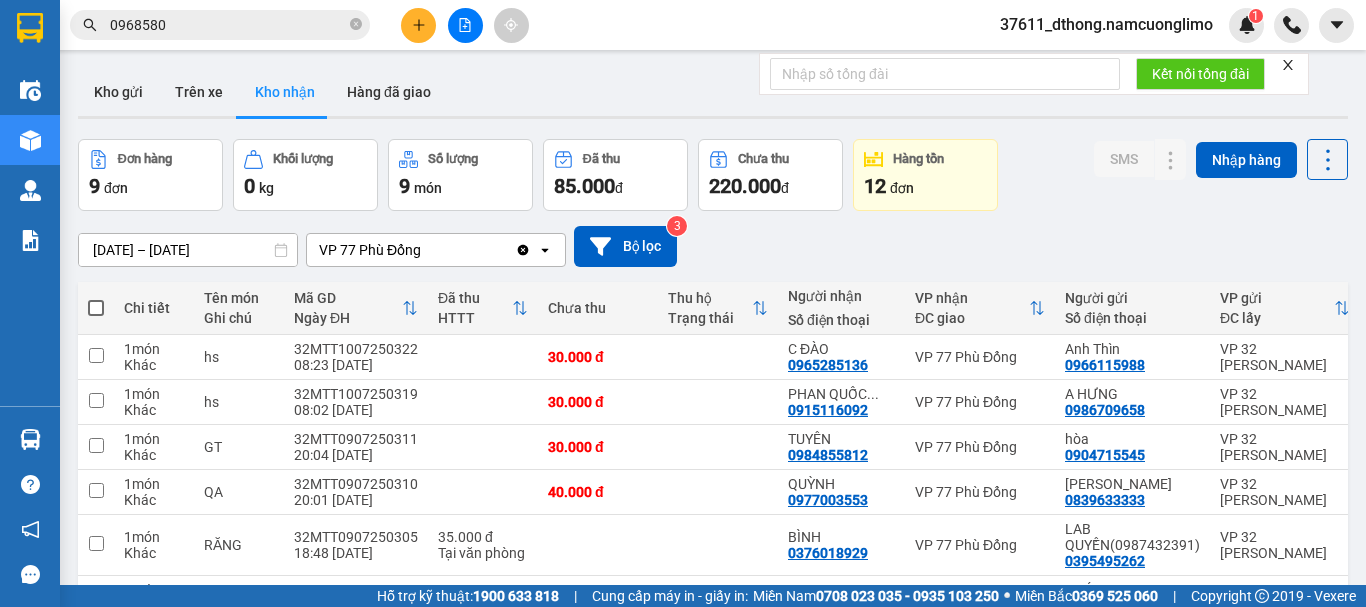 click on "Kho nhận" at bounding box center (285, 92) 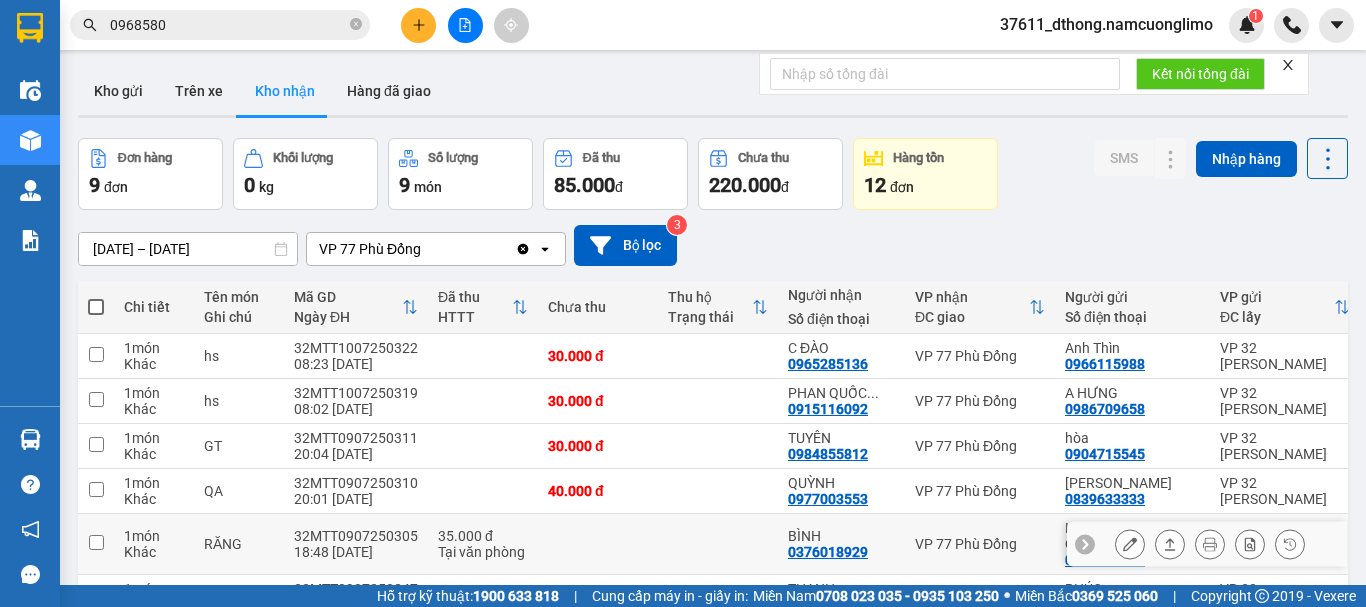 scroll, scrollTop: 0, scrollLeft: 0, axis: both 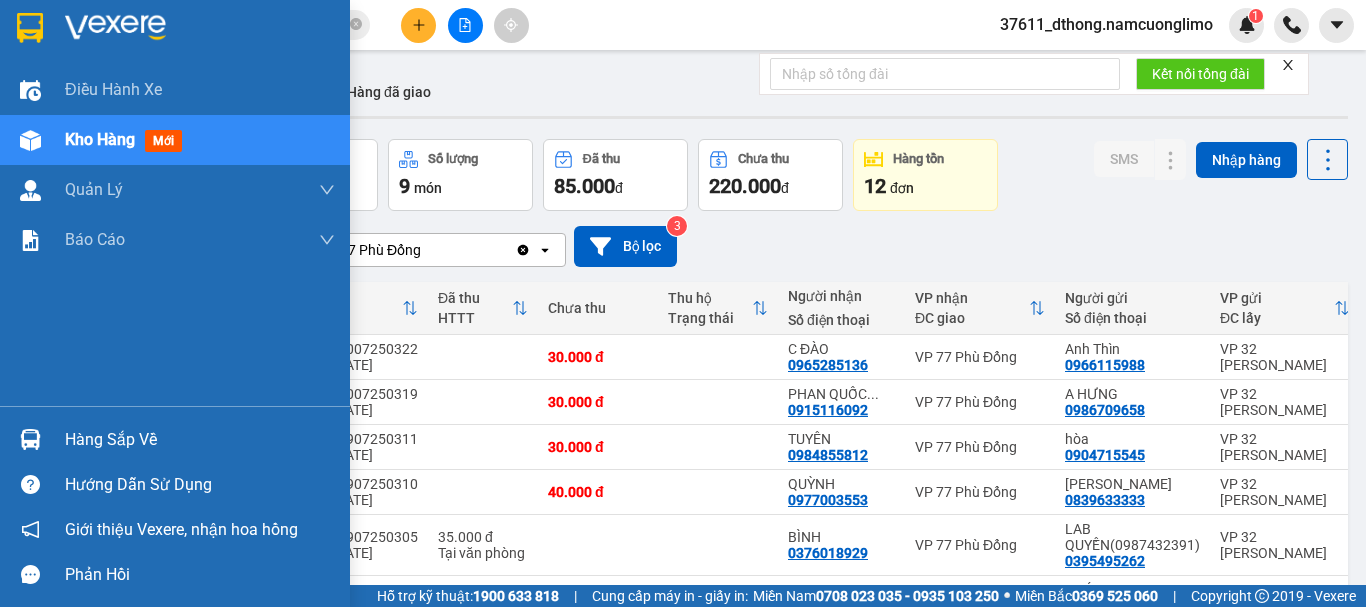 click on "Hàng sắp về" at bounding box center [200, 440] 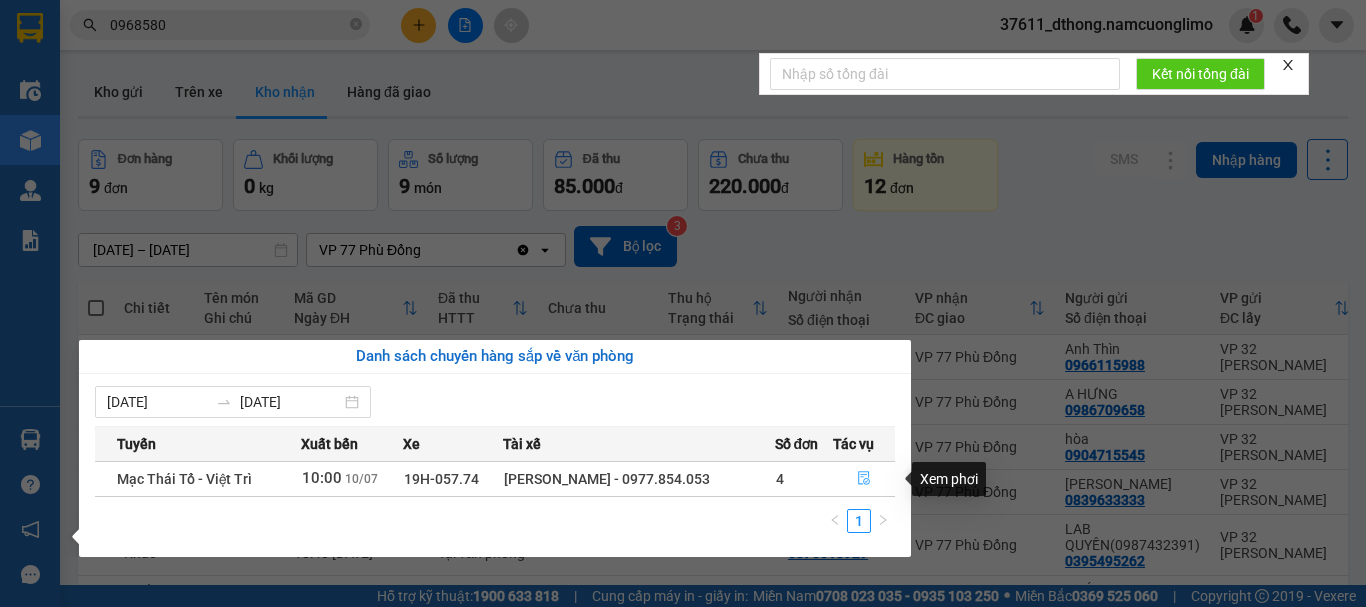 click 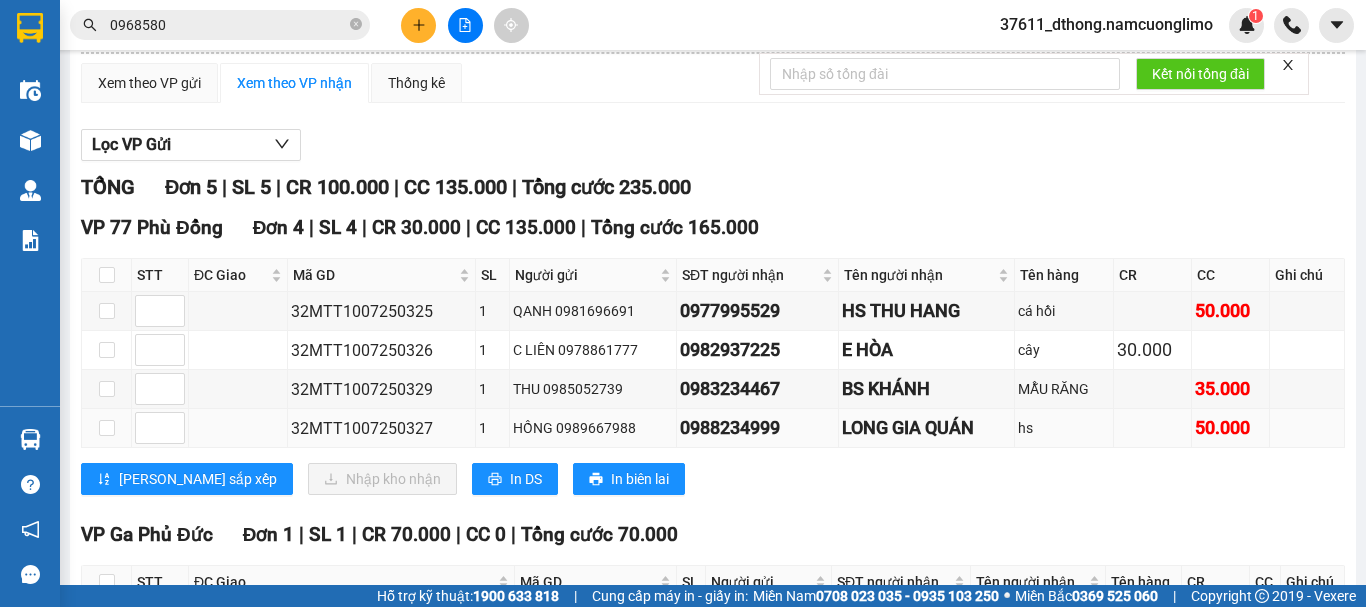 scroll, scrollTop: 316, scrollLeft: 0, axis: vertical 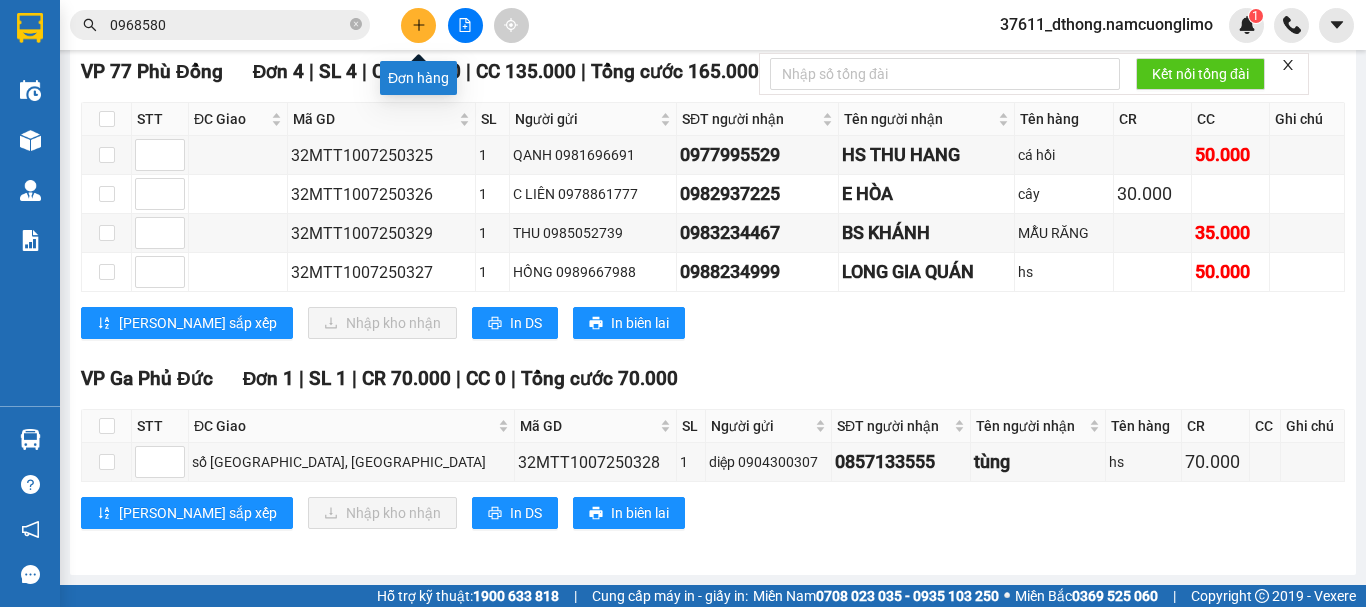 click 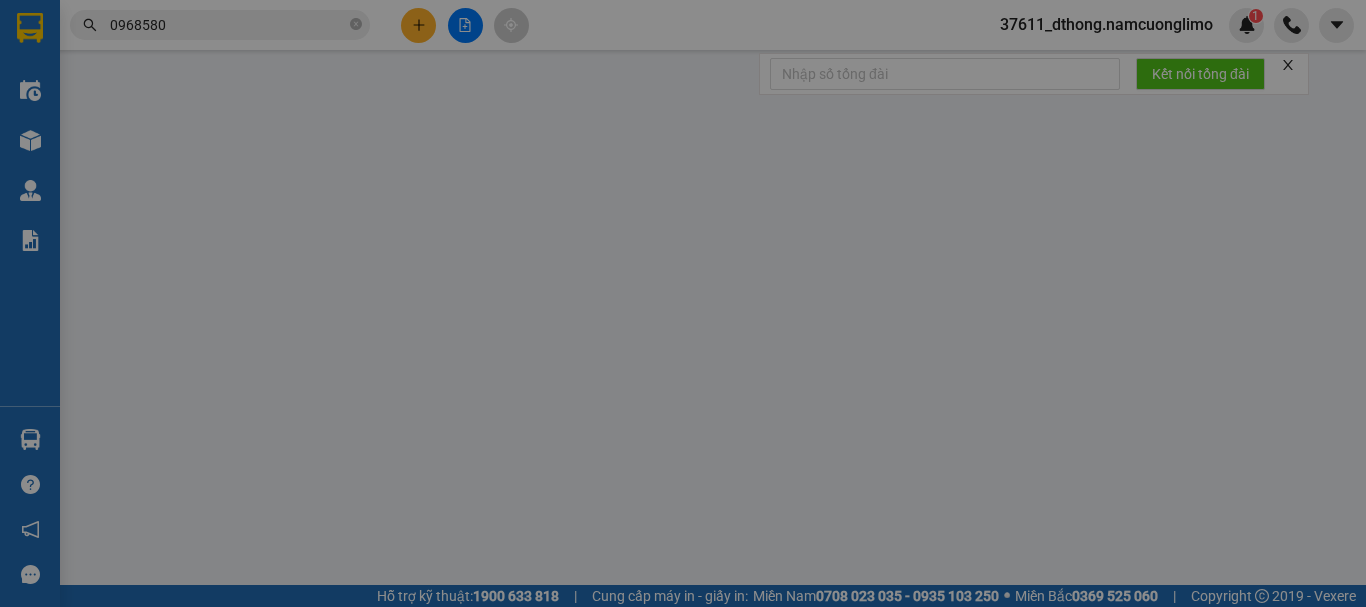 scroll, scrollTop: 0, scrollLeft: 0, axis: both 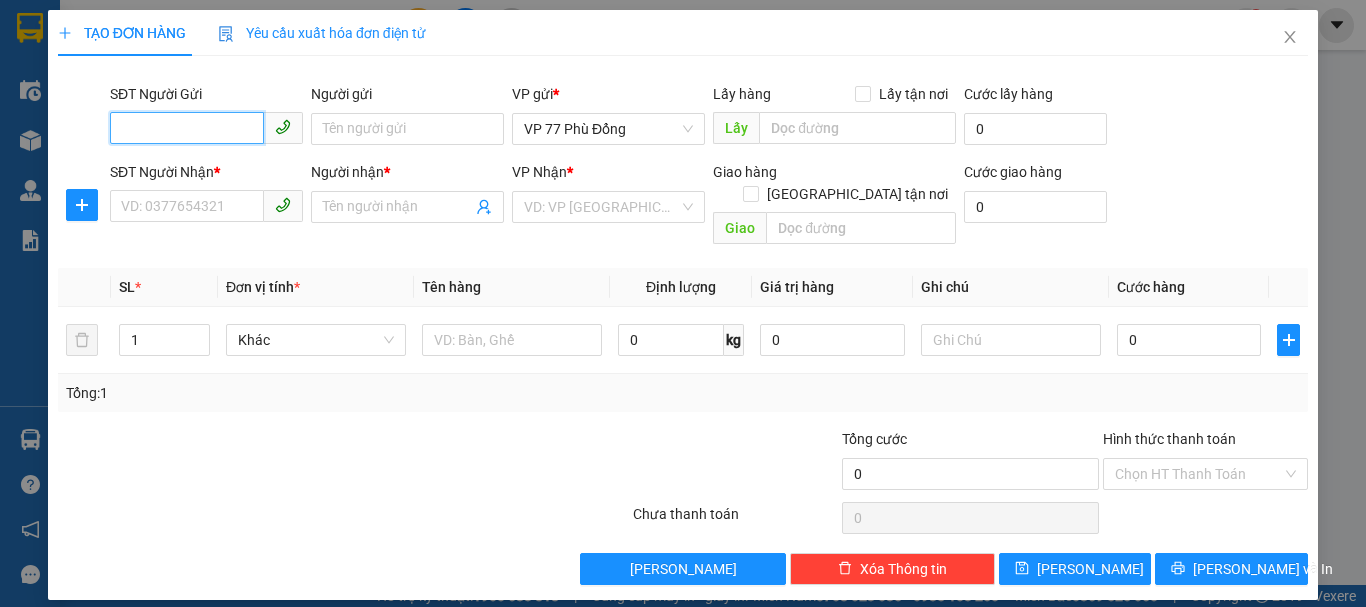 click on "SĐT Người Gửi" at bounding box center (187, 128) 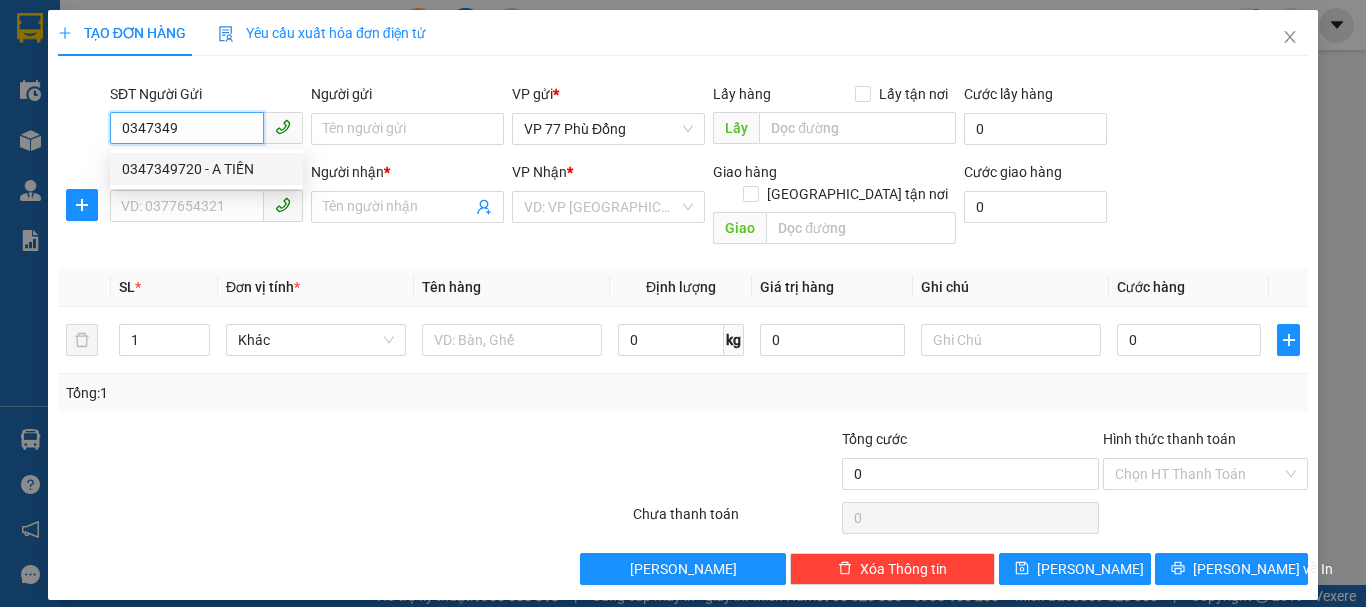 click on "0347349720 - A TIẾN" at bounding box center [206, 169] 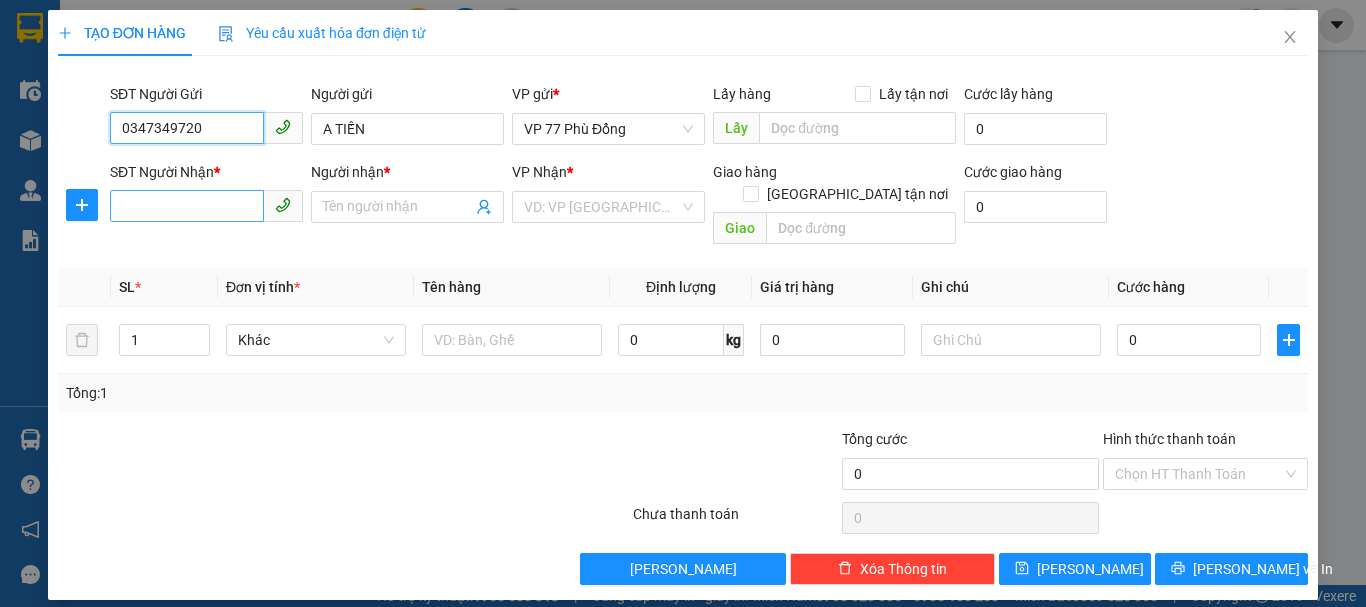 type on "0347349720" 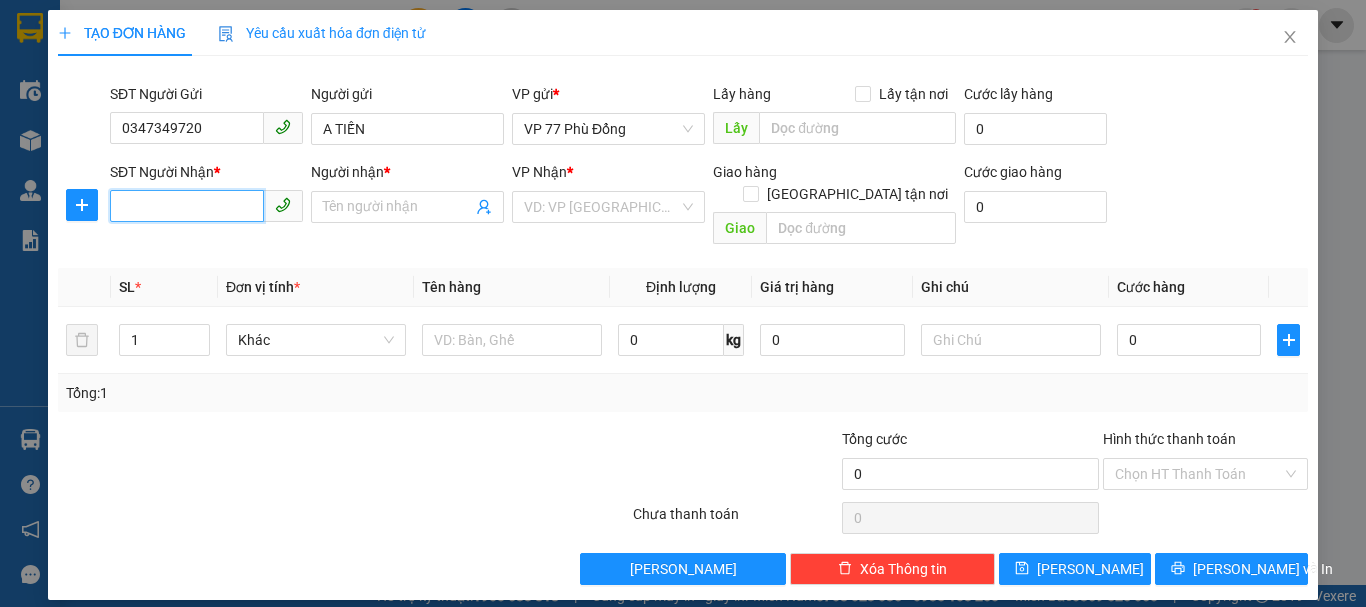 click on "SĐT Người Nhận  *" at bounding box center (187, 206) 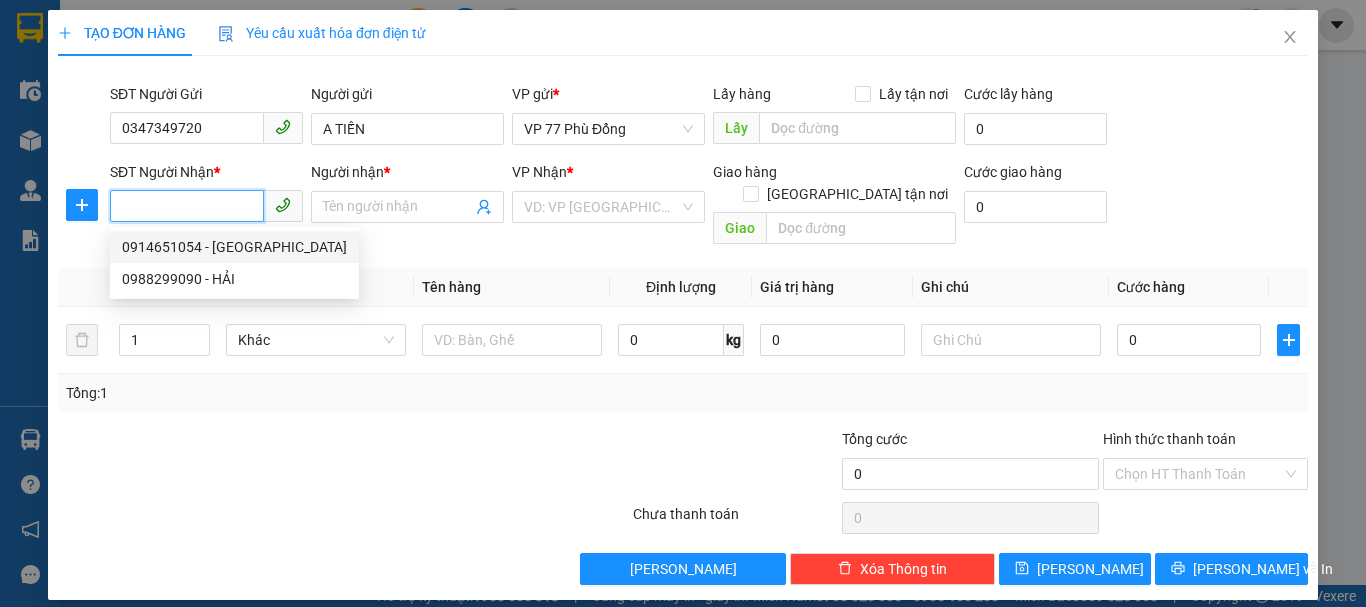 click on "0914651054 - Minh" at bounding box center [234, 247] 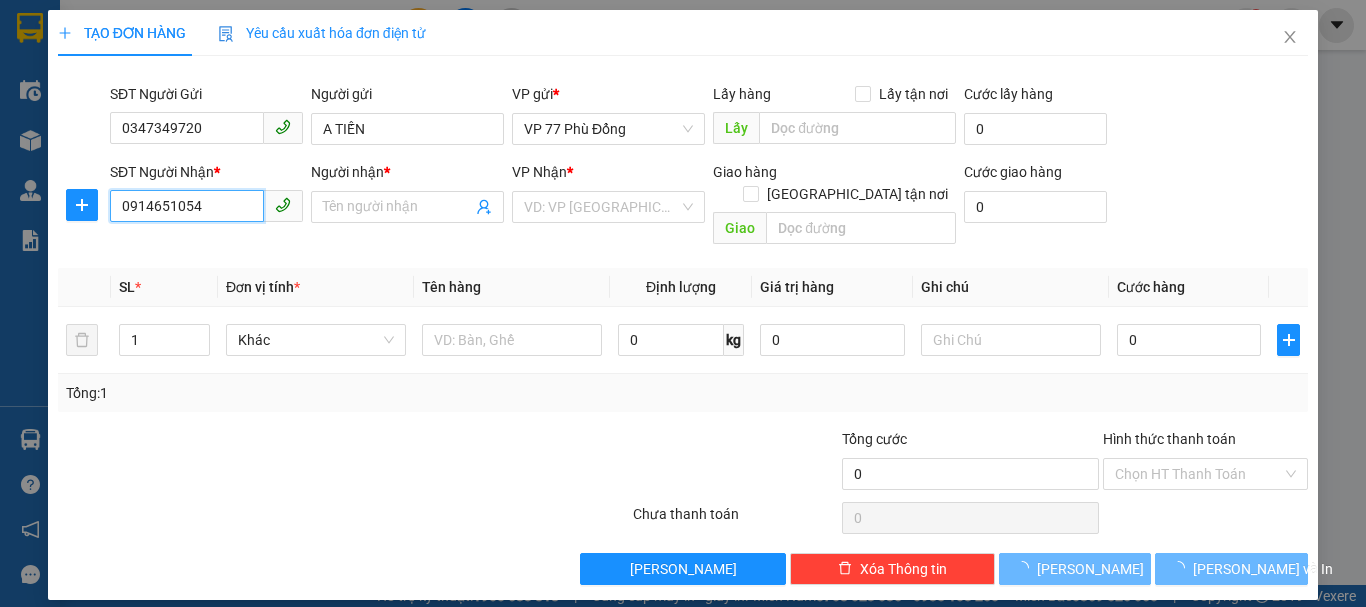type on "Minh" 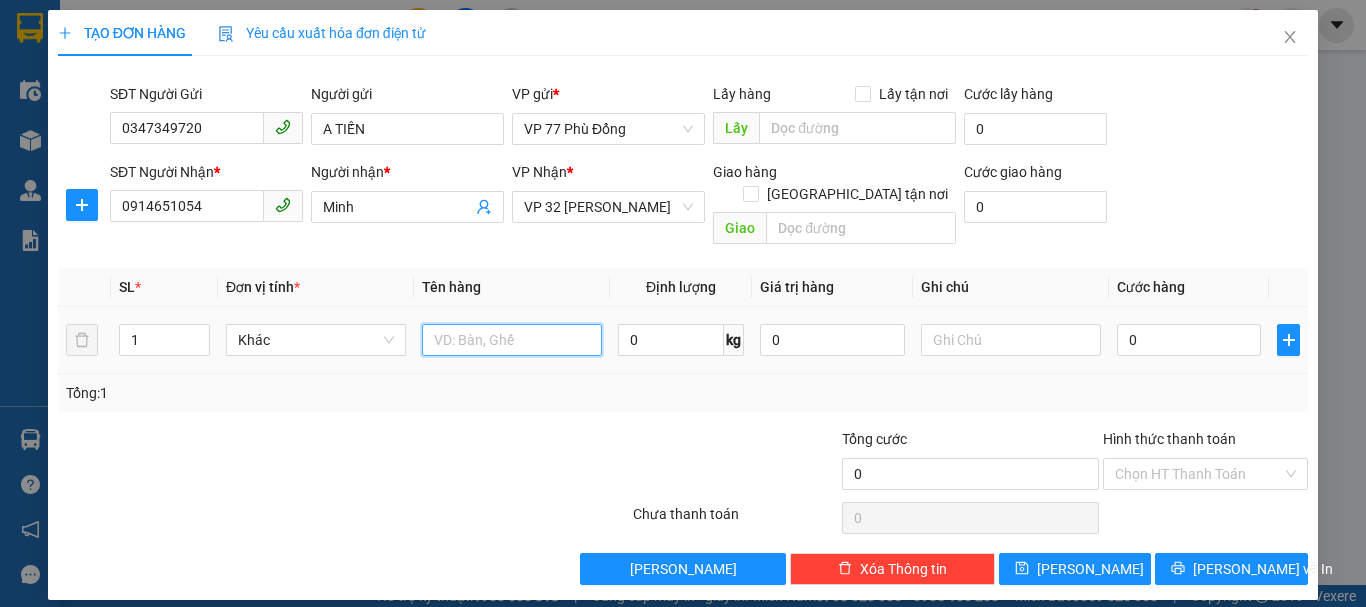 click at bounding box center (512, 340) 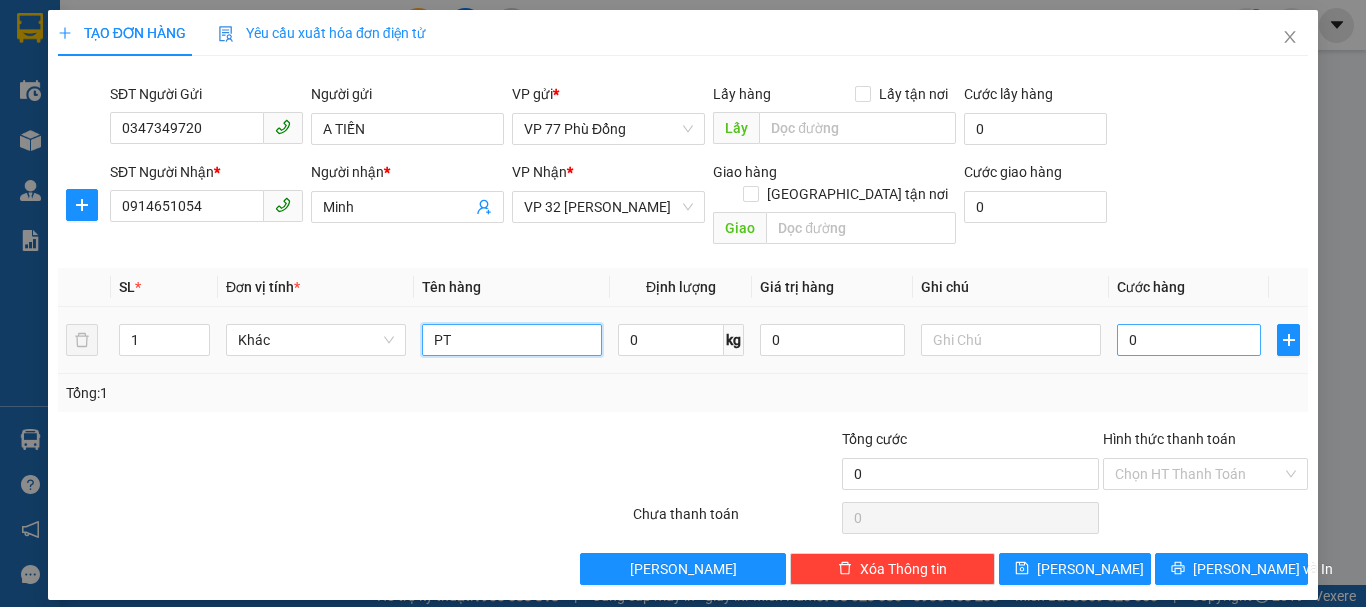 type on "PT" 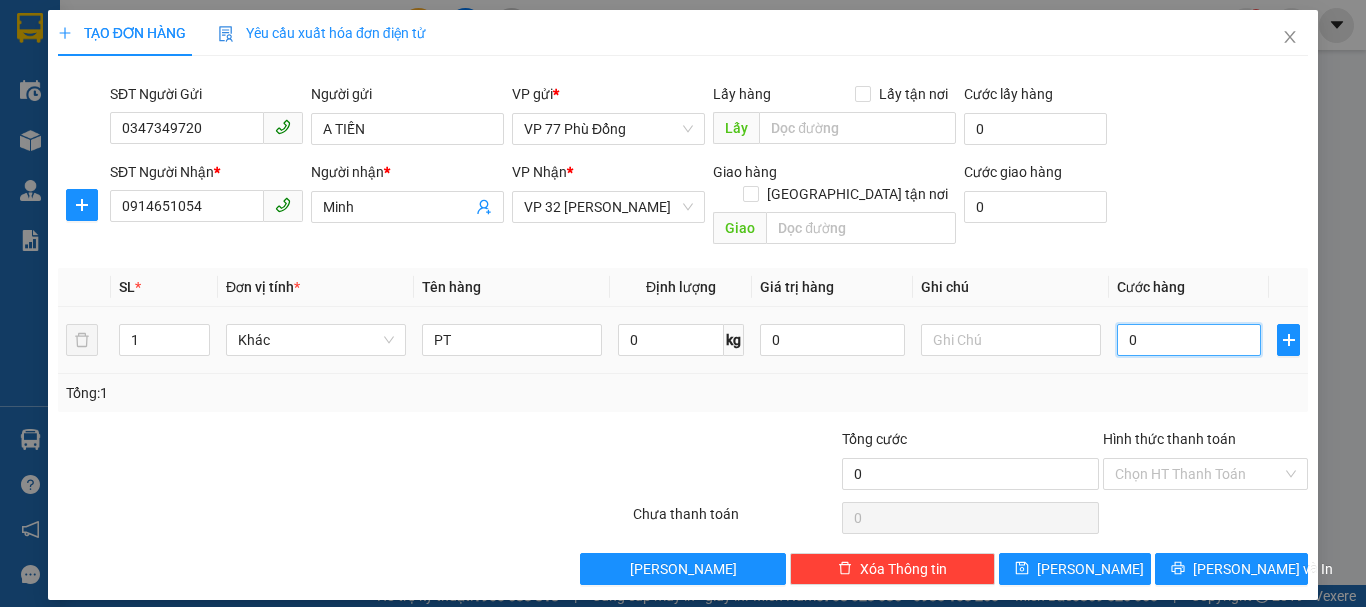 click on "0" at bounding box center [1189, 340] 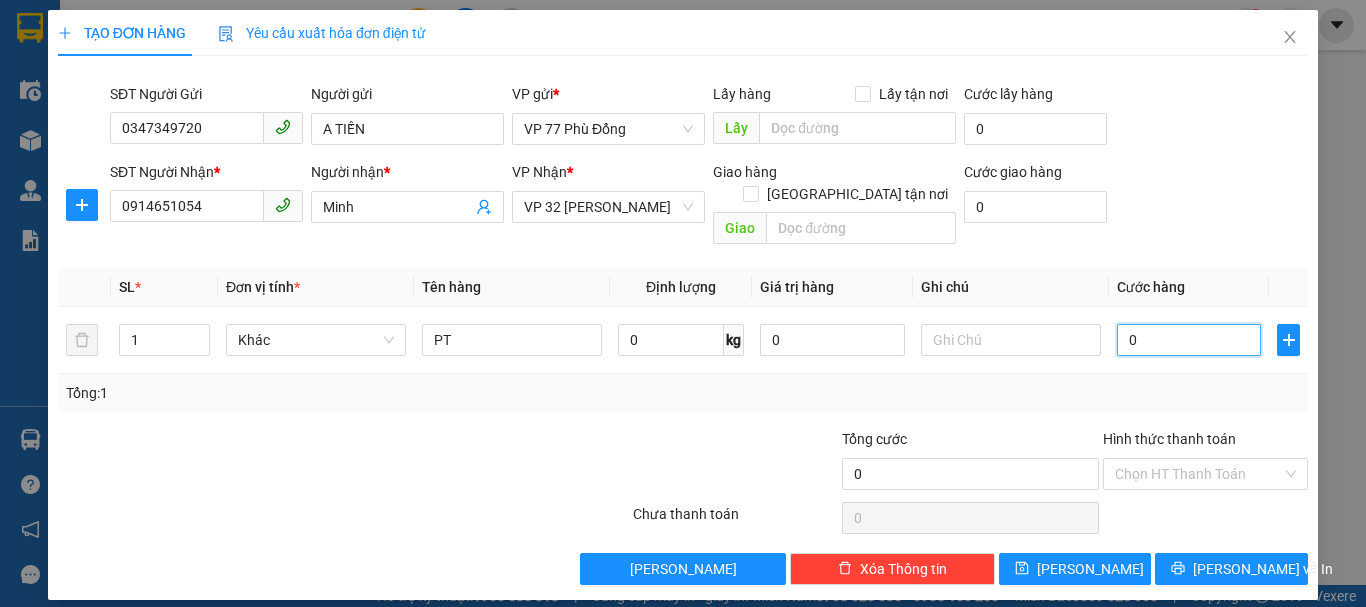 type on "4" 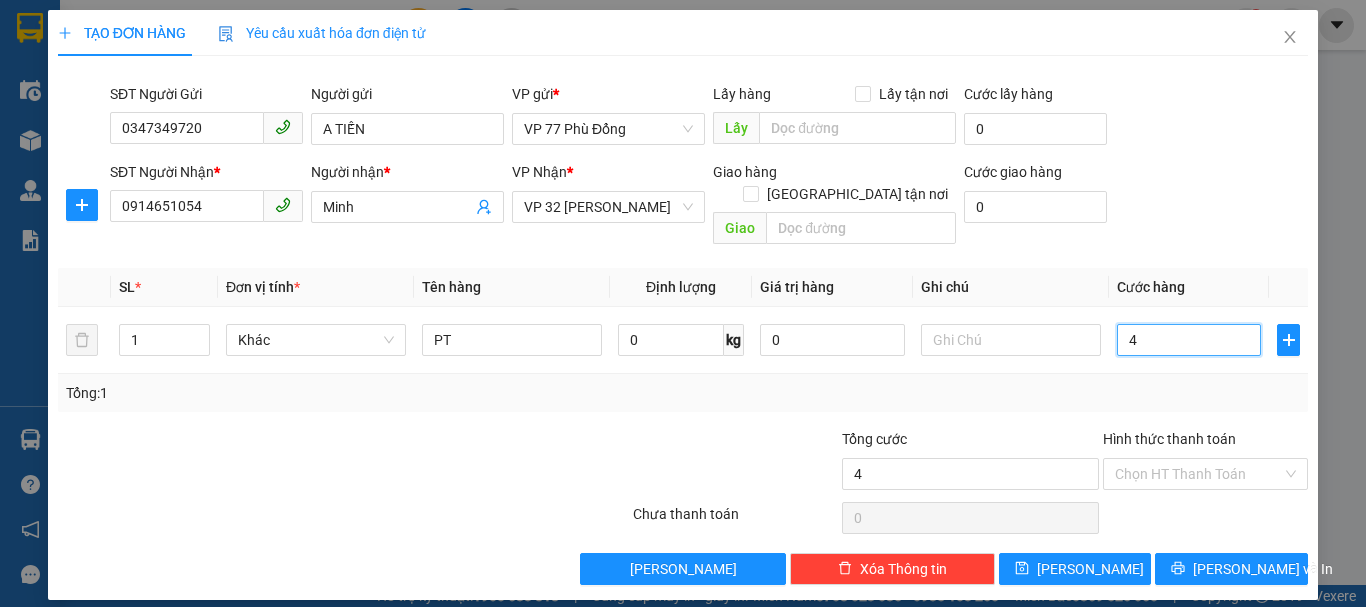 type on "4" 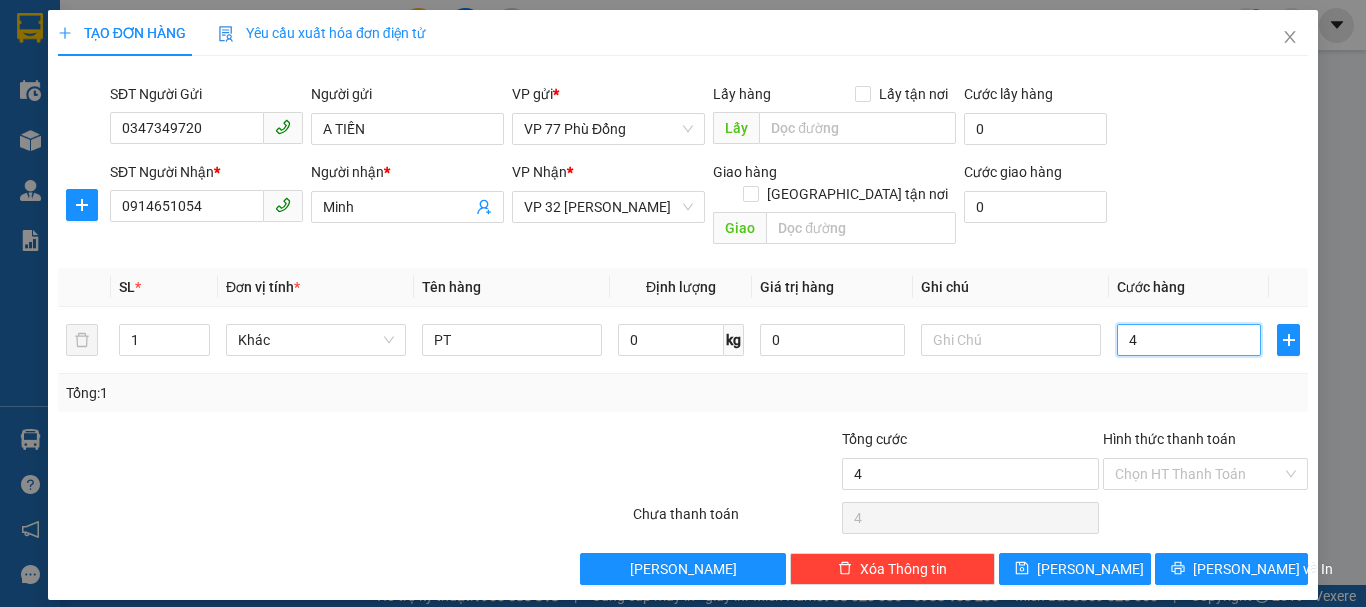 type on "40" 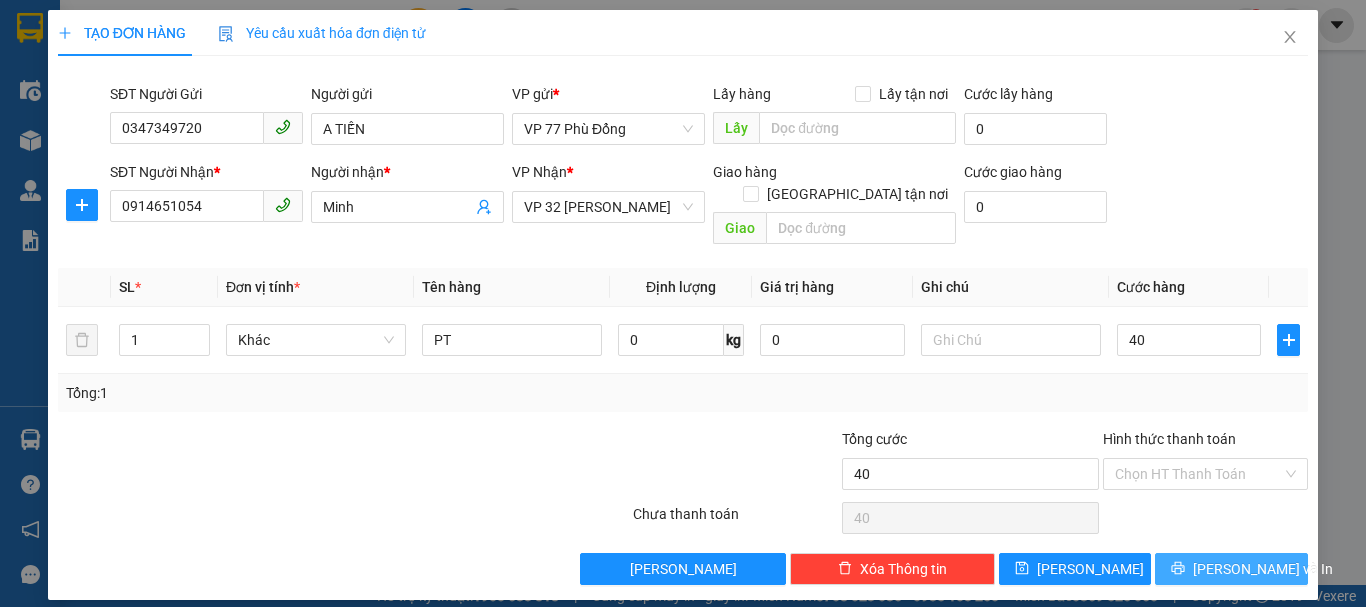 type on "40.000" 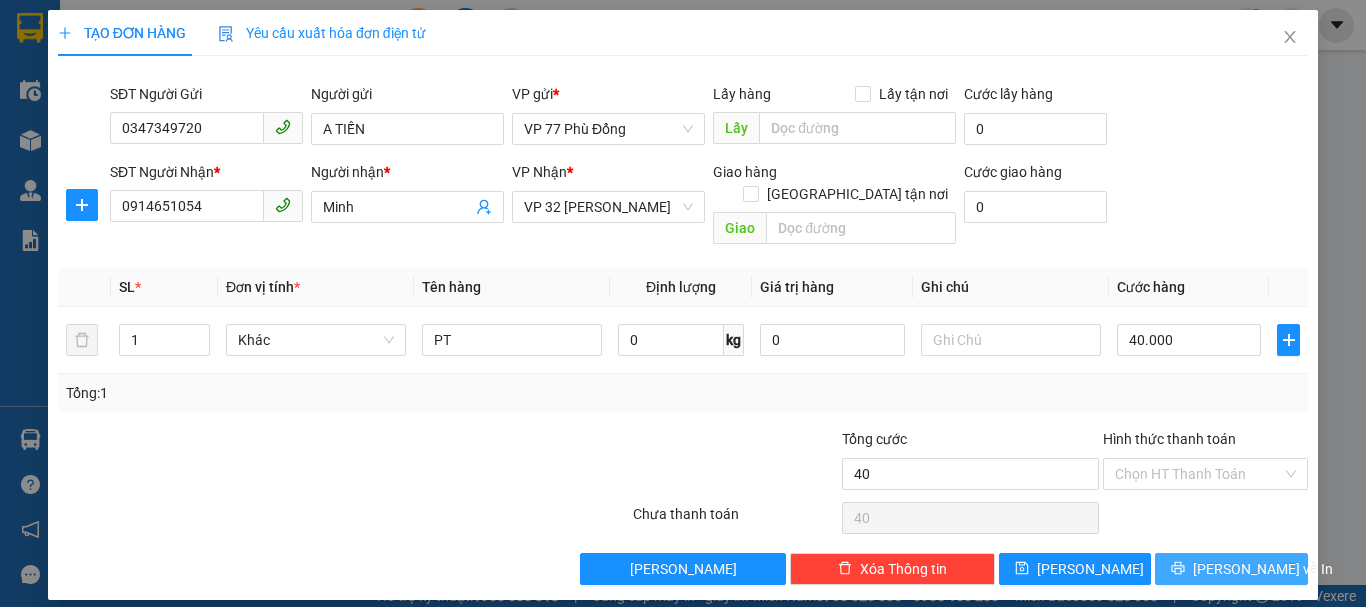 type on "40.000" 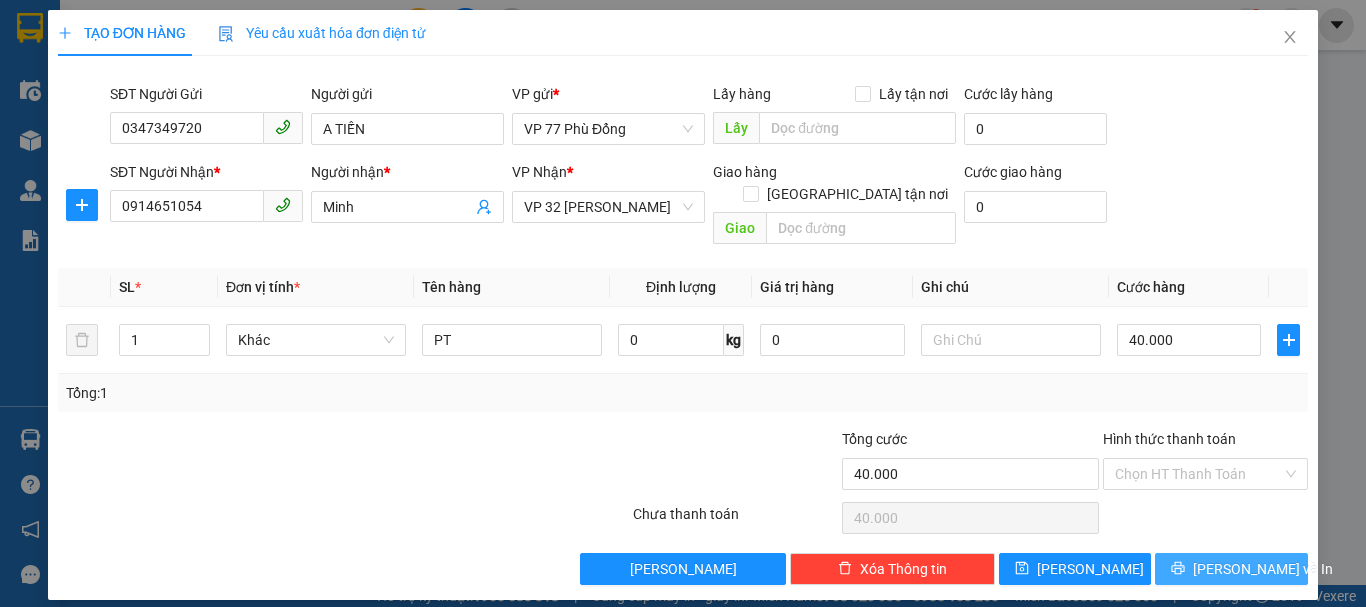 click on "[PERSON_NAME] và In" at bounding box center [1263, 569] 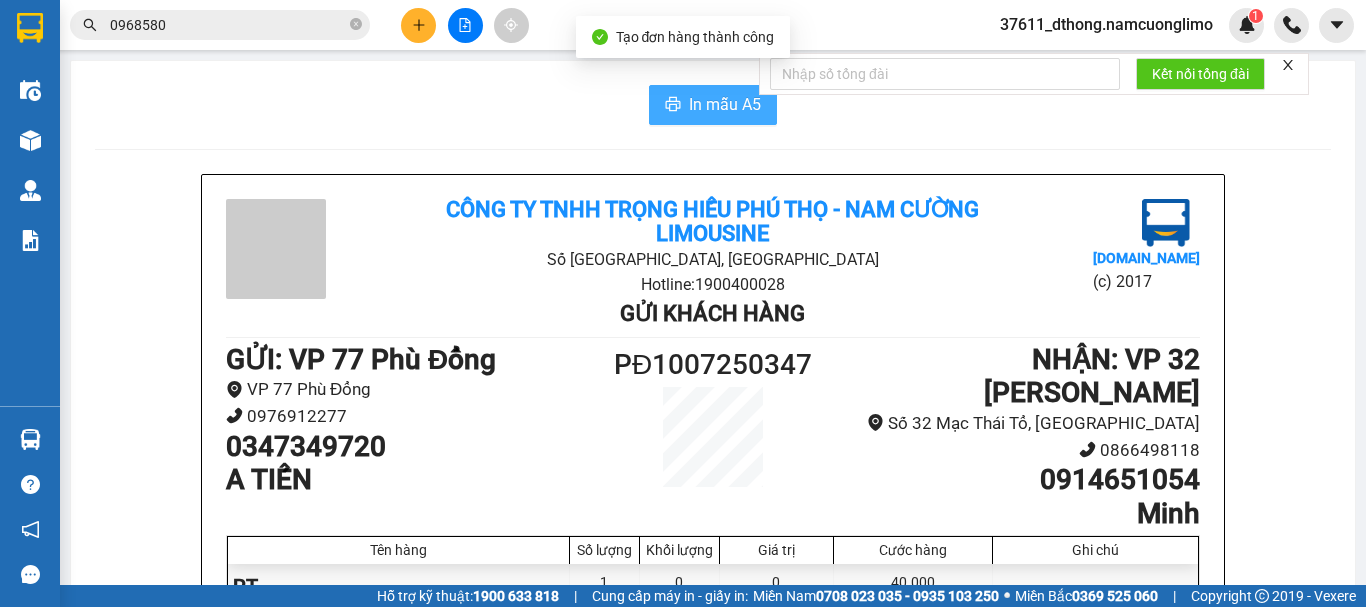 click on "In mẫu A5" at bounding box center (725, 104) 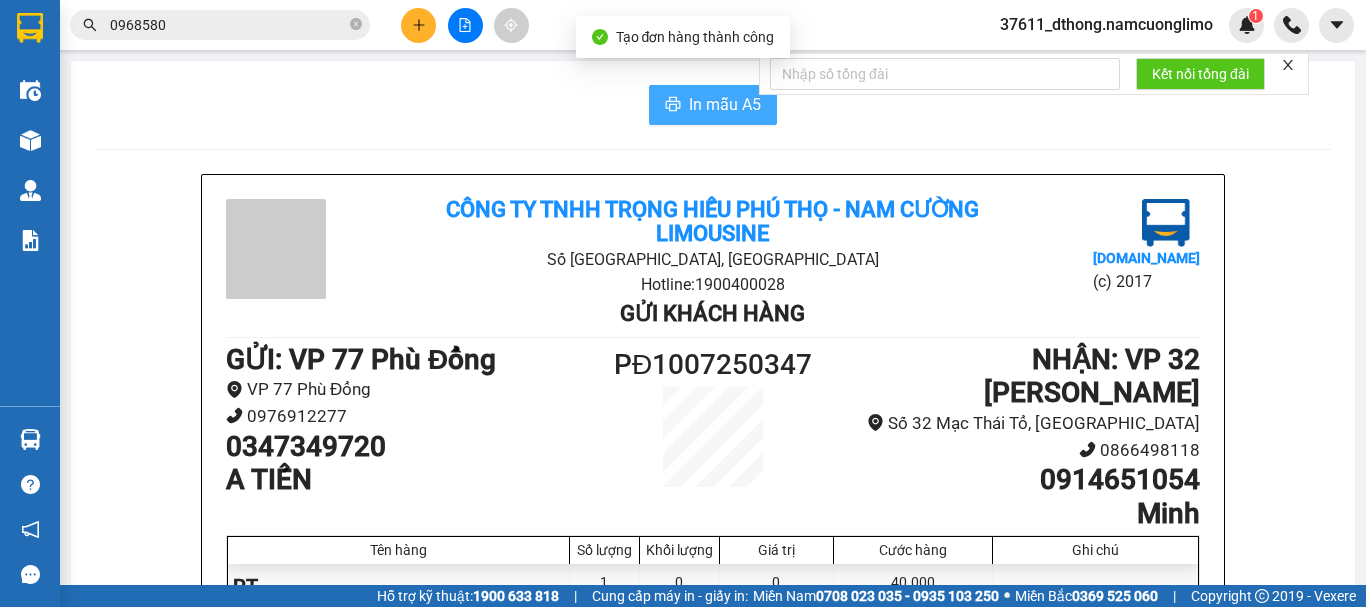 scroll, scrollTop: 0, scrollLeft: 0, axis: both 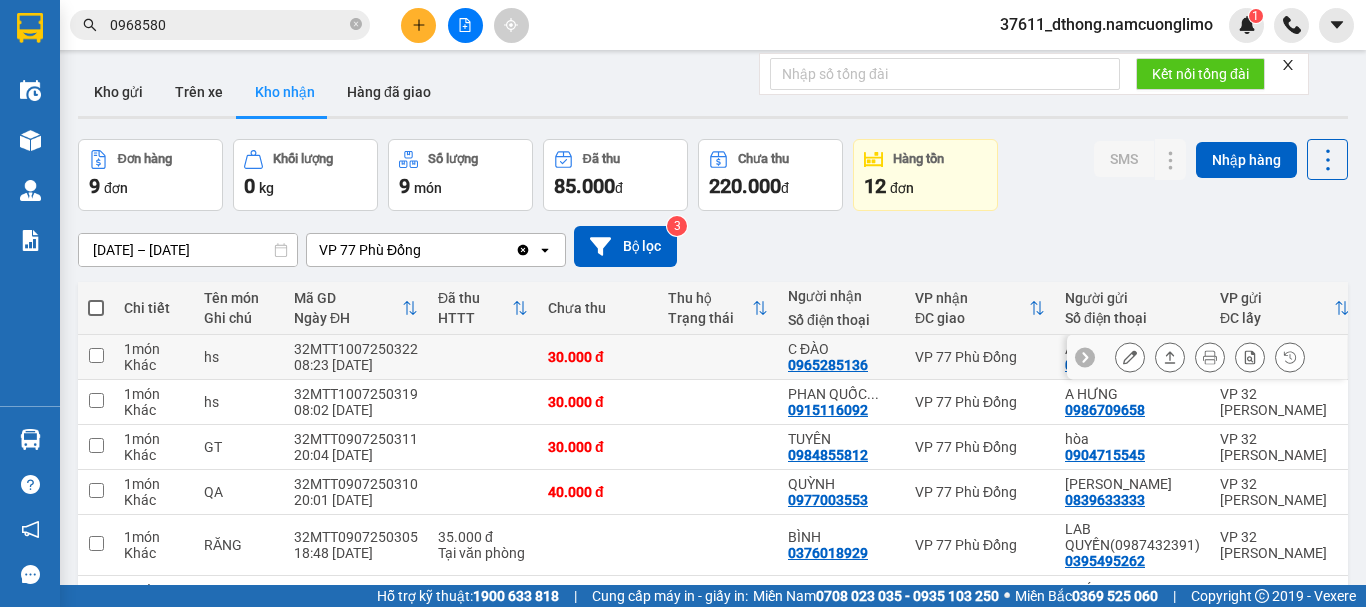 click at bounding box center [96, 355] 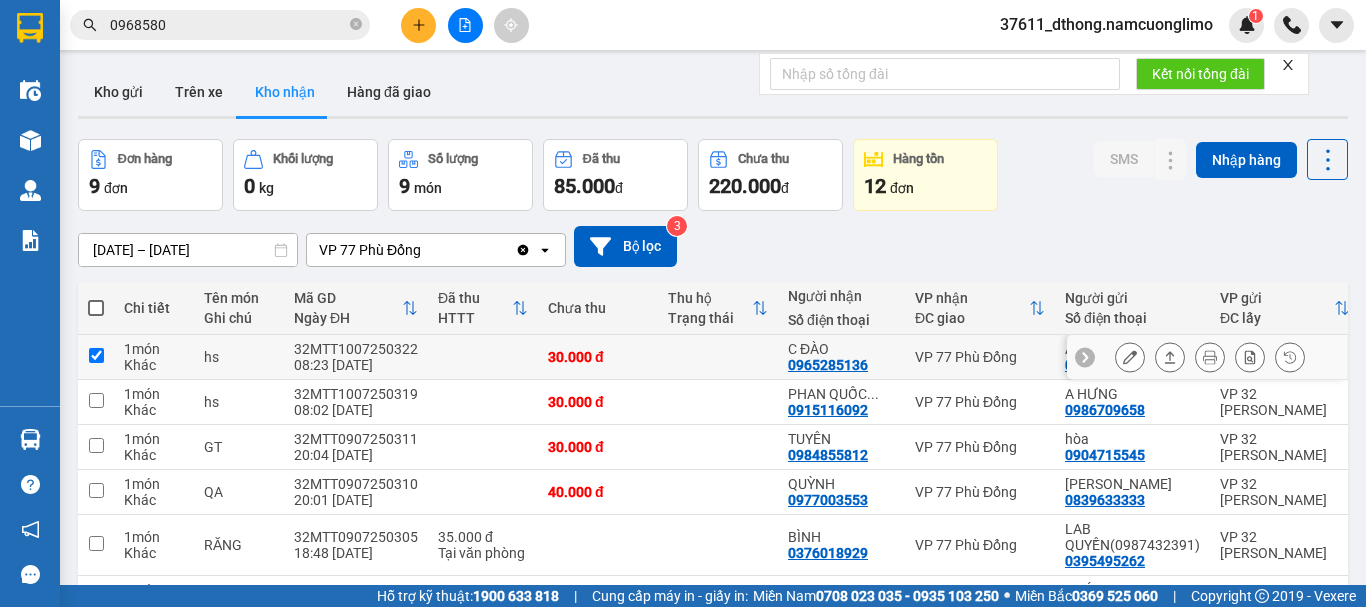 checkbox on "true" 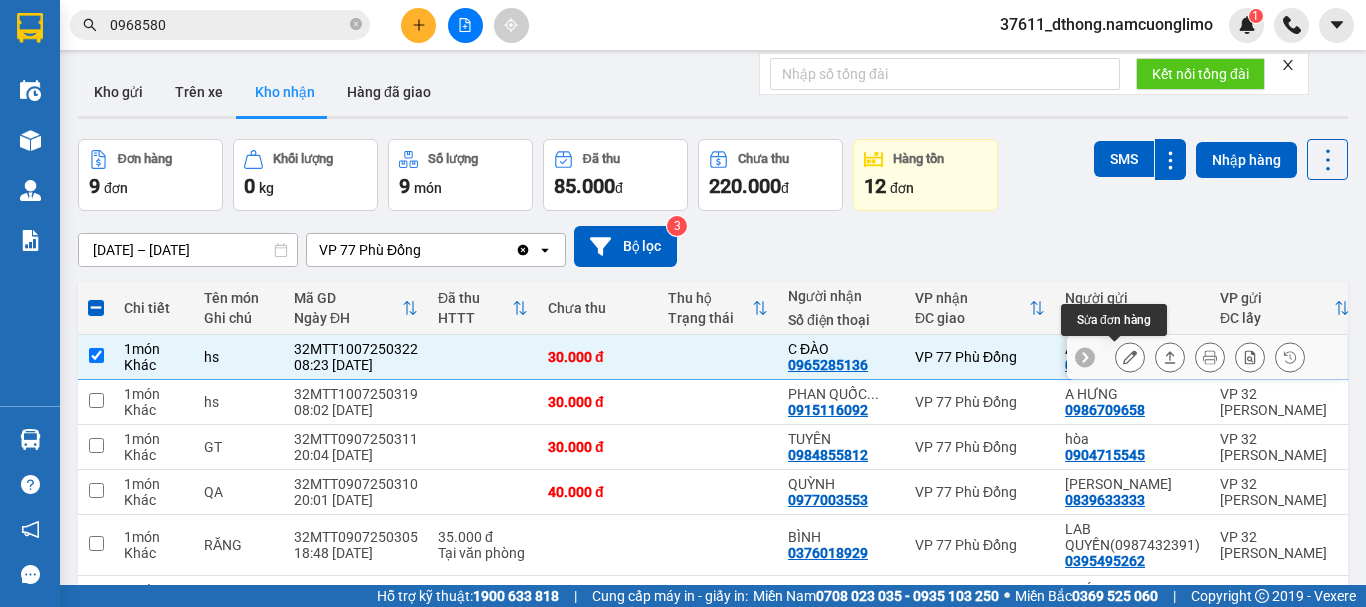 click 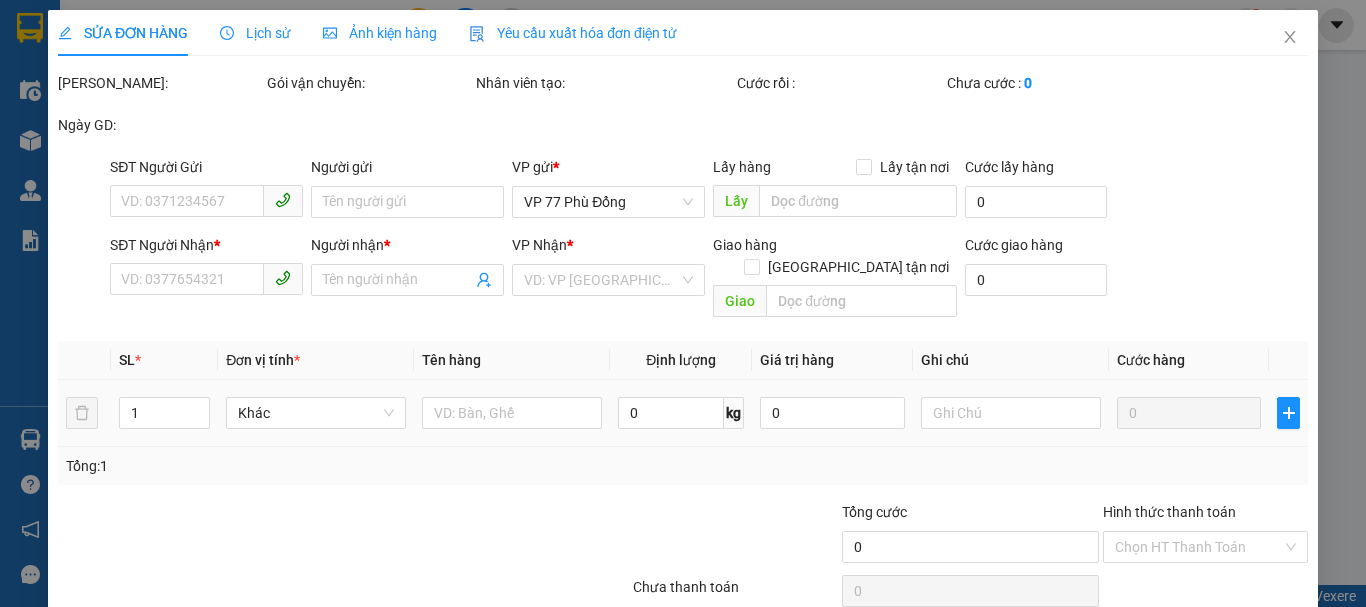 type on "0966115988" 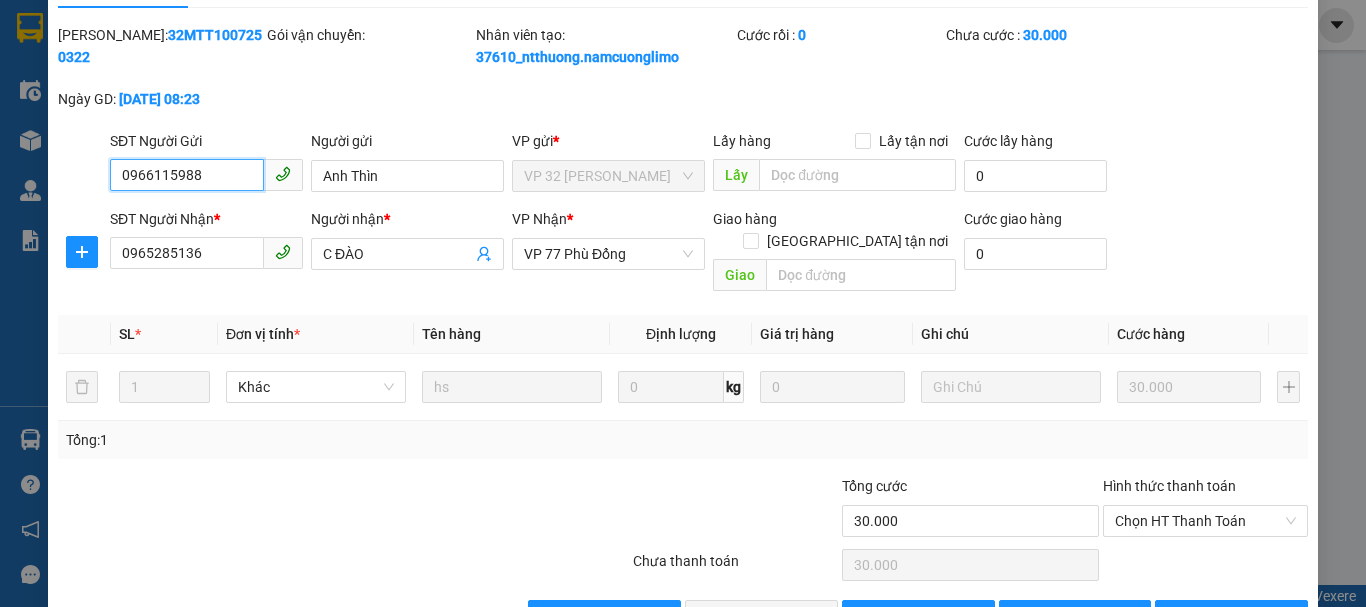 scroll, scrollTop: 90, scrollLeft: 0, axis: vertical 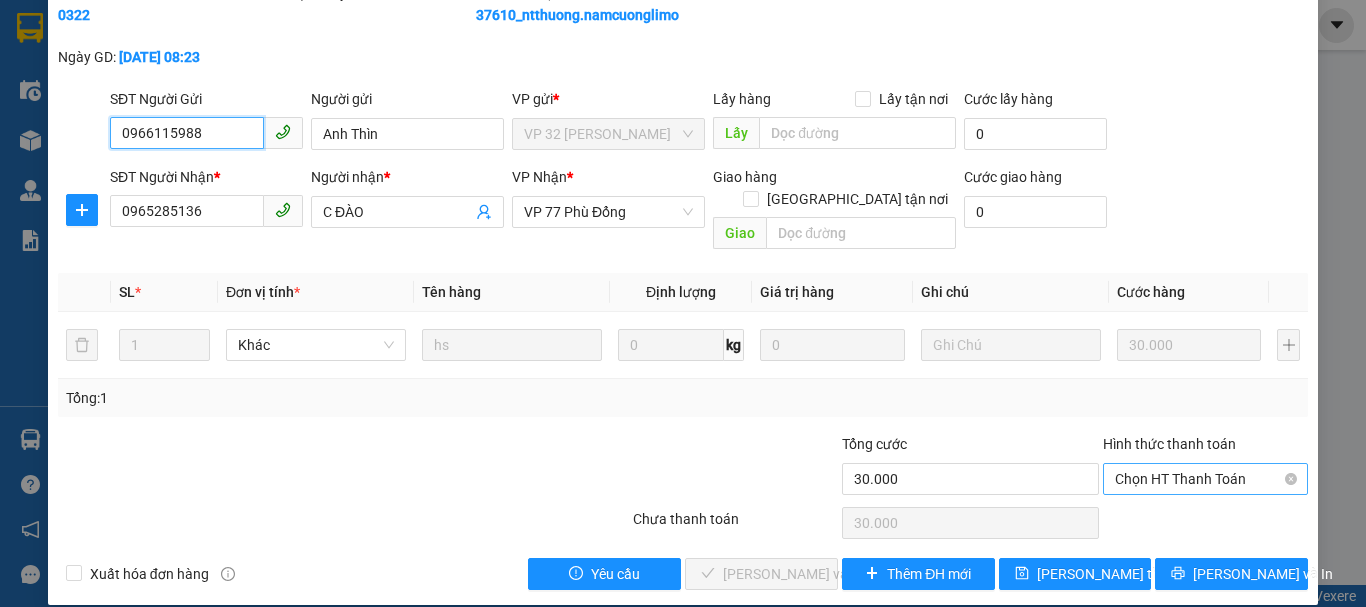 click on "Chọn HT Thanh Toán" at bounding box center (1205, 479) 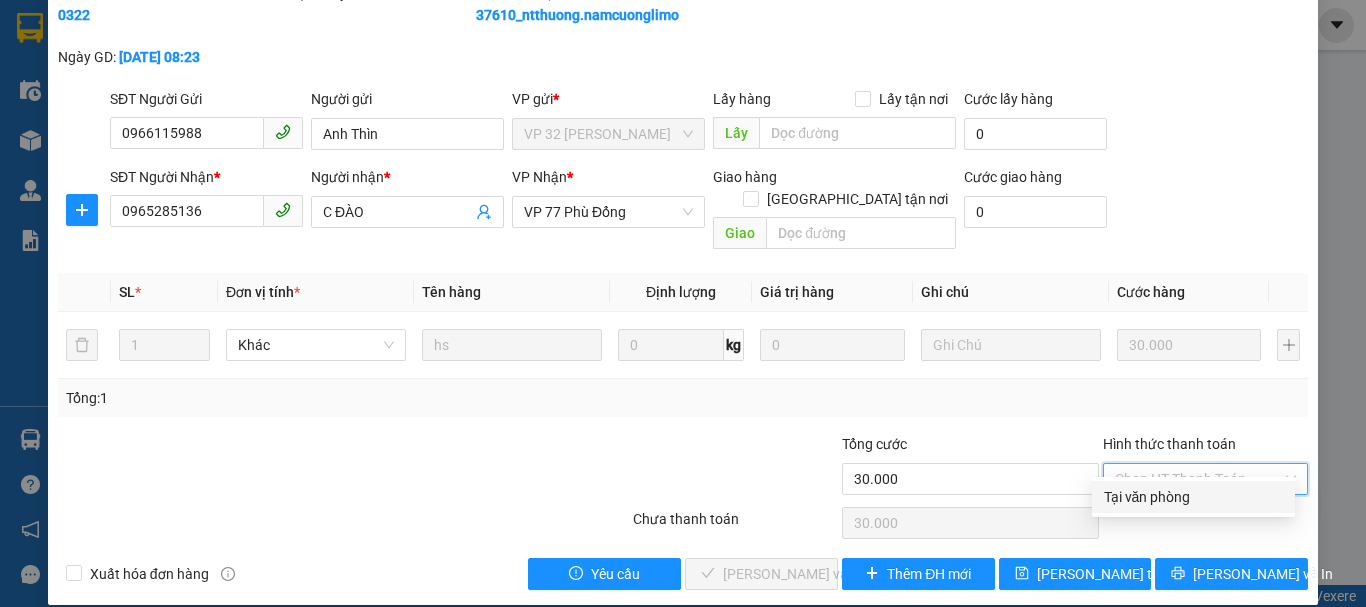 click on "Tại văn phòng" at bounding box center (1193, 497) 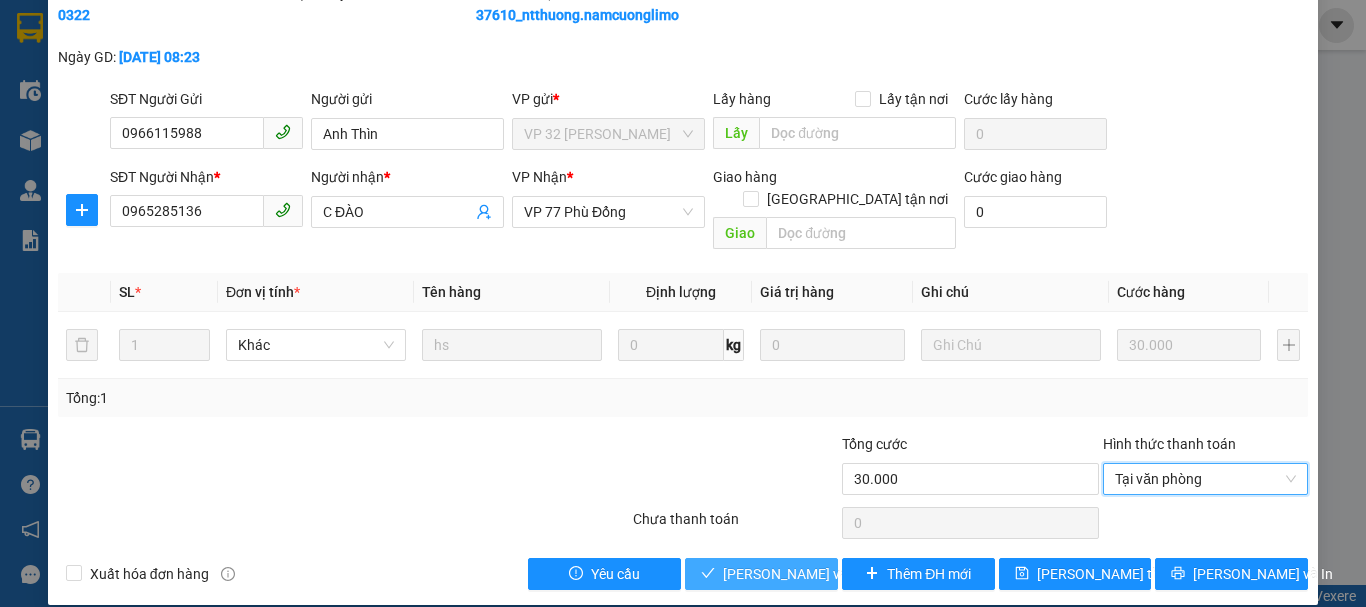 click on "Lưu và Giao hàng" at bounding box center [819, 574] 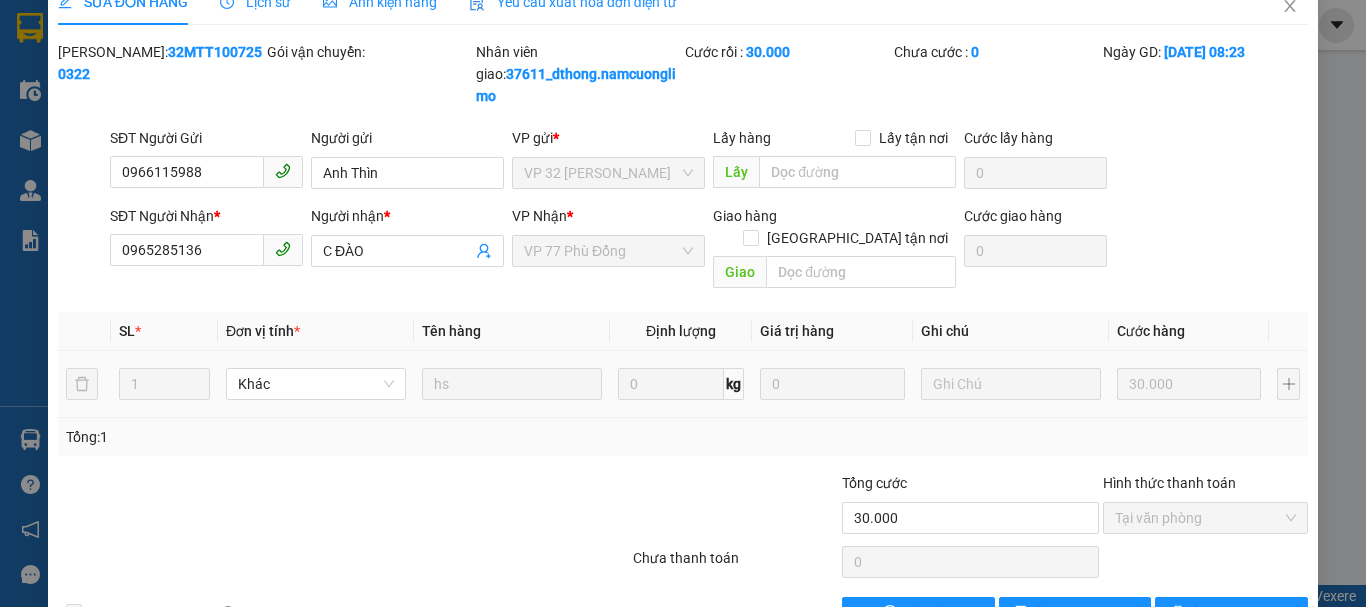 scroll, scrollTop: 0, scrollLeft: 0, axis: both 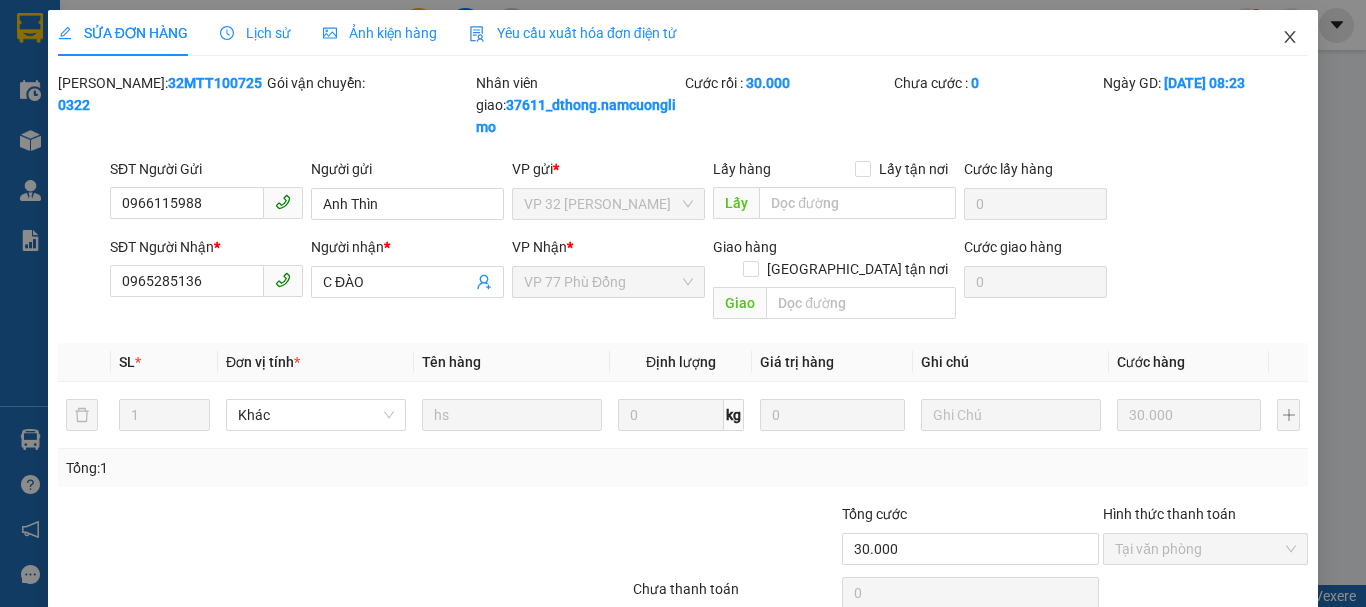 click 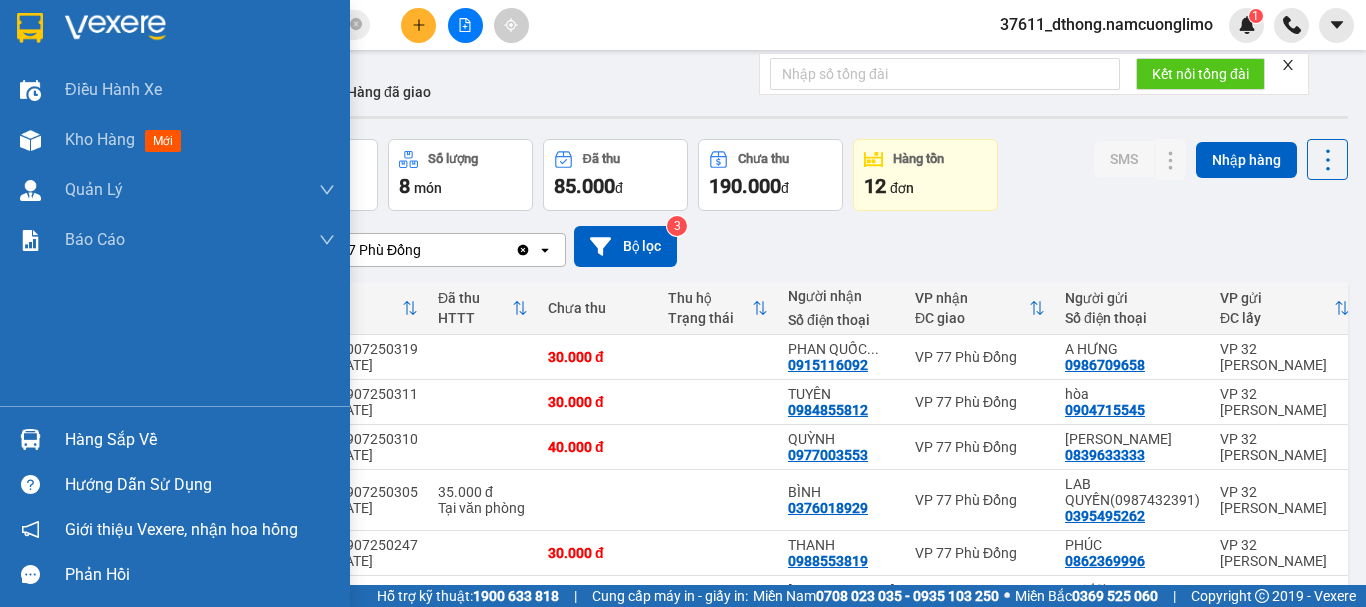 click on "Hàng sắp về" at bounding box center [200, 440] 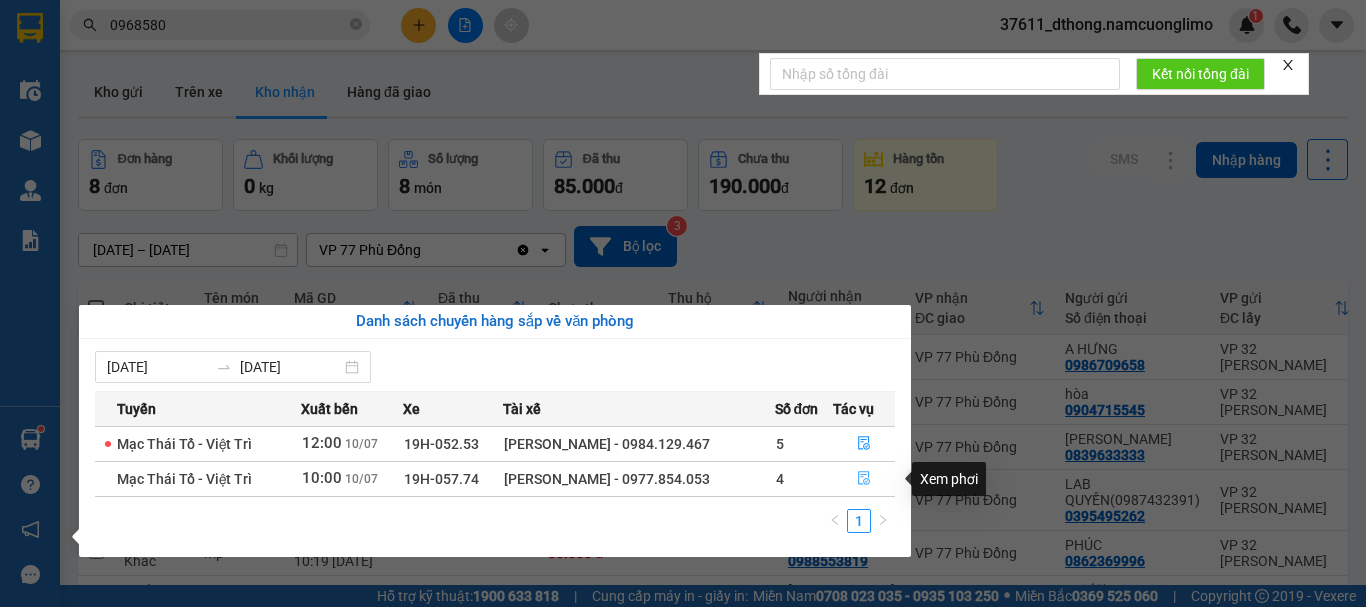 click 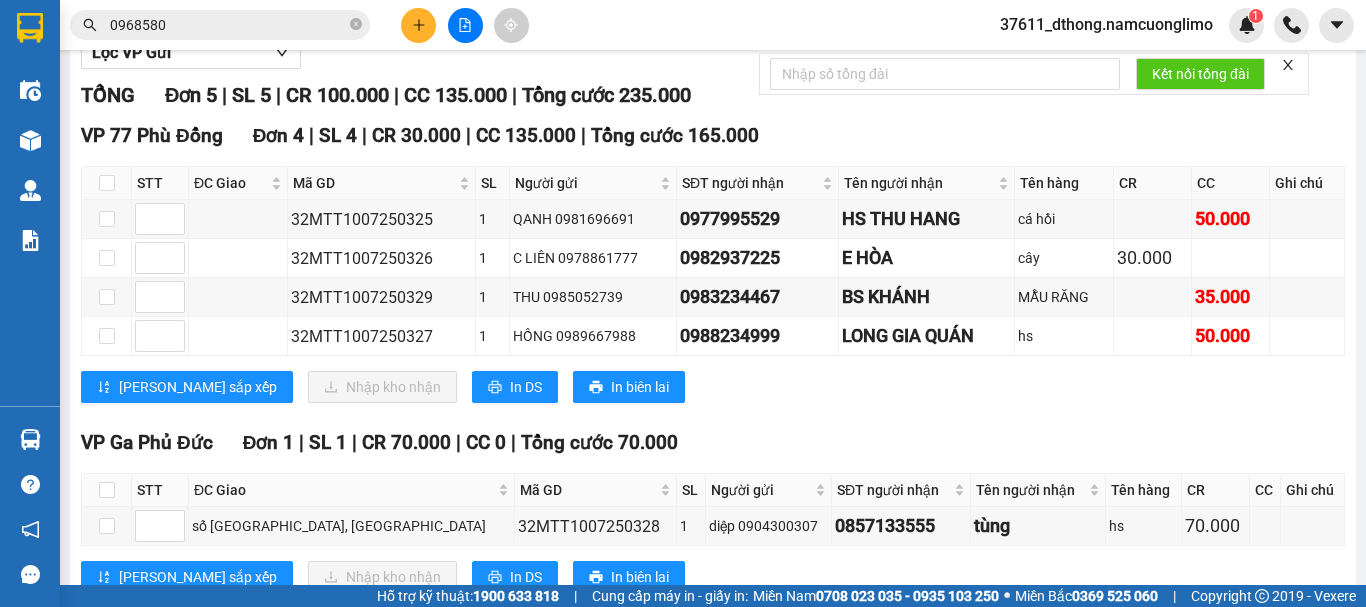 scroll, scrollTop: 200, scrollLeft: 0, axis: vertical 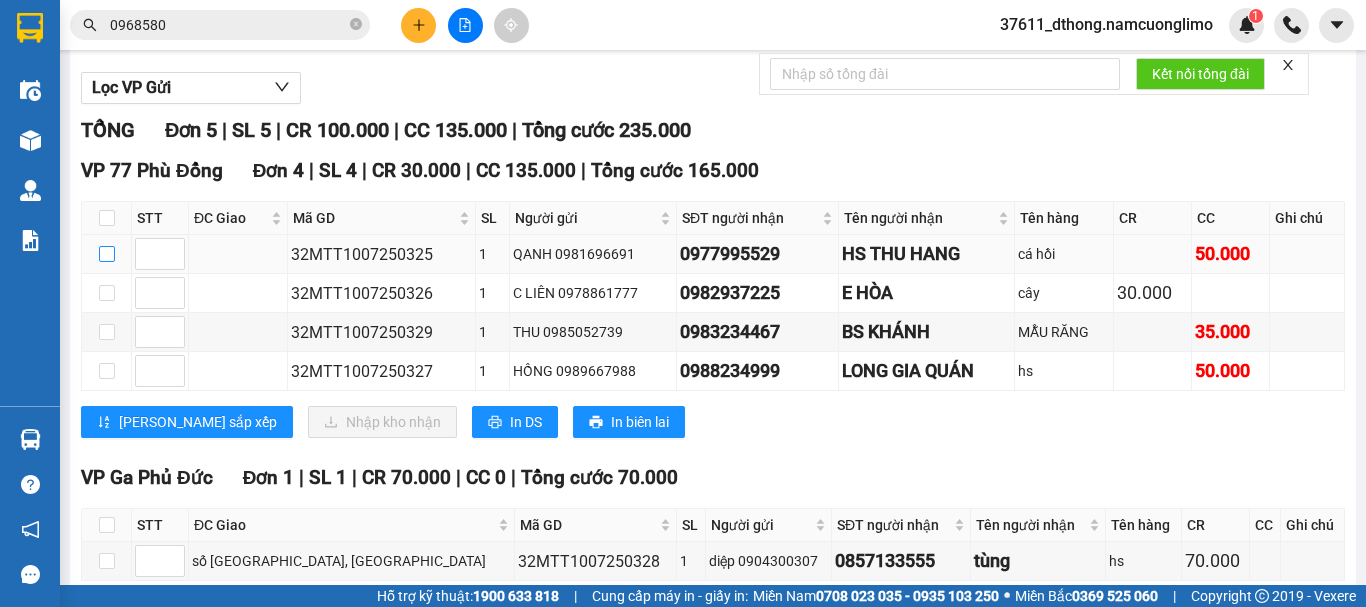 click at bounding box center (107, 254) 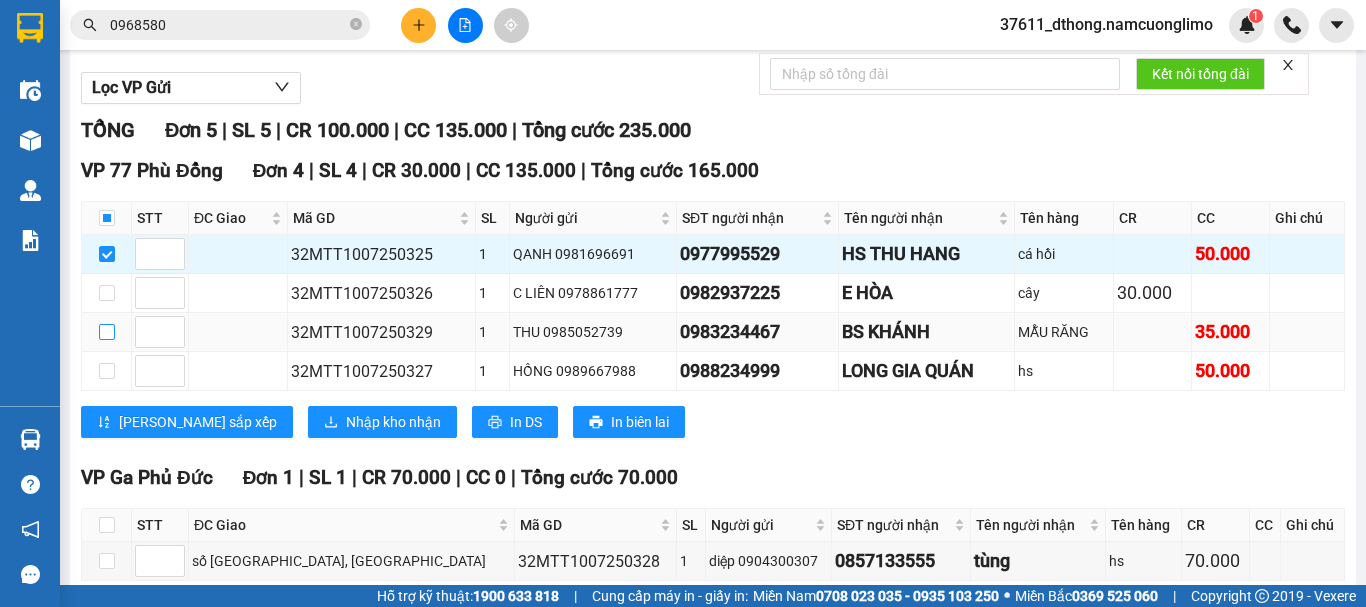 click at bounding box center [107, 332] 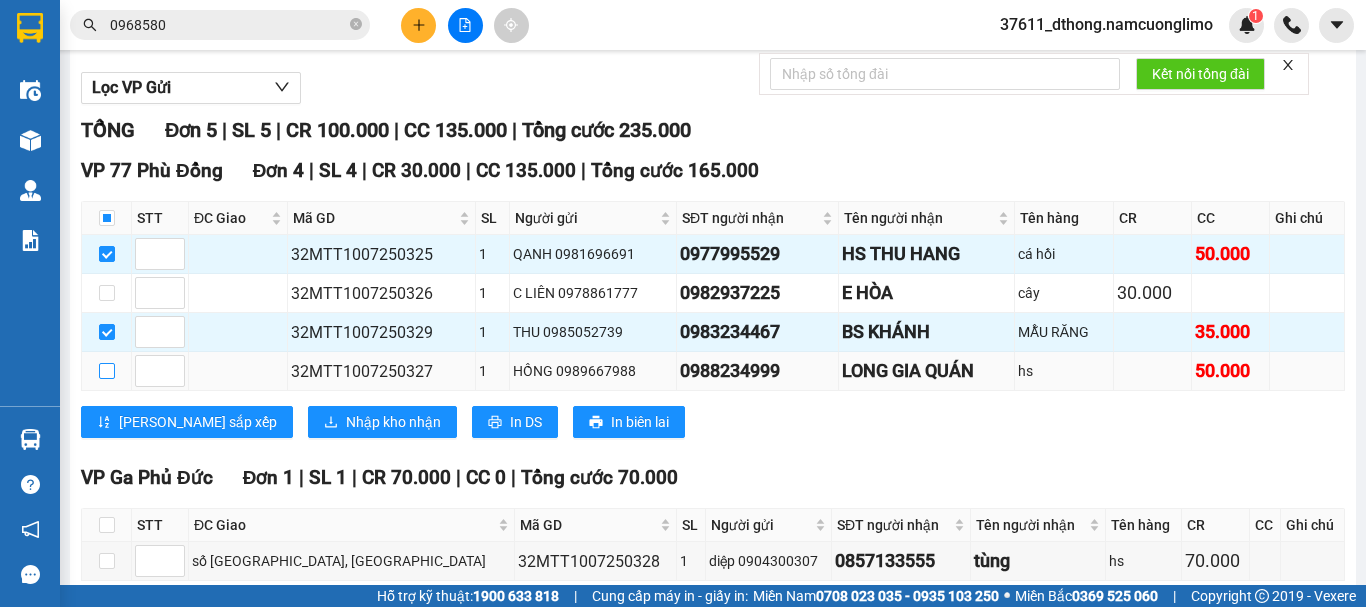 click at bounding box center (107, 371) 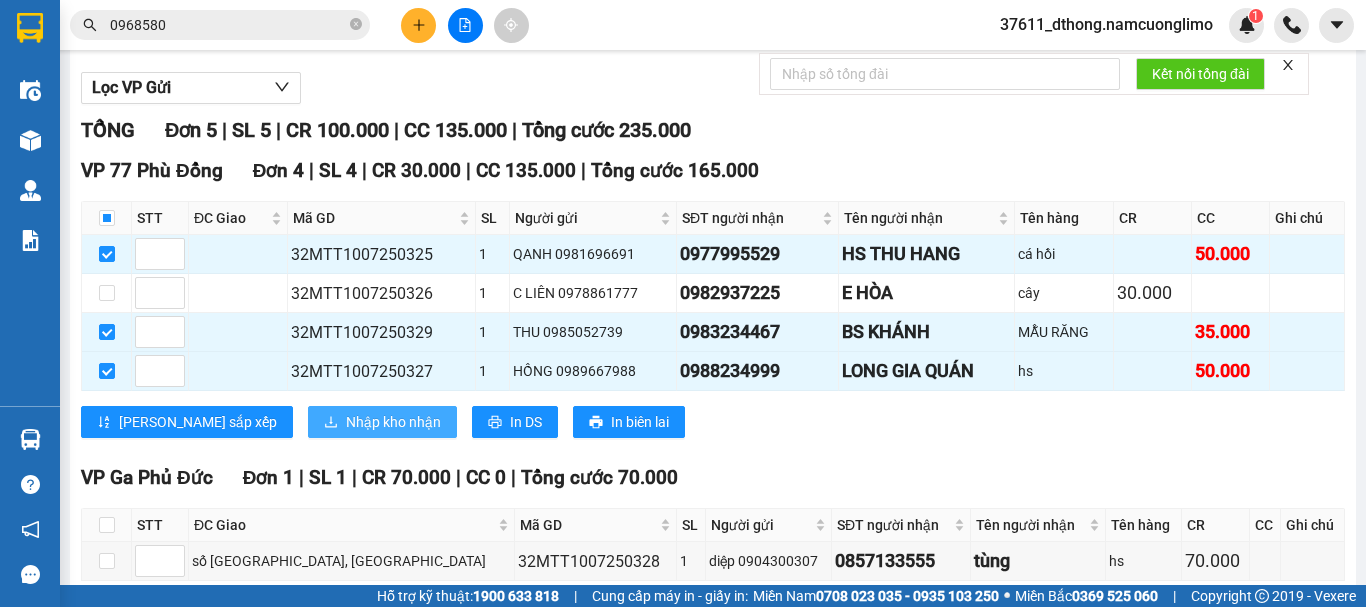 click on "Nhập kho nhận" at bounding box center [393, 422] 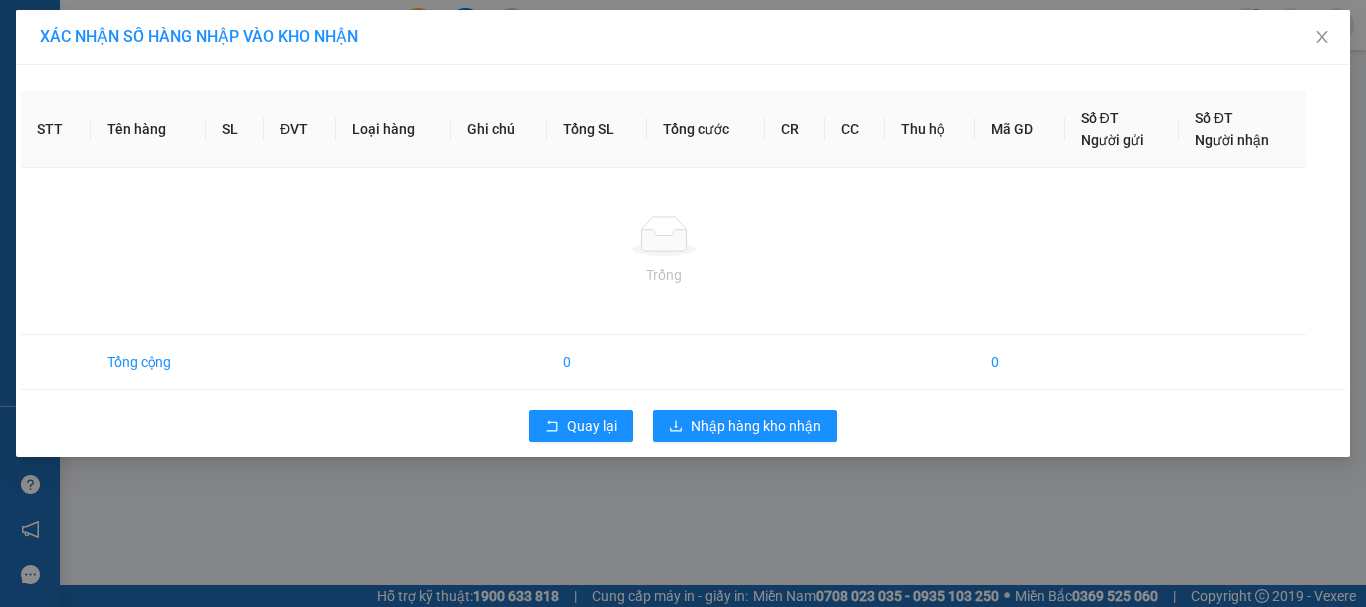 scroll, scrollTop: 0, scrollLeft: 0, axis: both 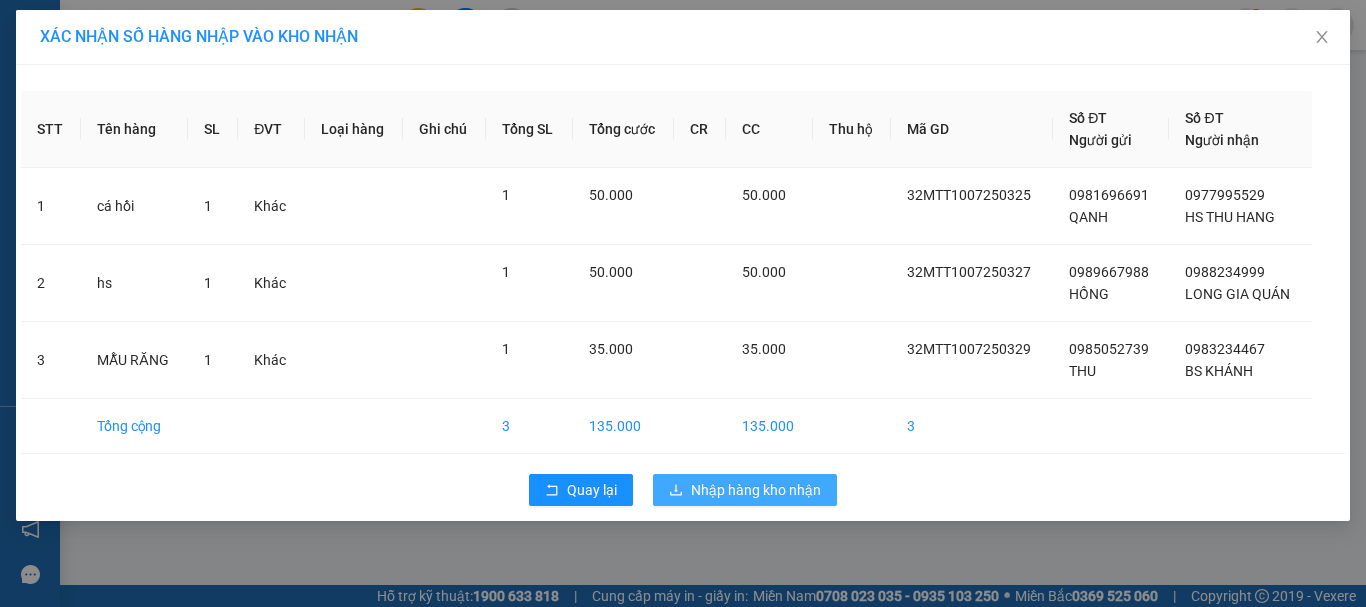 click on "Nhập hàng kho nhận" at bounding box center (756, 490) 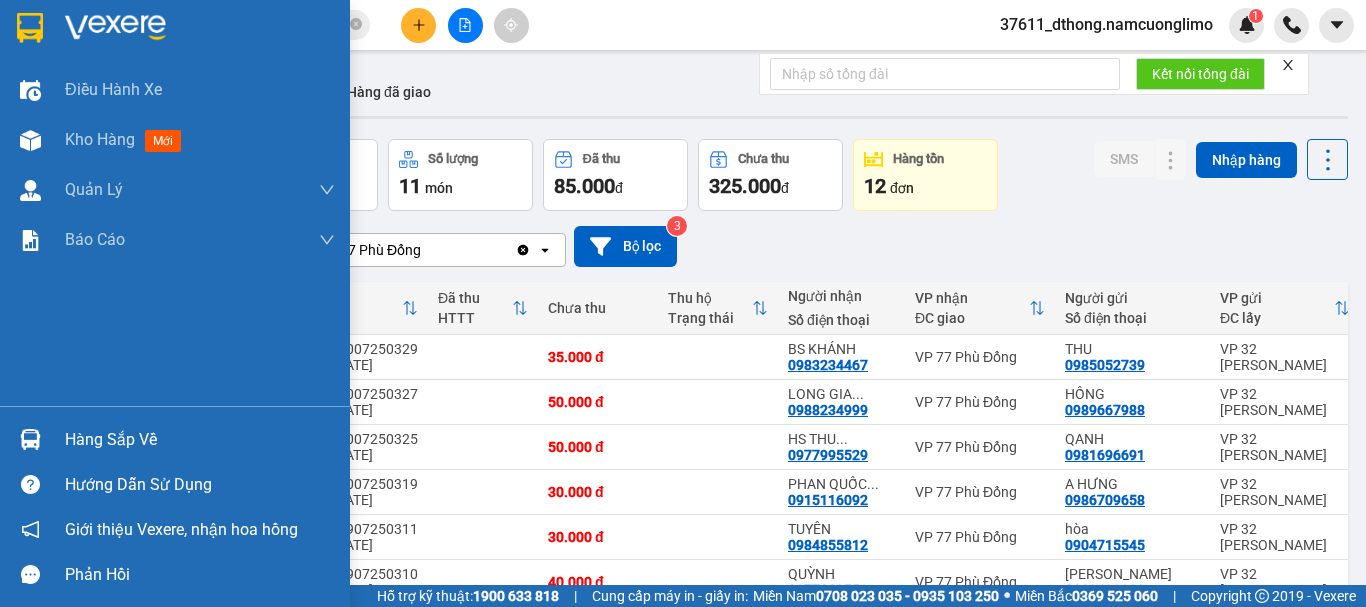 click on "Hàng sắp về" at bounding box center (175, 439) 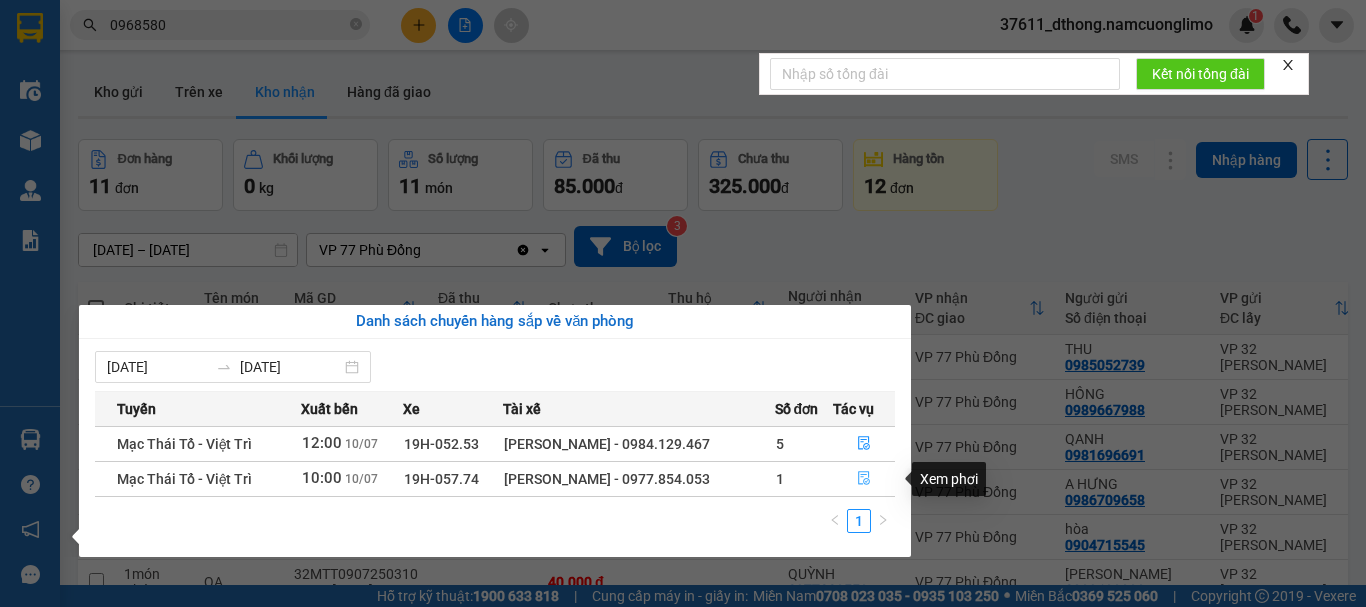click 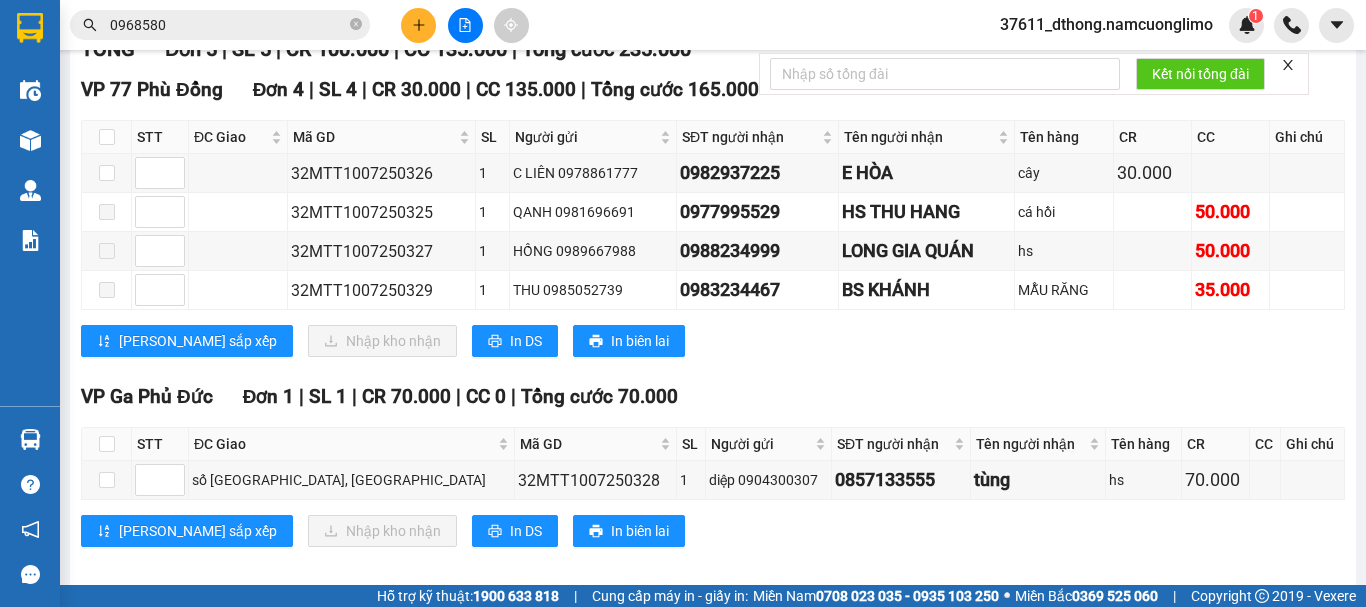 scroll, scrollTop: 300, scrollLeft: 0, axis: vertical 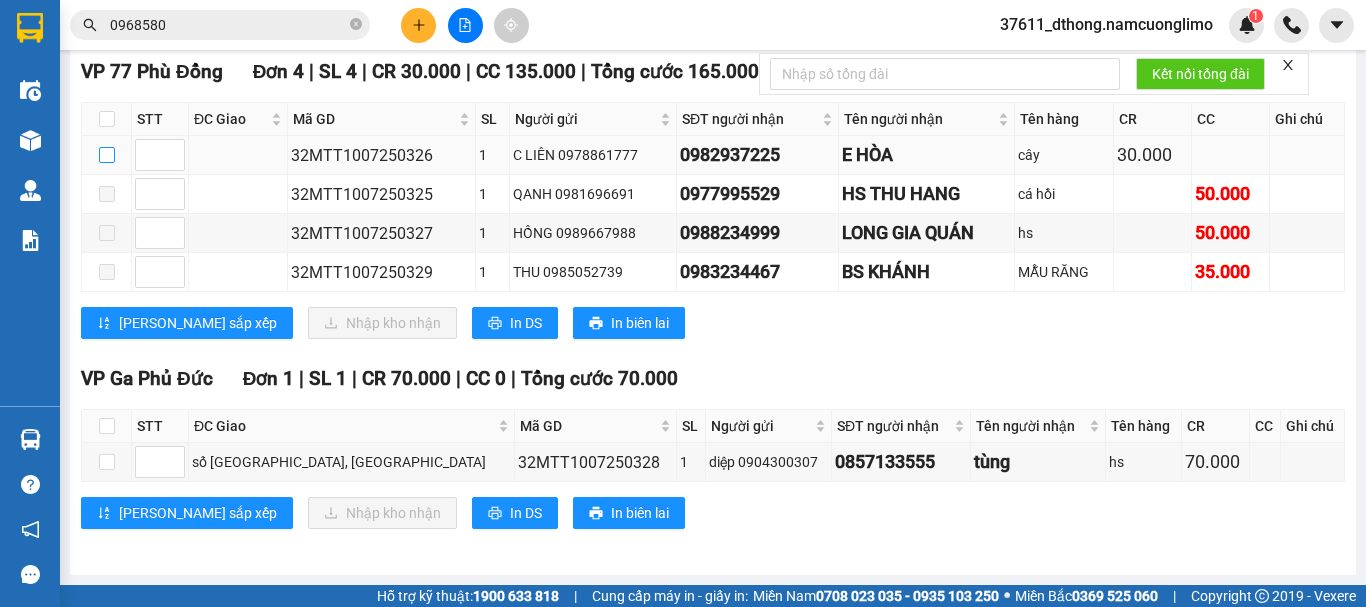 click at bounding box center [107, 155] 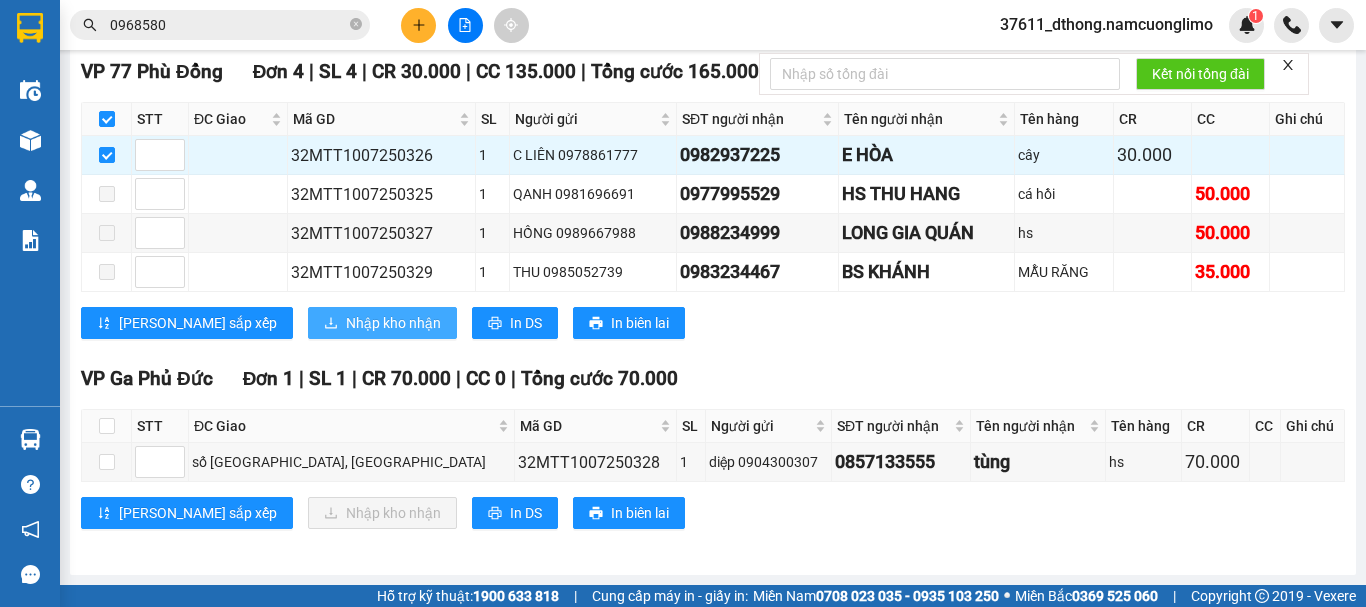 click on "Nhập kho nhận" at bounding box center (393, 323) 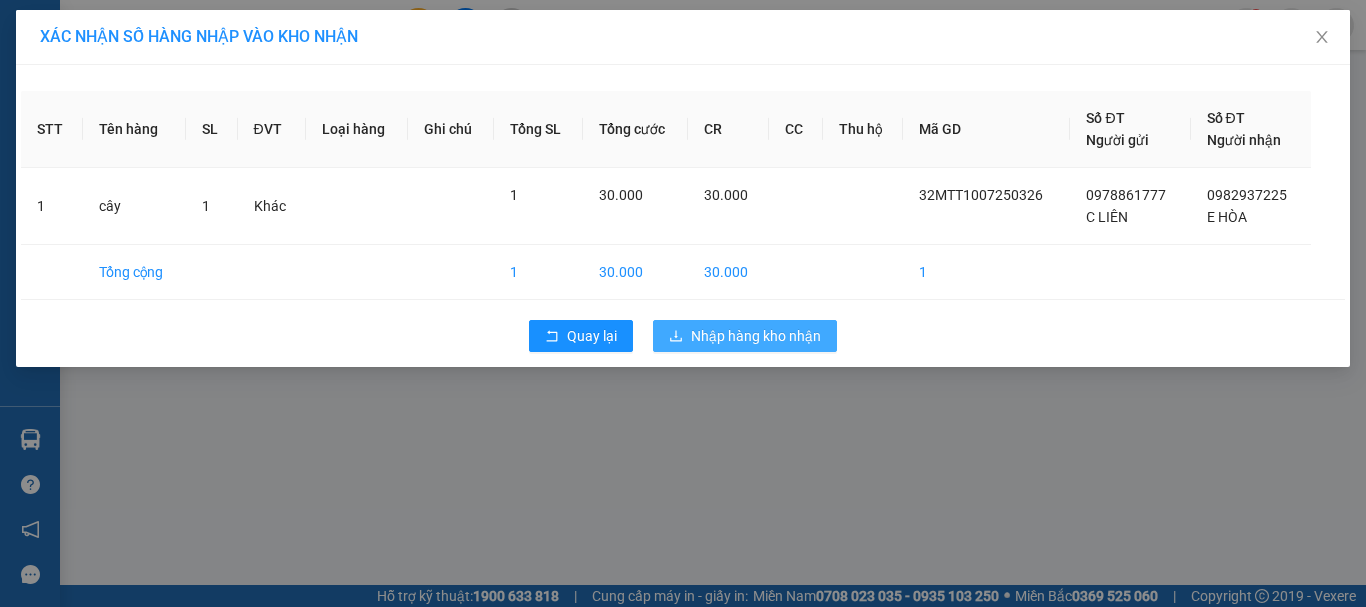 click on "Nhập hàng kho nhận" at bounding box center [756, 336] 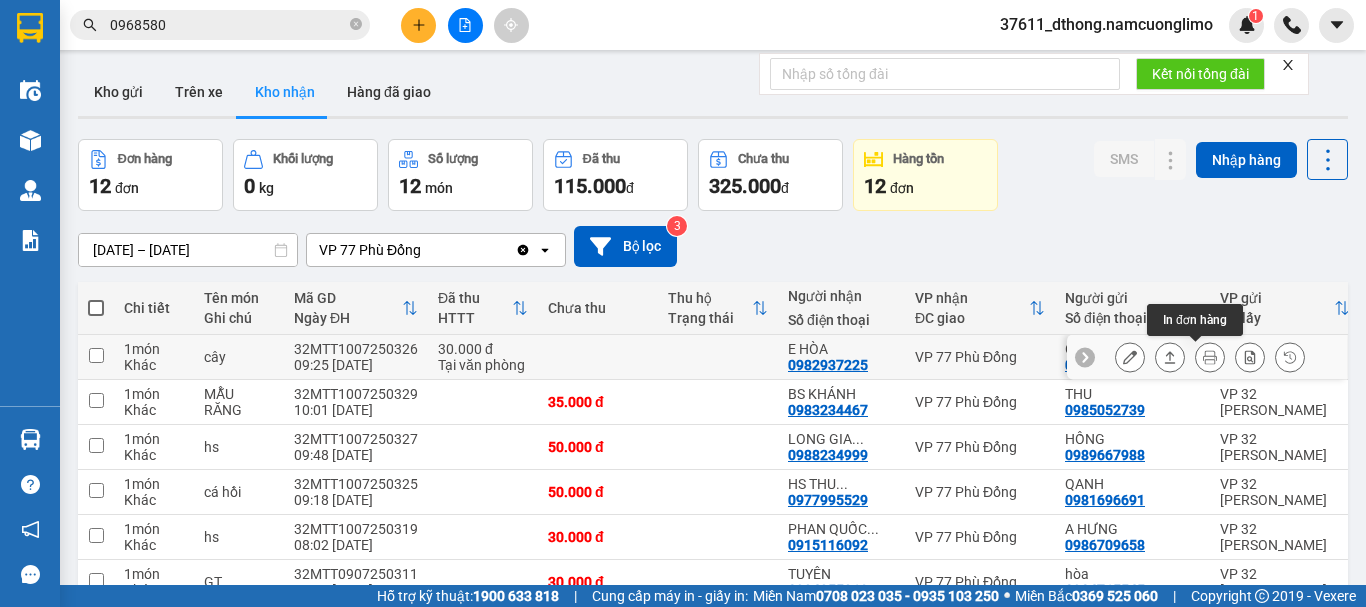 click 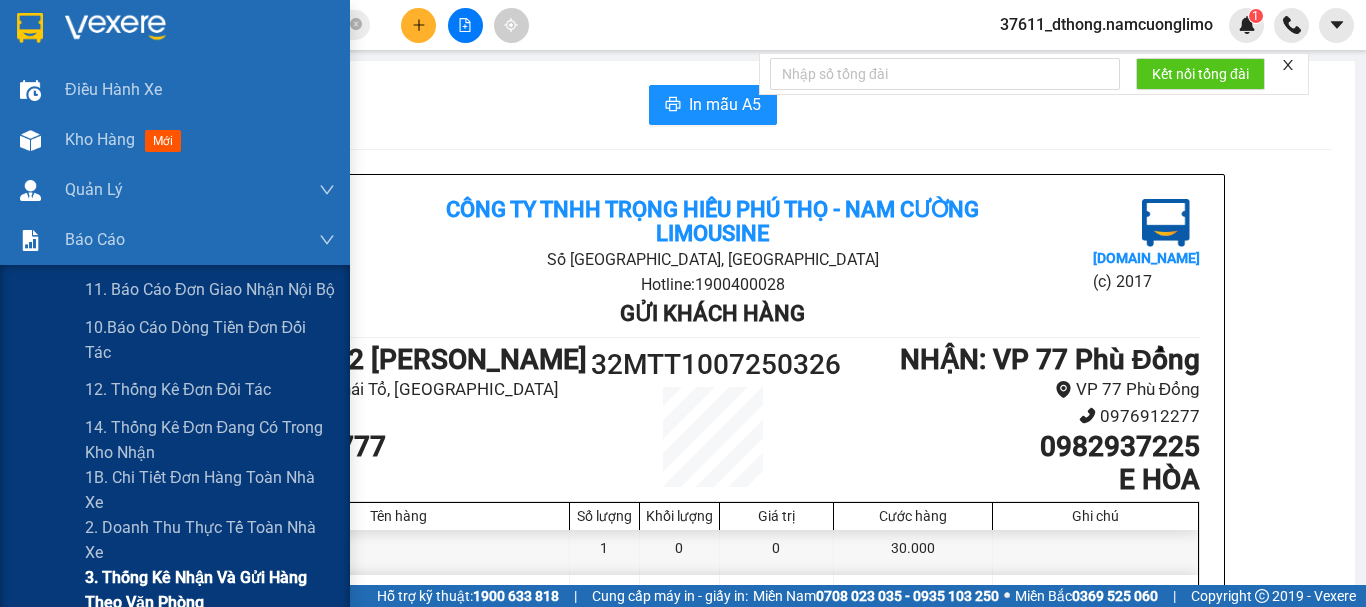 click on "3. Thống kê nhận và gửi hàng theo văn phòng" at bounding box center (210, 590) 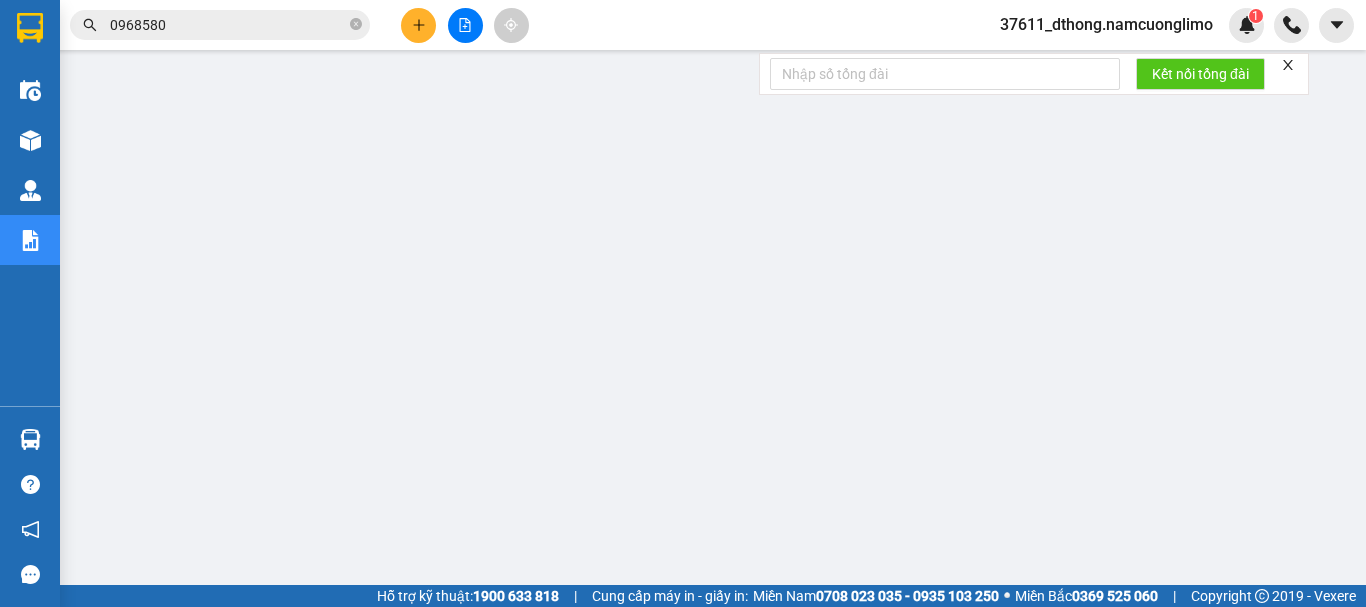 scroll, scrollTop: 0, scrollLeft: 0, axis: both 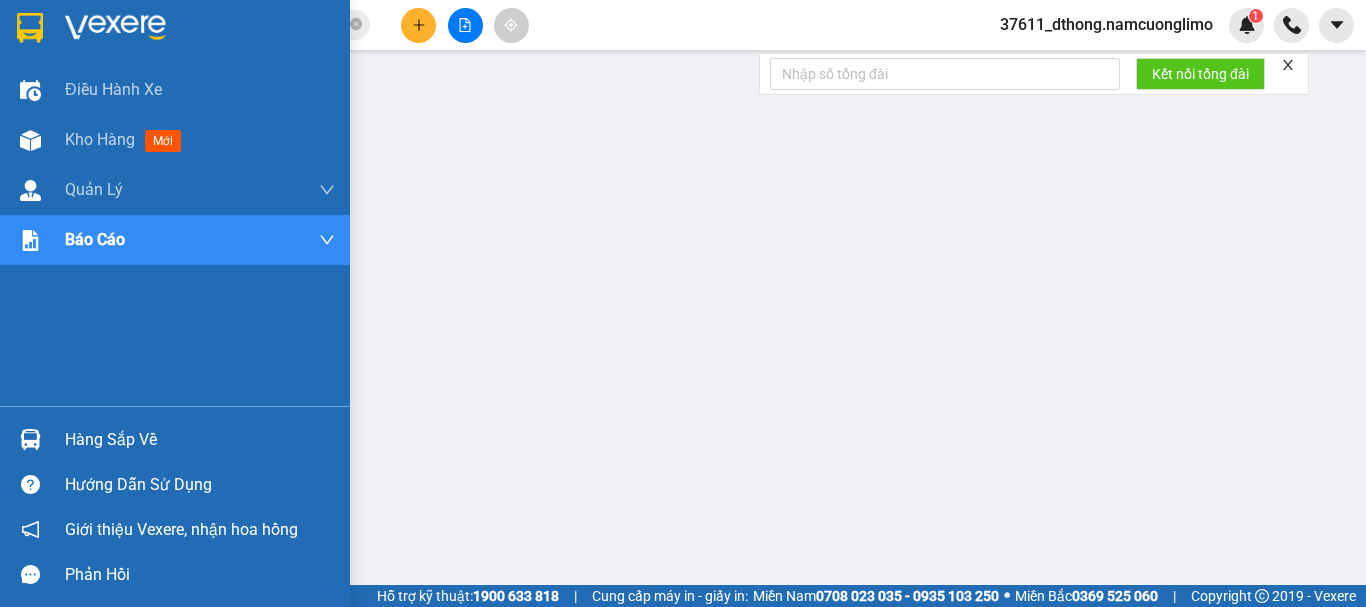 click at bounding box center [30, 28] 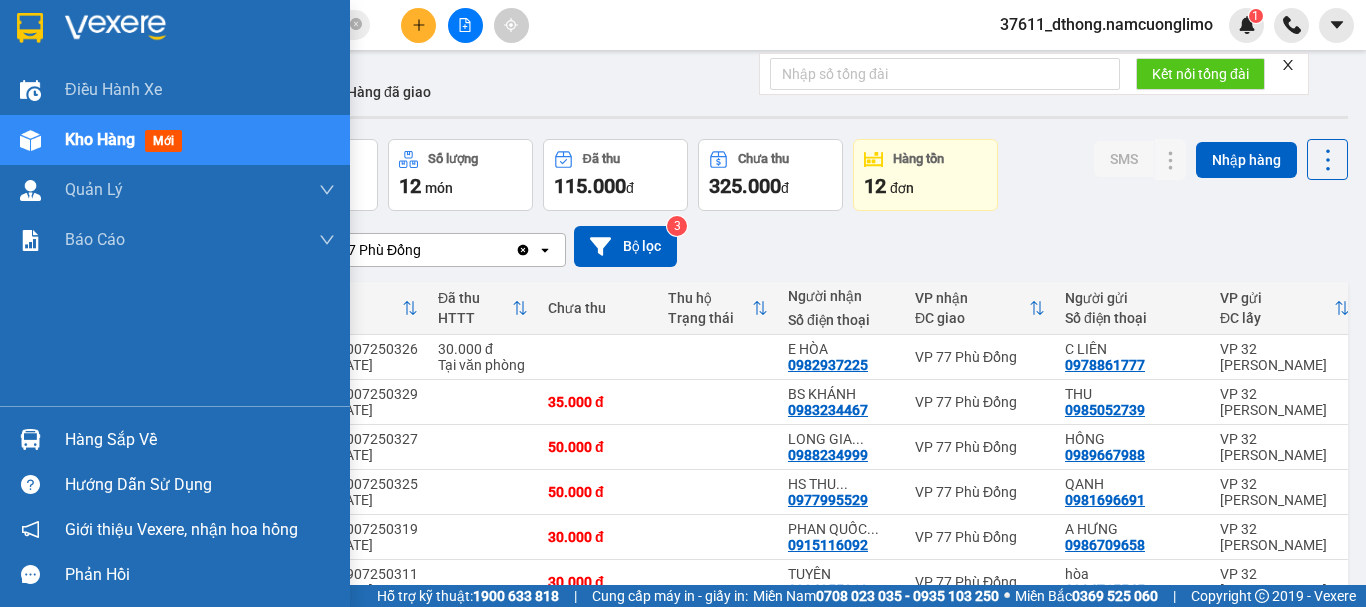 click at bounding box center [30, 28] 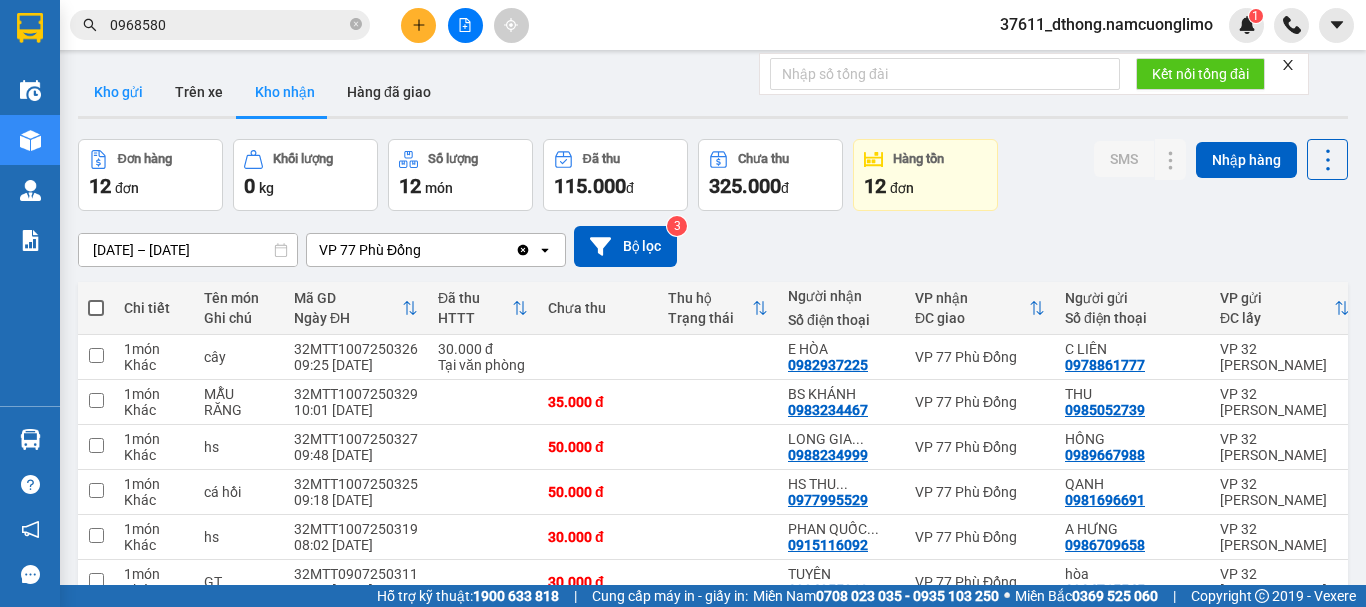 click on "Kho gửi" at bounding box center (118, 92) 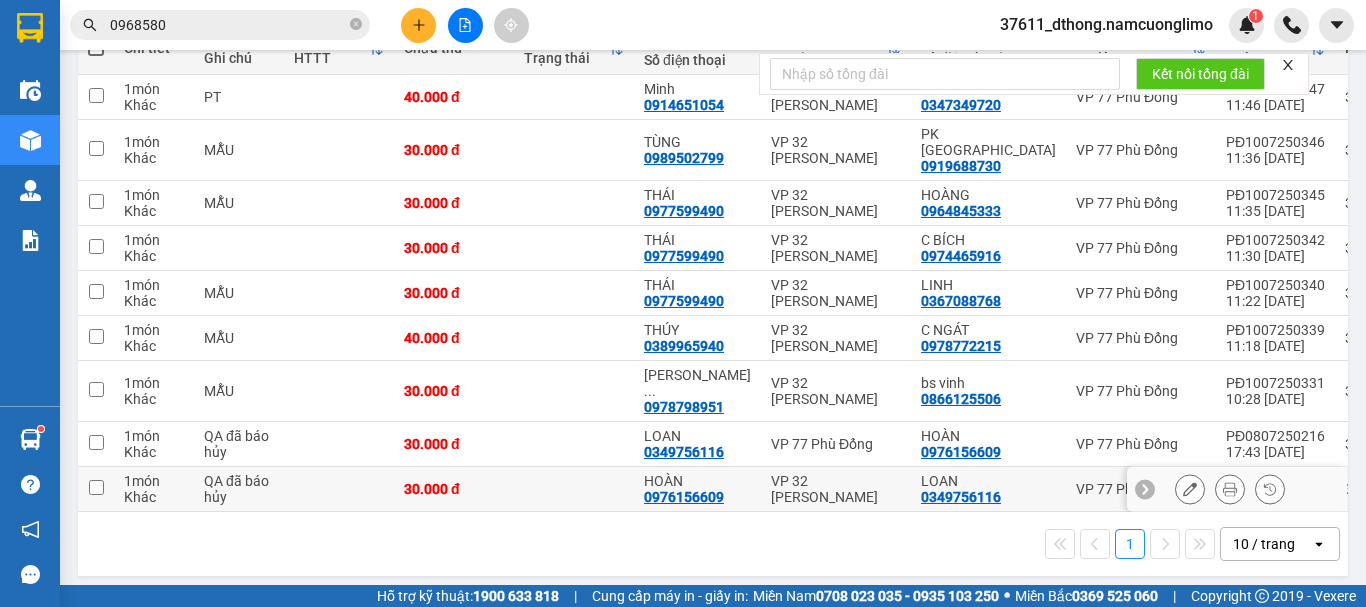 scroll, scrollTop: 261, scrollLeft: 0, axis: vertical 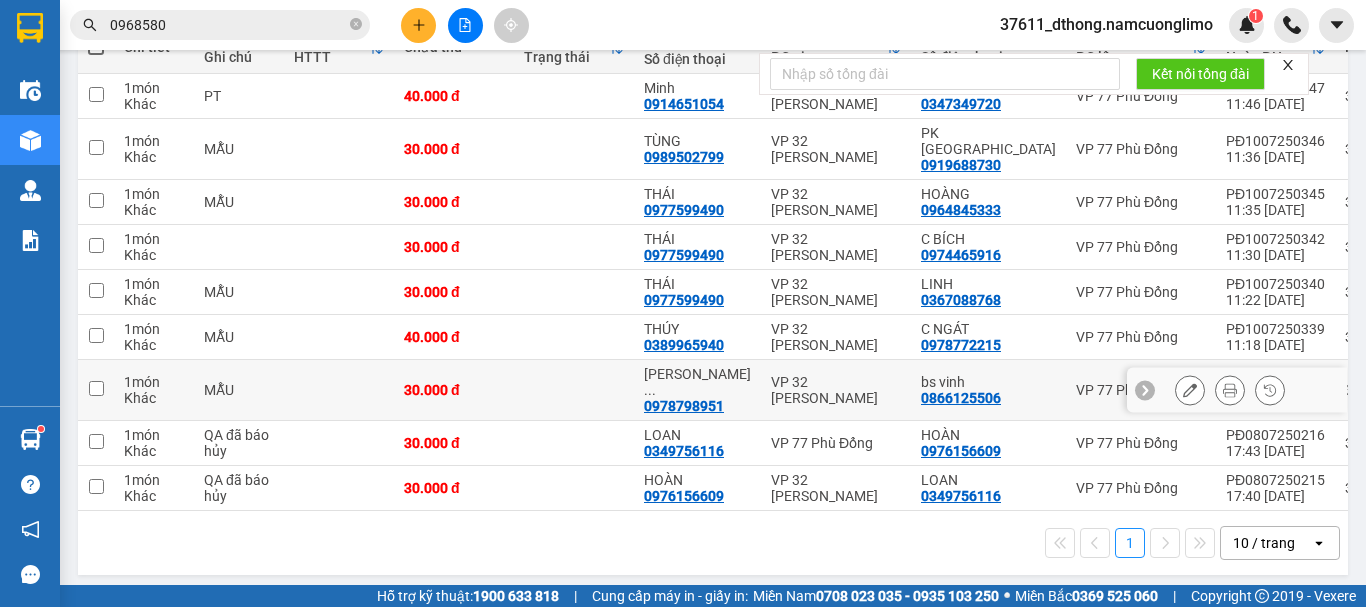click at bounding box center (96, 388) 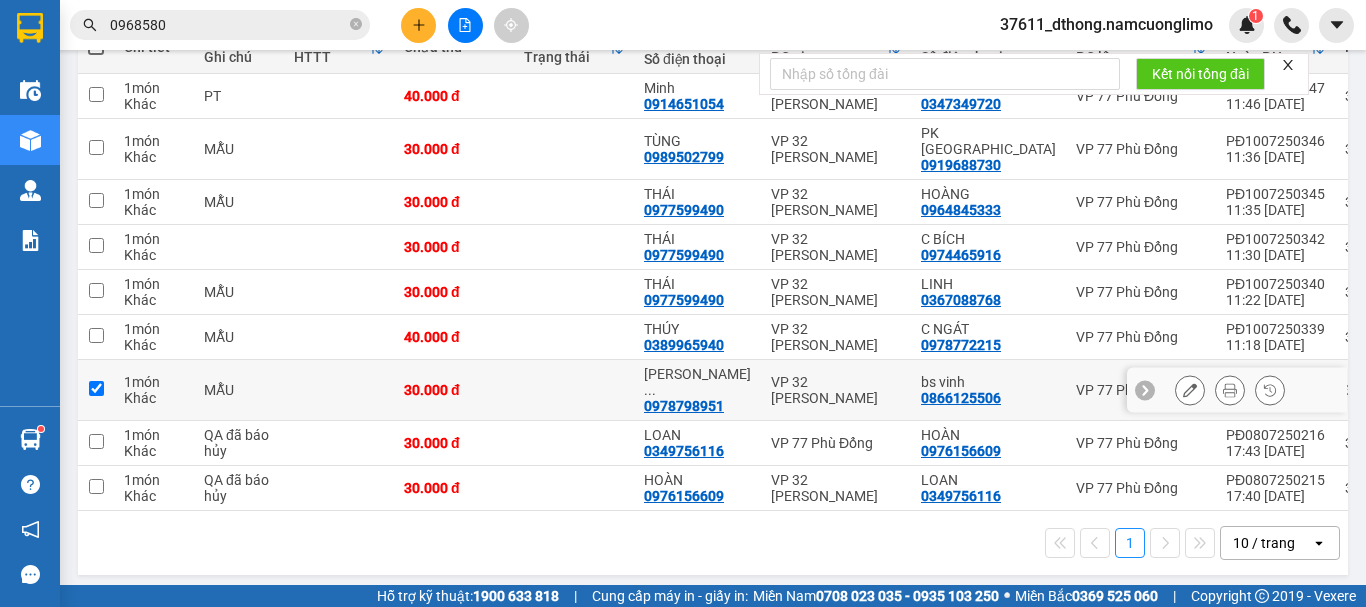 checkbox on "true" 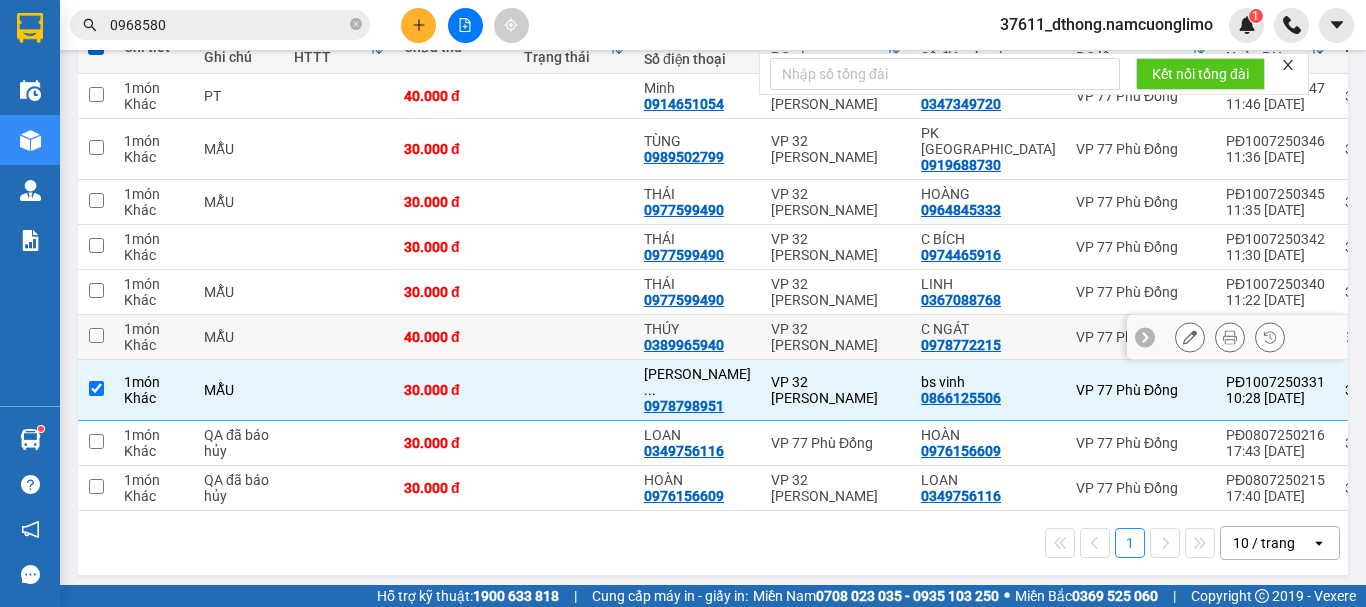 click at bounding box center (96, 335) 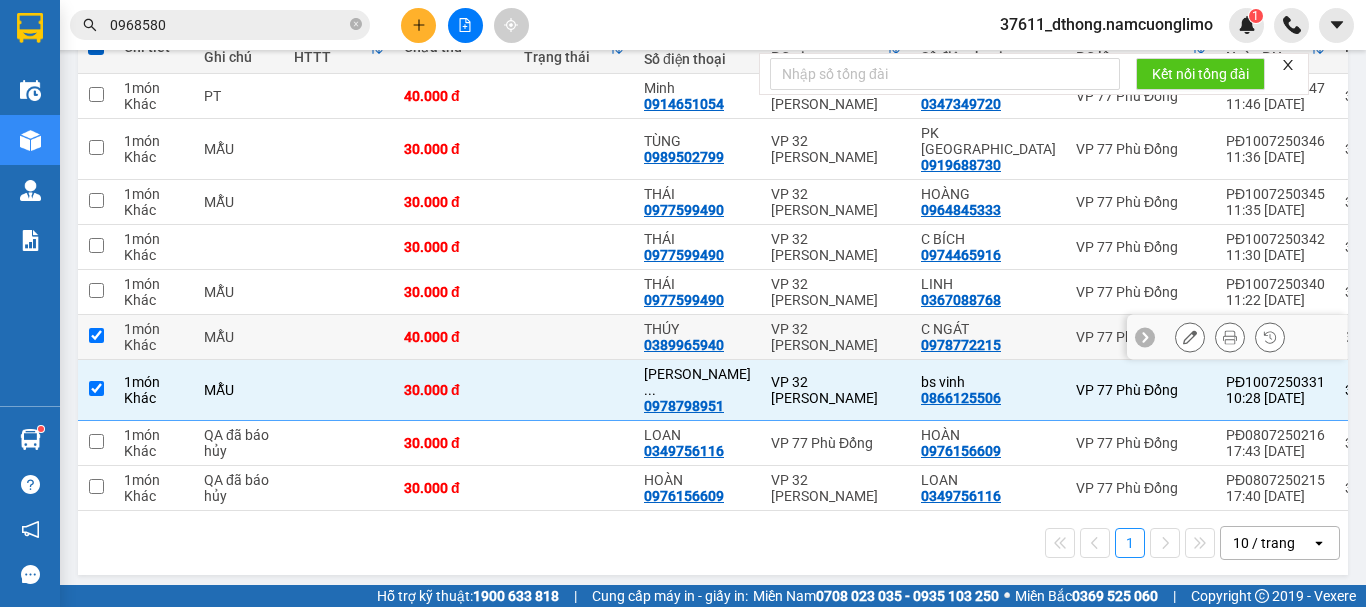 checkbox on "true" 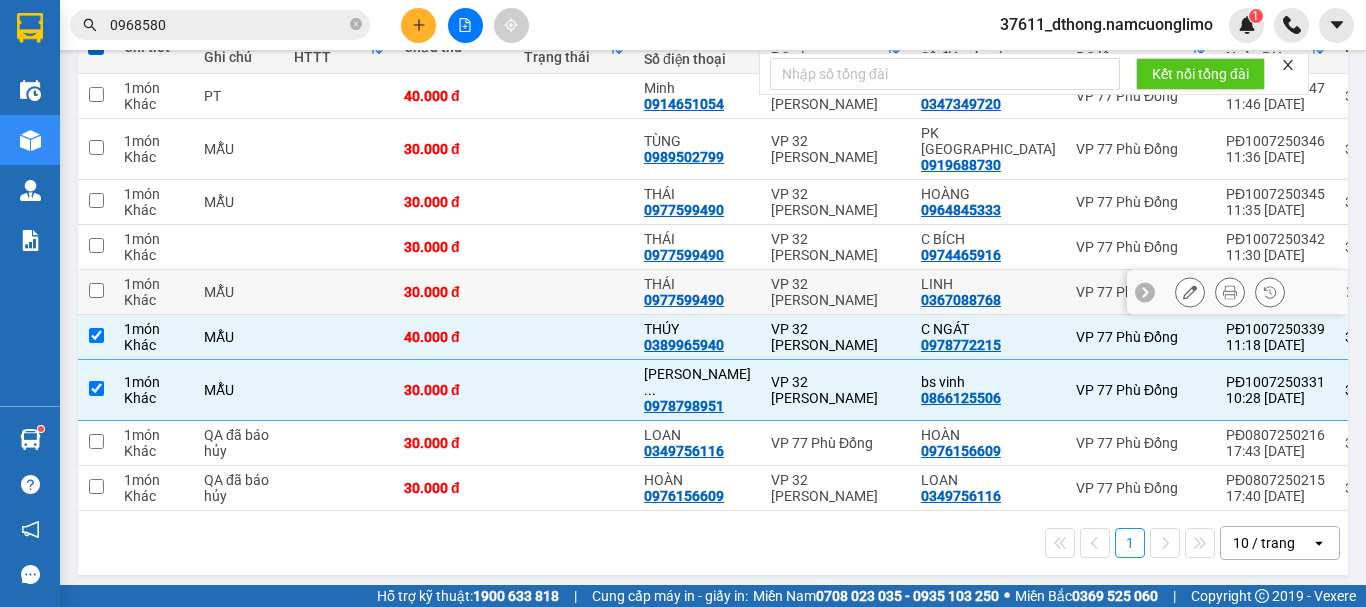 click at bounding box center [96, 290] 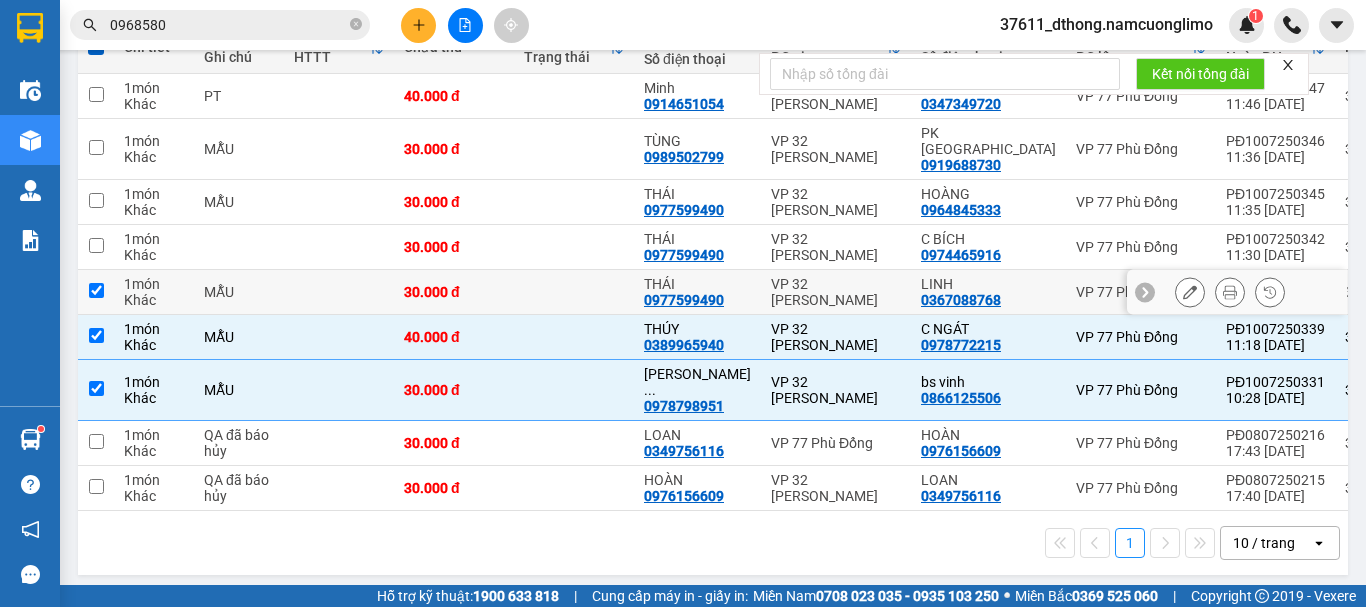 checkbox on "true" 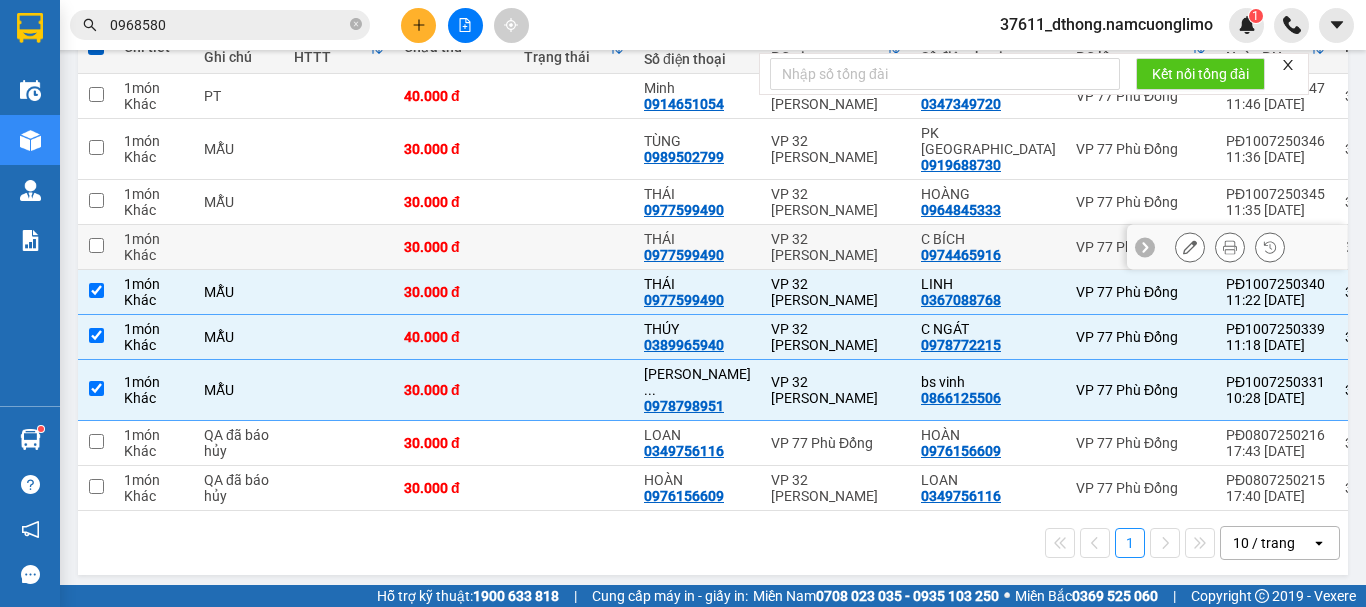 click at bounding box center [96, 245] 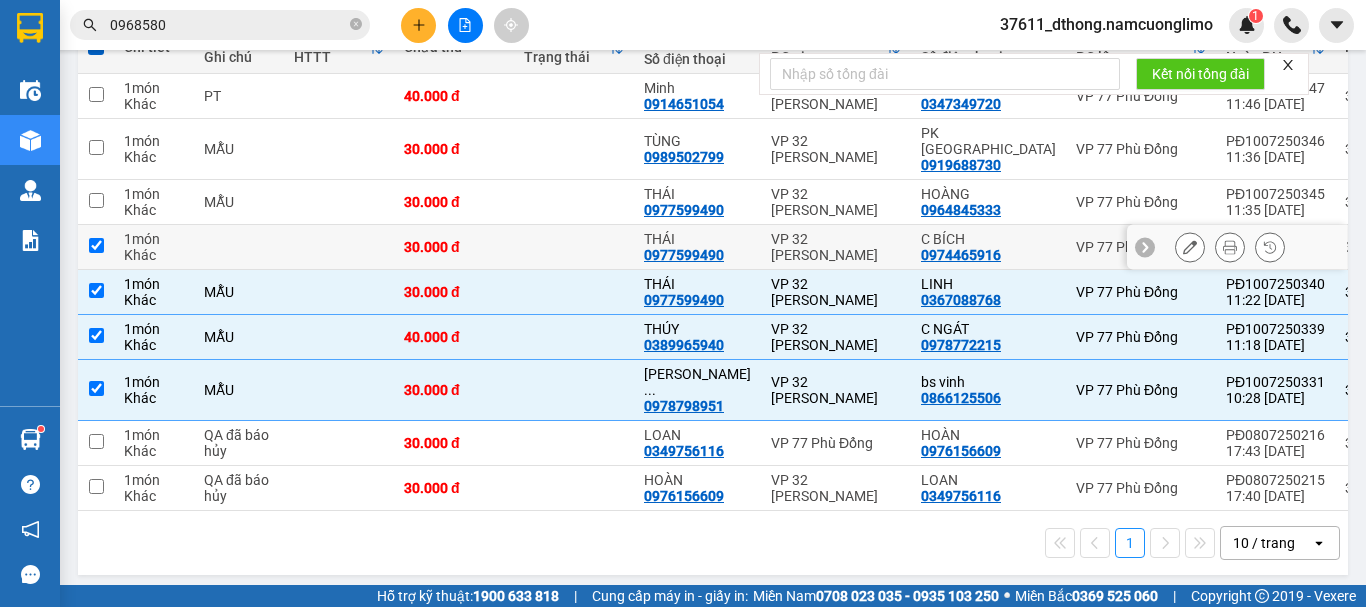 checkbox on "true" 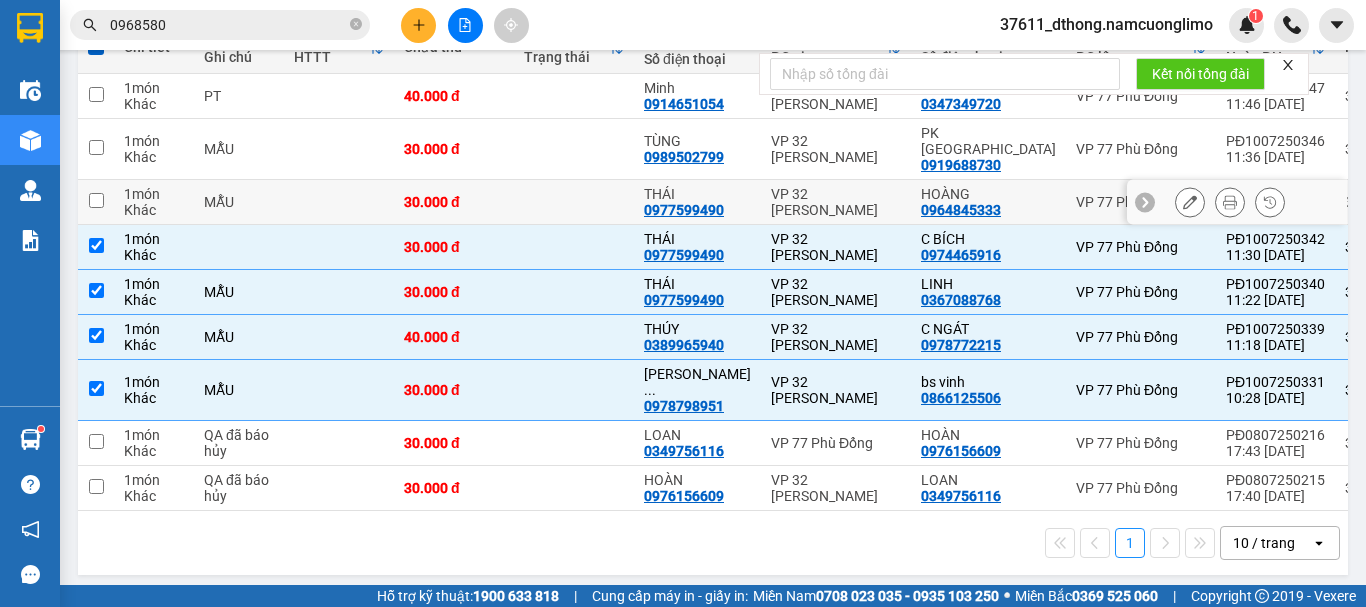 click at bounding box center (96, 200) 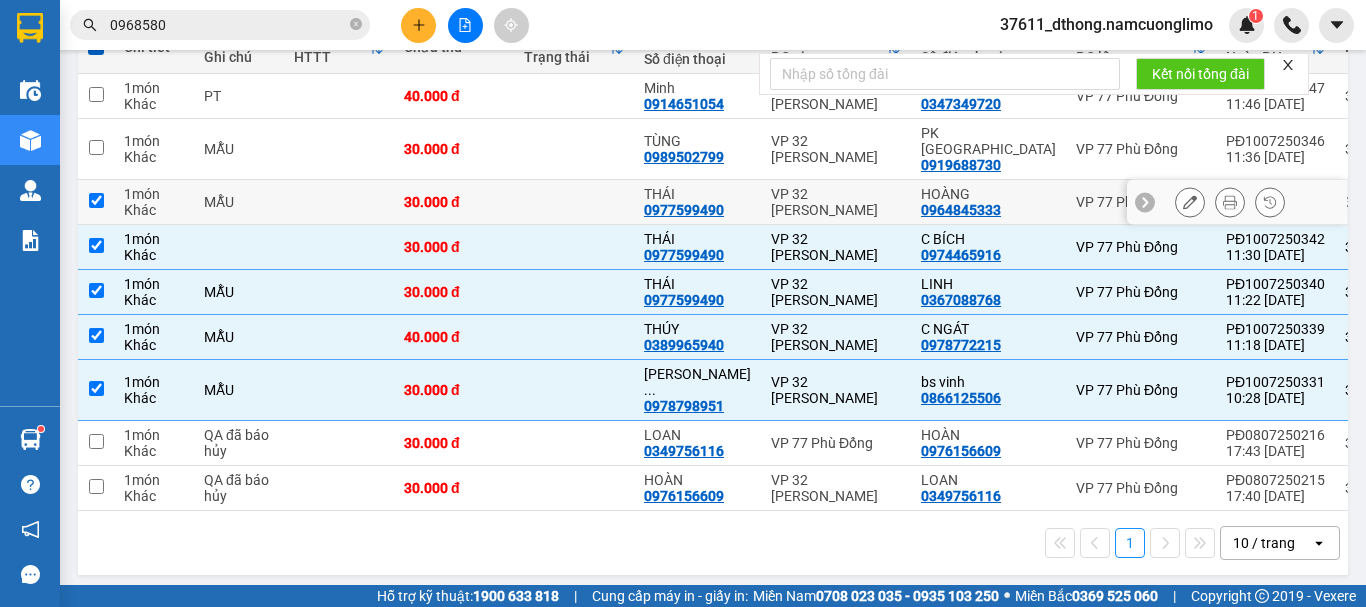 checkbox on "true" 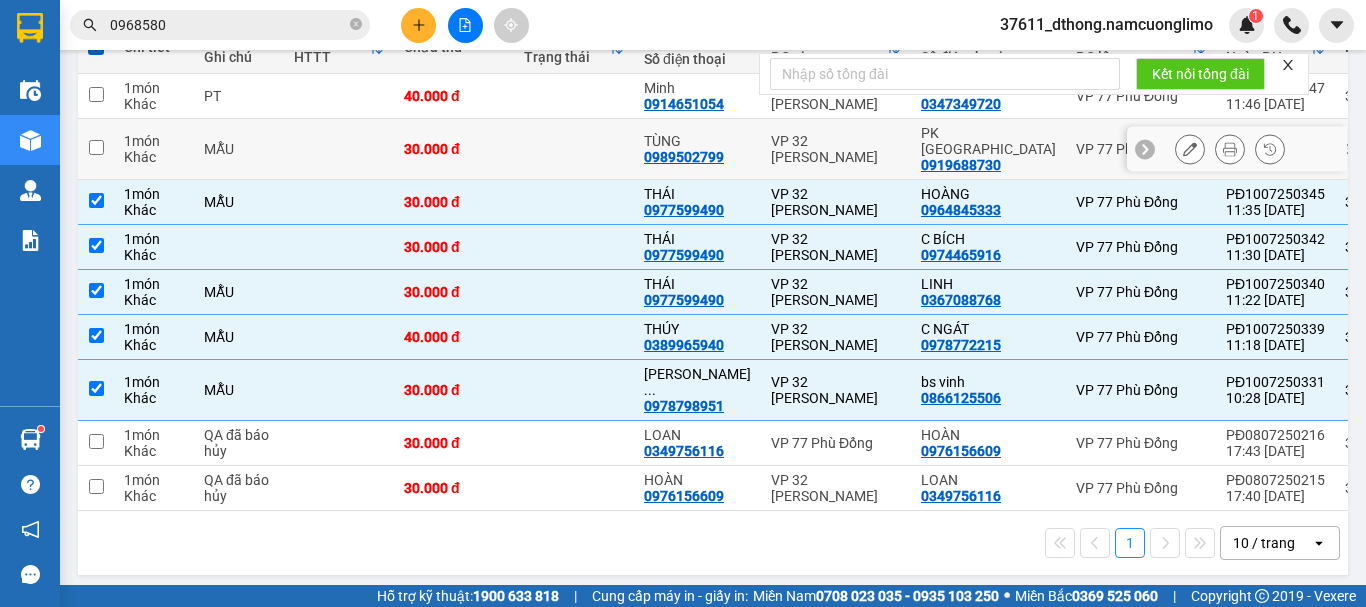 click at bounding box center (96, 147) 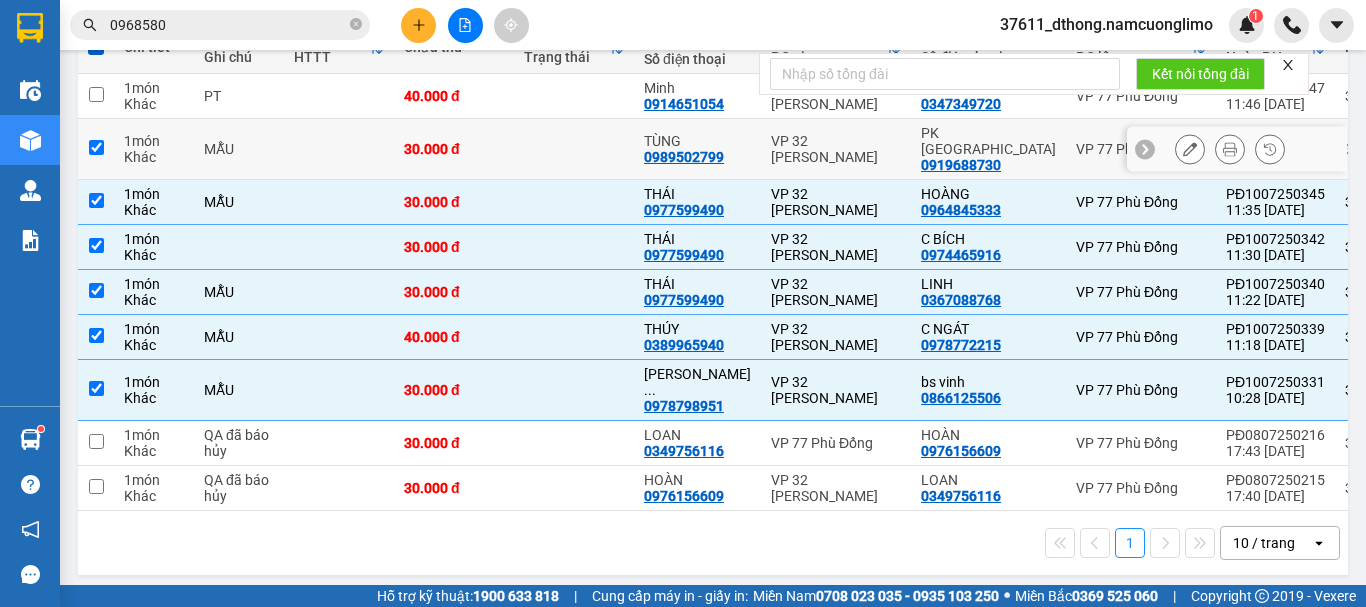 checkbox on "true" 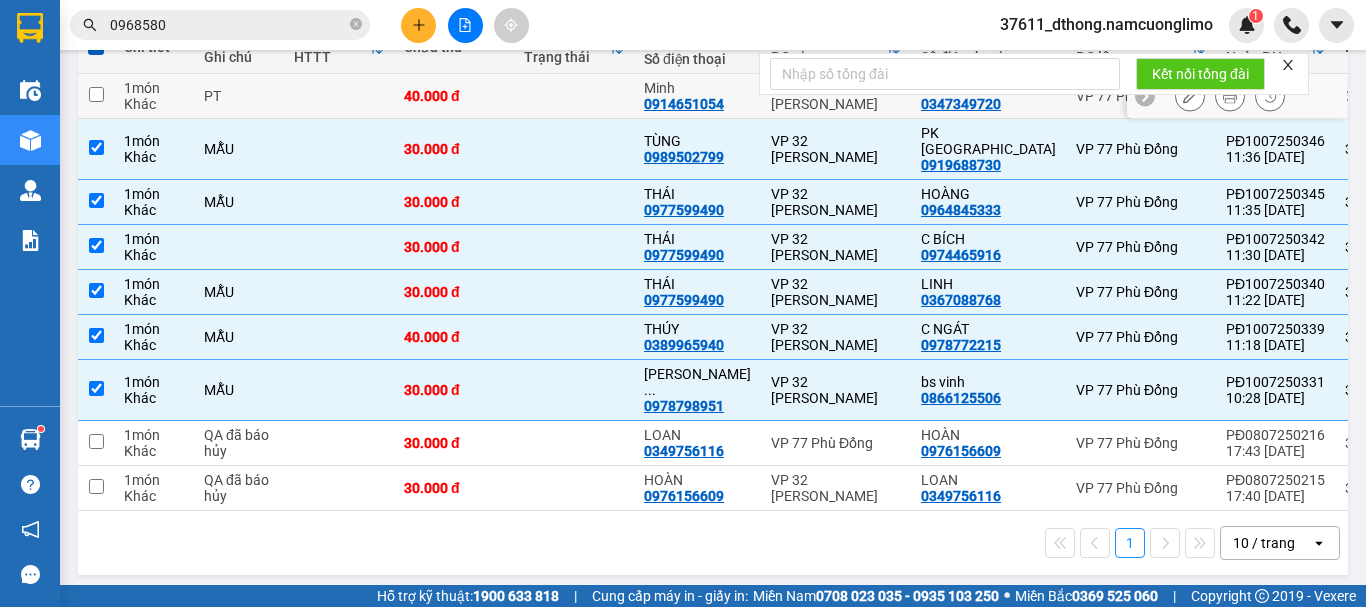 click at bounding box center (96, 94) 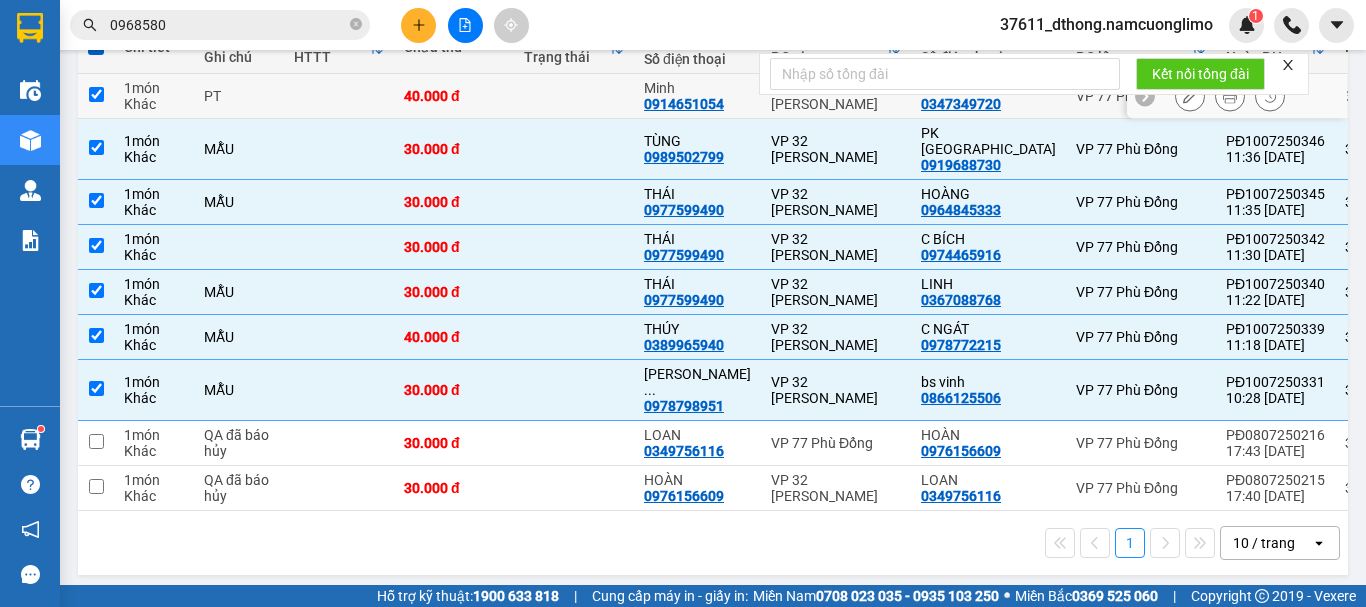 type 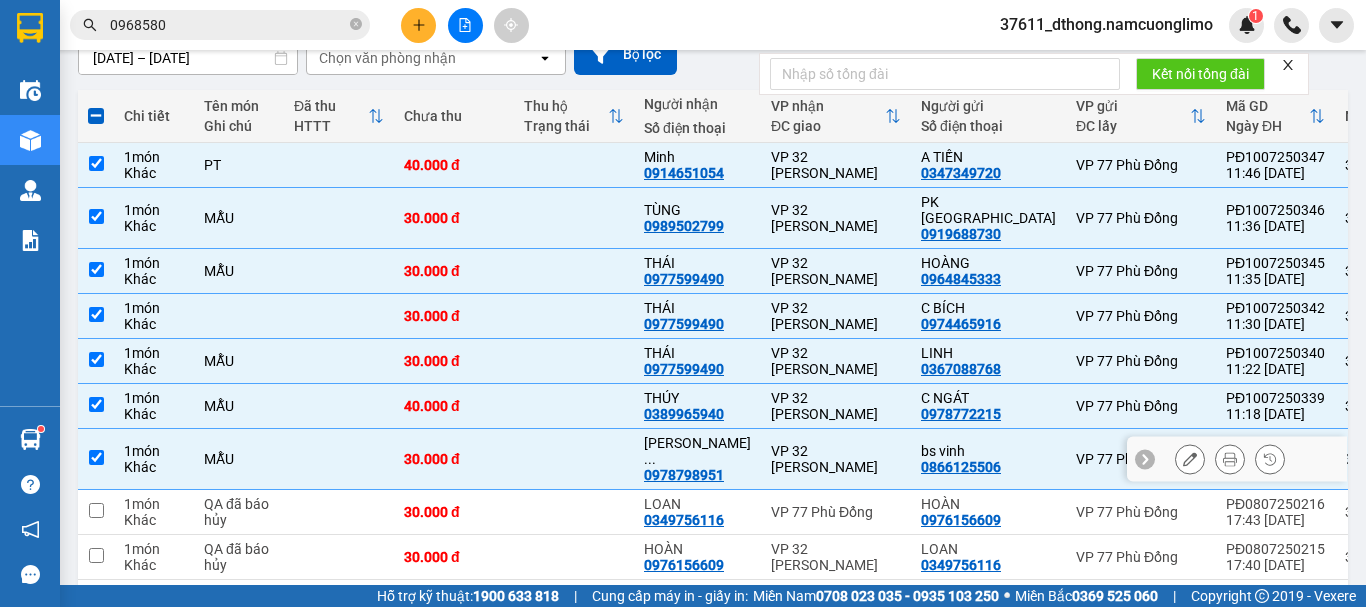 scroll, scrollTop: 0, scrollLeft: 0, axis: both 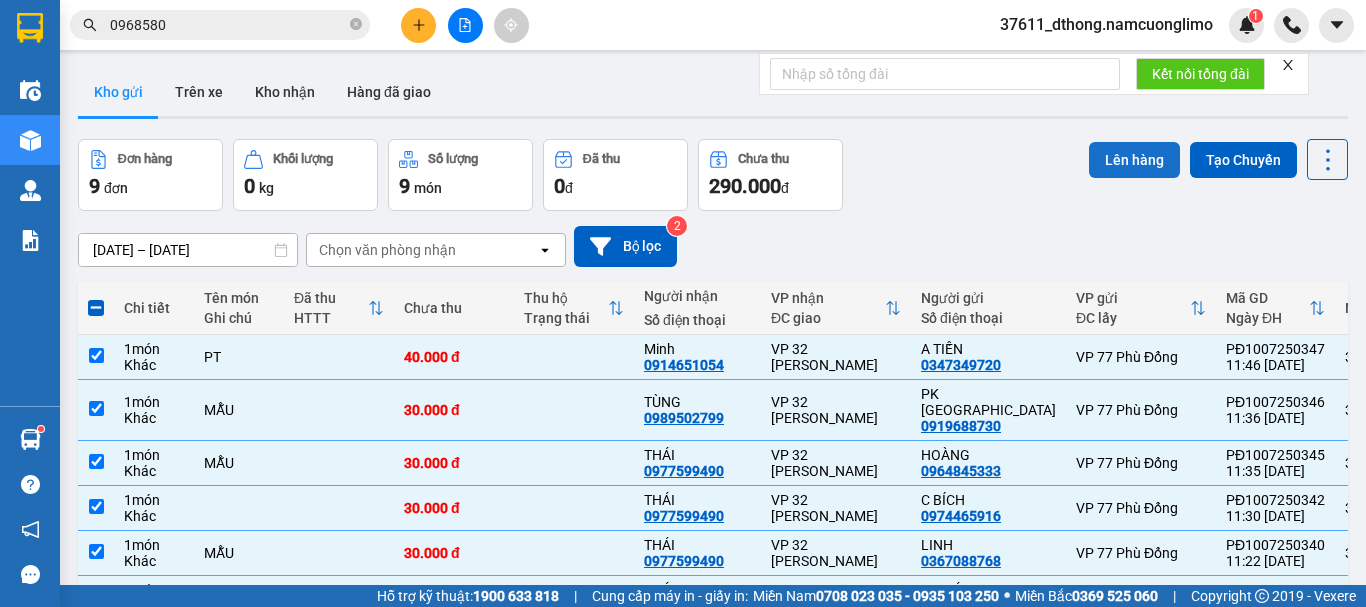 click on "Lên hàng" at bounding box center (1134, 160) 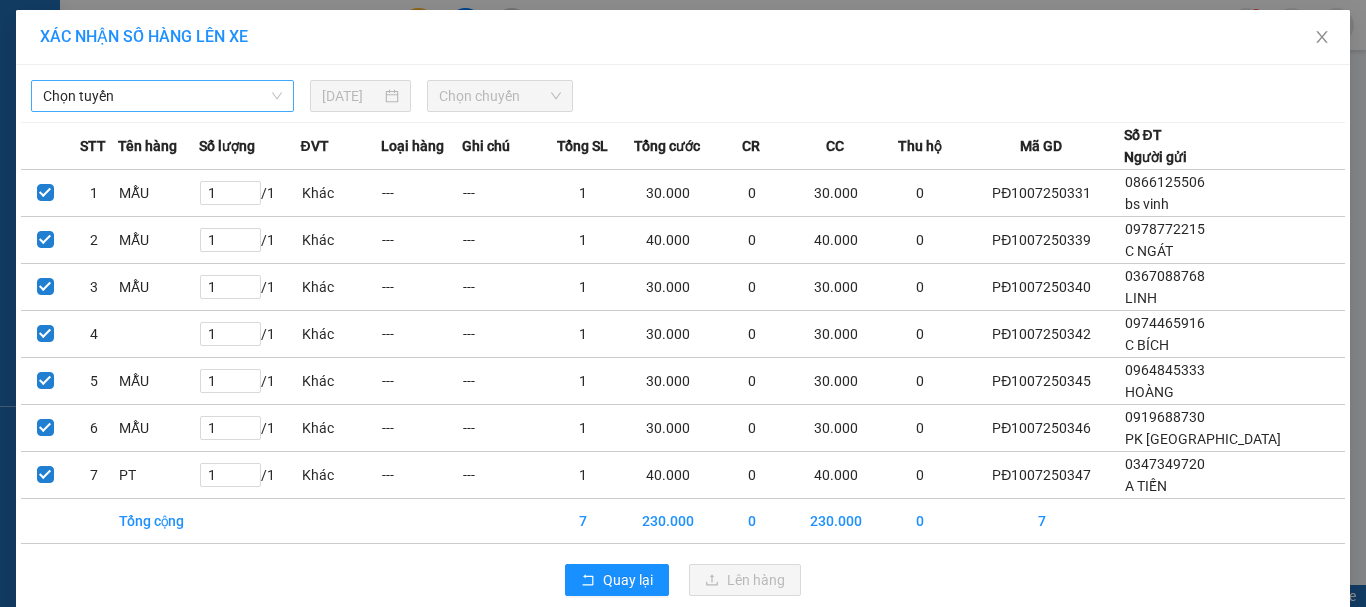 click on "Chọn tuyến" at bounding box center (162, 96) 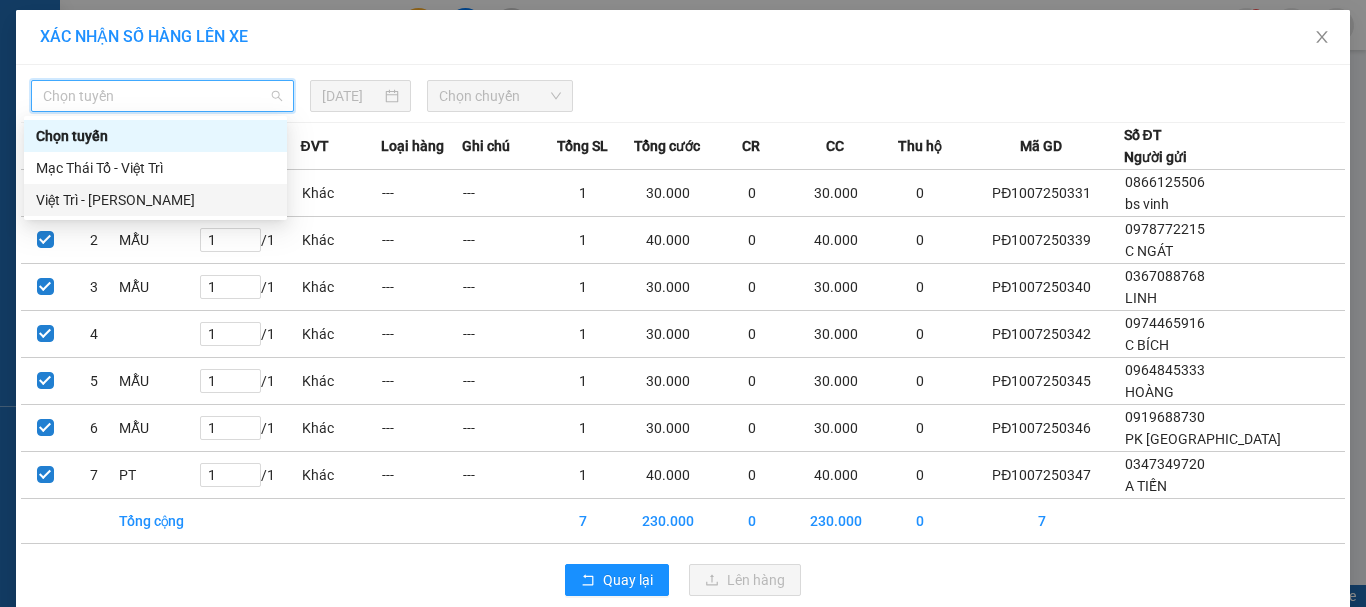 click on "Việt Trì - Mạc Thái Tổ" at bounding box center [155, 200] 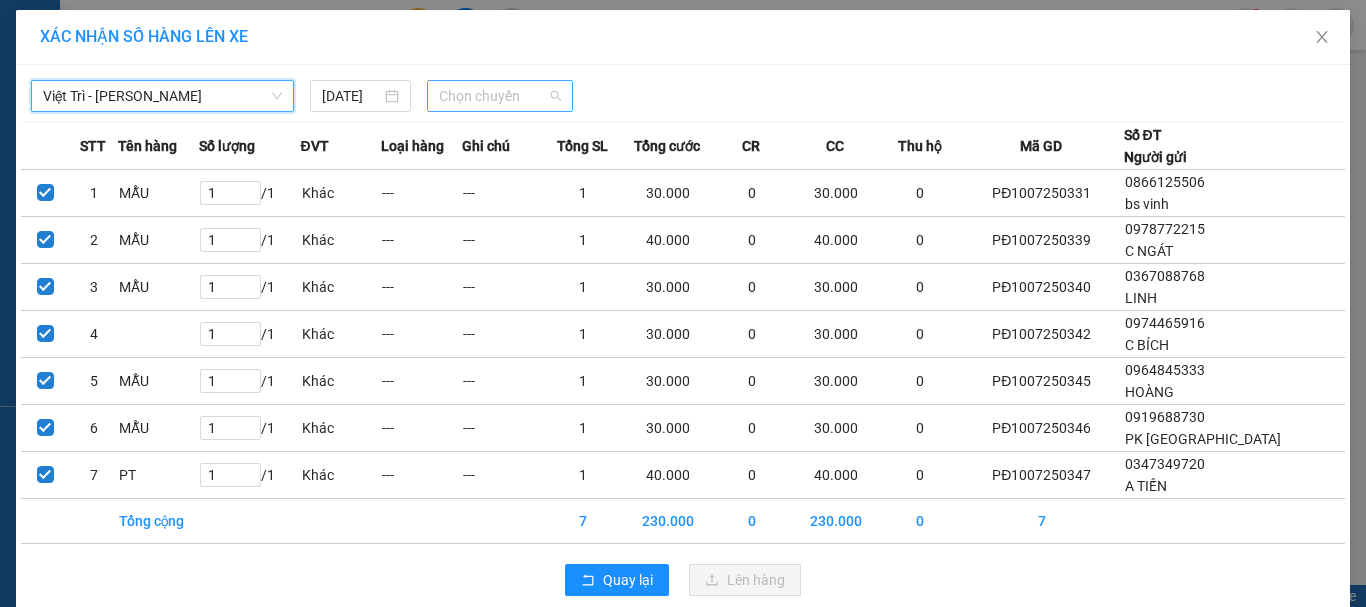 click on "Chọn chuyến" at bounding box center (500, 96) 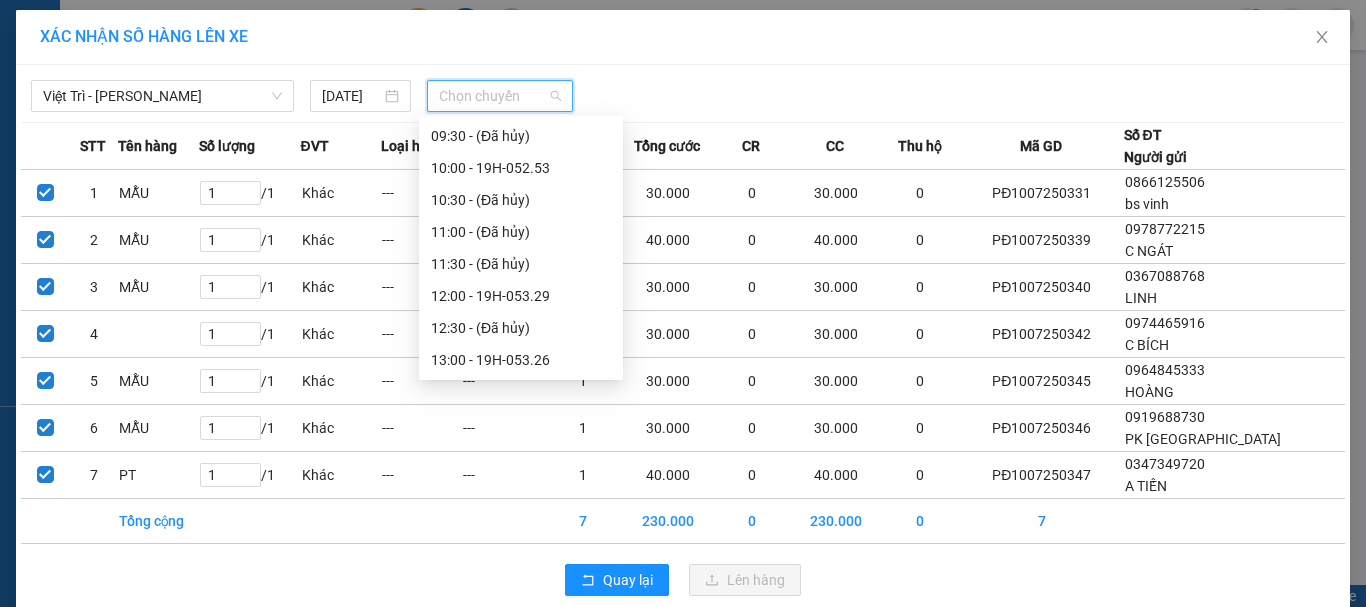 scroll, scrollTop: 431, scrollLeft: 0, axis: vertical 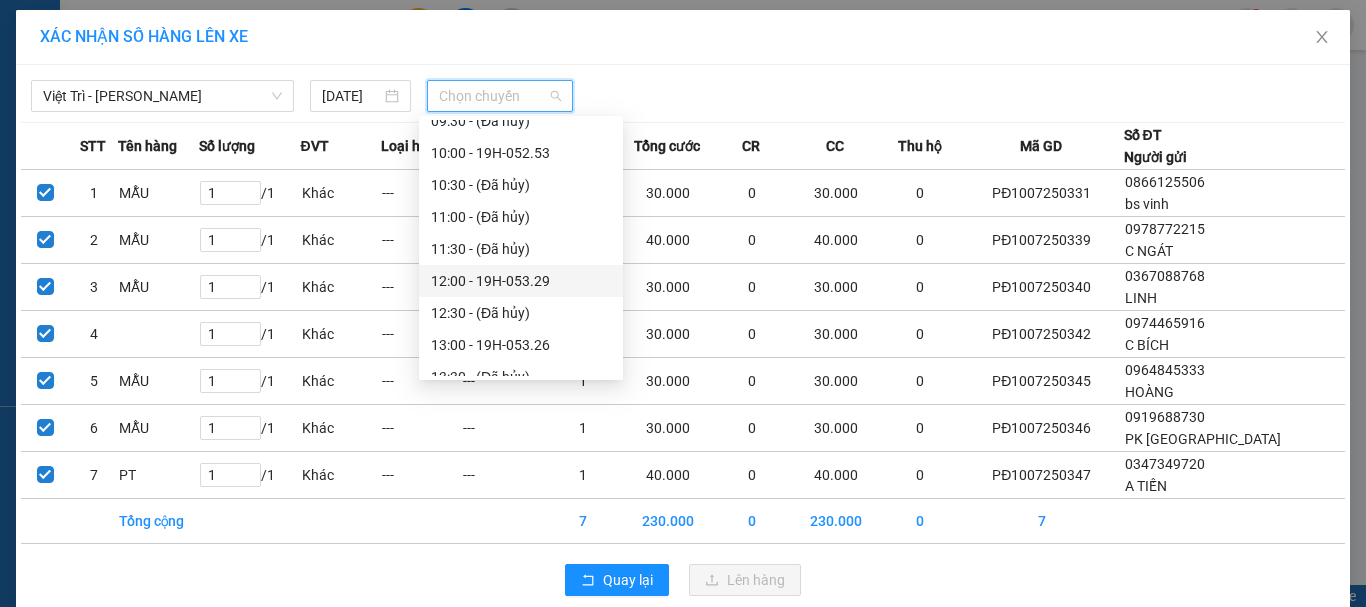 click on "12:00     - 19H-053.29" at bounding box center [521, 281] 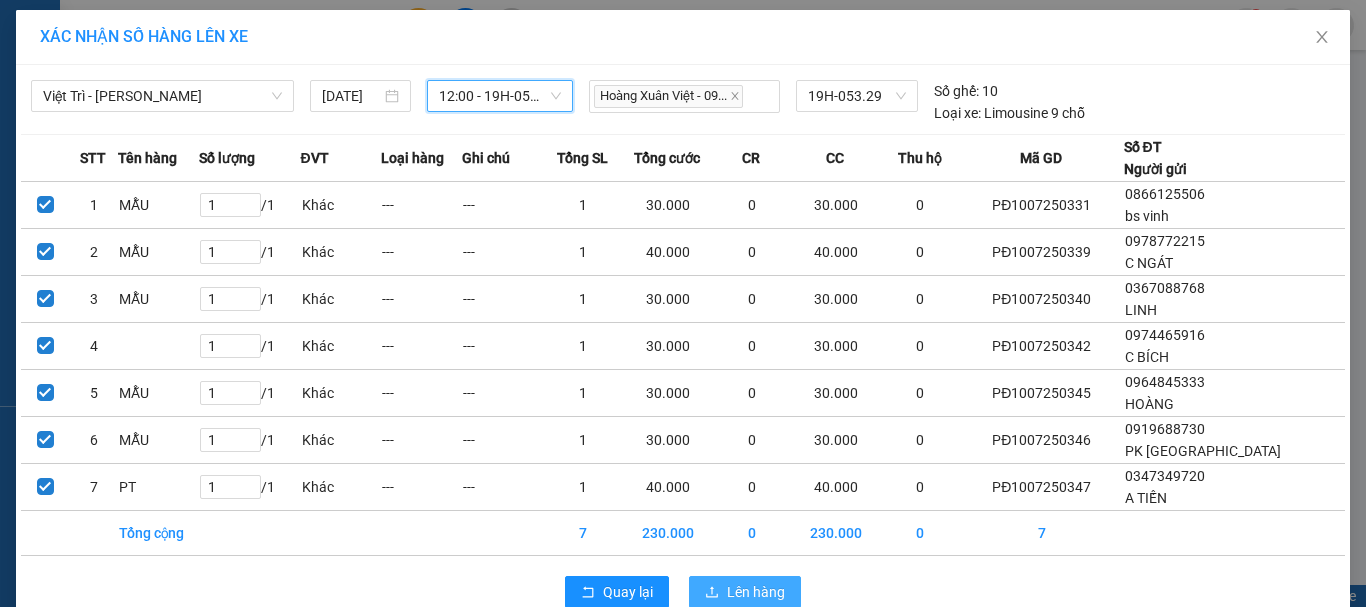 drag, startPoint x: 729, startPoint y: 599, endPoint x: 724, endPoint y: 561, distance: 38.327538 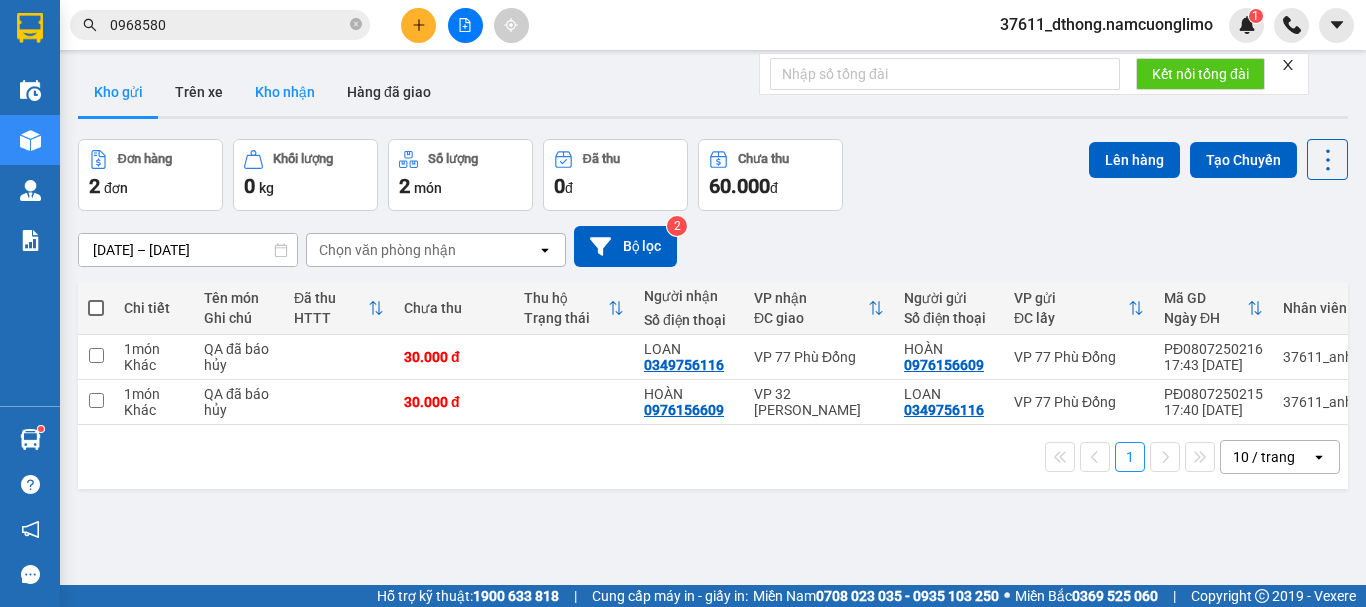 click on "Kho nhận" at bounding box center [285, 92] 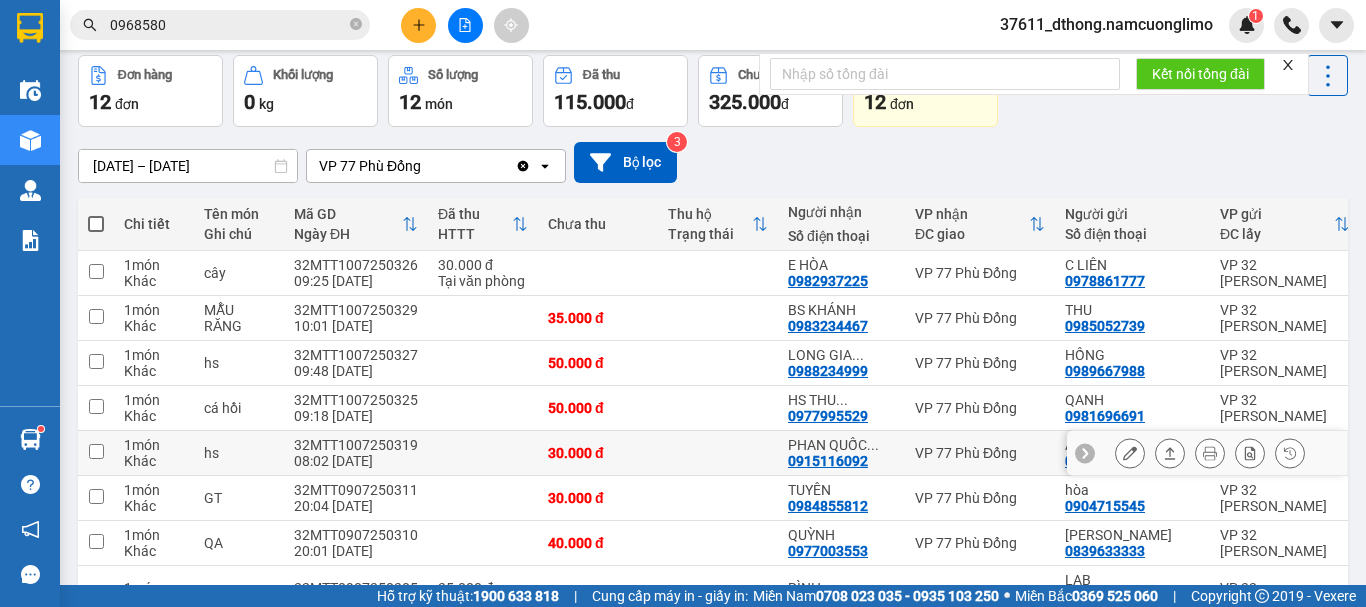 scroll, scrollTop: 100, scrollLeft: 0, axis: vertical 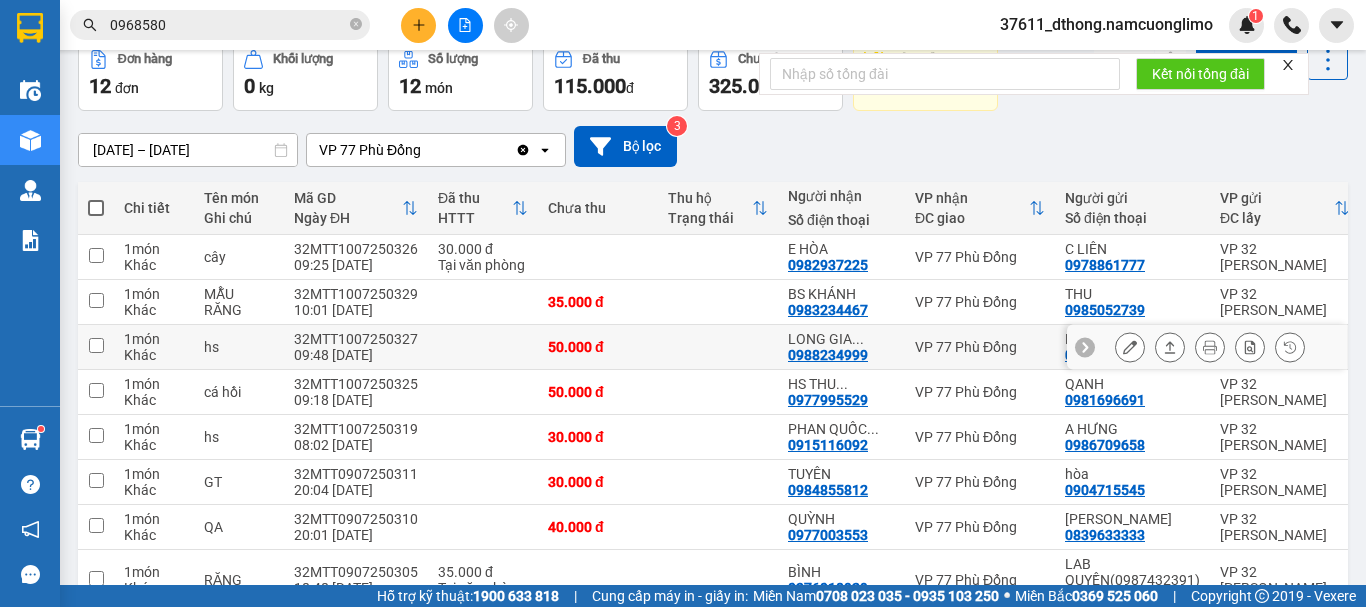 click at bounding box center (96, 345) 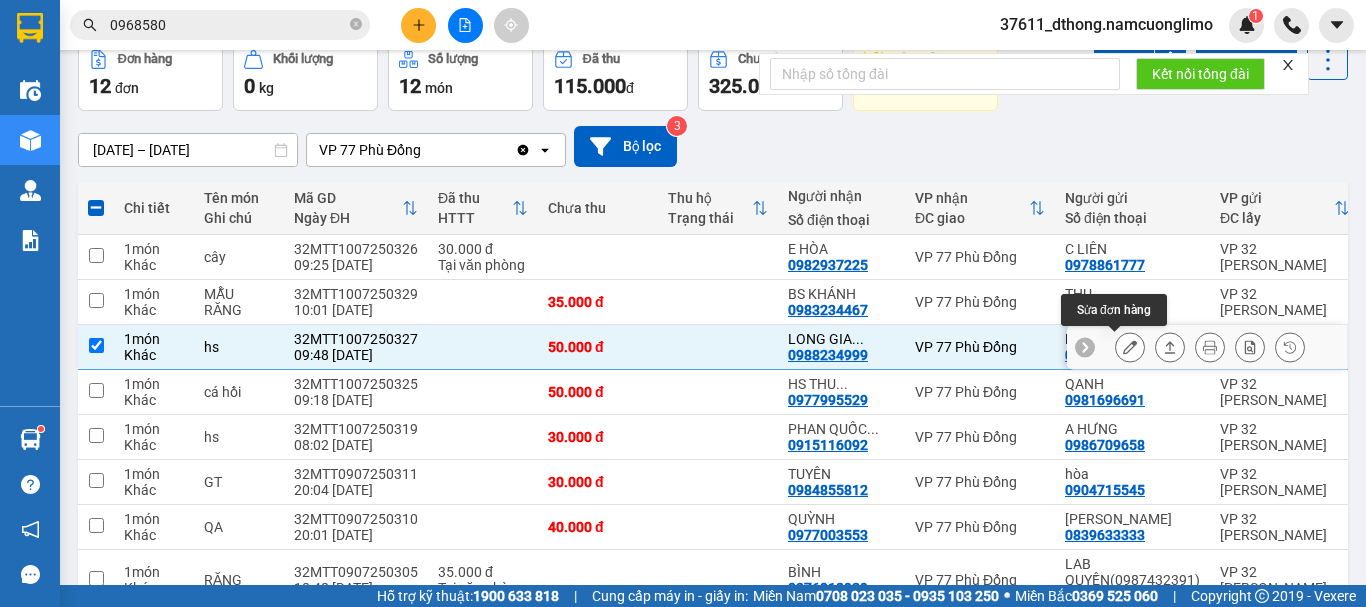click 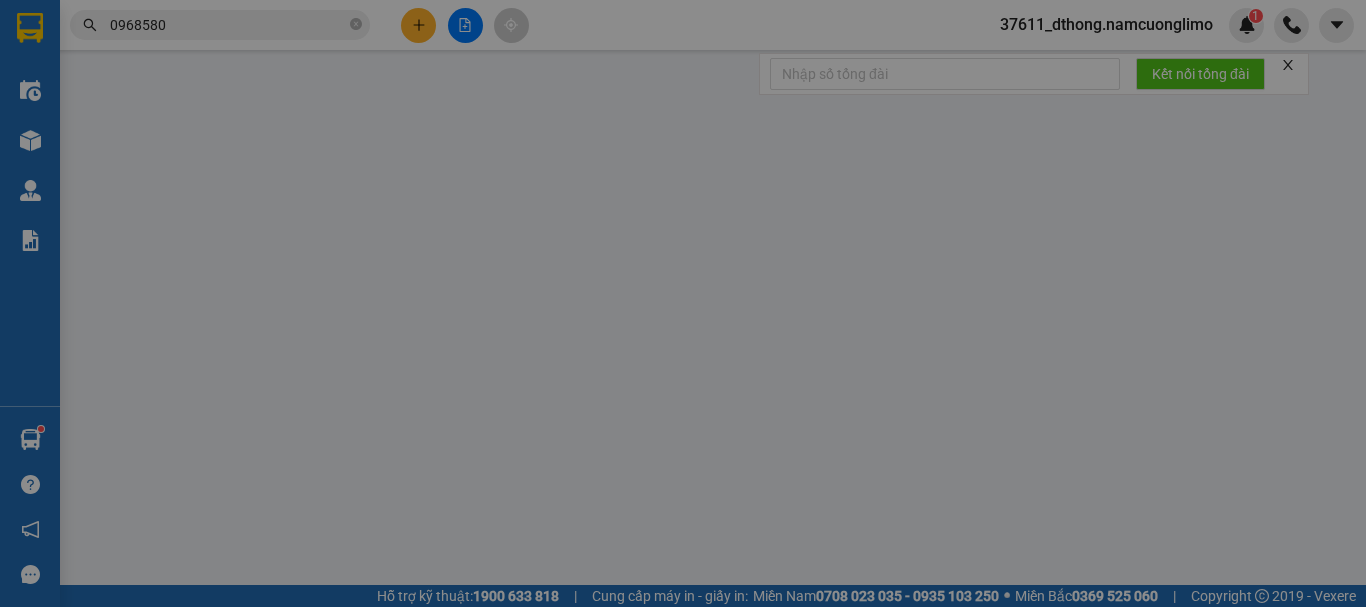 scroll, scrollTop: 0, scrollLeft: 0, axis: both 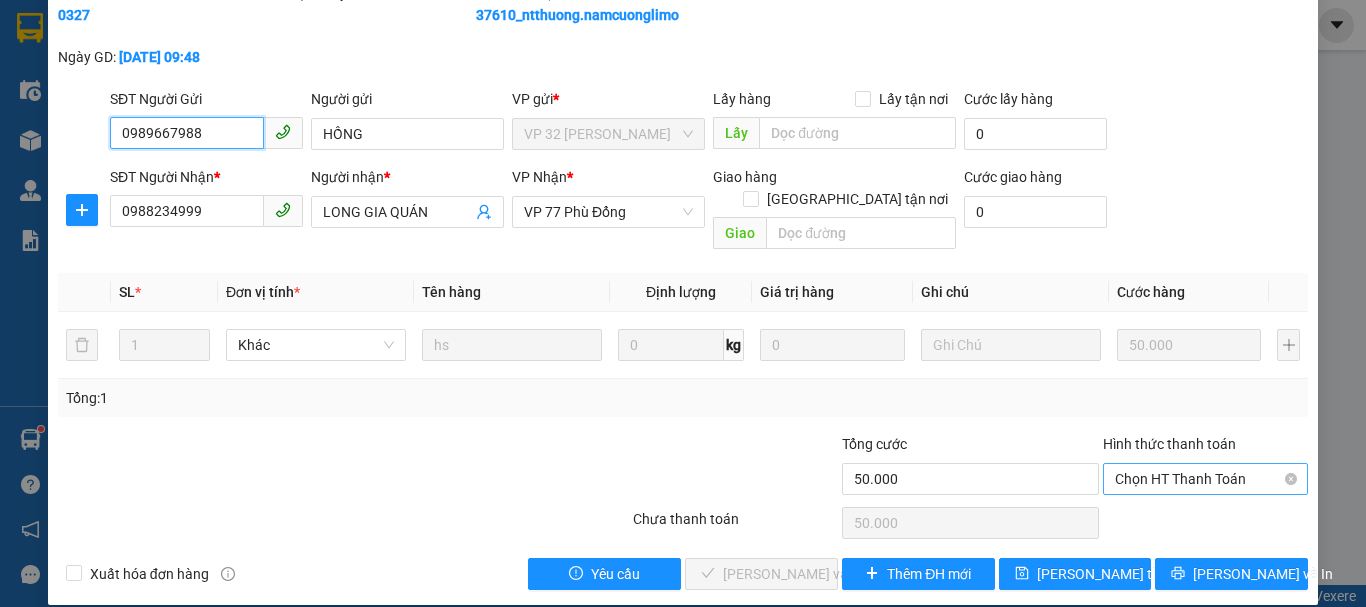 click on "Chọn HT Thanh Toán" at bounding box center [1205, 479] 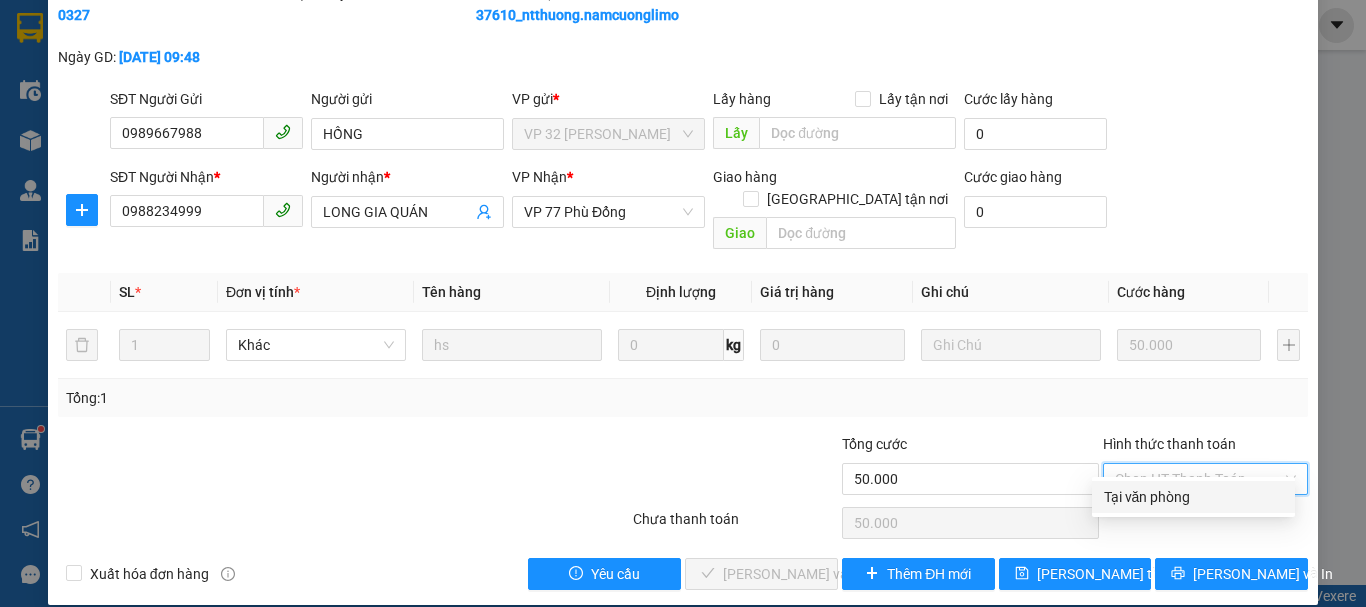 click on "Tại văn phòng" at bounding box center [1193, 497] 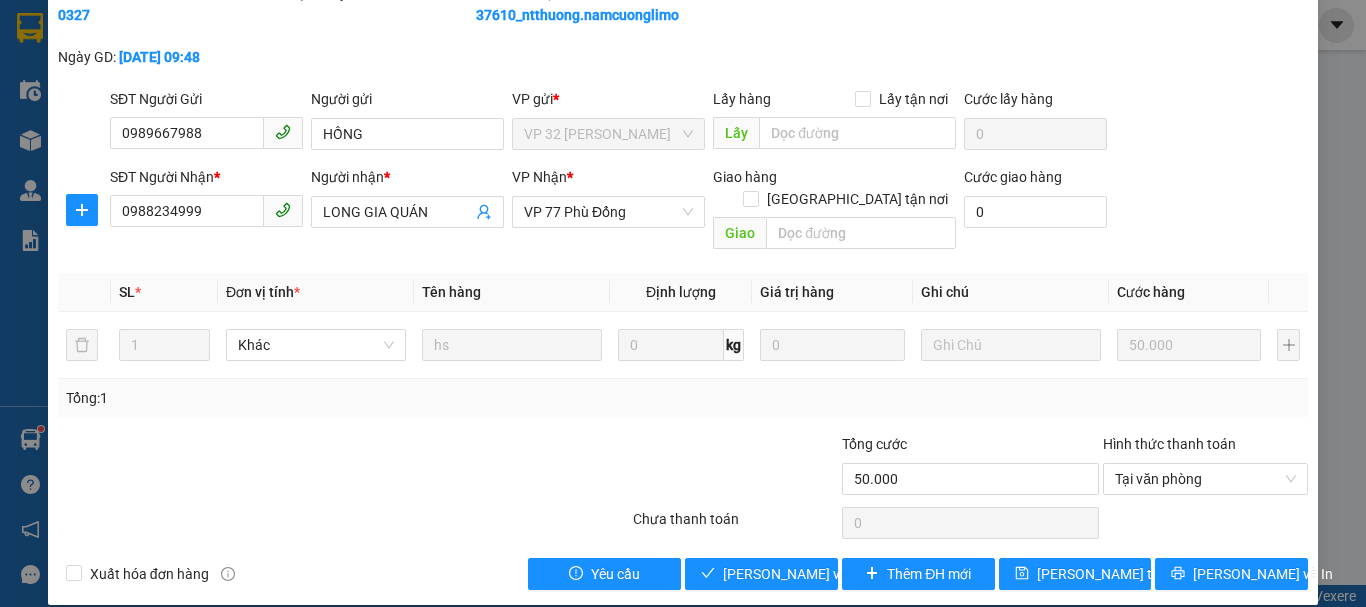 click on "SỬA ĐƠN HÀNG Lịch sử Ảnh kiện hàng Yêu cầu xuất hóa đơn điện tử Total Paid Fee 0 Total UnPaid Fee 50.000 Cash Collection Total Fee Mã ĐH:  32MTT1007250327 Gói vận chuyển:   Nhân viên tạo:   37610_ntthuong.namcuonglimo Cước rồi :   0 Chưa cước :   0 Ngày GD:   10-07-2025 lúc 09:48 SĐT Người Gửi 0989667988 Người gửi HỒNG VP gửi  * VP 32 Mạc Thái Tổ Lấy hàng Lấy tận nơi Lấy Cước lấy hàng 0 SĐT Người Nhận  * 0988234999 Người nhận  * LONG GIA QUÁN VP Nhận  * VP 77 Phù Đổng Giao hàng Giao tận nơi Giao Cước giao hàng 0 SL  * Đơn vị tính  * Tên hàng  Định lượng Giá trị hàng Ghi chú Cước hàng                   1 Khác hs 0 kg 0 50.000 Tổng:  1 Tổng cước 50.000 Hình thức thanh toán Tại văn phòng Số tiền thu trước 0 Tại văn phòng Chưa thanh toán 0 Xuất hóa đơn hàng Yêu cầu Lưu và Giao hàng Thêm ĐH mới Lưu thay đổi Lưu và In" at bounding box center [683, 303] 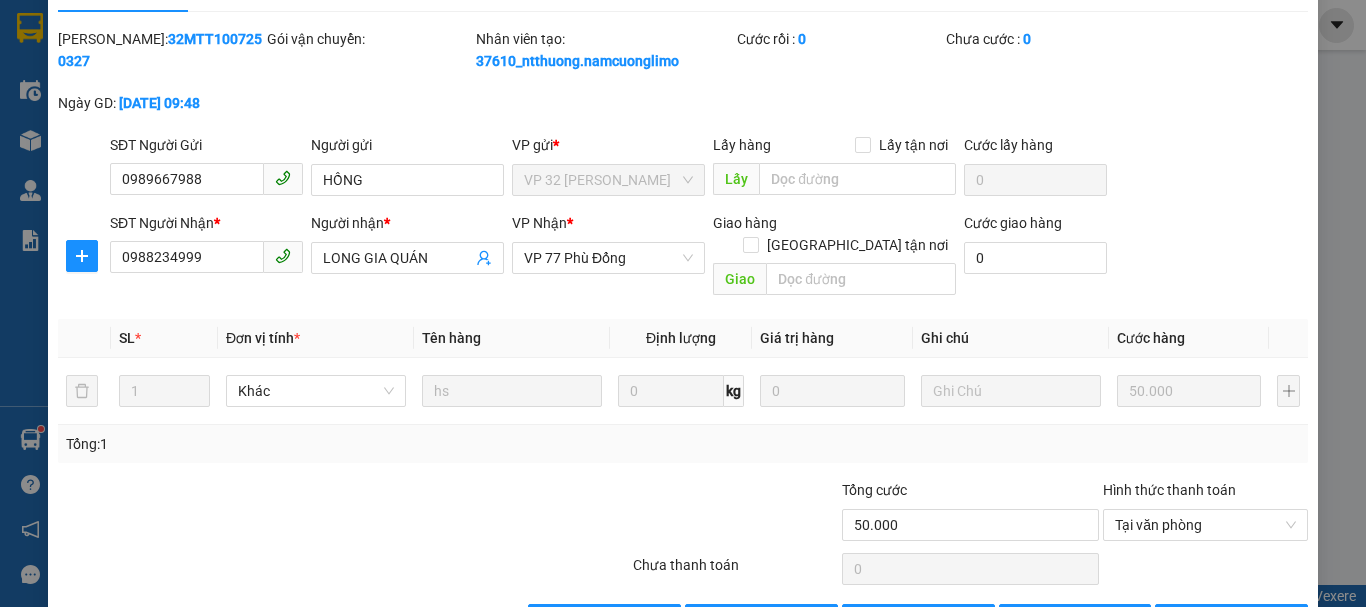 scroll, scrollTop: 0, scrollLeft: 0, axis: both 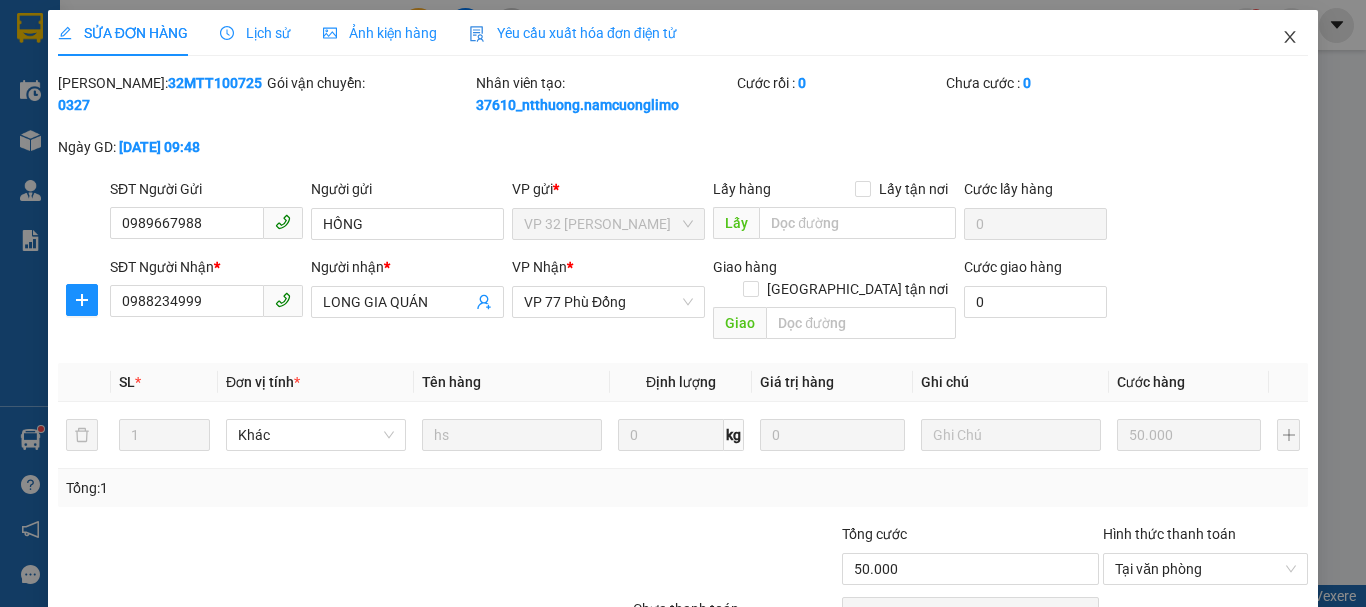 click 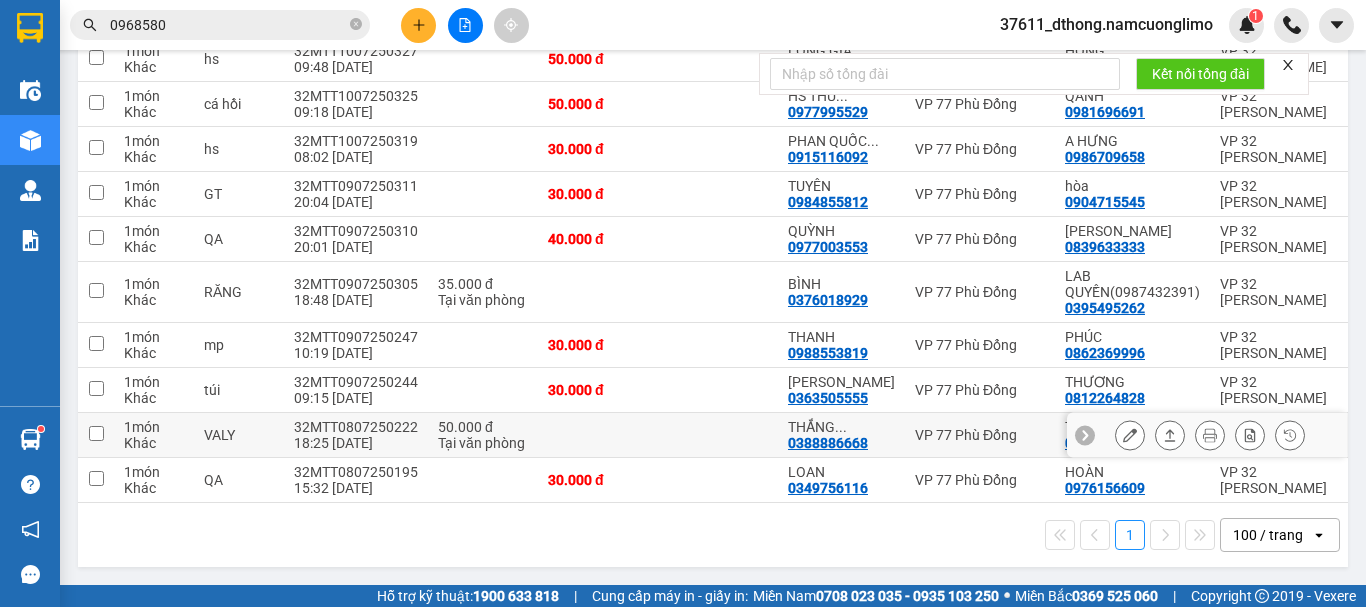 scroll, scrollTop: 96, scrollLeft: 0, axis: vertical 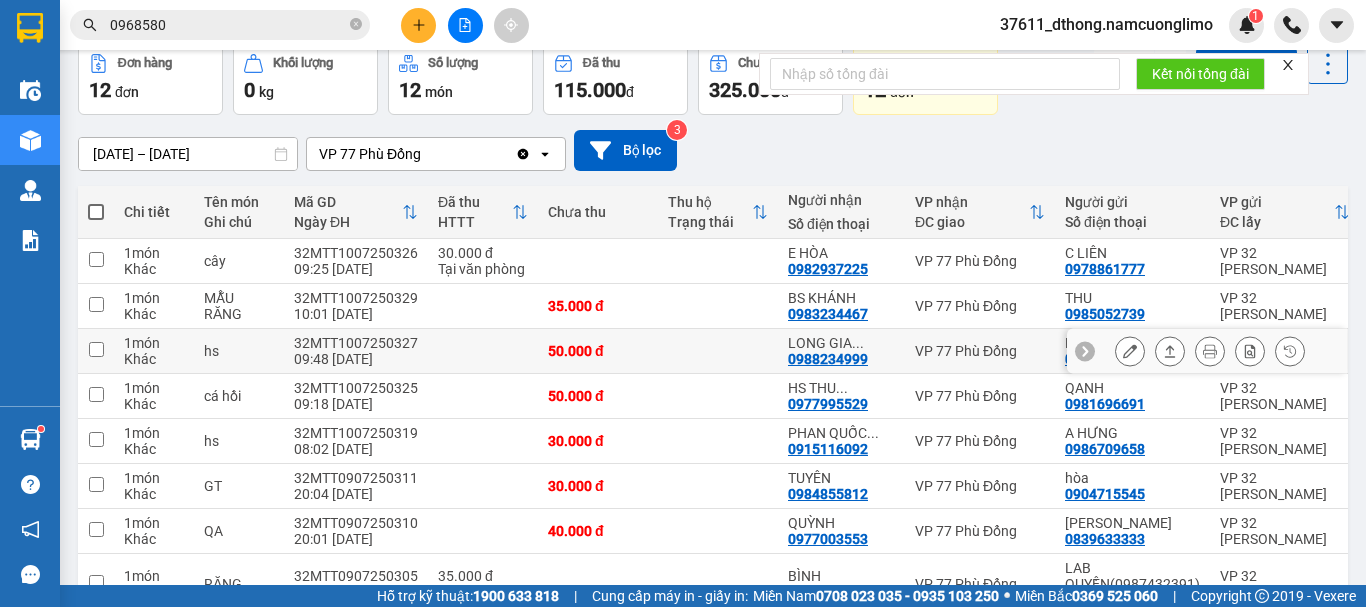 click at bounding box center [96, 349] 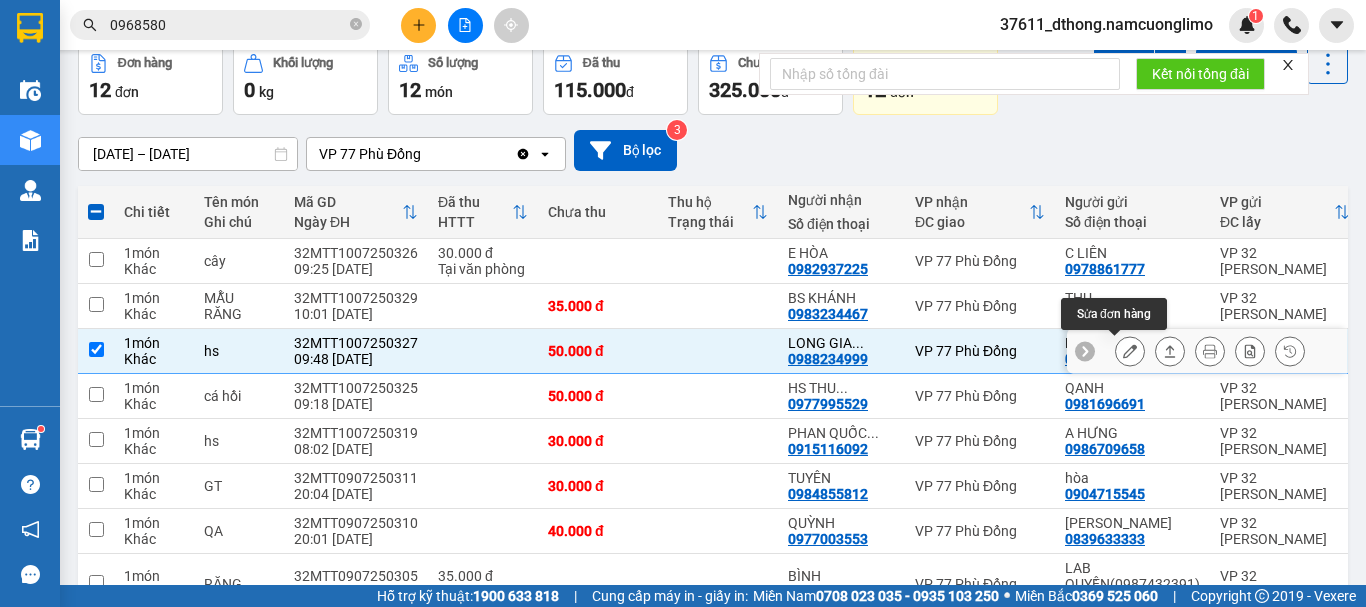 click 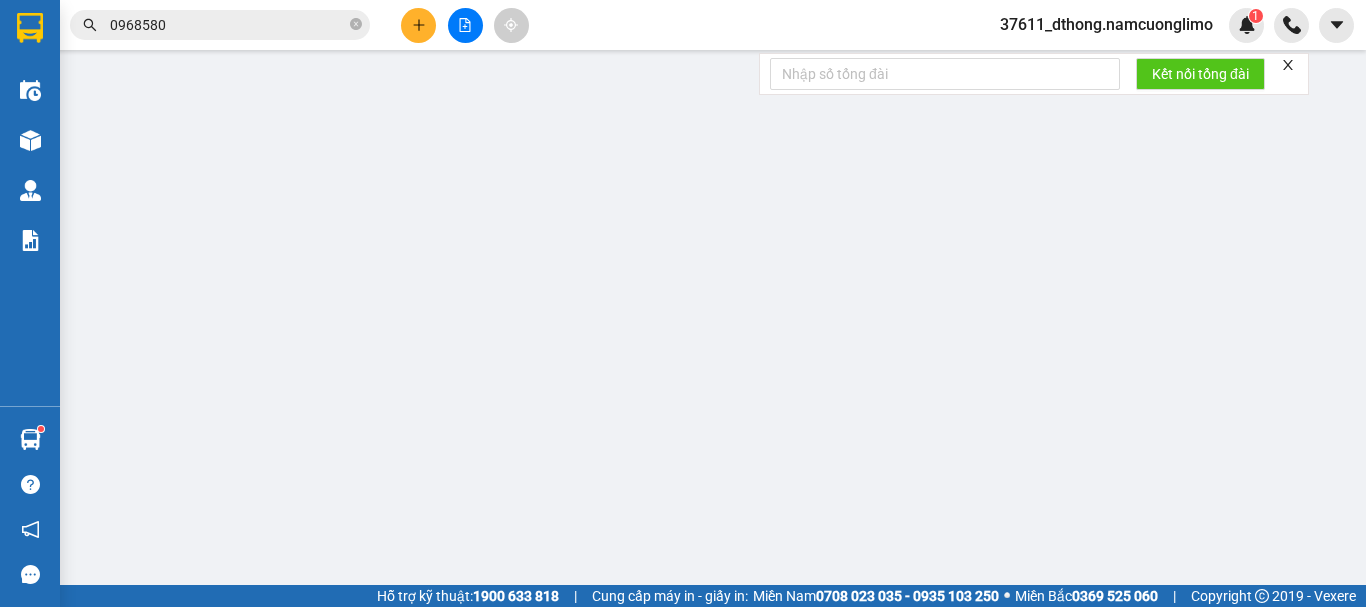 scroll, scrollTop: 0, scrollLeft: 0, axis: both 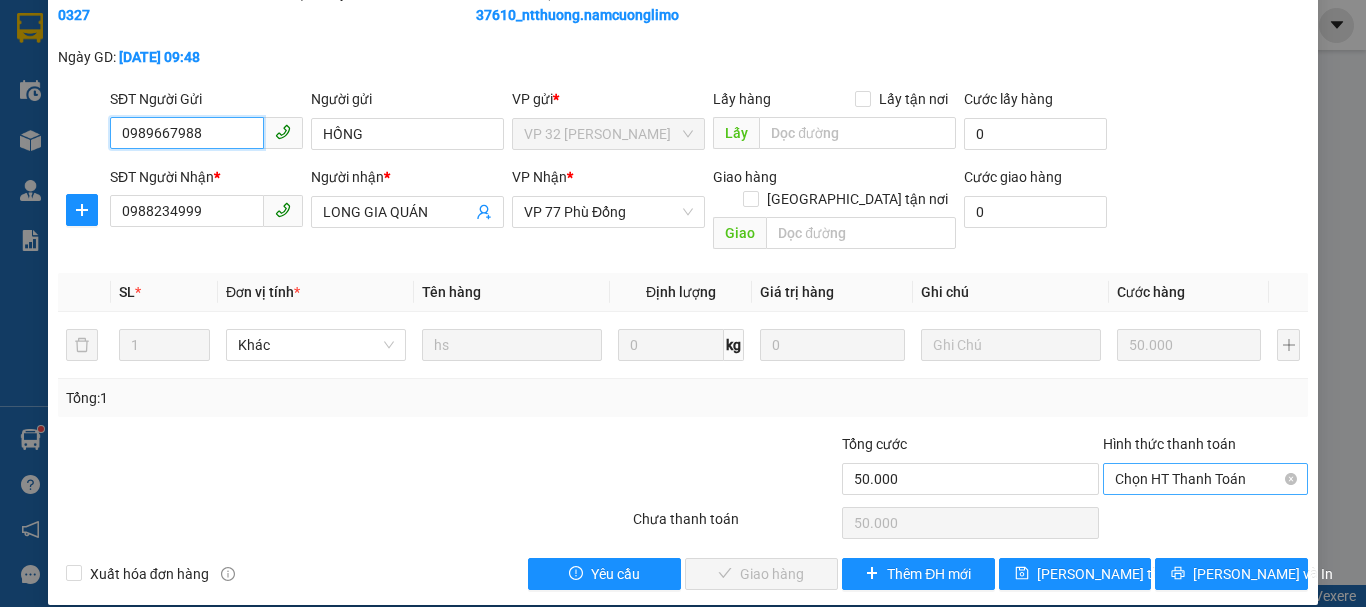 click on "Chọn HT Thanh Toán" at bounding box center [1205, 479] 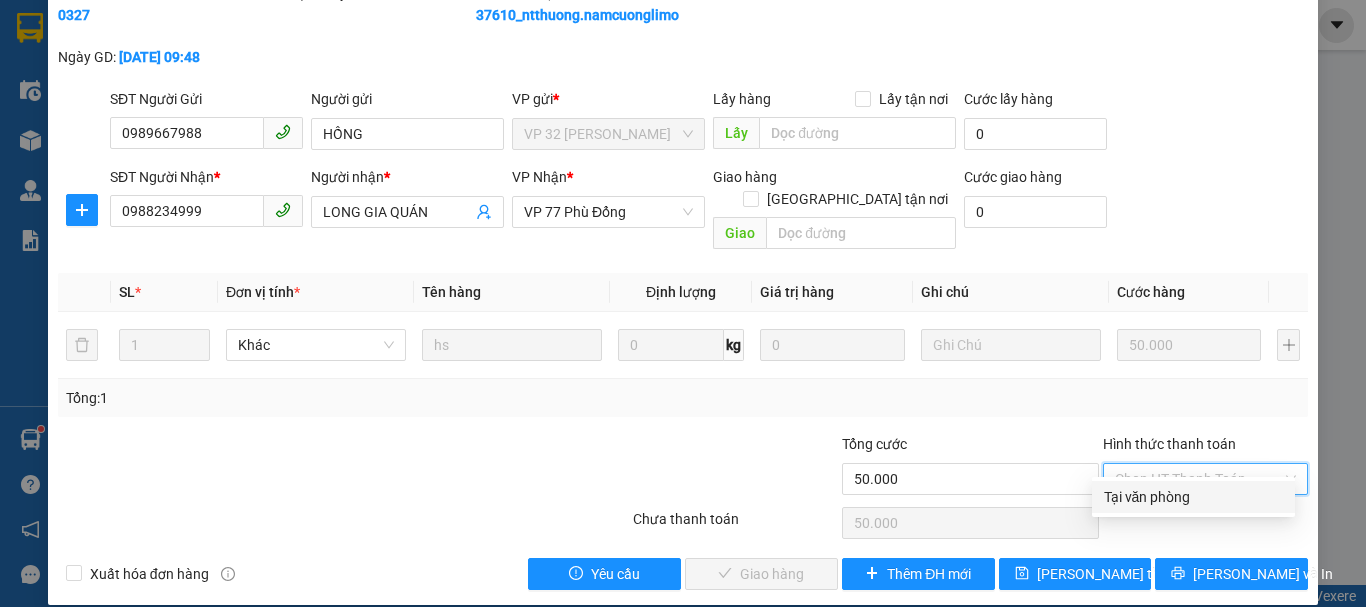 click on "Tại văn phòng" at bounding box center [1193, 497] 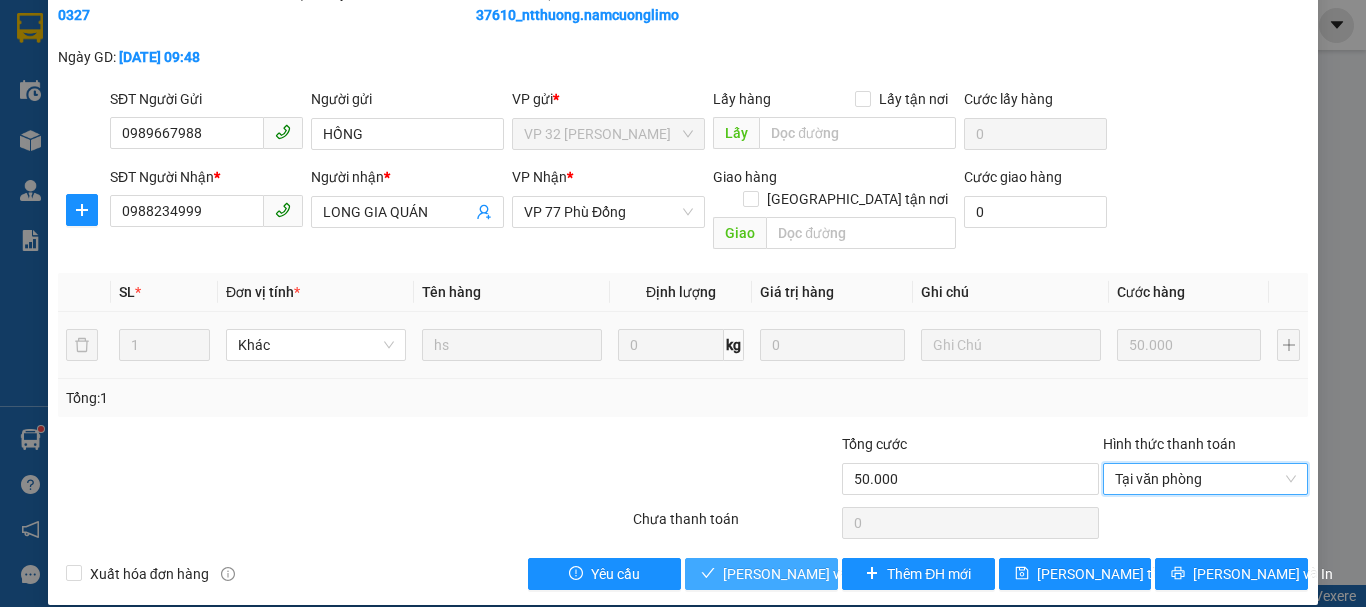 drag, startPoint x: 799, startPoint y: 549, endPoint x: 1188, endPoint y: 312, distance: 455.5107 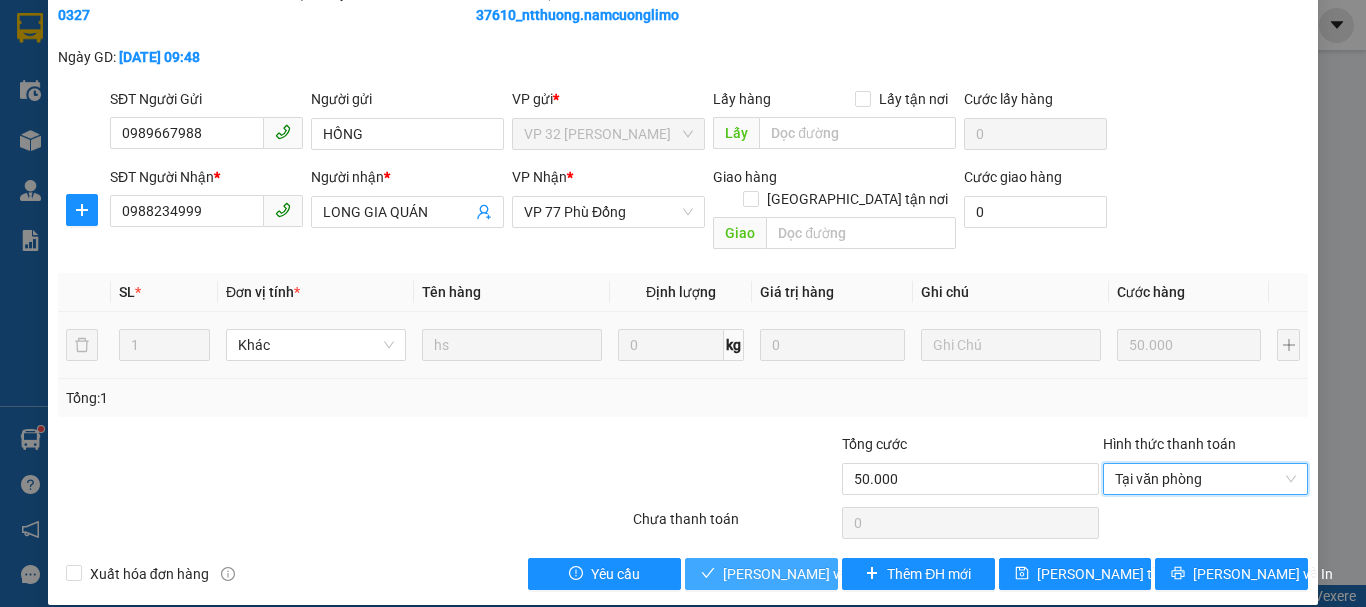click on "Lưu và Giao hàng" at bounding box center [819, 574] 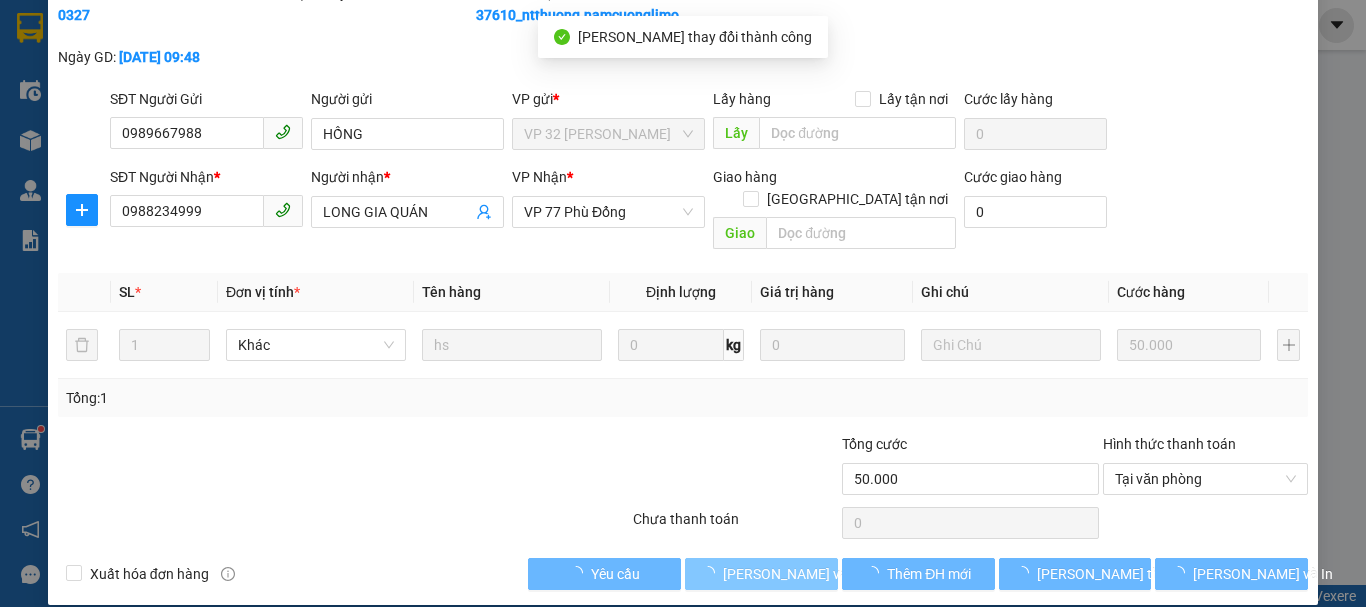 scroll, scrollTop: 0, scrollLeft: 0, axis: both 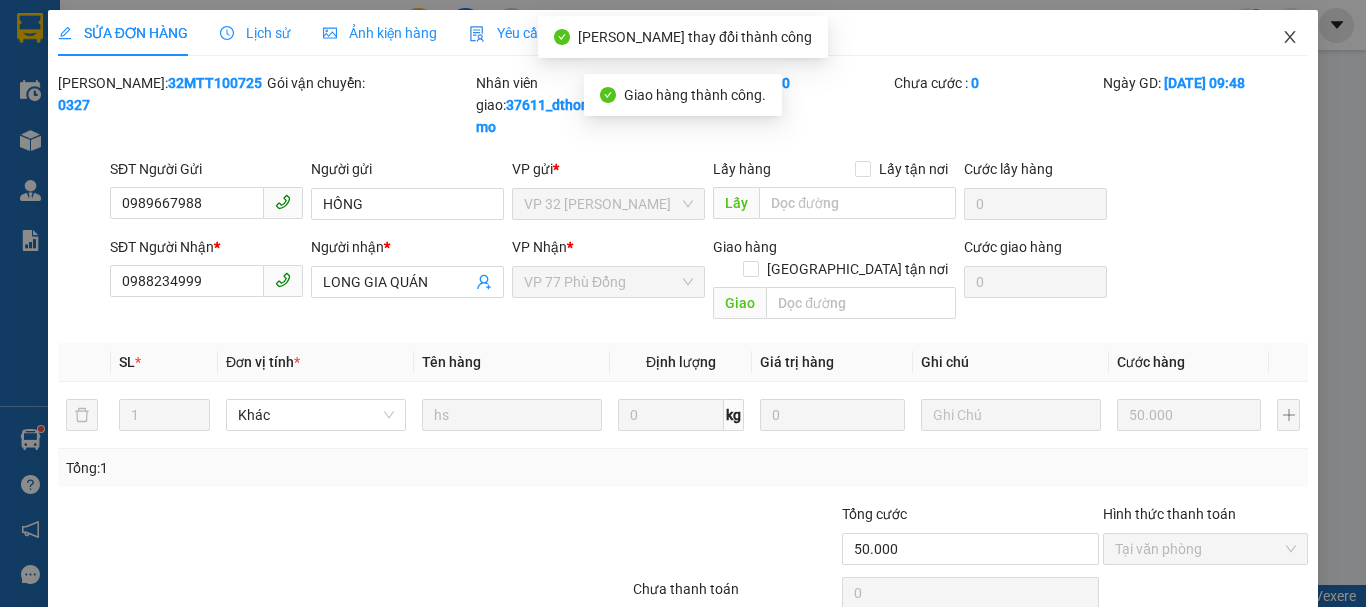click 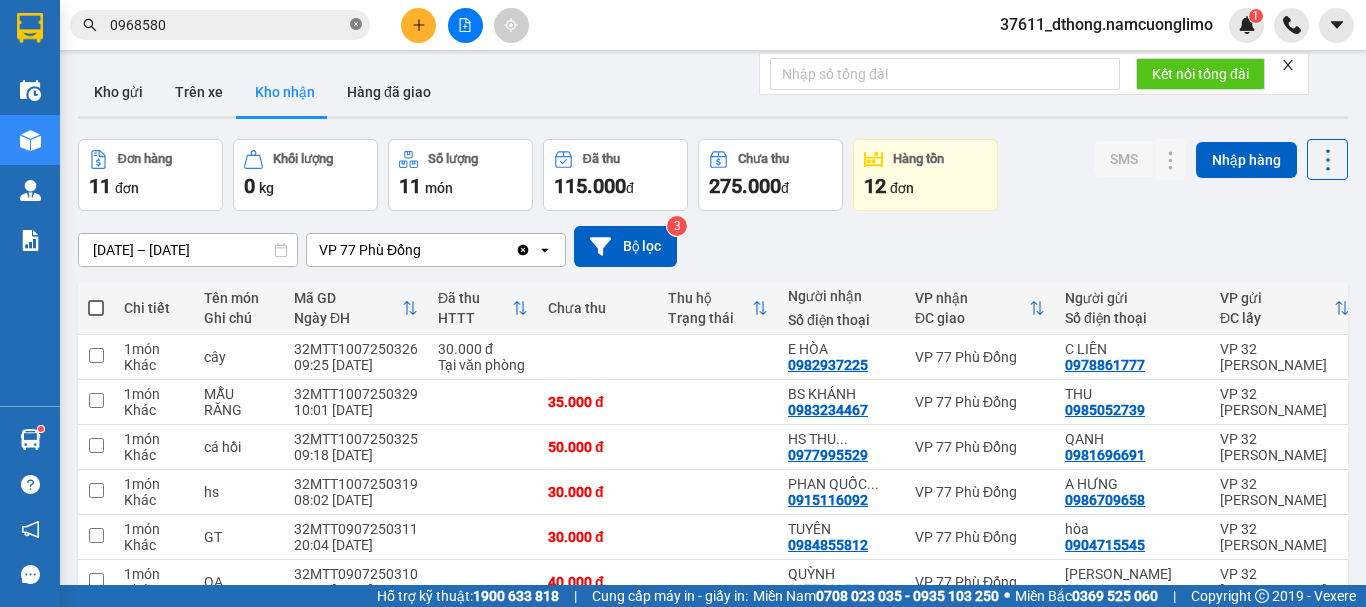 click 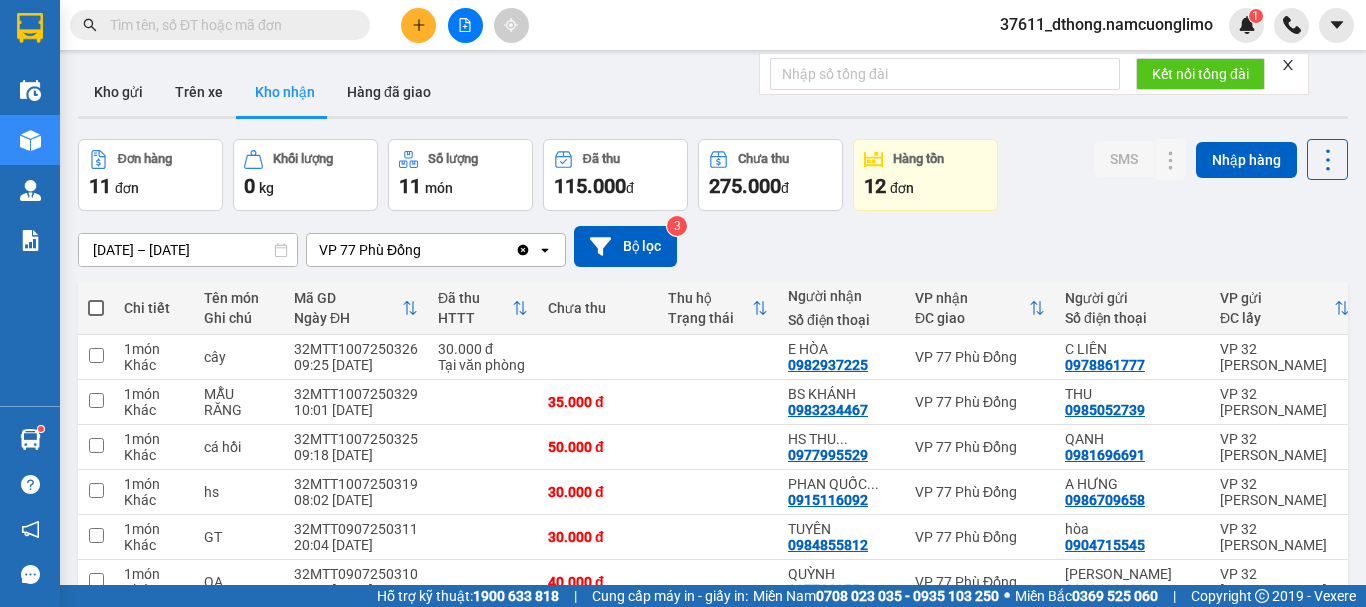 click at bounding box center [228, 25] 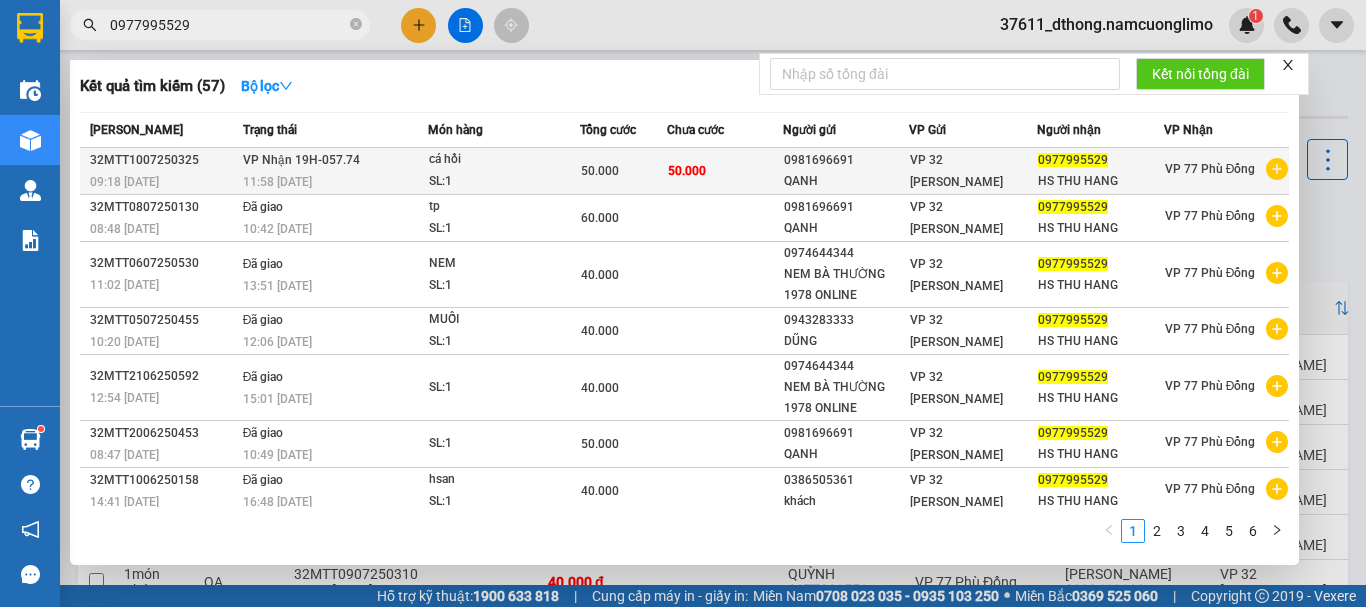 click on "0977995529" 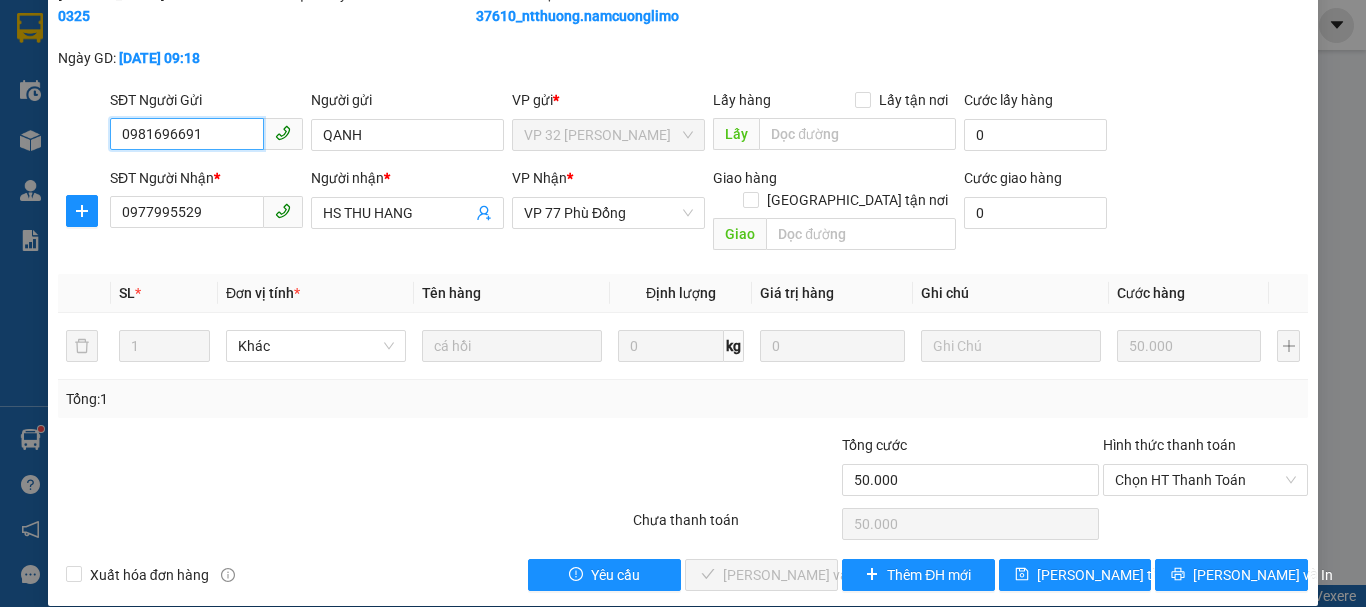scroll, scrollTop: 90, scrollLeft: 0, axis: vertical 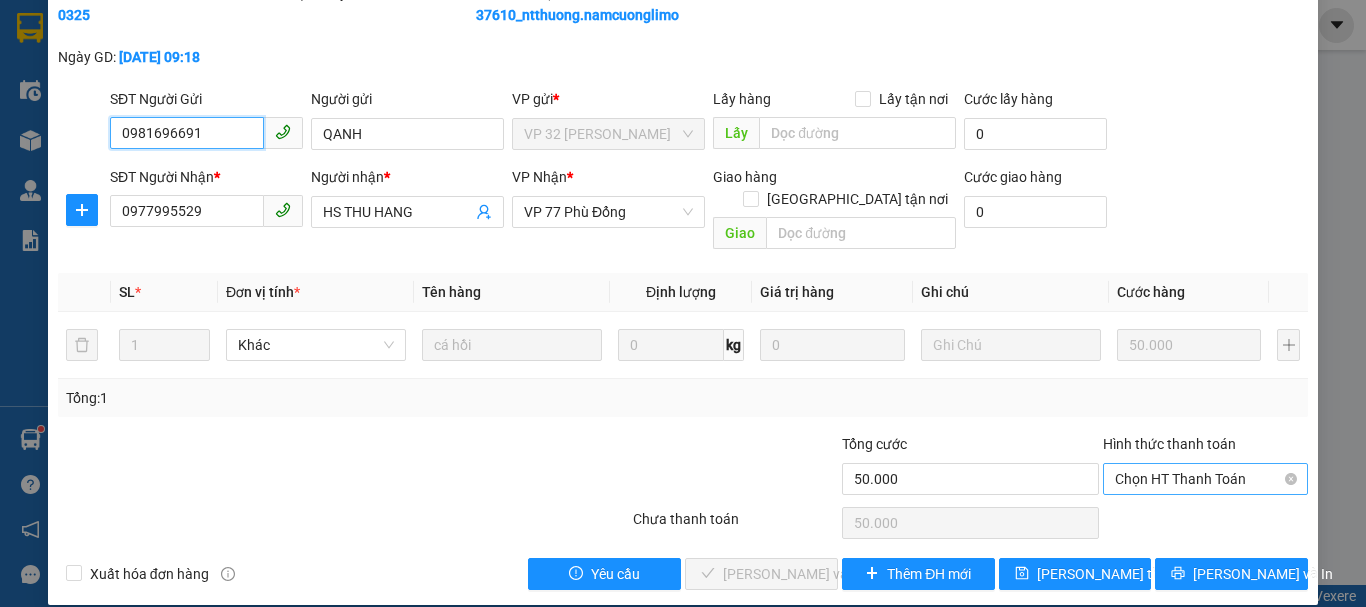 click on "Chọn HT Thanh Toán" at bounding box center [1205, 479] 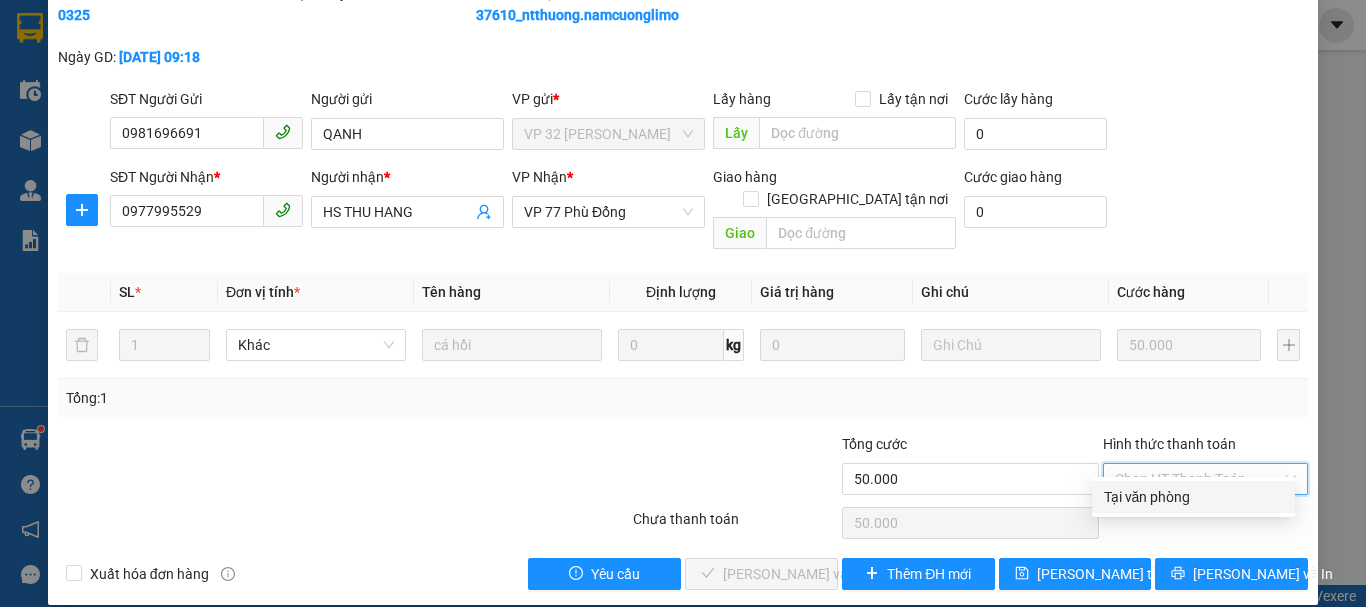click on "Tại văn phòng" at bounding box center [1193, 497] 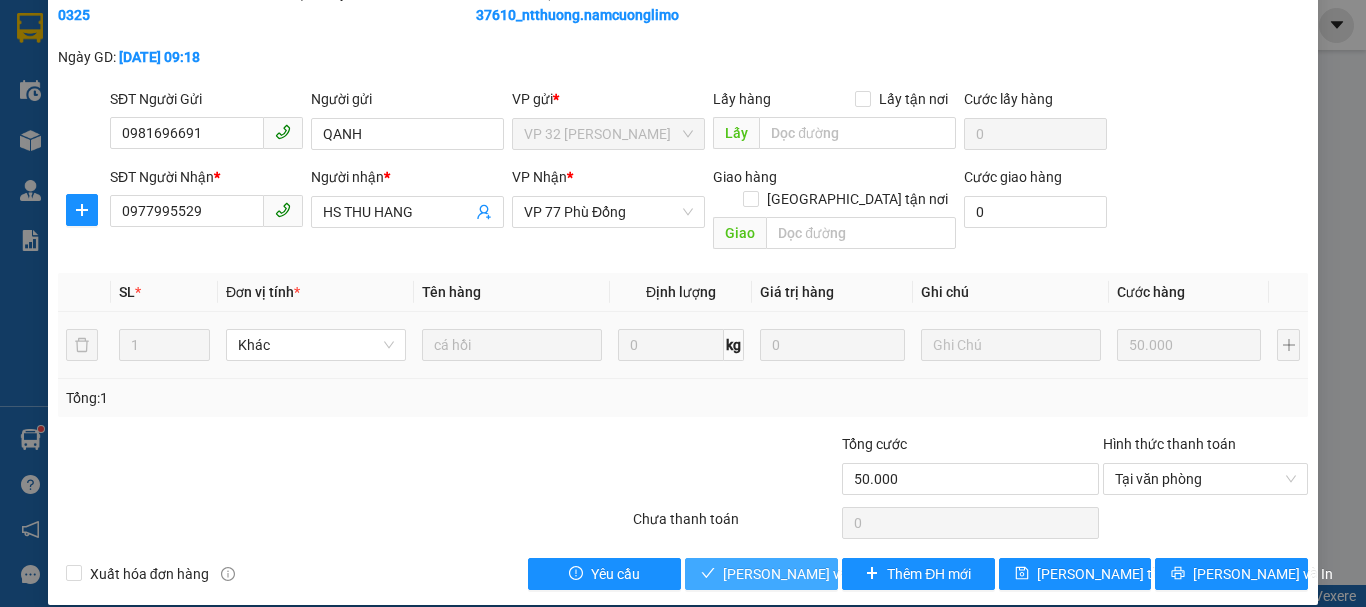drag, startPoint x: 767, startPoint y: 549, endPoint x: 1235, endPoint y: 325, distance: 518.84485 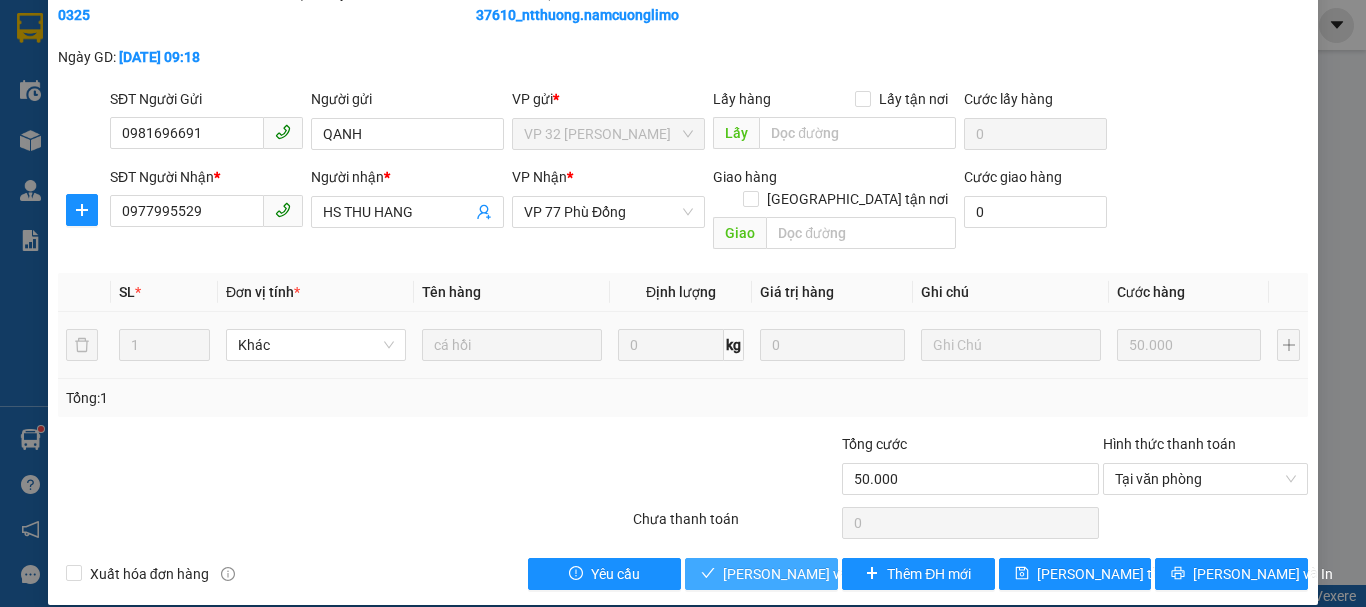 click on "Lưu và Giao hàng" at bounding box center [819, 574] 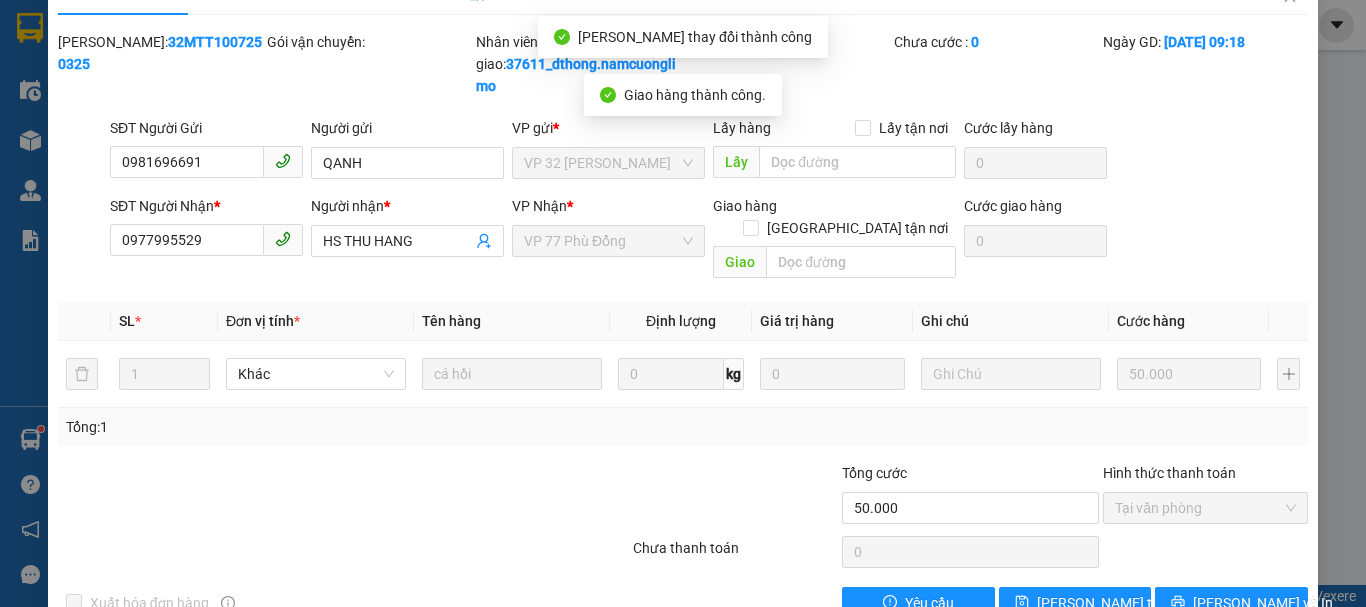 scroll, scrollTop: 0, scrollLeft: 0, axis: both 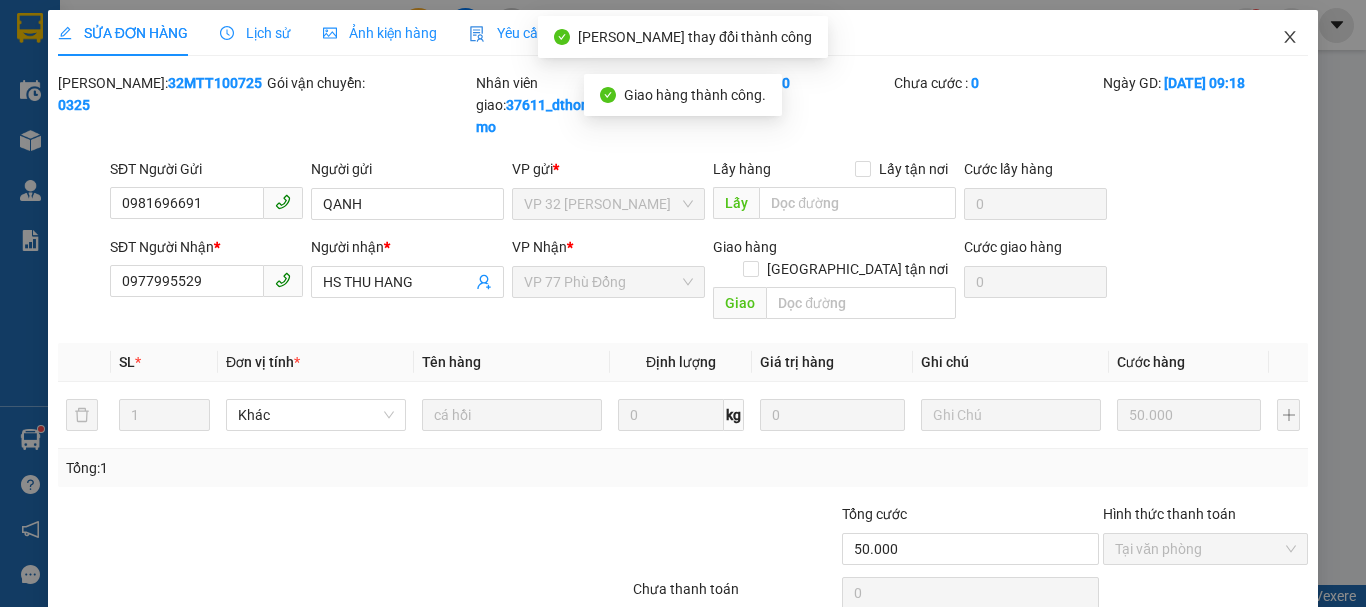 click 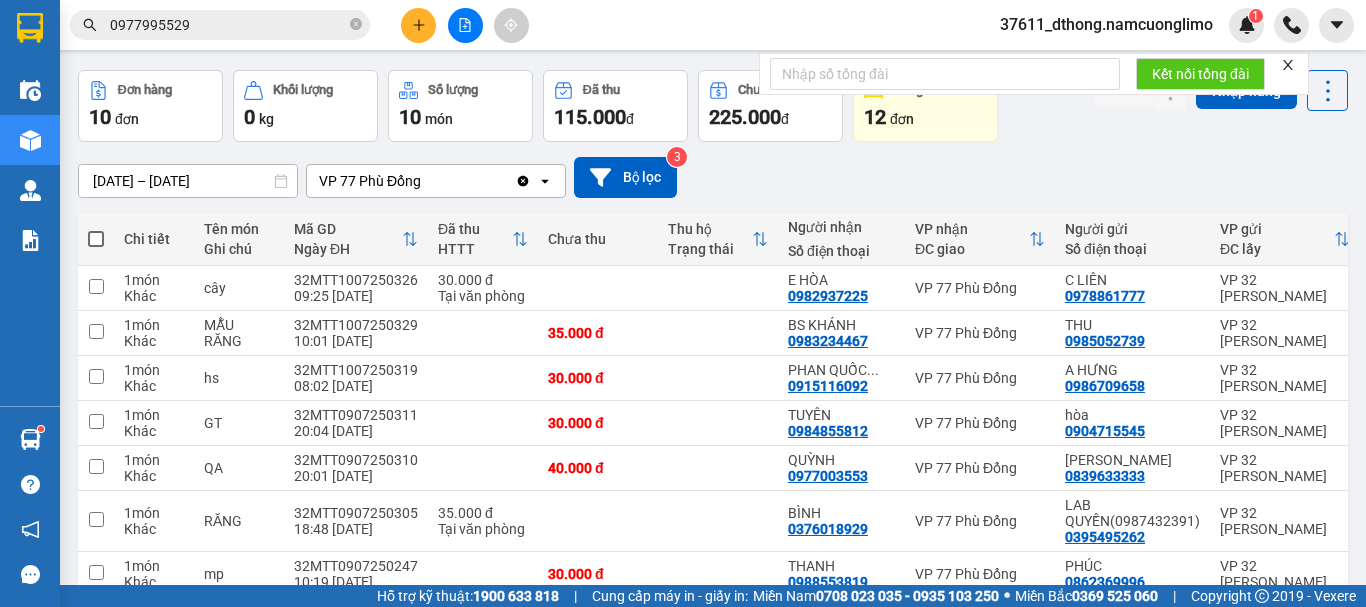 scroll, scrollTop: 0, scrollLeft: 0, axis: both 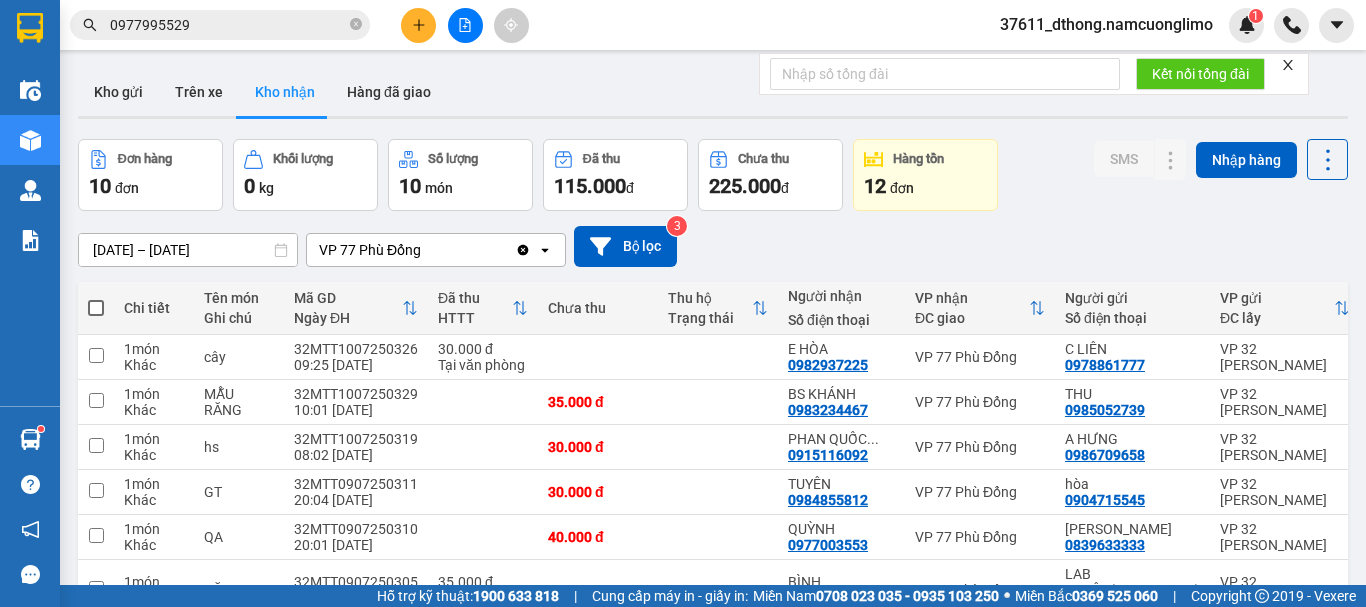 click on "01/07/2025 – 10/07/2025 Press the down arrow key to interact with the calendar and select a date. Press the escape button to close the calendar. Selected date range is from 01/07/2025 to 10/07/2025. VP 77 Phù Đổng Clear value open Bộ lọc 3" at bounding box center [713, 246] 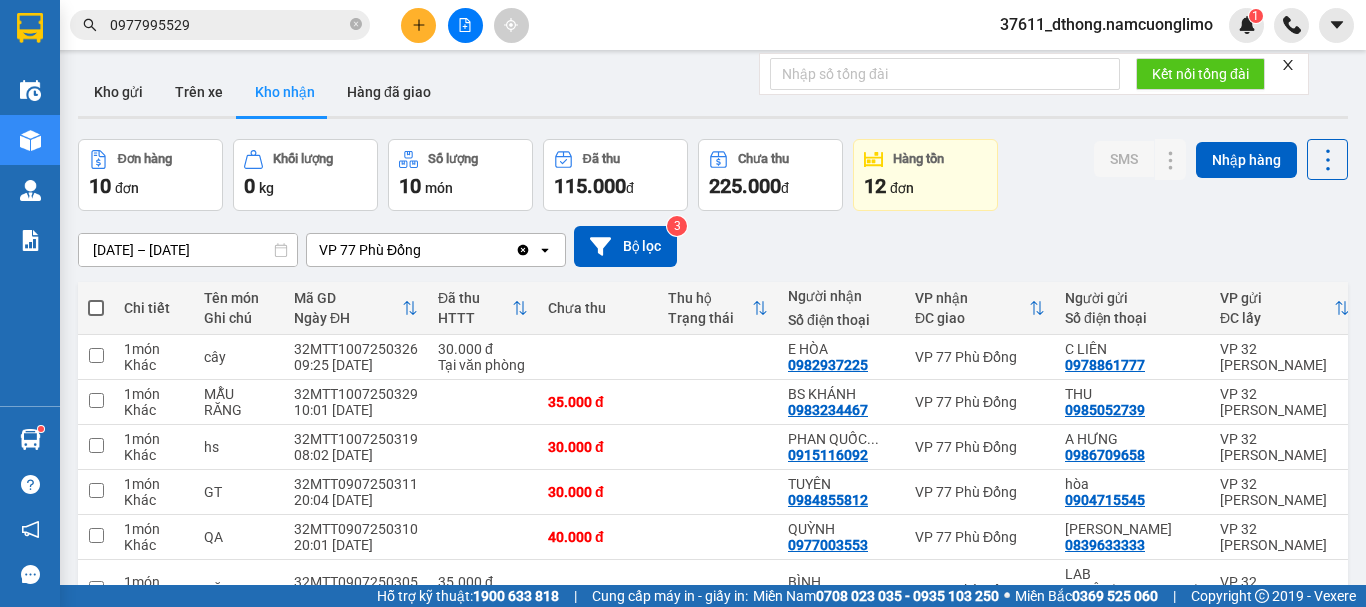 scroll, scrollTop: 0, scrollLeft: 0, axis: both 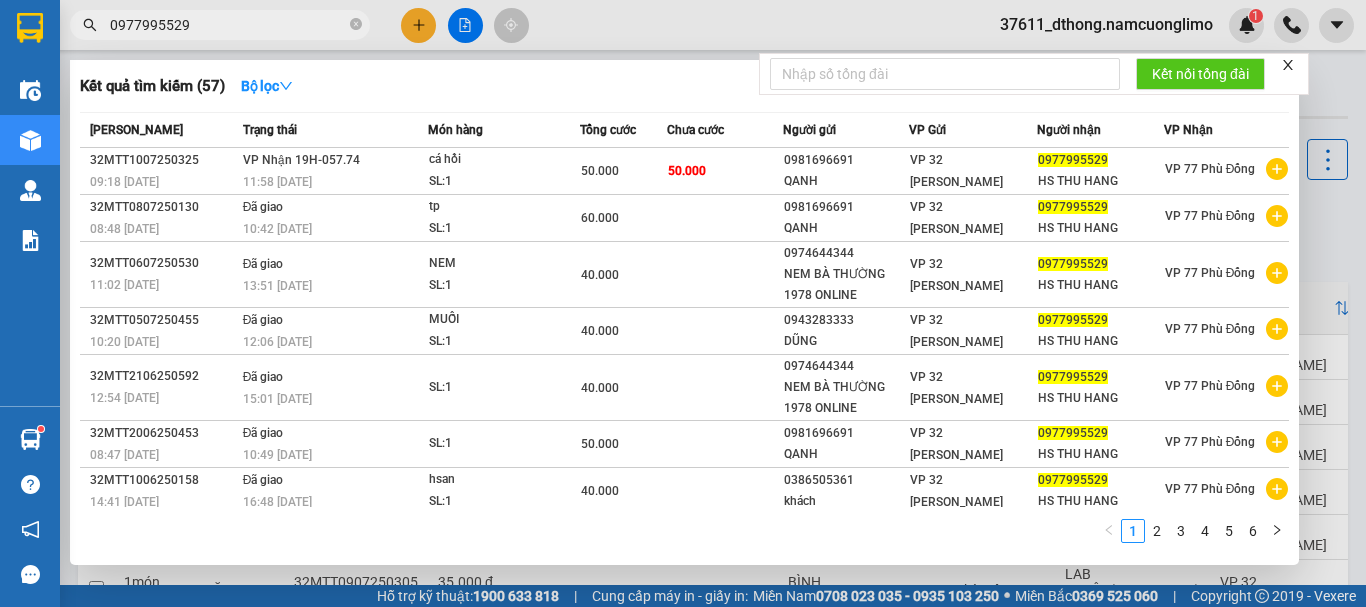 click on "0977995529" at bounding box center [228, 25] 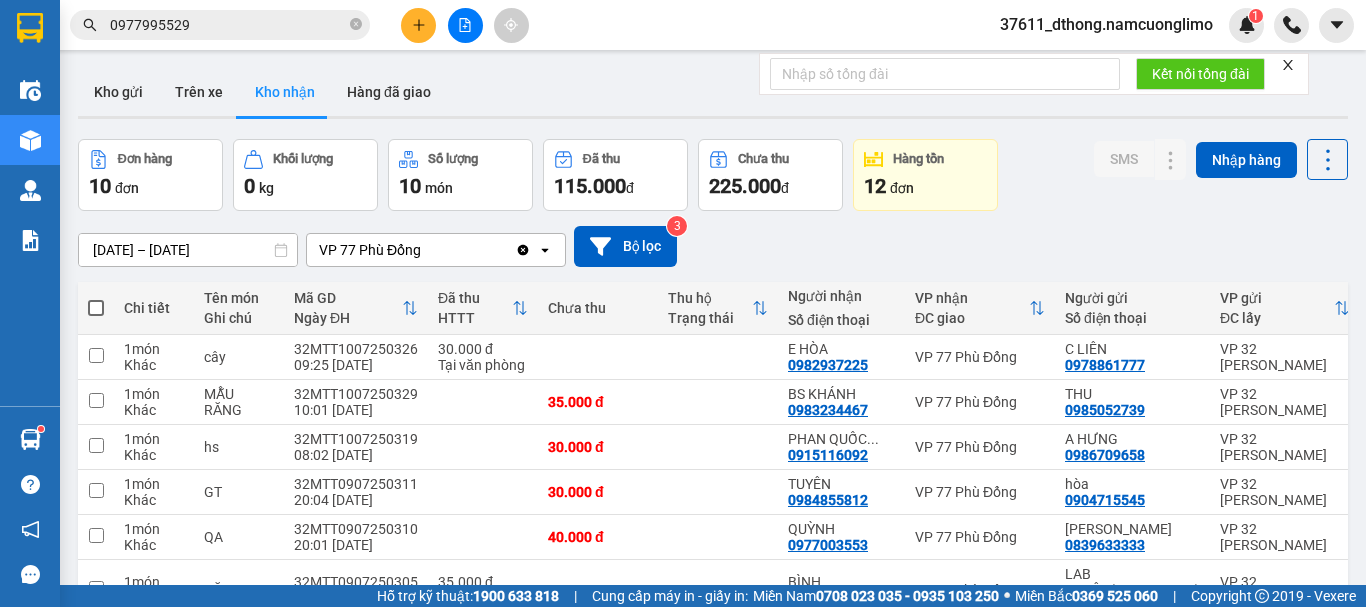 click on "0977995529" at bounding box center (228, 25) 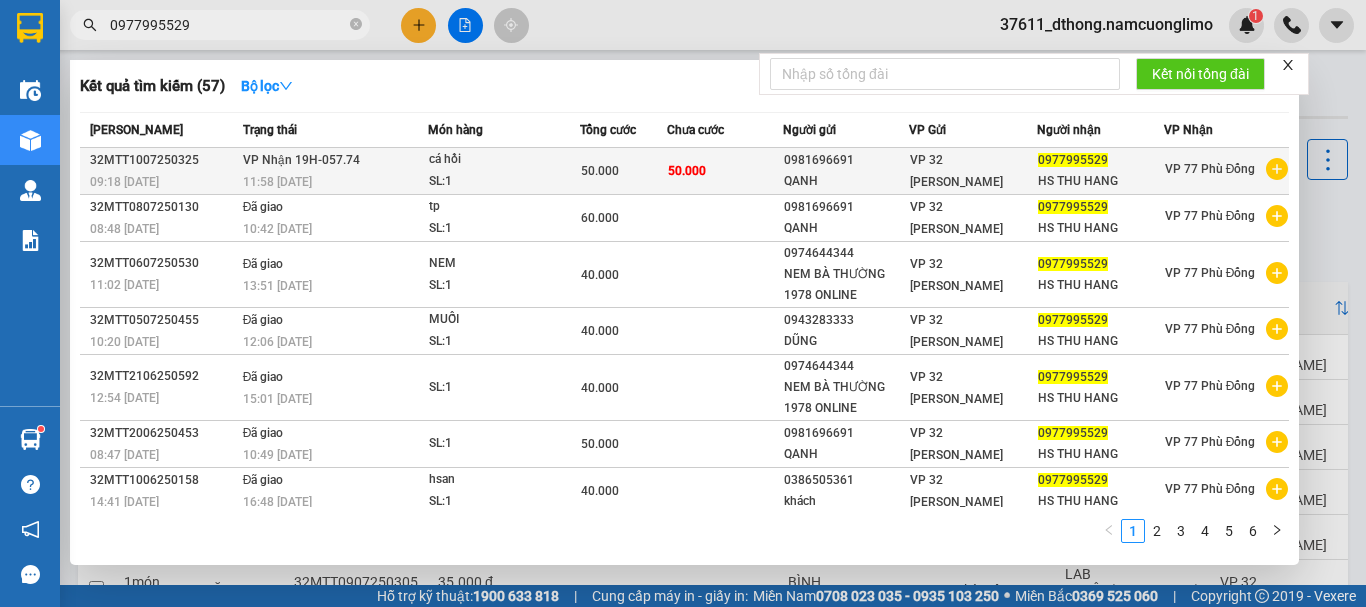 click on "VP 32 [PERSON_NAME]" at bounding box center (973, 171) 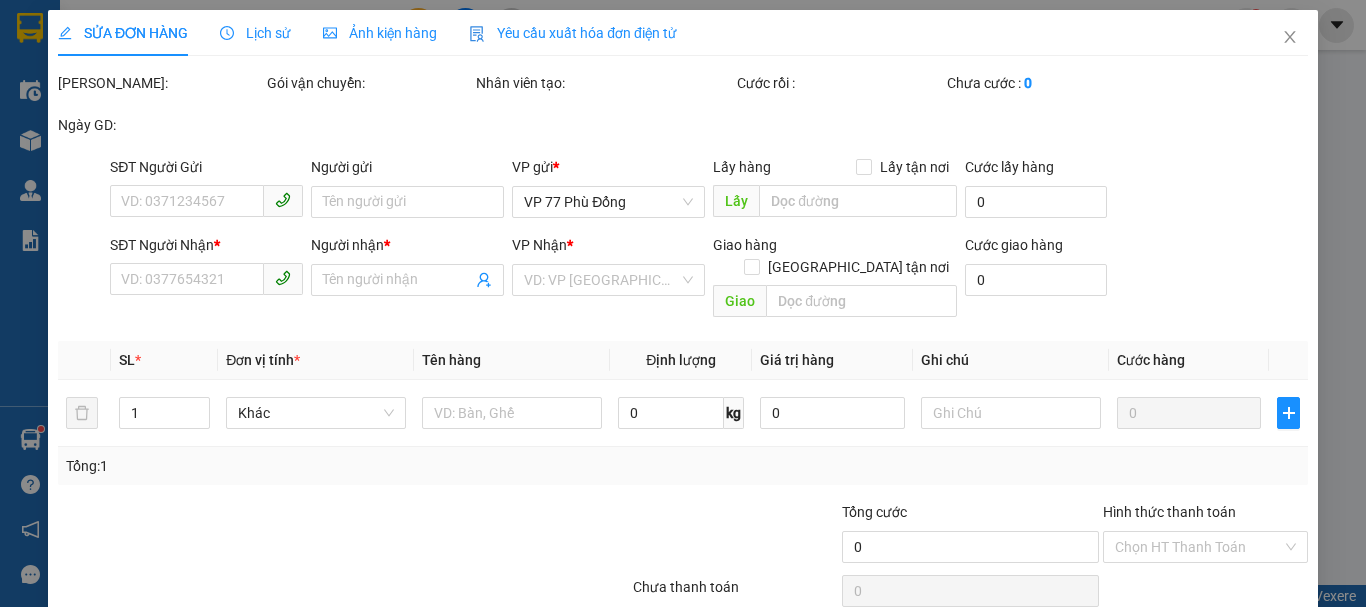 type on "0981696691" 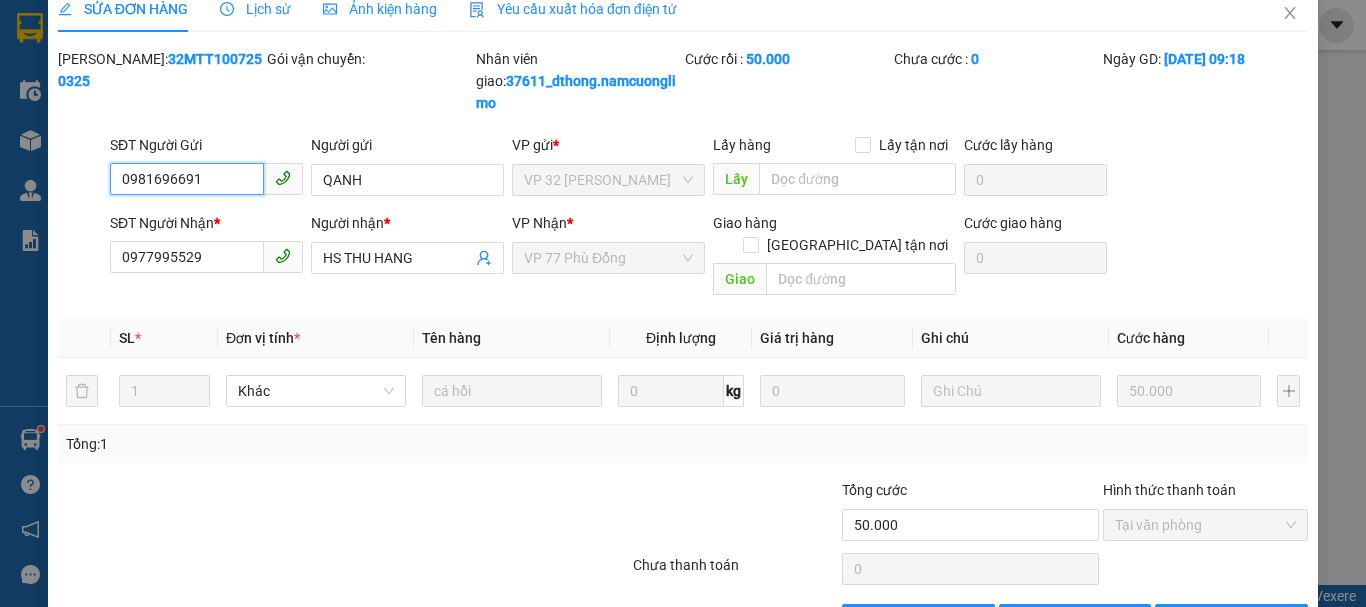 scroll, scrollTop: 0, scrollLeft: 0, axis: both 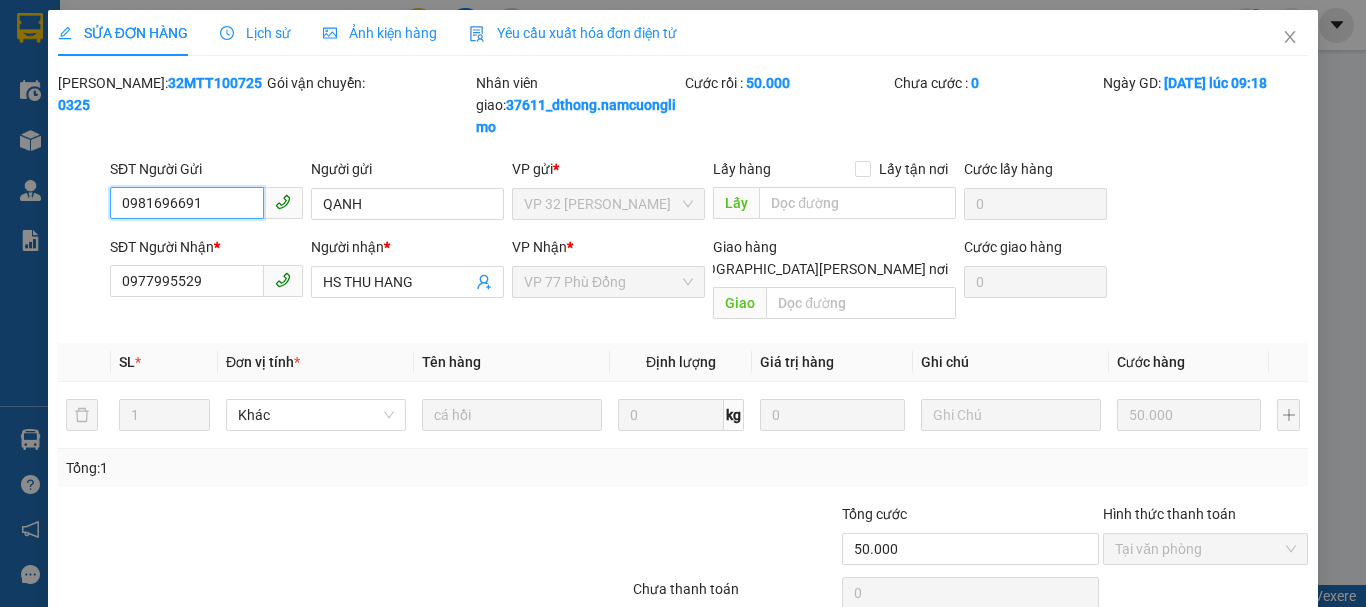 type on "0981696691" 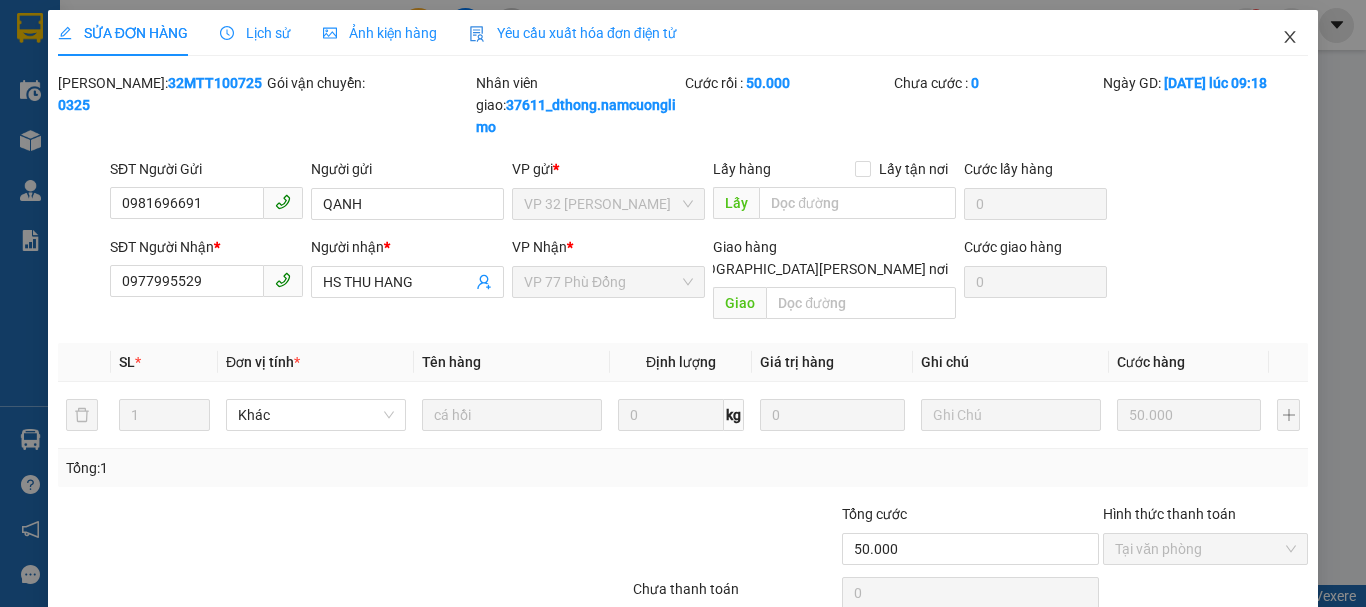 click 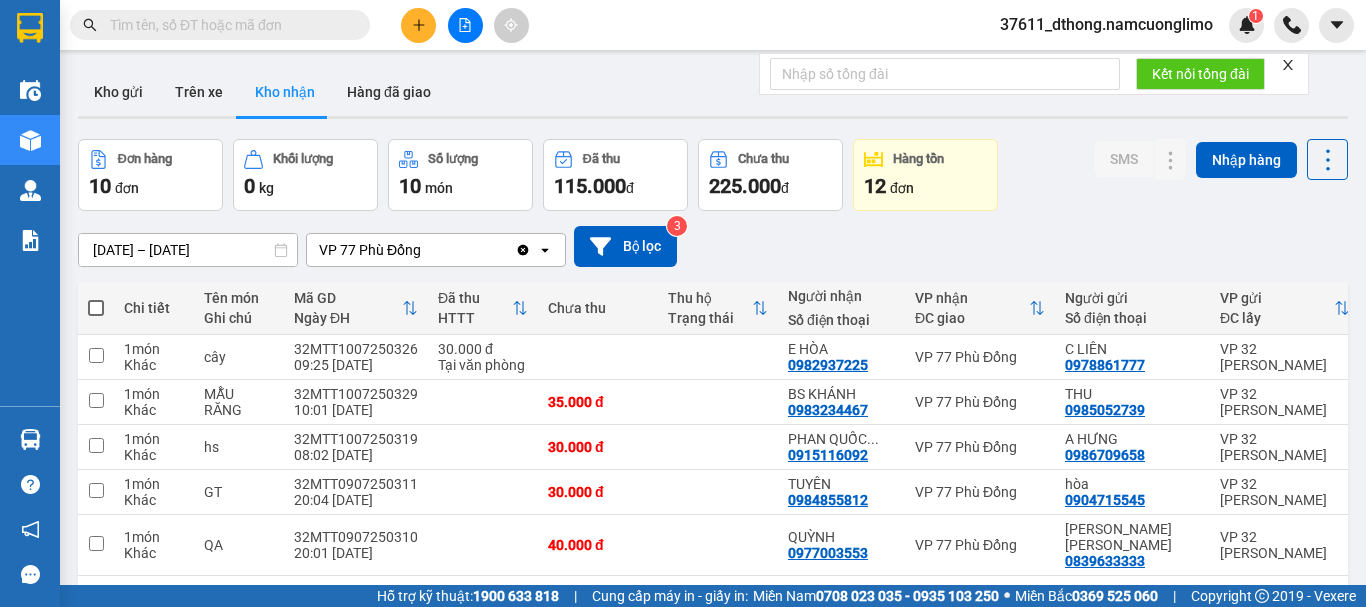 click at bounding box center [228, 25] 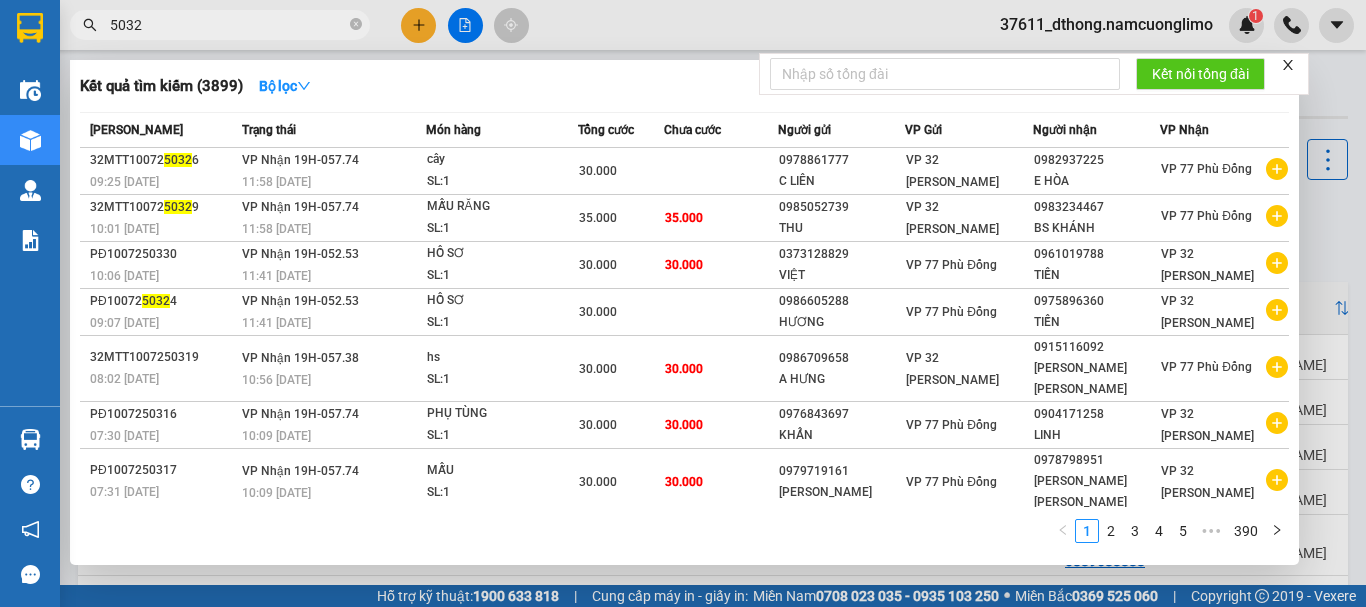 type on "50325" 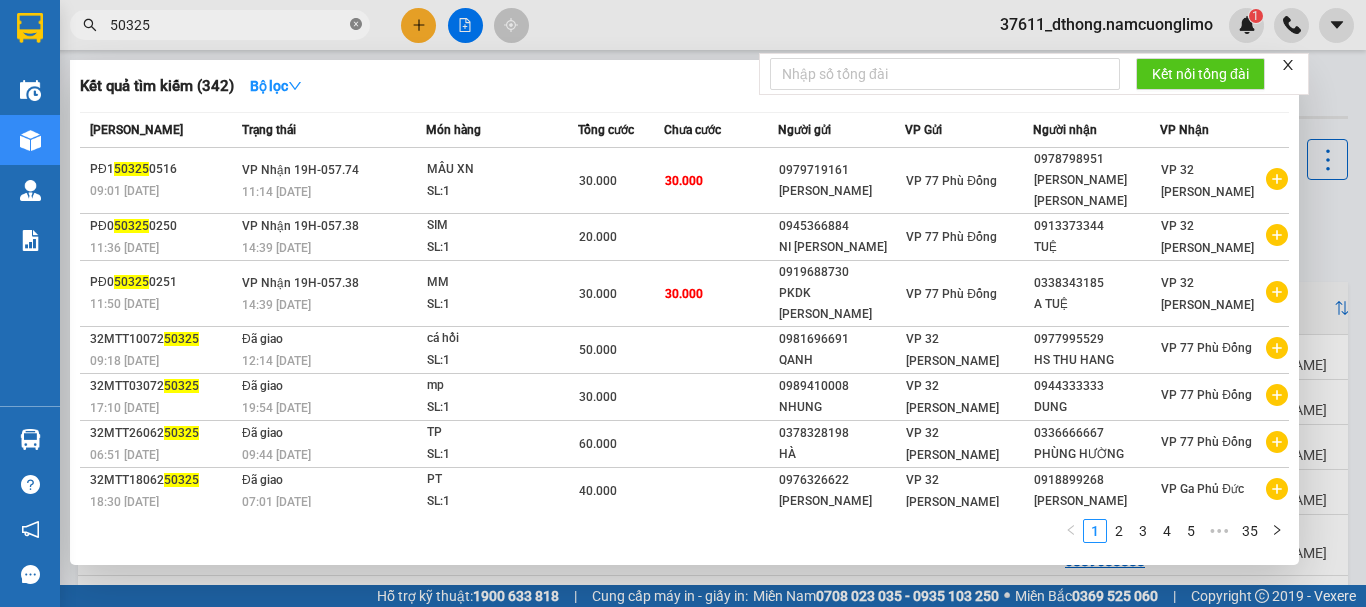 click 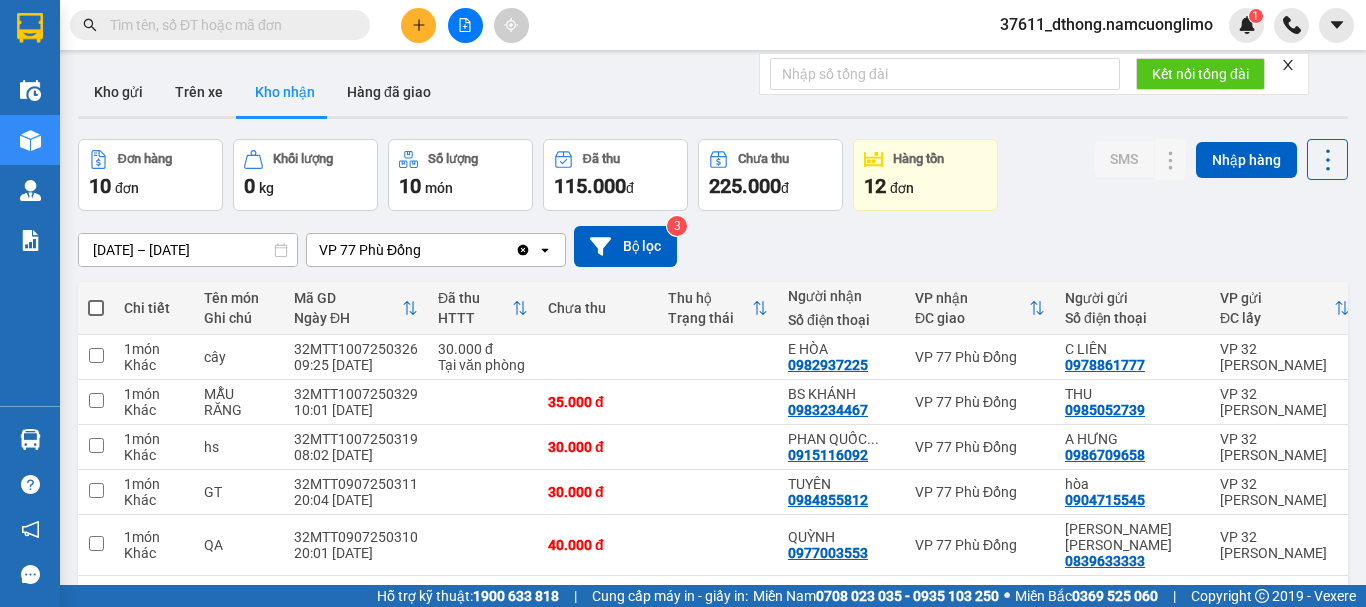 click at bounding box center [228, 25] 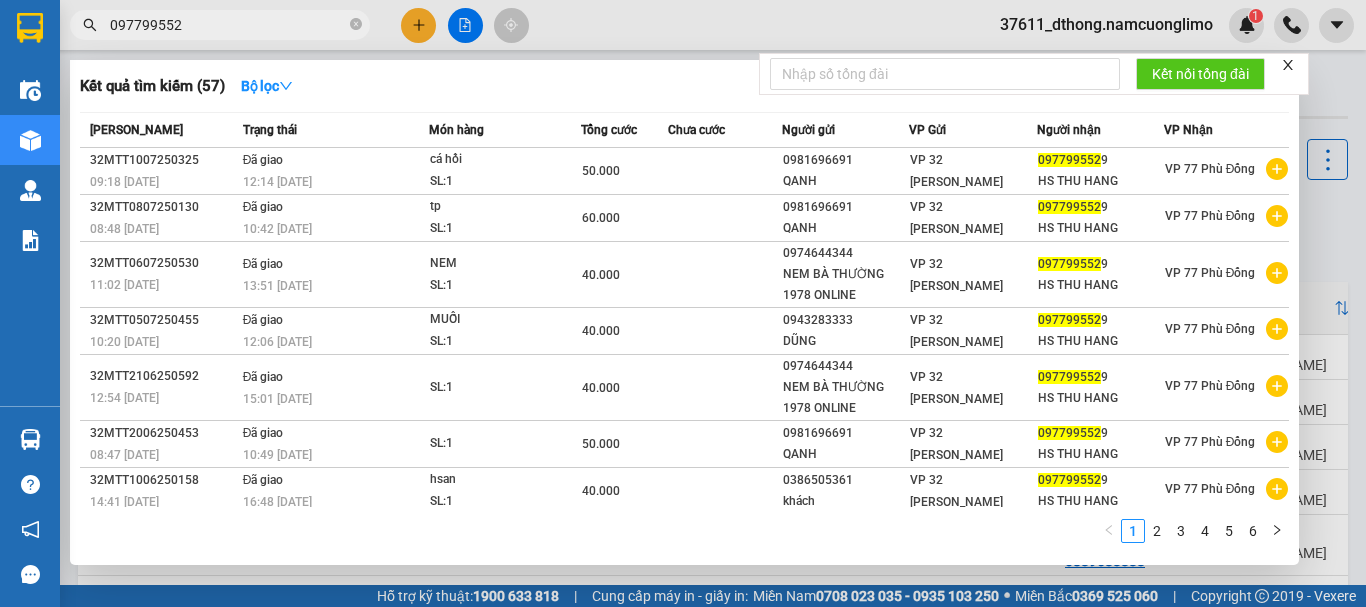 type on "0977995529" 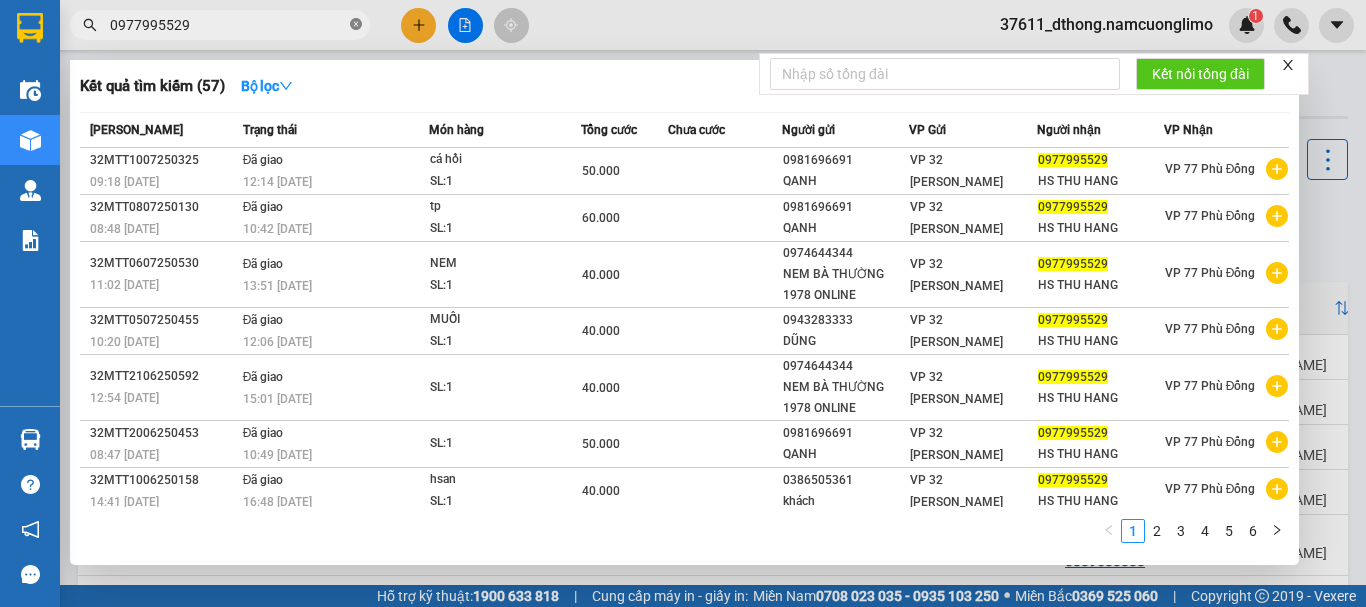 click 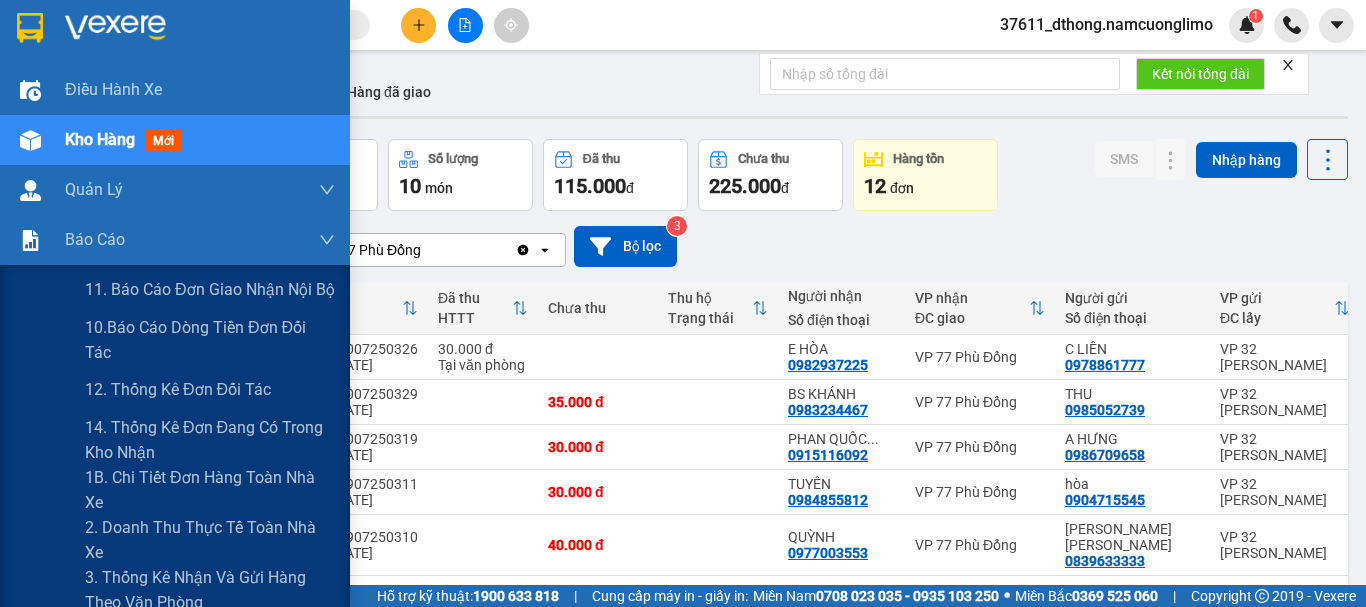 scroll, scrollTop: 300, scrollLeft: 0, axis: vertical 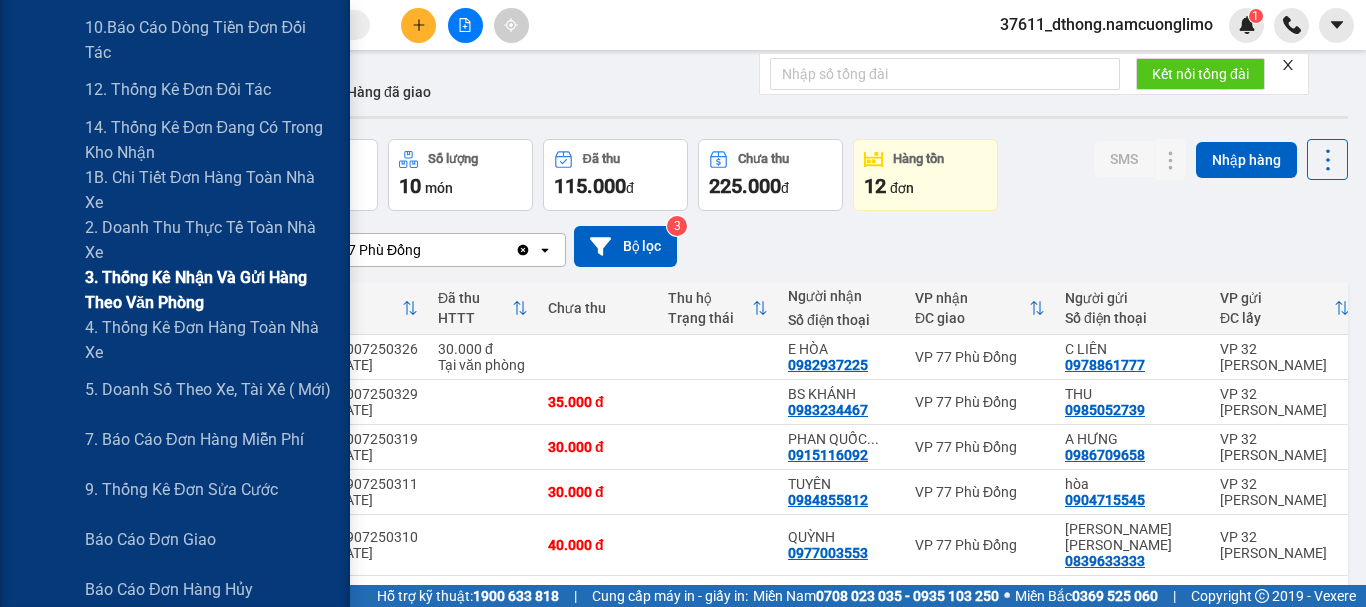 click on "3. Thống kê nhận và gửi hàng theo văn phòng" at bounding box center [210, 290] 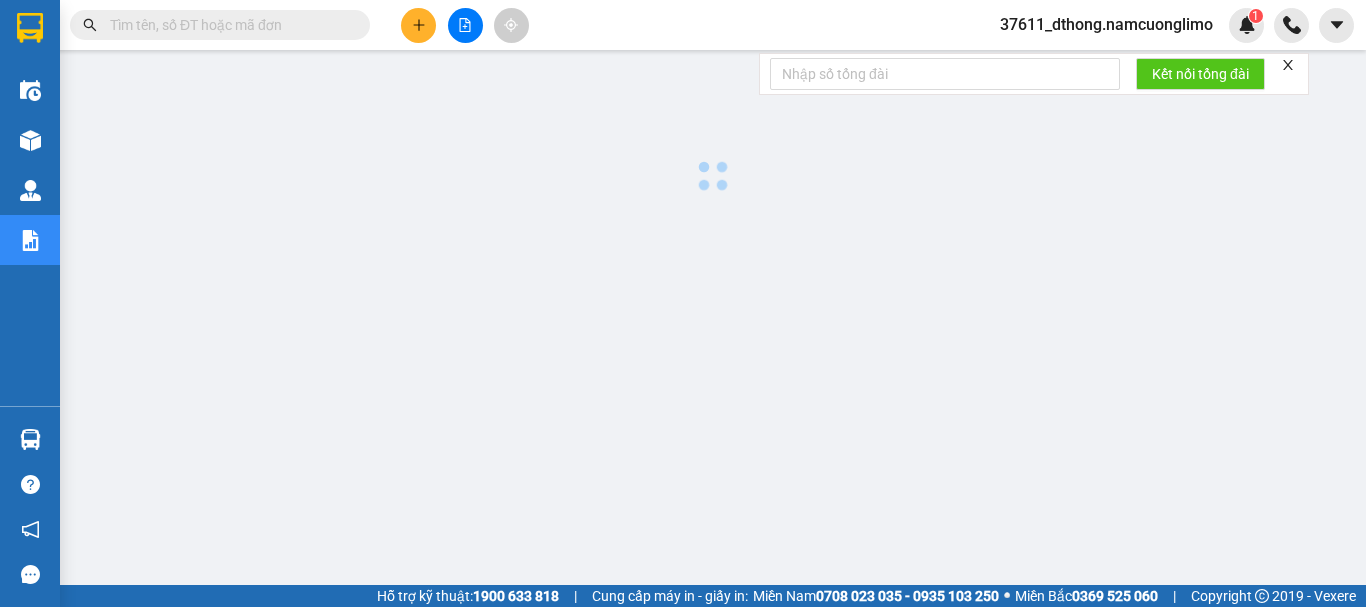 scroll, scrollTop: 0, scrollLeft: 0, axis: both 